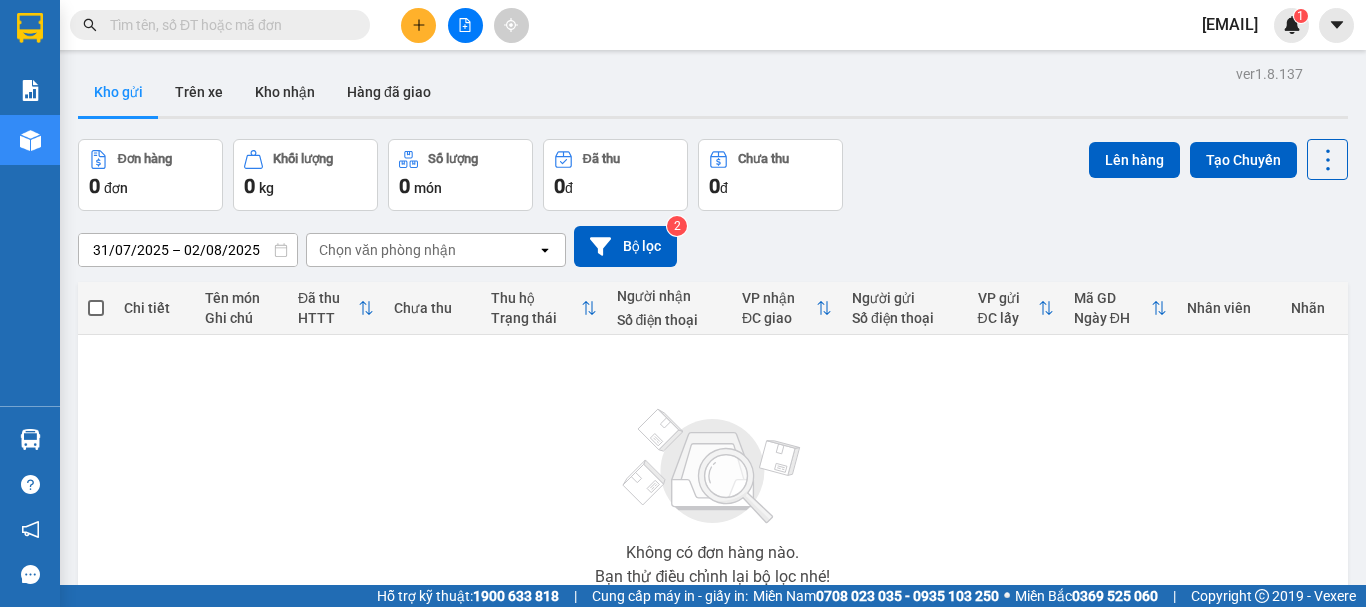 scroll, scrollTop: 0, scrollLeft: 0, axis: both 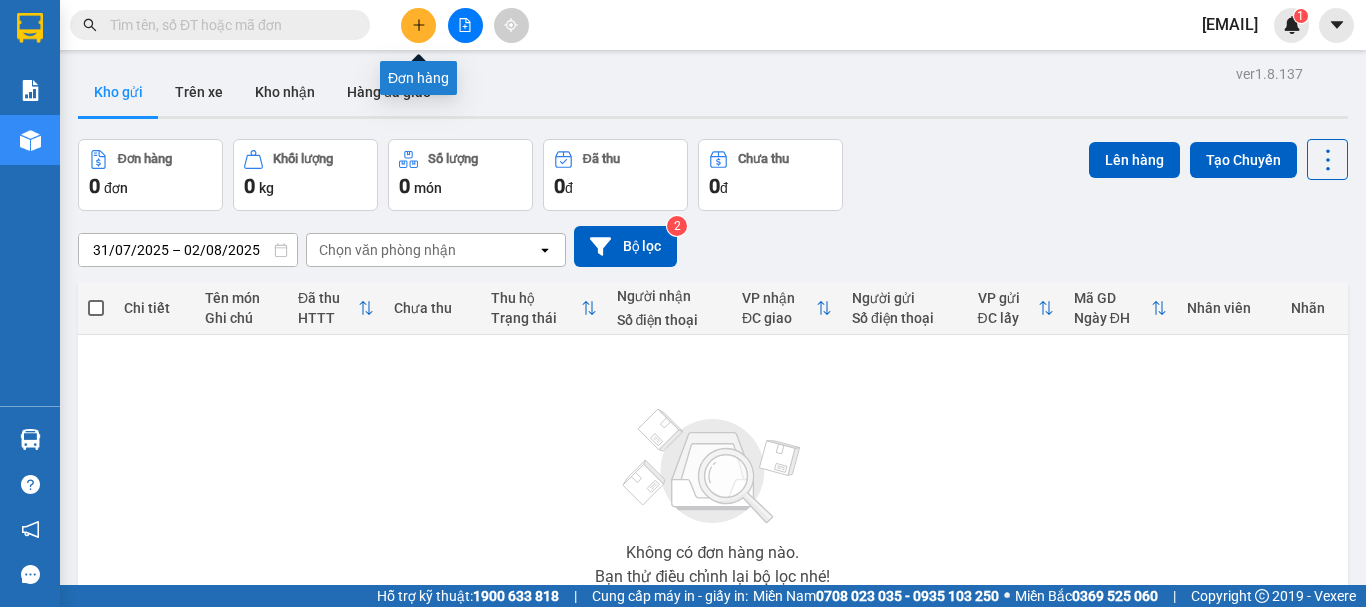 click 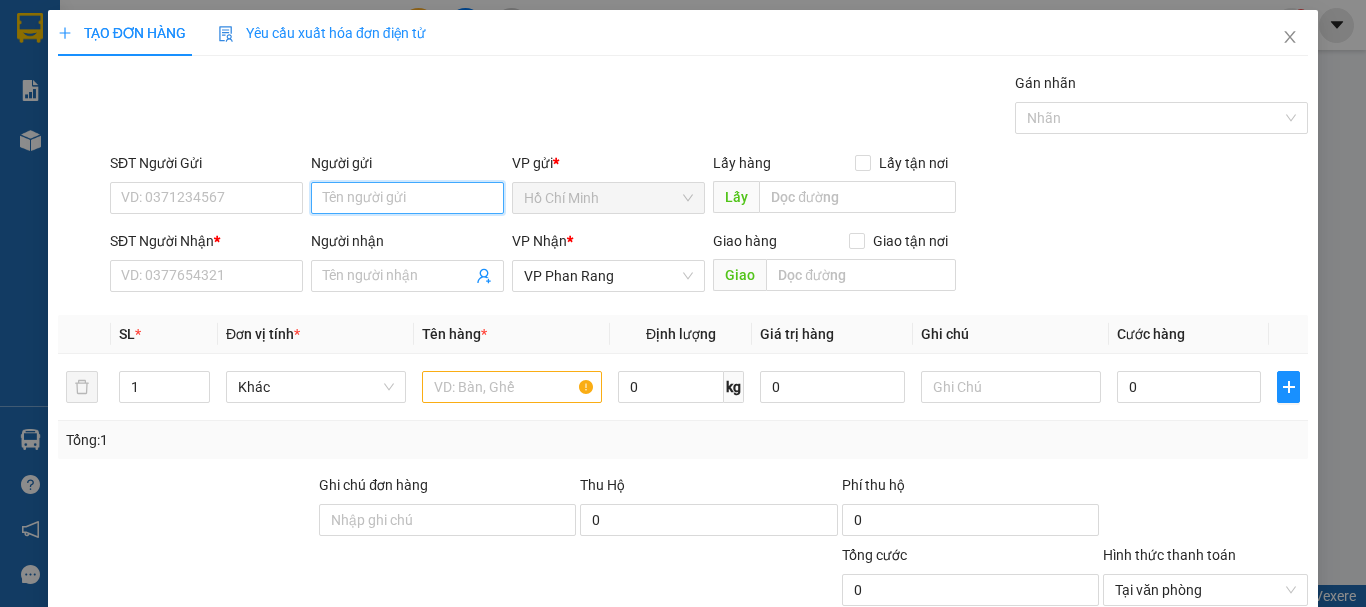 click on "Người gửi" at bounding box center [407, 198] 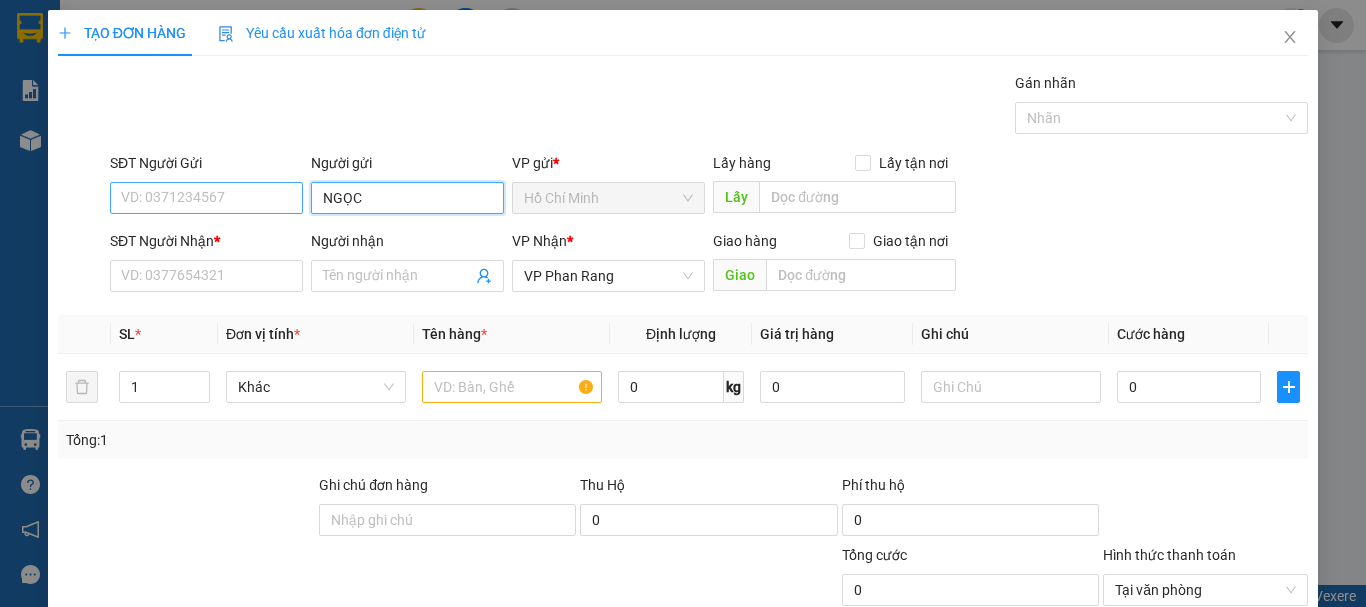 type on "NGỌC" 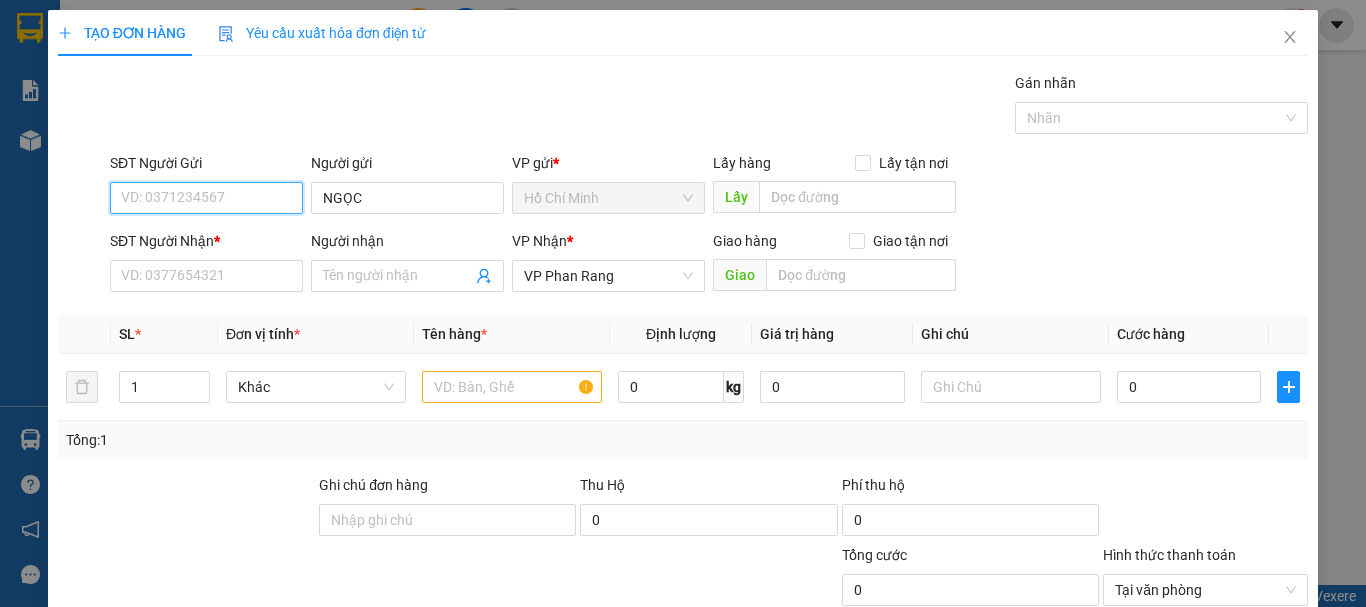 click on "SĐT Người Gửi" at bounding box center [206, 198] 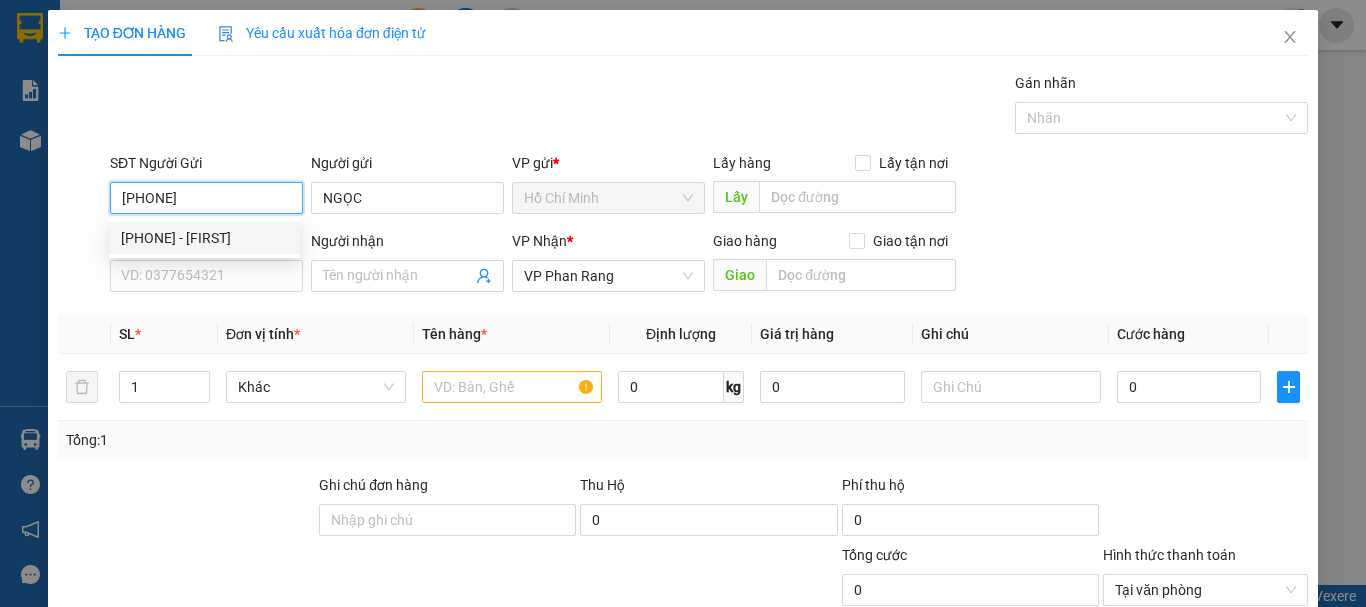 click on "[PHONE] - [FIRST]" at bounding box center (204, 238) 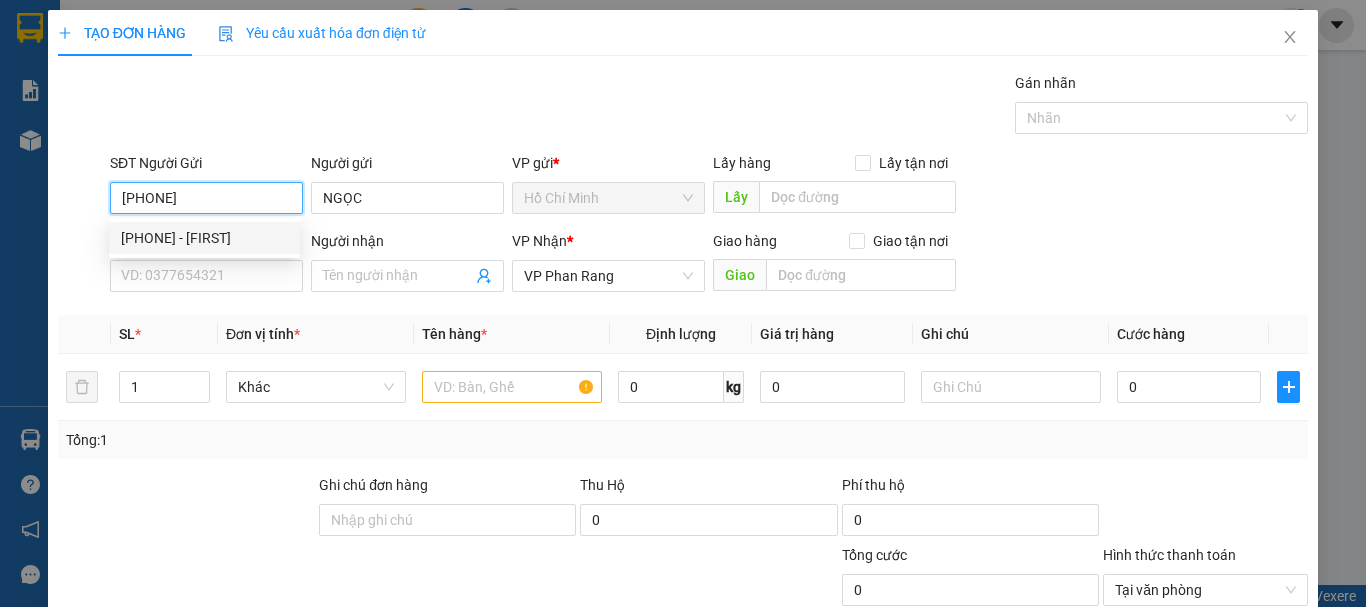 type on "30.000" 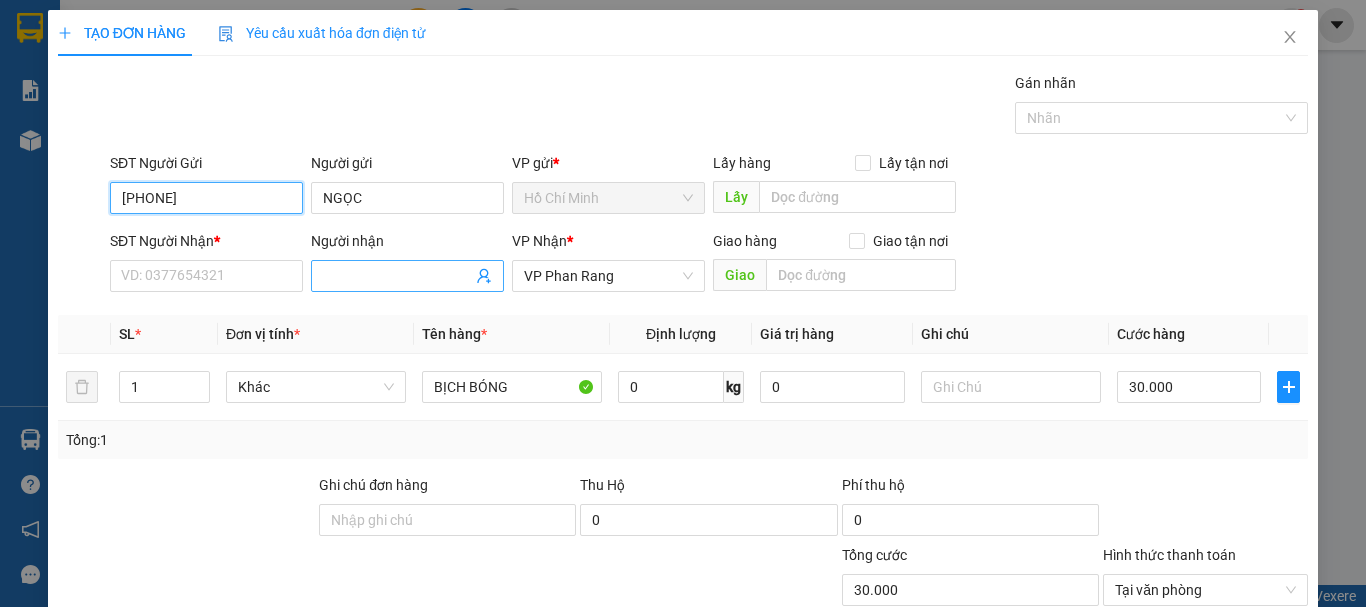 type on "[PHONE]" 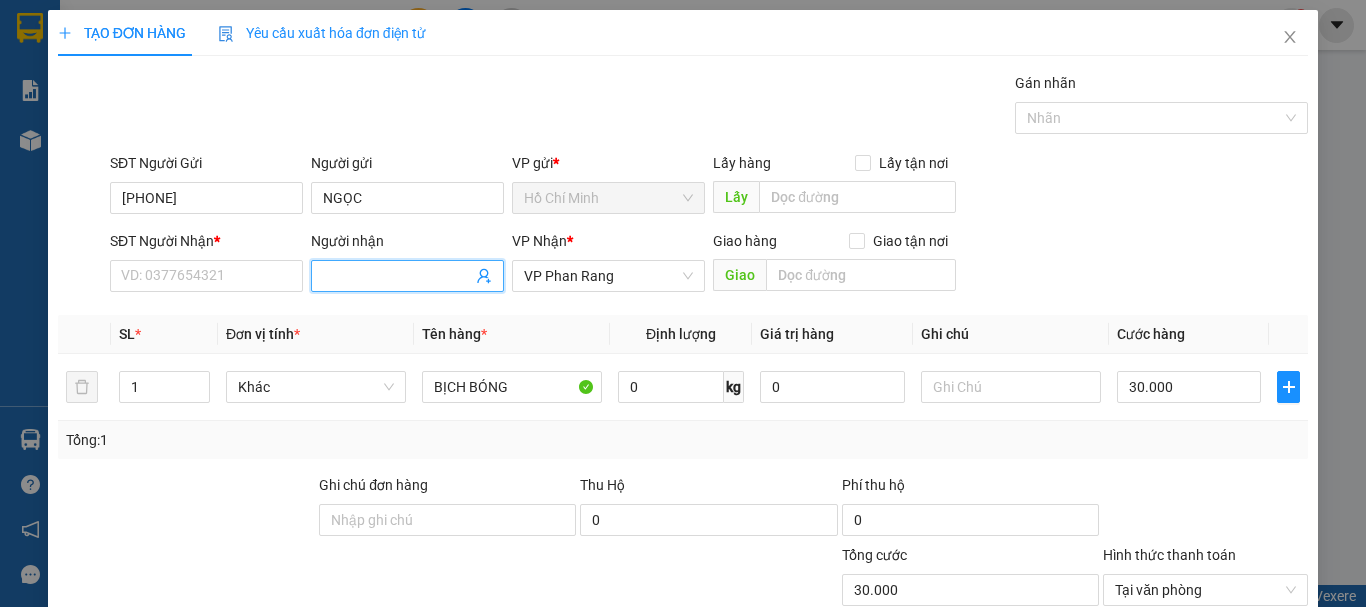click at bounding box center (407, 276) 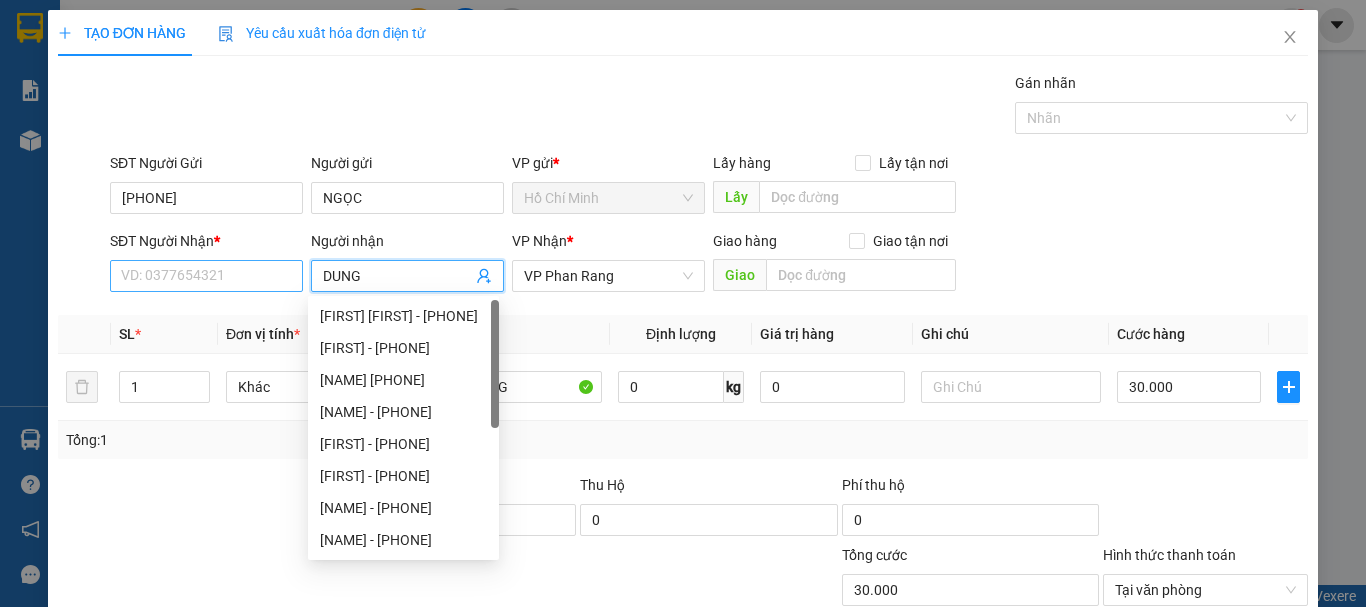 type on "DUNG" 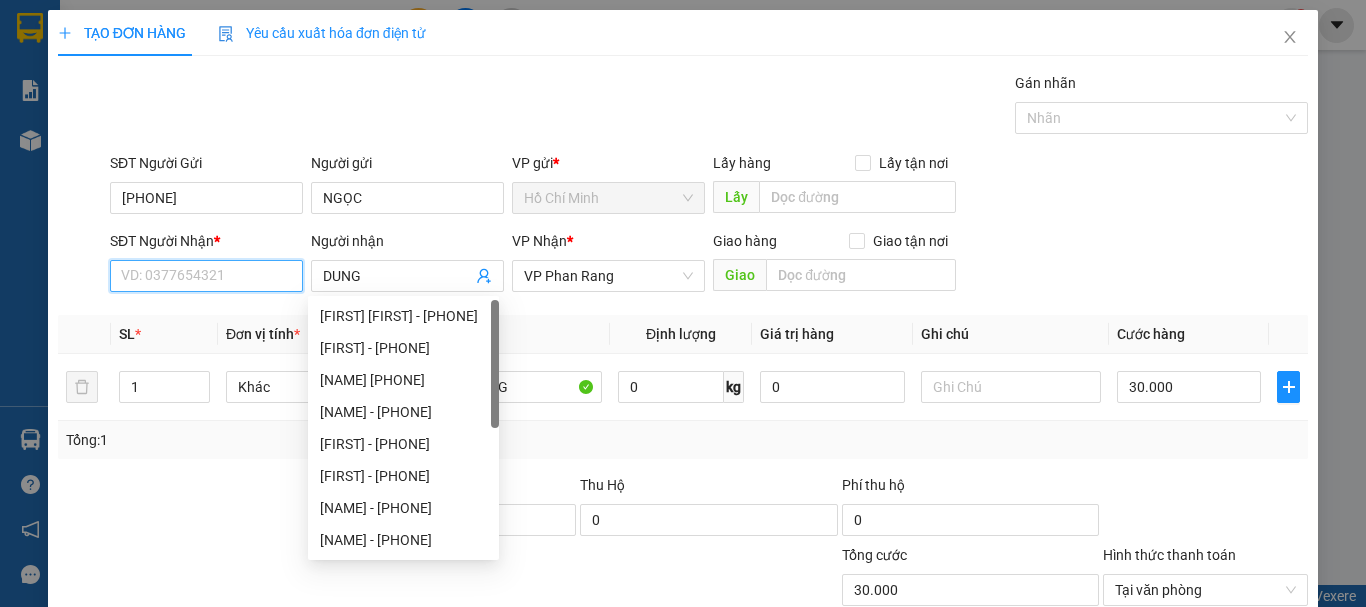 click on "SĐT Người Nhận  *" at bounding box center [206, 276] 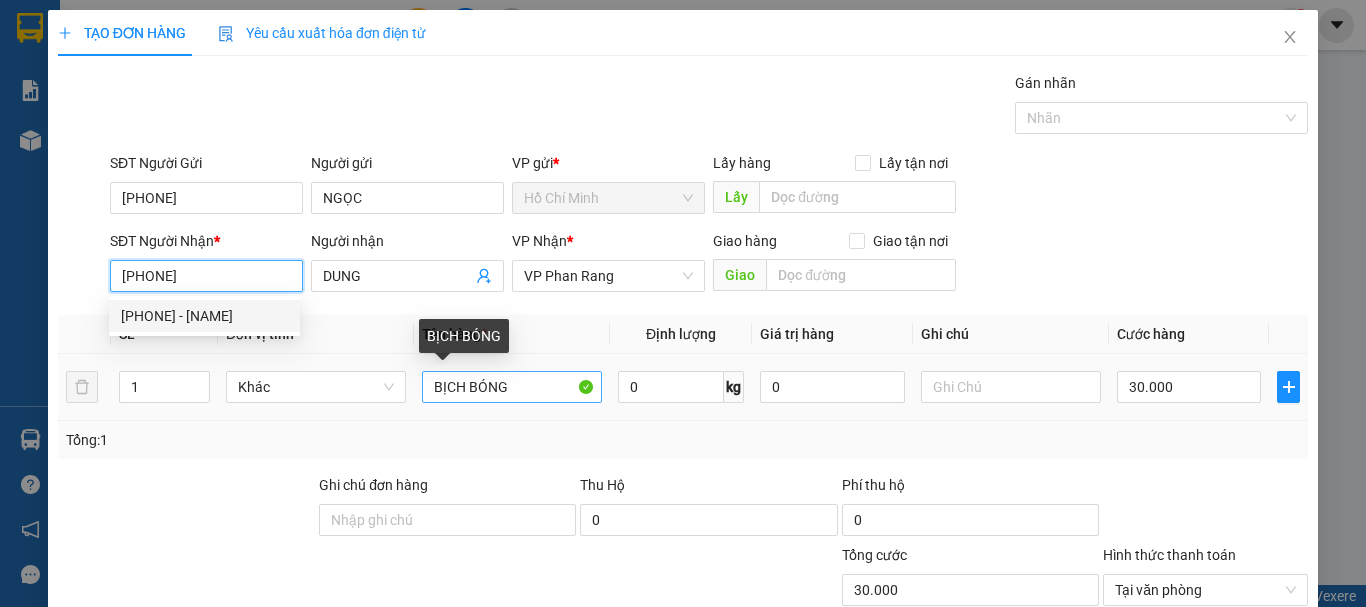 type on "[PHONE]" 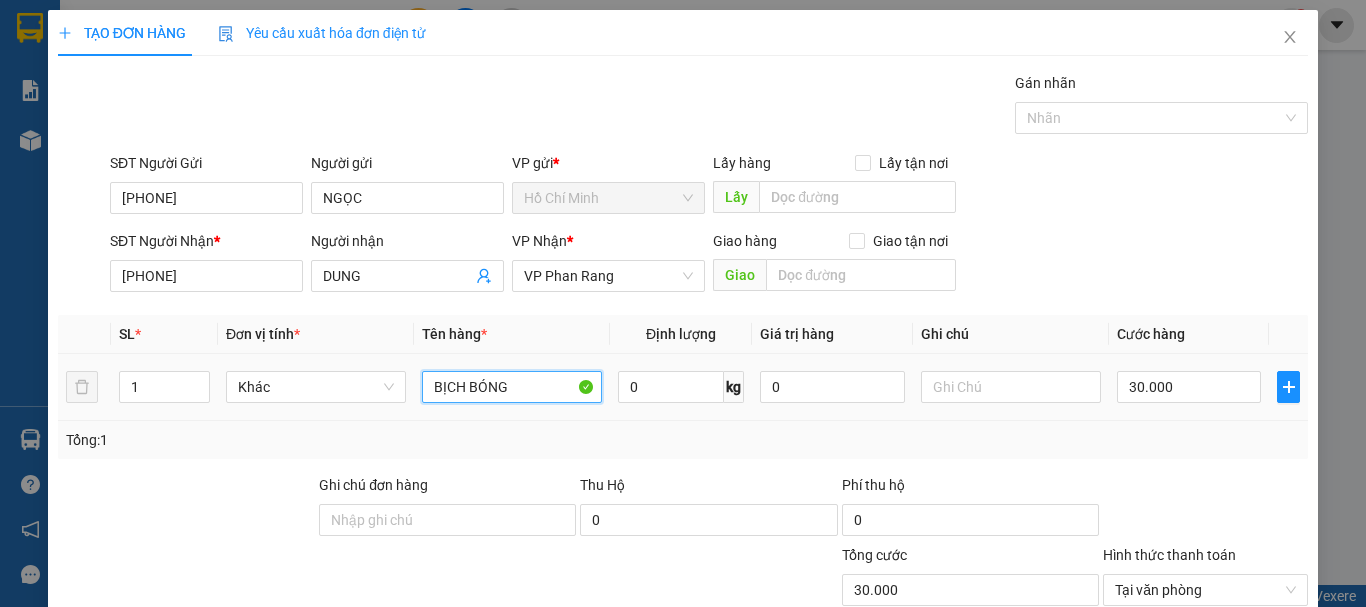 drag, startPoint x: 514, startPoint y: 386, endPoint x: 400, endPoint y: 405, distance: 115.57249 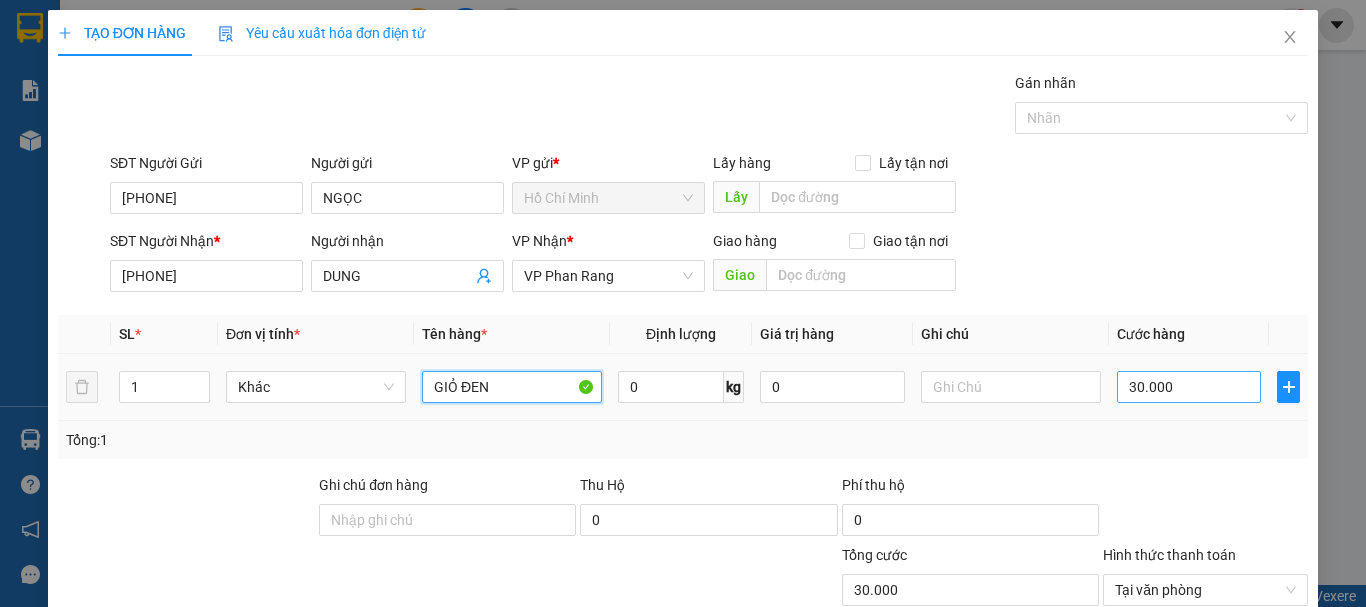 type on "GIỎ ĐEN" 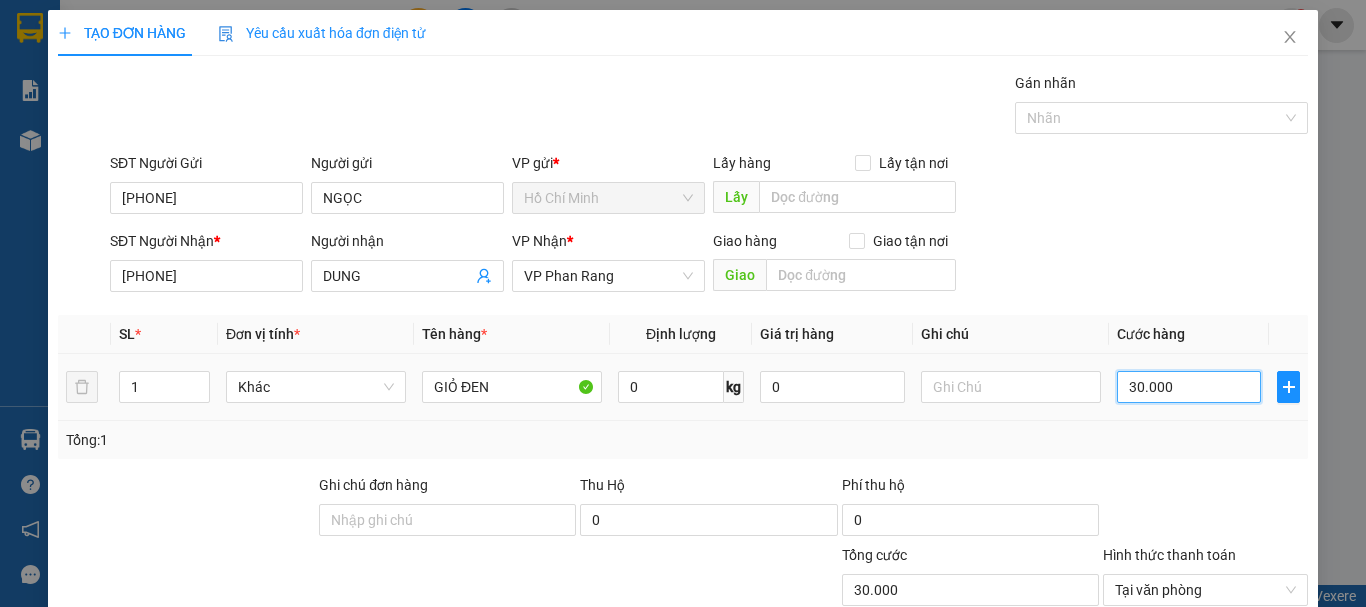 click on "30.000" at bounding box center (1189, 387) 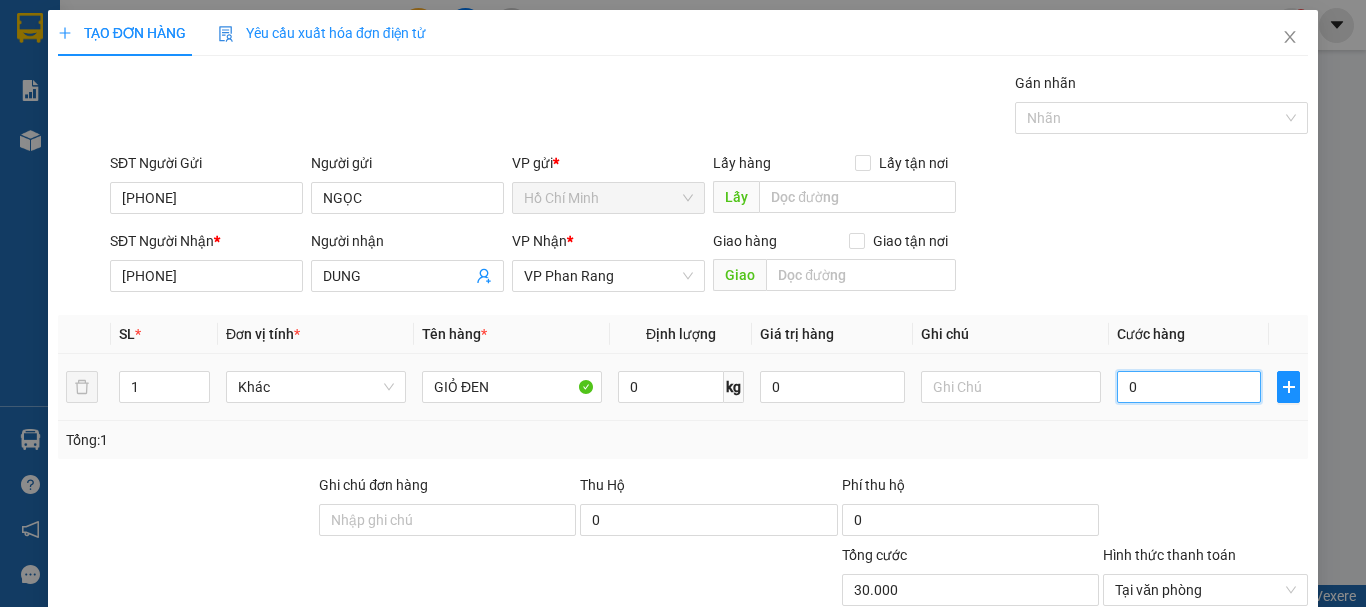 type on "0" 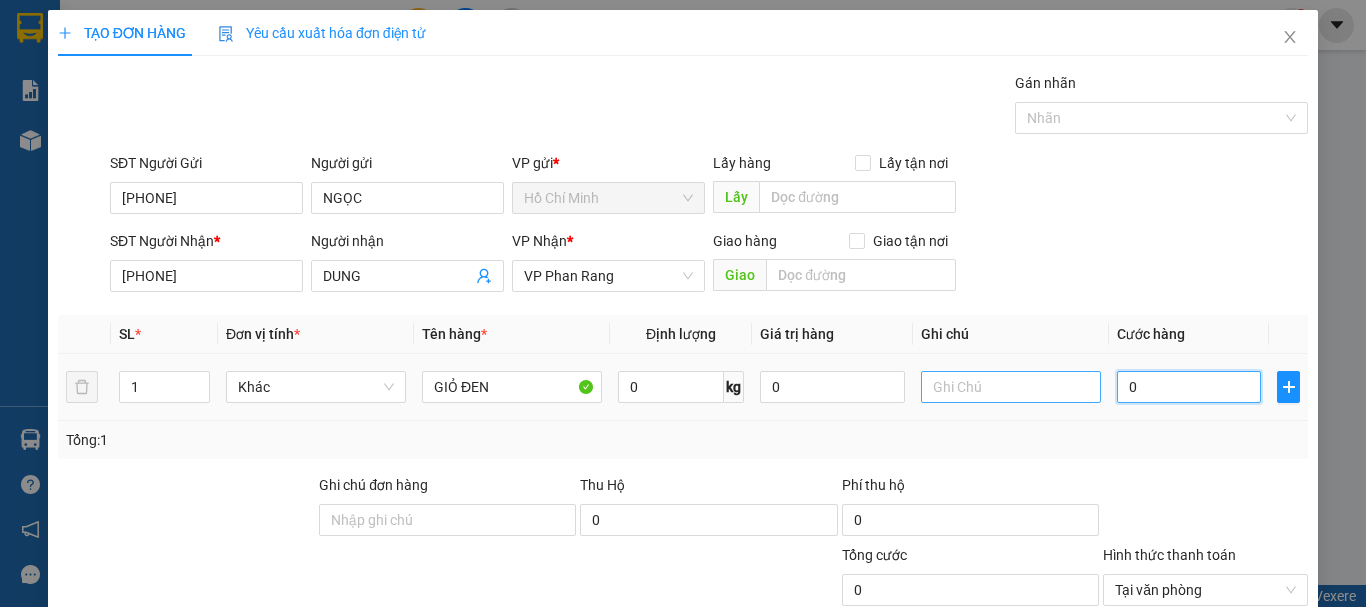 type on "0" 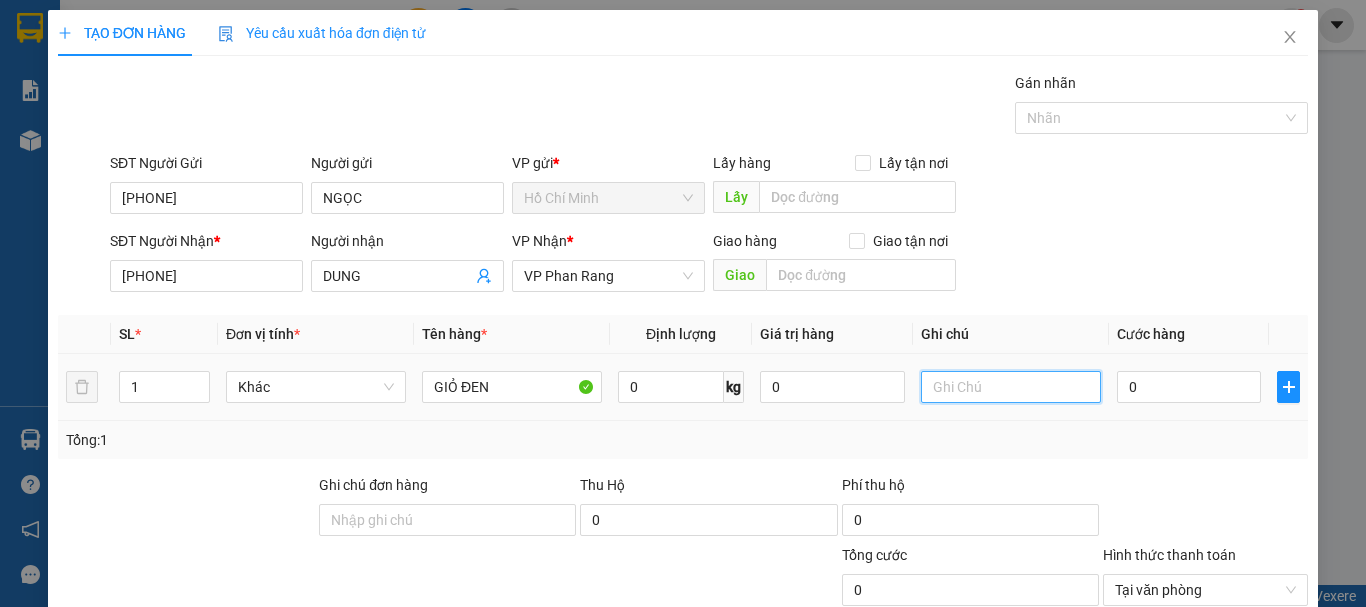 click at bounding box center (1011, 387) 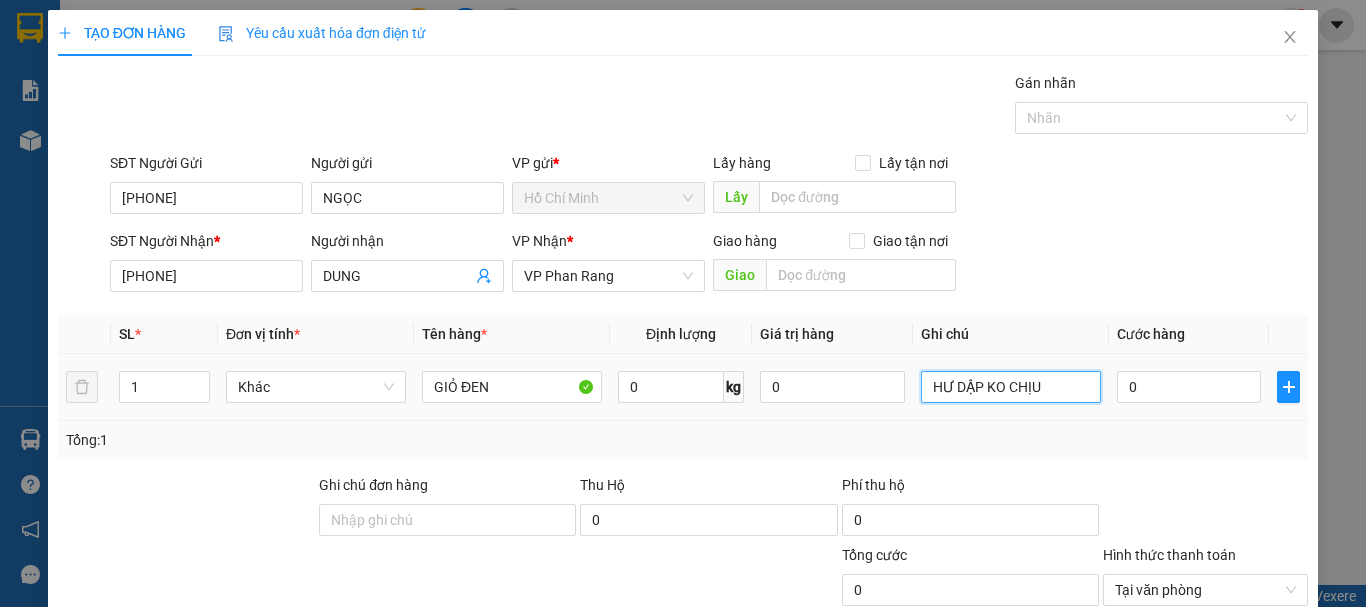 scroll, scrollTop: 100, scrollLeft: 0, axis: vertical 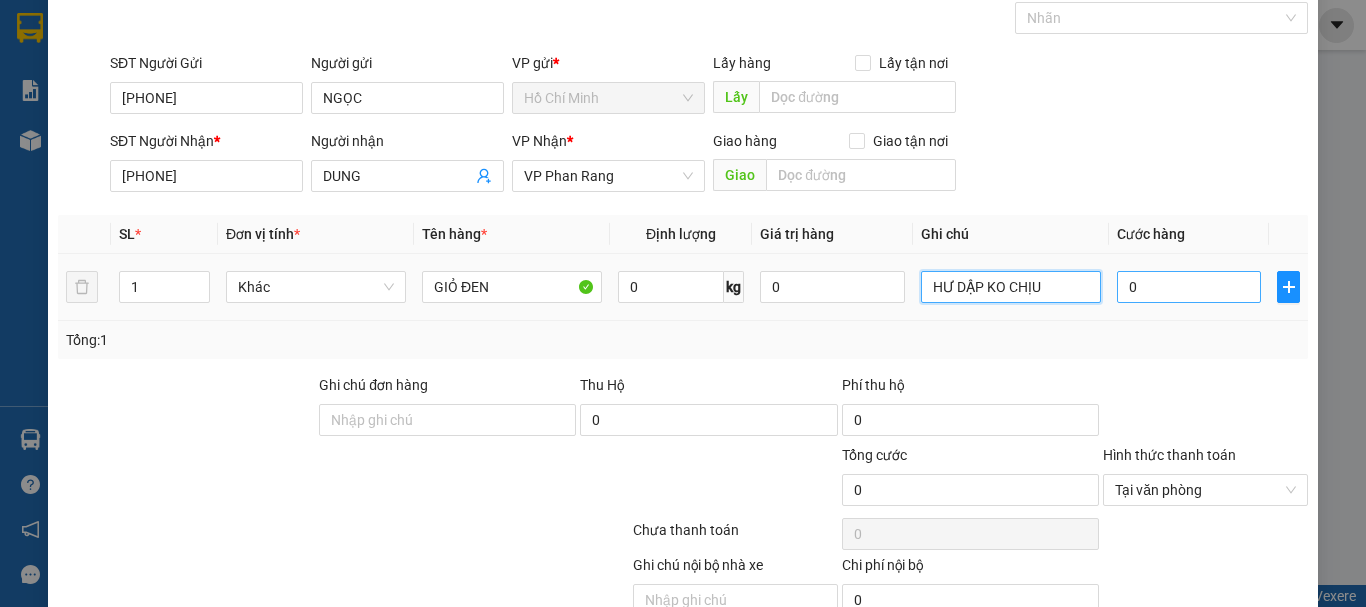 type on "HƯ DẬP KO CHỊU" 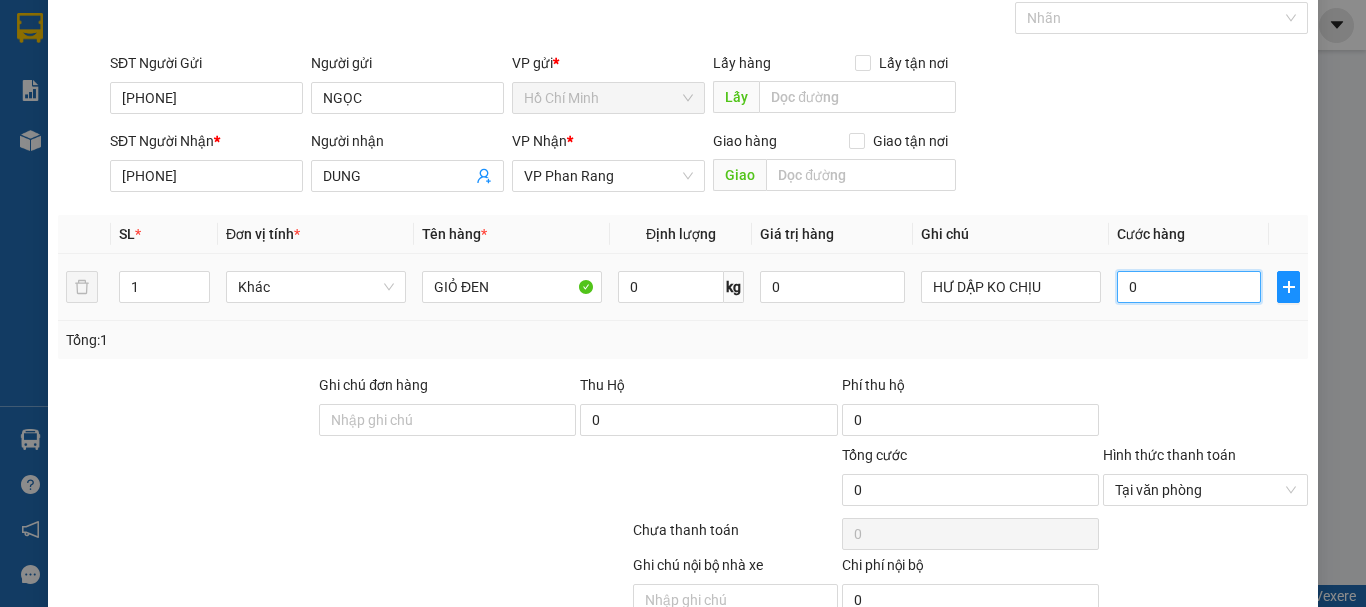 click on "0" at bounding box center (1189, 287) 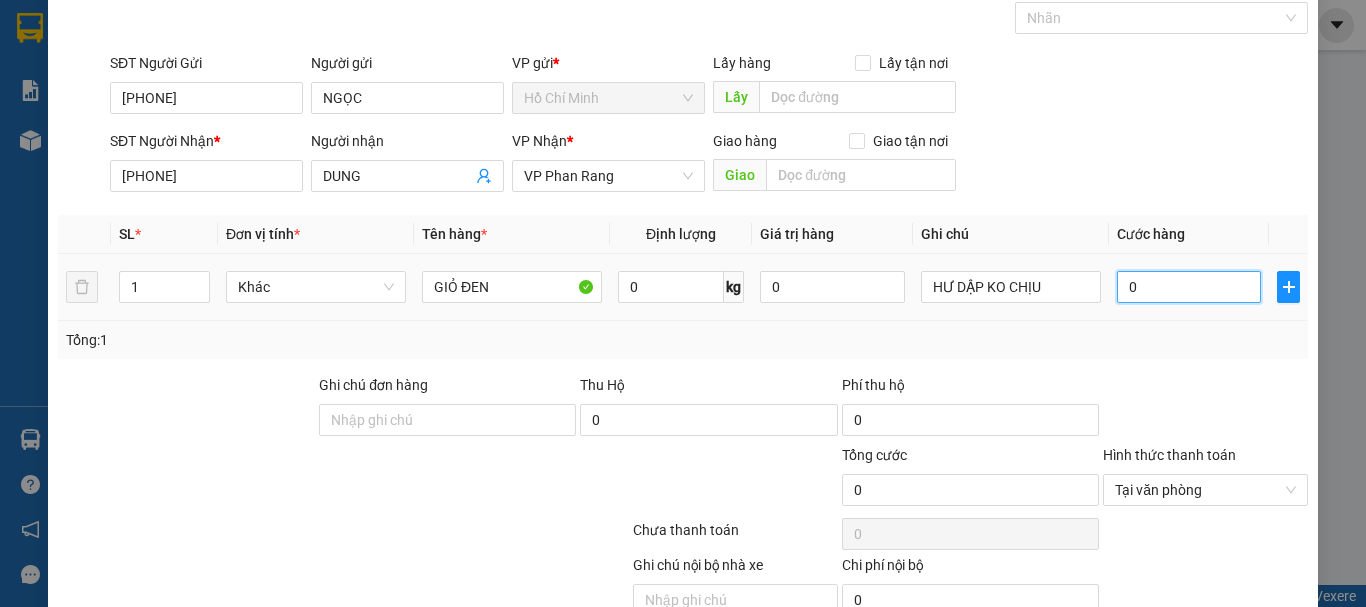type on "4" 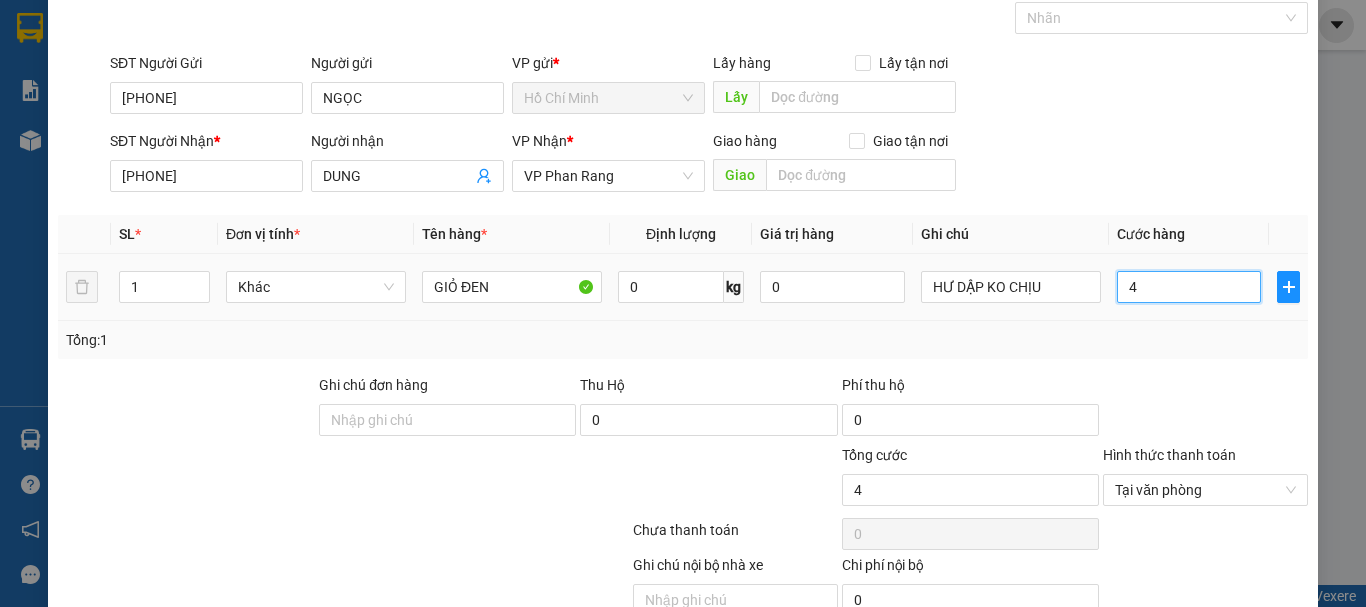 type on "40" 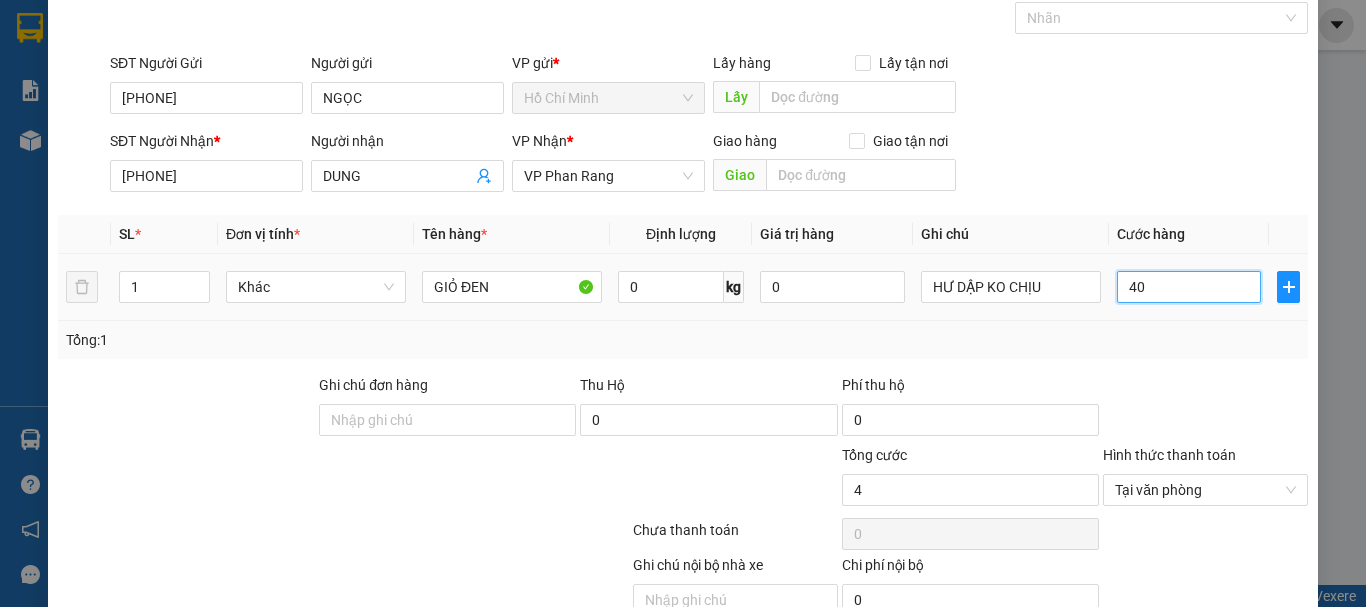 type on "40" 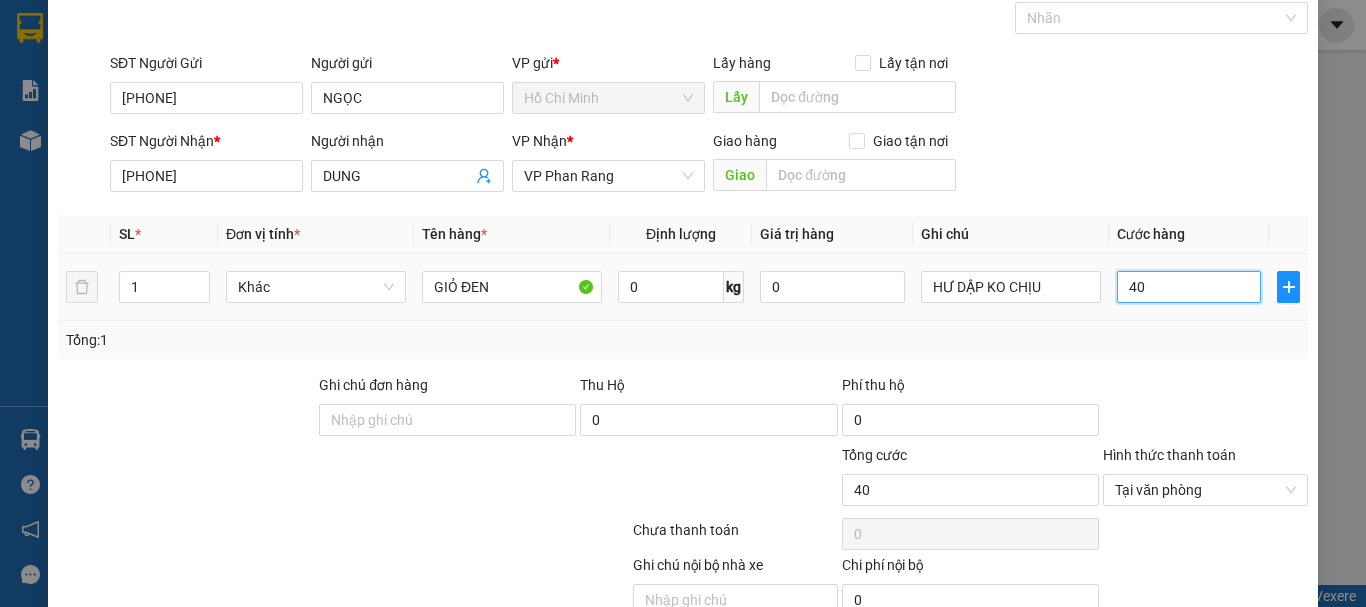 type on "400" 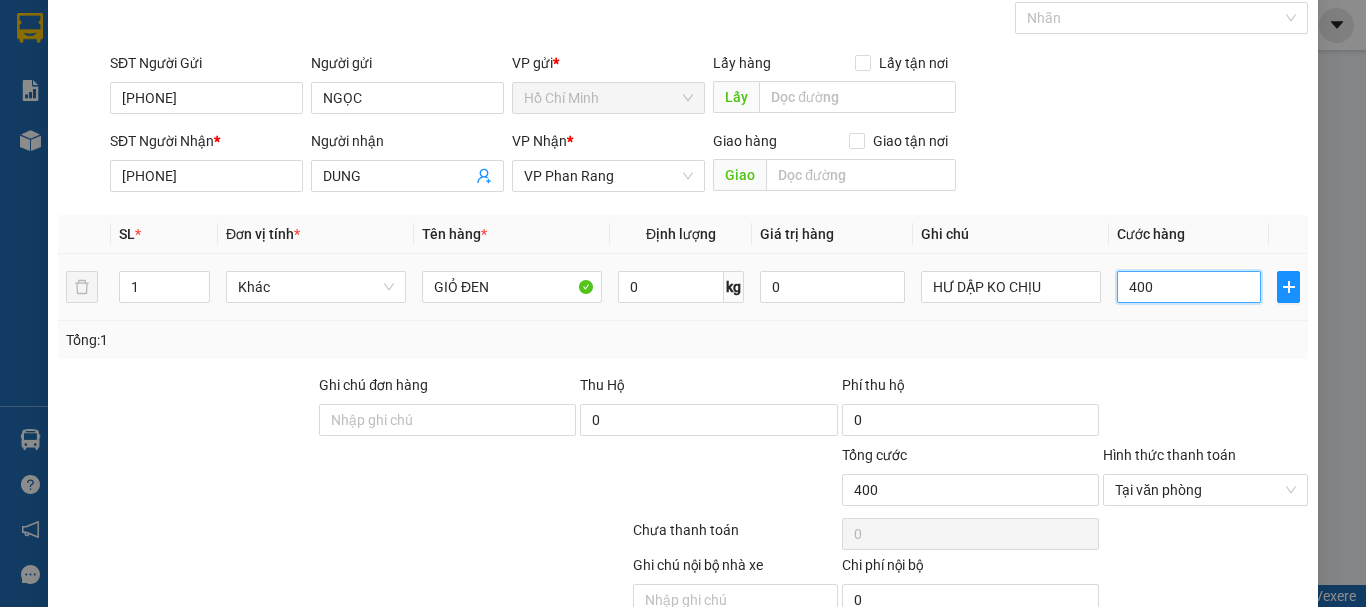 type on "4.000" 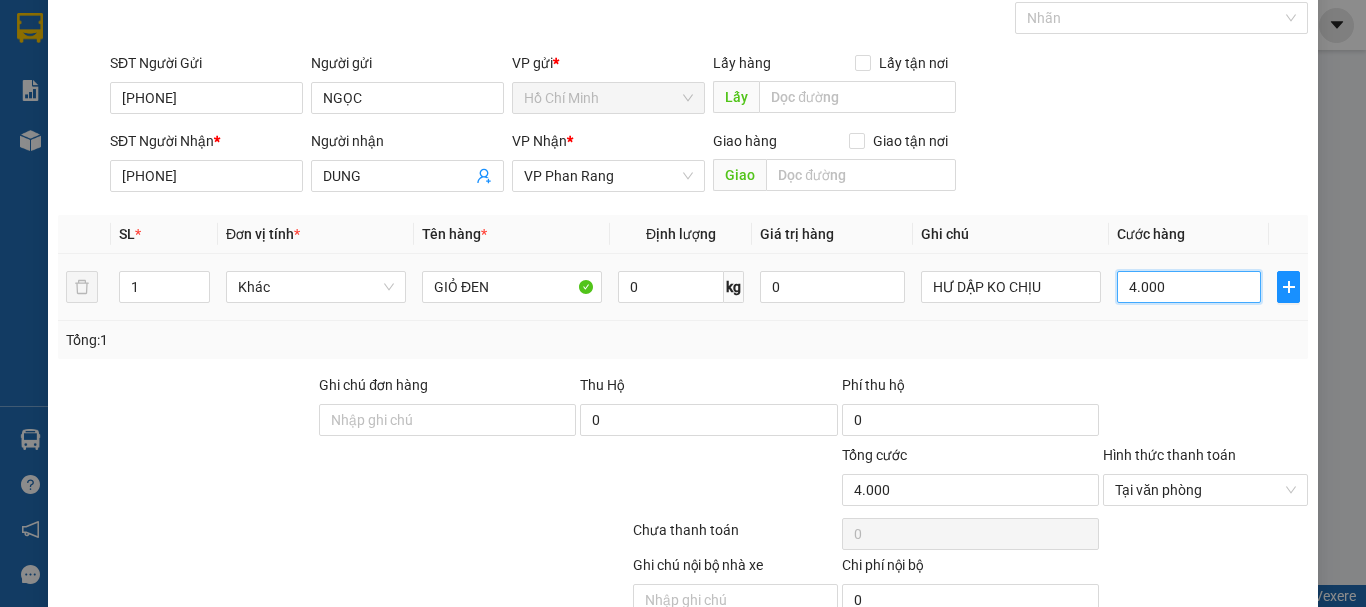 type on "40.000" 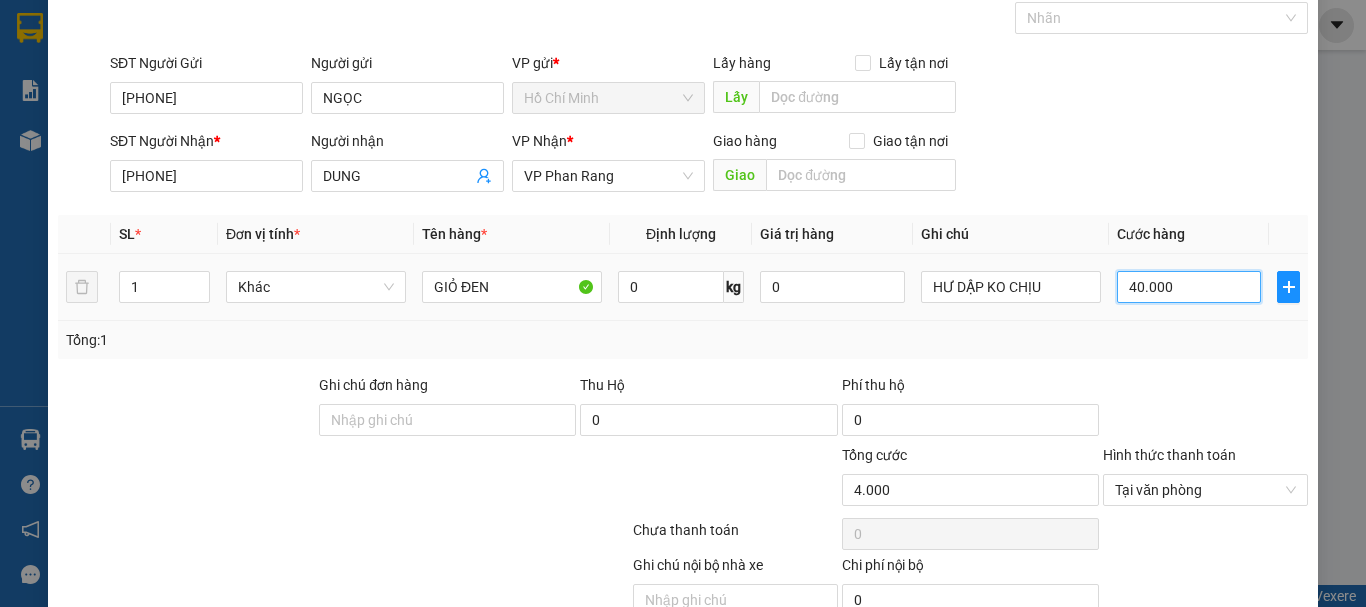 type on "40.000" 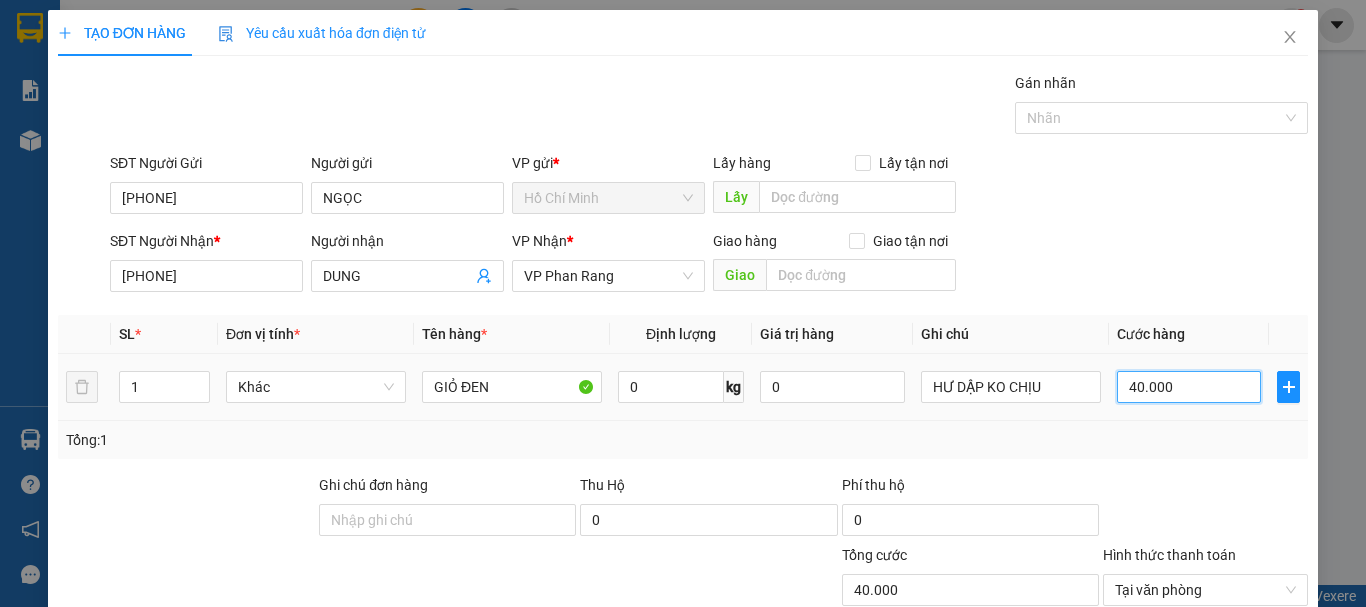 scroll, scrollTop: 195, scrollLeft: 0, axis: vertical 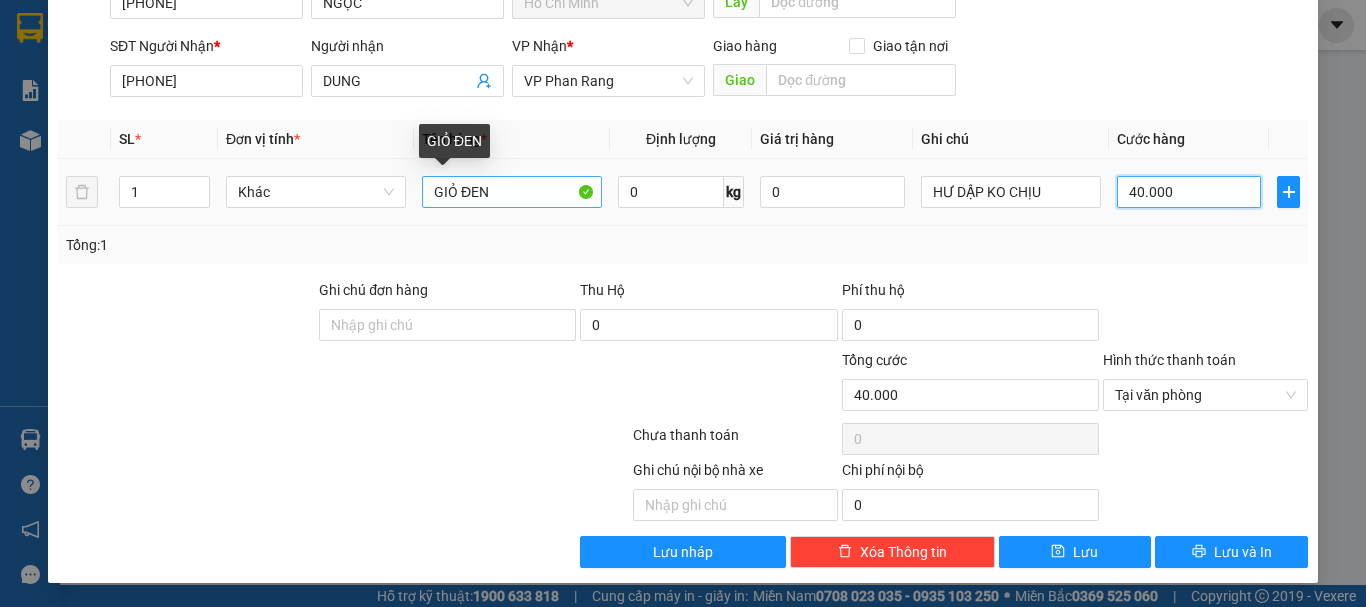 type on "40.000" 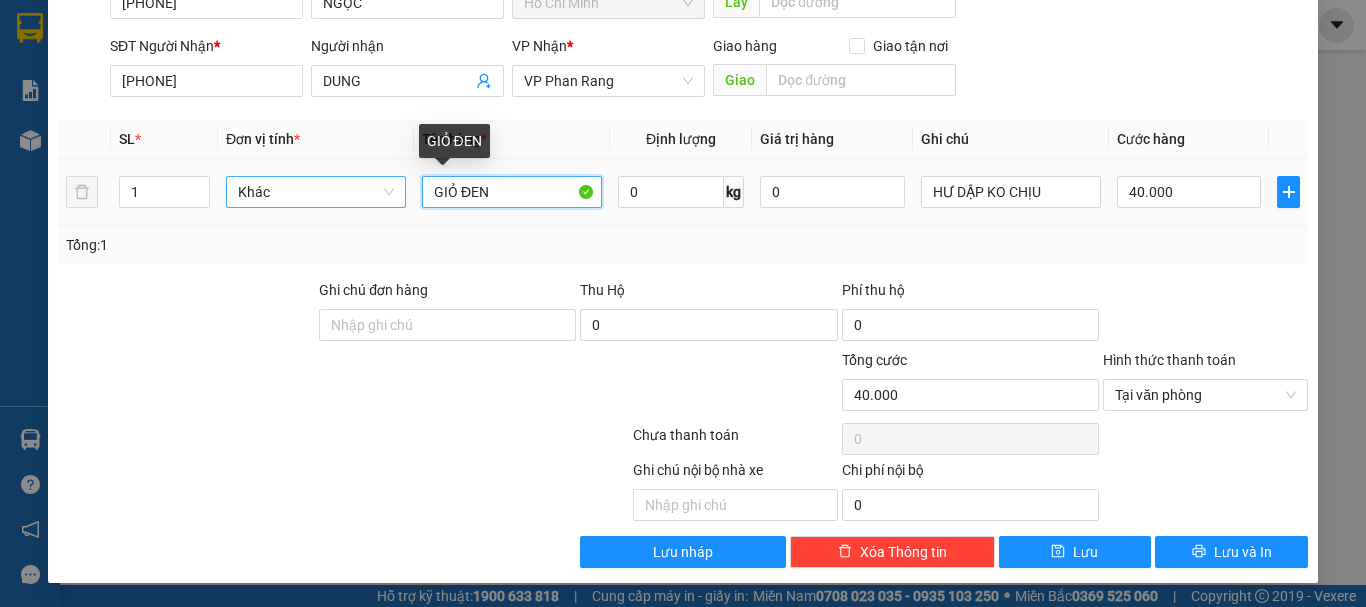 drag, startPoint x: 517, startPoint y: 186, endPoint x: 303, endPoint y: 205, distance: 214.8418 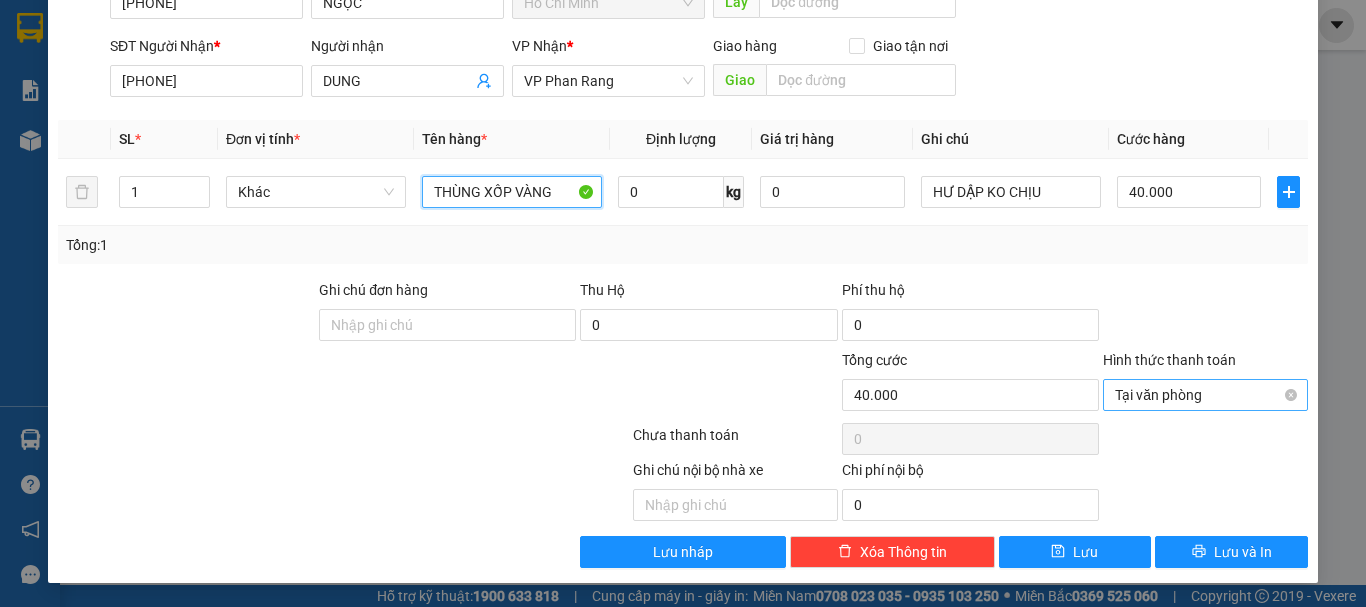 click on "Tại văn phòng" at bounding box center [1205, 395] 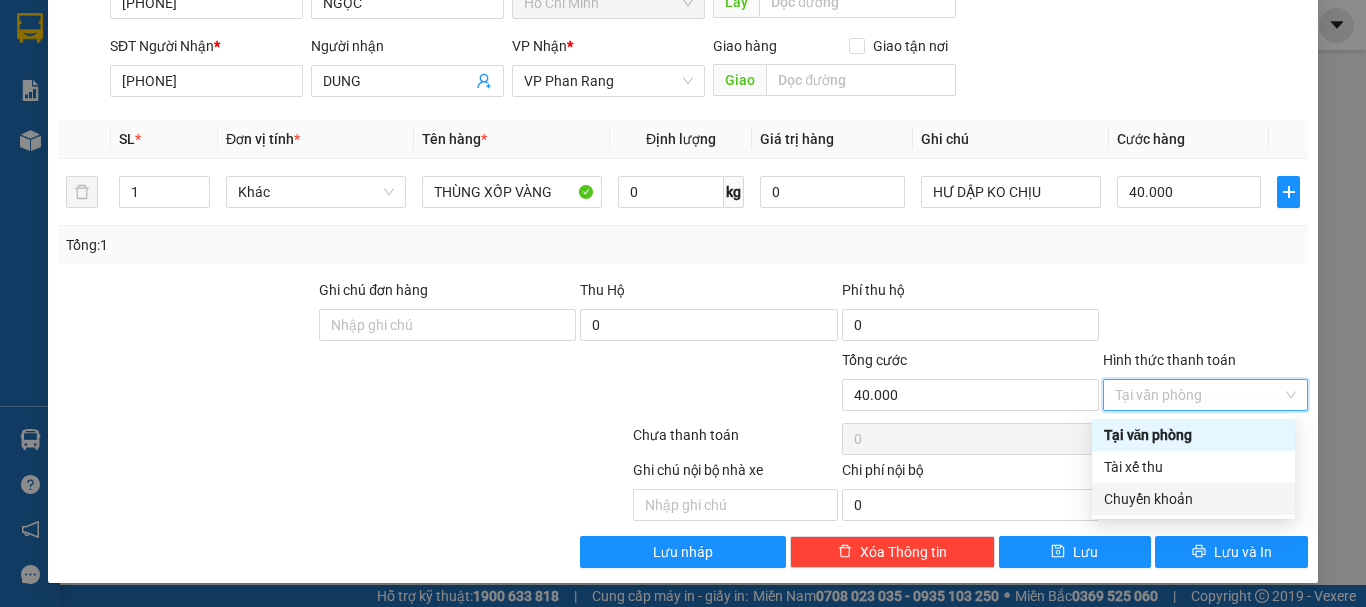 click on "Chuyển khoản" at bounding box center [1193, 499] 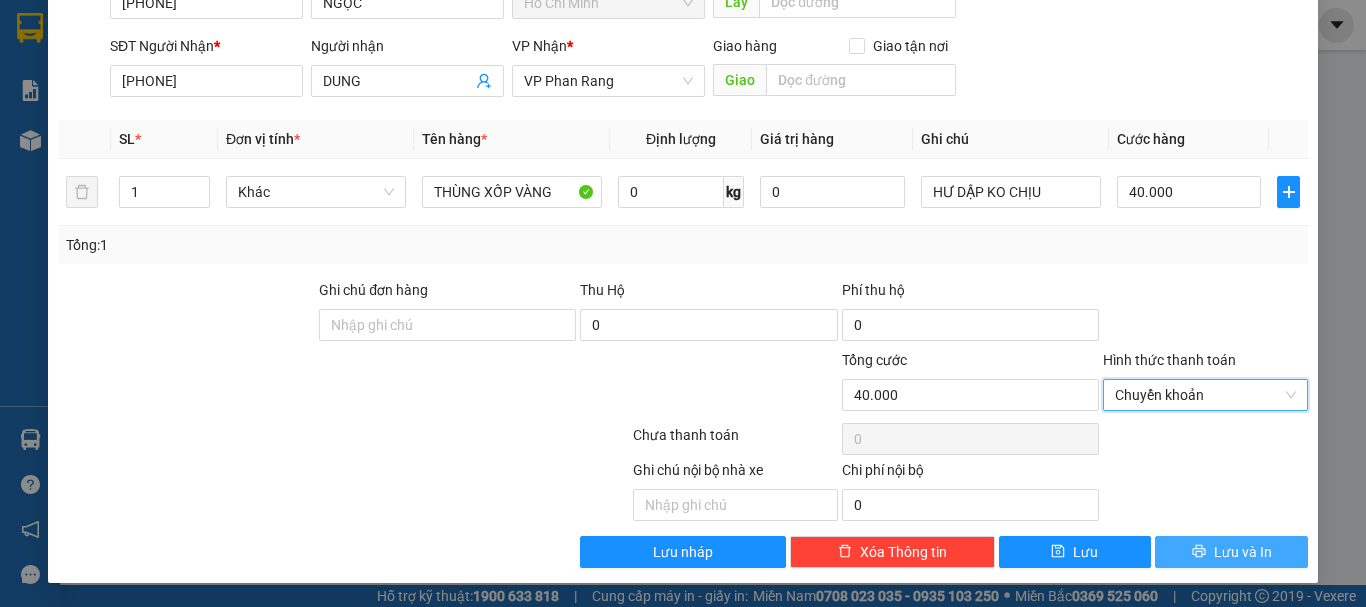 click on "Lưu và In" at bounding box center [1243, 552] 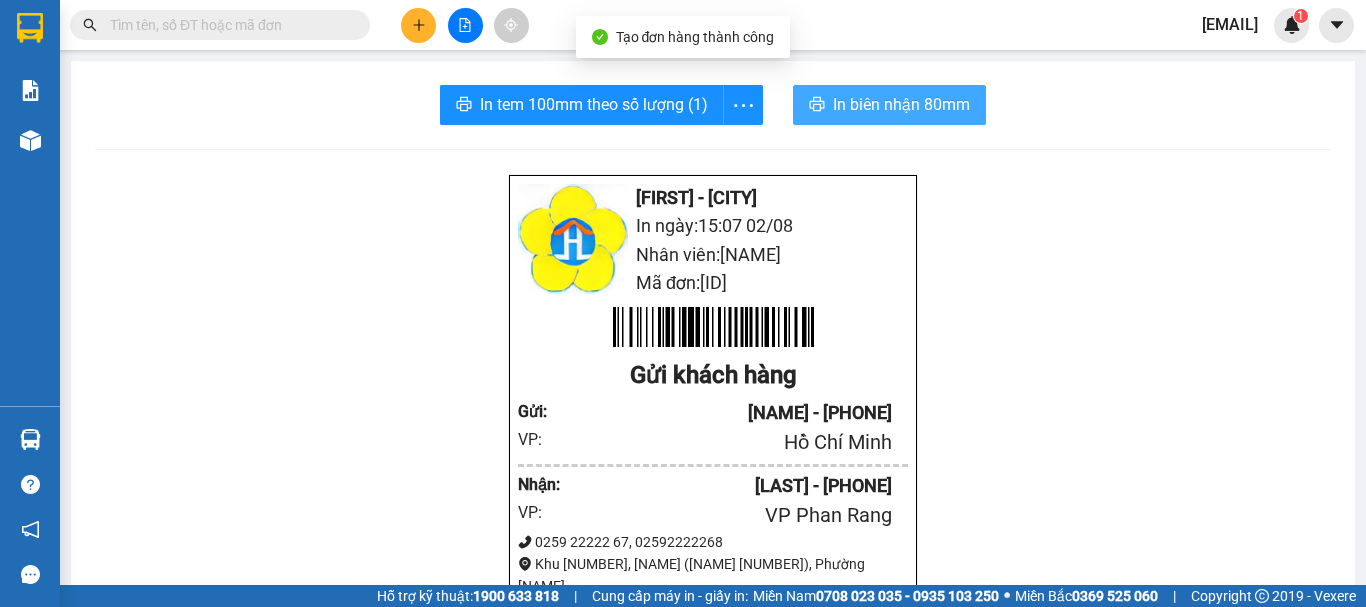 click on "In biên nhận 80mm" at bounding box center [901, 104] 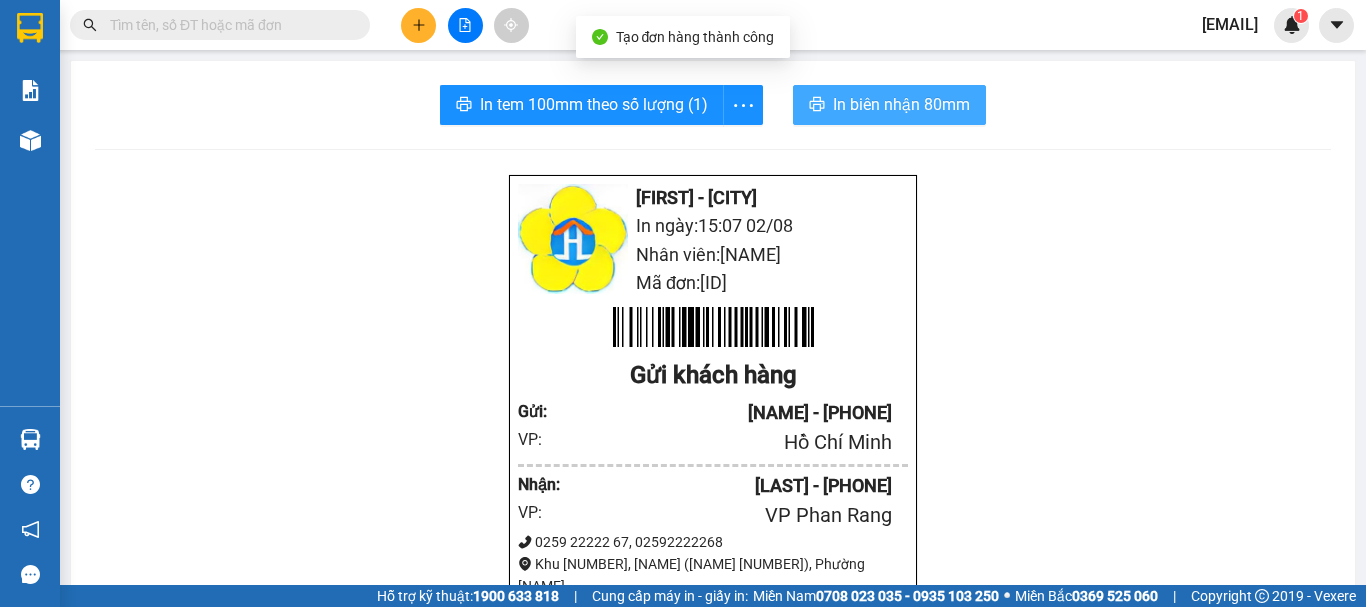 scroll, scrollTop: 0, scrollLeft: 0, axis: both 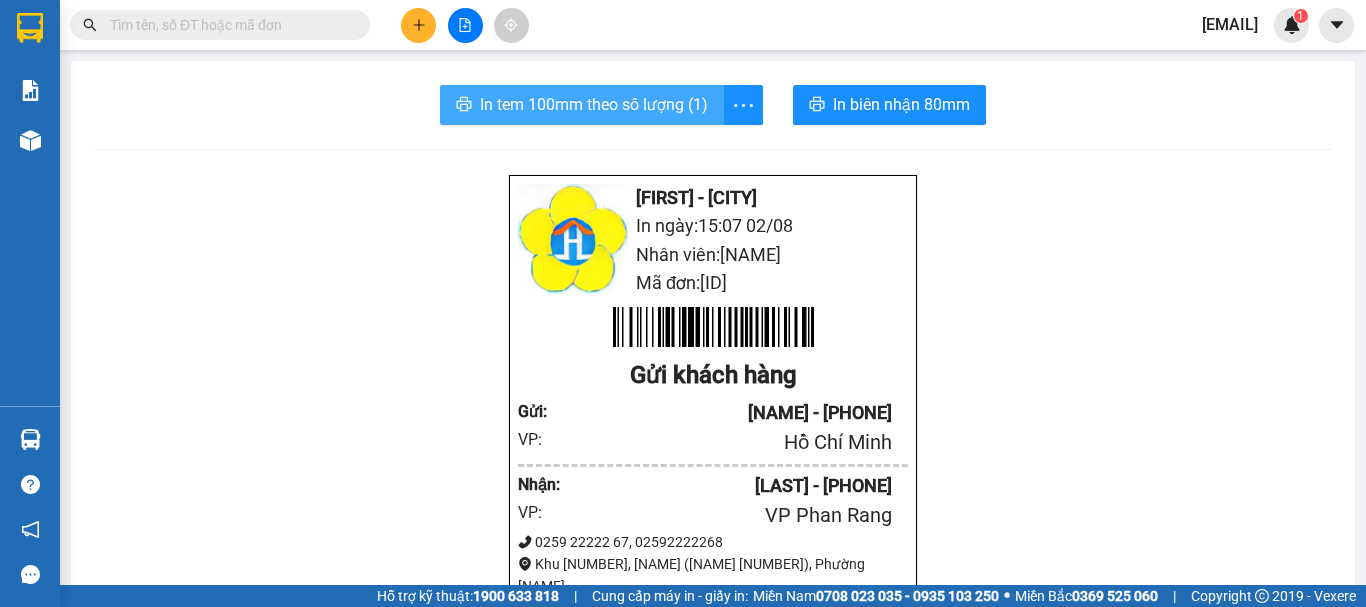 click on "In tem 100mm theo số lượng
(1)" at bounding box center (594, 104) 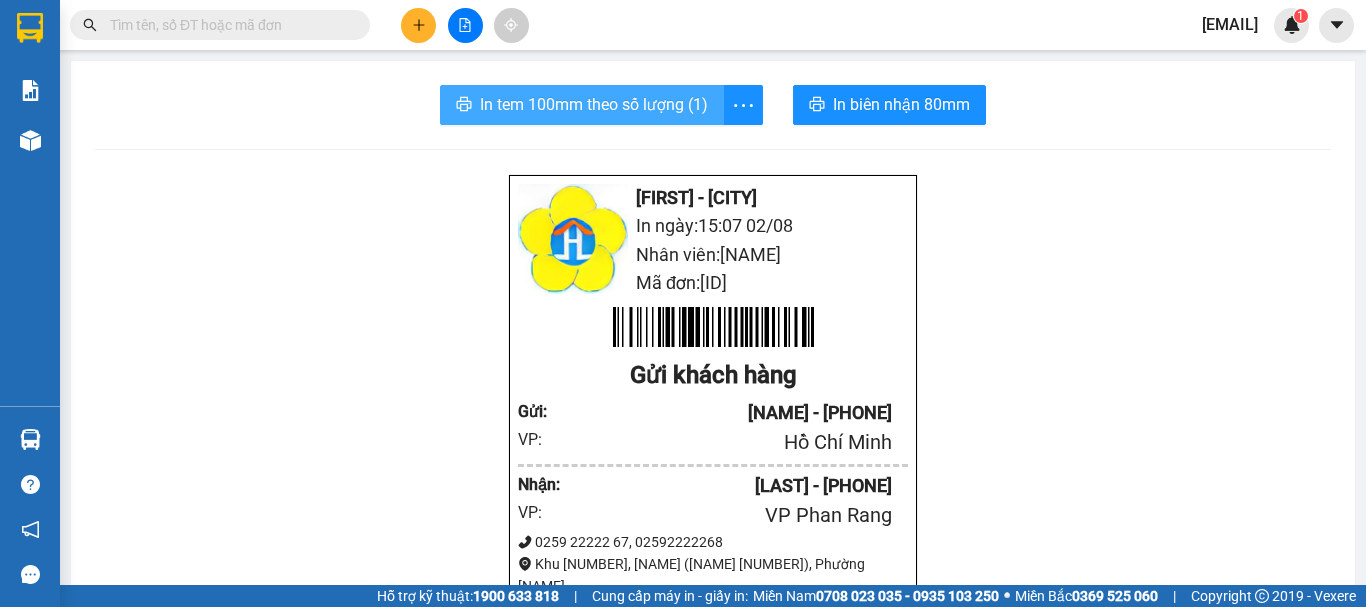 scroll, scrollTop: 0, scrollLeft: 0, axis: both 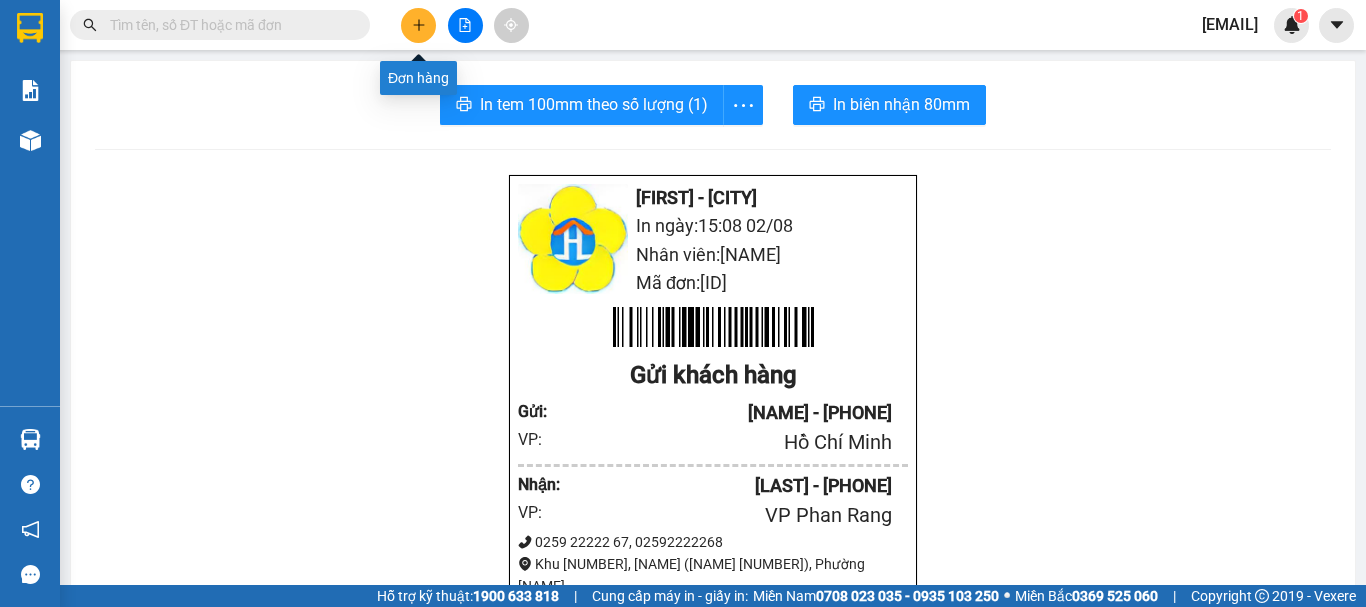 click 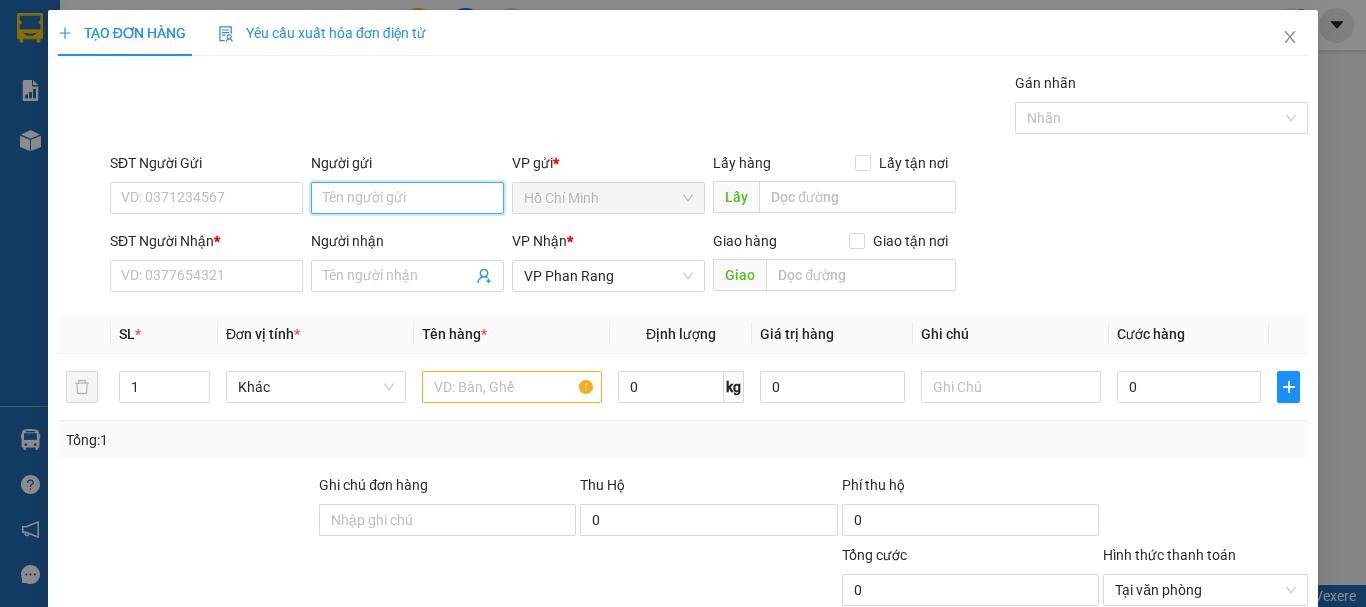 click on "Người gửi" at bounding box center (407, 198) 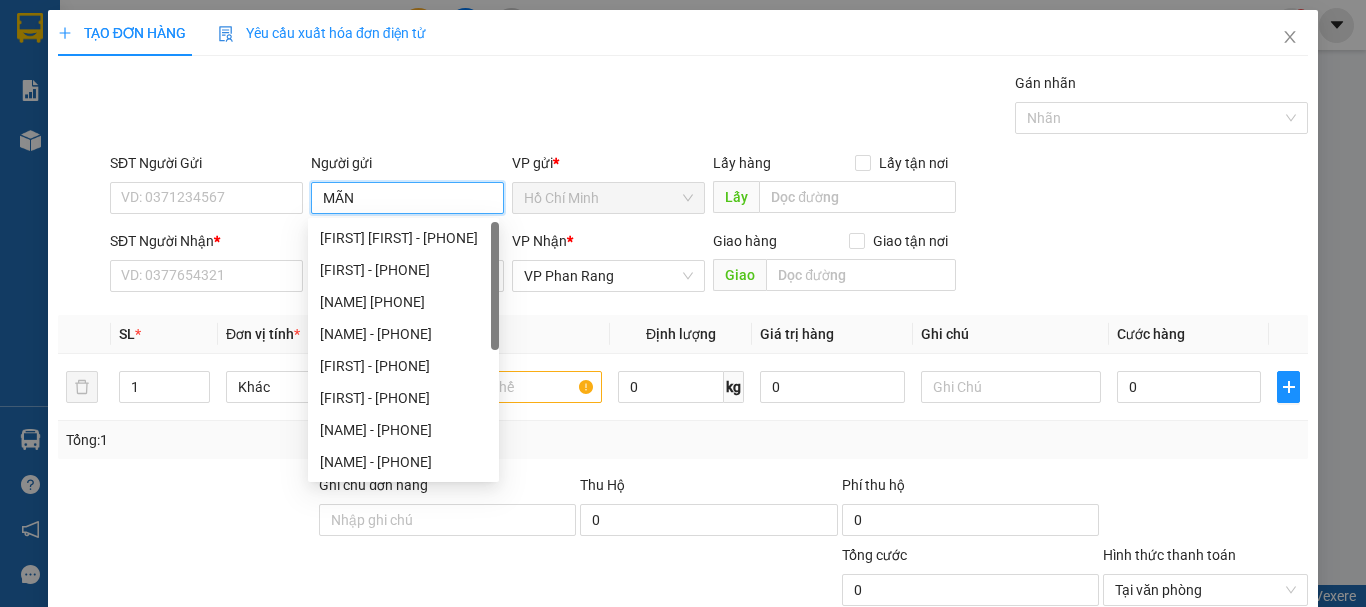 type on "MÃNH" 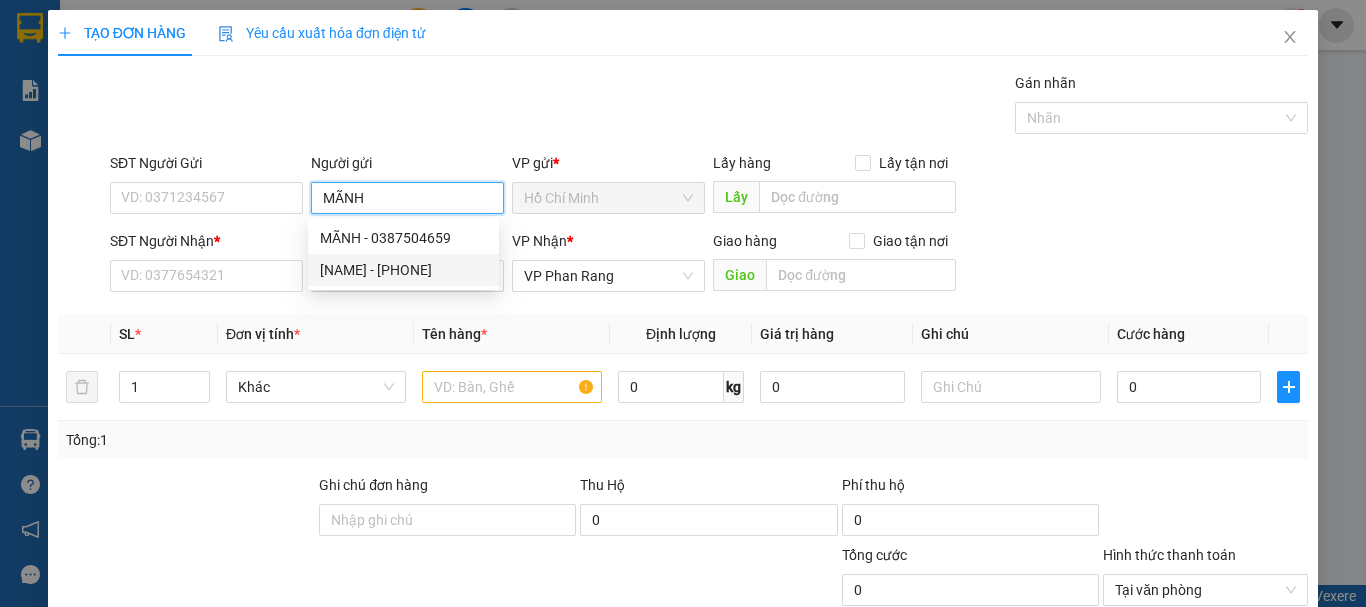 click on "[NAME] - [PHONE]" at bounding box center [403, 270] 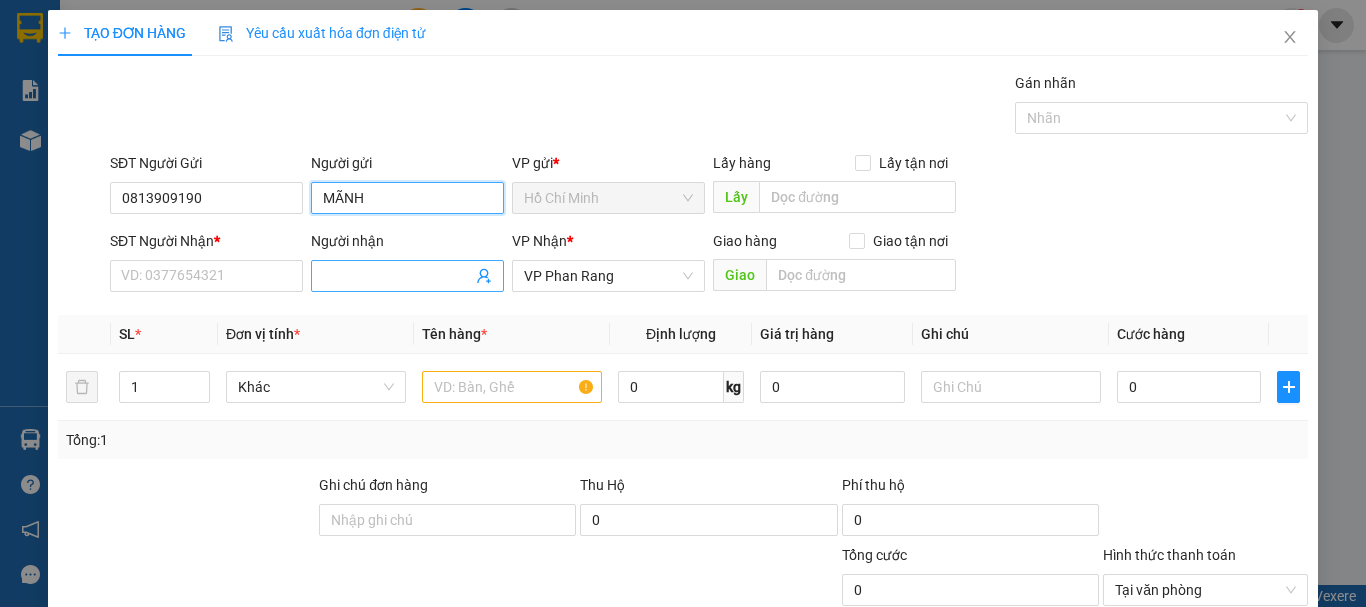 type on "MÃNH" 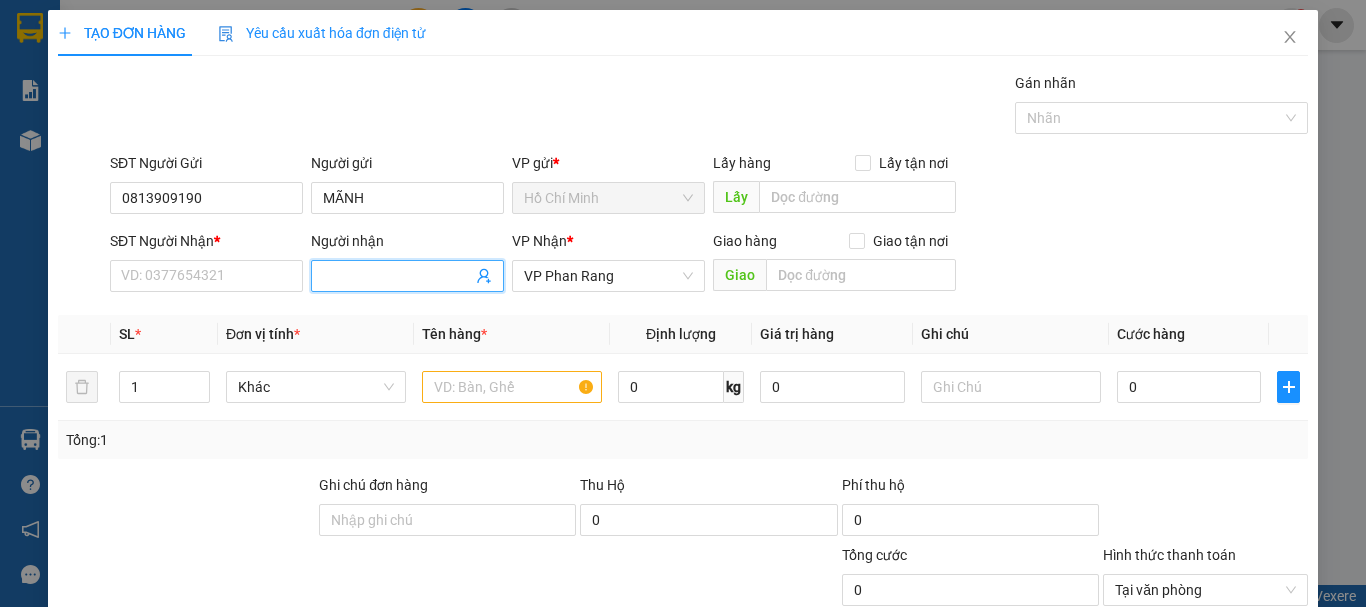 click on "Người nhận" at bounding box center (397, 276) 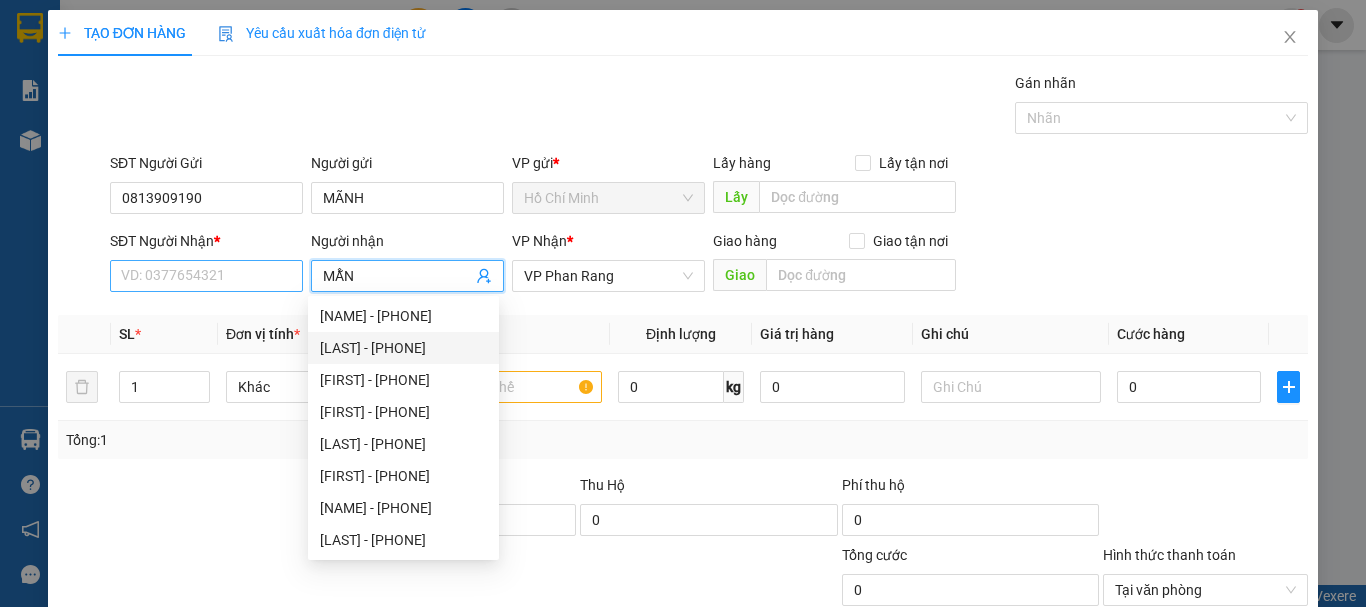 type on "MẪN" 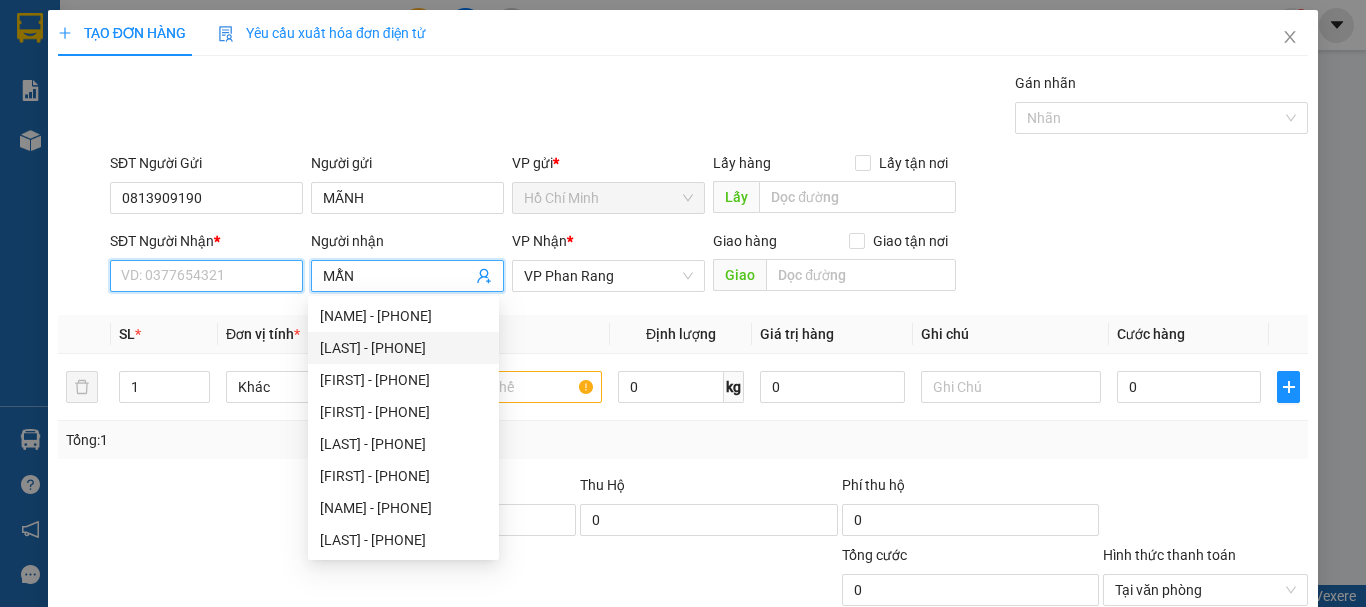 click on "SĐT Người Nhận  *" at bounding box center (206, 276) 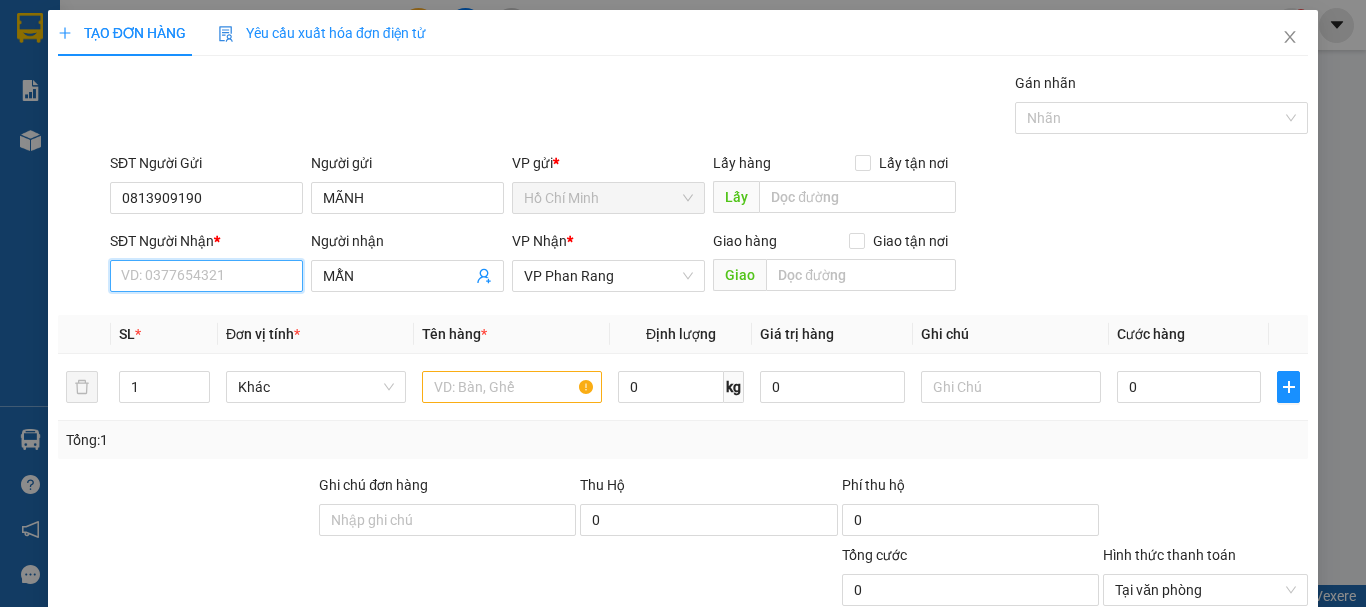 type on "0" 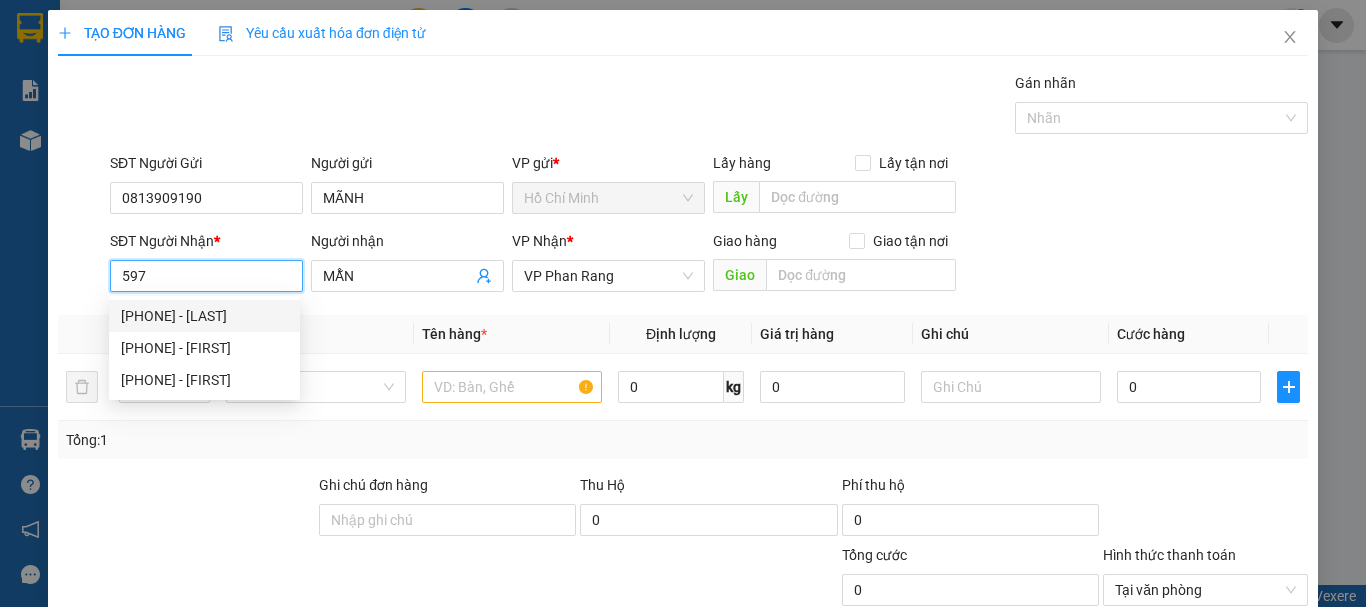 click on "[PHONE] - [LAST]" at bounding box center (204, 316) 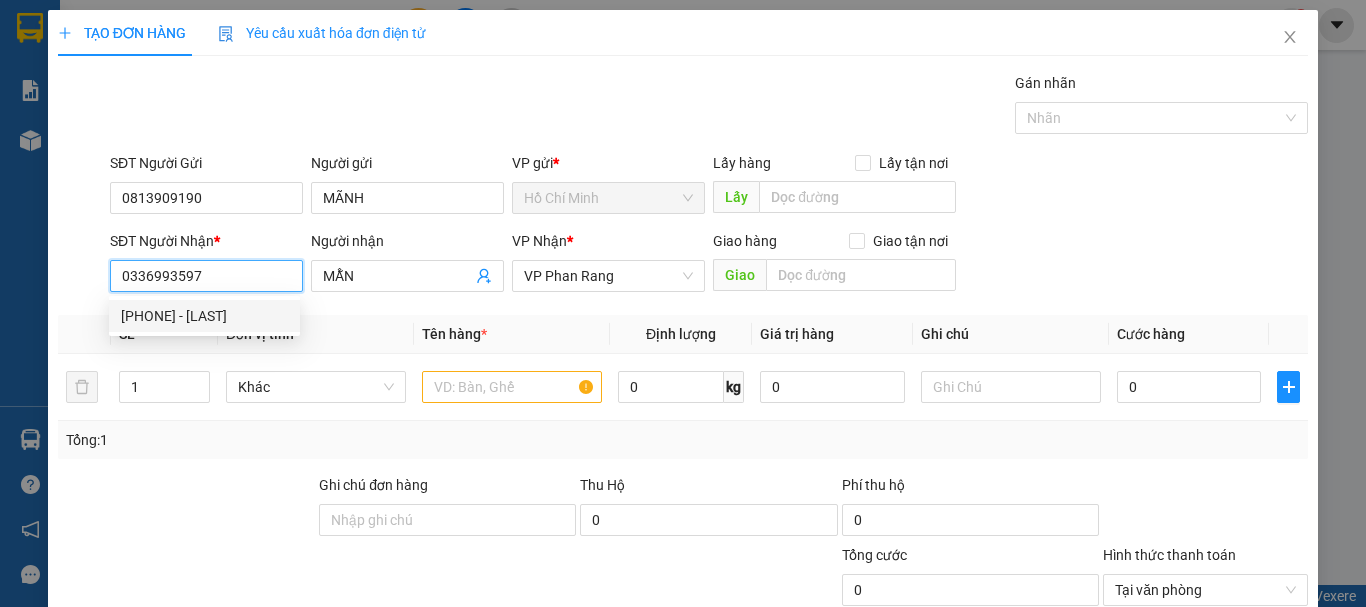 type on "30.000" 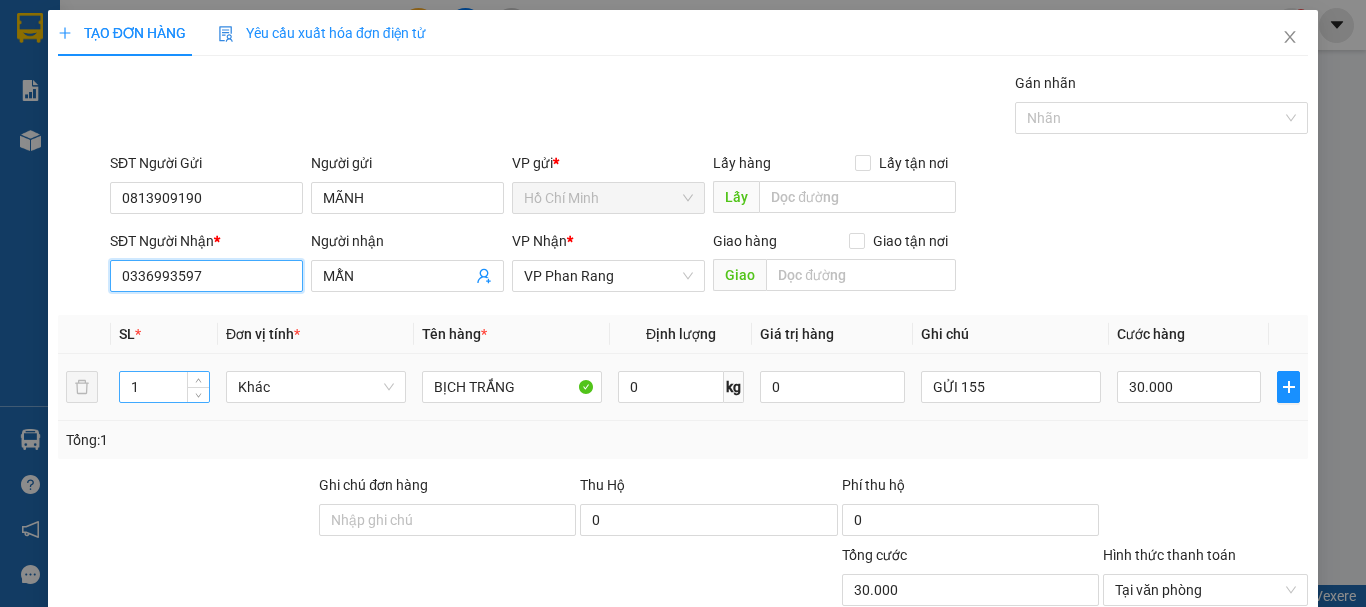 type on "0336993597" 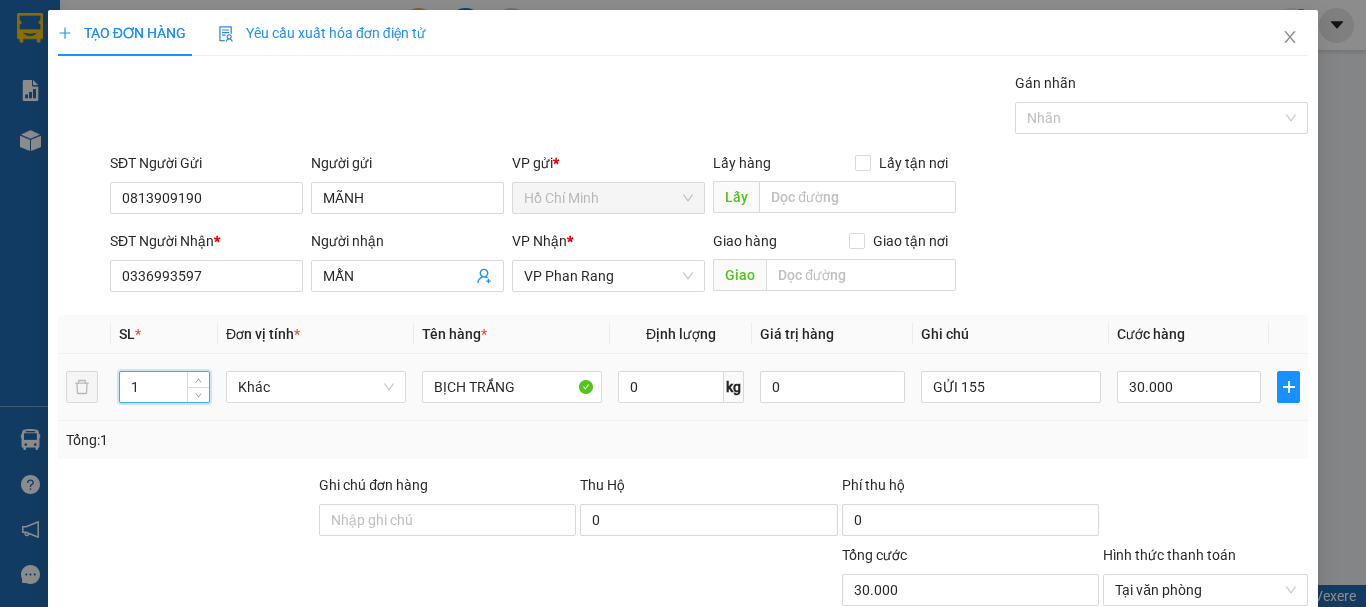 drag, startPoint x: 150, startPoint y: 399, endPoint x: 124, endPoint y: 397, distance: 26.076809 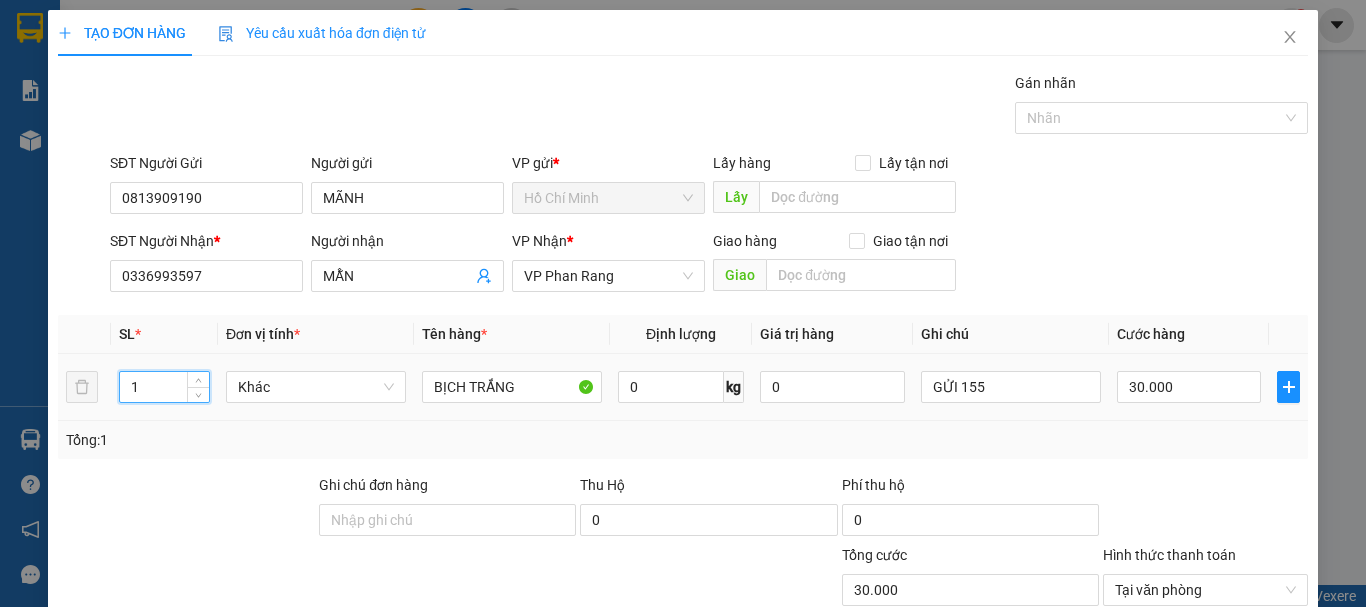 click on "1" at bounding box center (164, 387) 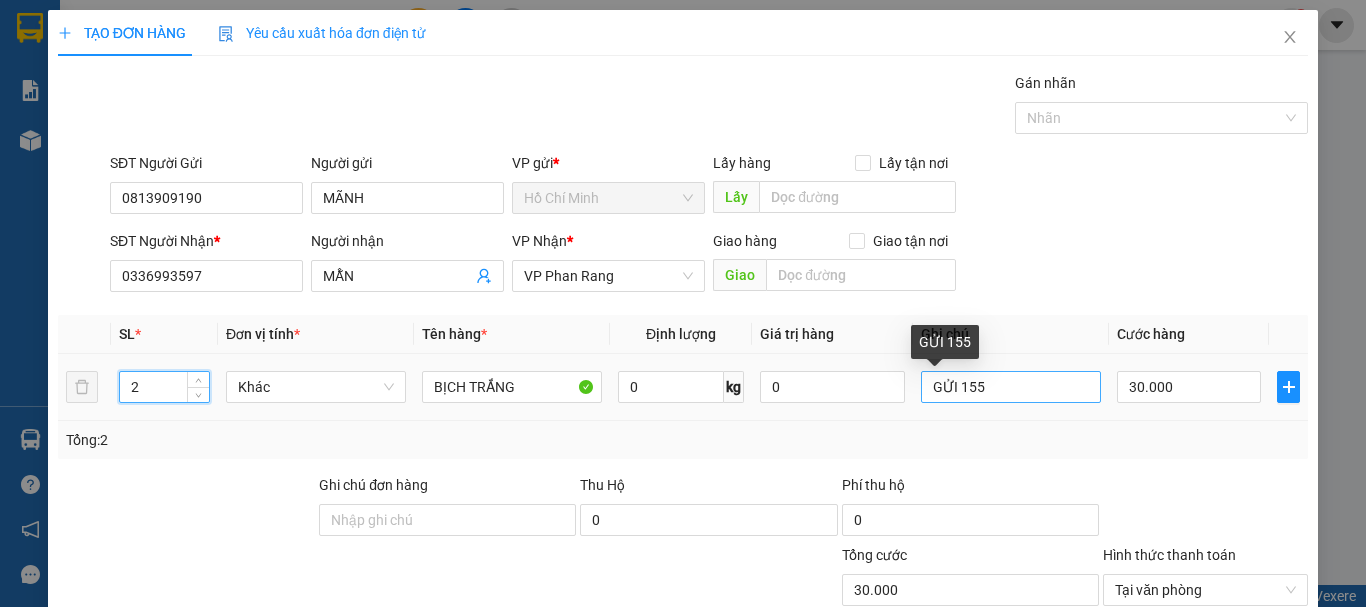 type on "2" 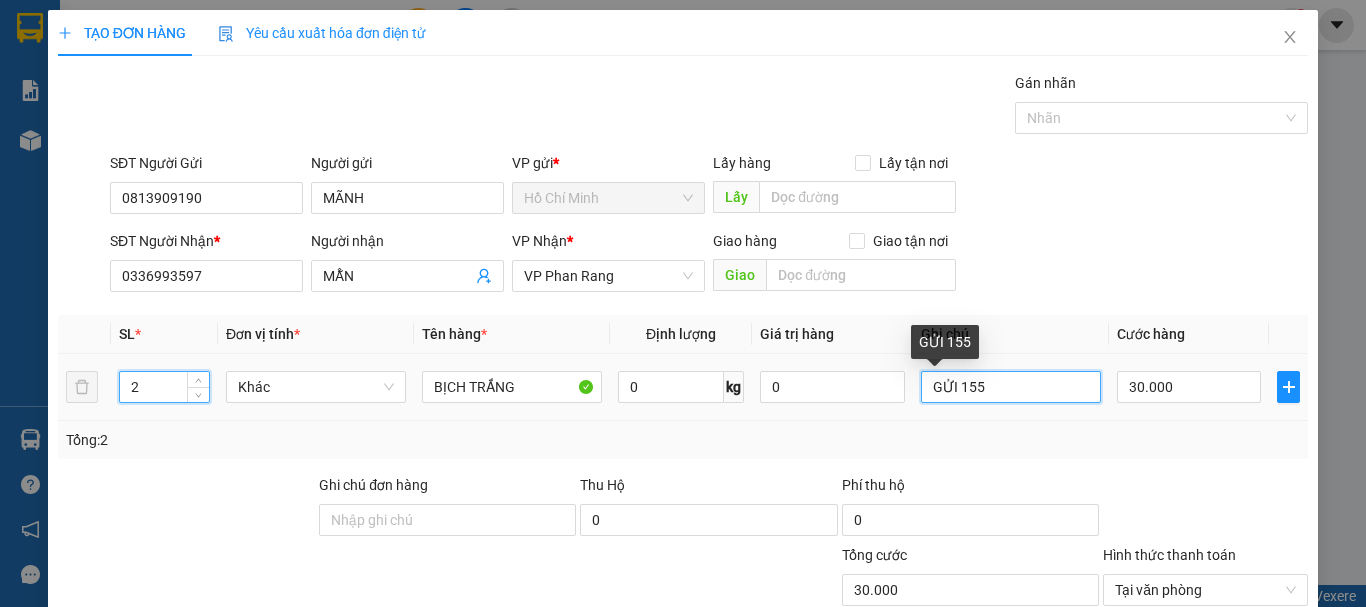 click on "GỬI 155" at bounding box center (1011, 387) 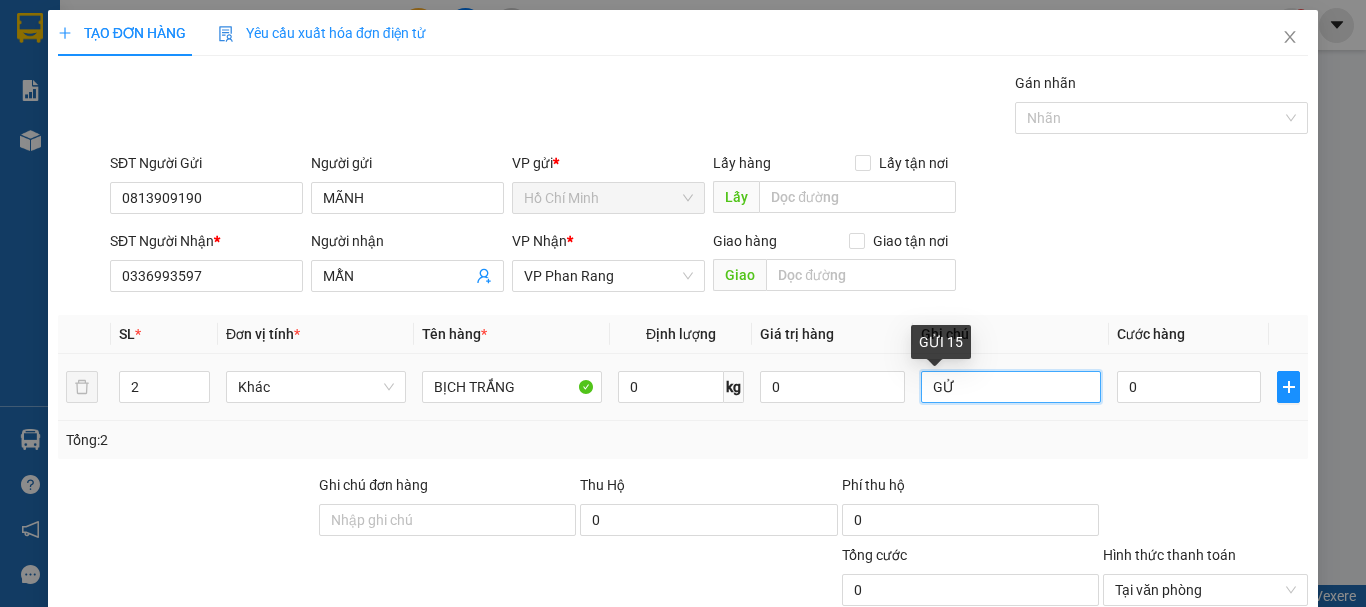 type on "G" 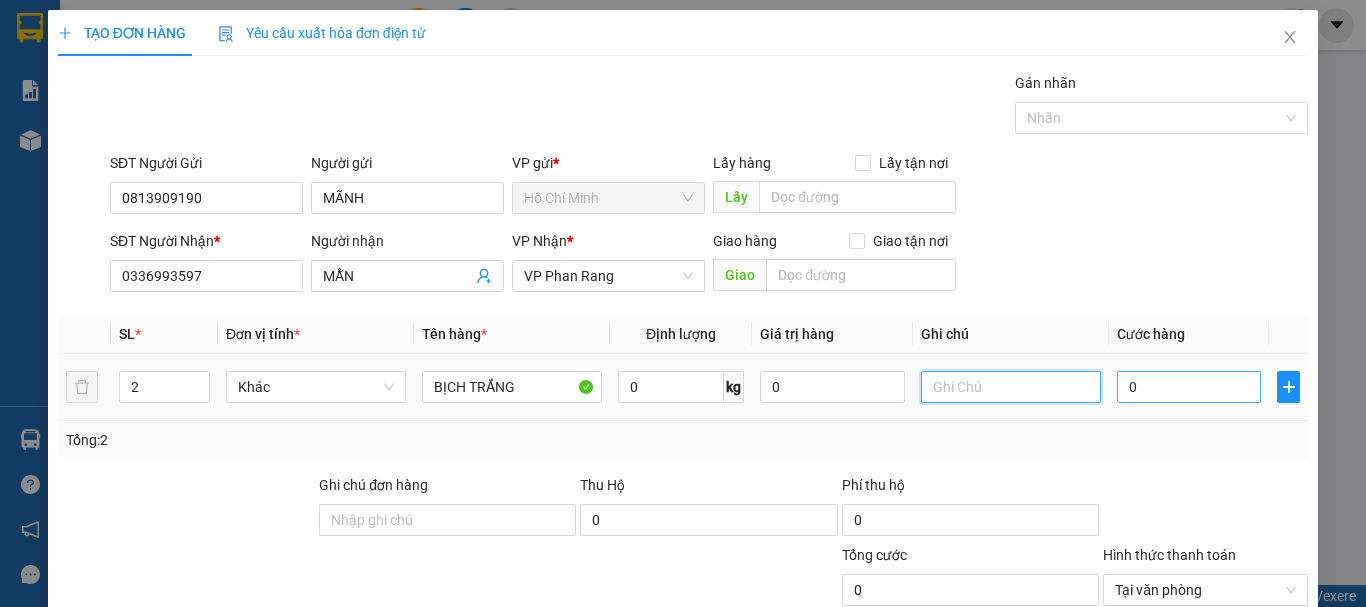 type 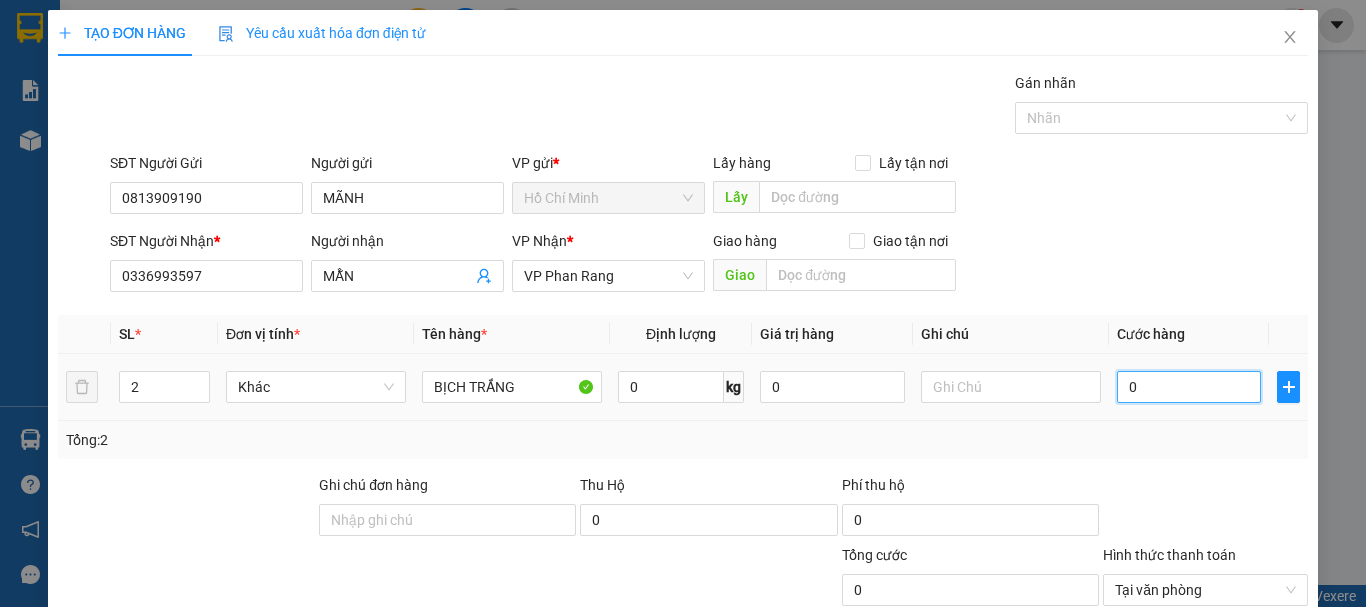 click on "0" at bounding box center [1189, 387] 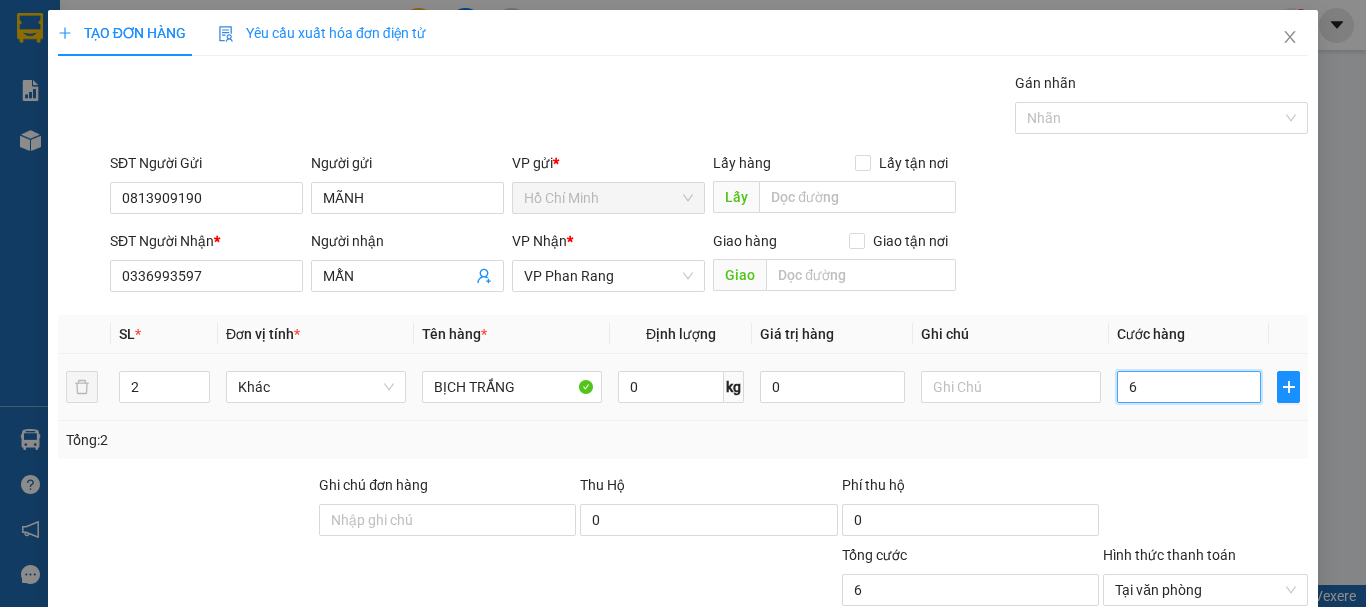 type on "60" 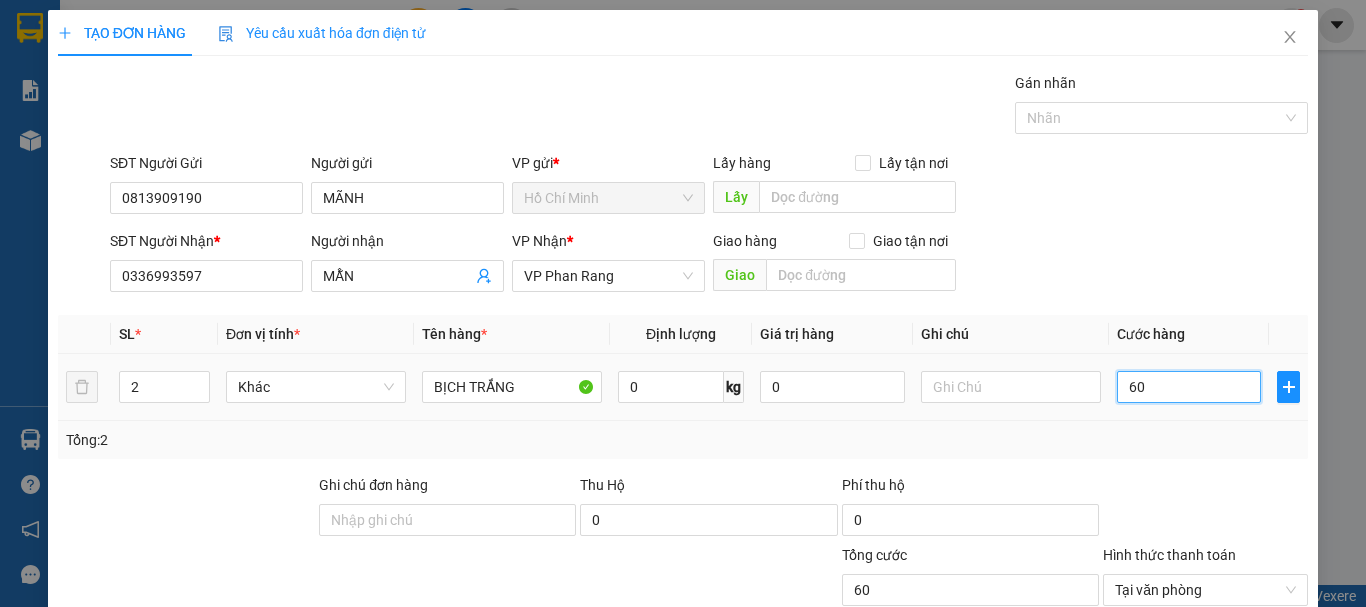 type on "600" 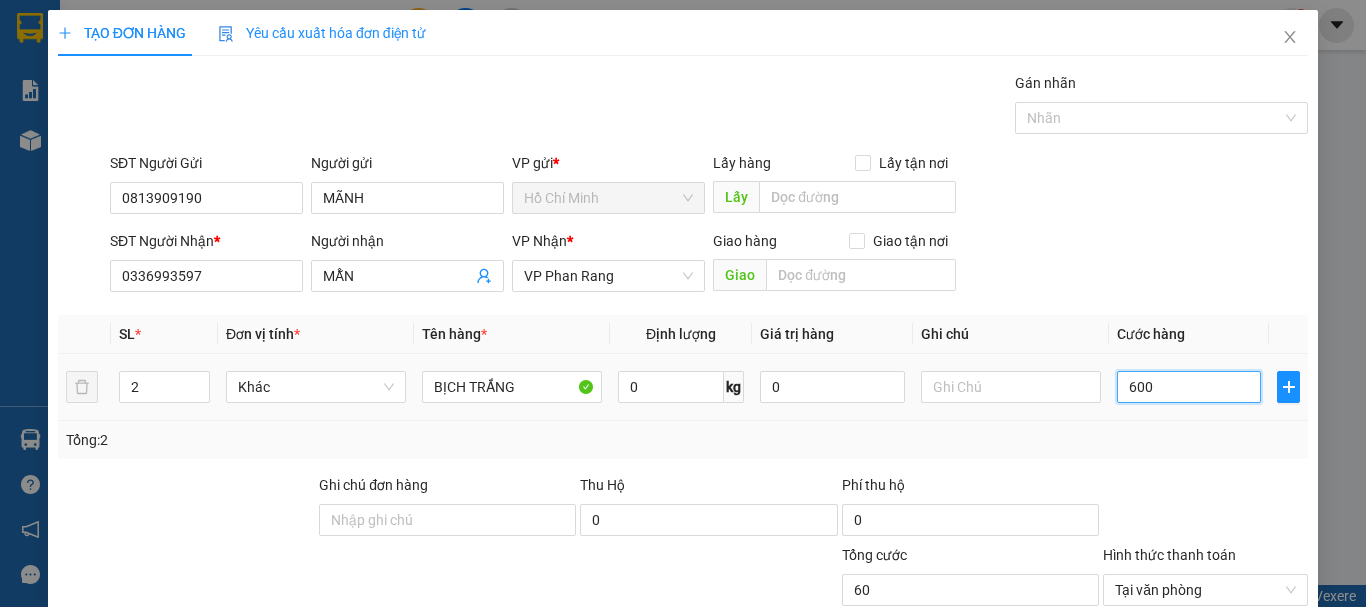 type on "600" 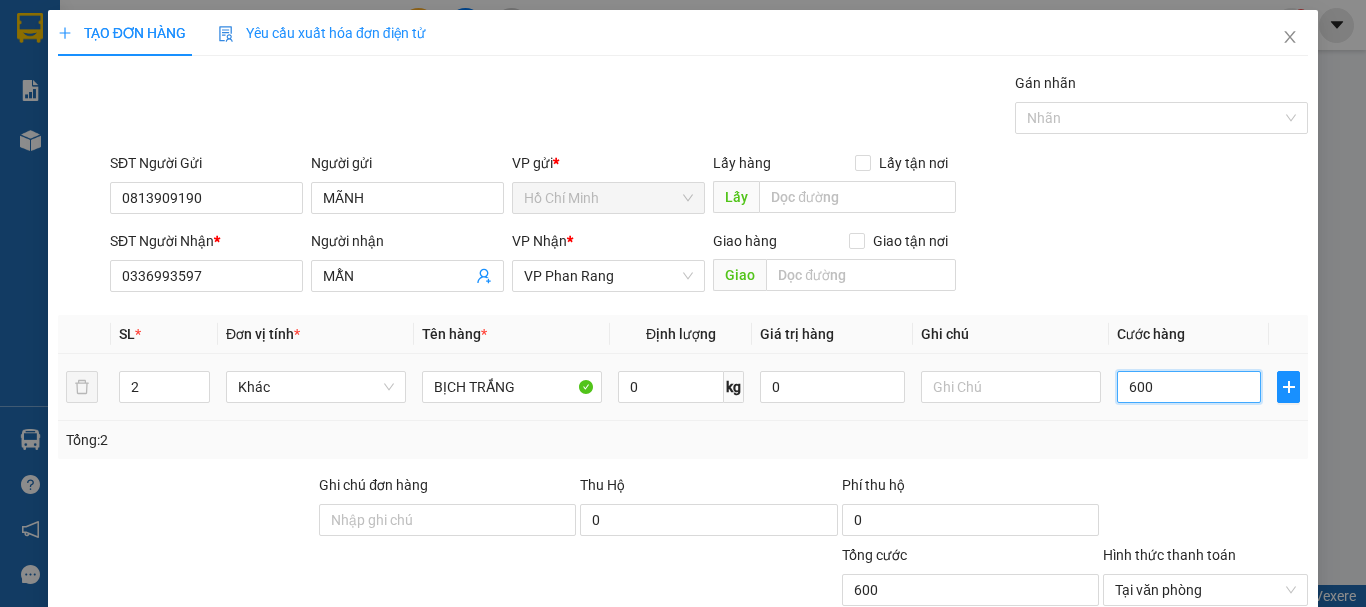 type on "6.000" 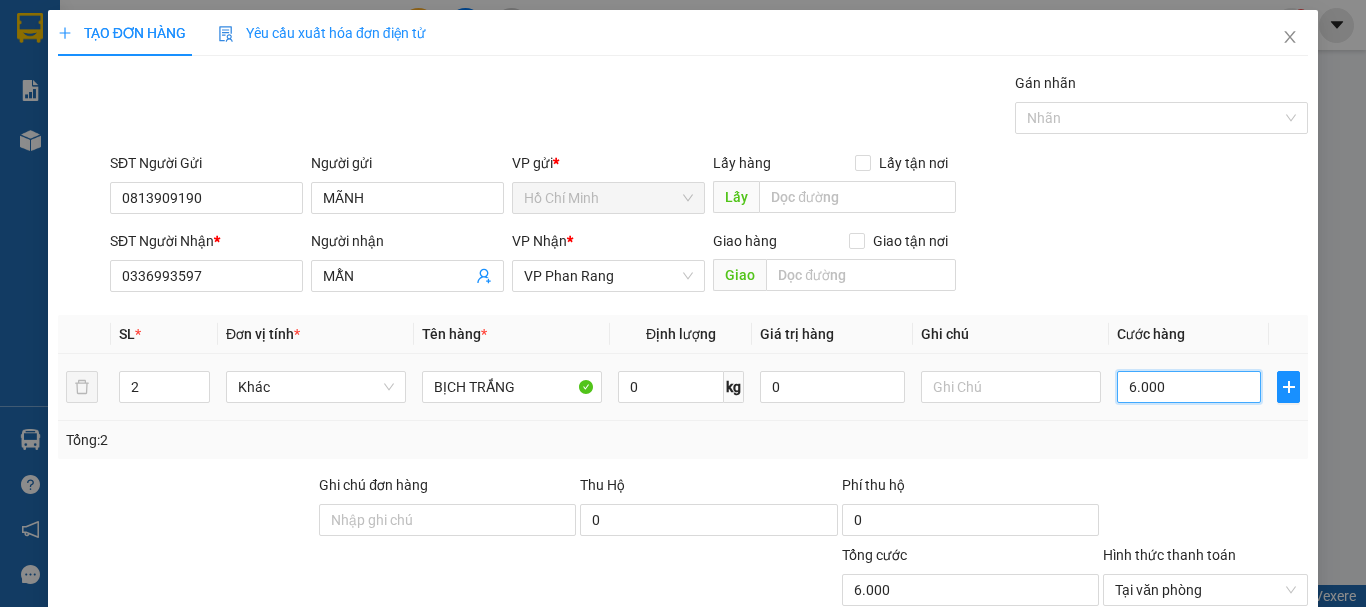 type on "60.000" 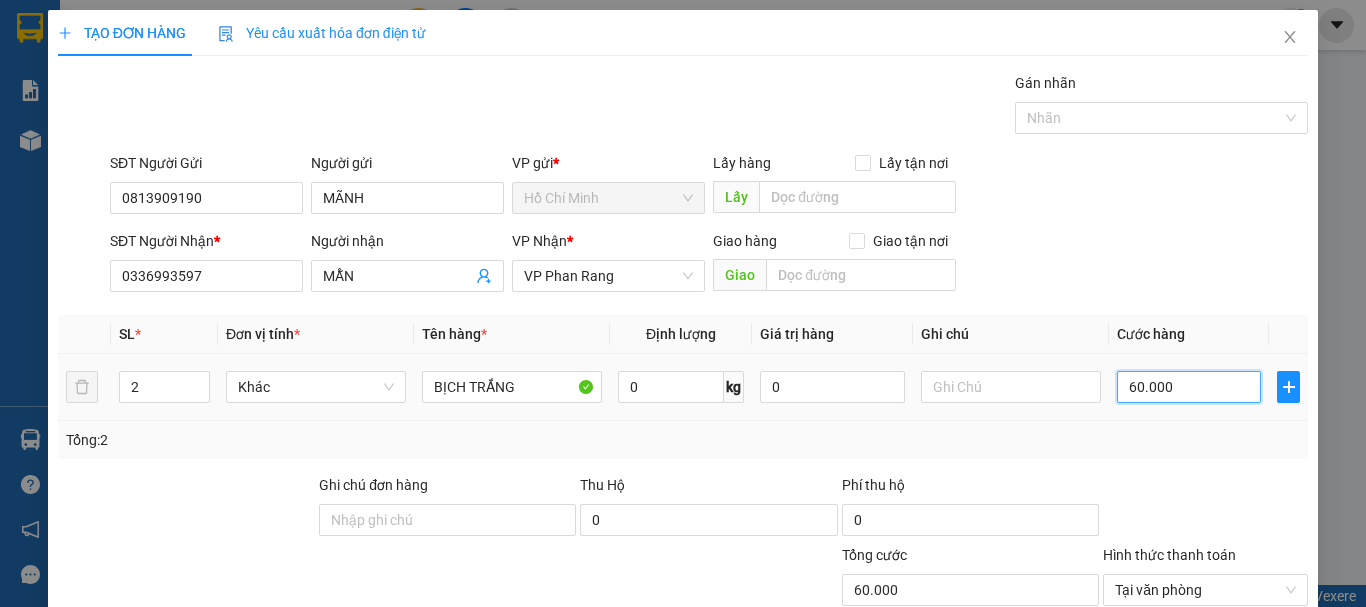 scroll, scrollTop: 195, scrollLeft: 0, axis: vertical 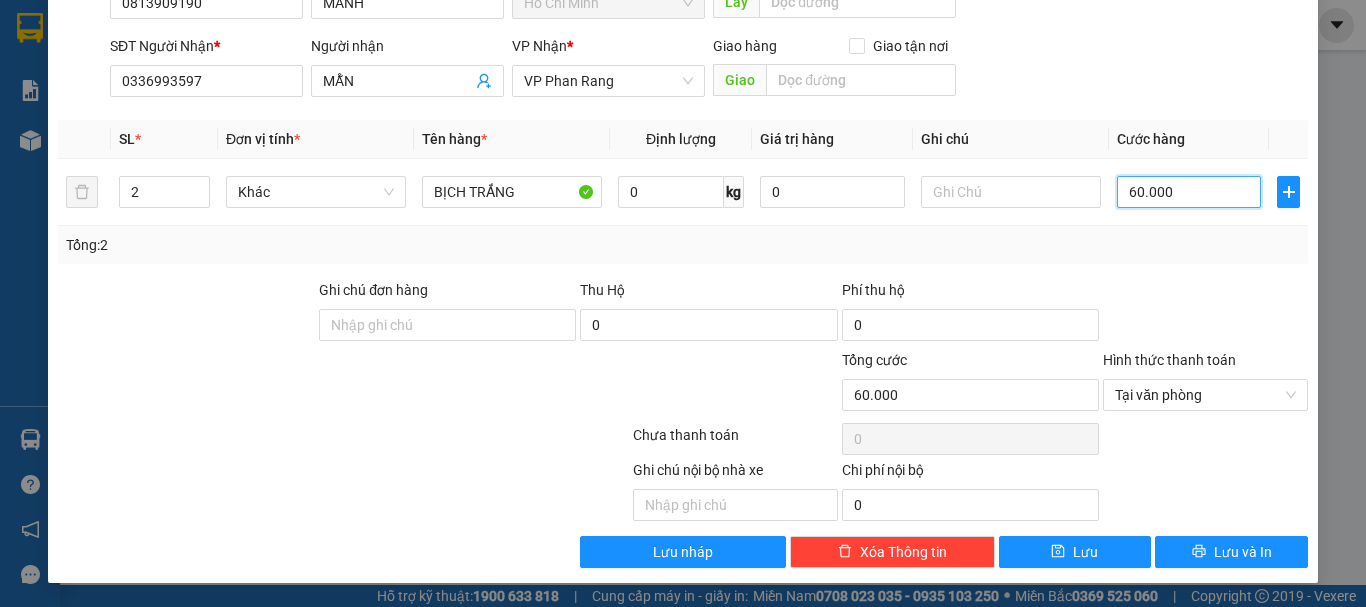 type on "60.000" 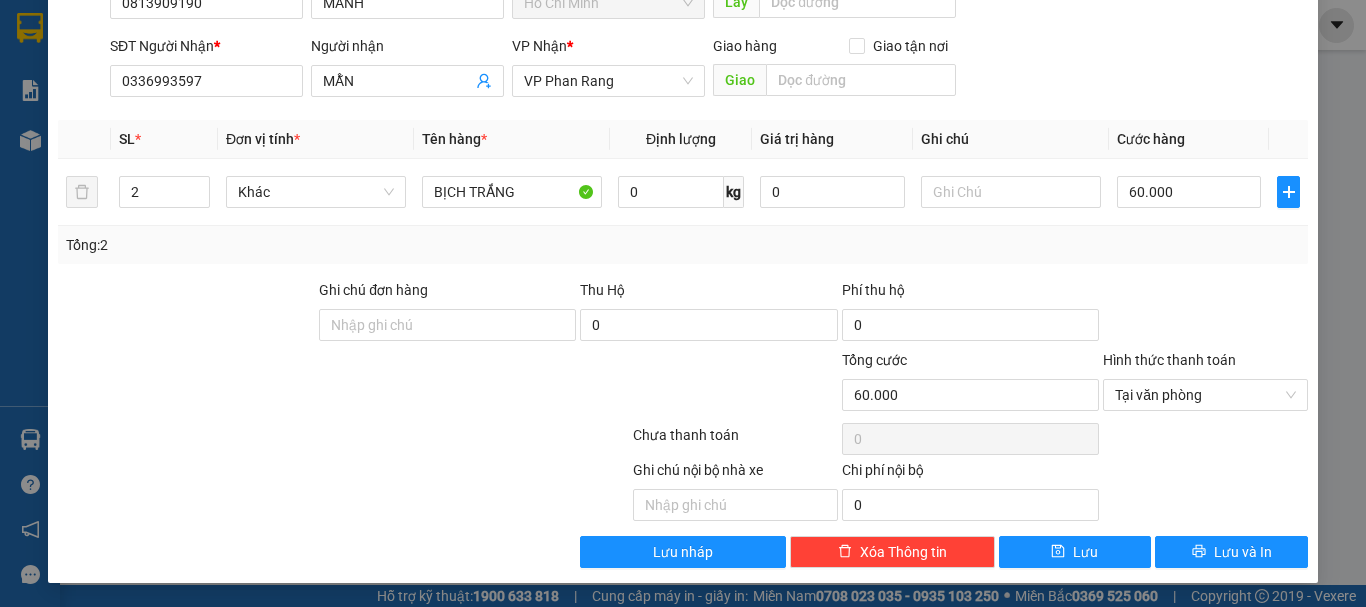 click on "TẠO ĐƠN HÀNG Yêu cầu xuất hóa đơn điện tử Transit Pickup Surcharge Ids Transit Deliver Surcharge Ids Transit Deliver Surcharge Transit Deliver Surcharge Gói vận chuyển  * Tiêu chuẩn Gán nhãn   Nhãn SĐT Người Gửi [PHONE] Người gửi [NAME] gửi  * Hồ Chí Minh Lấy hàng Lấy tận nơi Lấy SĐT Người Nhận  * [PHONE] Người nhận [NAME] Nhận  * VP Phan Rang Giao hàng Giao tận nơi Giao SL  * Đơn vị tính  * Tên hàng  * Định lượng Giá trị hàng Ghi chú Cước hàng                   2 Khác BỊCH TRẮNG 0 kg 0 [NUMBER] Tổng:  2 Ghi chú đơn hàng Thu Hộ 0 Phí thu hộ 0 Tổng cước [NUMBER] Hình thức thanh toán Tại văn phòng Số tiền thu trước 0 Chưa thanh toán 0 Chọn HT Thanh Toán Ghi chú nội bộ nhà xe Chi phí nội bộ 0 Lưu nháp Xóa Thông tin Lưu Lưu và In" at bounding box center (683, 199) 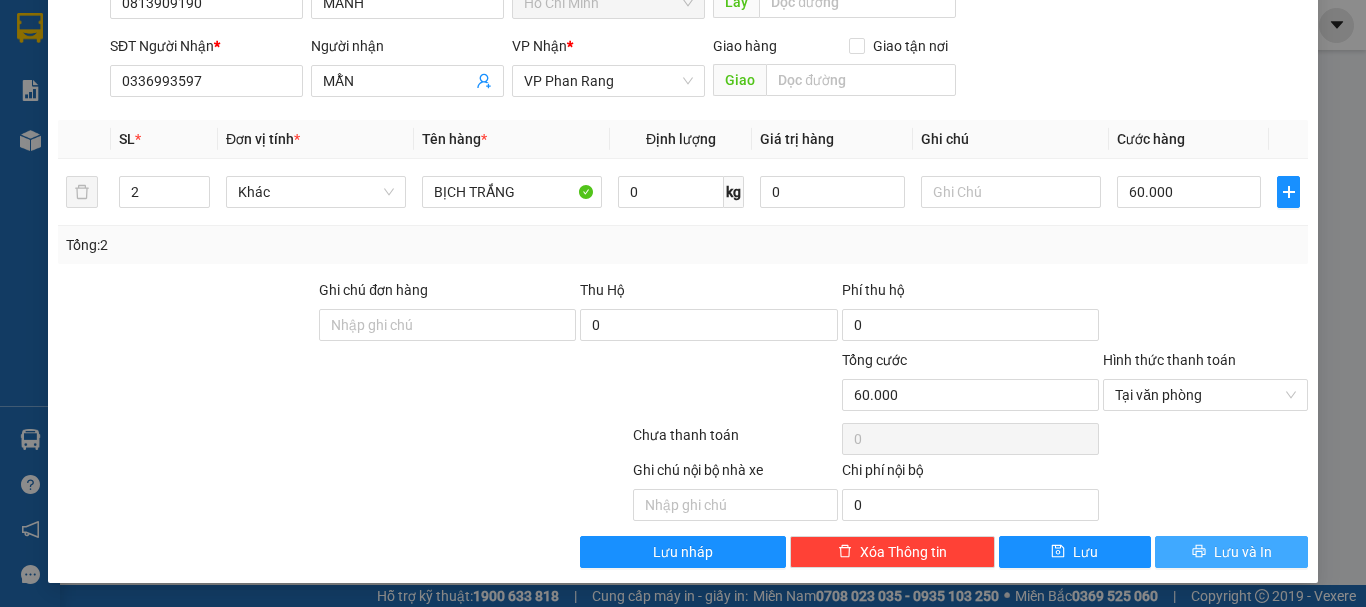 click on "Lưu và In" at bounding box center (1243, 552) 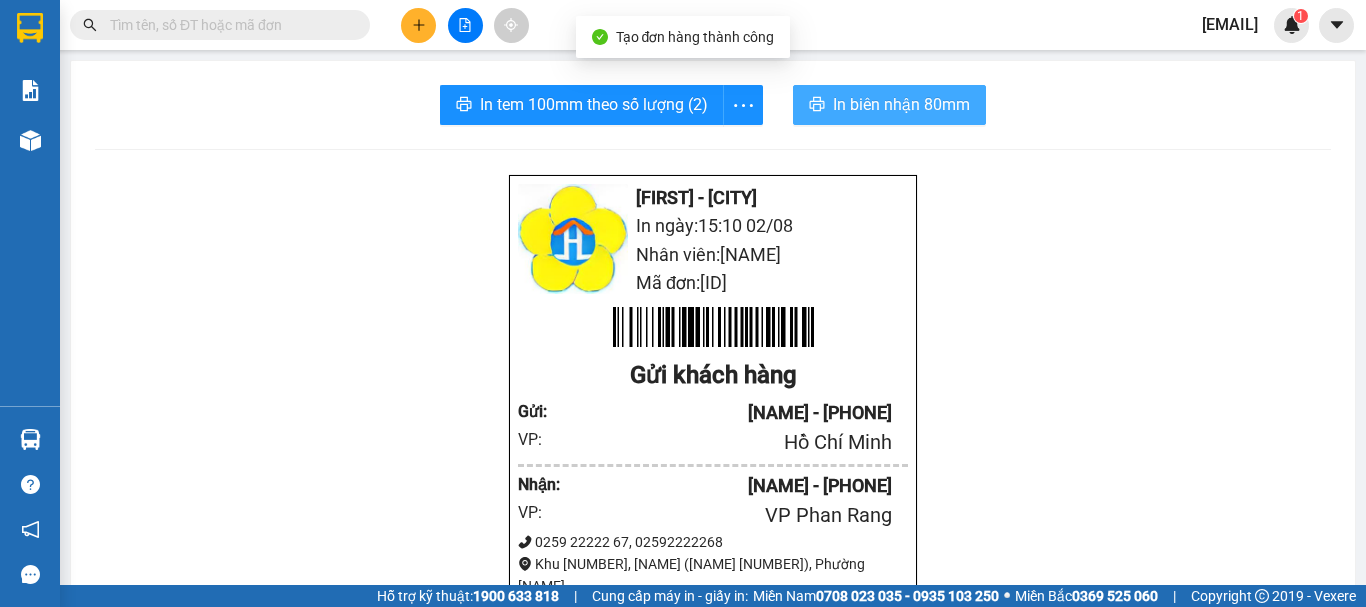click on "In biên nhận 80mm" at bounding box center (901, 104) 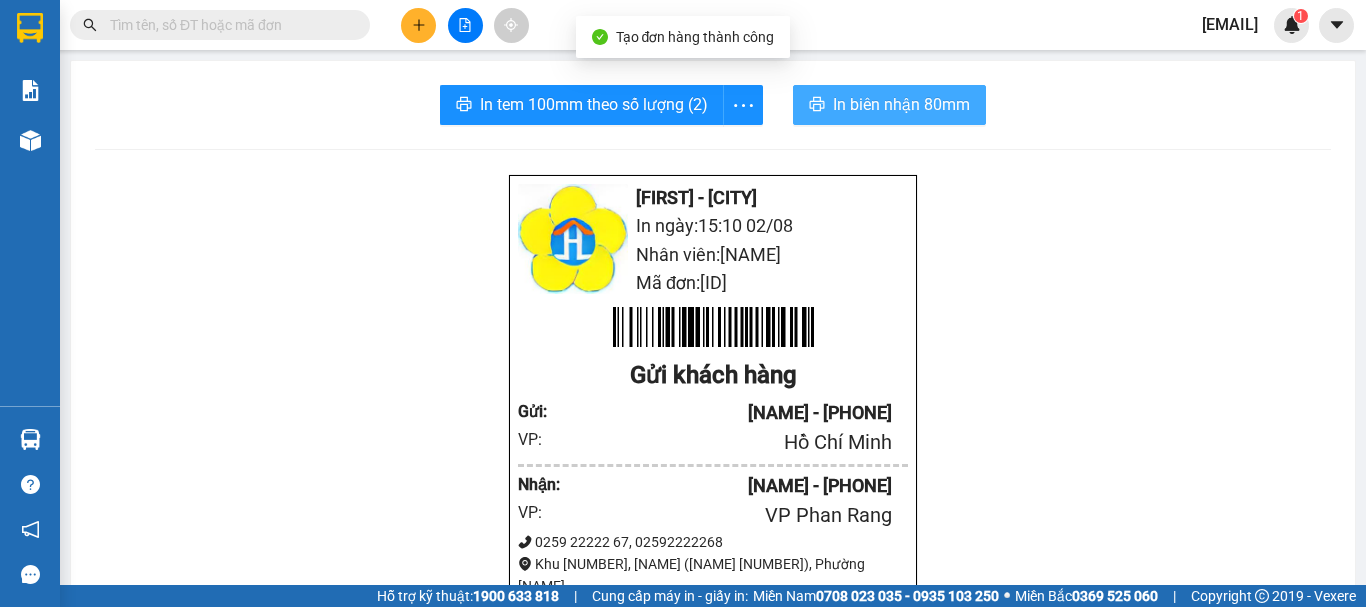 scroll, scrollTop: 0, scrollLeft: 0, axis: both 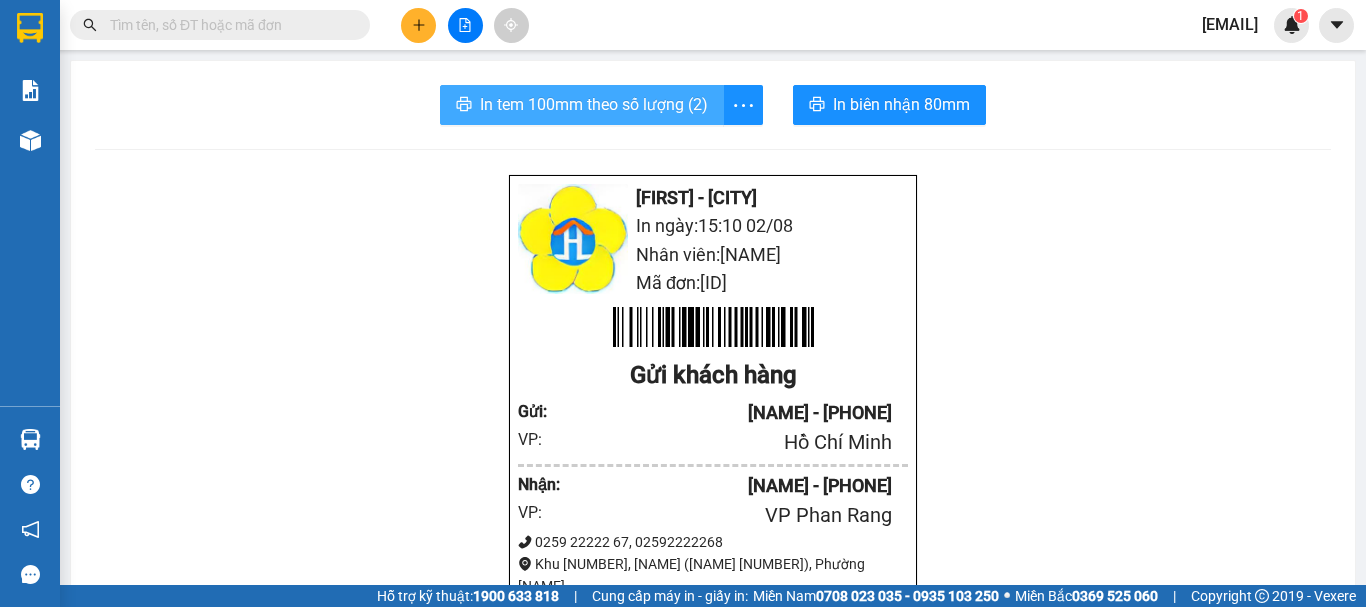 click on "In tem 100mm theo số lượng
(2)" at bounding box center [594, 104] 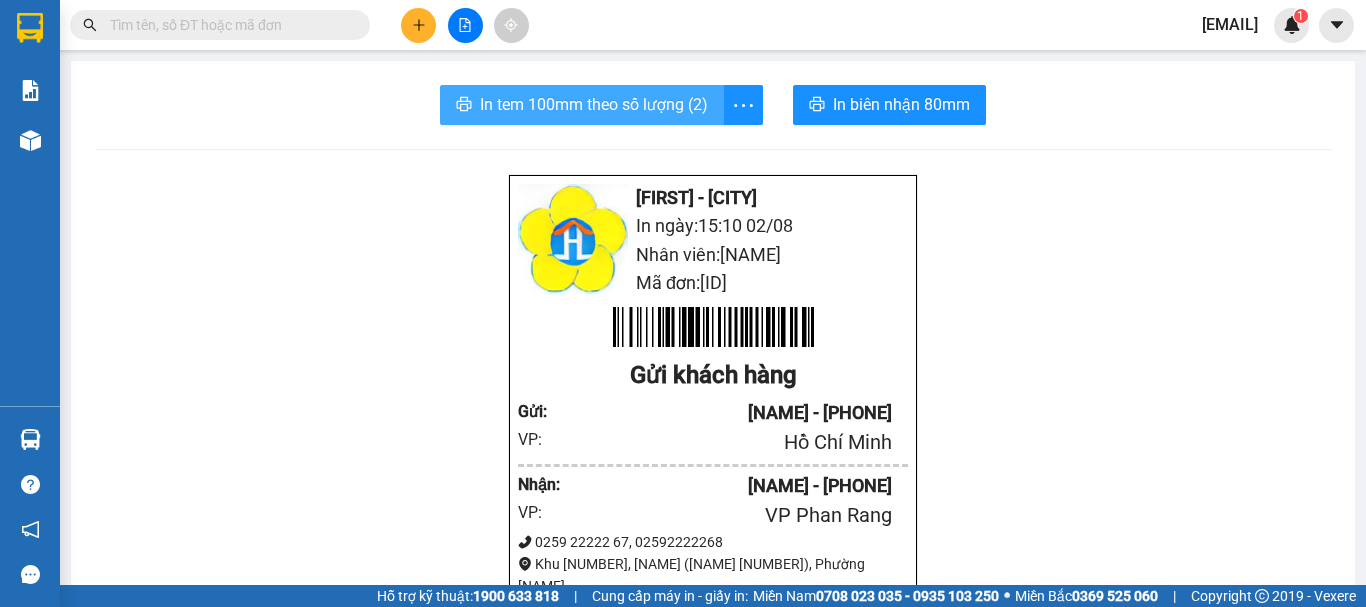 scroll, scrollTop: 0, scrollLeft: 0, axis: both 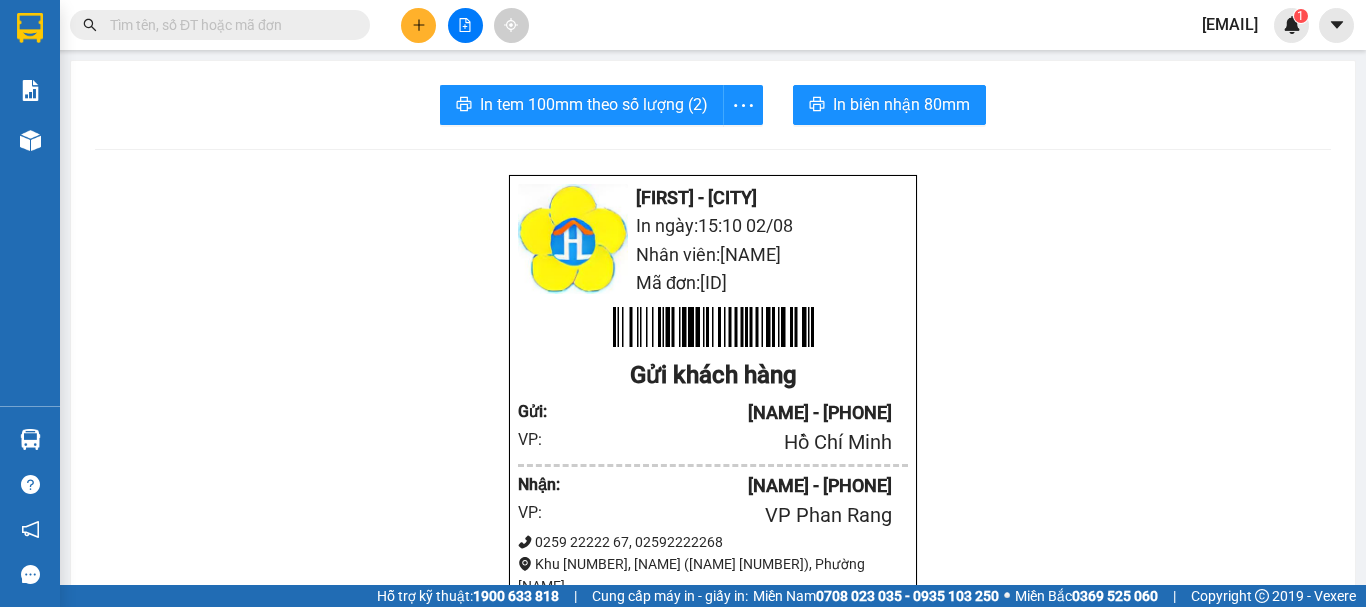 click 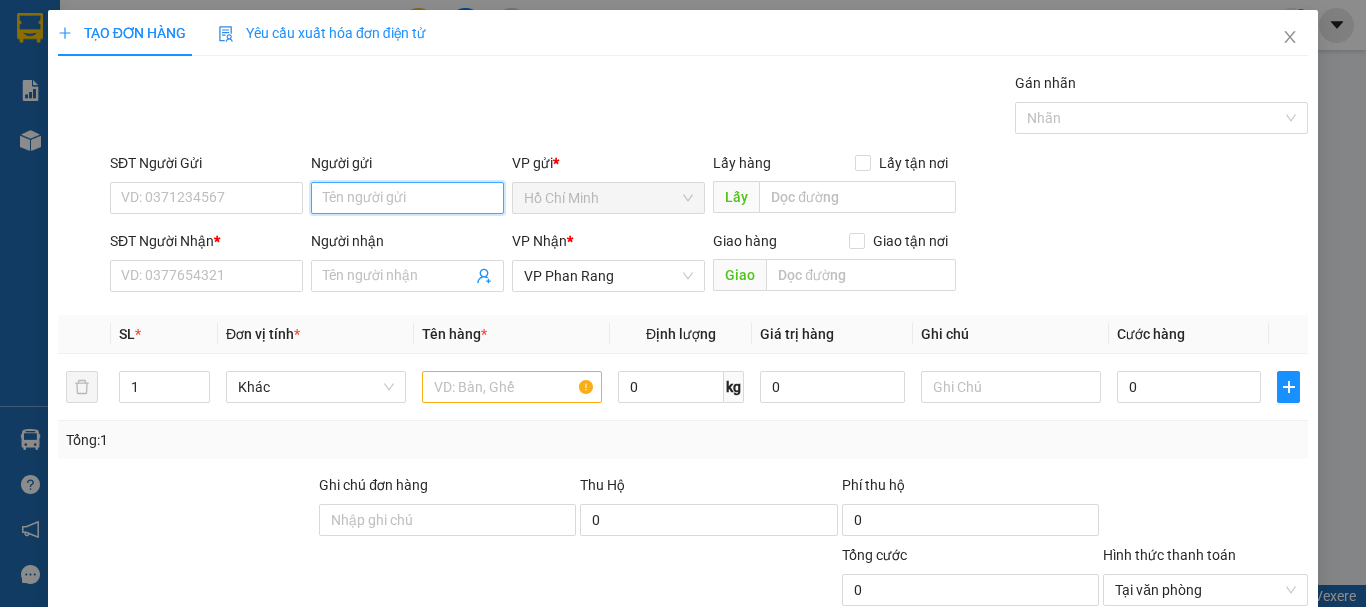 click on "Người gửi" at bounding box center [407, 198] 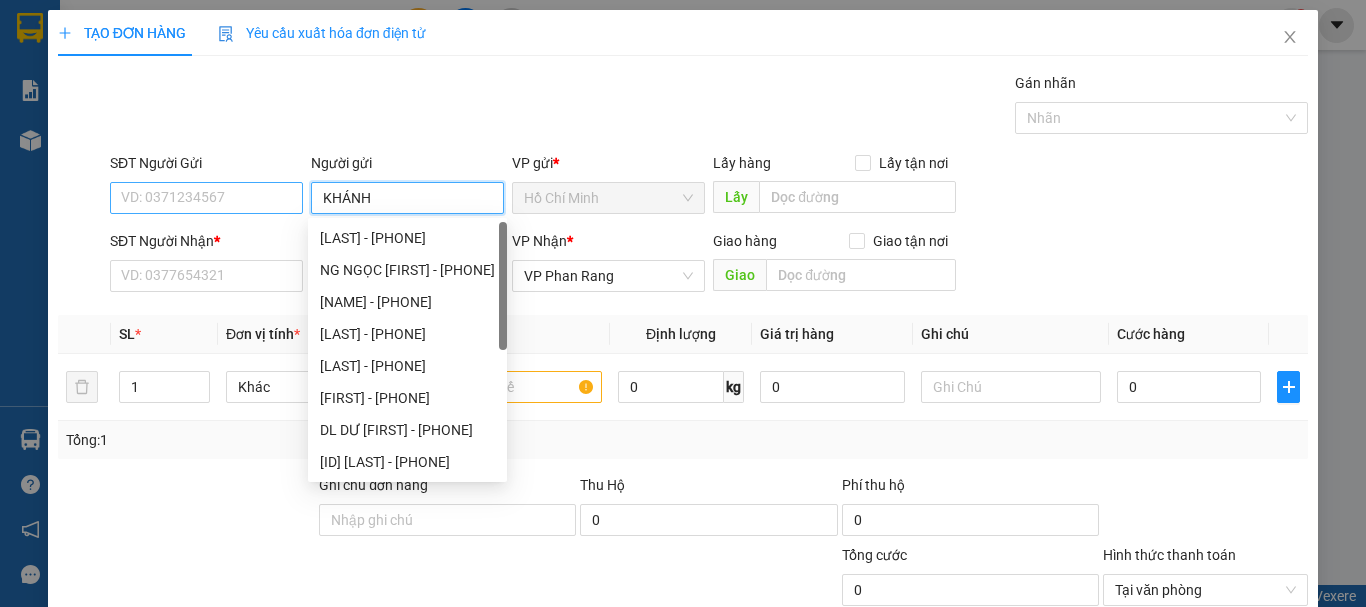 type on "KHÁNH" 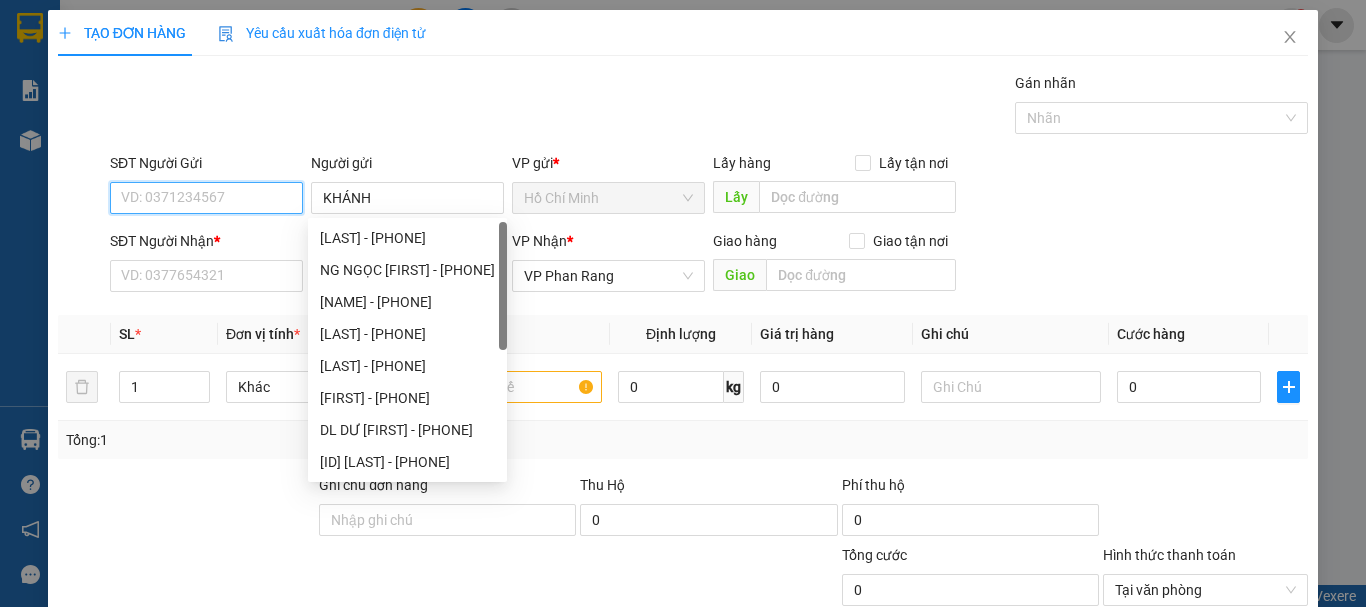 click on "SĐT Người Gửi" at bounding box center [206, 198] 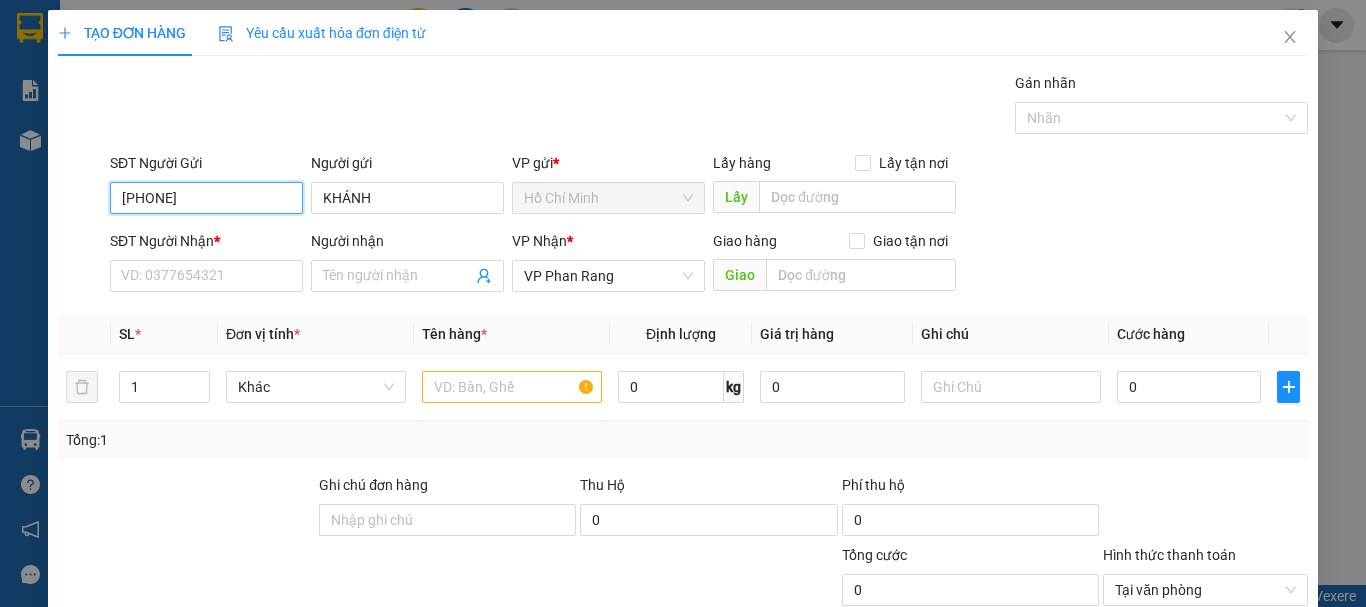 type on "[PHONE]" 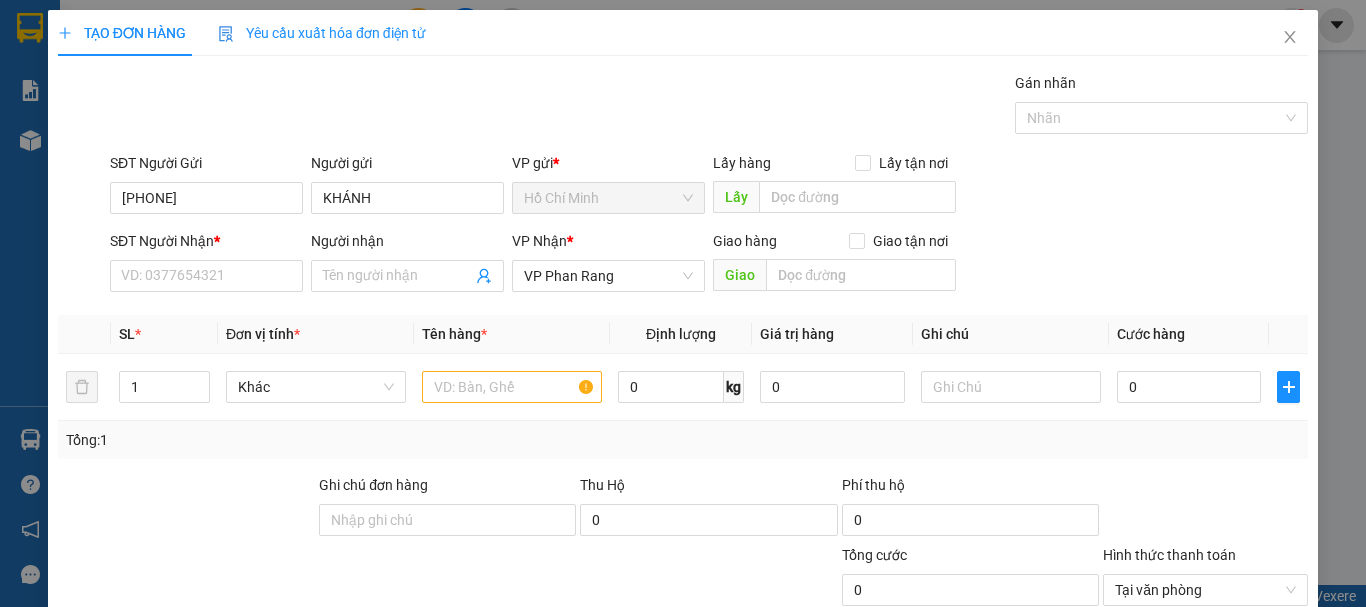 click on "Người nhận" at bounding box center [407, 245] 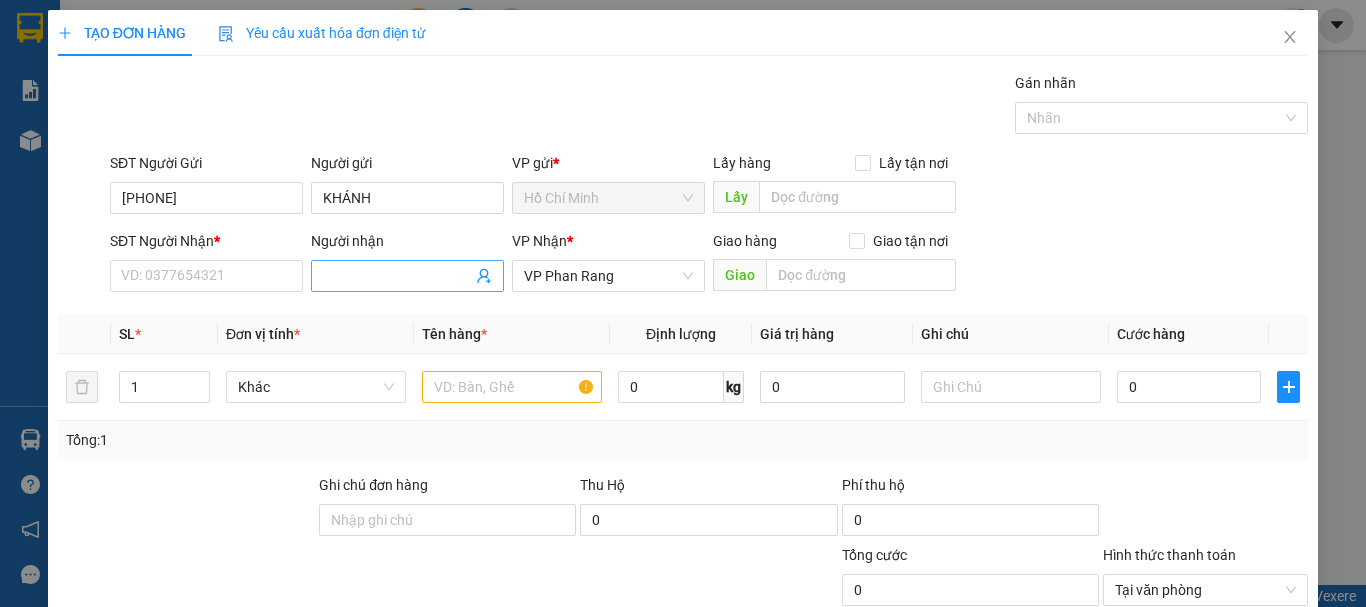 click at bounding box center (407, 276) 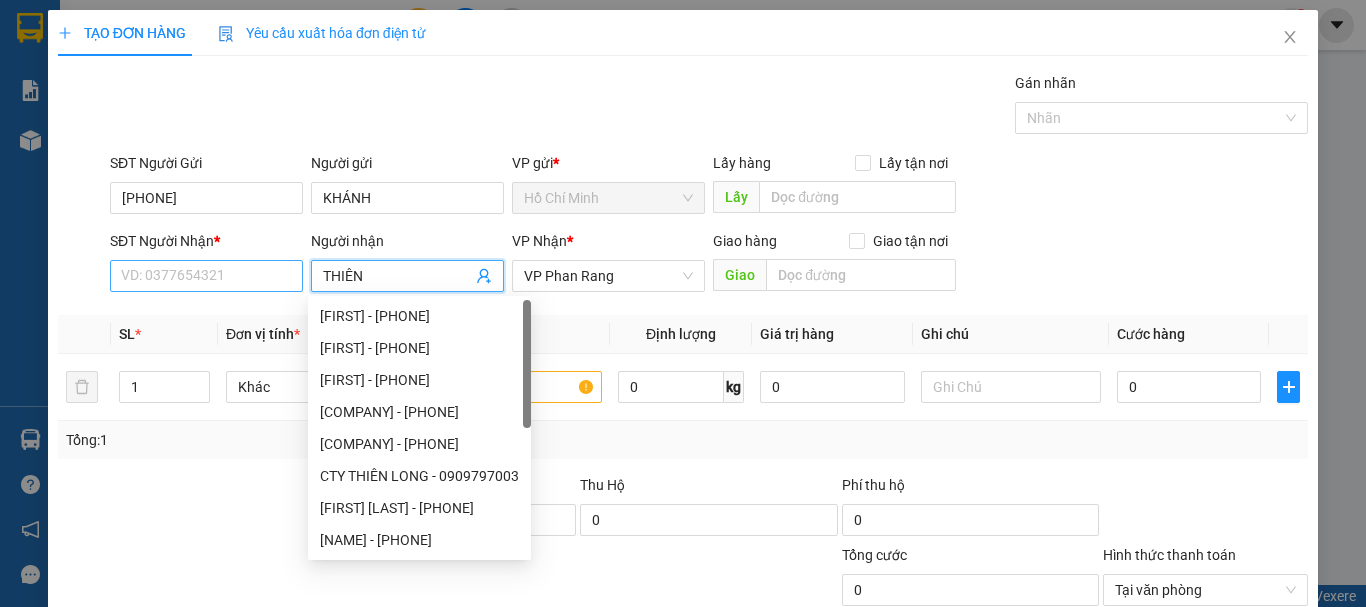 type on "THIÊN" 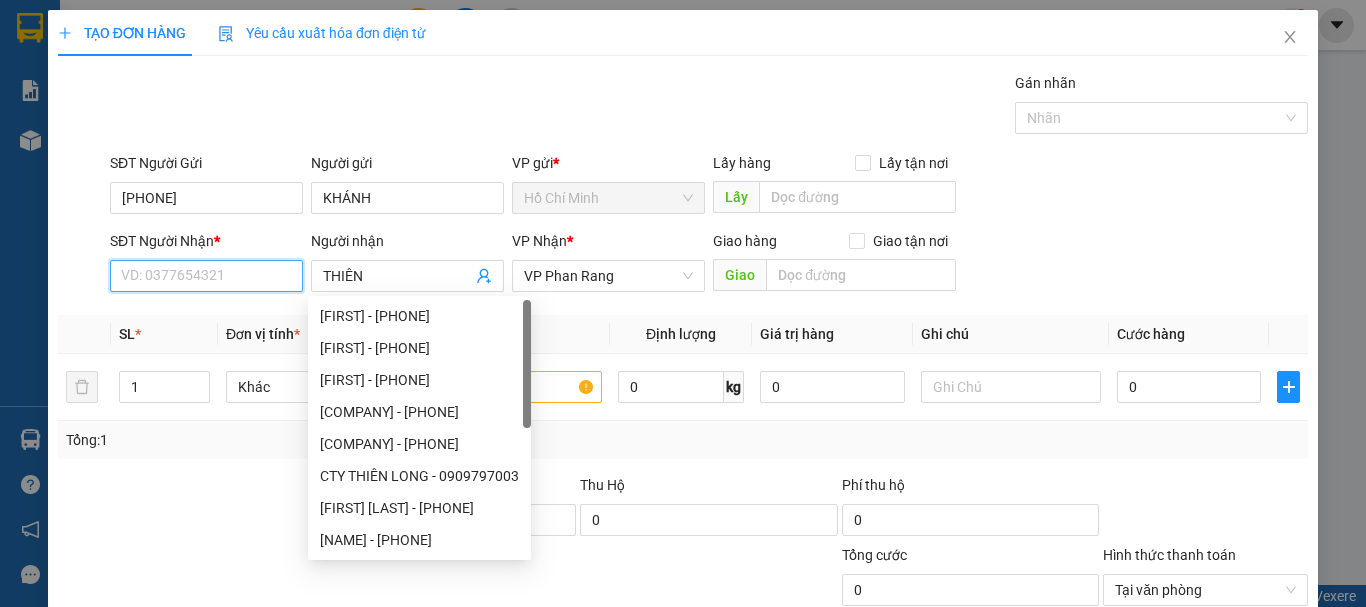 click on "SĐT Người Nhận  *" at bounding box center [206, 276] 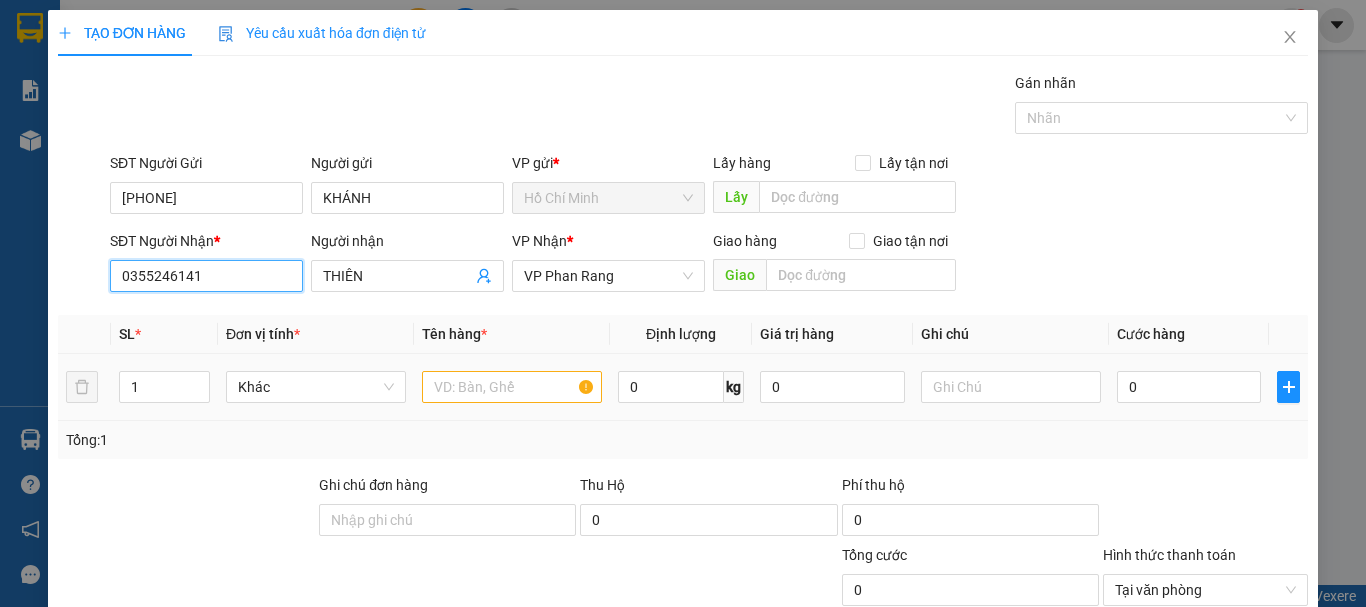 type on "0355246141" 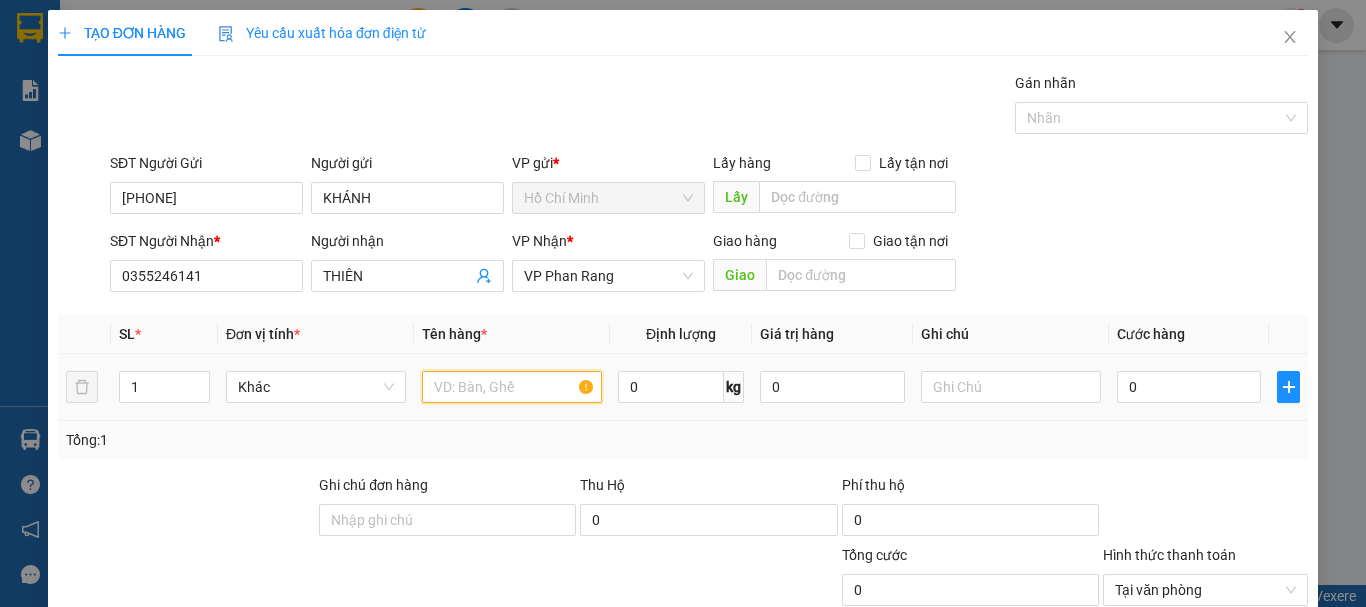 click at bounding box center (512, 387) 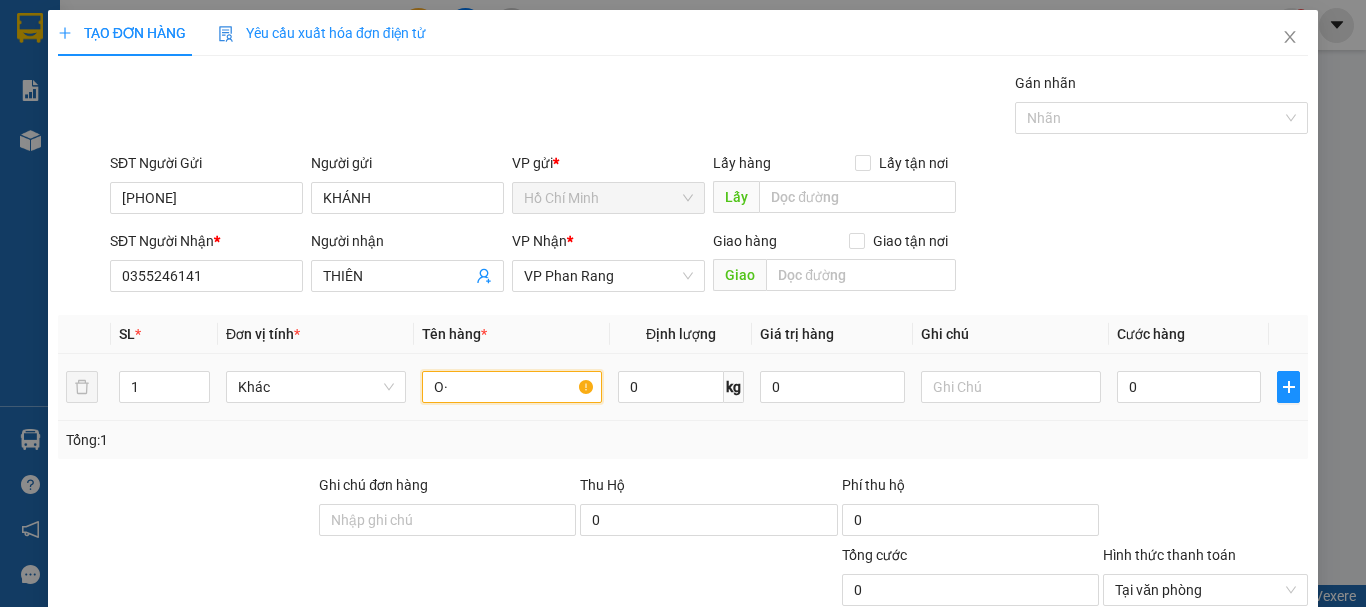 type on "O" 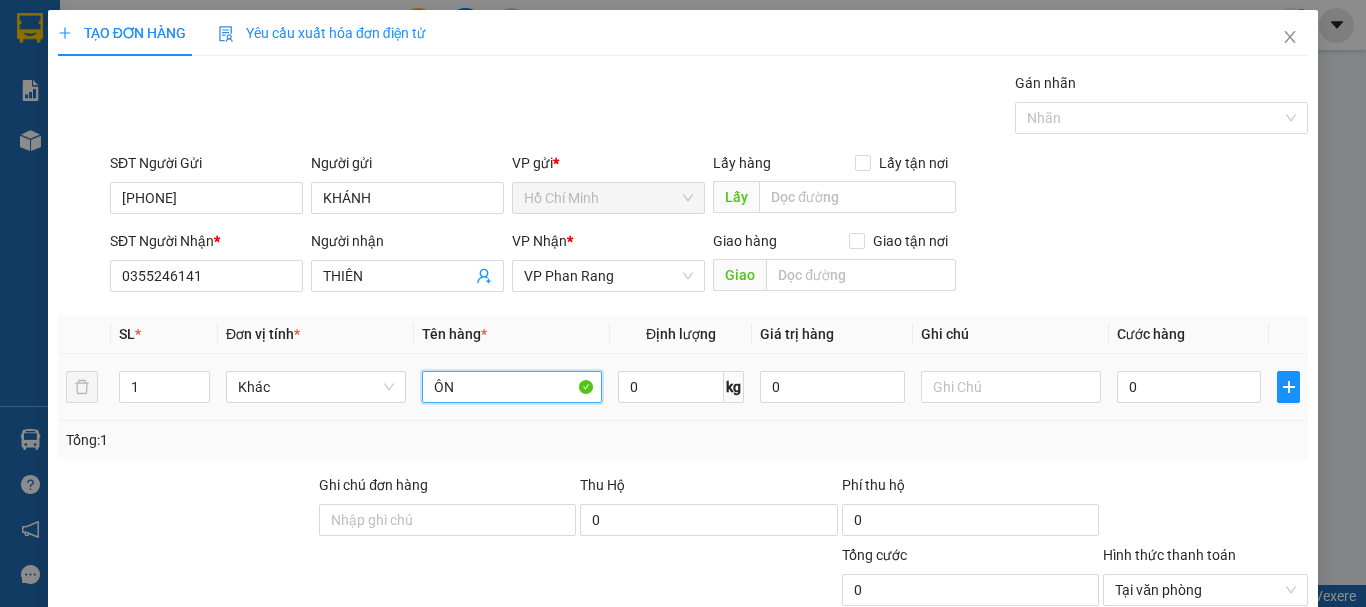 type on "Ô" 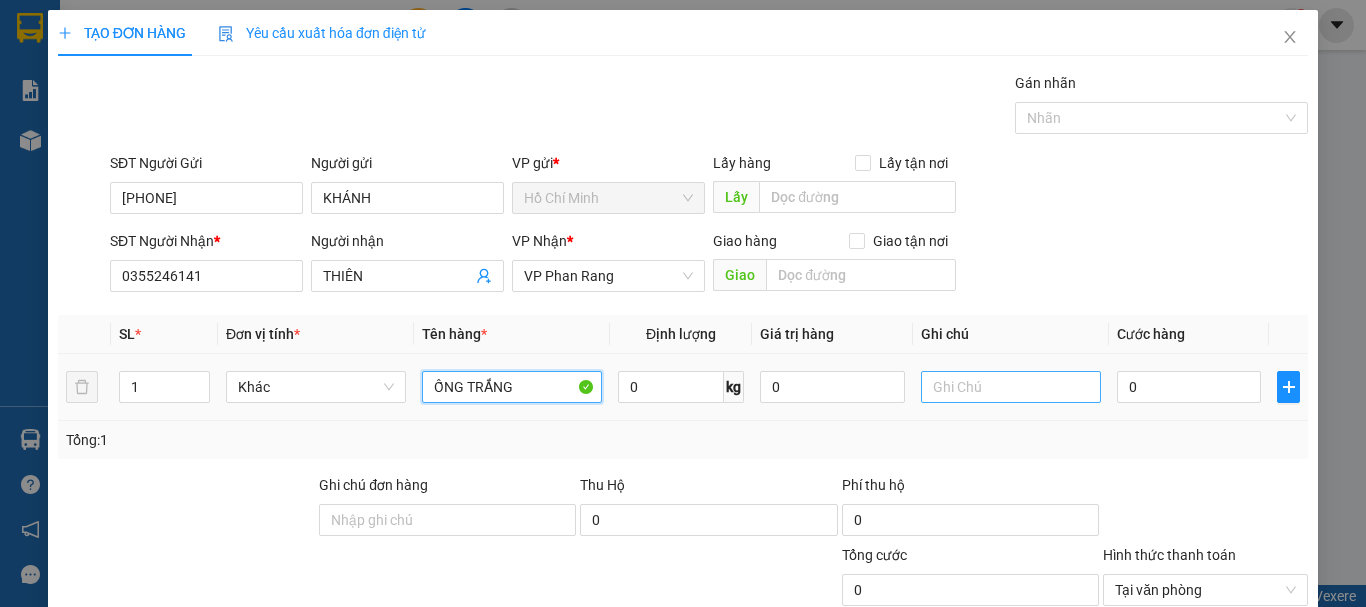 type on "ỐNG TRẮNG" 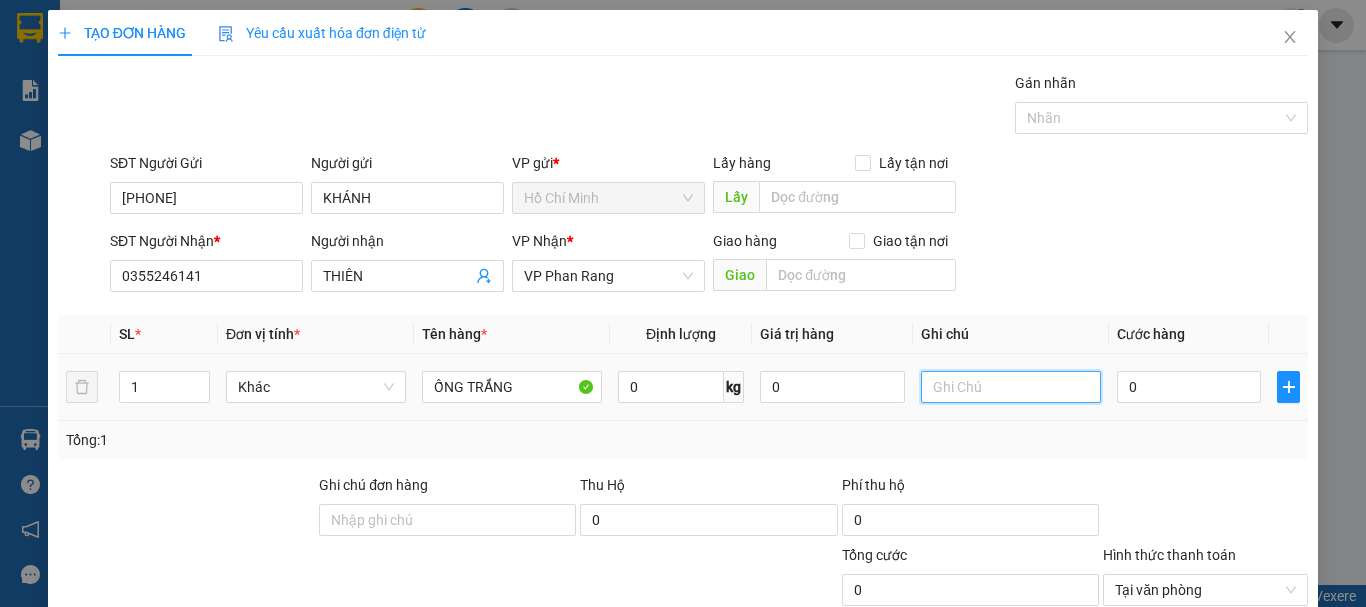 click at bounding box center (1011, 387) 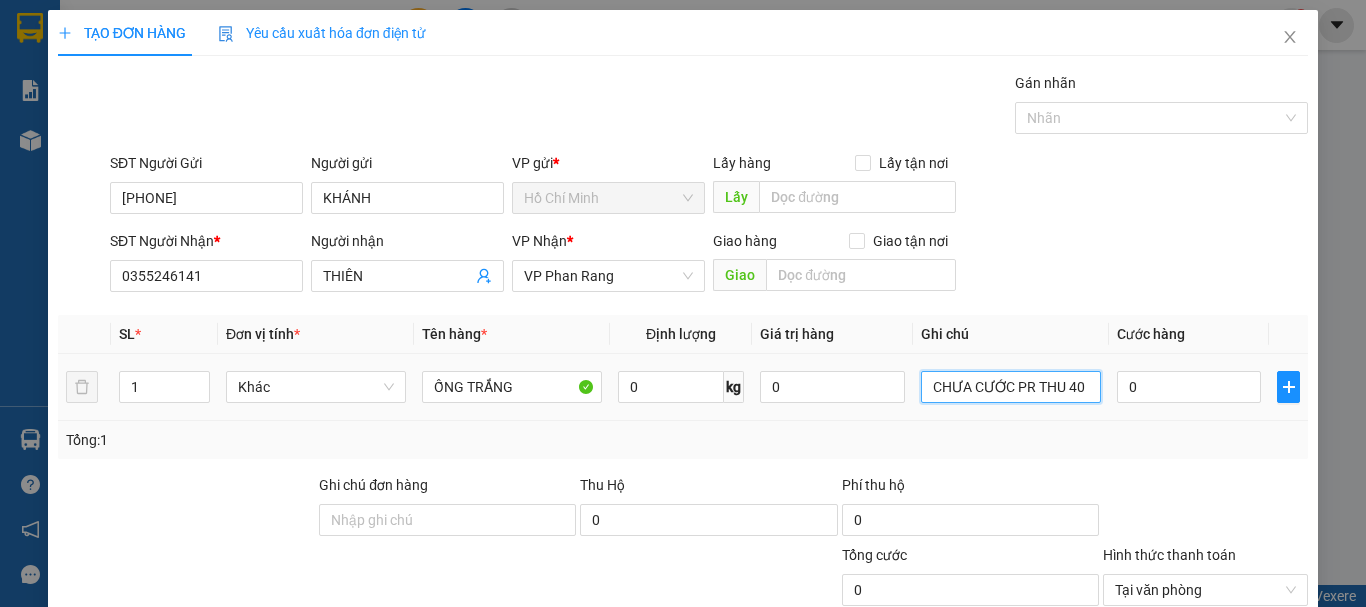 scroll, scrollTop: 195, scrollLeft: 0, axis: vertical 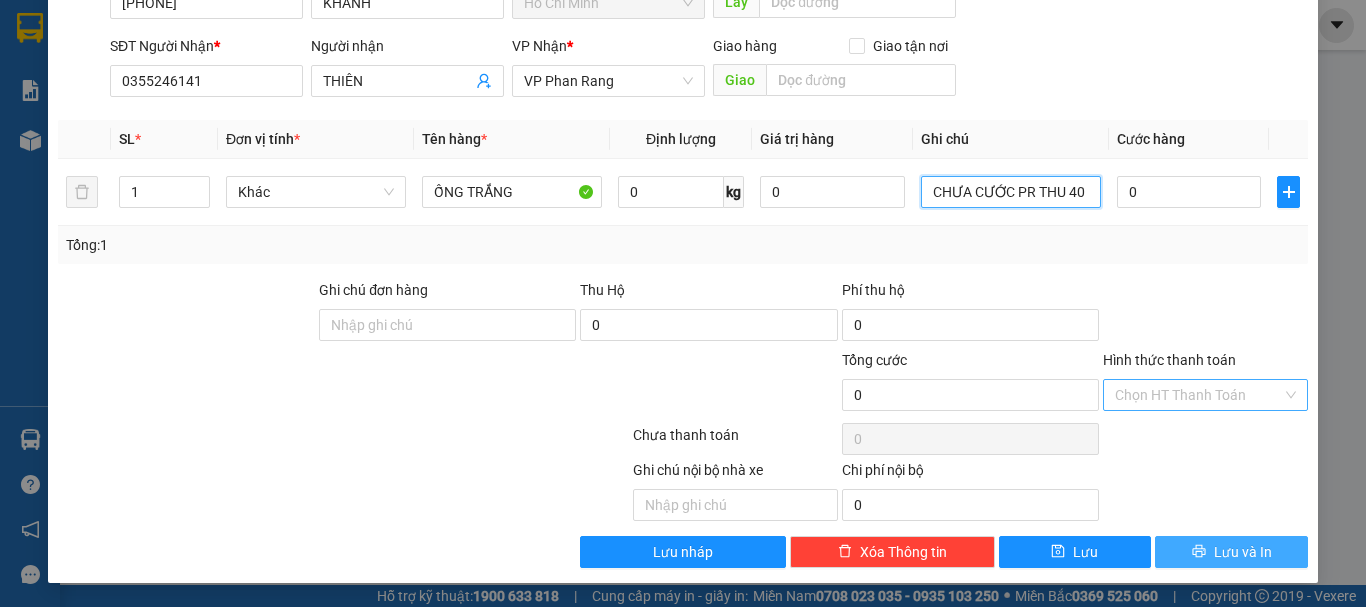 type on "CHƯA CƯỚC PR THU 40" 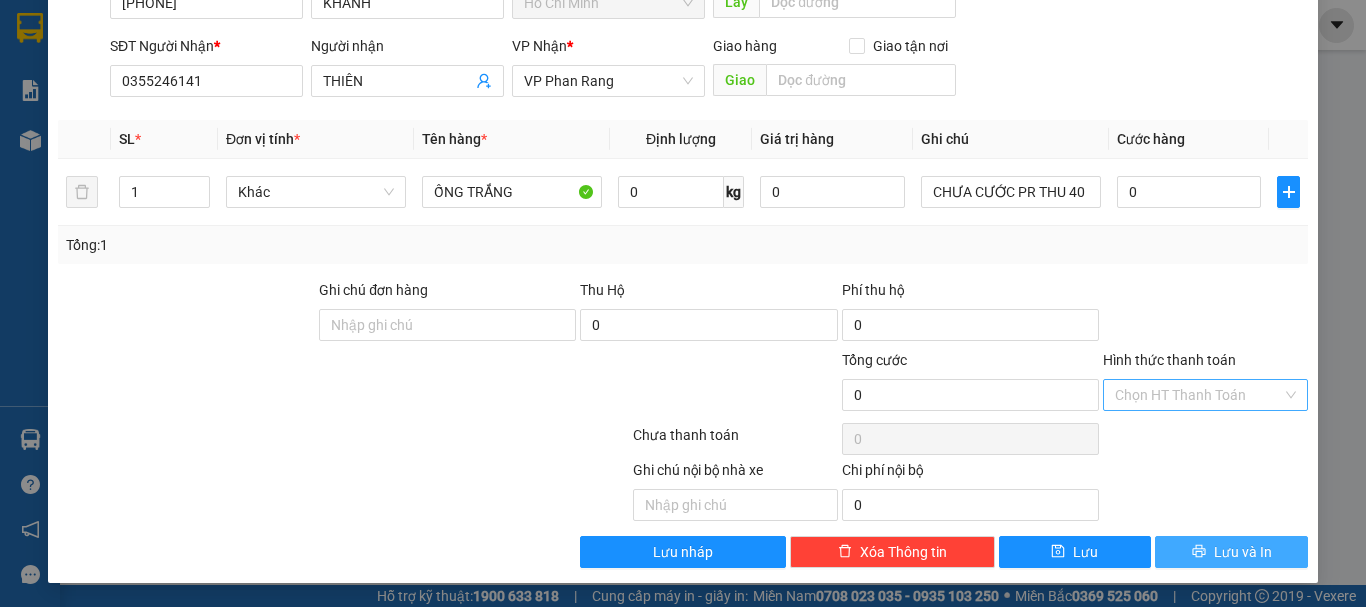 click on "Lưu và In" at bounding box center [1243, 552] 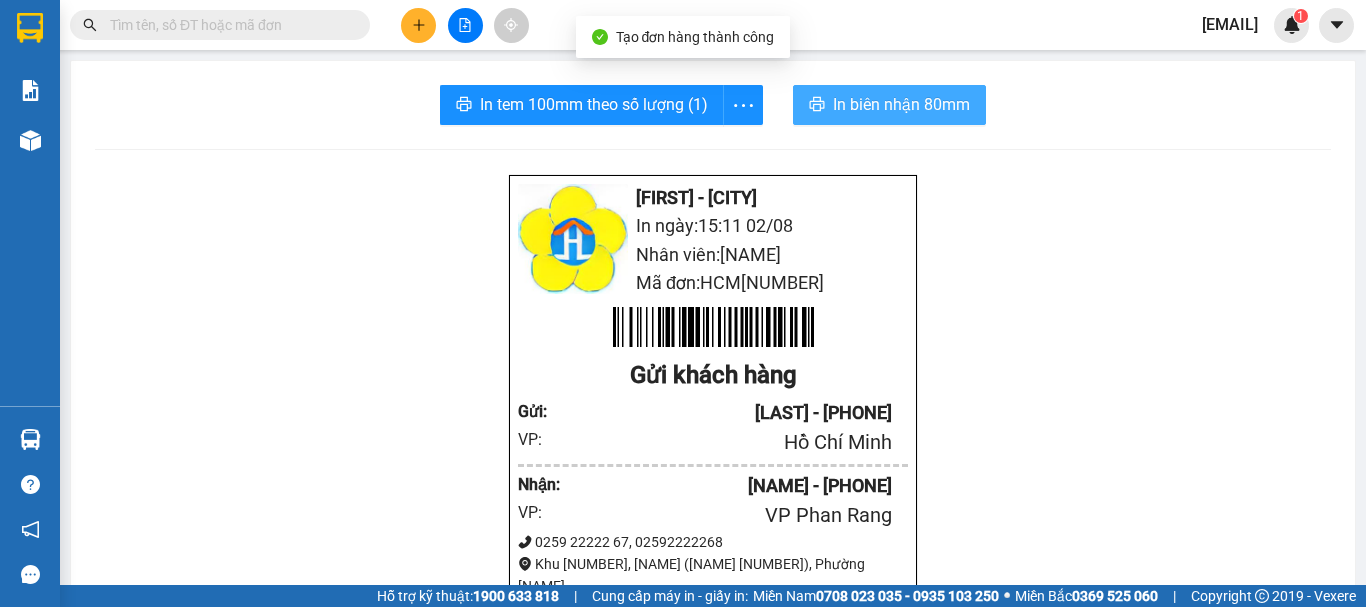 click on "In biên nhận 80mm" at bounding box center [901, 104] 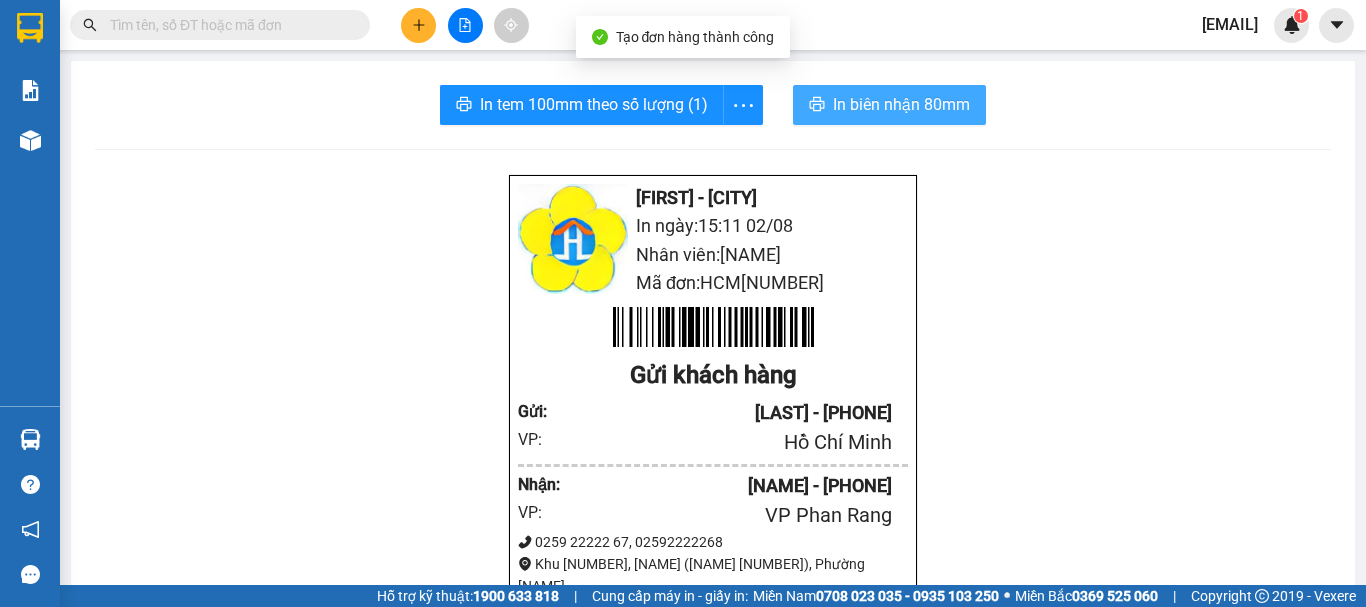 scroll, scrollTop: 0, scrollLeft: 0, axis: both 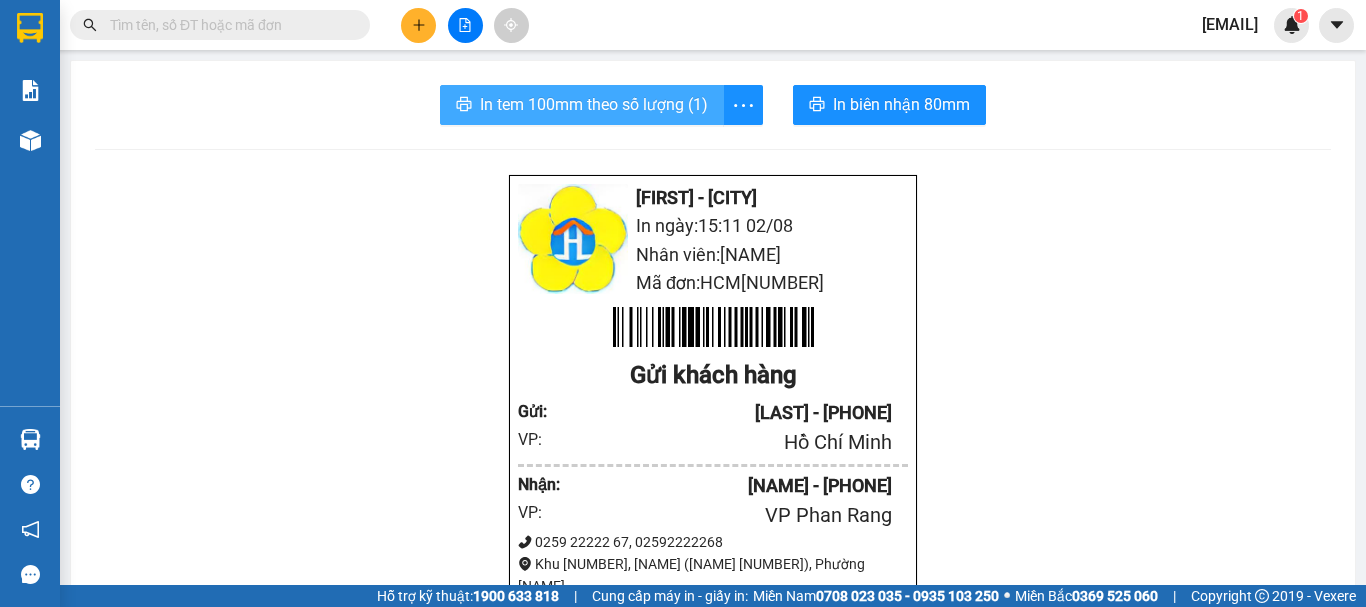 click on "In tem 100mm theo số lượng
(1)" at bounding box center [594, 104] 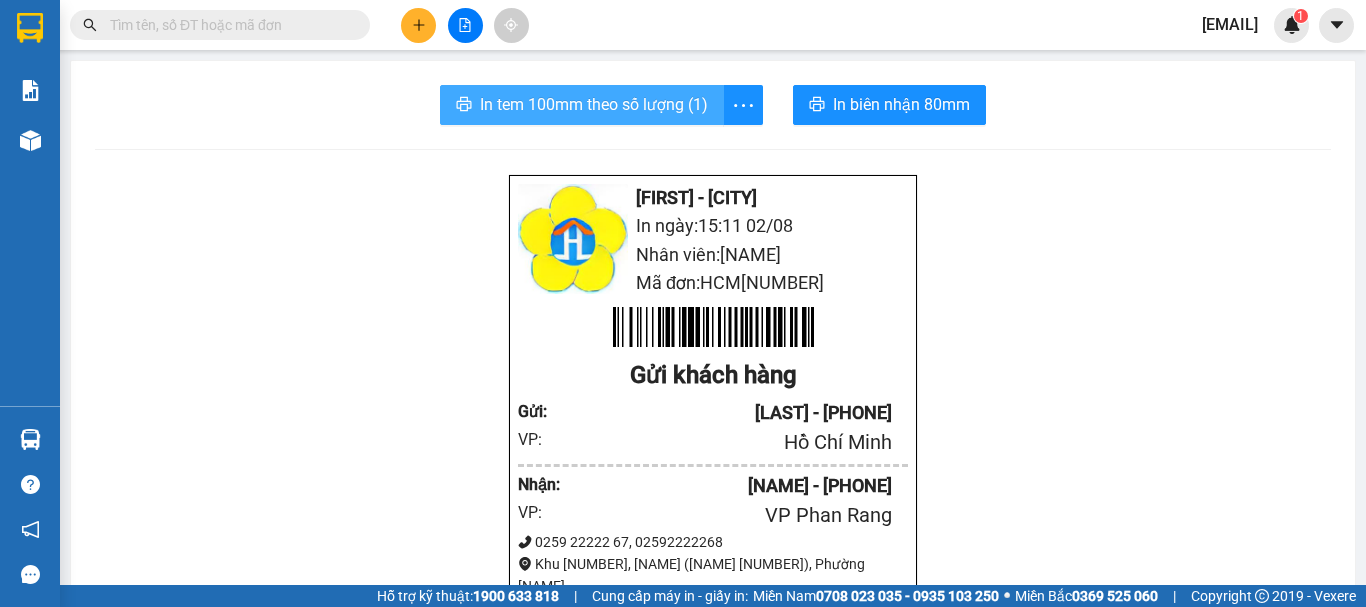 scroll, scrollTop: 0, scrollLeft: 0, axis: both 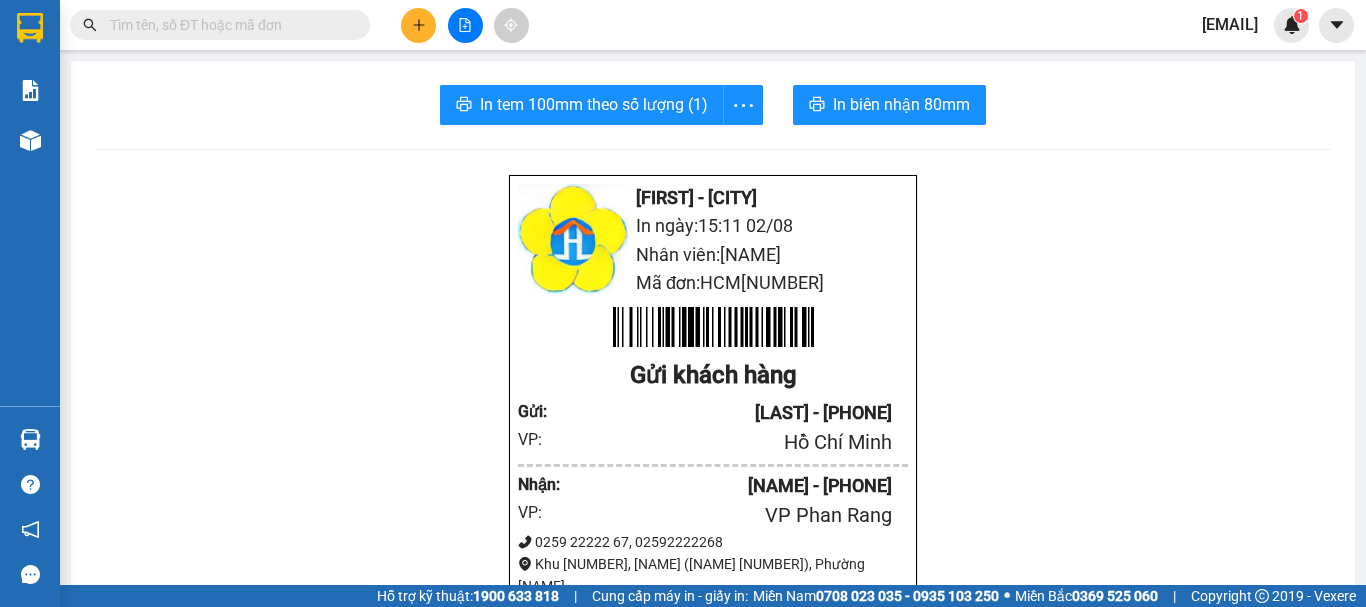 click at bounding box center [418, 25] 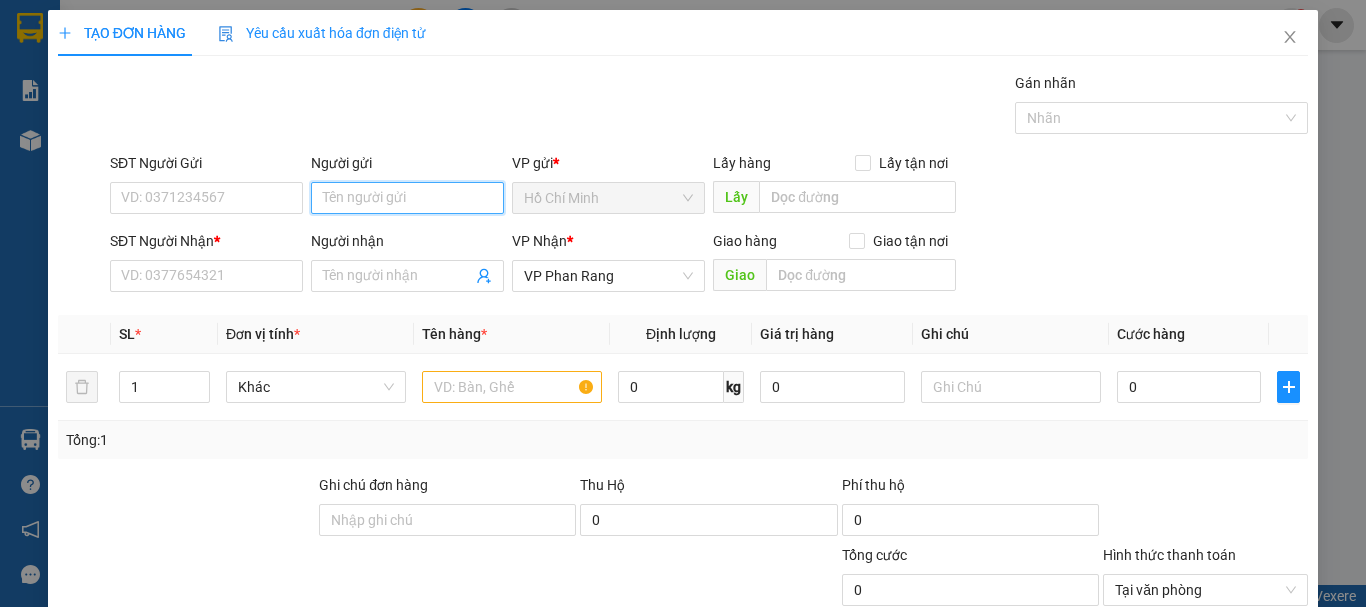 click on "Người gửi" at bounding box center [407, 198] 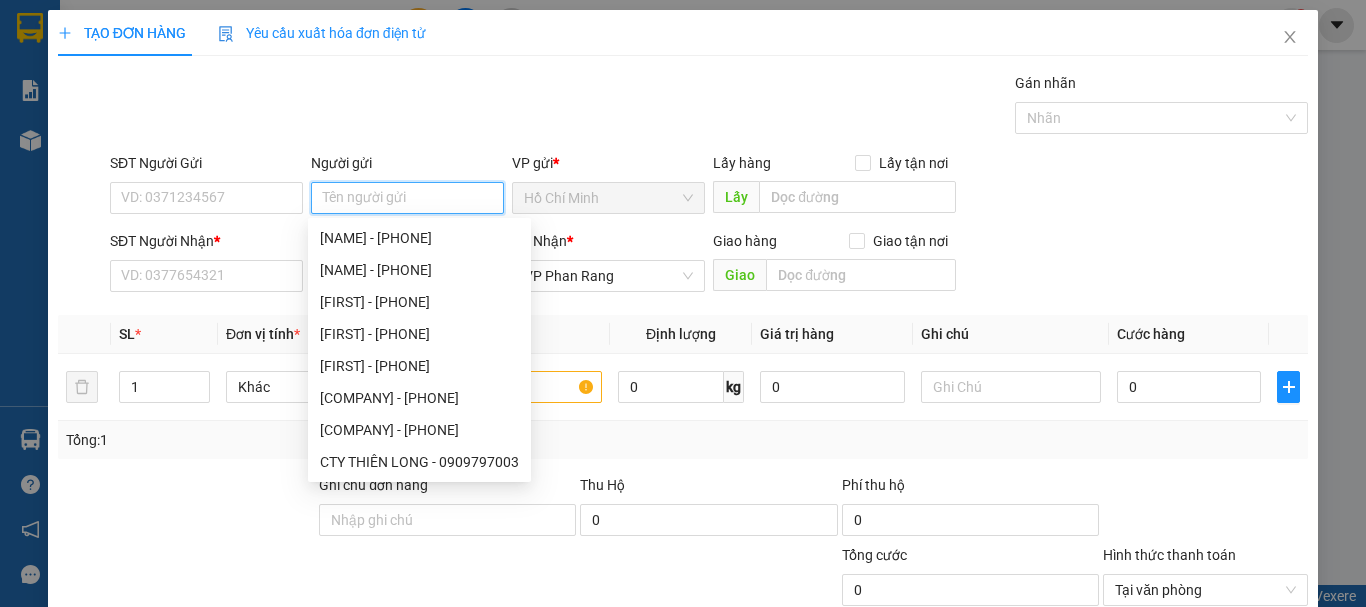 click on "Người gửi" at bounding box center (407, 198) 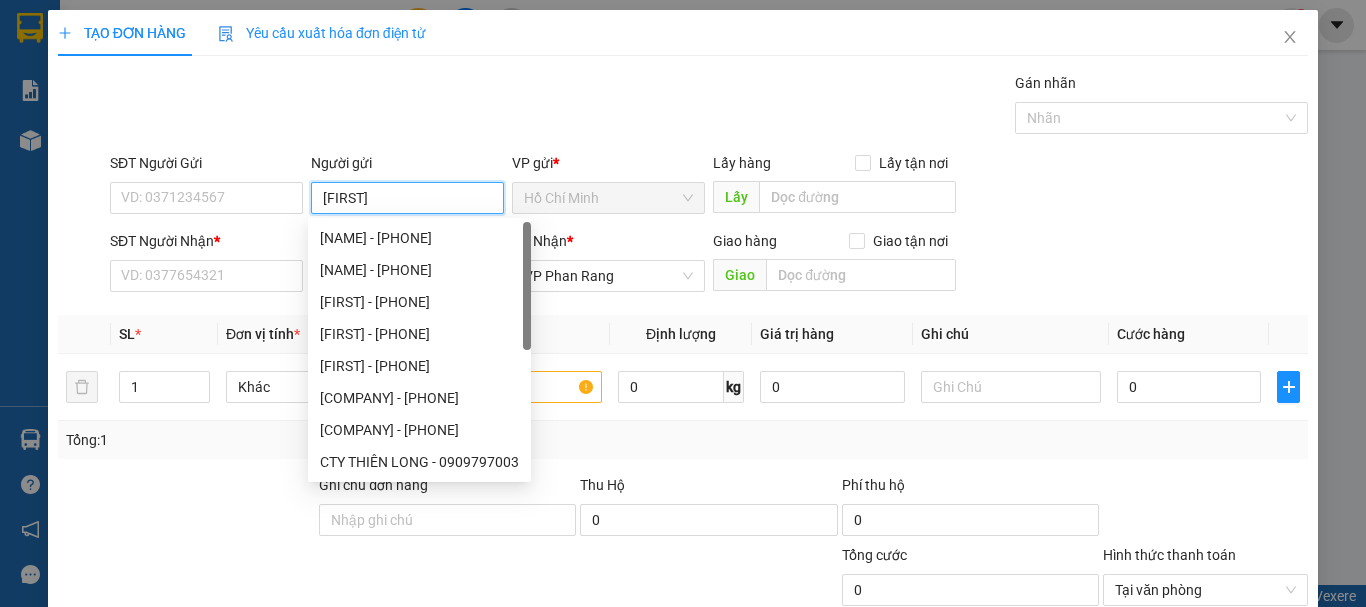 scroll, scrollTop: 100, scrollLeft: 0, axis: vertical 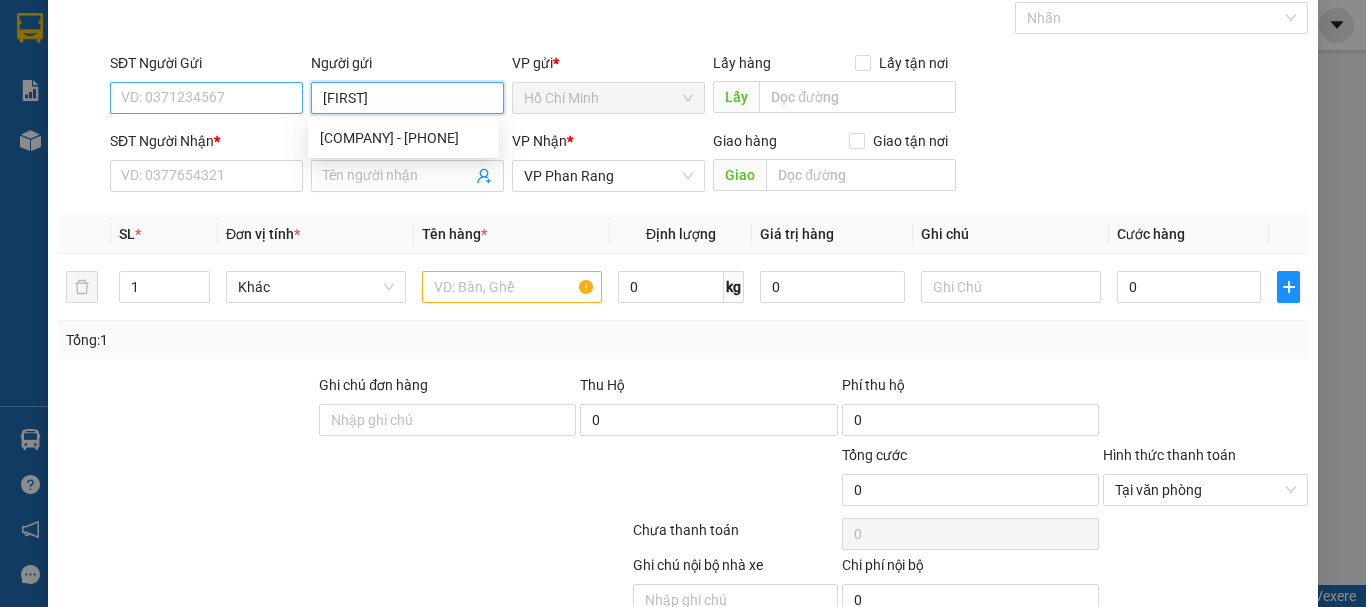 type on "[FIRST]" 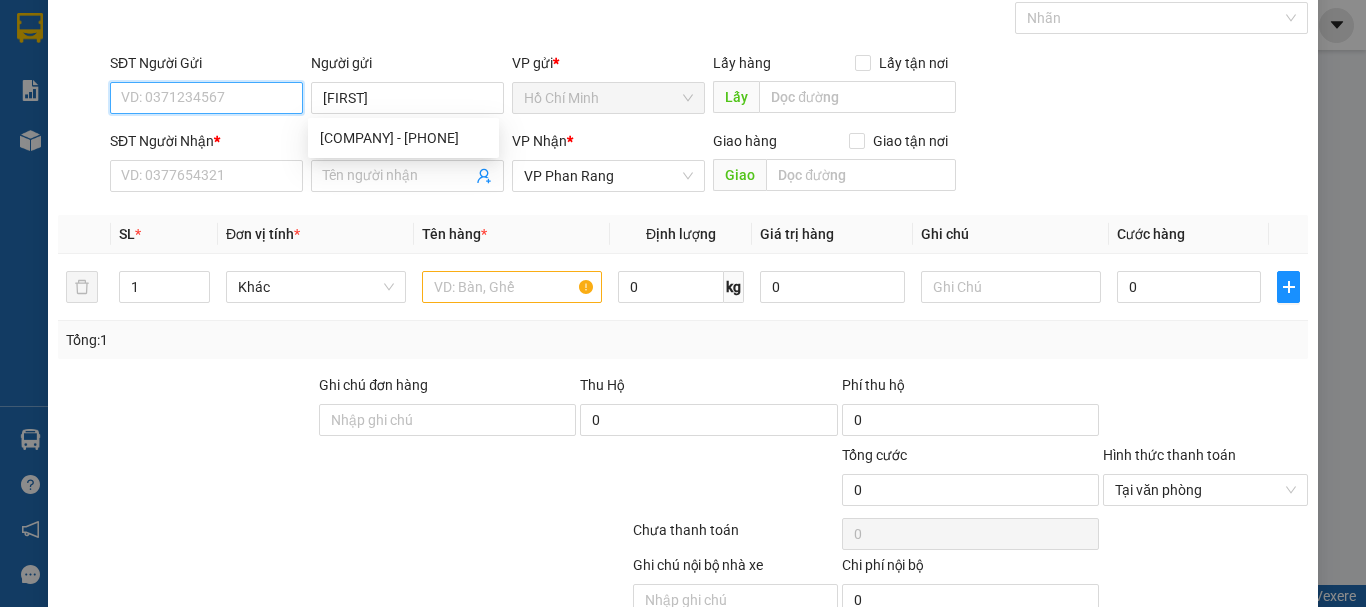 click on "SĐT Người Gửi" at bounding box center (206, 98) 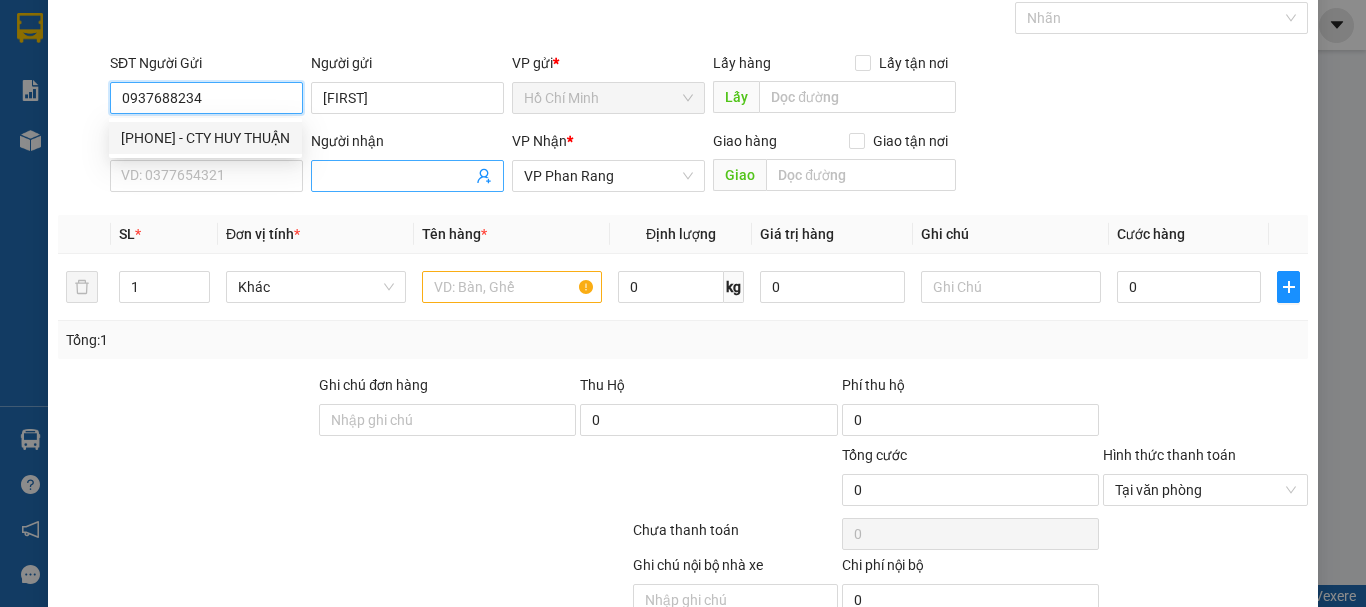 type on "0937688234" 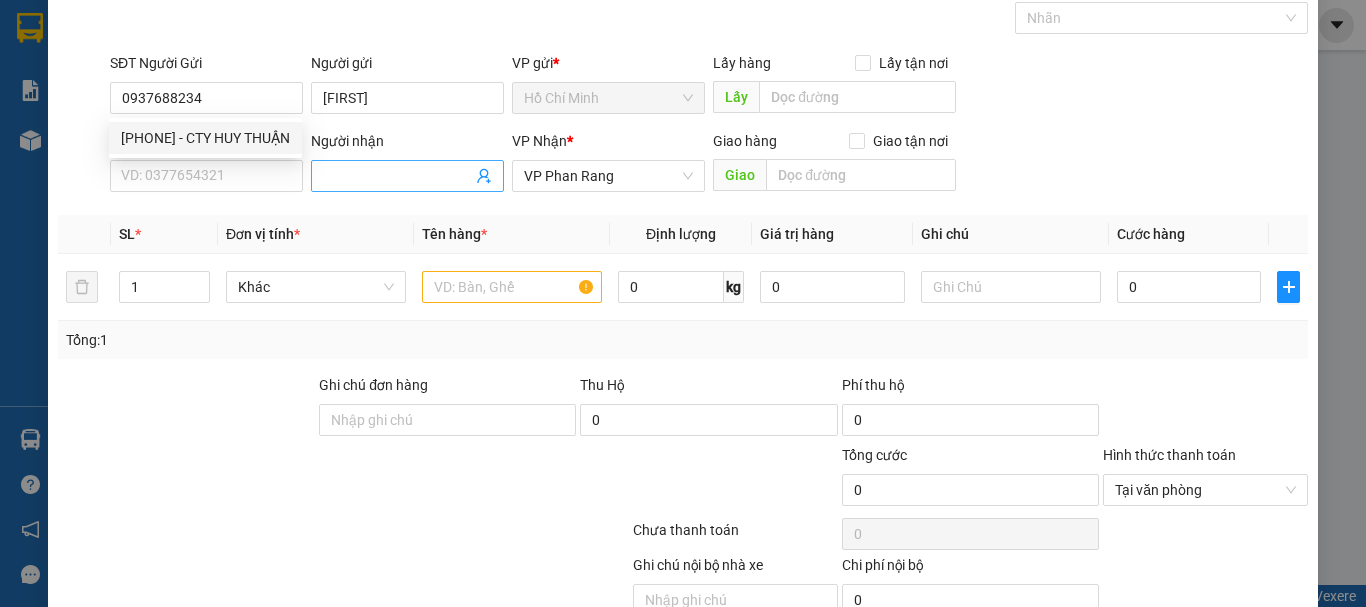 click on "Người nhận" at bounding box center [397, 176] 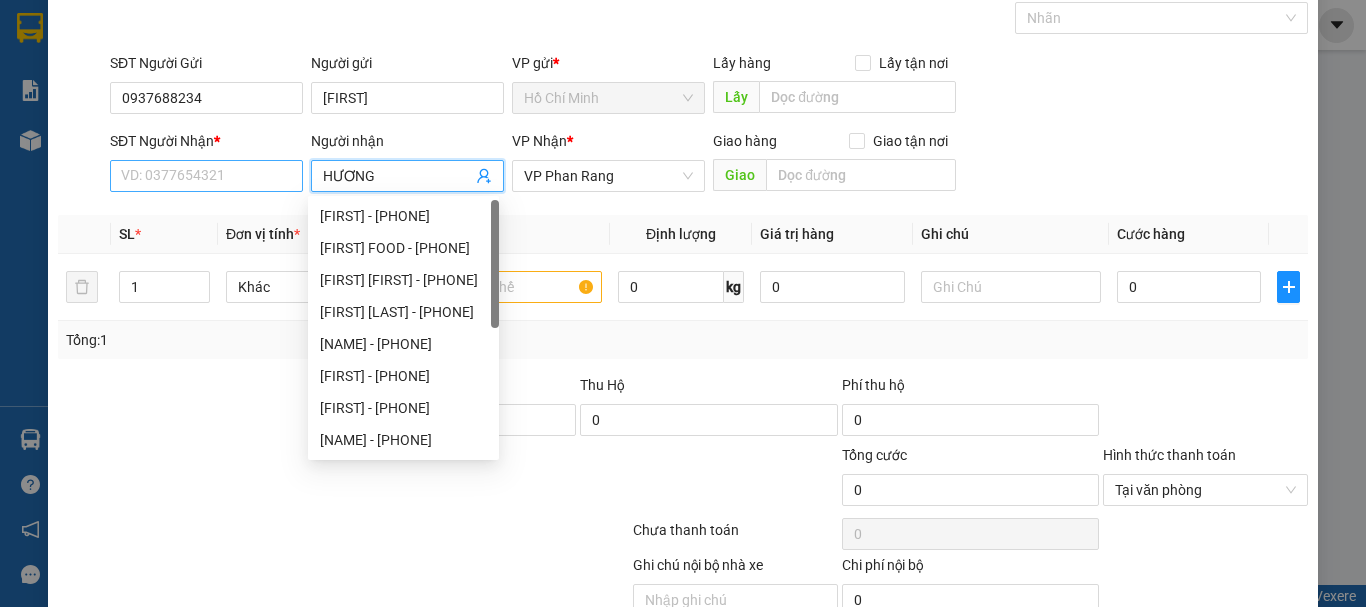 type on "HƯƠNG" 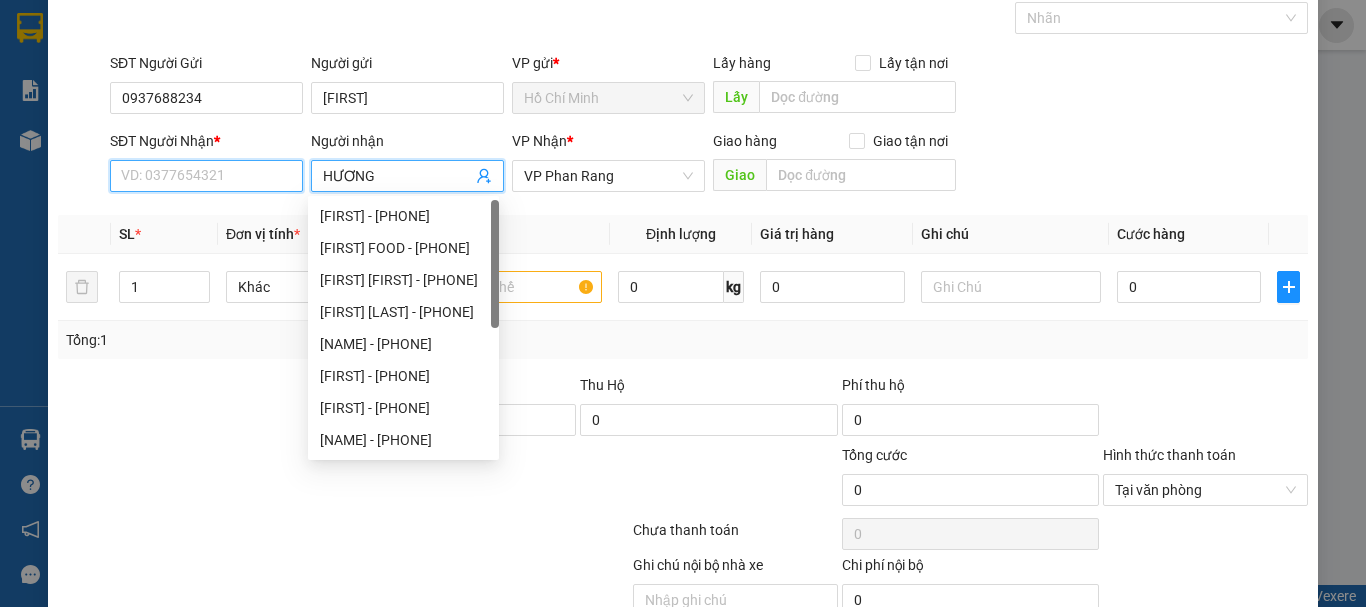 click on "SĐT Người Nhận  *" at bounding box center (206, 176) 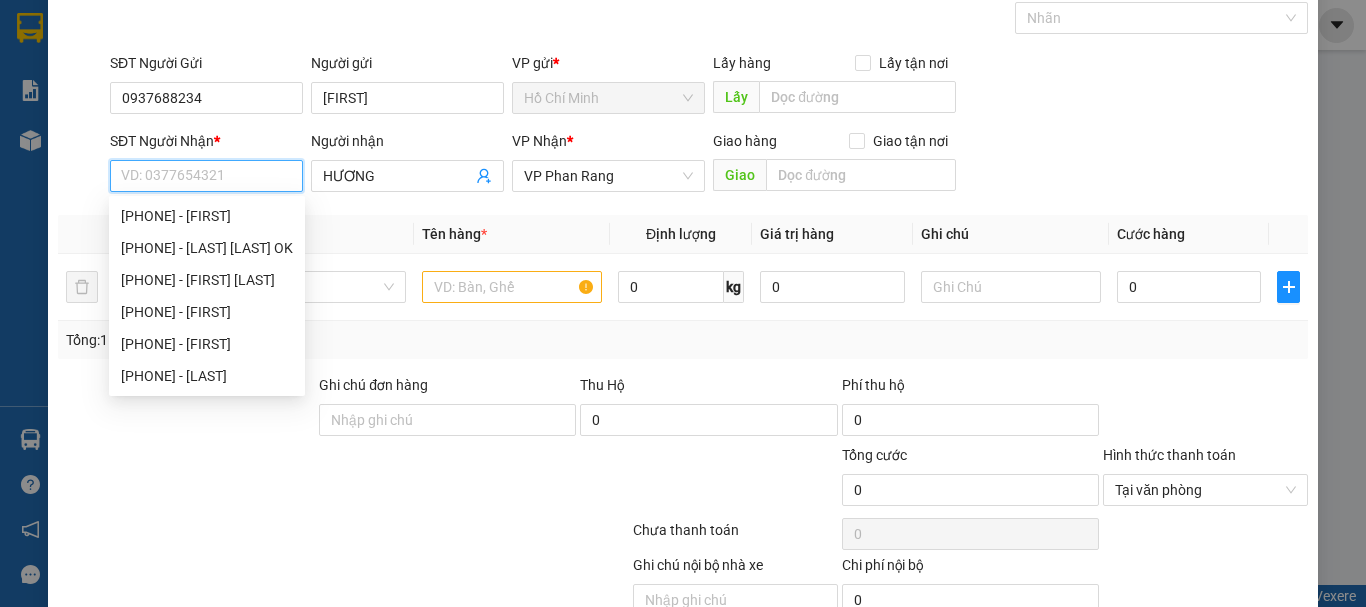 type on "0" 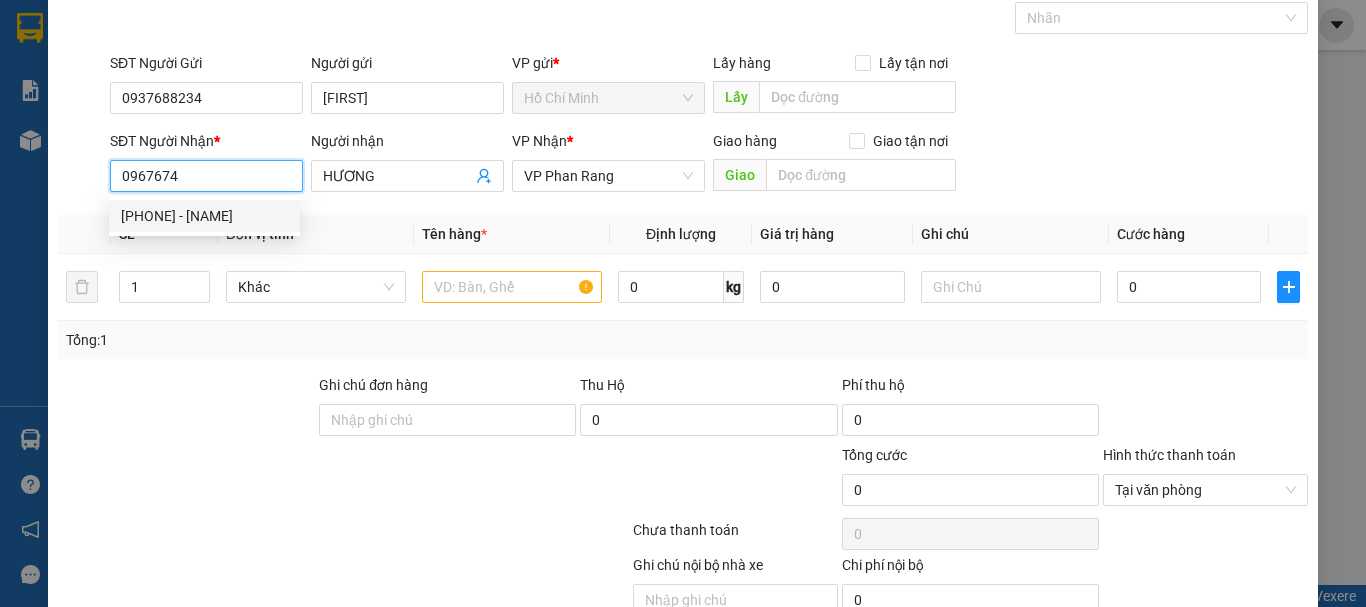 click on "[PHONE] - [NAME]" at bounding box center (204, 216) 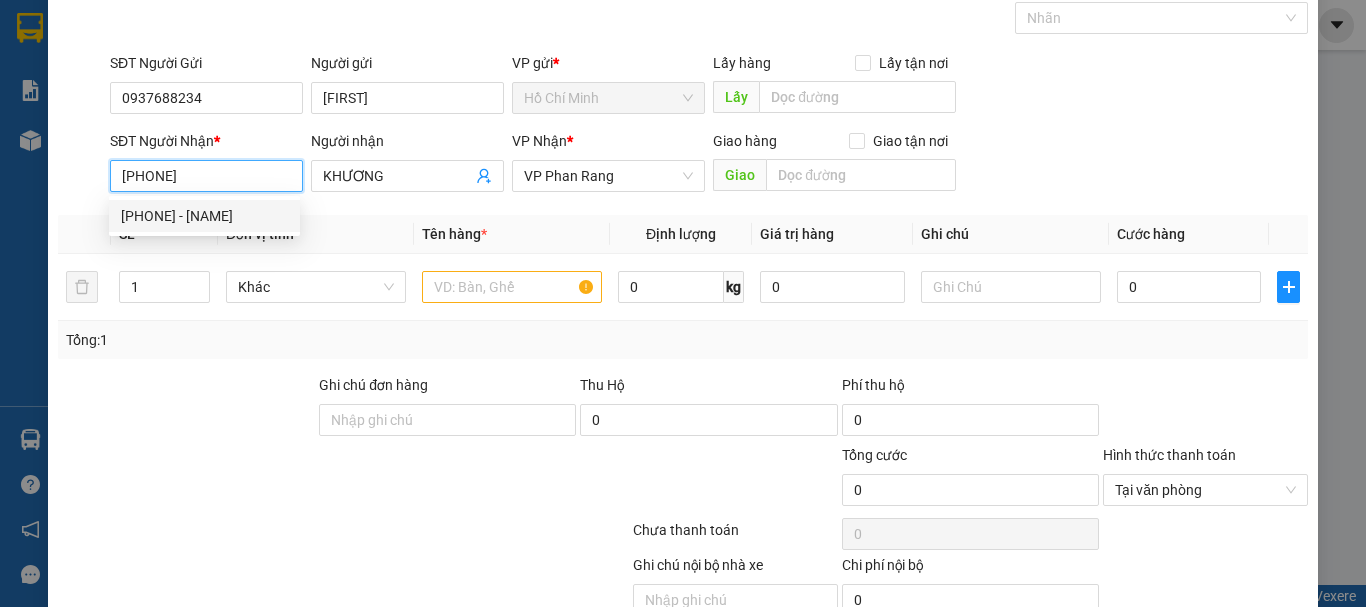 type on "30.000" 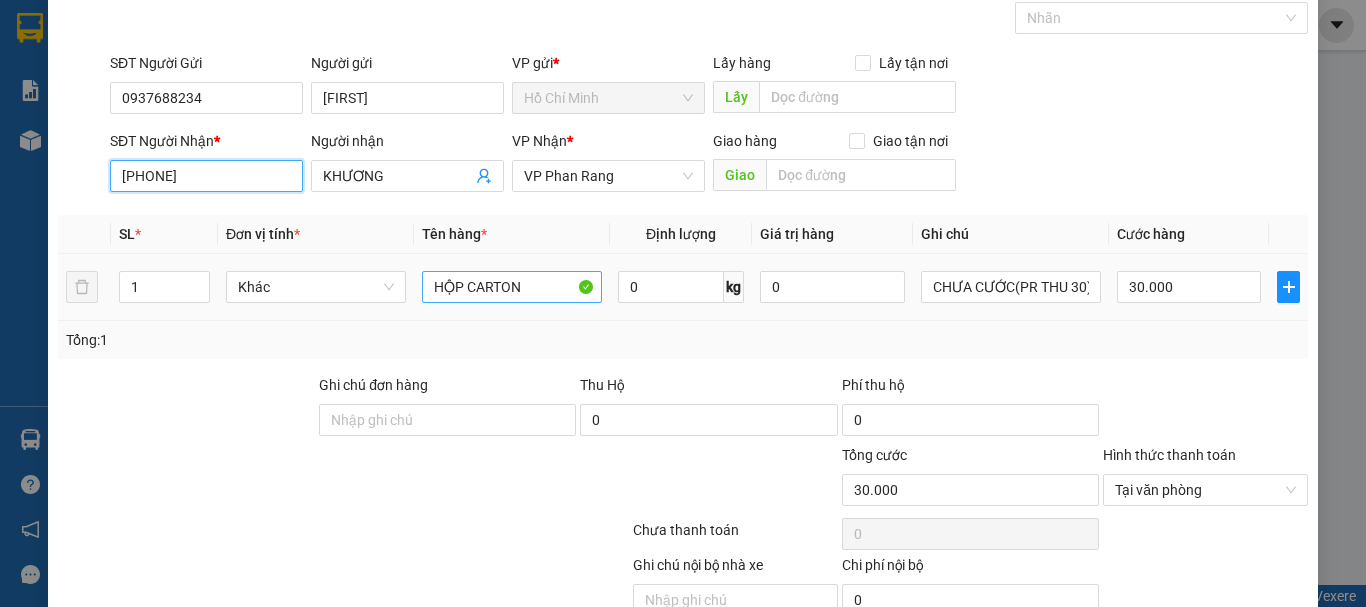 type on "[PHONE]" 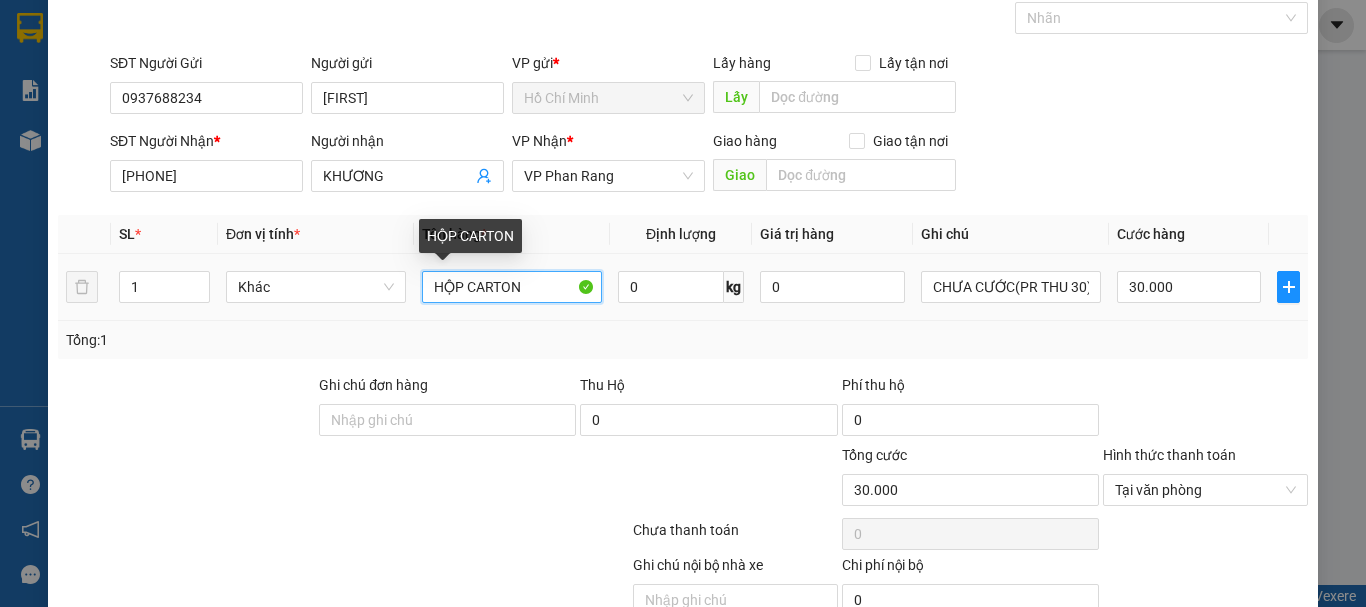 drag, startPoint x: 557, startPoint y: 280, endPoint x: 370, endPoint y: 305, distance: 188.66373 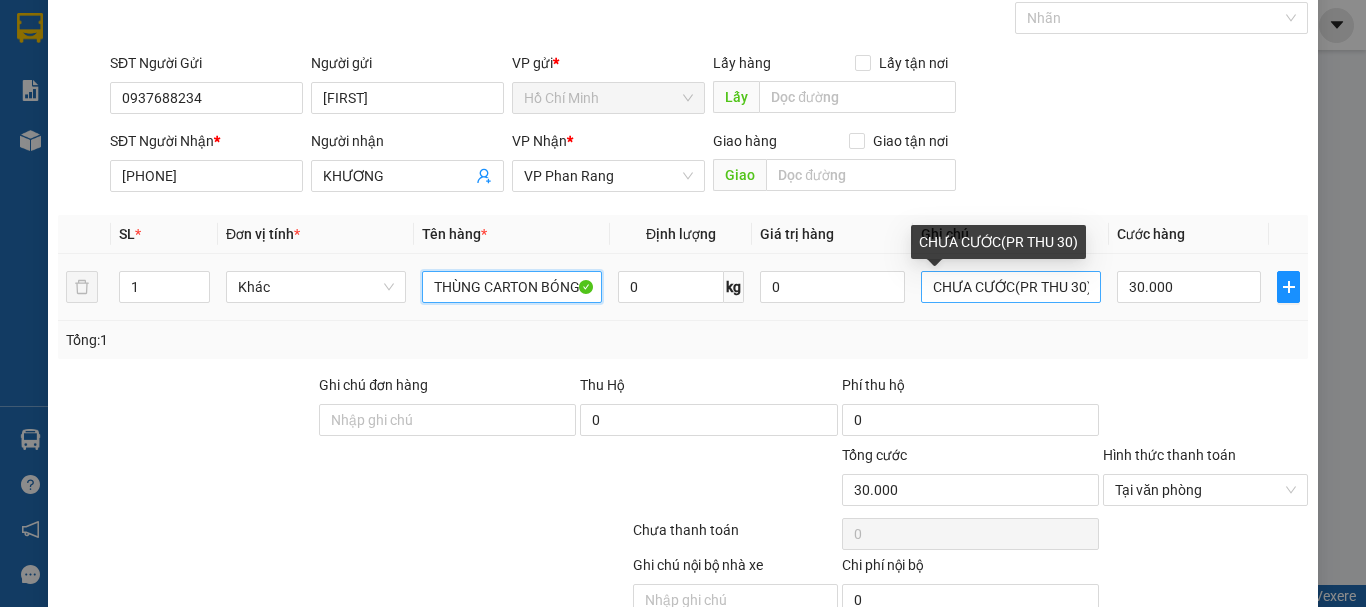 type on "THÙNG CARTON BÓNG" 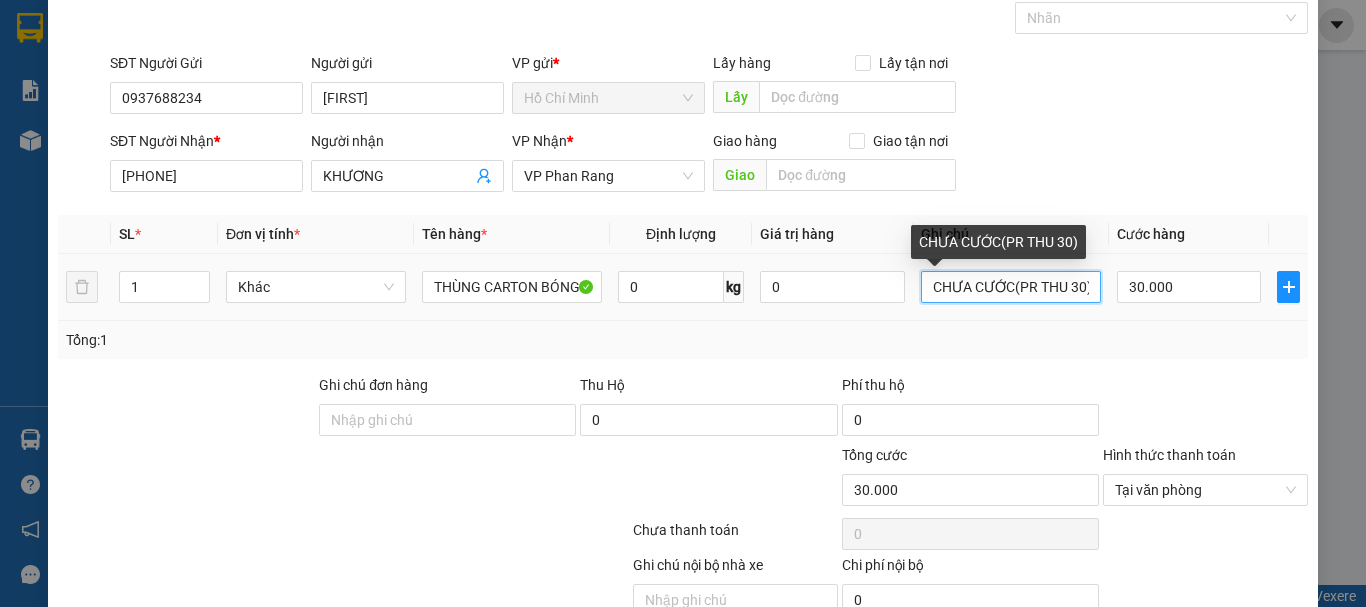 click on "CHƯA CƯỚC(PR THU 30)" at bounding box center [1011, 287] 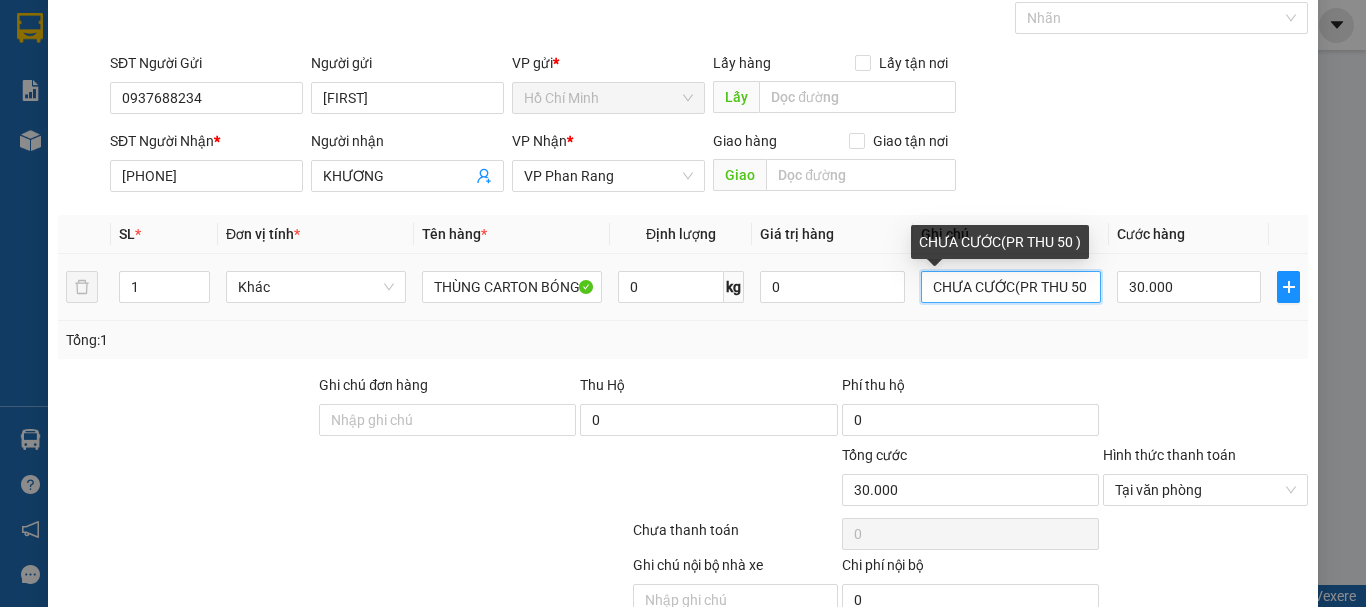scroll, scrollTop: 0, scrollLeft: 1, axis: horizontal 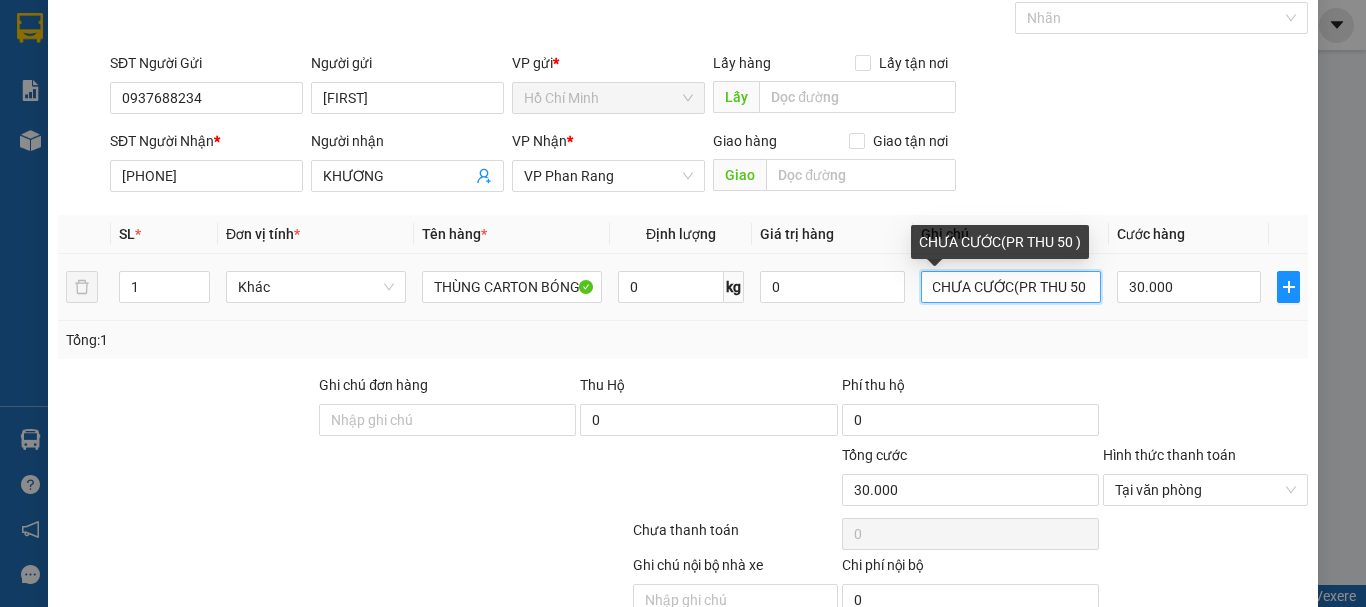 click on "CHƯA CƯỚC(PR THU 50 )" at bounding box center [1011, 287] 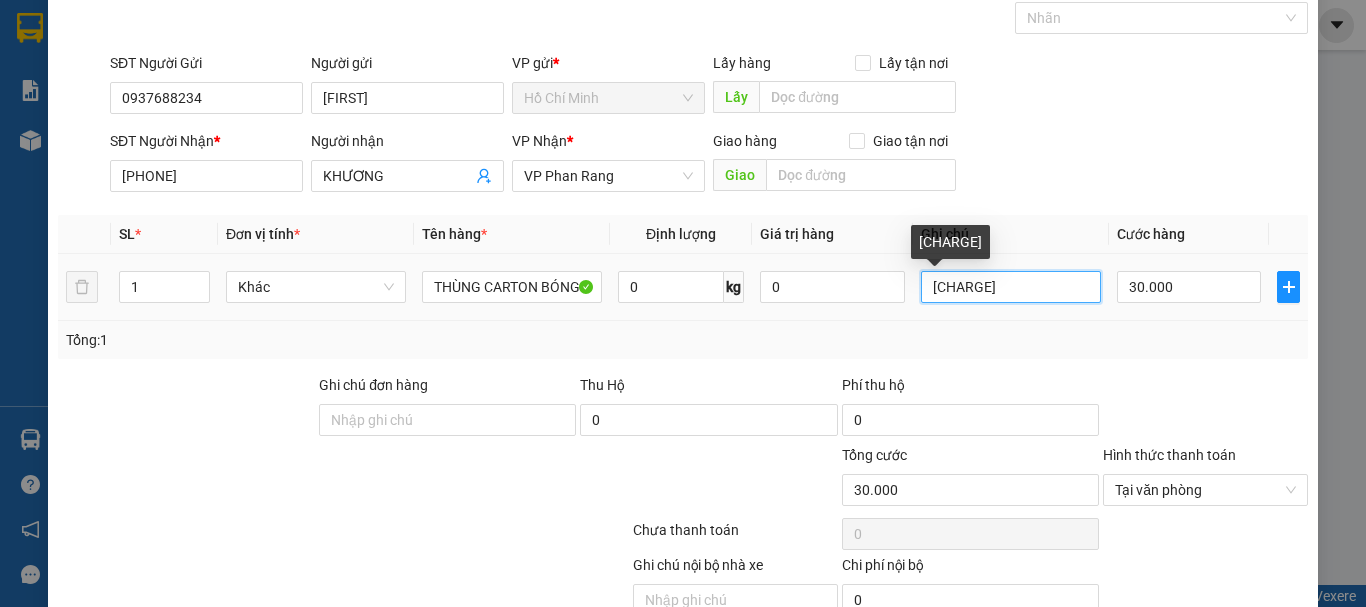 scroll, scrollTop: 0, scrollLeft: 0, axis: both 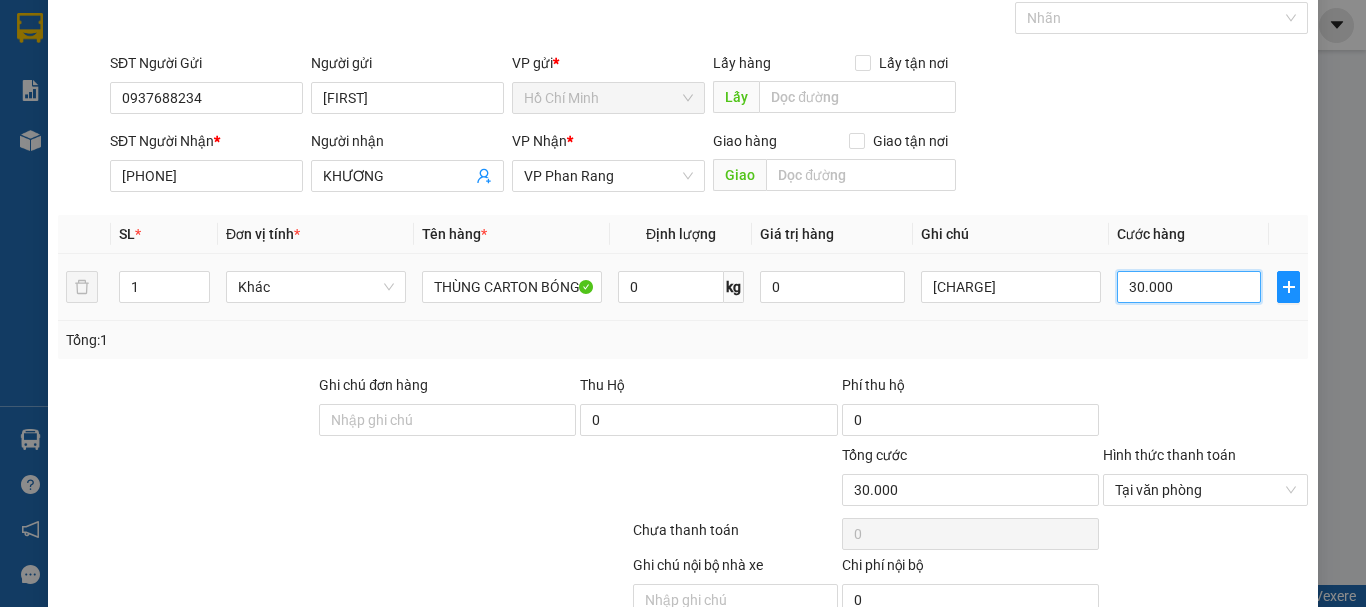 click on "30.000" at bounding box center (1189, 287) 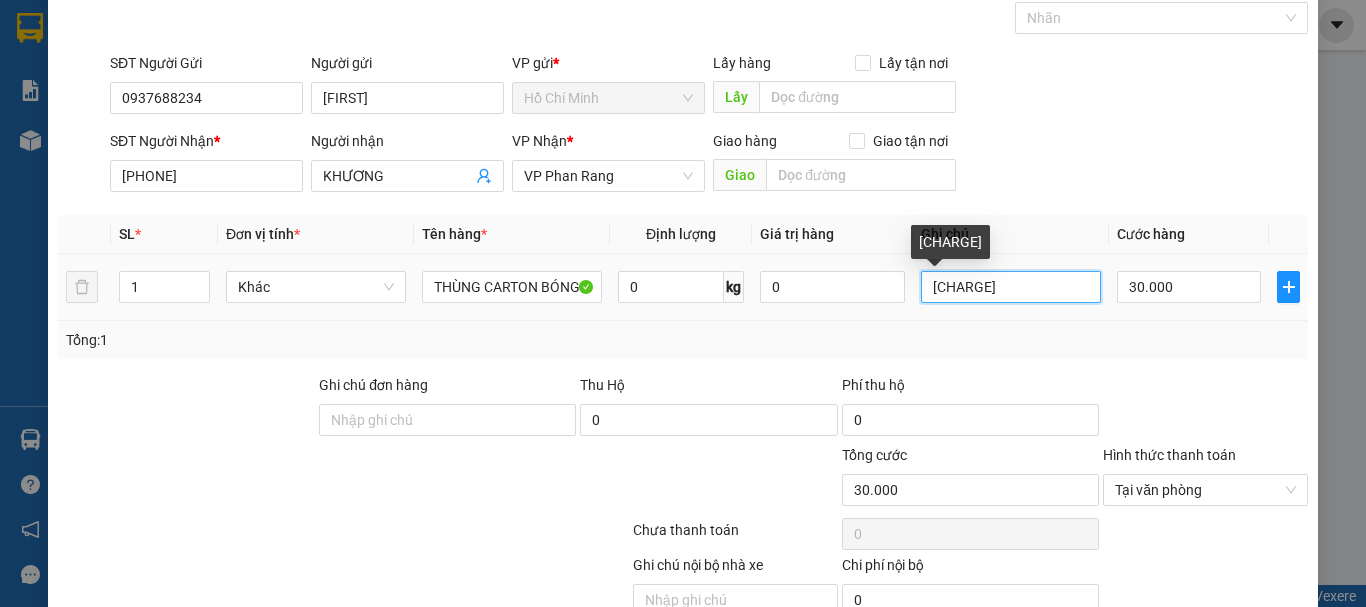 click on "[CHARGE]" at bounding box center [1011, 287] 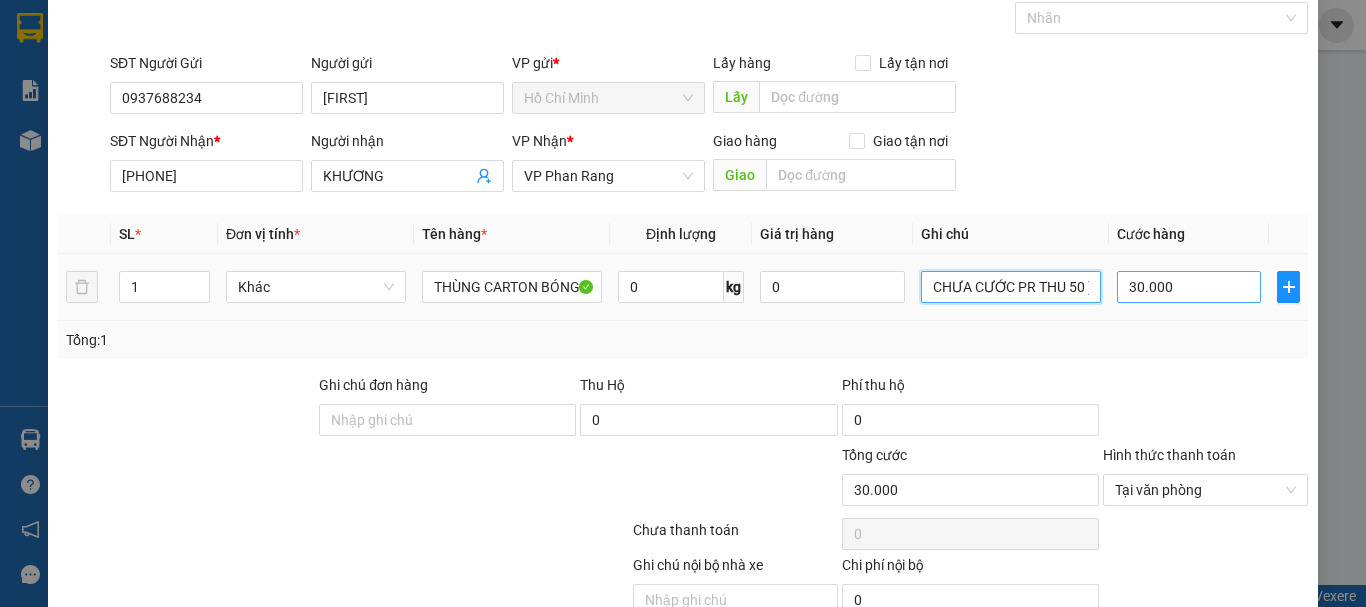 type on "CHƯA CƯỚC PR THU 50 )" 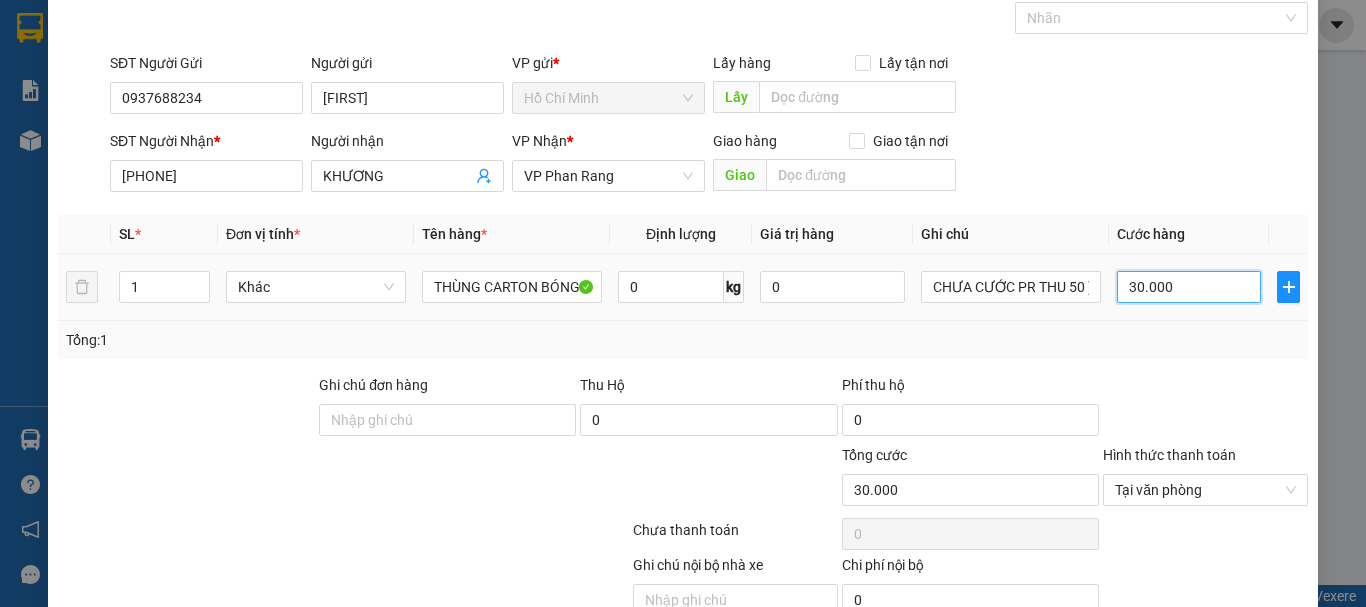 click on "30.000" at bounding box center [1189, 287] 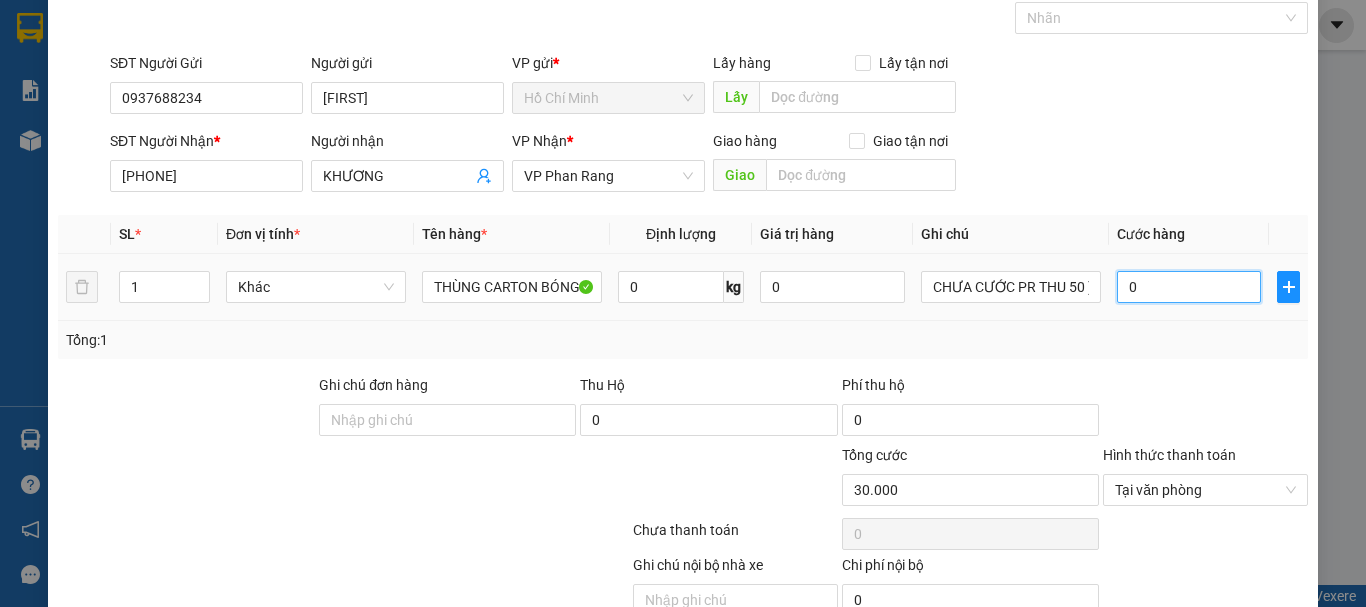 type on "0" 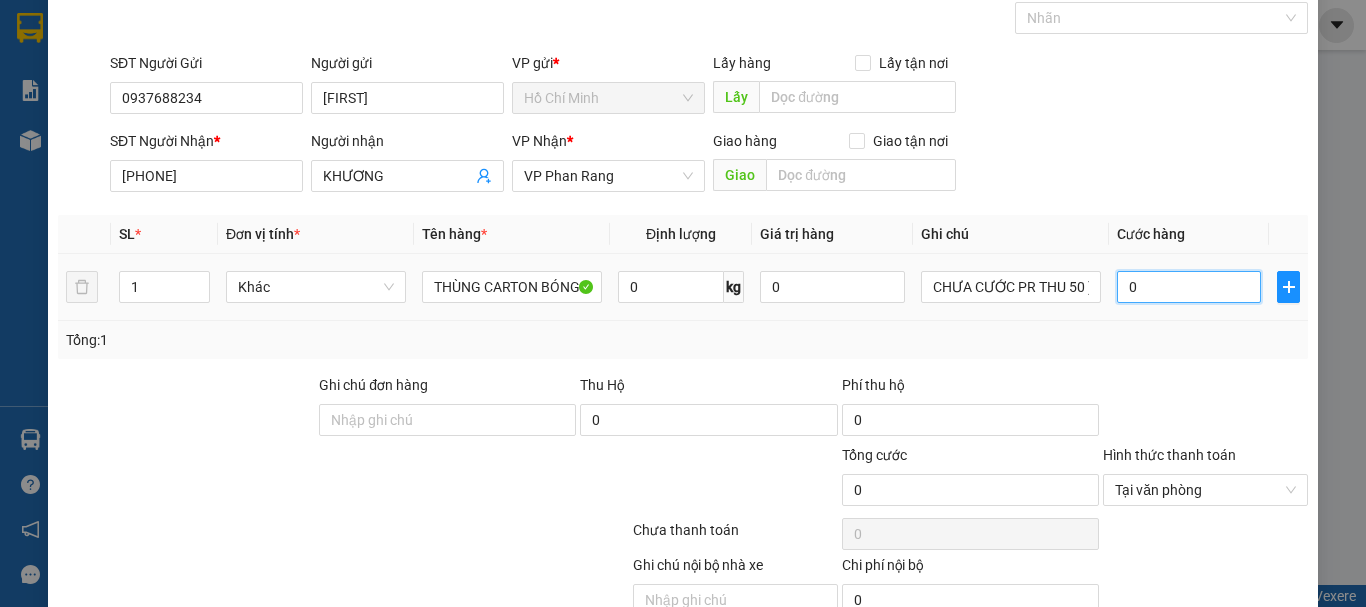 scroll, scrollTop: 195, scrollLeft: 0, axis: vertical 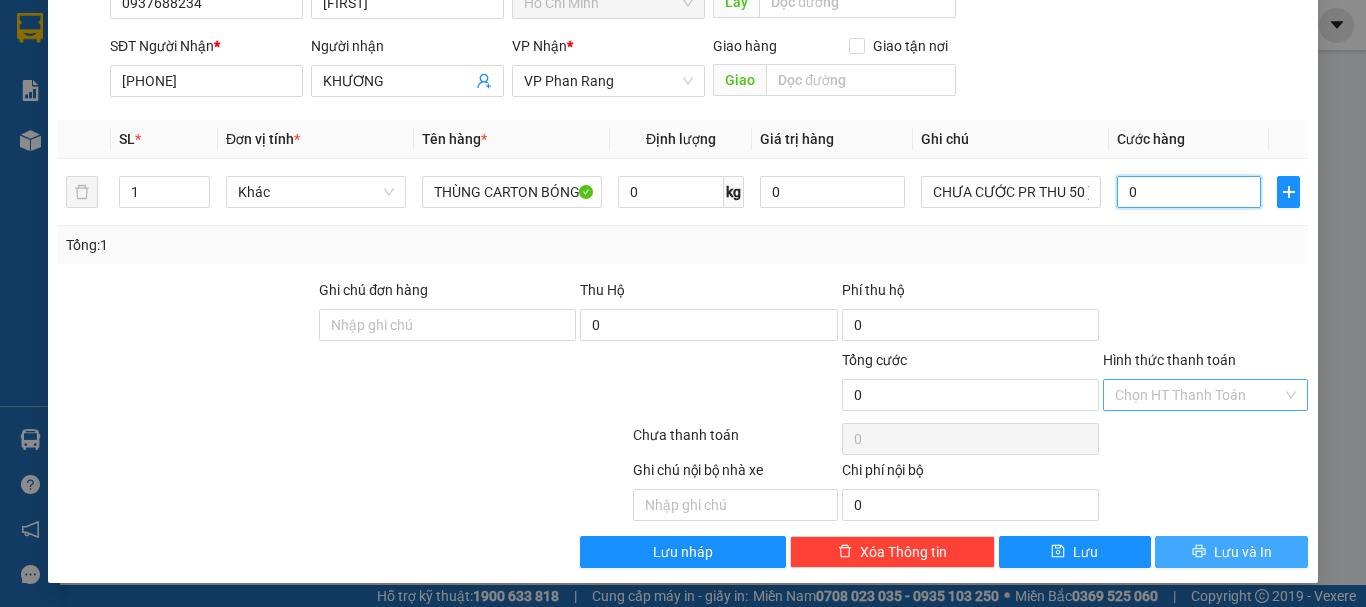 type on "0" 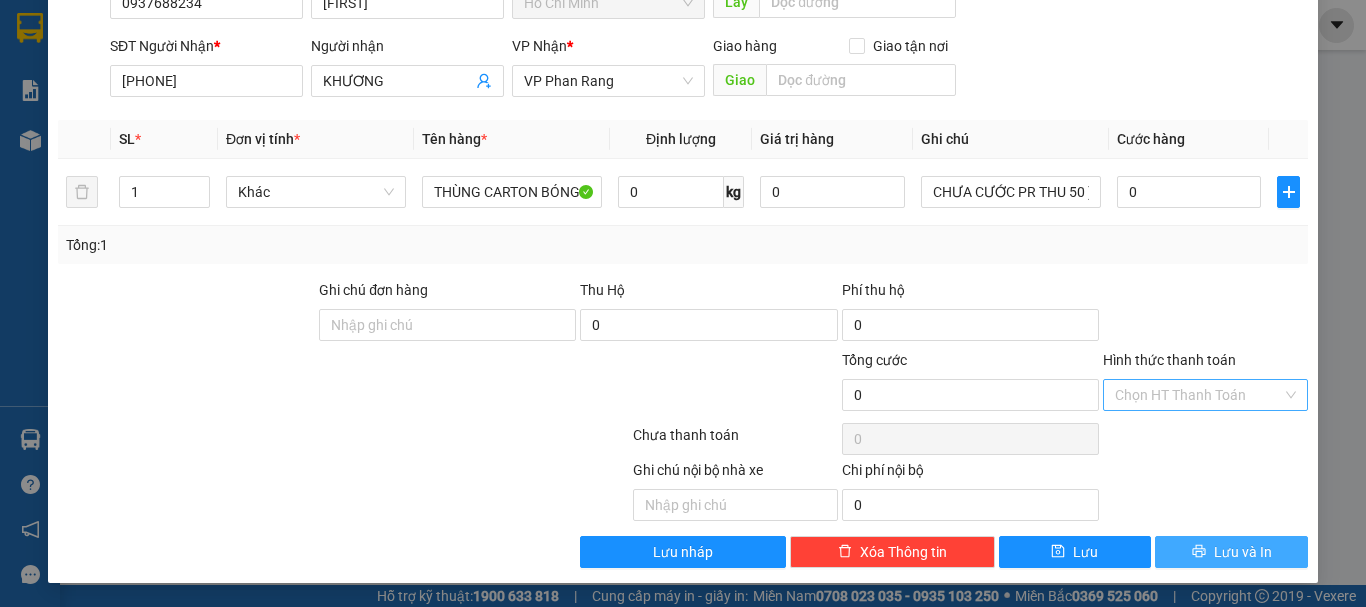 click on "Lưu và In" at bounding box center (1243, 552) 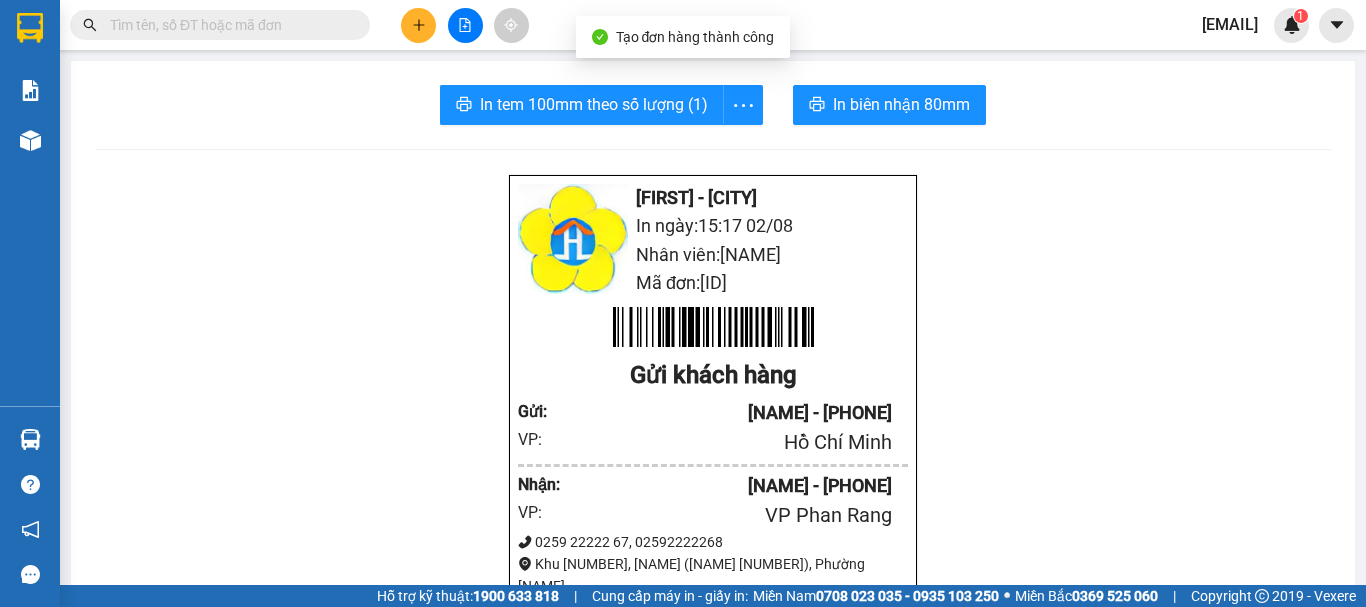 click on "In tem 100mm theo số lượng
(1) In biên nhận 80mm [NAME] - [CITY] In ngày:  [TIME]   [DATE] Nhân viên:  [NAME] Mã đơn:  [NUMBER] Gửi khách hàng Gửi : [NAME] - [PHONE] VP: Hồ Chí Minh Nhận : [NAME] - [PHONE] VP: VP Phan Rang   0259 22222 67, 02592222268   Khu 34, Hồ Xuân Hương (chung cư C2), Phường Thanh Sơn Hàng: 1 Khác THÙNG CARTON BÓNG (CHƯA CƯỚC PR THU 50 )) Tổng giá trị: 0 đ Tổng cước: 0 đ Người gửi trả: 0 đ Người nhận trả: 0 đ Chính sách gửi hàng: 1/ KH tự báo mã số gửi hàng cho người nhận trong vòng 1 ngày (Không để lâu) - nhận hàng trong vòng 3 ngày - quá 3 ngày thất lạc khách tự chịu 2/ Nếu HH thất lạc, KH không có biên nhận gửi hàng điện tử thì NX không đền bù (Không nói miệng) 3/ Hàng gửi không khai báo giá trị, nếu lỡ thất lạc chỉ đền bù (gấp mười lần theo giá cước vận chuyển) Gửi:" at bounding box center [713, 809] 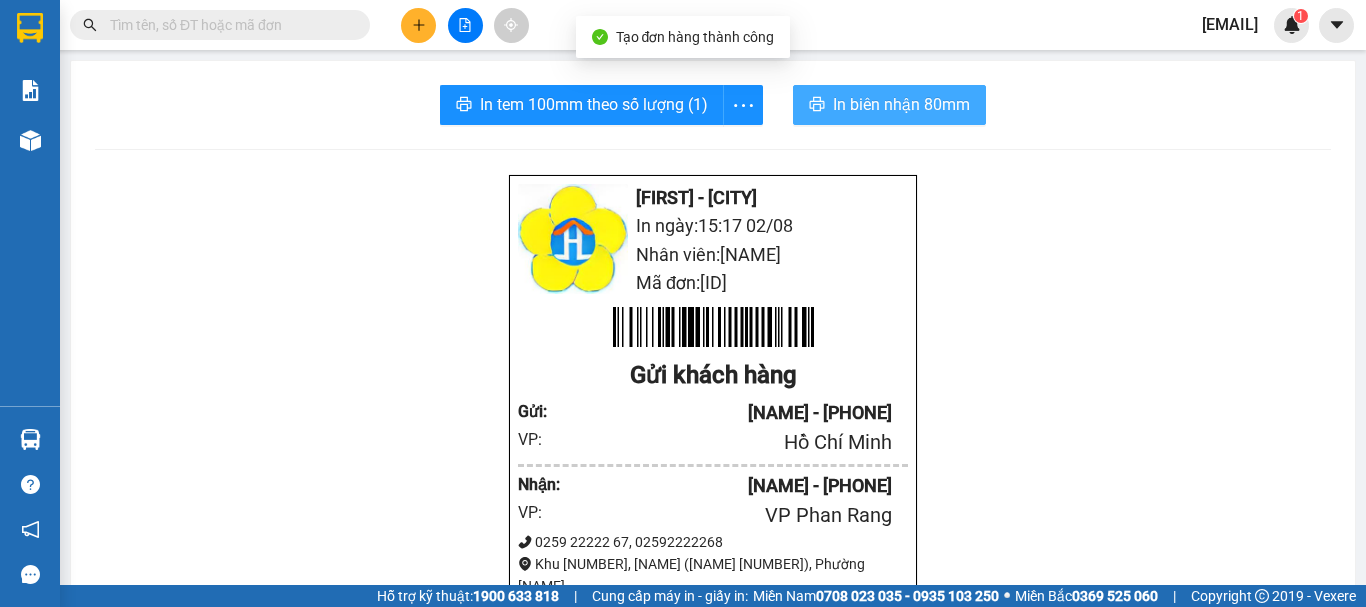 click on "In biên nhận 80mm" at bounding box center (889, 105) 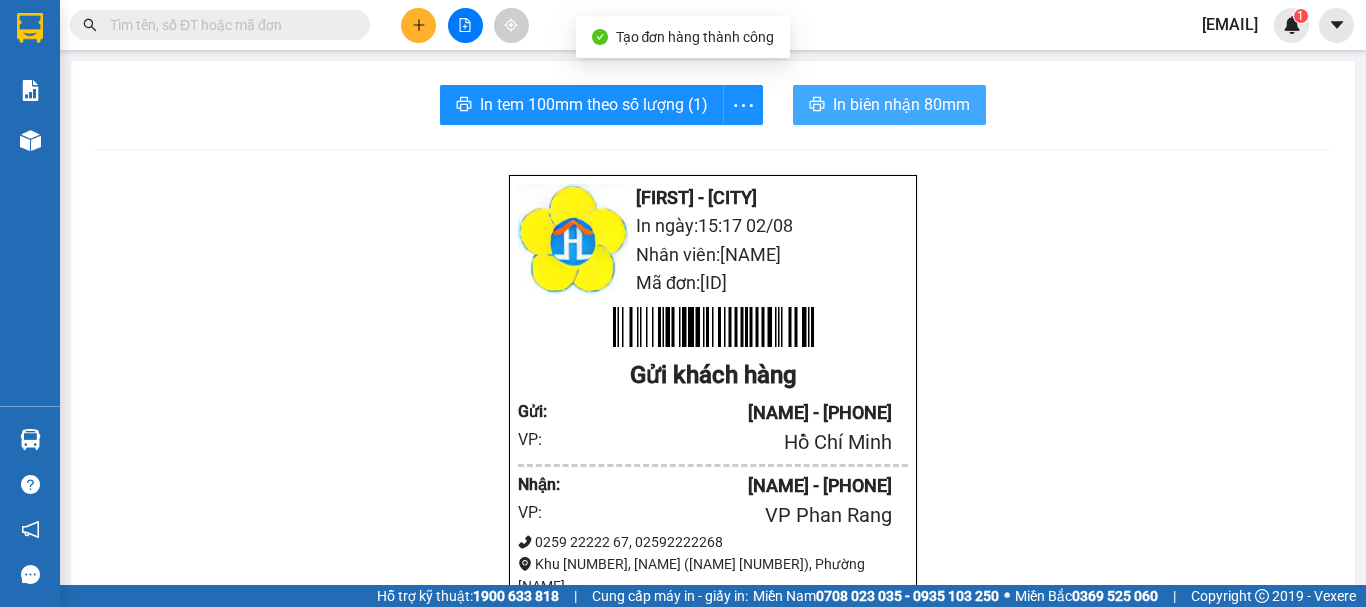 scroll, scrollTop: 0, scrollLeft: 0, axis: both 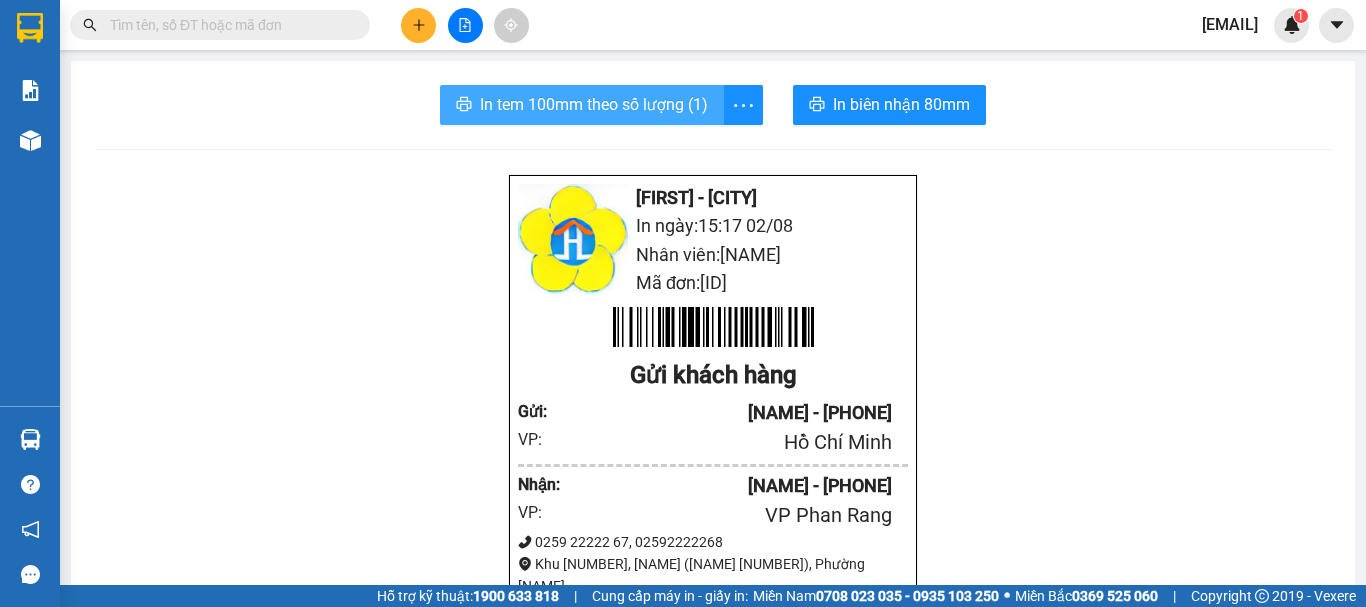 click on "In tem 100mm theo số lượng
(1)" at bounding box center (594, 104) 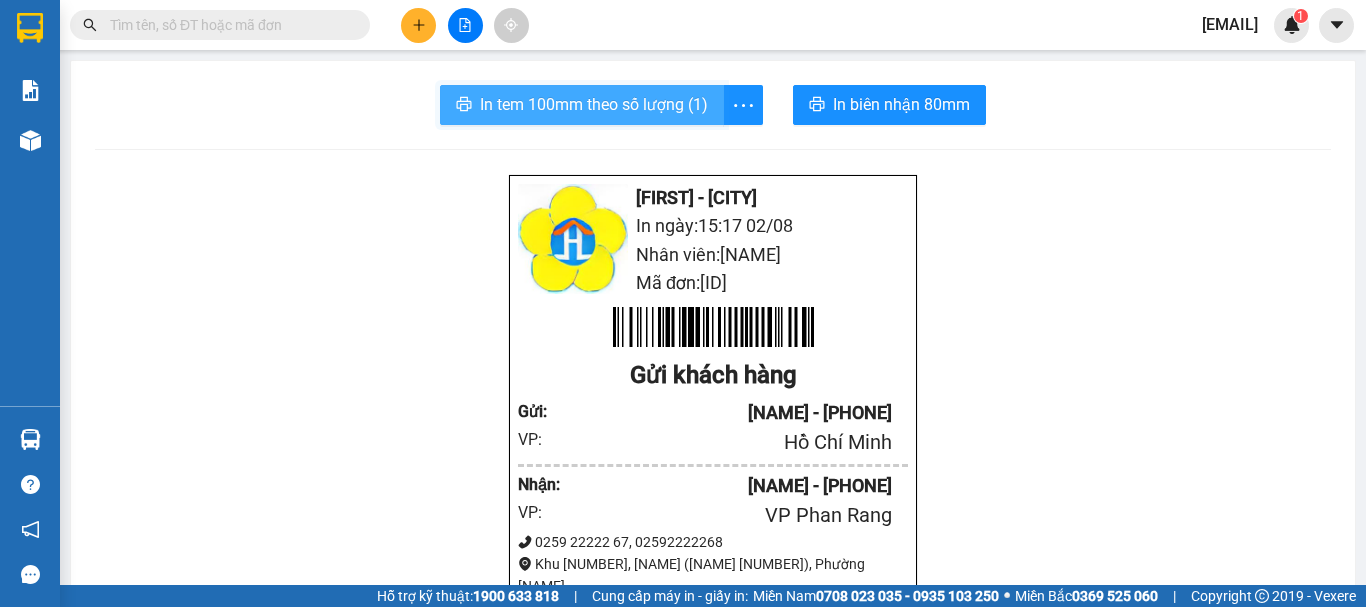 scroll, scrollTop: 0, scrollLeft: 0, axis: both 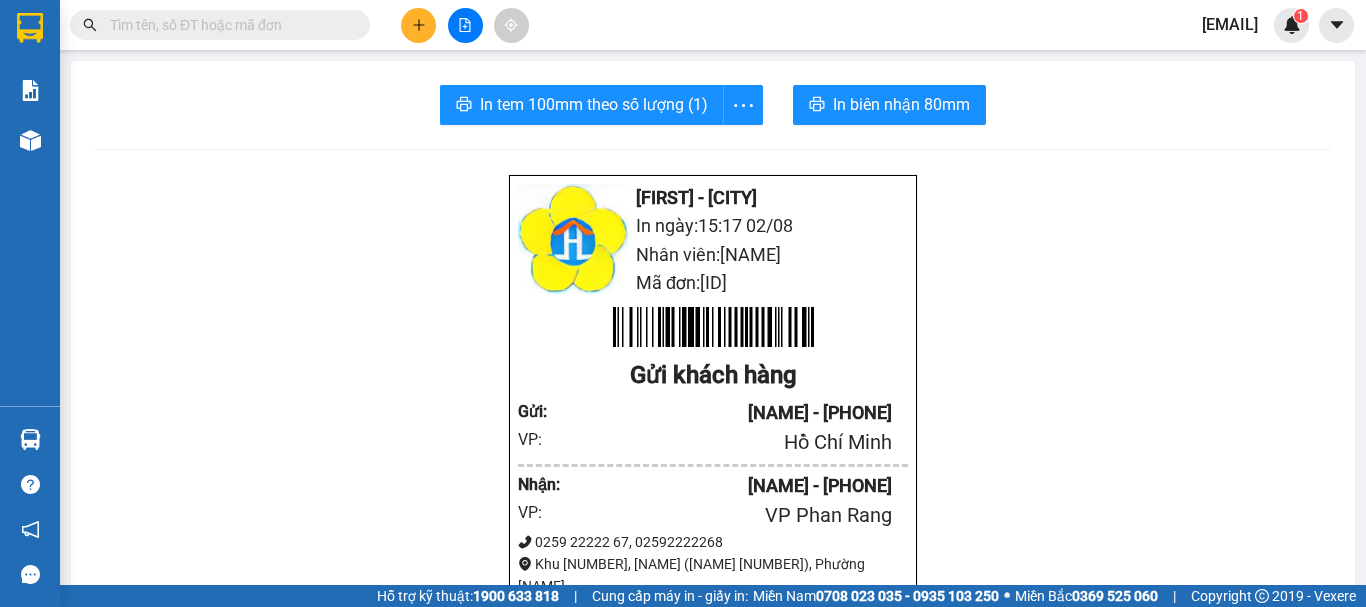 click at bounding box center (228, 25) 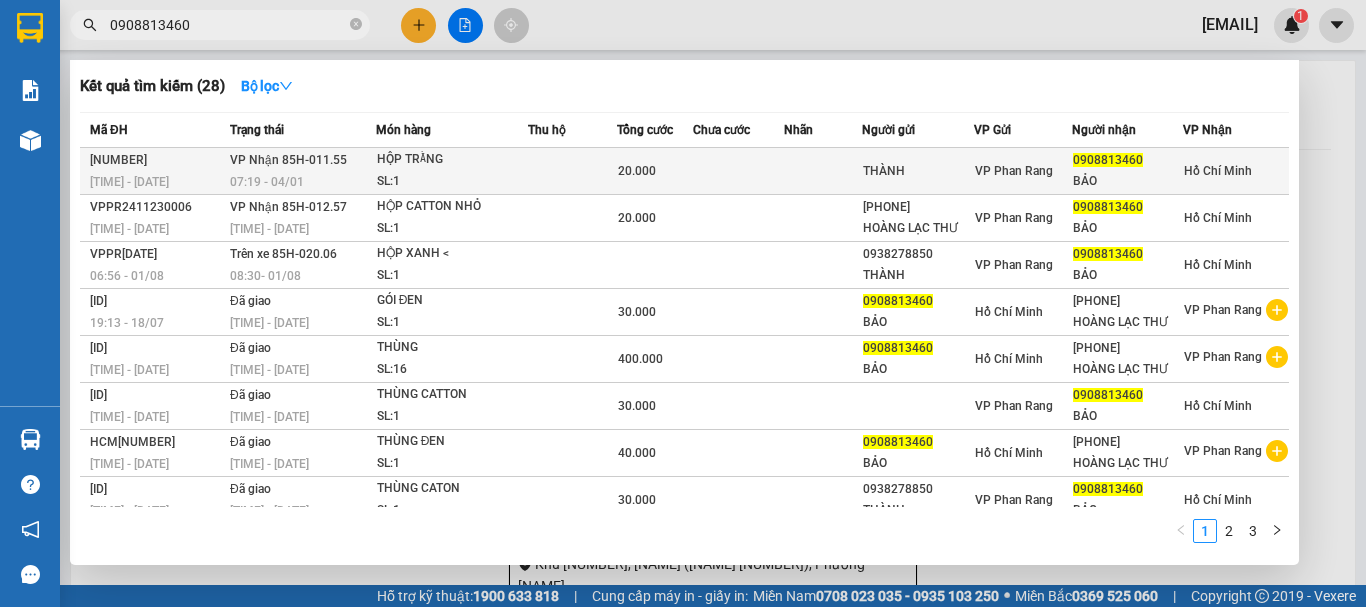 type on "0908813460" 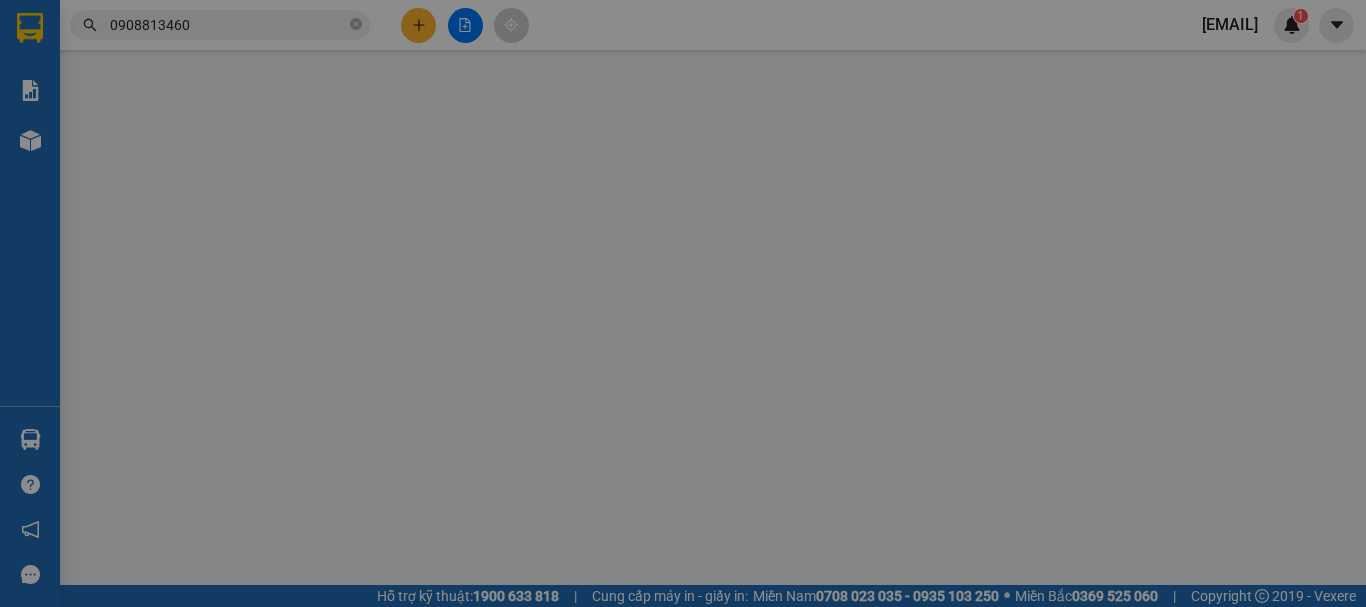 type on "THÀNH" 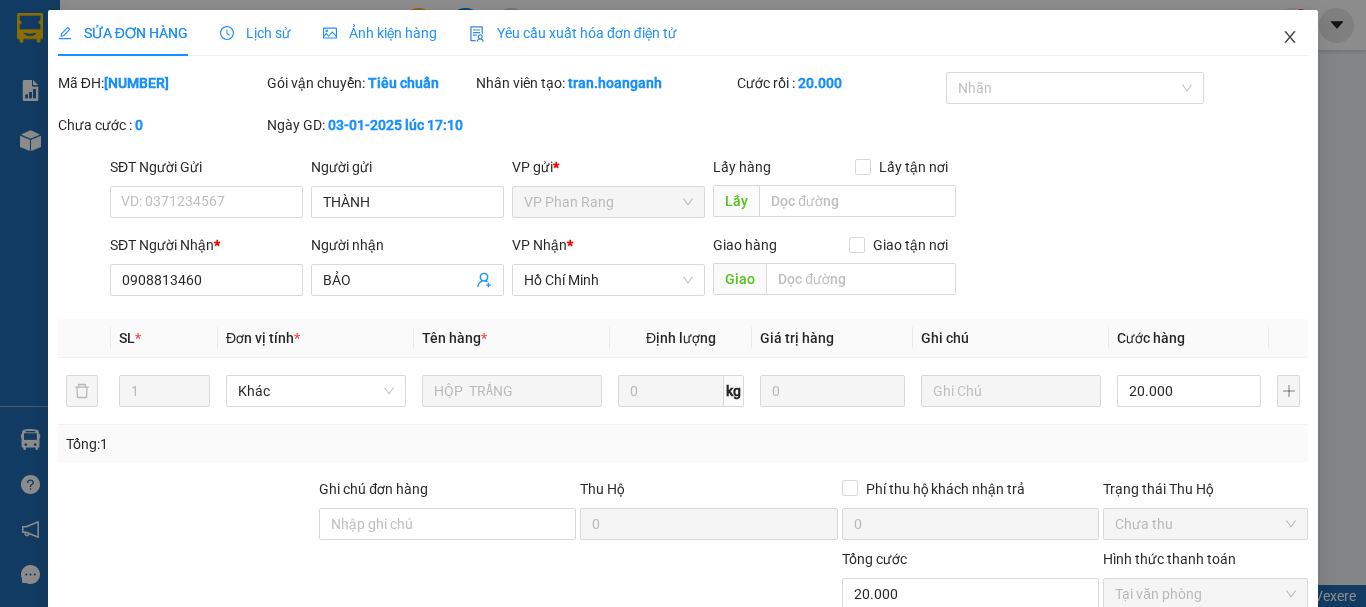 click 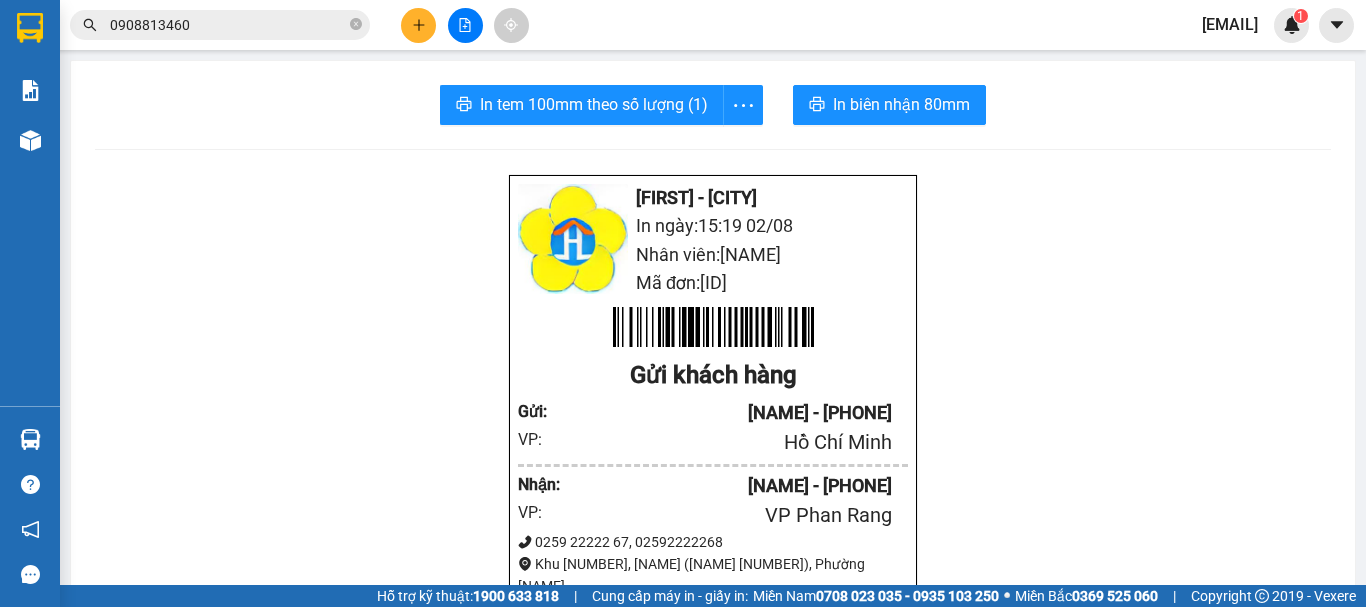 click on "0908813460" at bounding box center [228, 25] 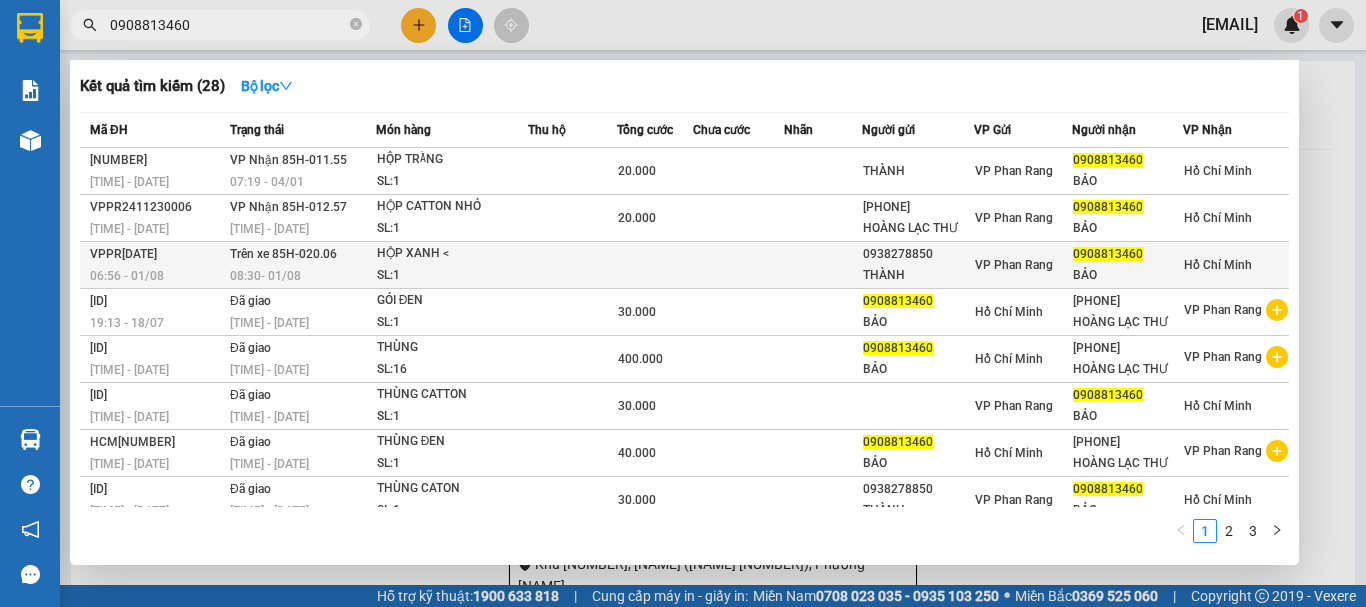 click on "[TIME] - [DATE]" at bounding box center [302, 276] 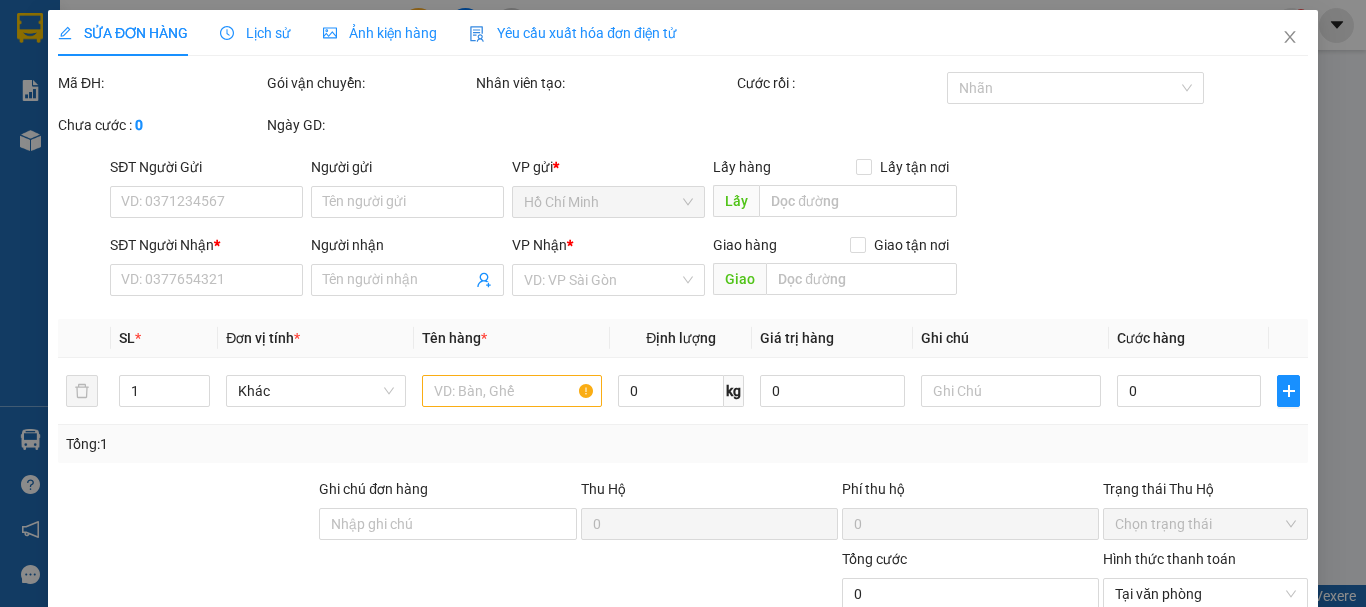 type on "0938278850" 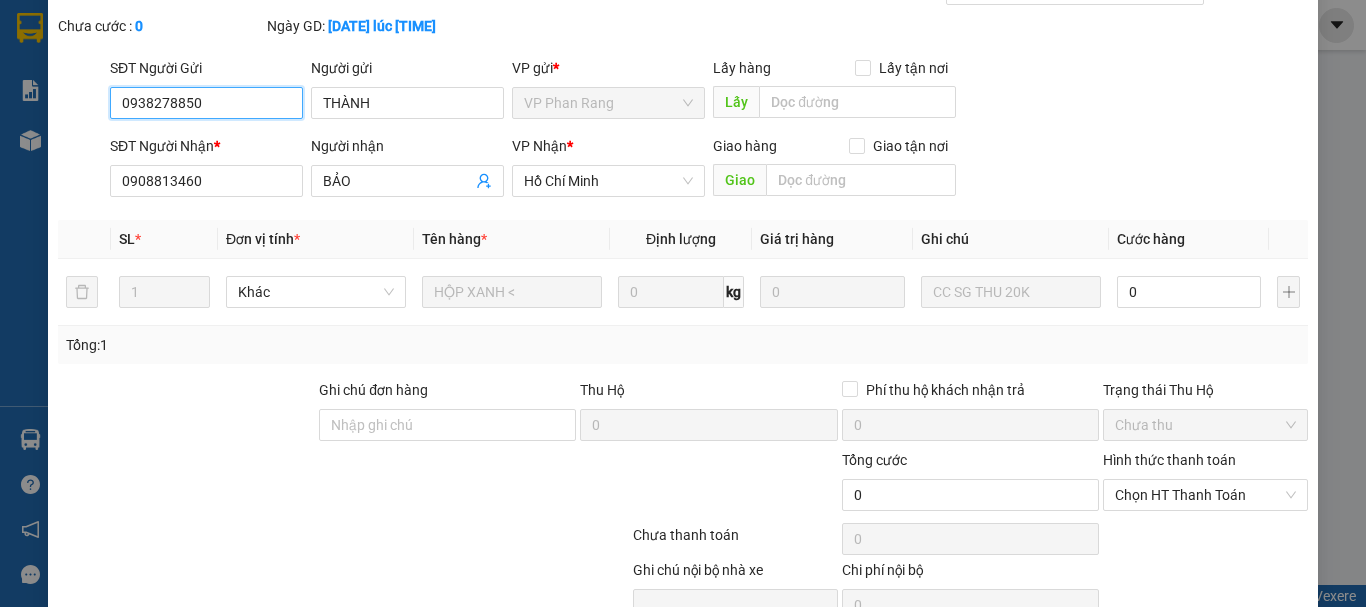 scroll, scrollTop: 0, scrollLeft: 0, axis: both 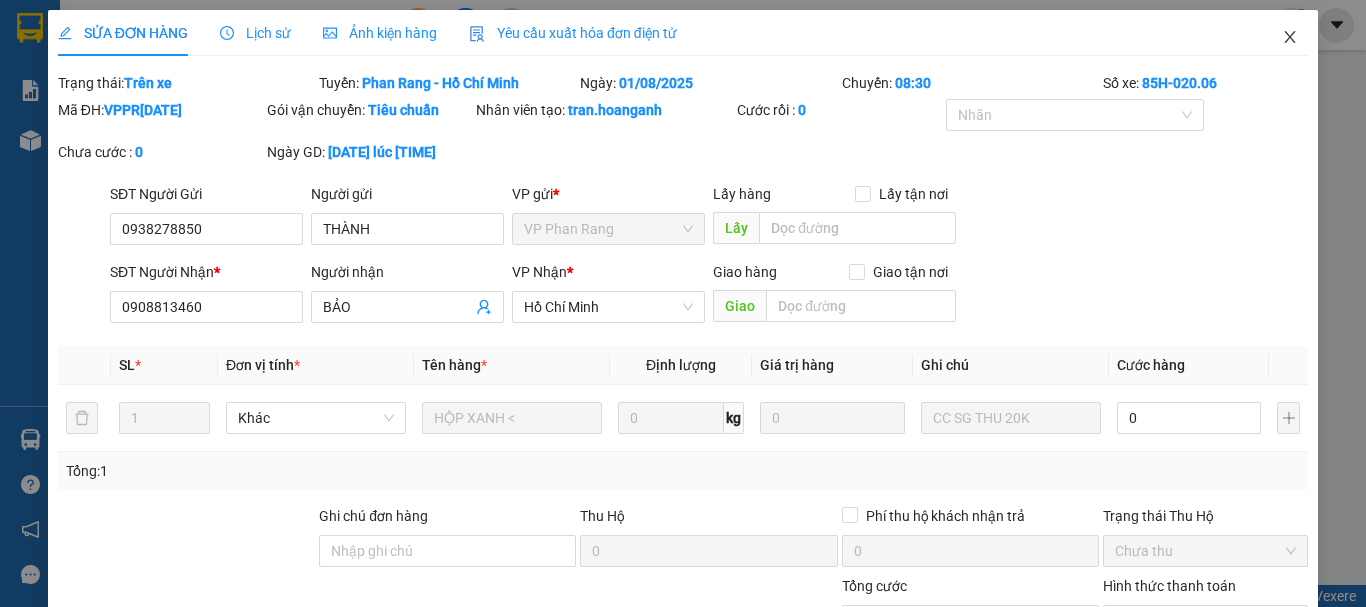 click 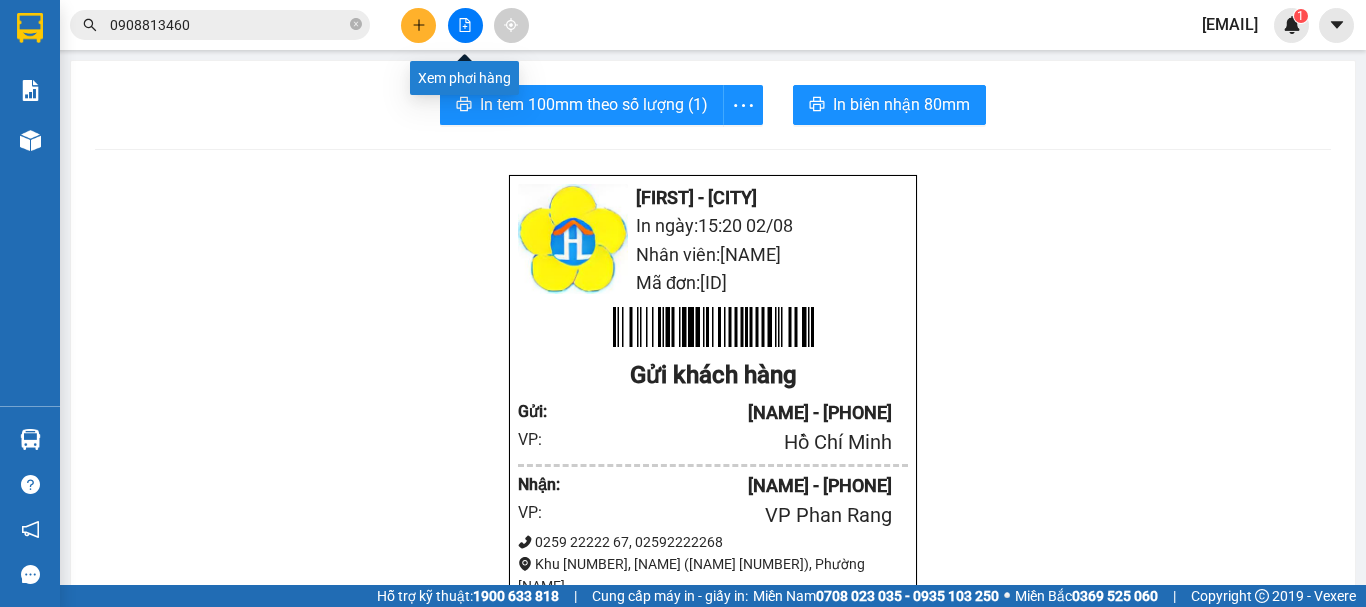 click at bounding box center (465, 25) 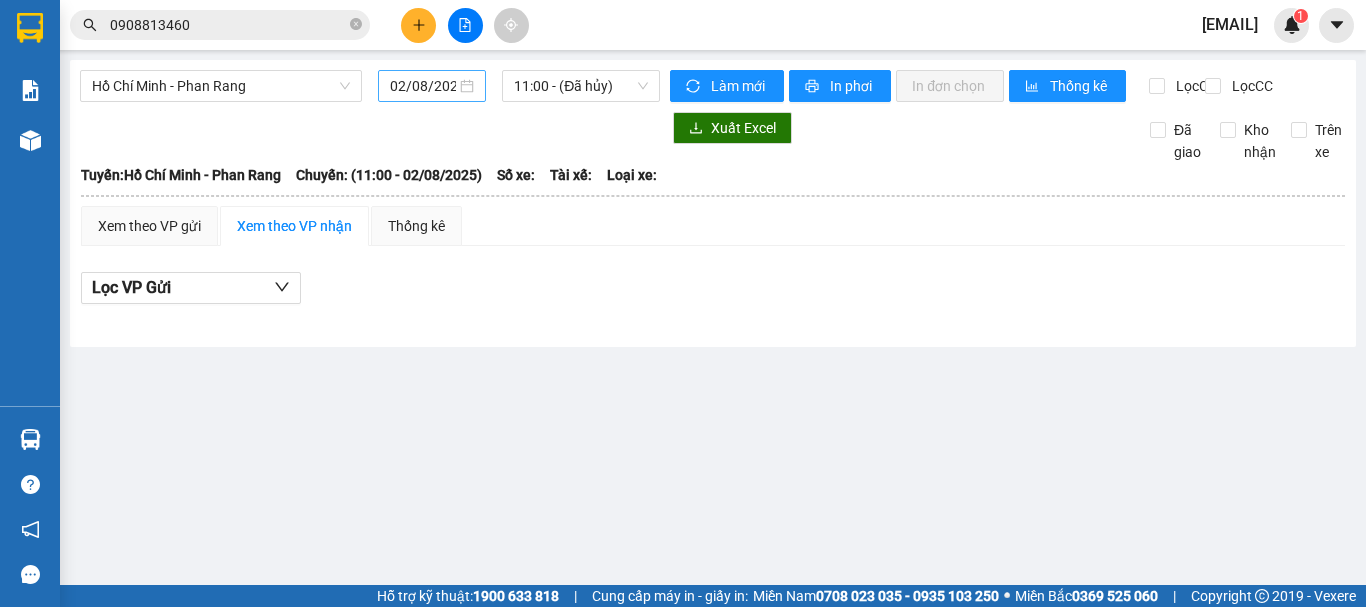 click on "02/08/2025" at bounding box center [423, 86] 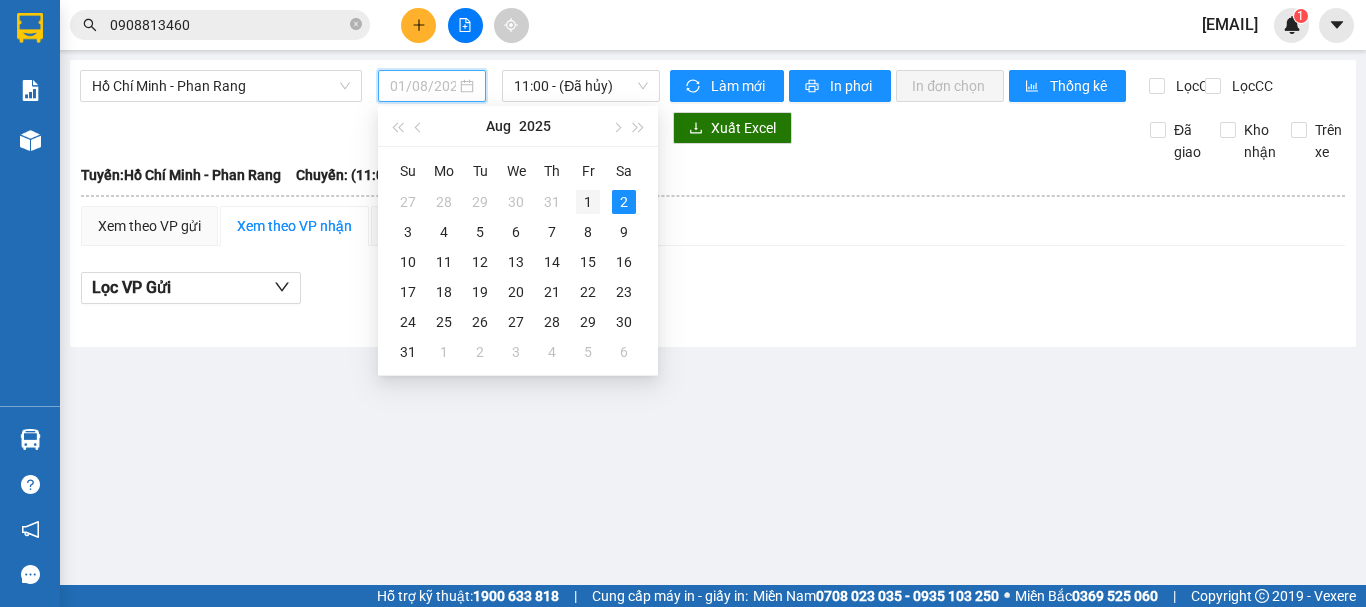 click on "1" at bounding box center (588, 202) 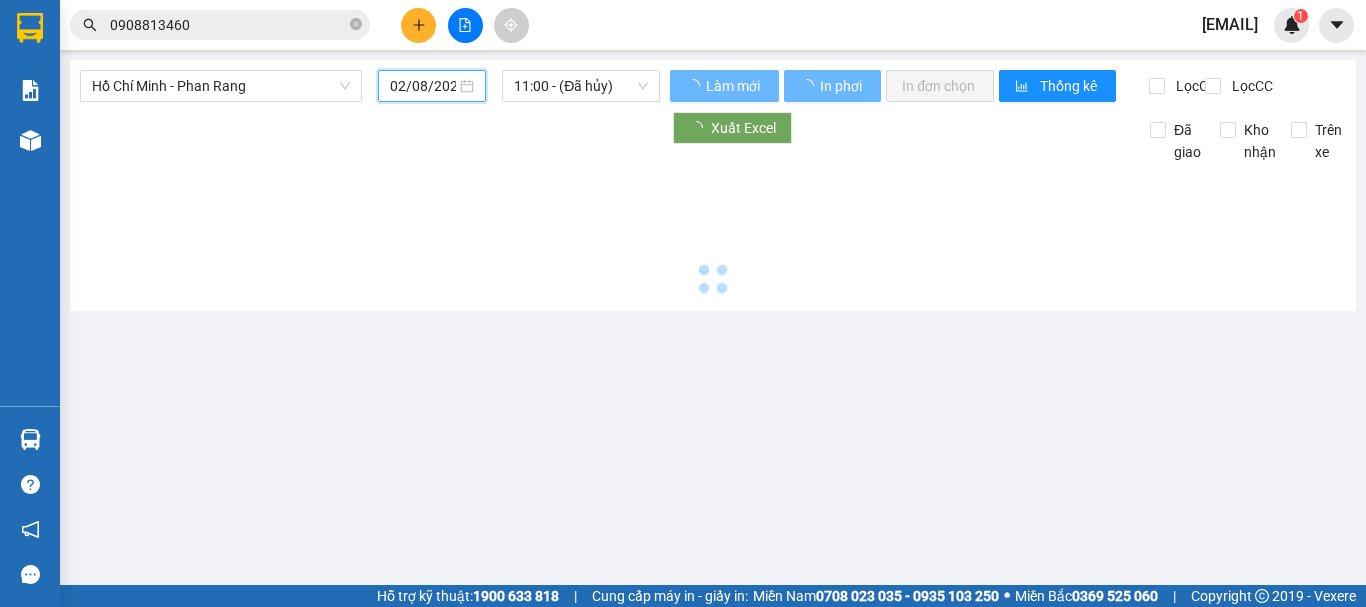type on "01/08/2025" 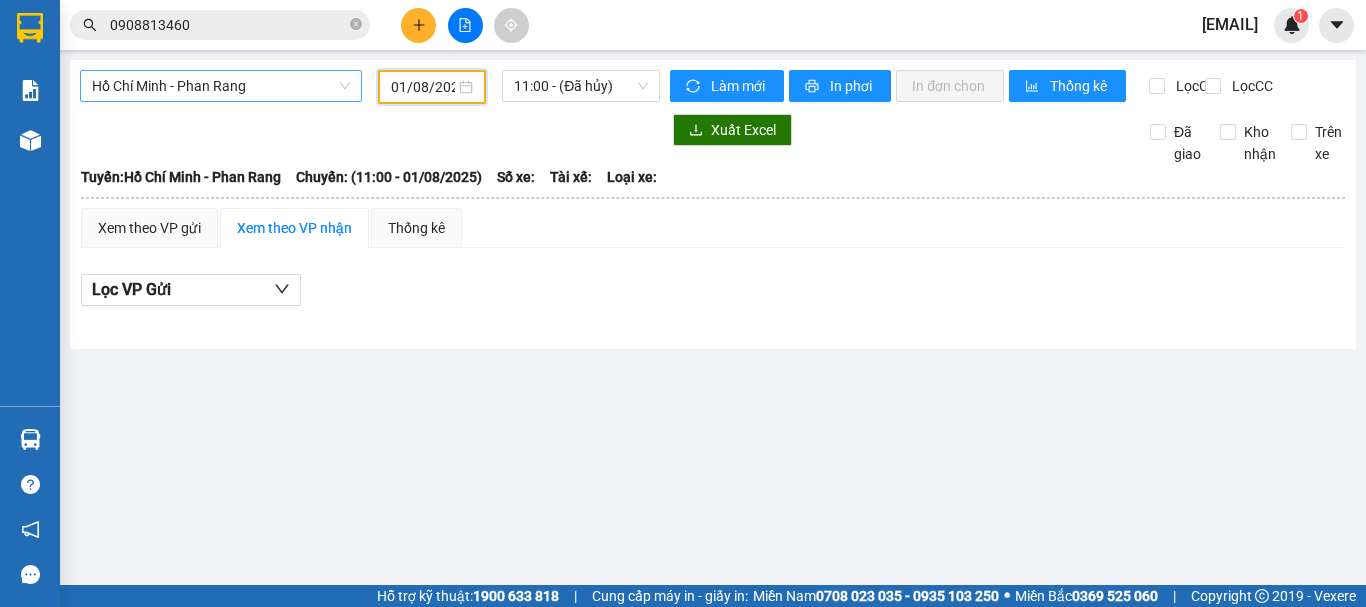 click on "Hồ Chí Minh - Phan Rang" at bounding box center [221, 86] 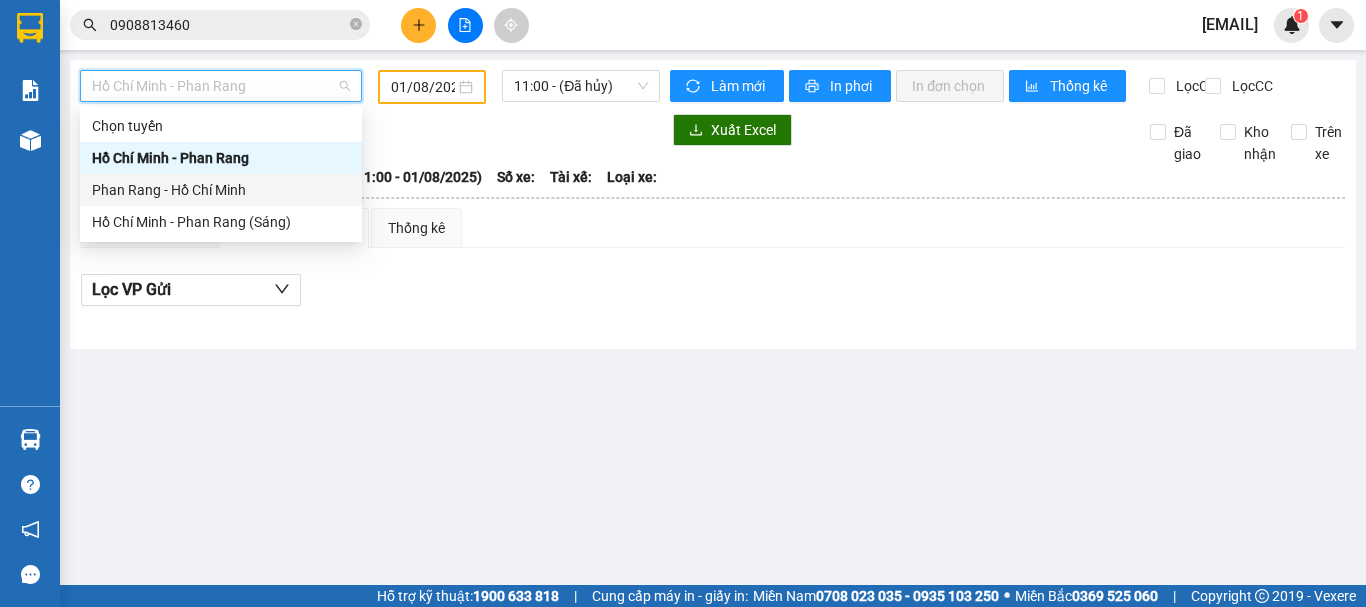 click on "Phan Rang - Hồ Chí Minh" at bounding box center (221, 190) 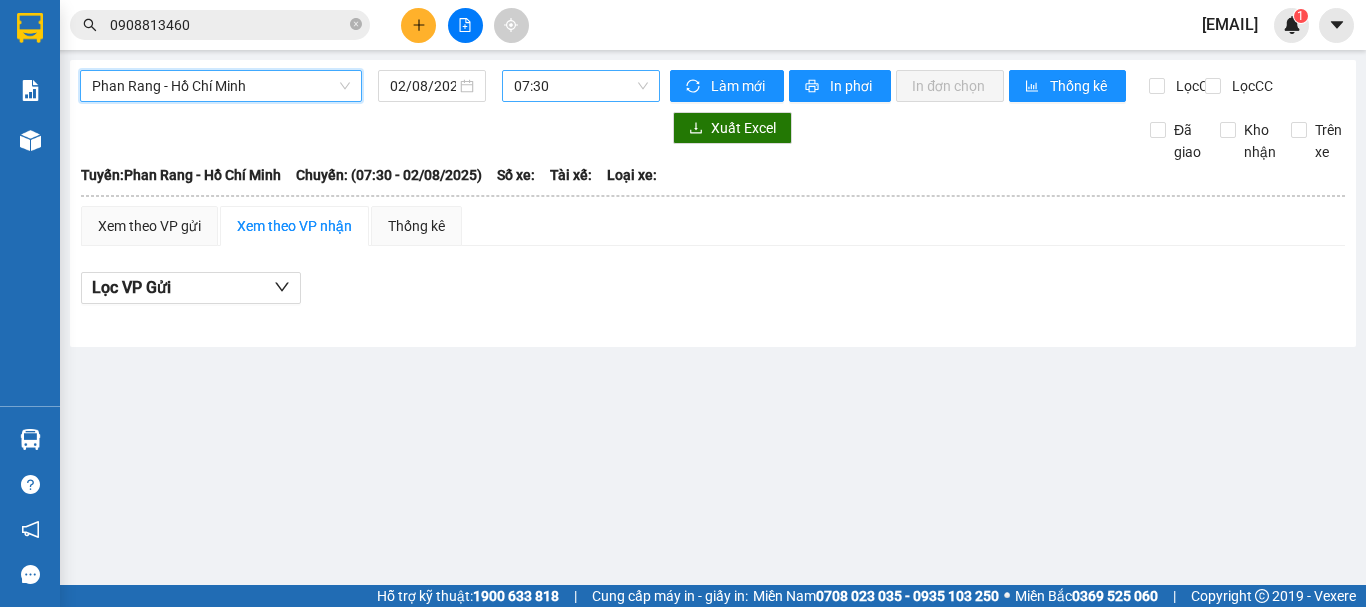 click on "07:30" at bounding box center [581, 86] 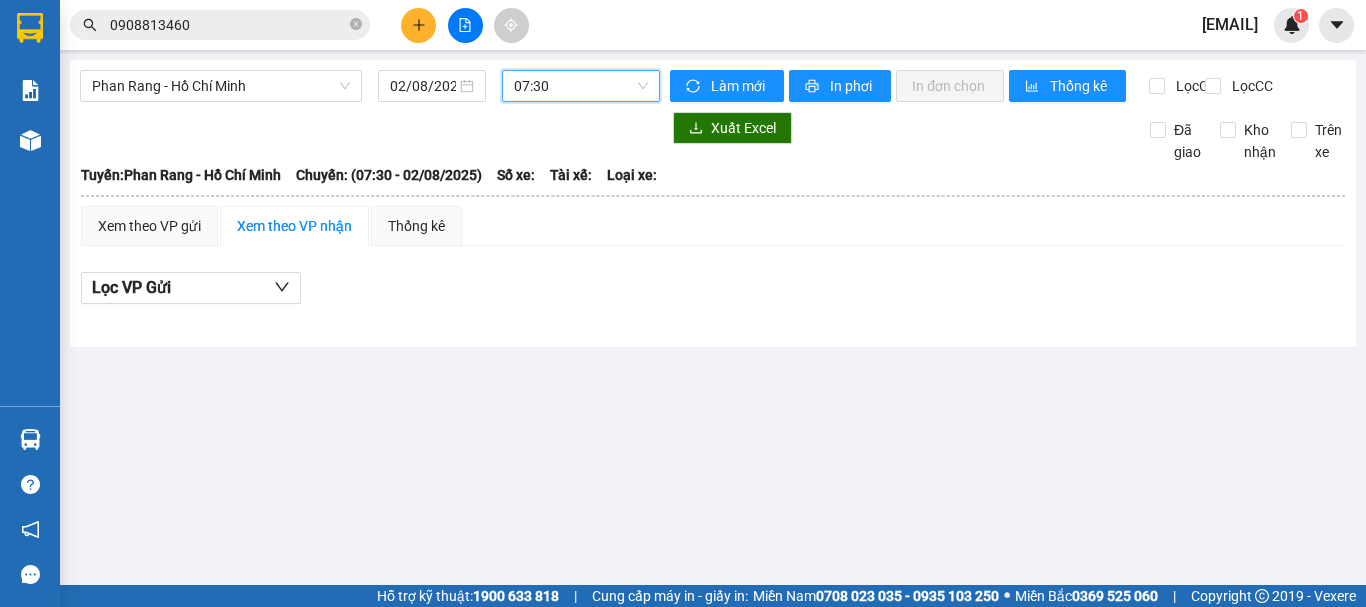 click on "07:30" at bounding box center (581, 86) 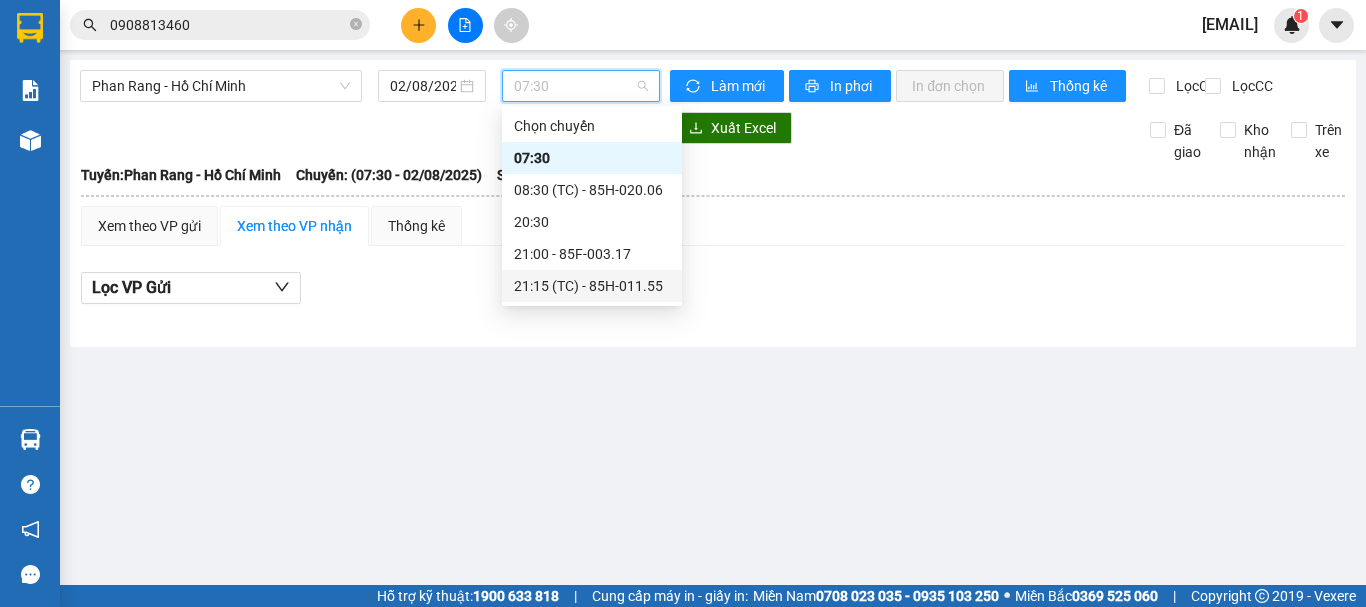 click on "21:15   (TC)   - 85H-011.55" at bounding box center [592, 286] 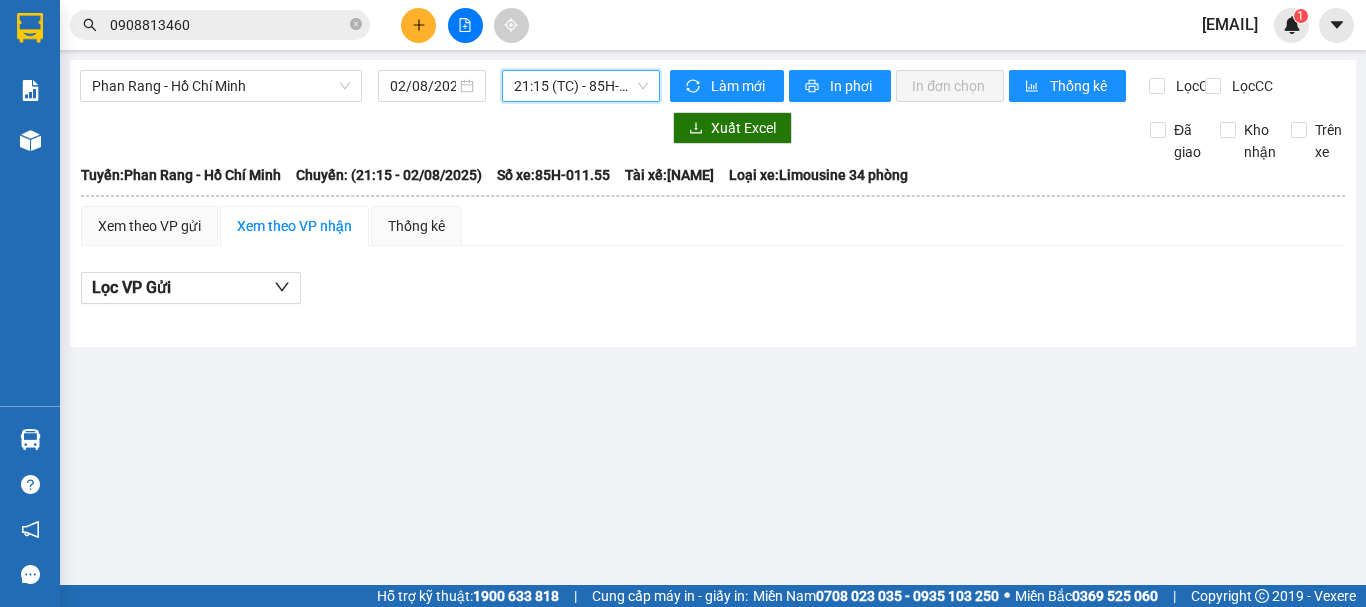 click on "21:15   (TC)   - 85H-011.55" at bounding box center [581, 86] 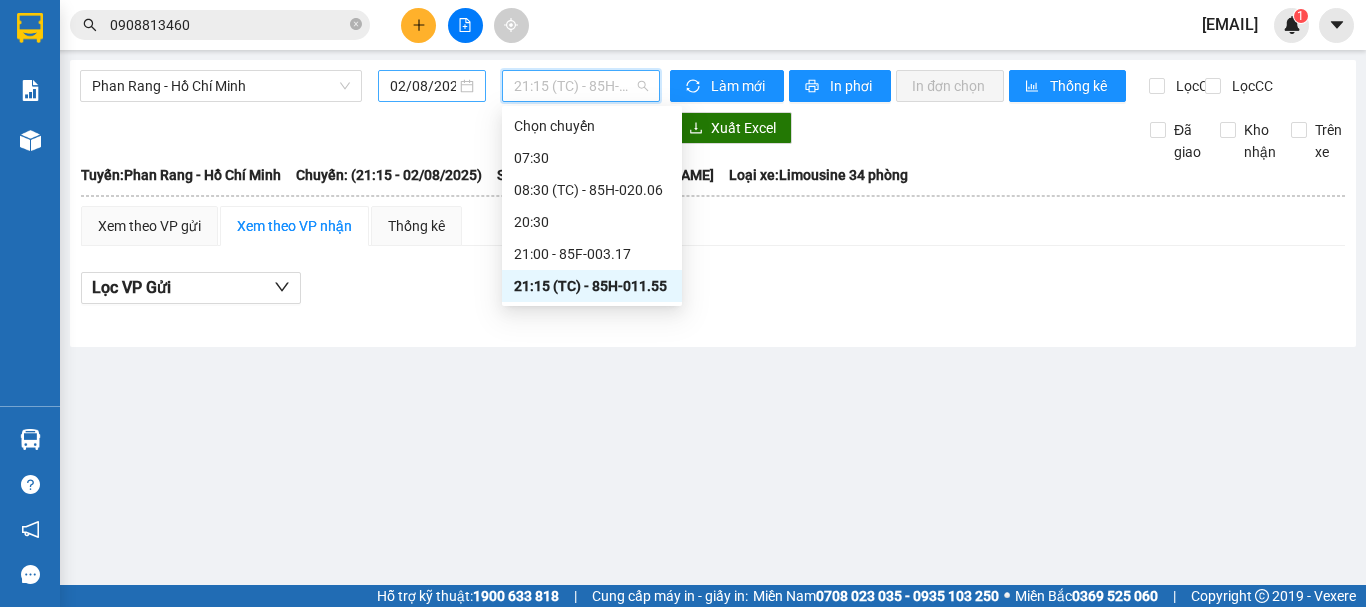 click on "02/08/2025" at bounding box center [423, 86] 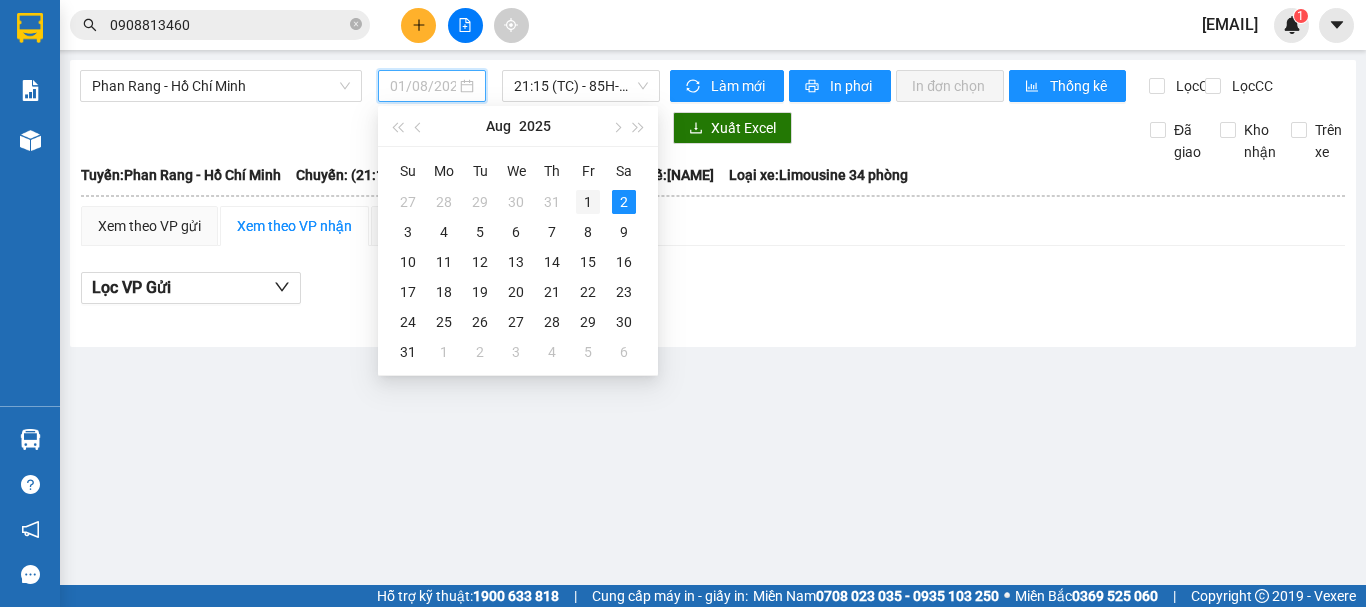 click on "1" at bounding box center [588, 202] 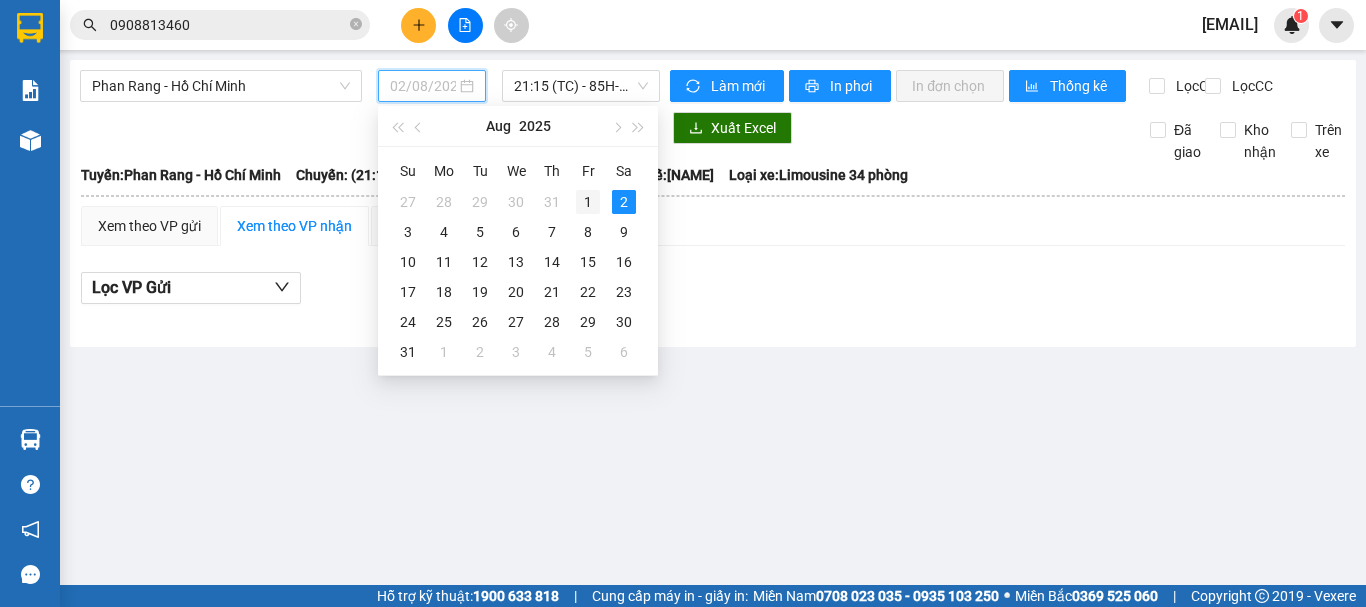 type on "01/08/2025" 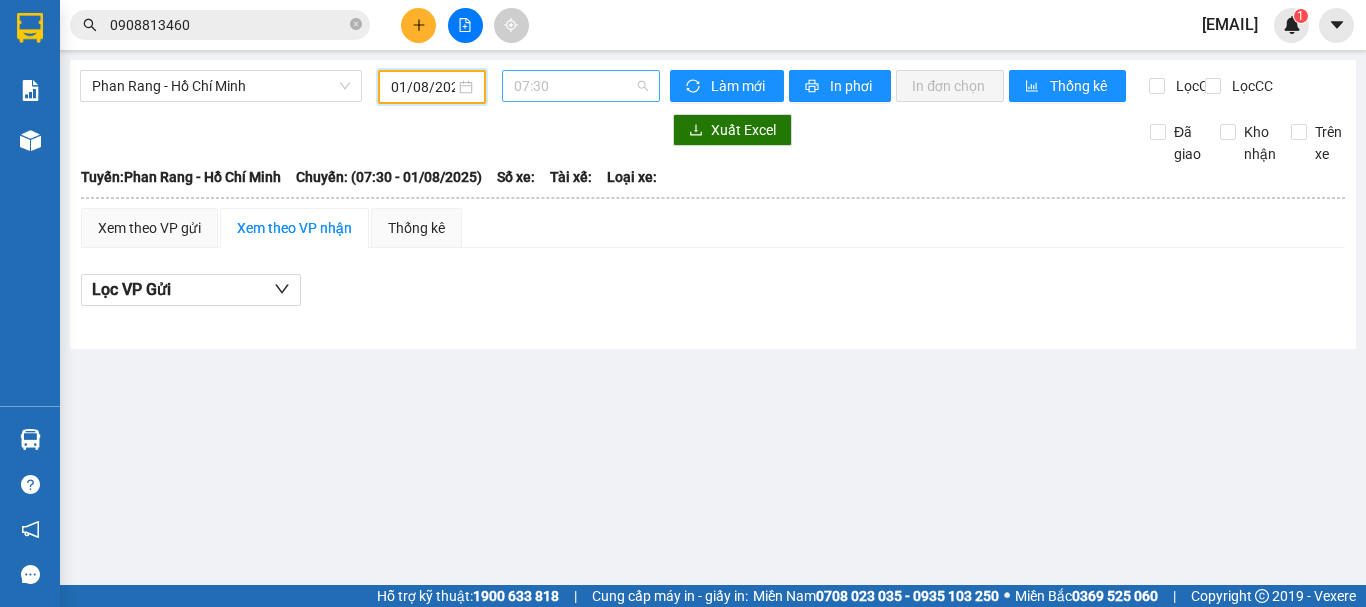 click on "07:30" at bounding box center (581, 86) 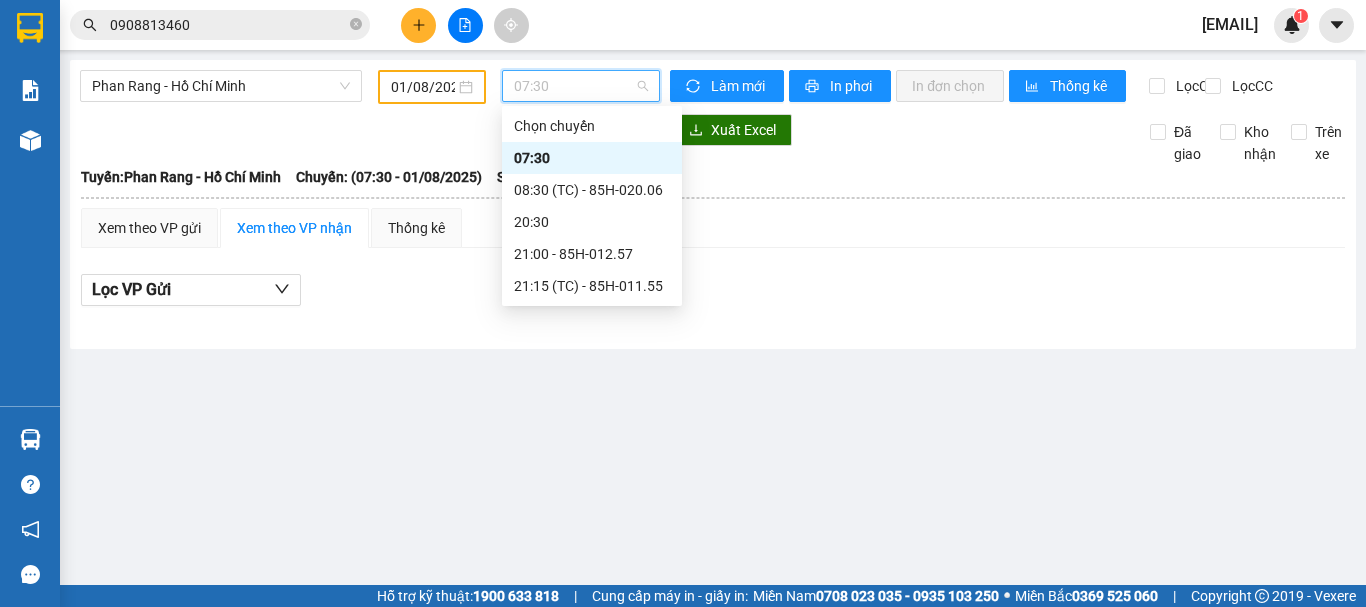 click on "07:30" at bounding box center (592, 158) 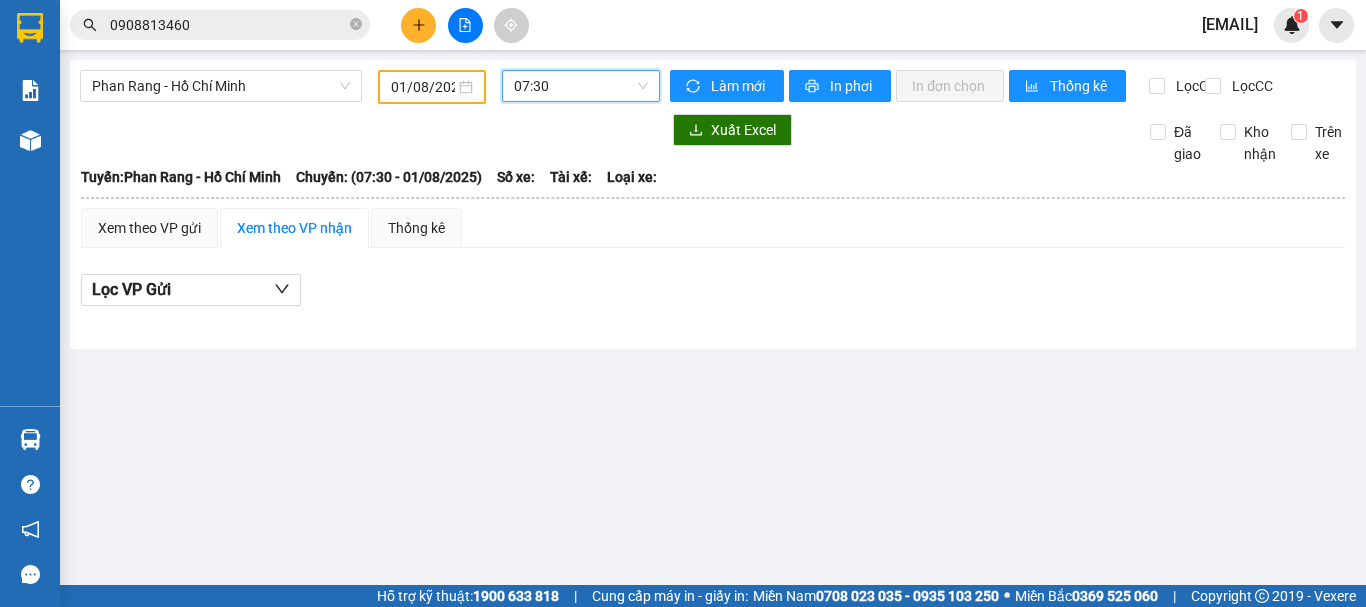 click on "07:30" at bounding box center (581, 86) 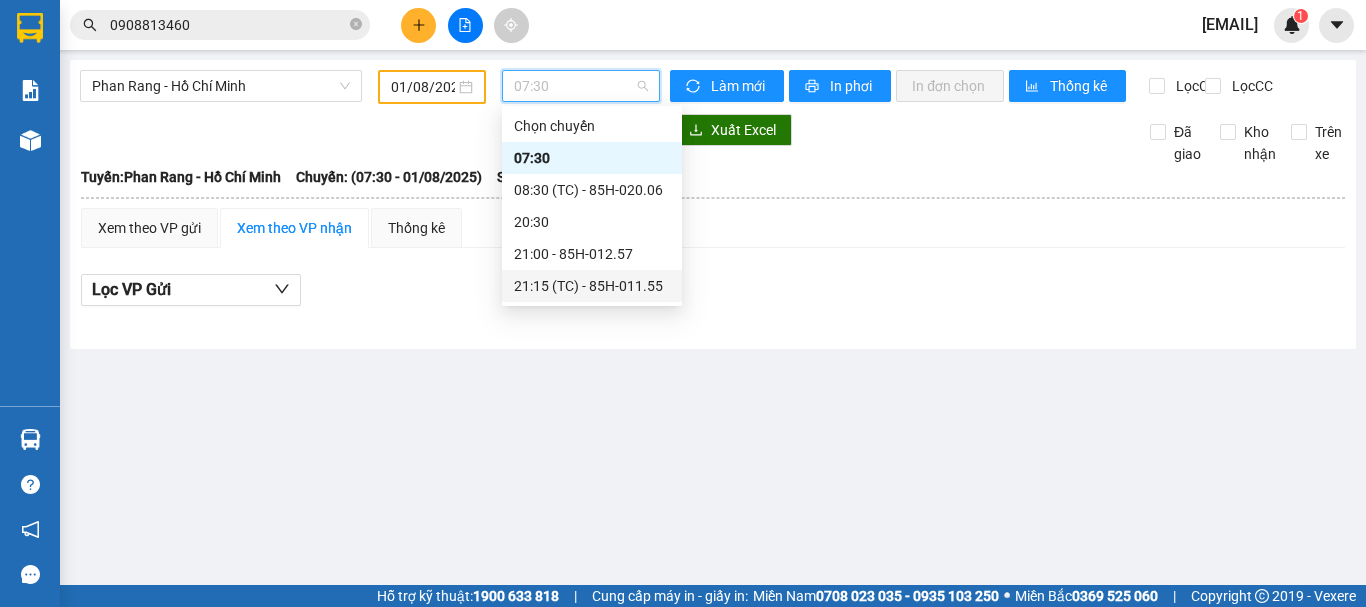click on "21:15   (TC)   - 85H-011.55" at bounding box center (592, 286) 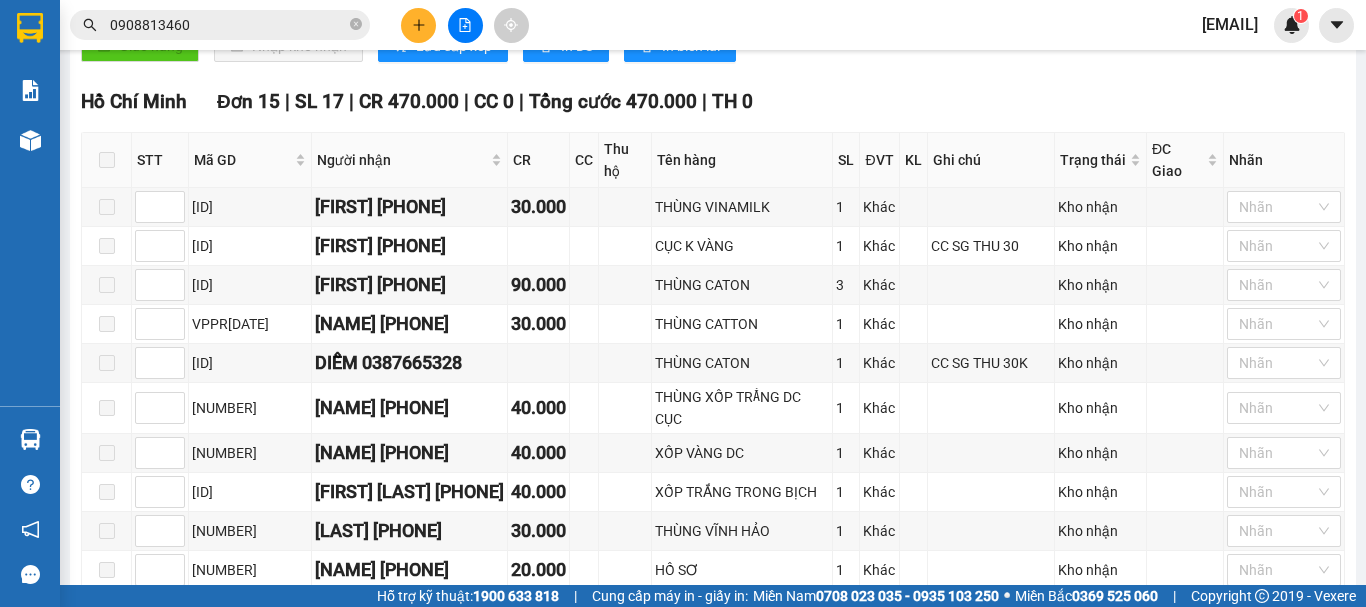 scroll, scrollTop: 600, scrollLeft: 0, axis: vertical 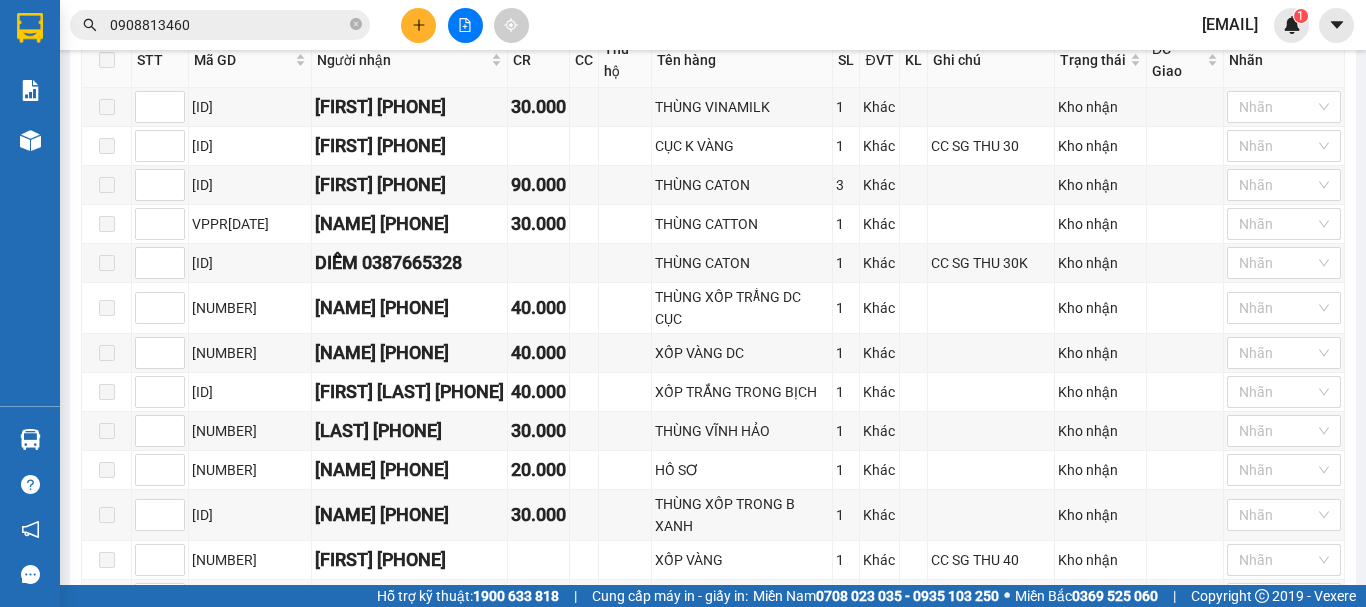 click on "0908813460" at bounding box center (228, 25) 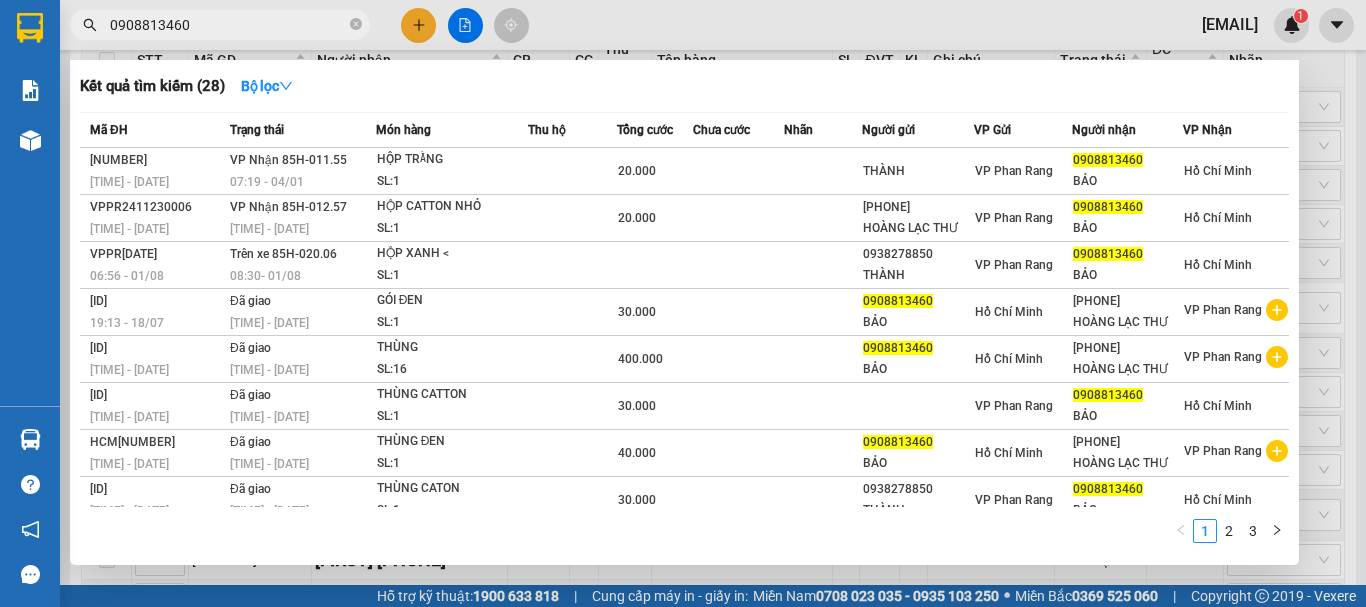 click at bounding box center [683, 303] 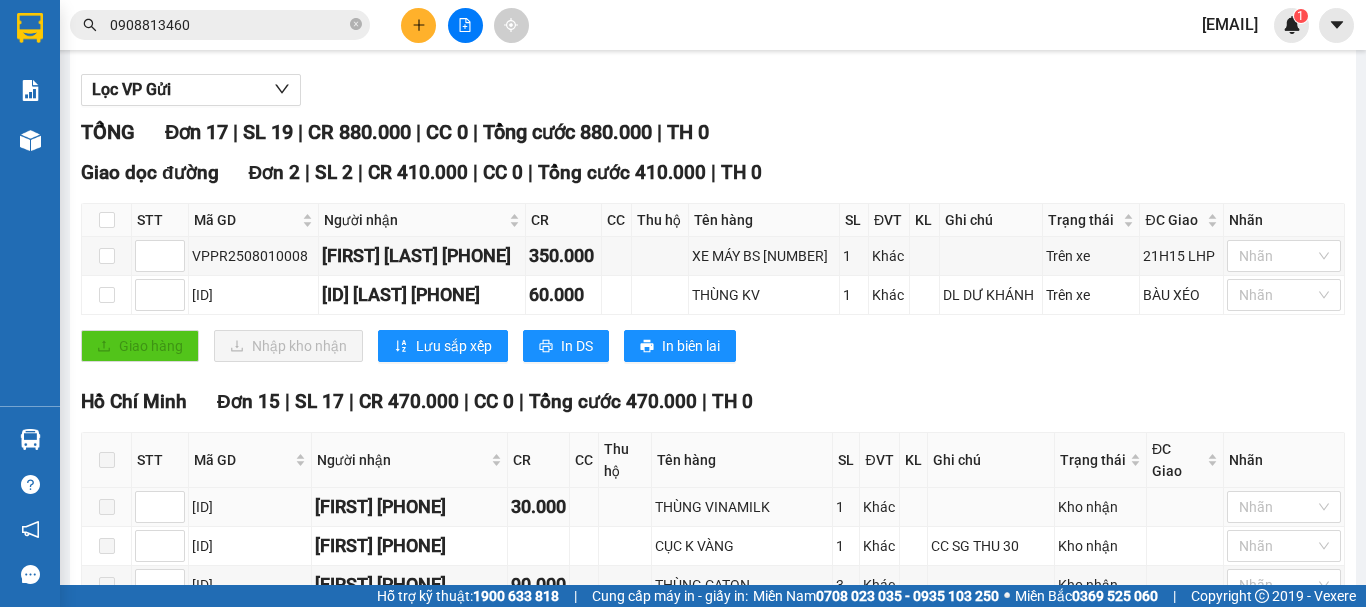 scroll, scrollTop: 0, scrollLeft: 0, axis: both 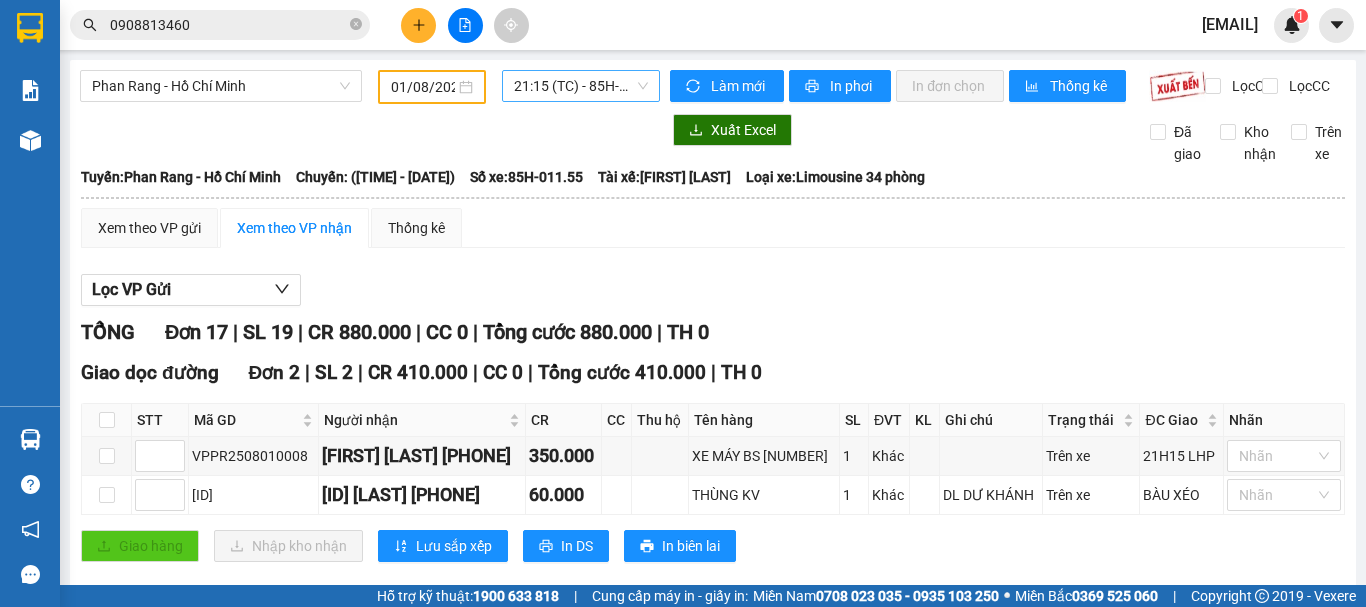 click on "21:15   (TC)   - 85H-011.55" at bounding box center (581, 86) 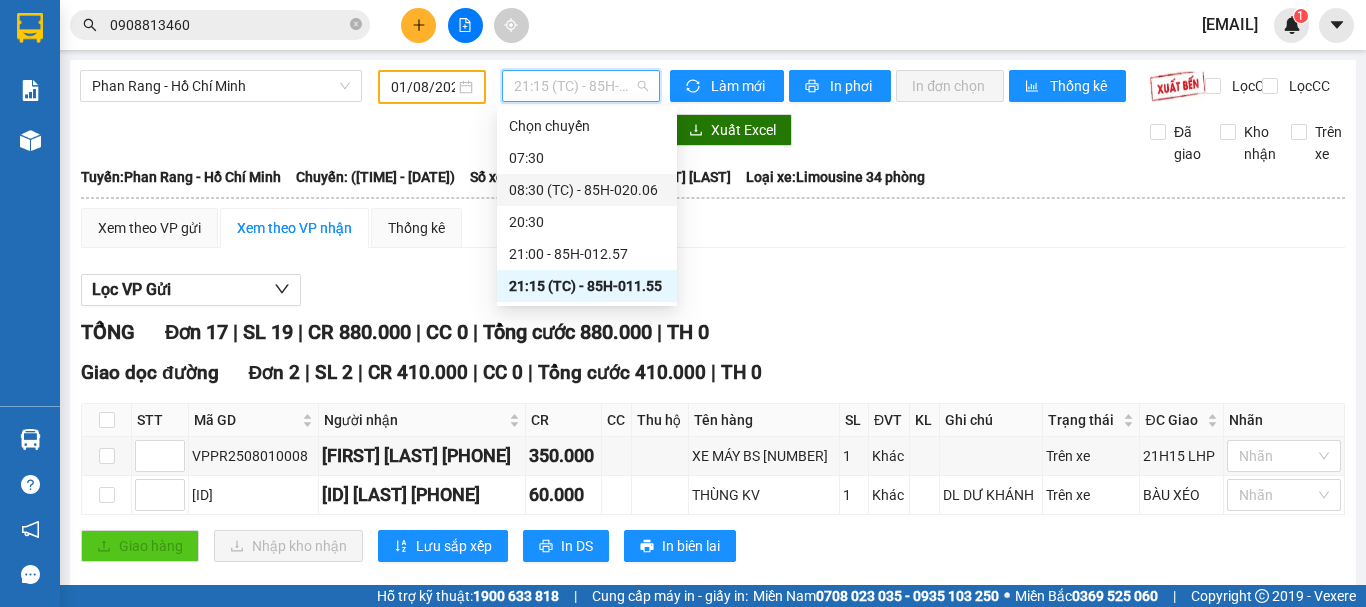 click on "08:30   (TC)   - 85H-020.06" at bounding box center (587, 190) 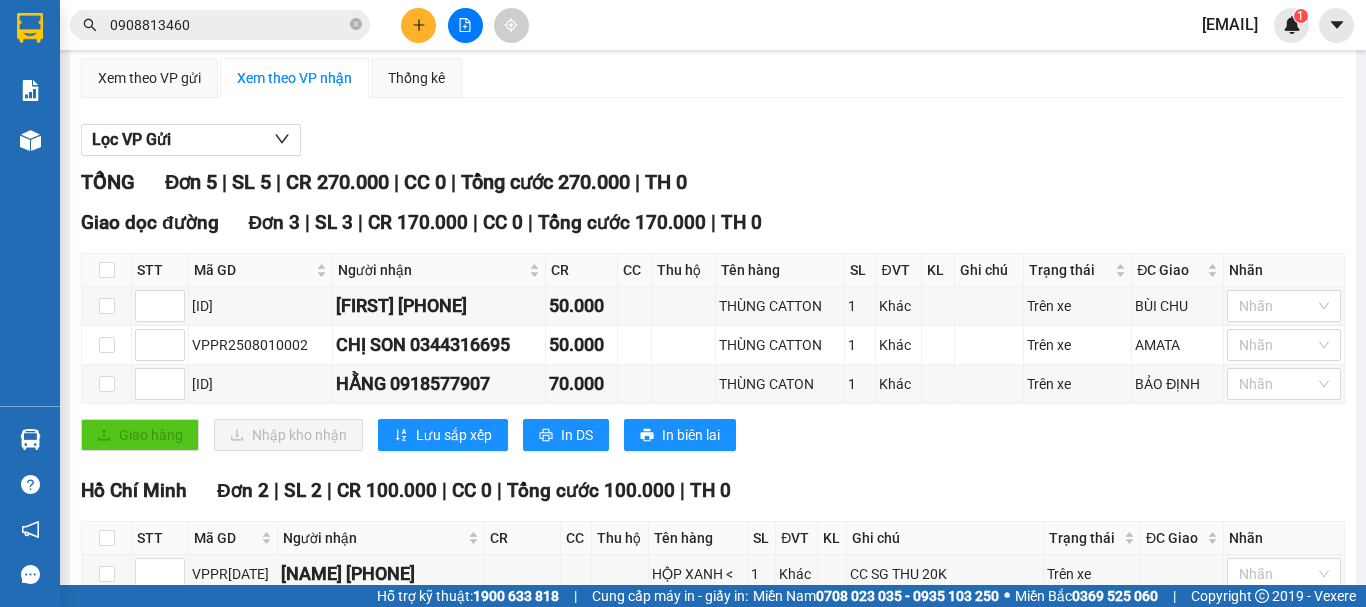 scroll, scrollTop: 350, scrollLeft: 0, axis: vertical 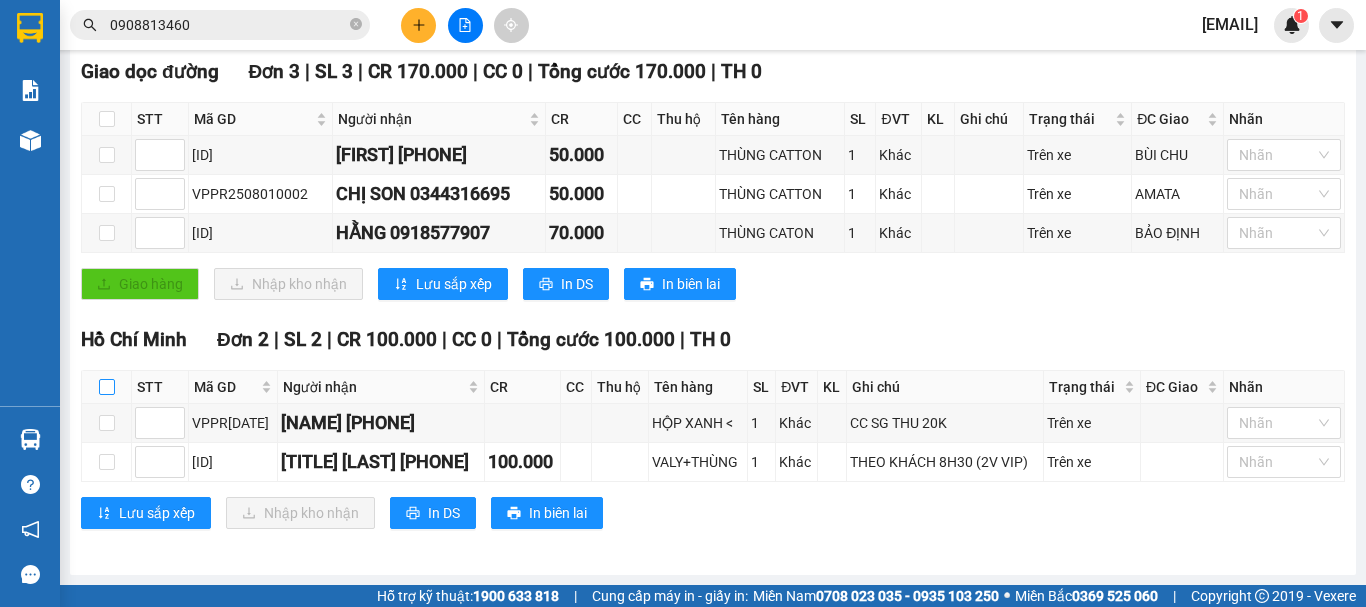 click at bounding box center (107, 387) 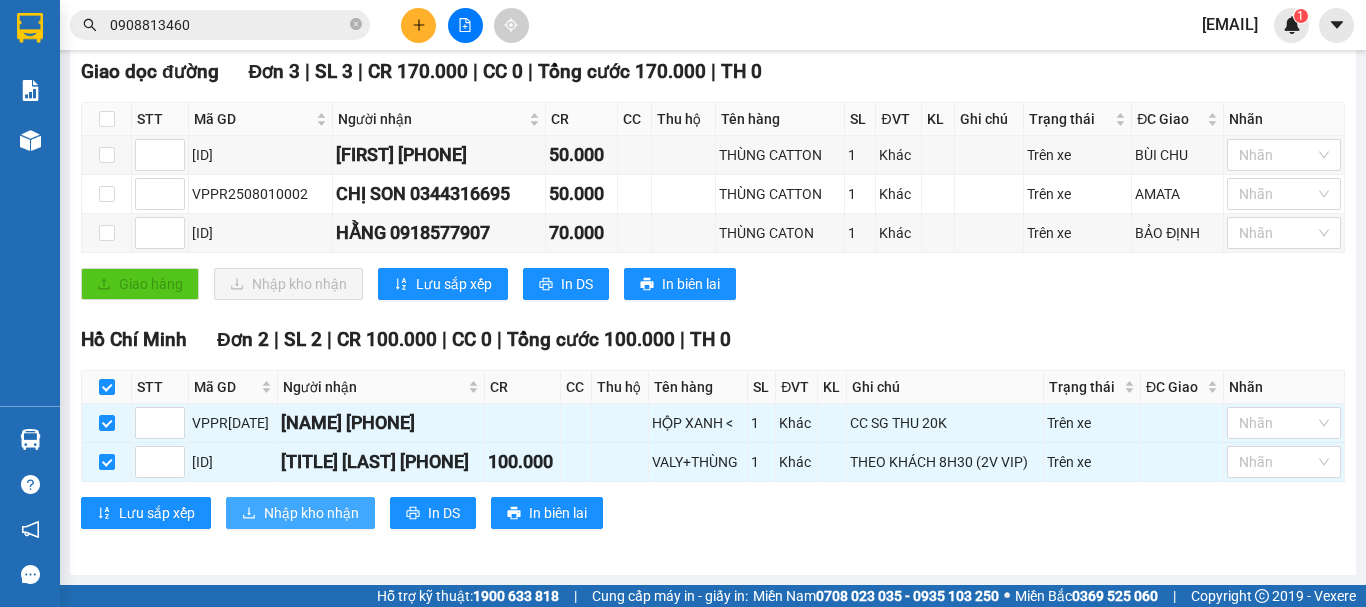 click on "Nhập kho nhận" at bounding box center [311, 513] 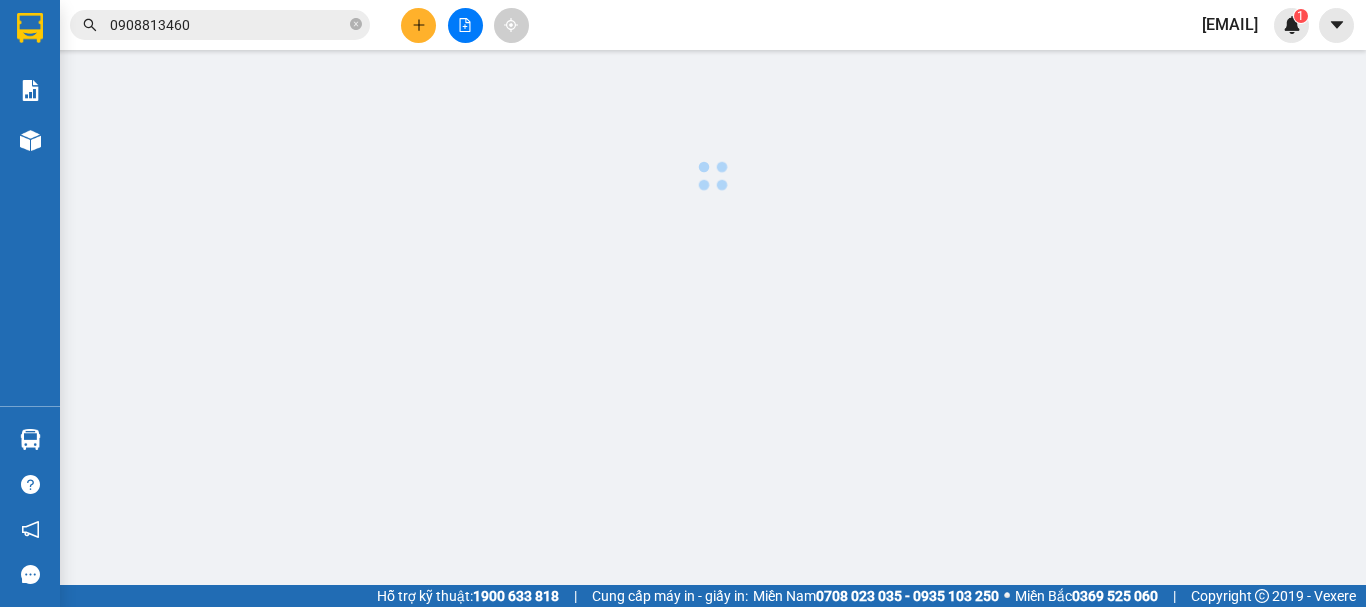 scroll, scrollTop: 0, scrollLeft: 0, axis: both 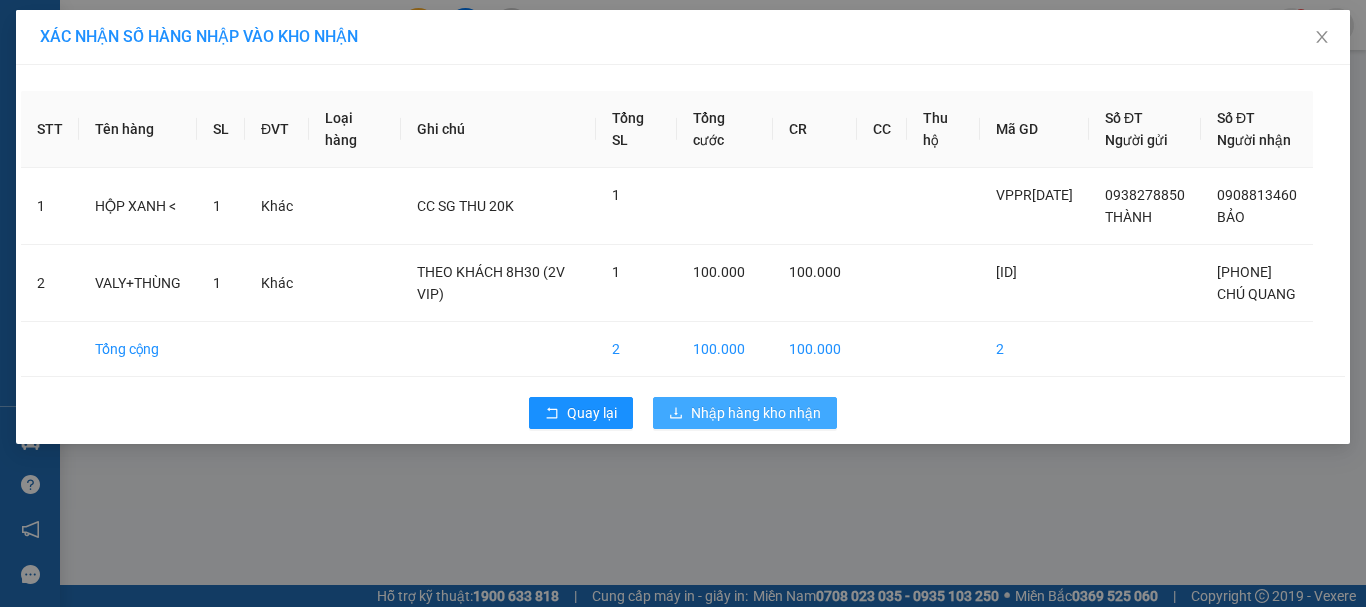 click on "Nhập hàng kho nhận" at bounding box center [745, 413] 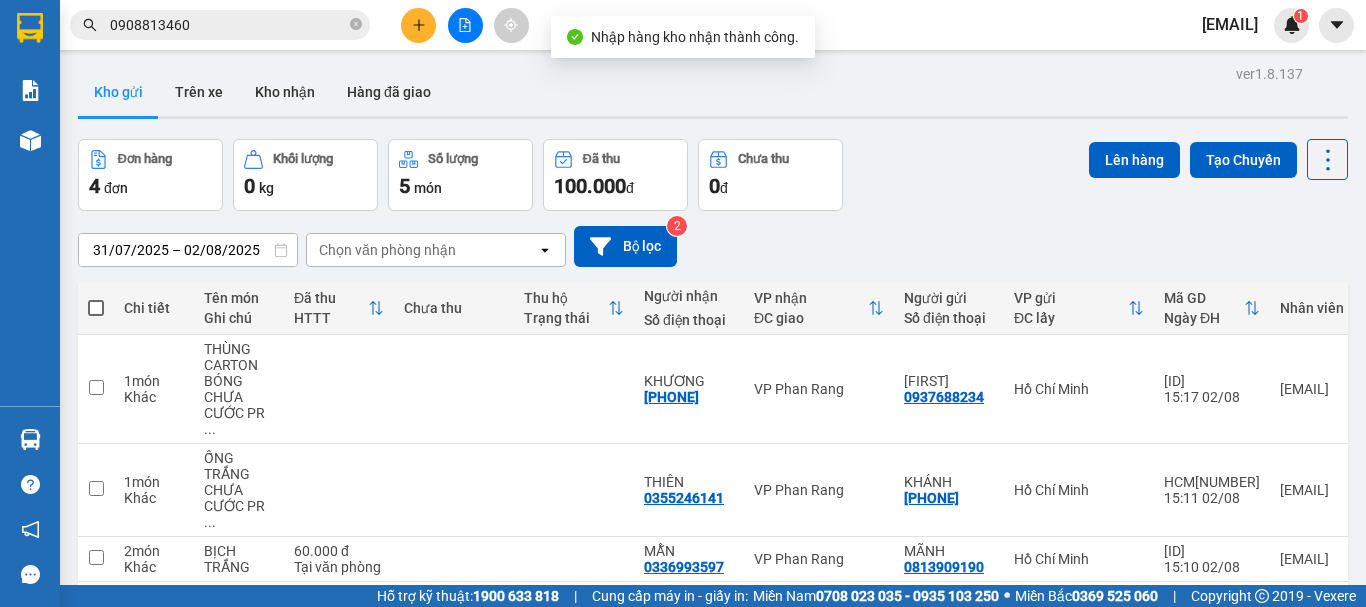 click on "0908813460" at bounding box center [228, 25] 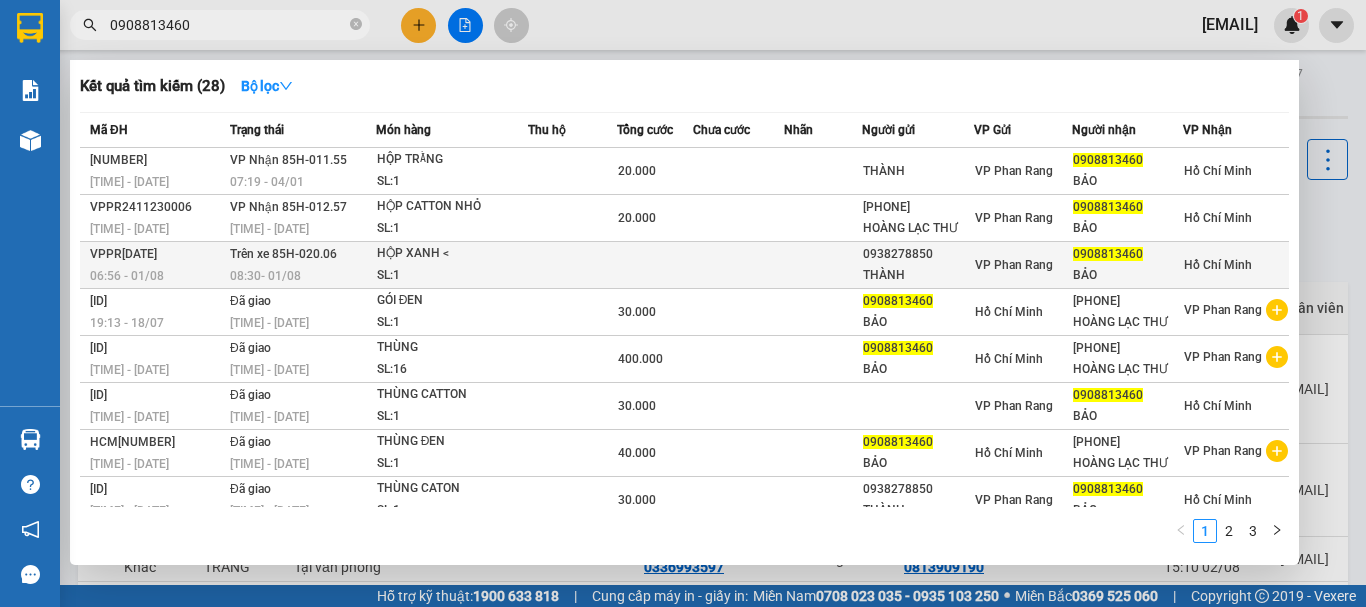 click on "Trên xe 85H-020.06 08:30 - 01/08" at bounding box center [300, 265] 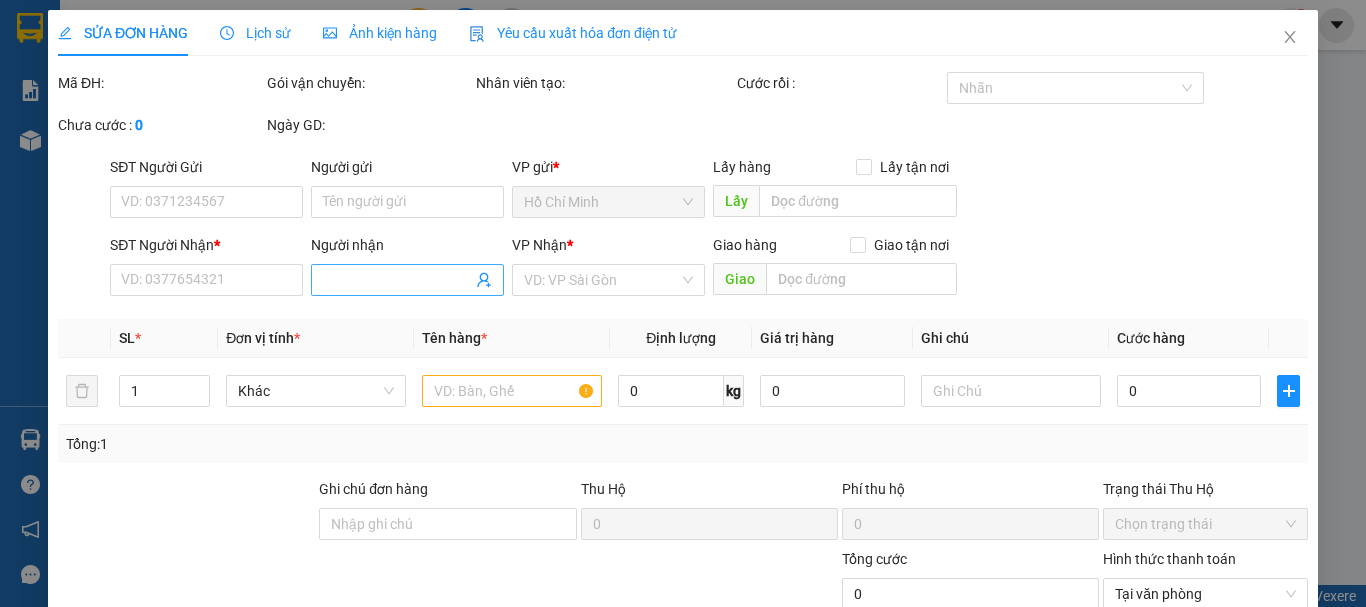 type on "0938278850" 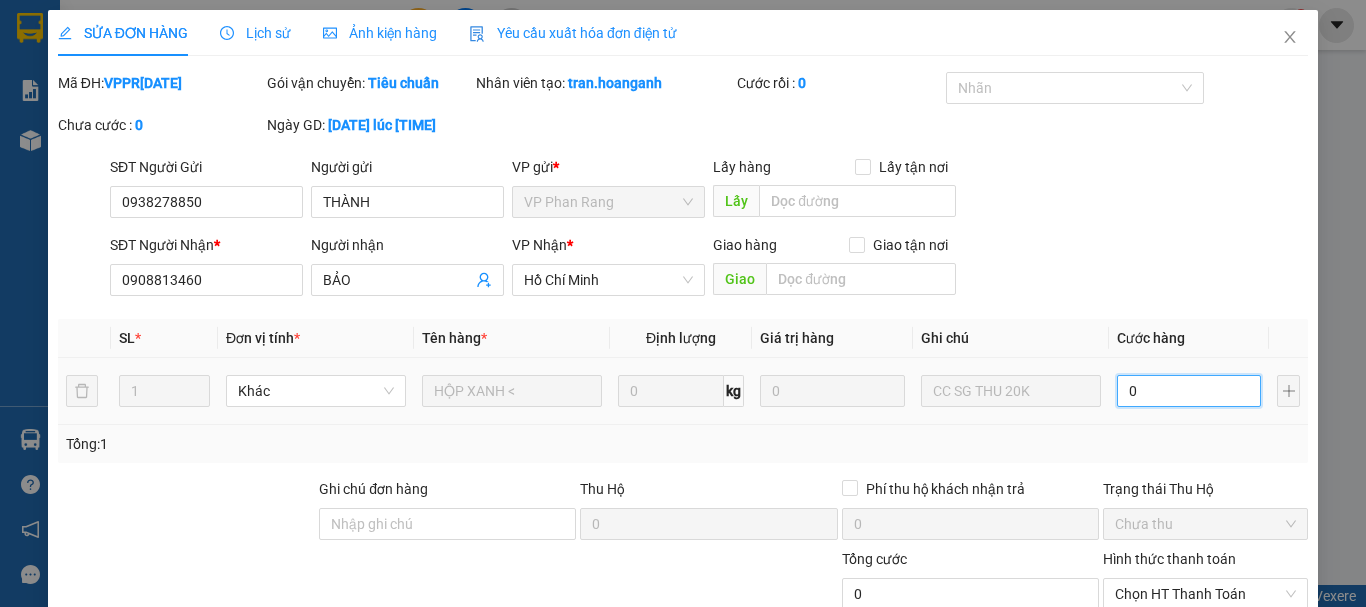 click on "0" at bounding box center (1189, 391) 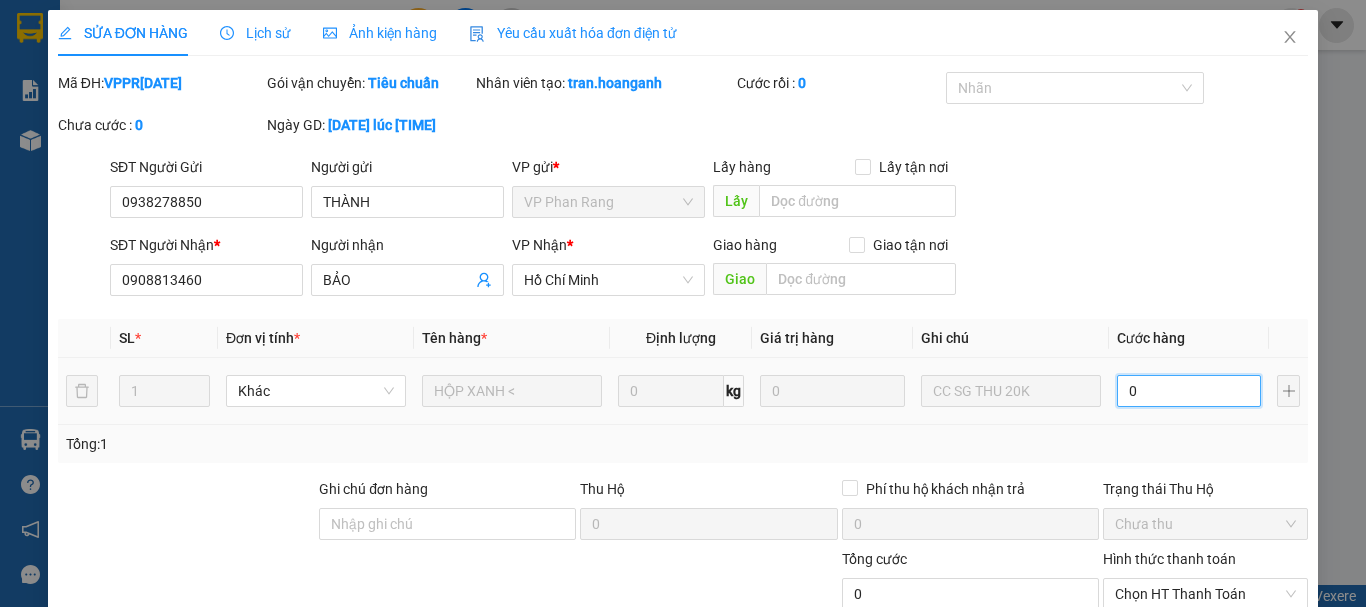 type on "2" 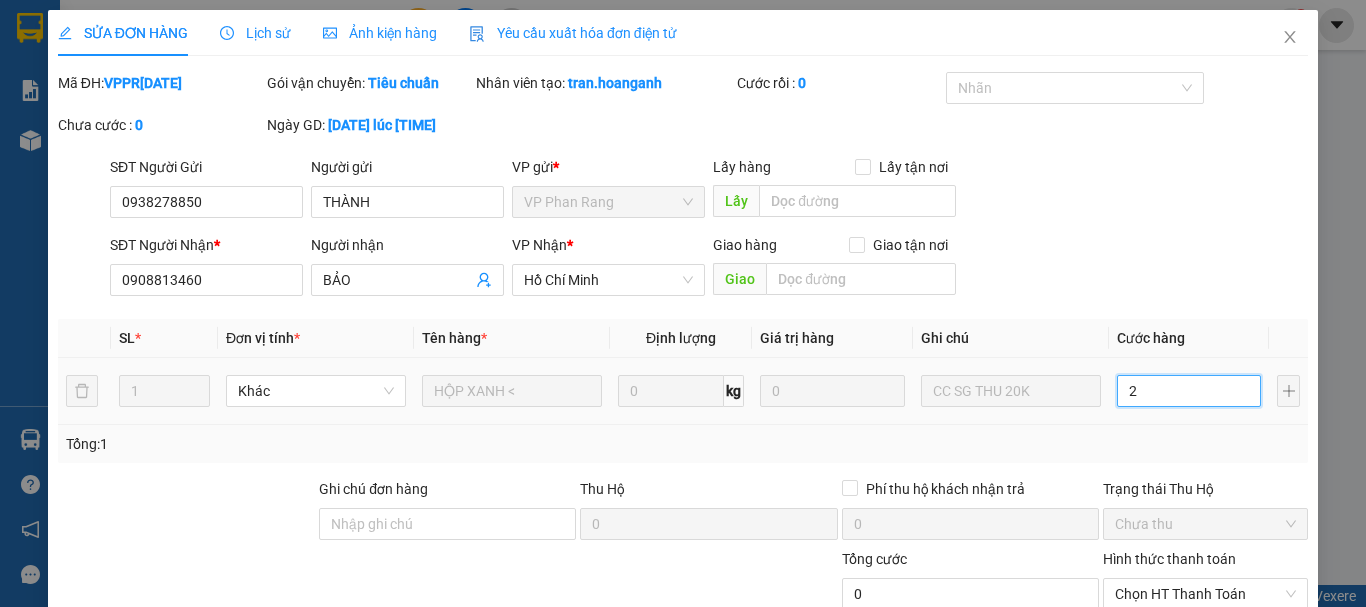 type on "2" 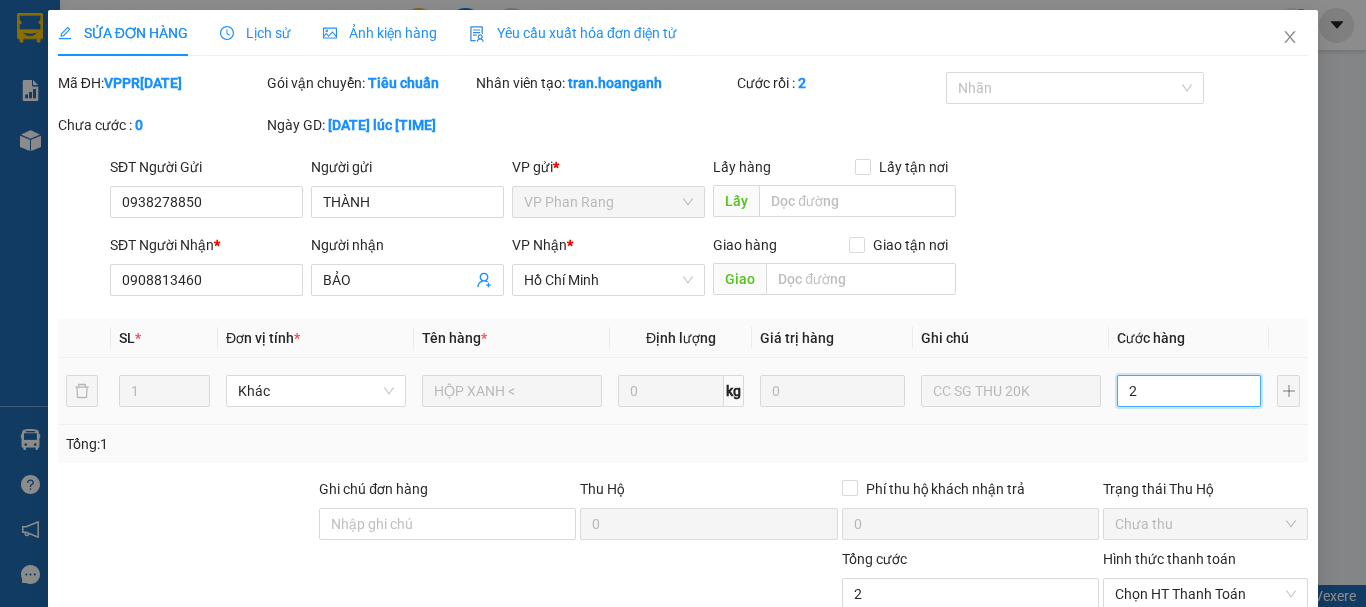 type on "20" 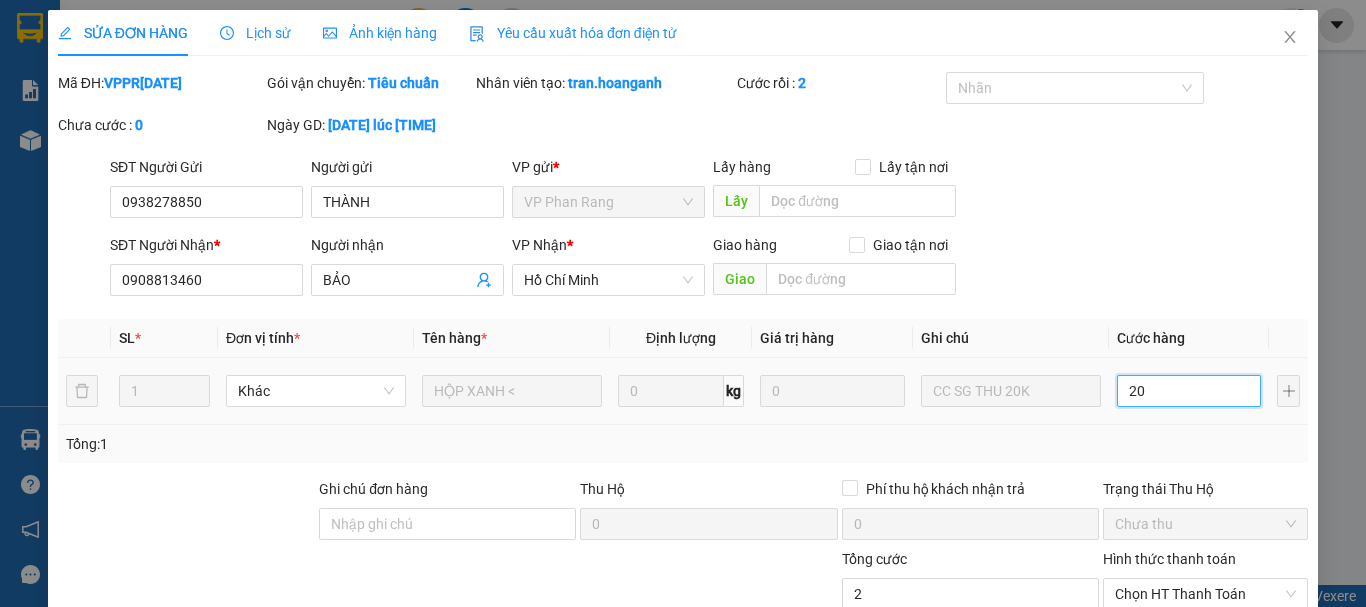 type on "20" 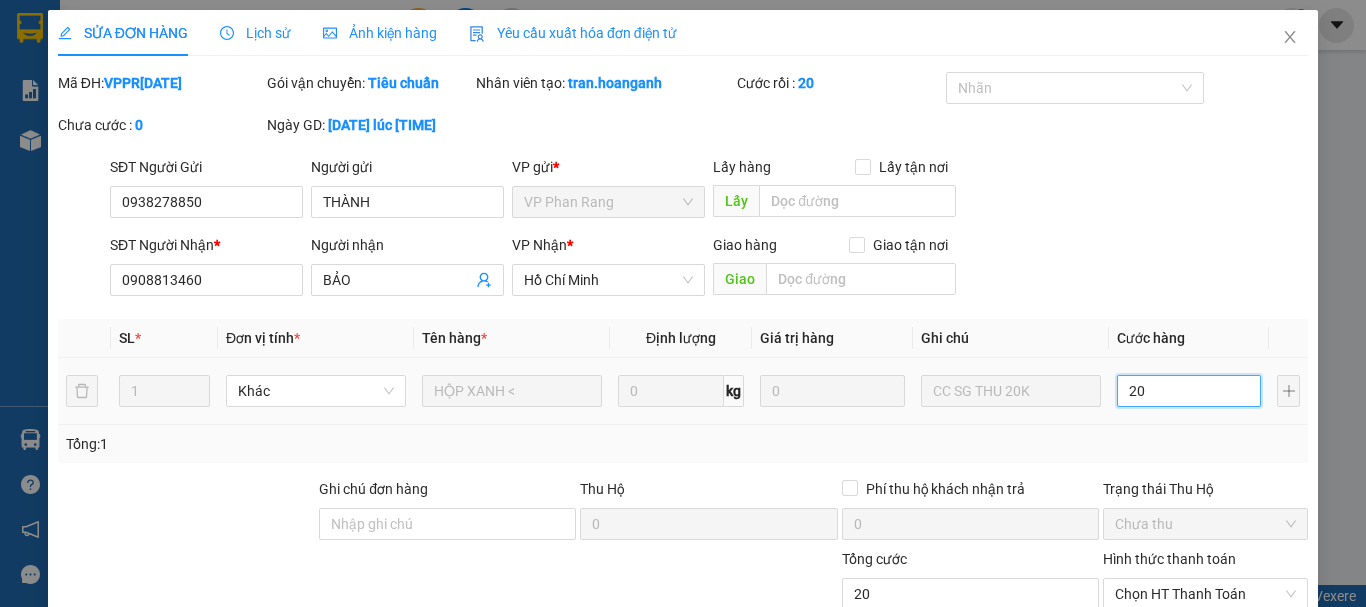 type on "200" 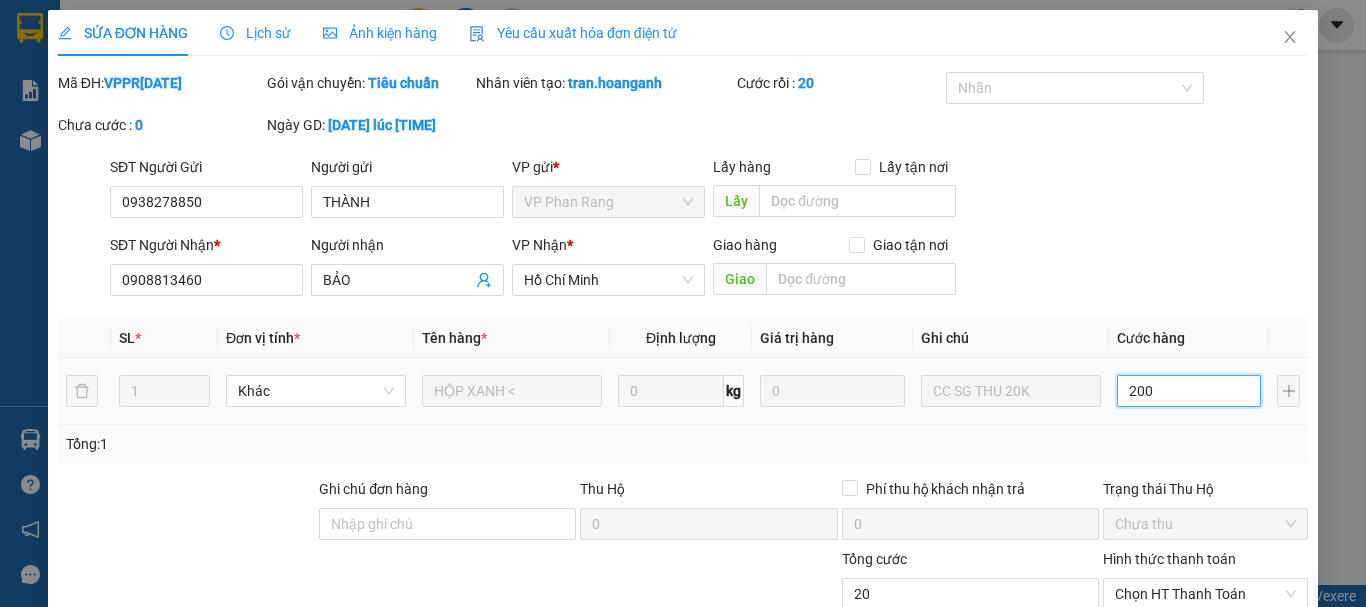 type on "200" 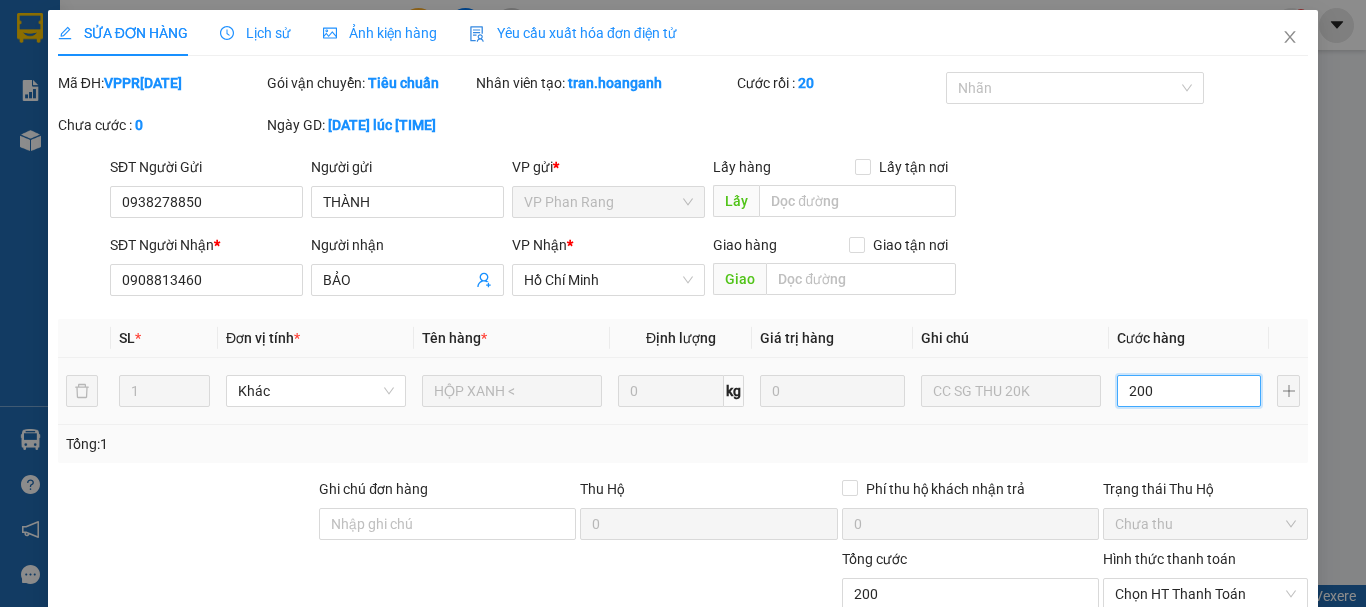 type on "2.000" 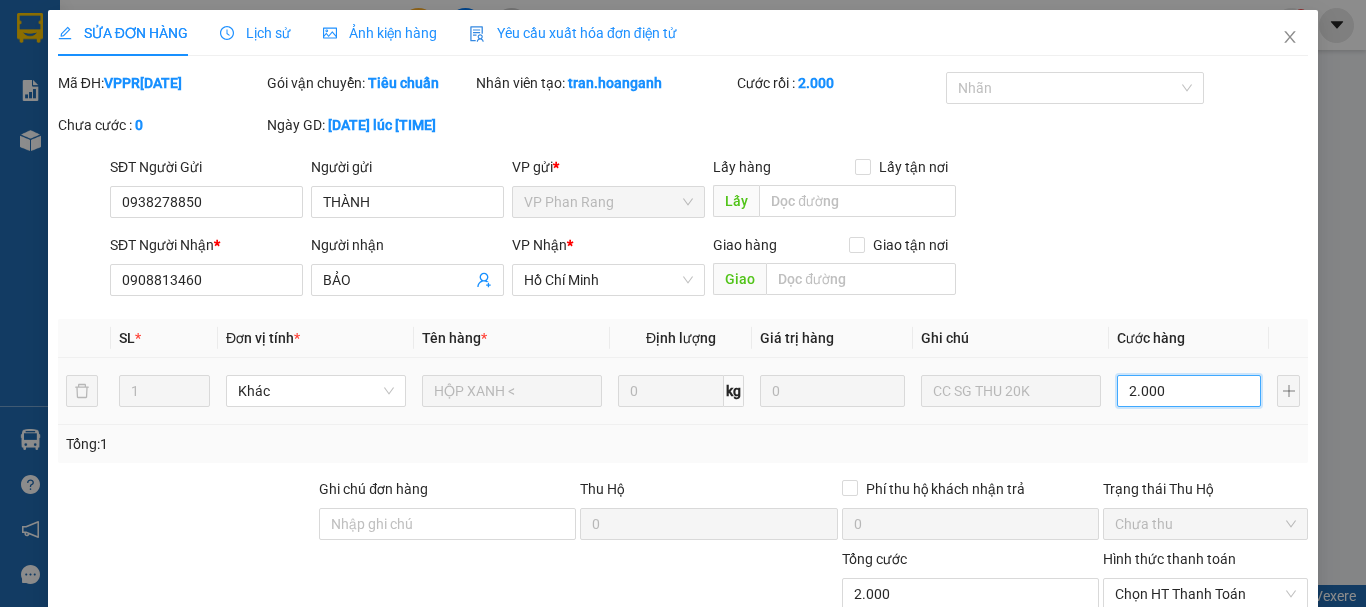 type on "20.000" 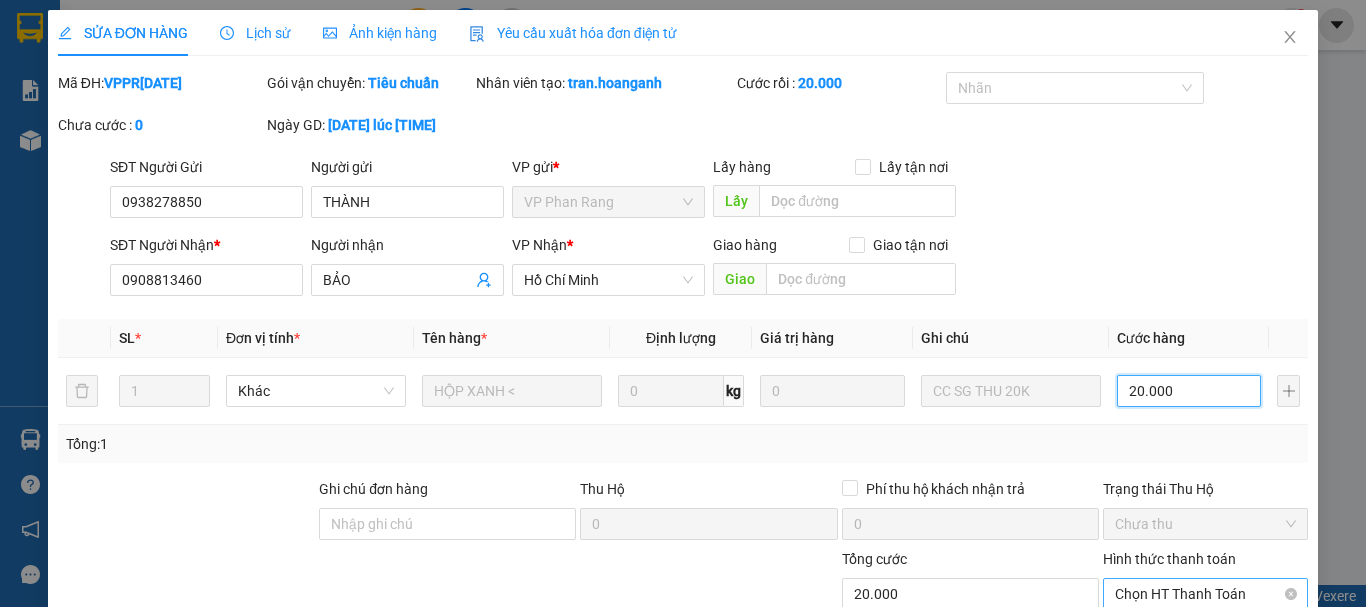 scroll, scrollTop: 199, scrollLeft: 0, axis: vertical 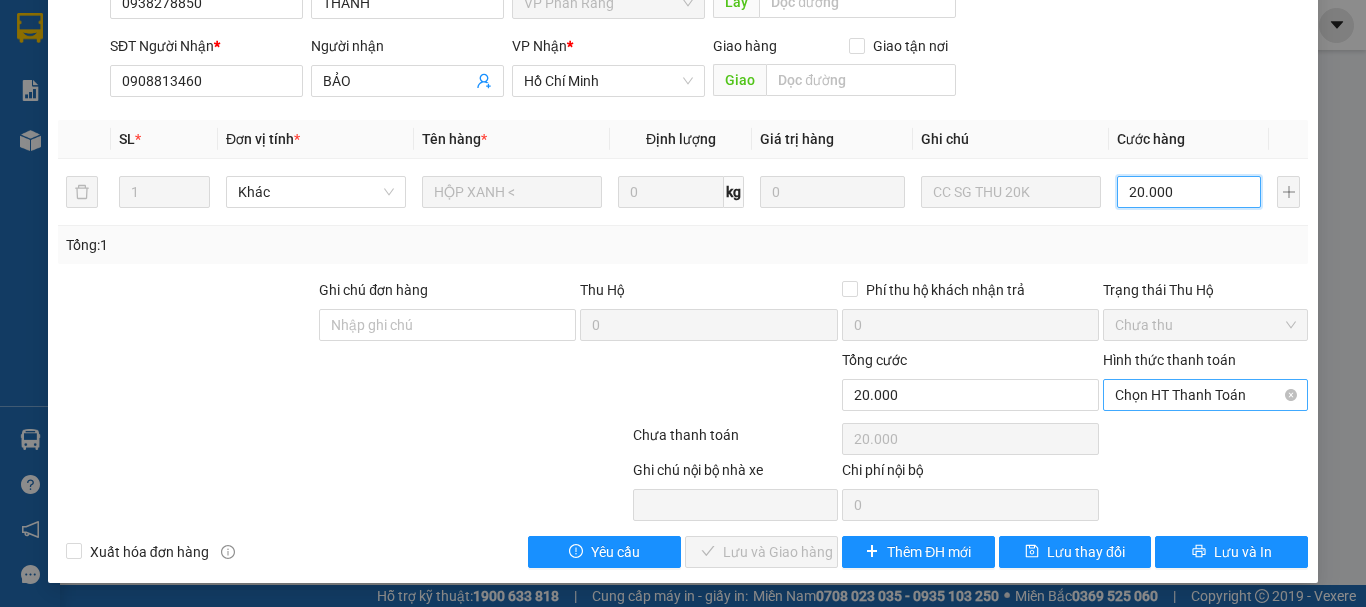 click on "Chọn HT Thanh Toán" at bounding box center (1205, 395) 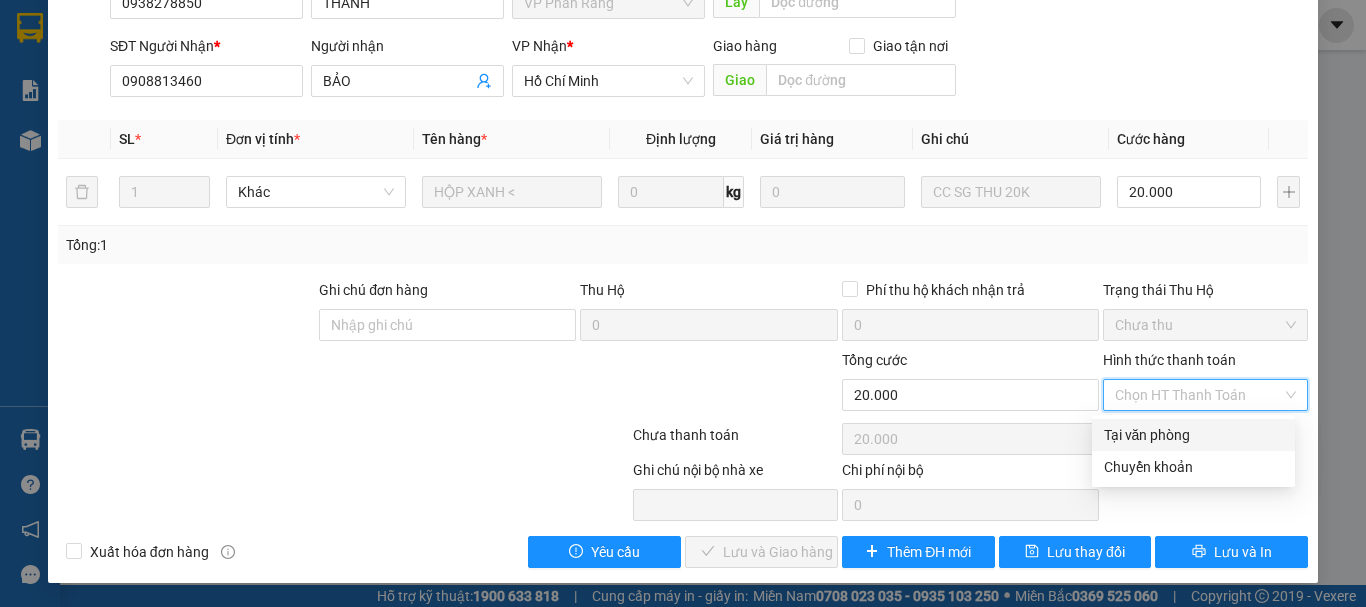 click on "Tại văn phòng" at bounding box center [1193, 435] 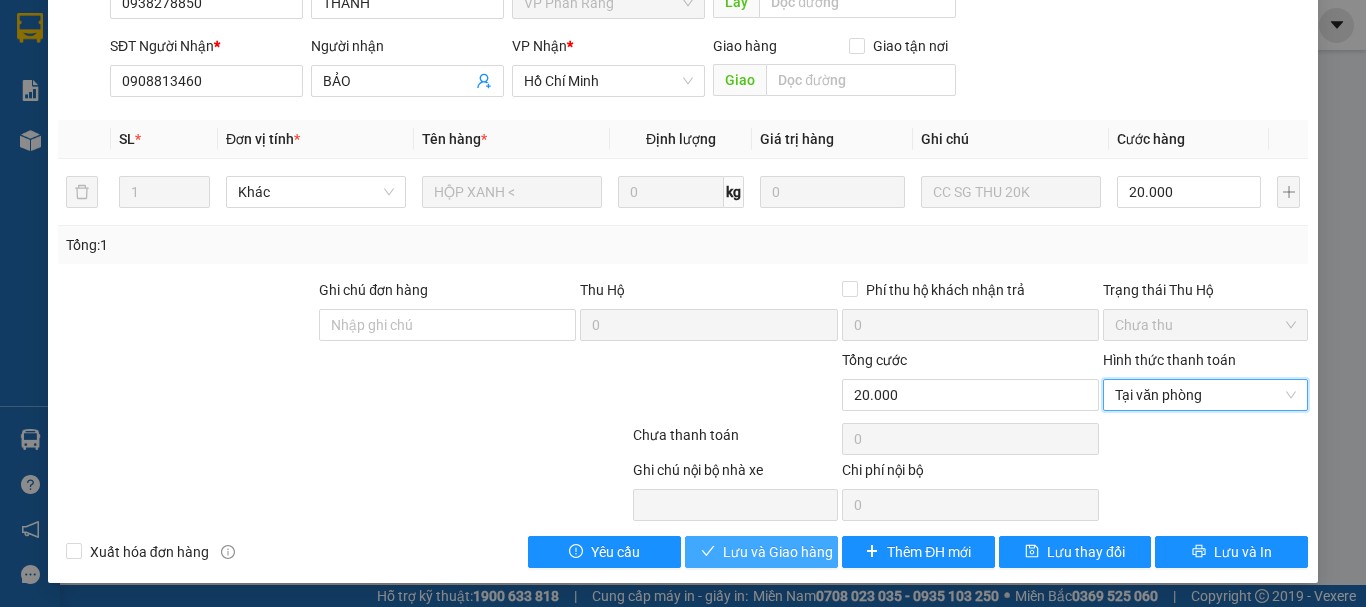 click on "Lưu và Giao hàng" at bounding box center (778, 552) 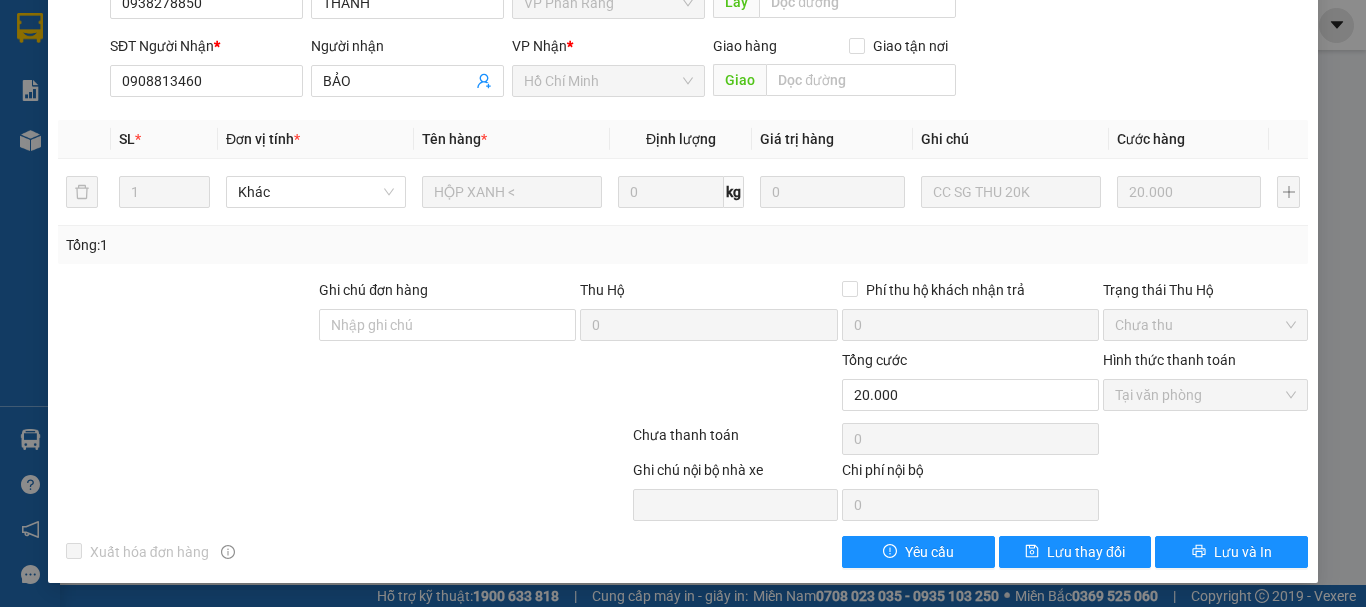 scroll, scrollTop: 0, scrollLeft: 0, axis: both 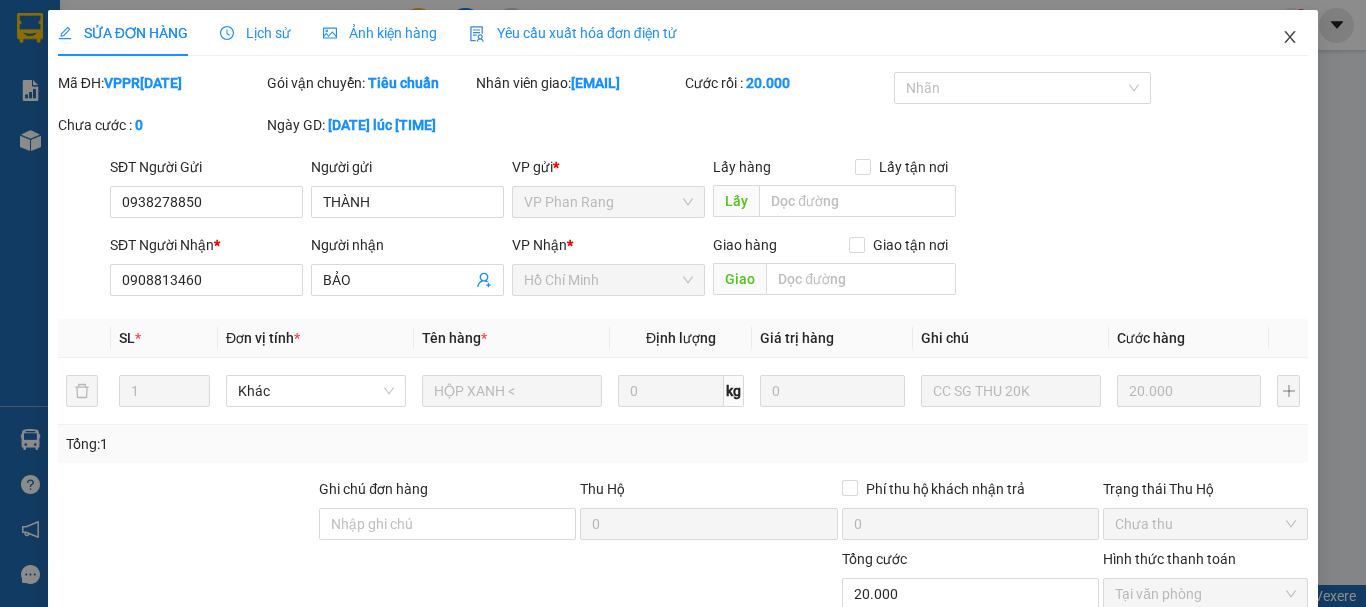 click 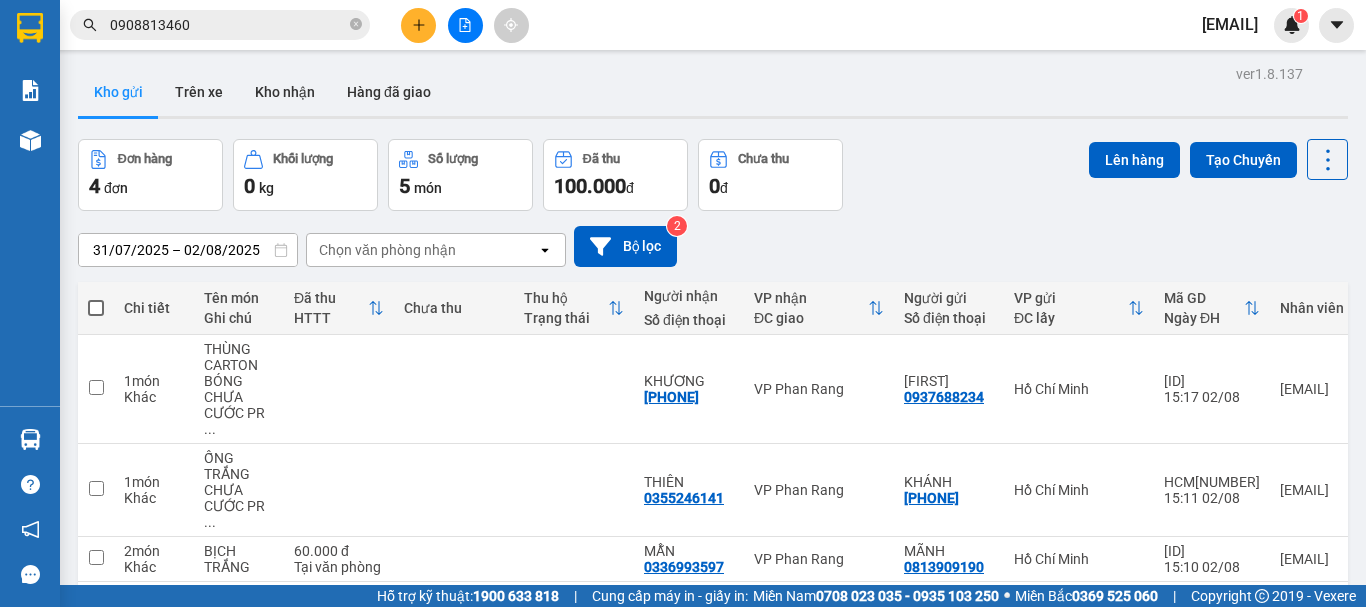 click on "0908813460" at bounding box center (228, 25) 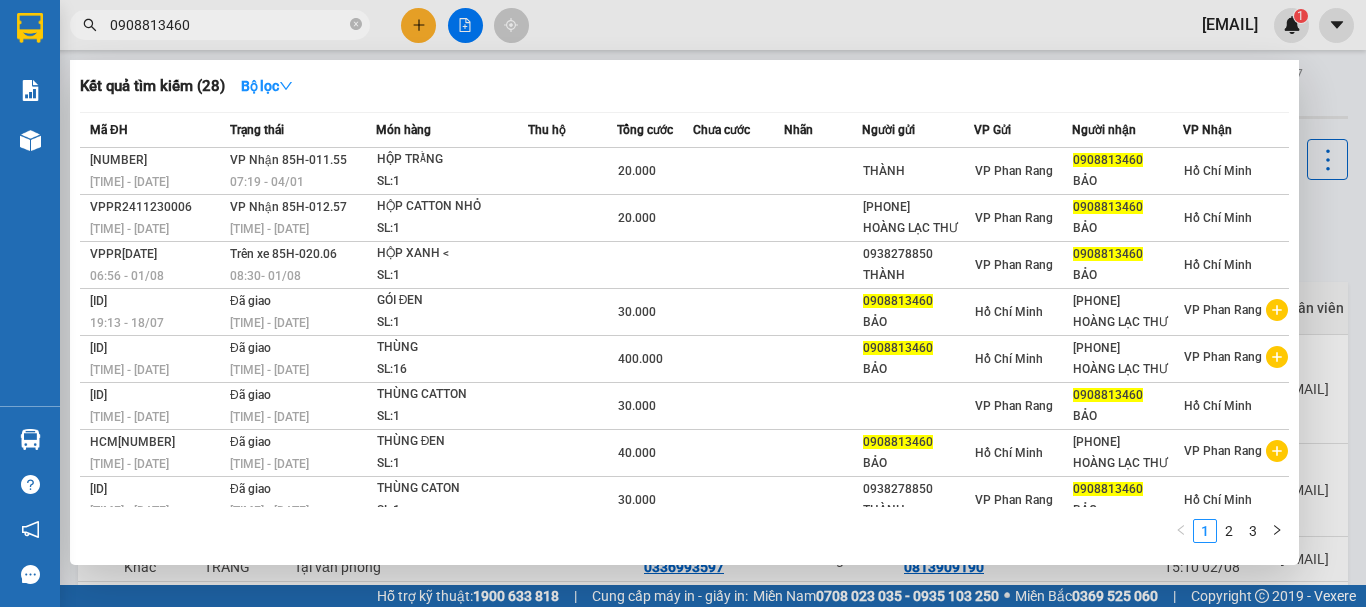 click at bounding box center [683, 303] 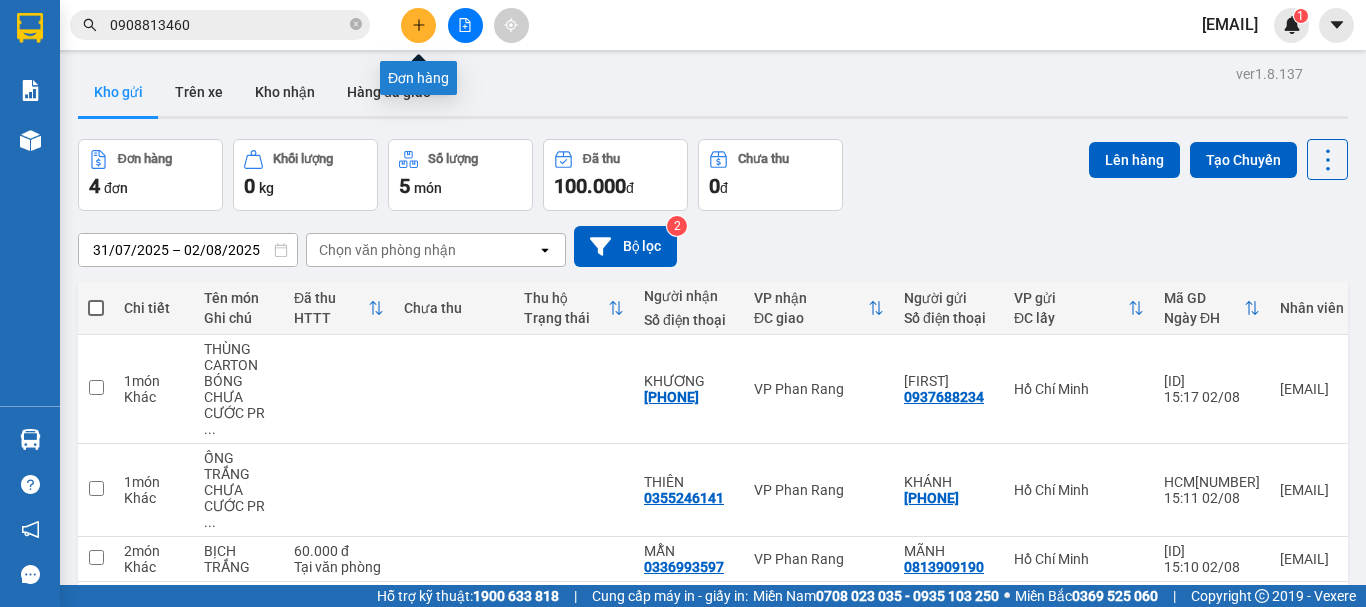 click 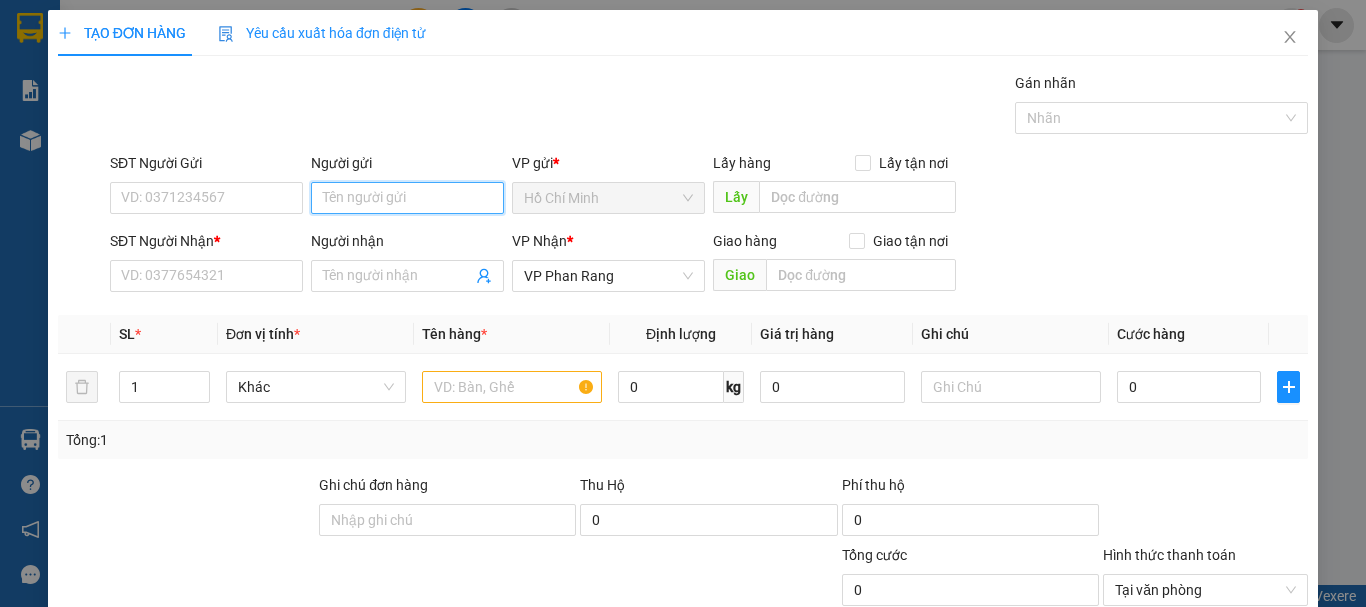 click on "Người gửi" at bounding box center (407, 198) 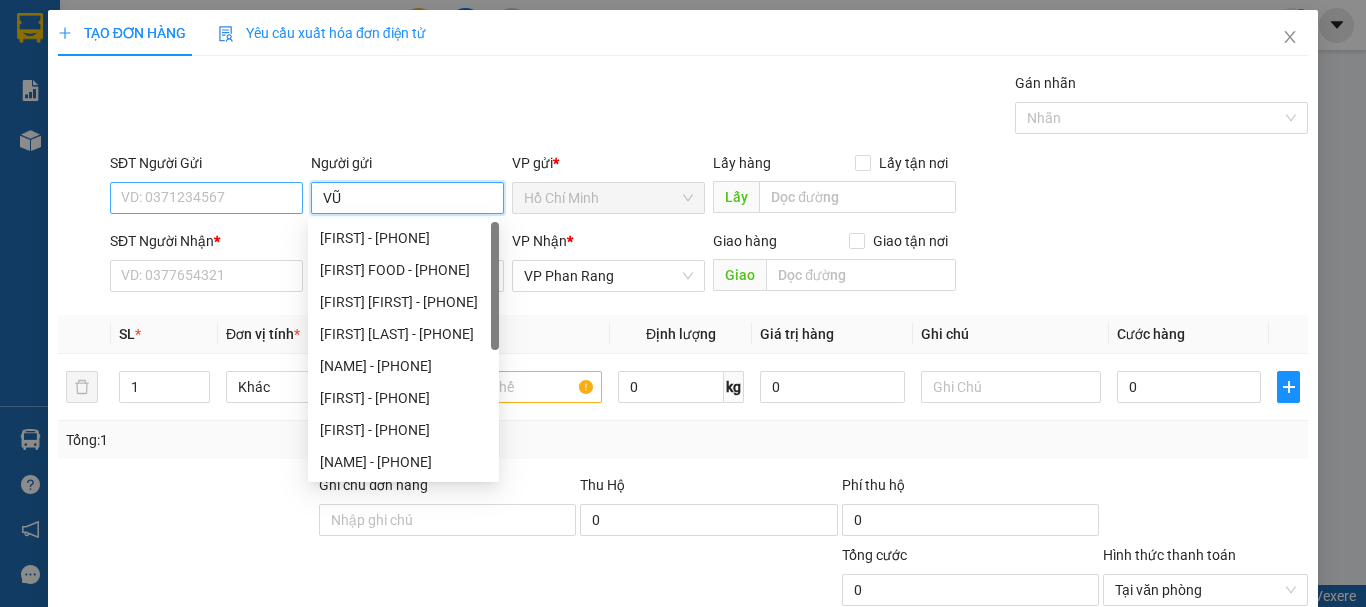 type on "VŨ" 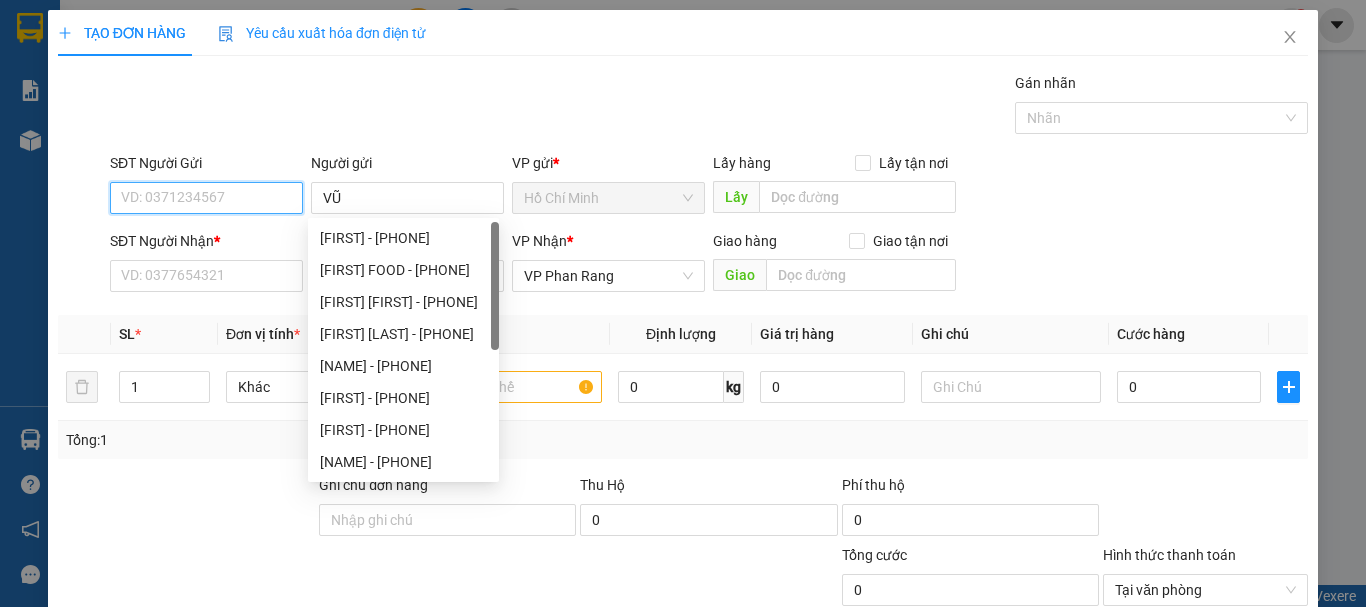 click on "SĐT Người Gửi" at bounding box center [206, 198] 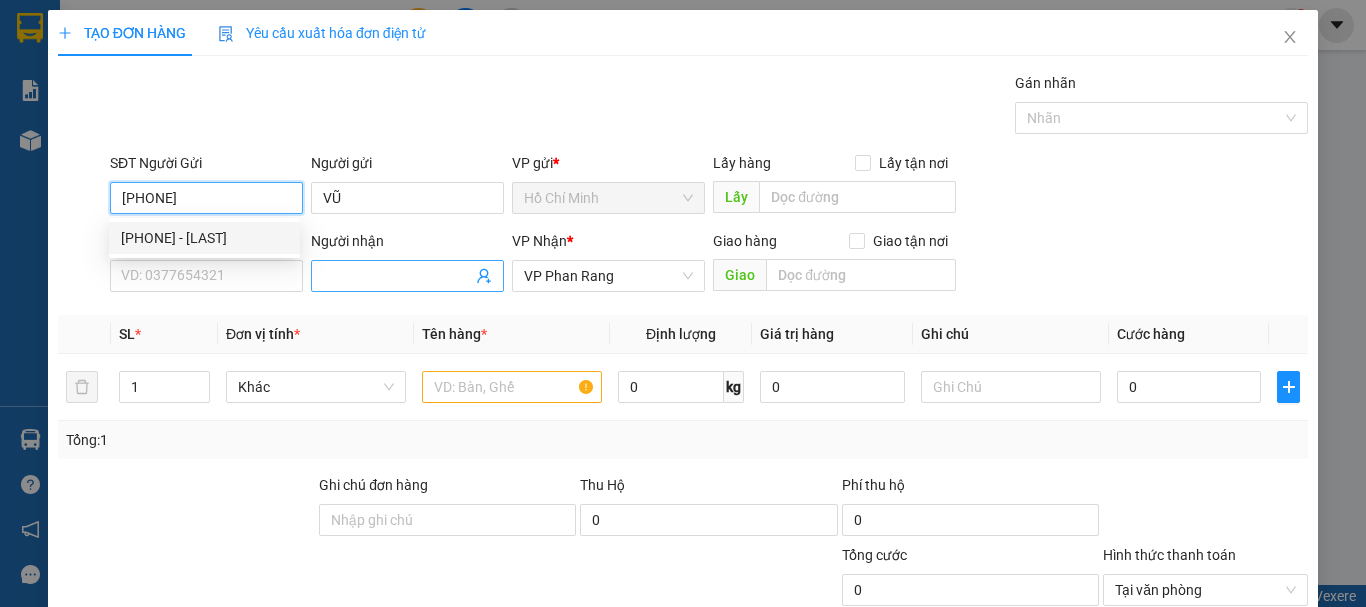 type on "[PHONE]" 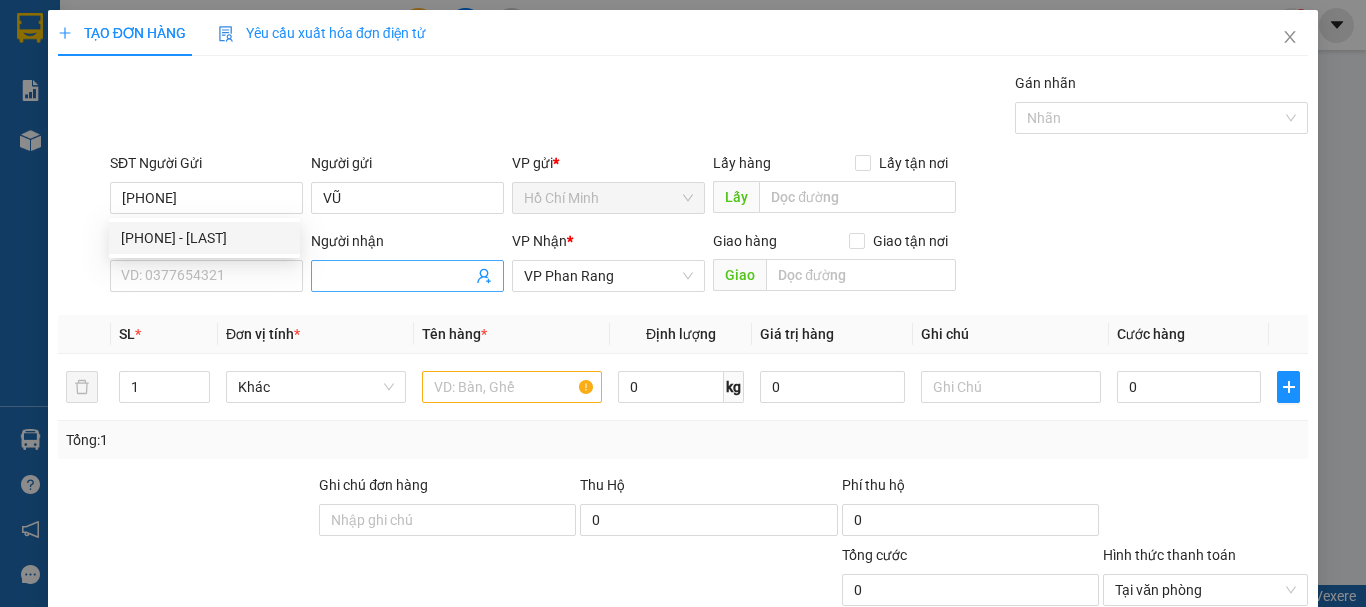 click at bounding box center [407, 276] 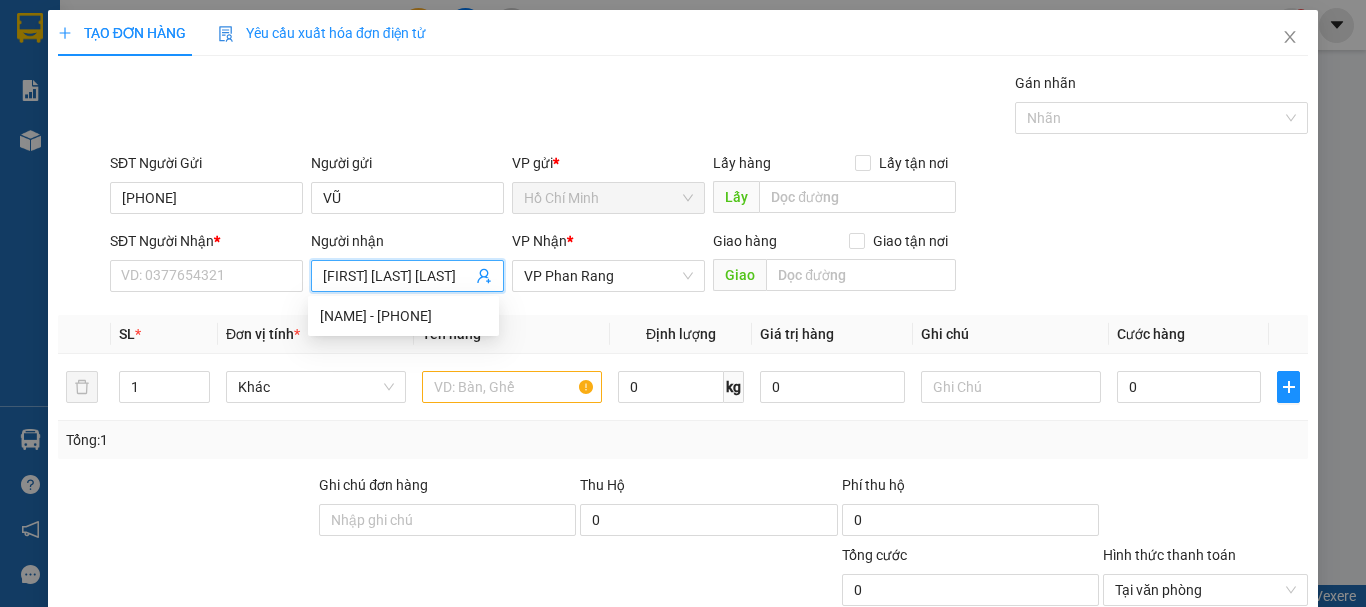 scroll, scrollTop: 0, scrollLeft: 11, axis: horizontal 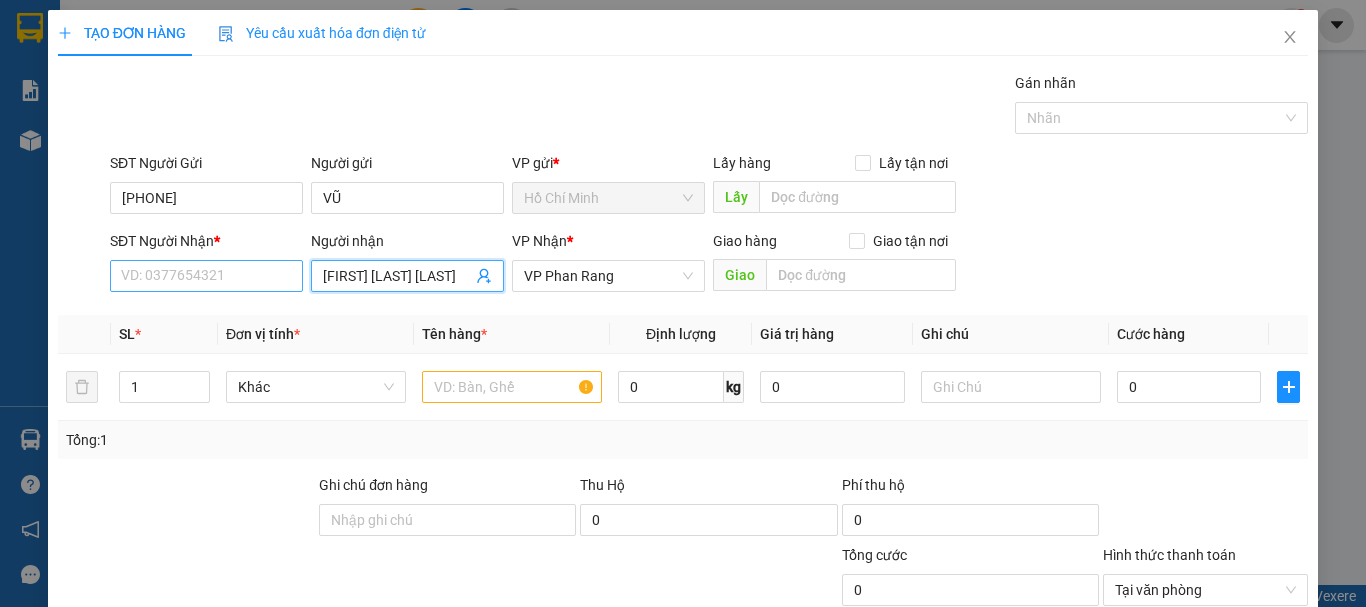 type on "[FIRST] [LAST] [LAST]" 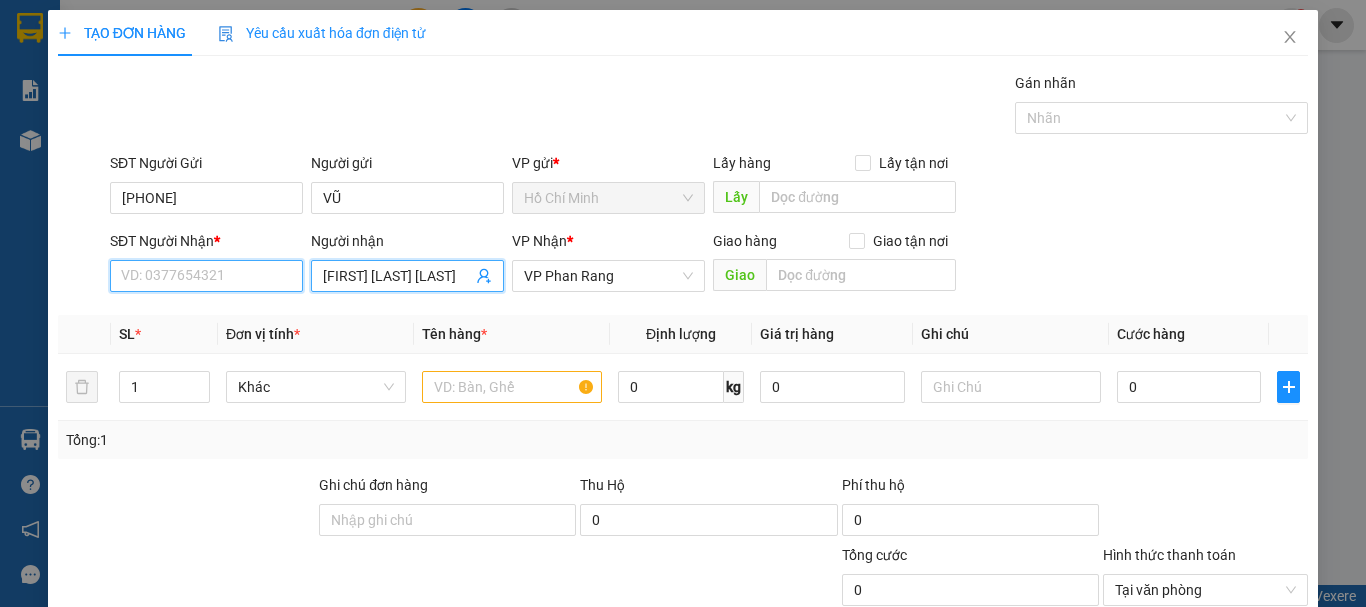click on "SĐT Người Nhận  *" at bounding box center (206, 276) 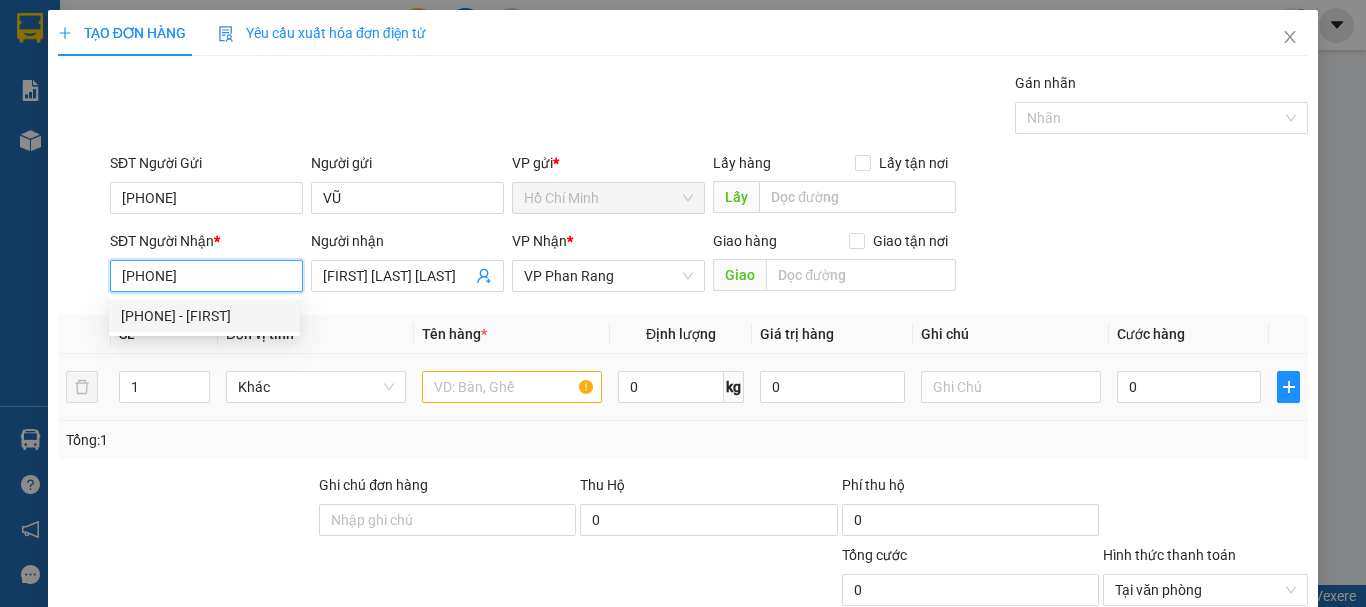 type on "[PHONE]" 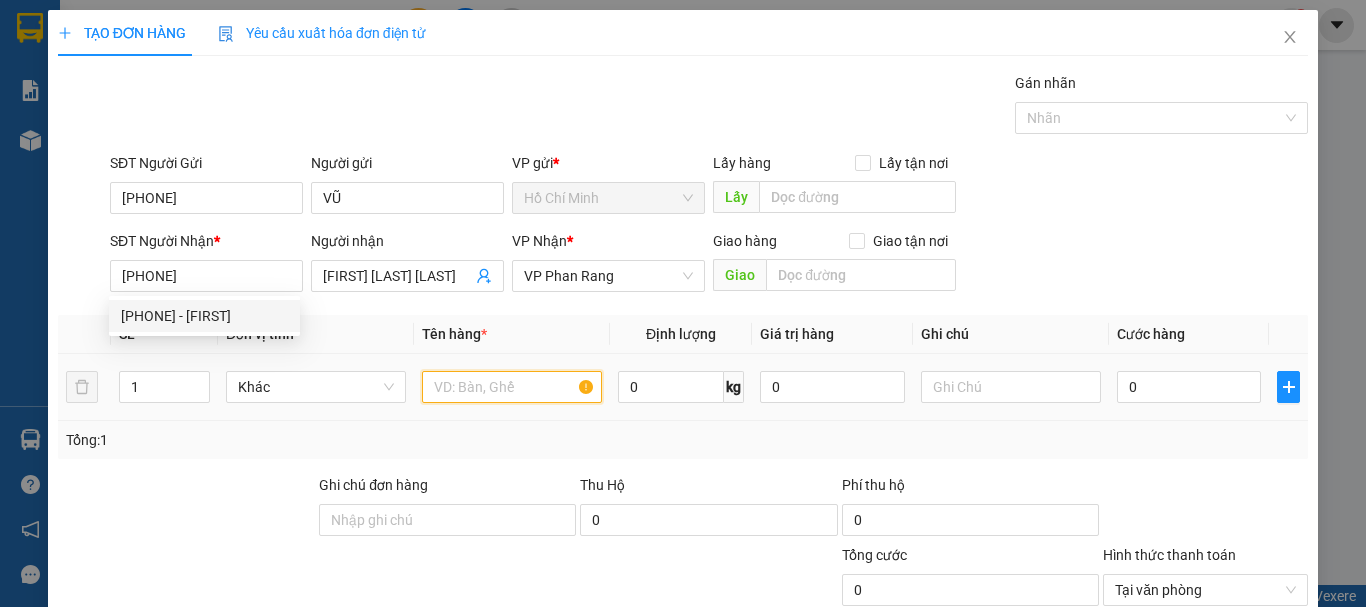click at bounding box center (512, 387) 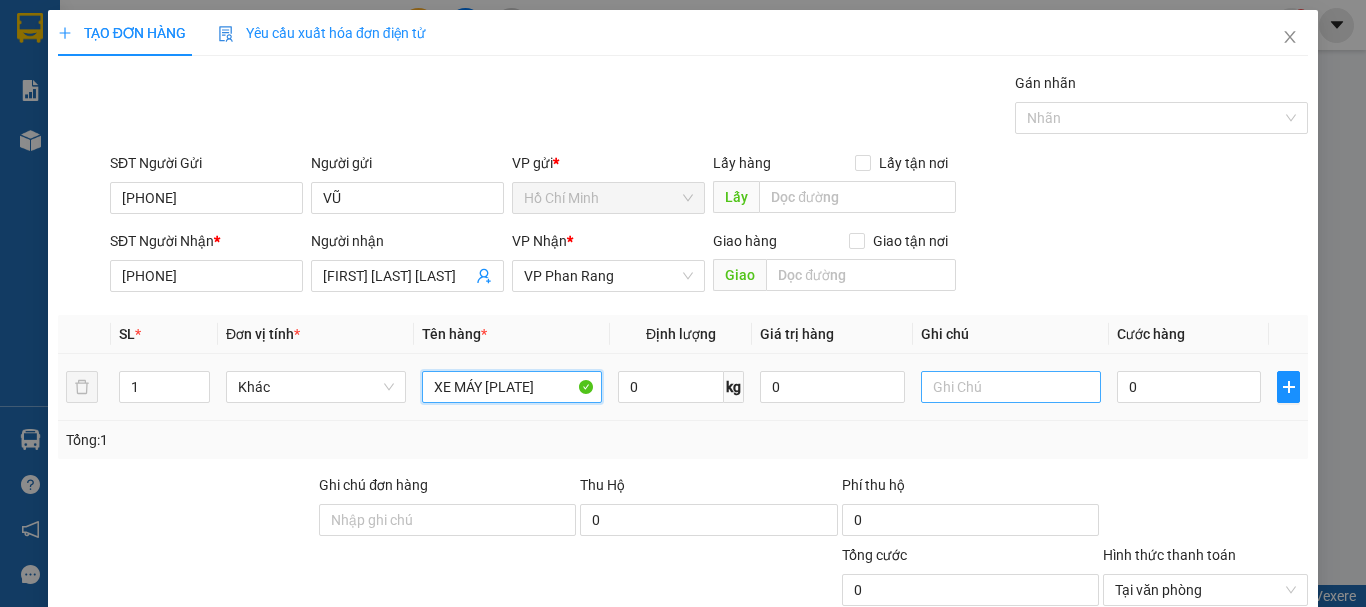 type on "XE MÁY [PLATE]" 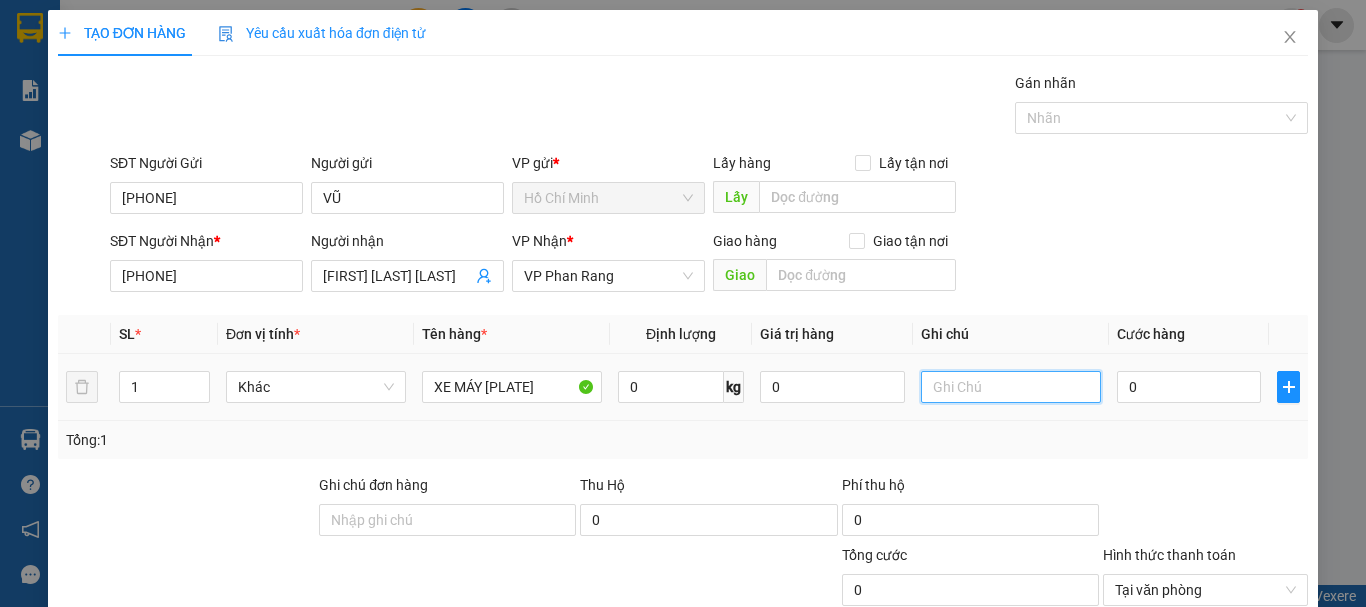 click at bounding box center (1011, 387) 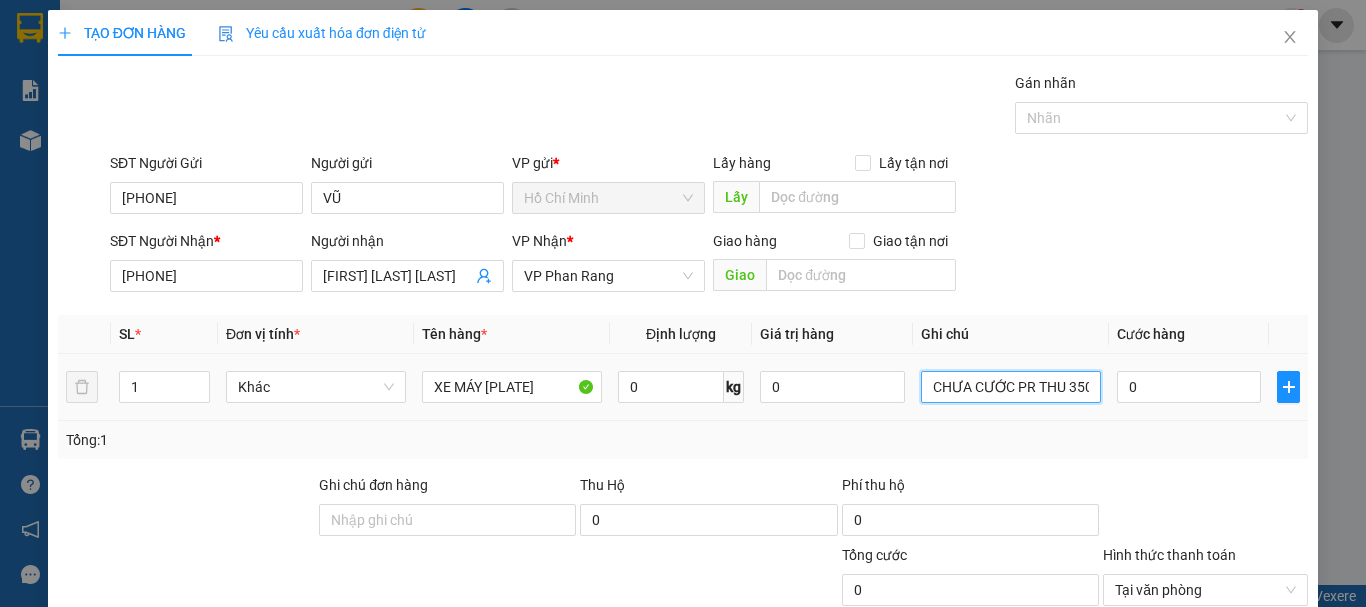 scroll, scrollTop: 0, scrollLeft: 3, axis: horizontal 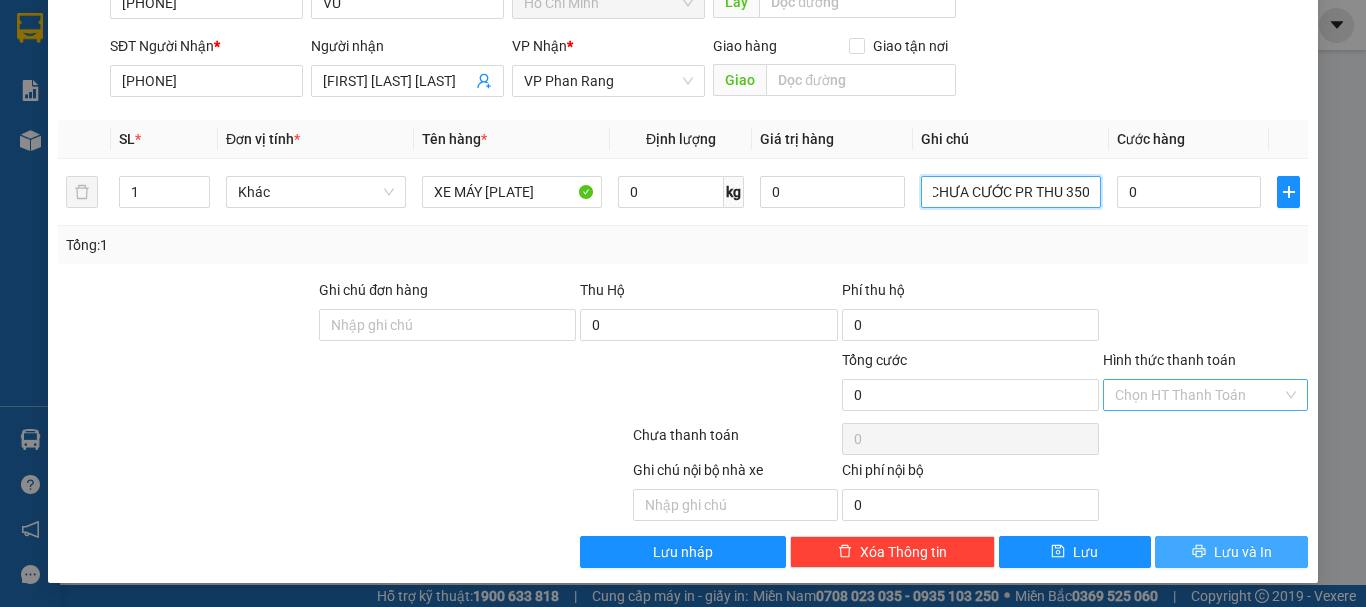 type on "CHƯA CƯỚC PR THU 350" 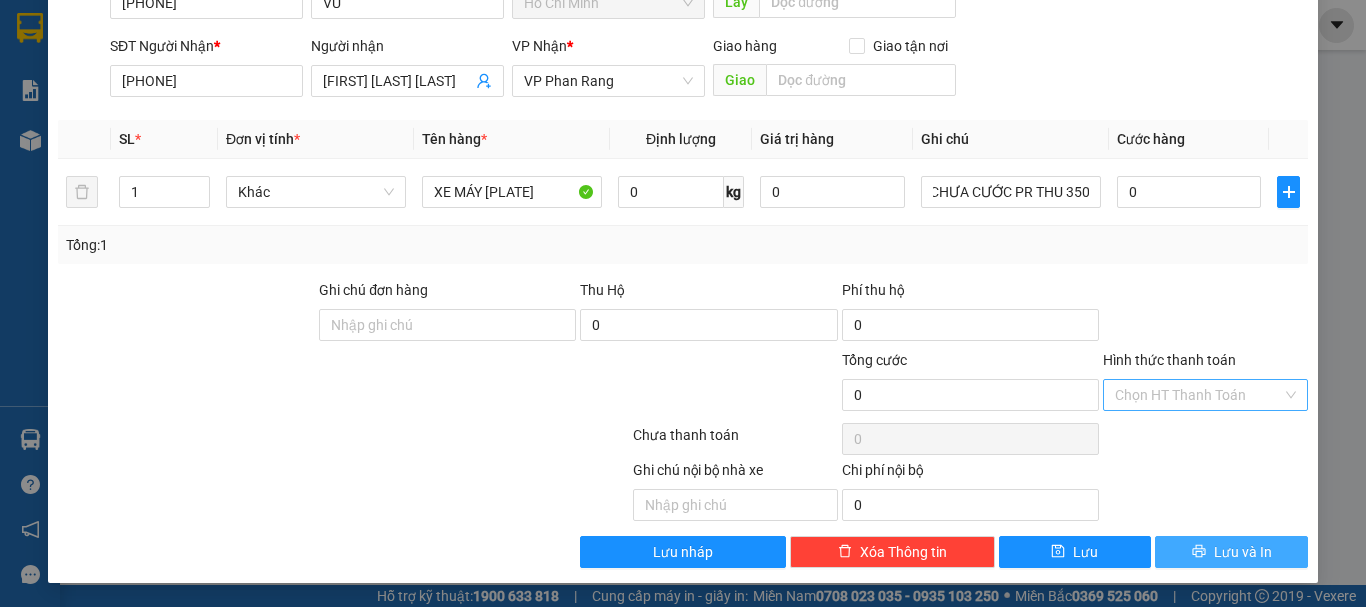 click on "Lưu và In" at bounding box center (1243, 552) 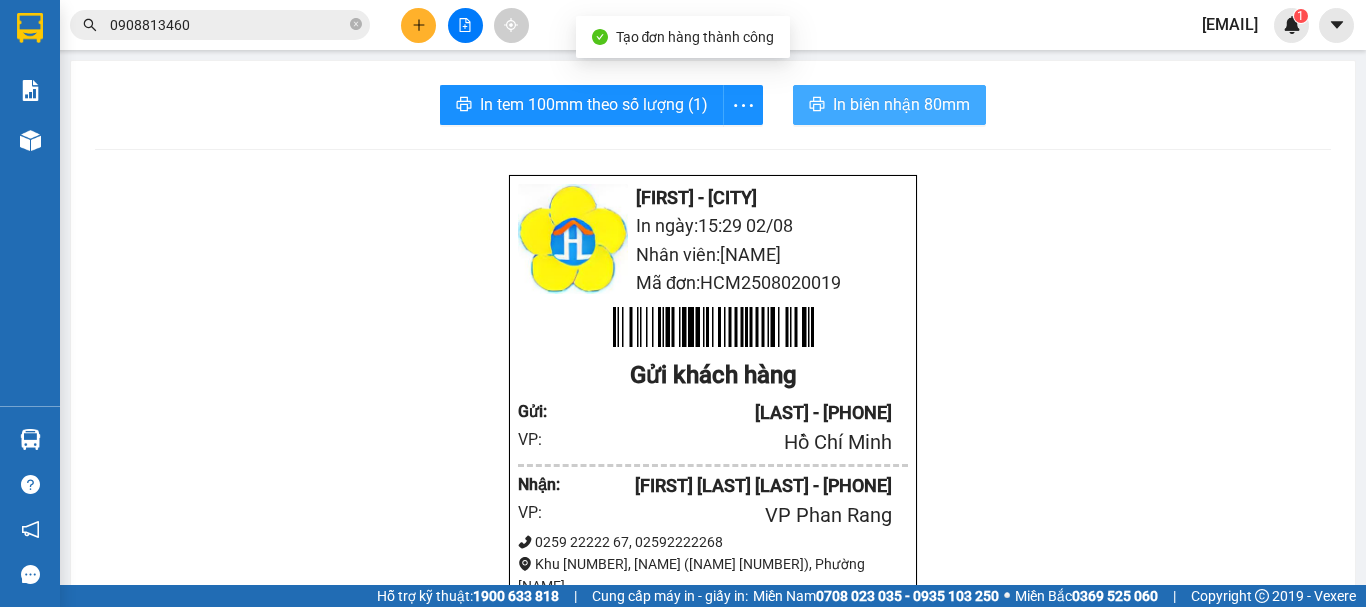 click on "In biên nhận 80mm" at bounding box center (901, 104) 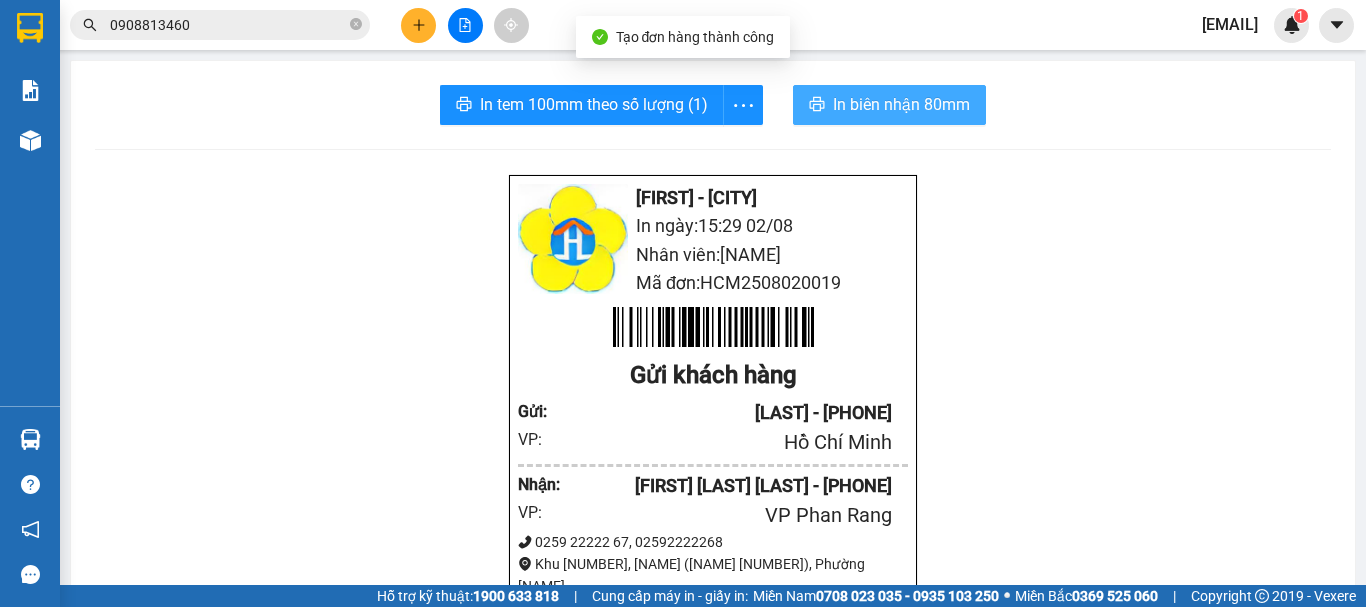 scroll, scrollTop: 0, scrollLeft: 0, axis: both 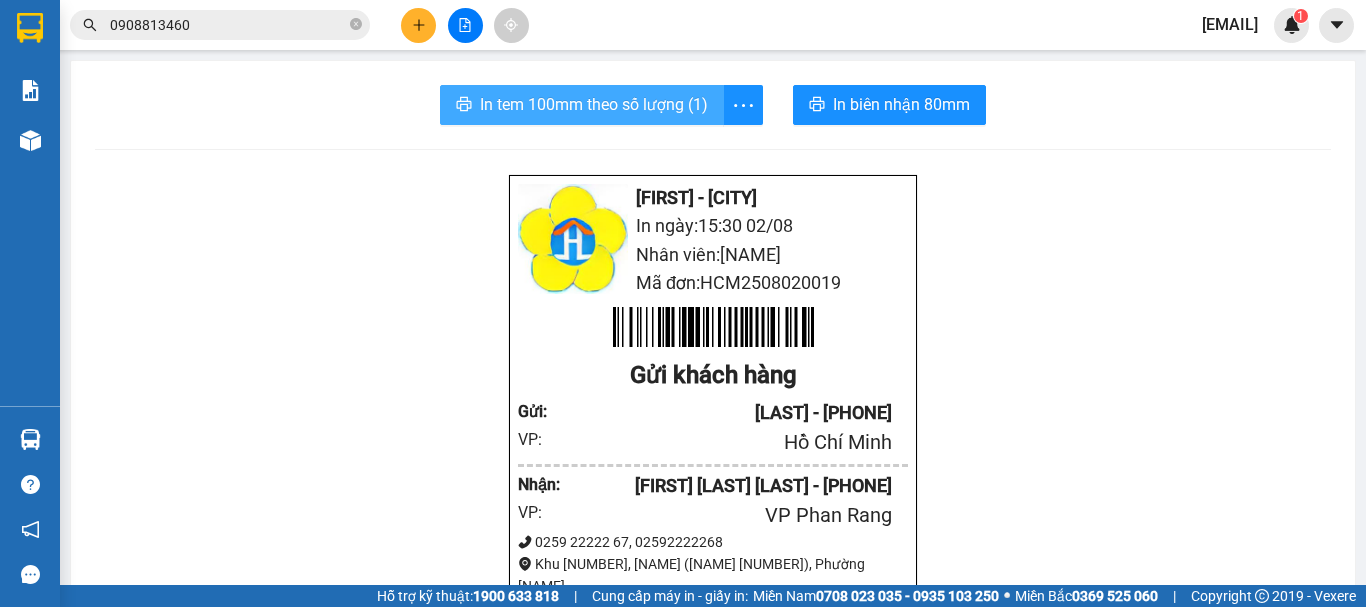 click on "In tem 100mm theo số lượng
(1)" at bounding box center [594, 104] 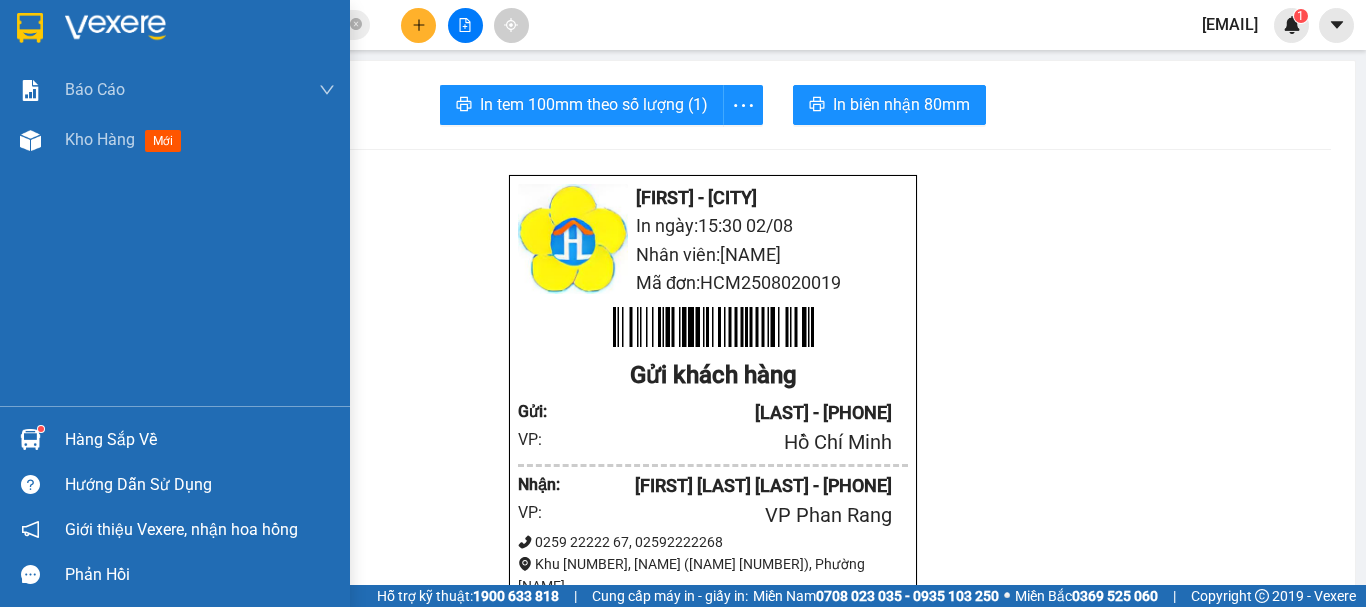 click at bounding box center [30, 28] 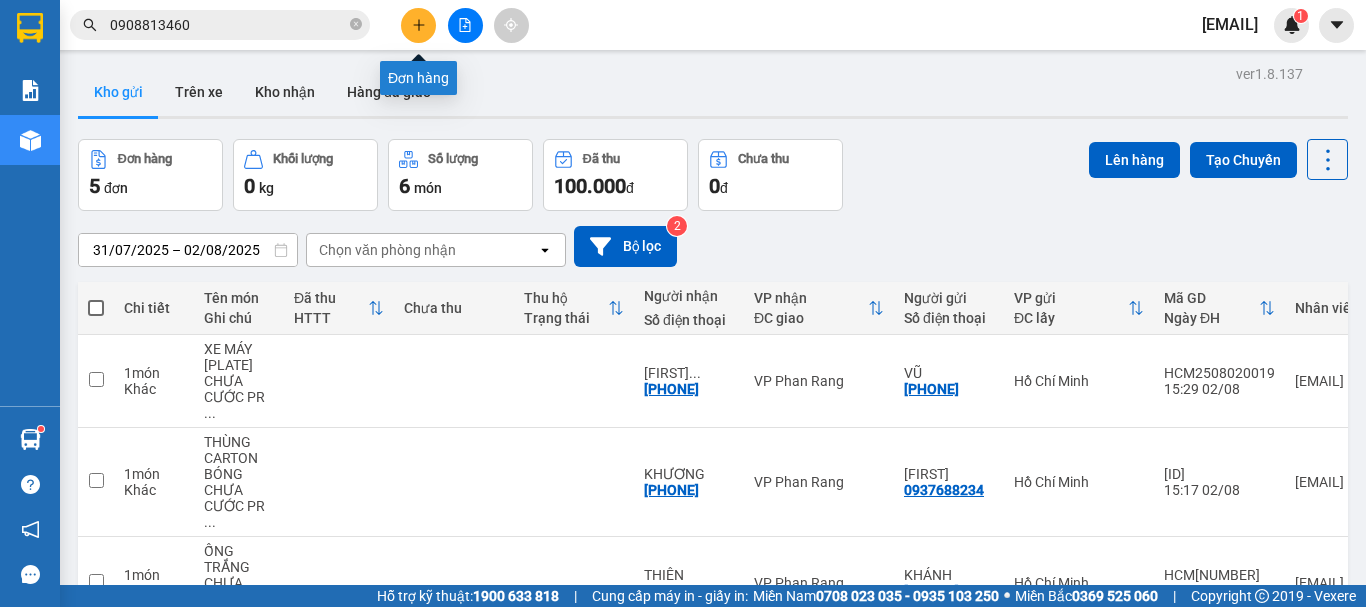 click 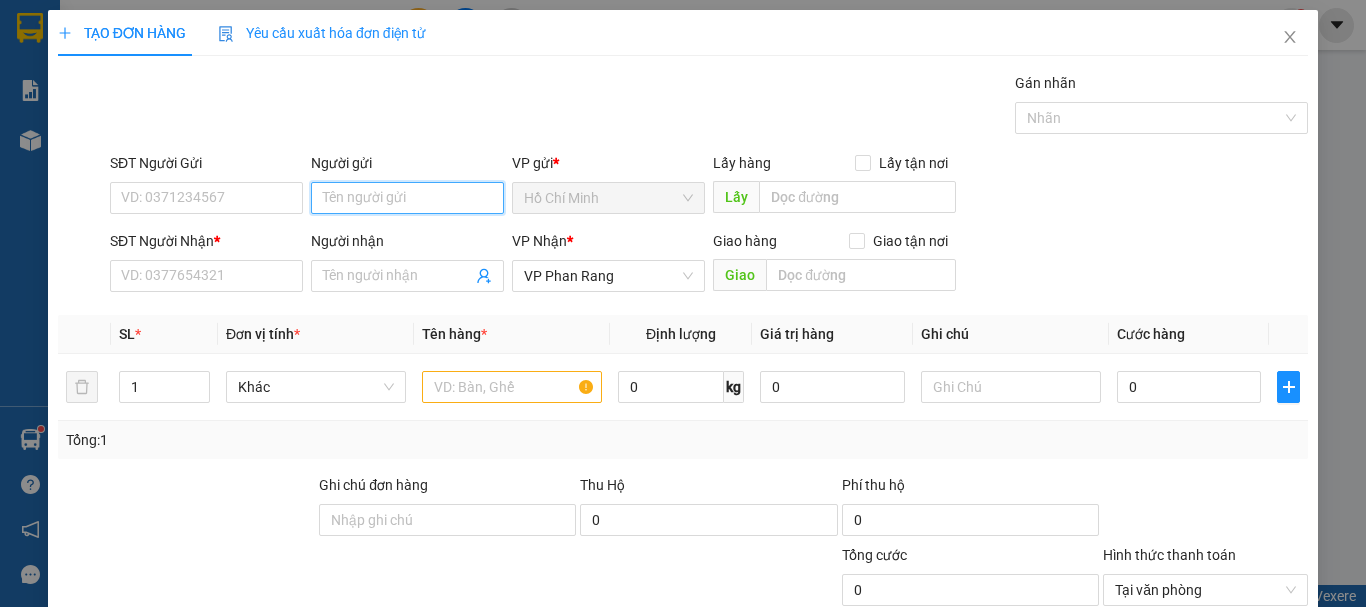click on "Người gửi" at bounding box center [407, 198] 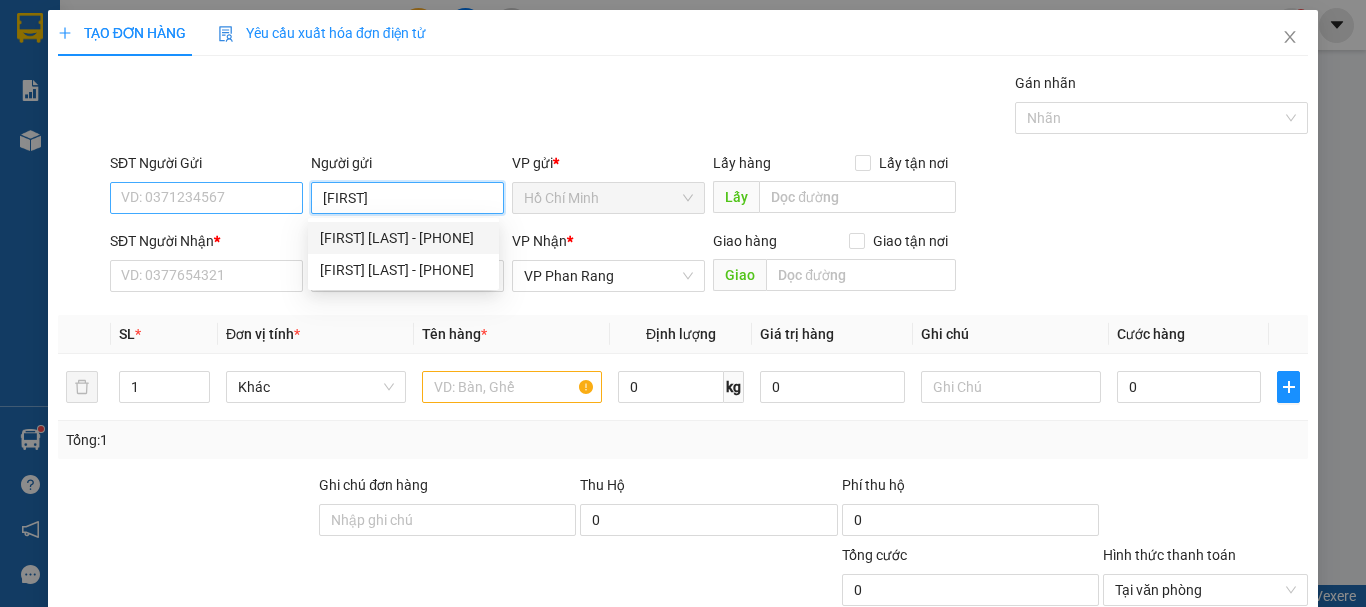 type on "[FIRST]" 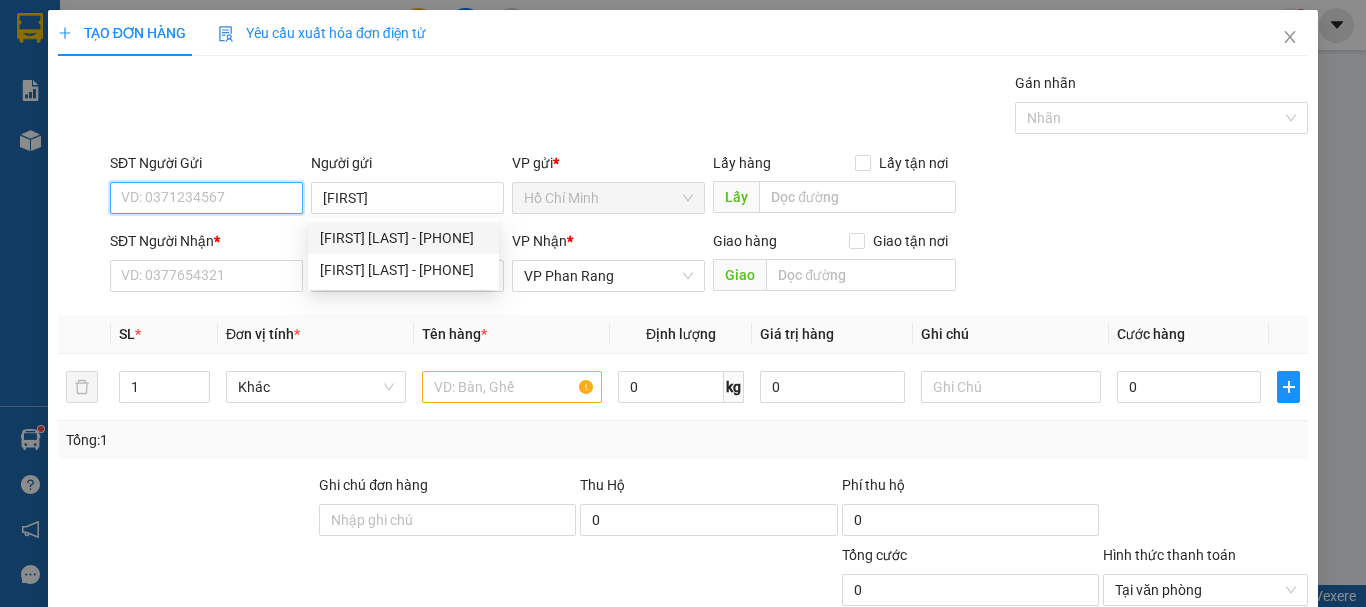 click on "SĐT Người Gửi" at bounding box center [206, 198] 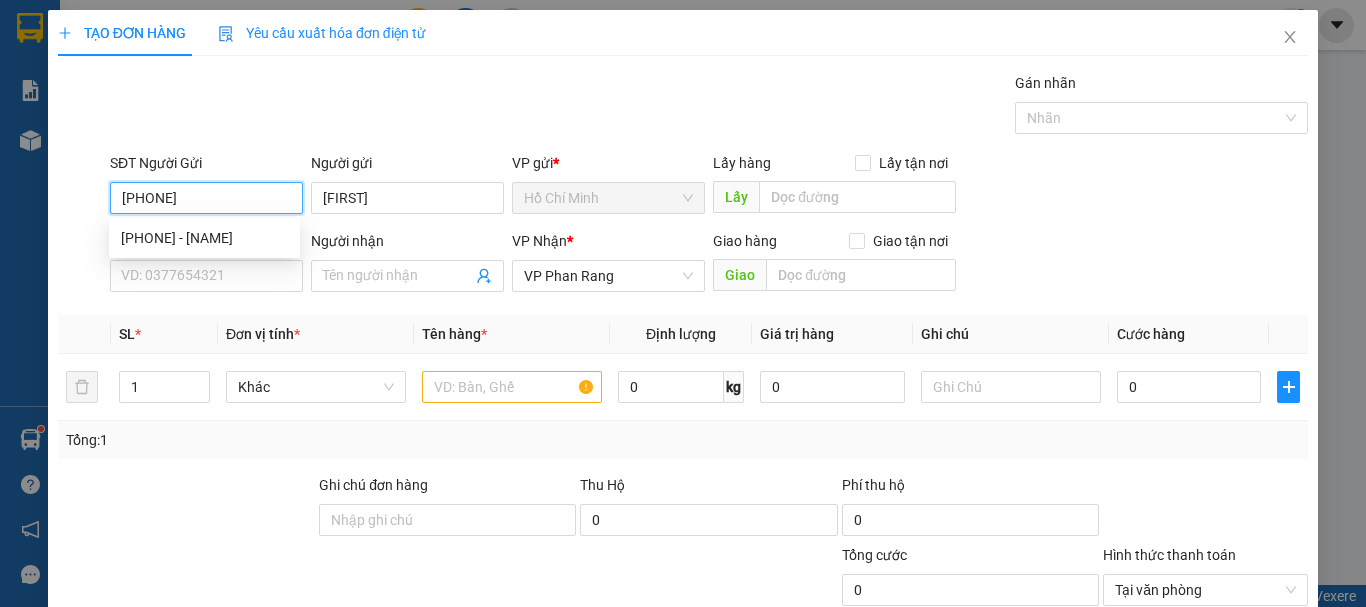 type on "0562494949" 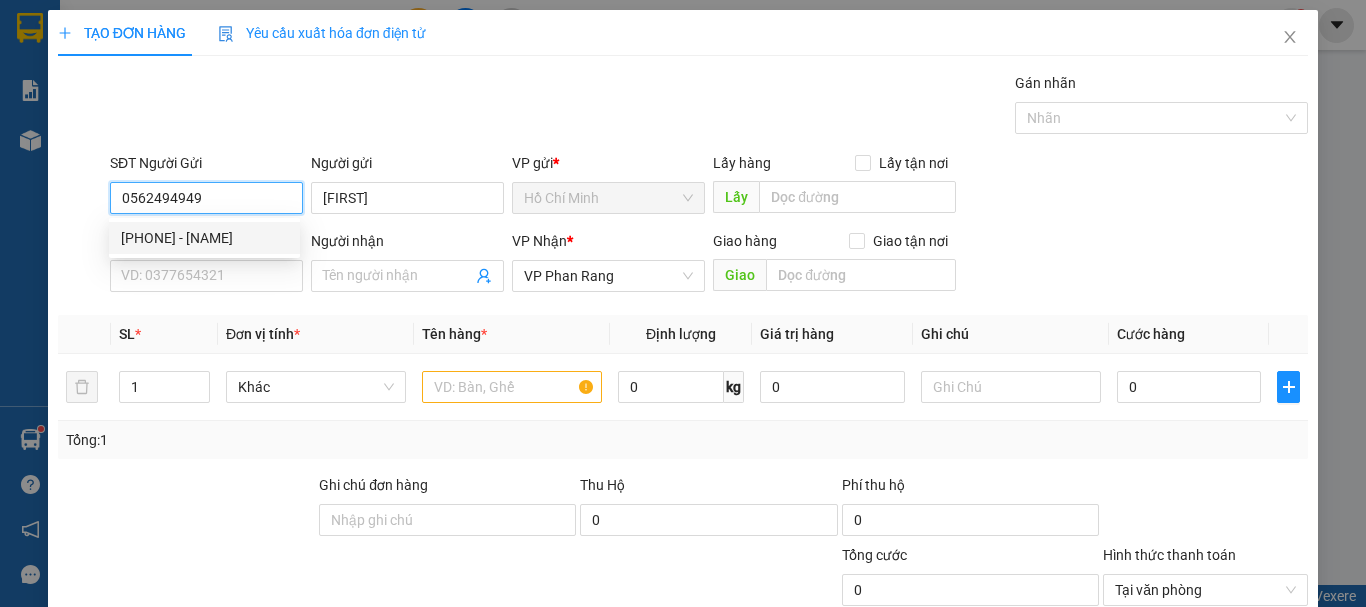 click on "[PHONE] - [NAME]" at bounding box center (204, 238) 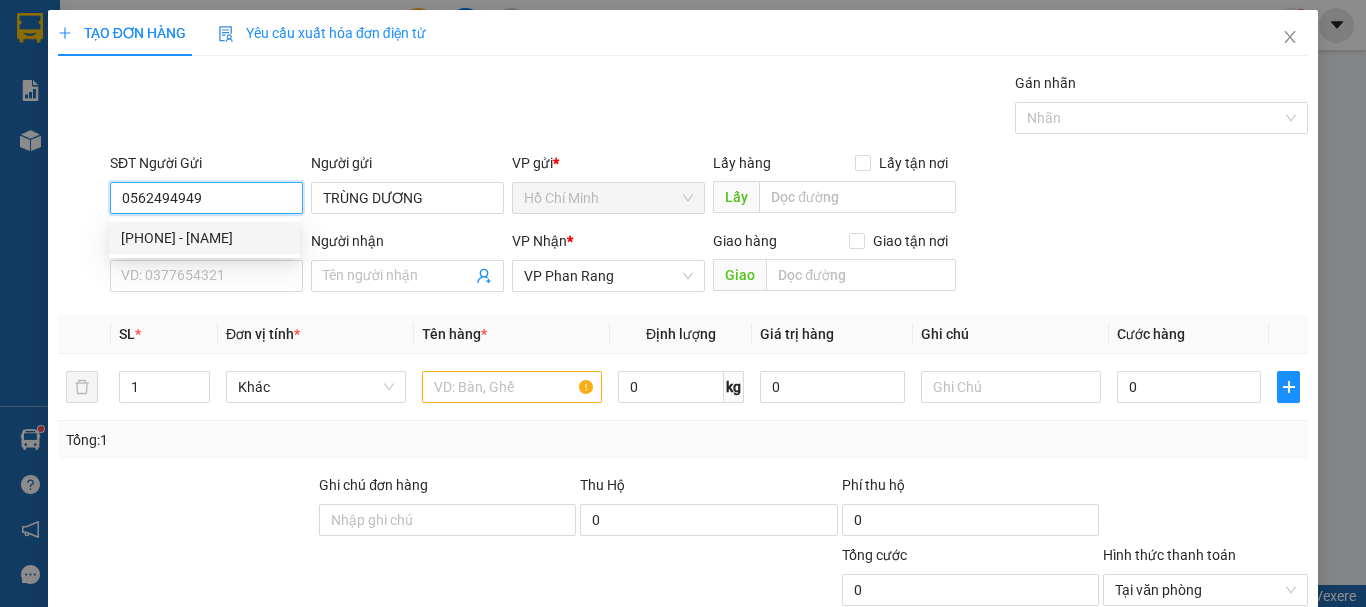 type on "40.000" 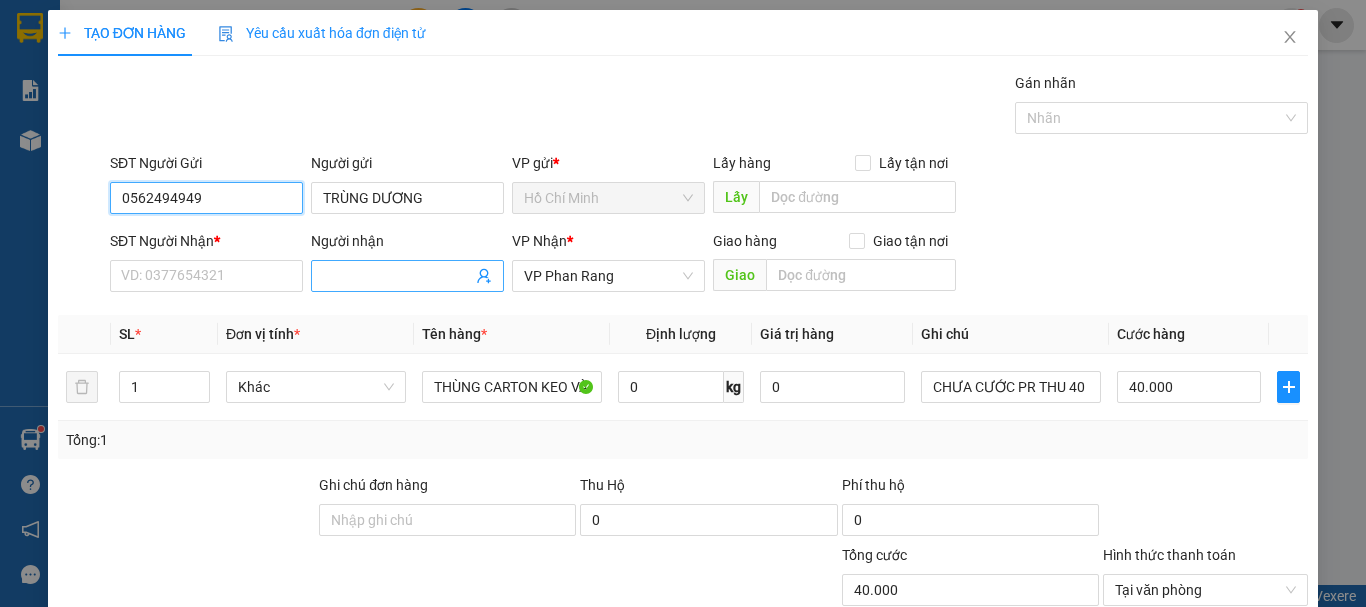 type on "0562494949" 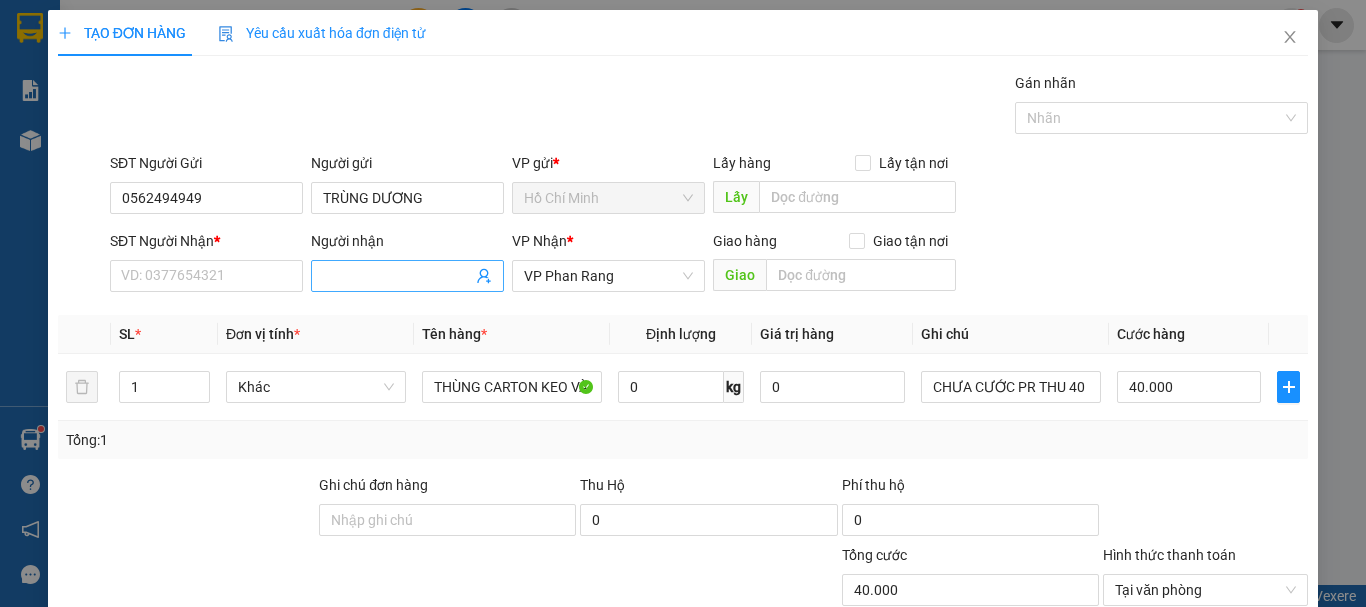 click on "Người nhận" at bounding box center (397, 276) 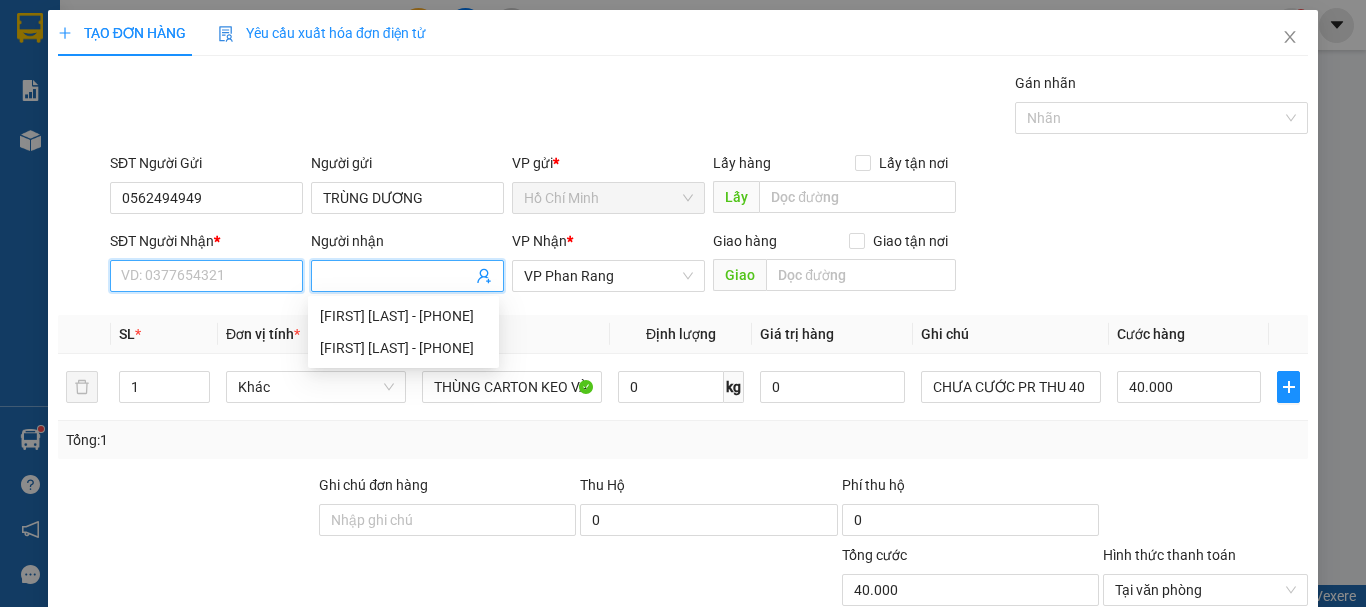 click on "SĐT Người Nhận  *" at bounding box center [206, 276] 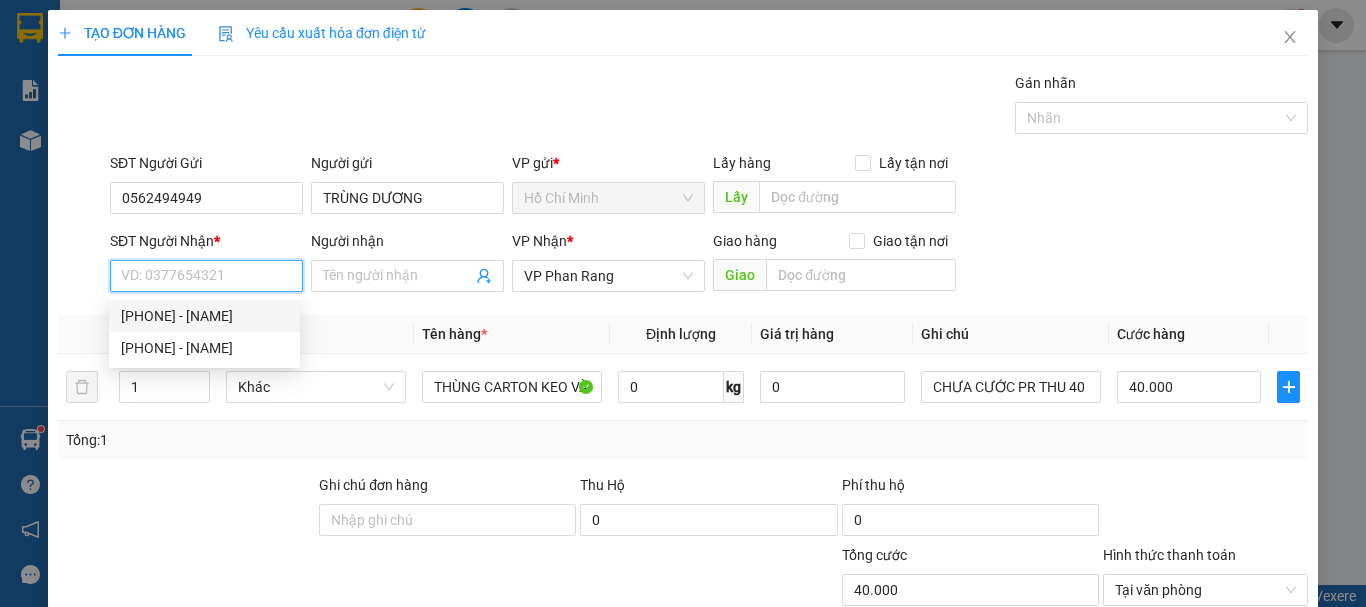 click on "[PHONE] - [NAME]" at bounding box center (204, 316) 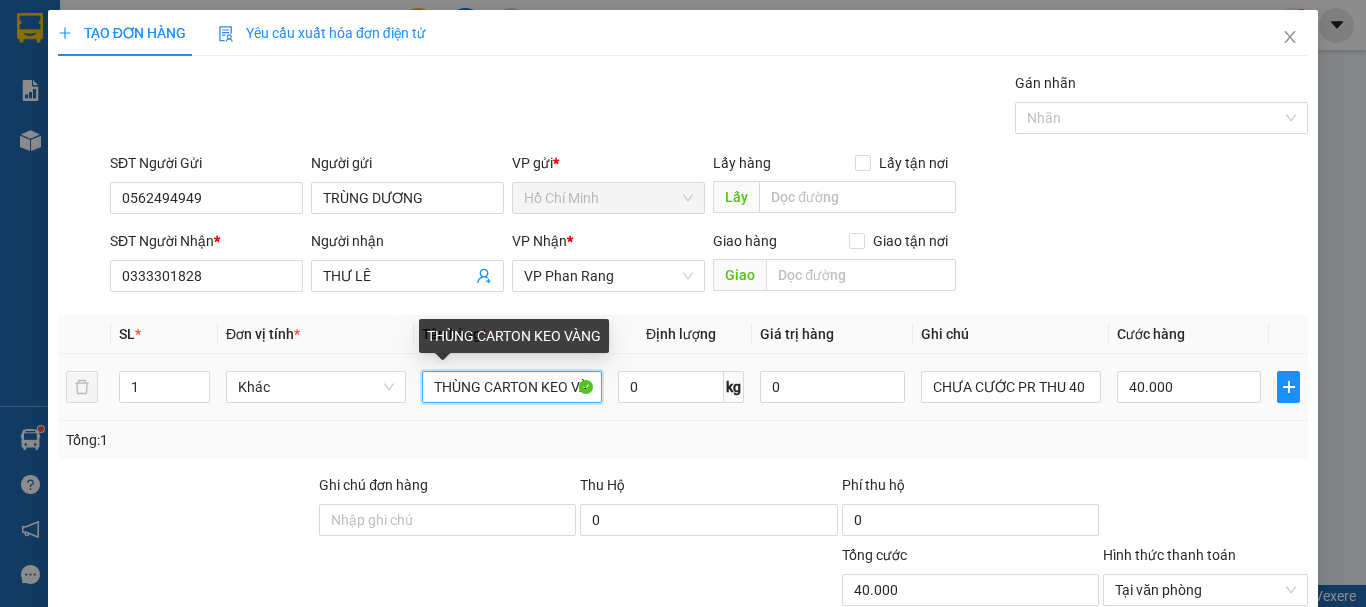 drag, startPoint x: 583, startPoint y: 388, endPoint x: 308, endPoint y: 412, distance: 276.0453 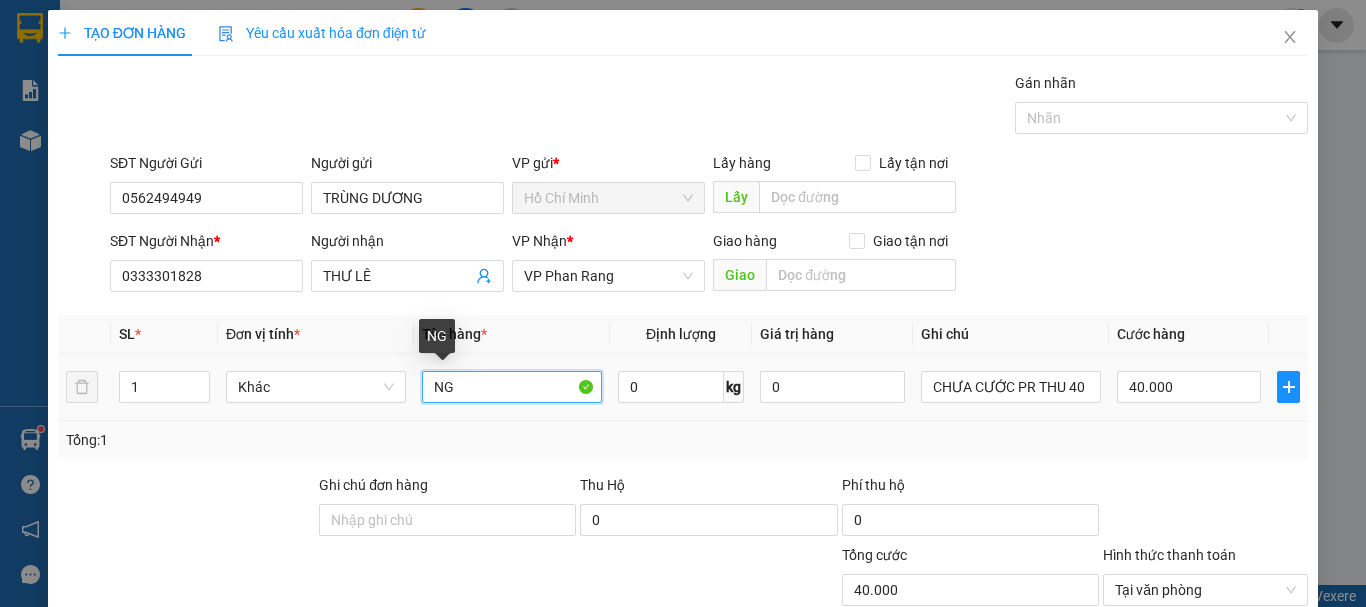 drag, startPoint x: 471, startPoint y: 389, endPoint x: 409, endPoint y: 395, distance: 62.289646 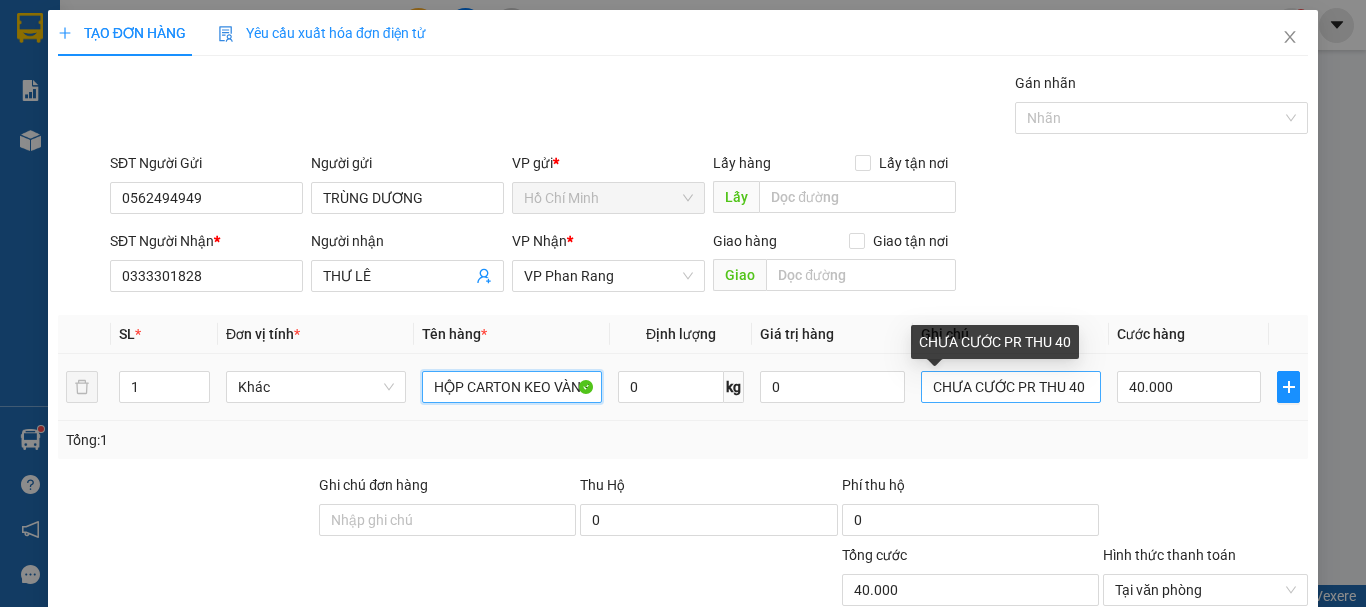 type on "HỘP CARTON KEO VÀNG" 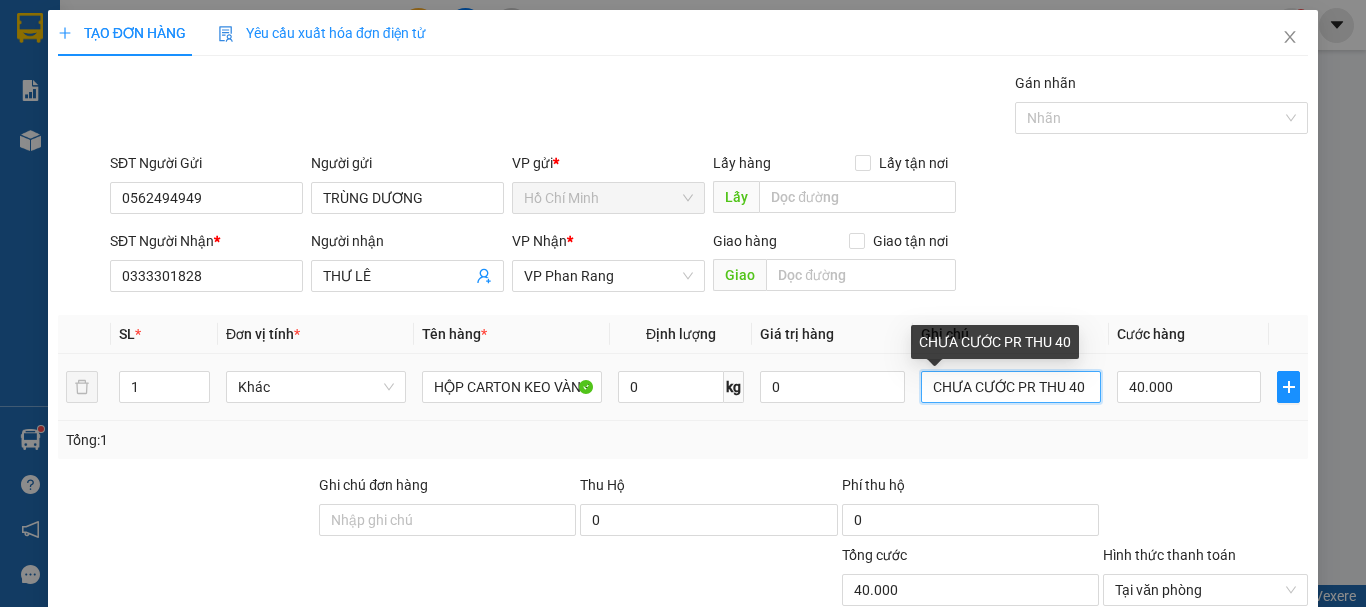 click on "CHƯA CƯỚC PR THU 40" at bounding box center [1011, 387] 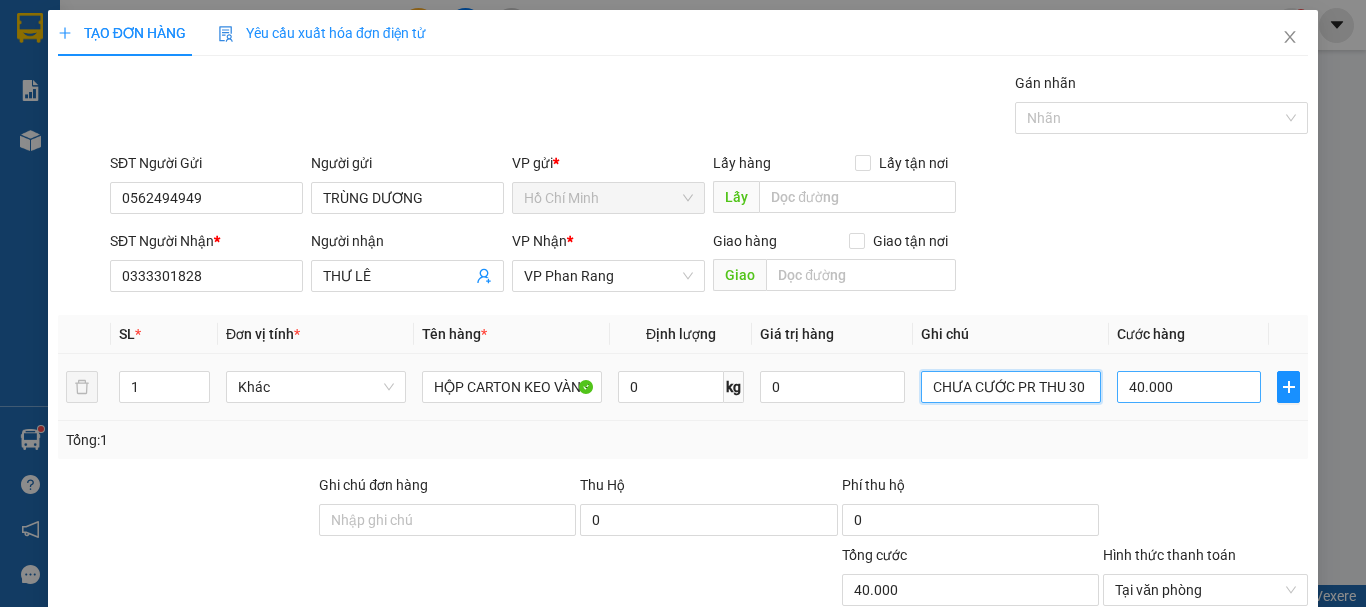 type on "CHƯA CƯỚC PR THU 30" 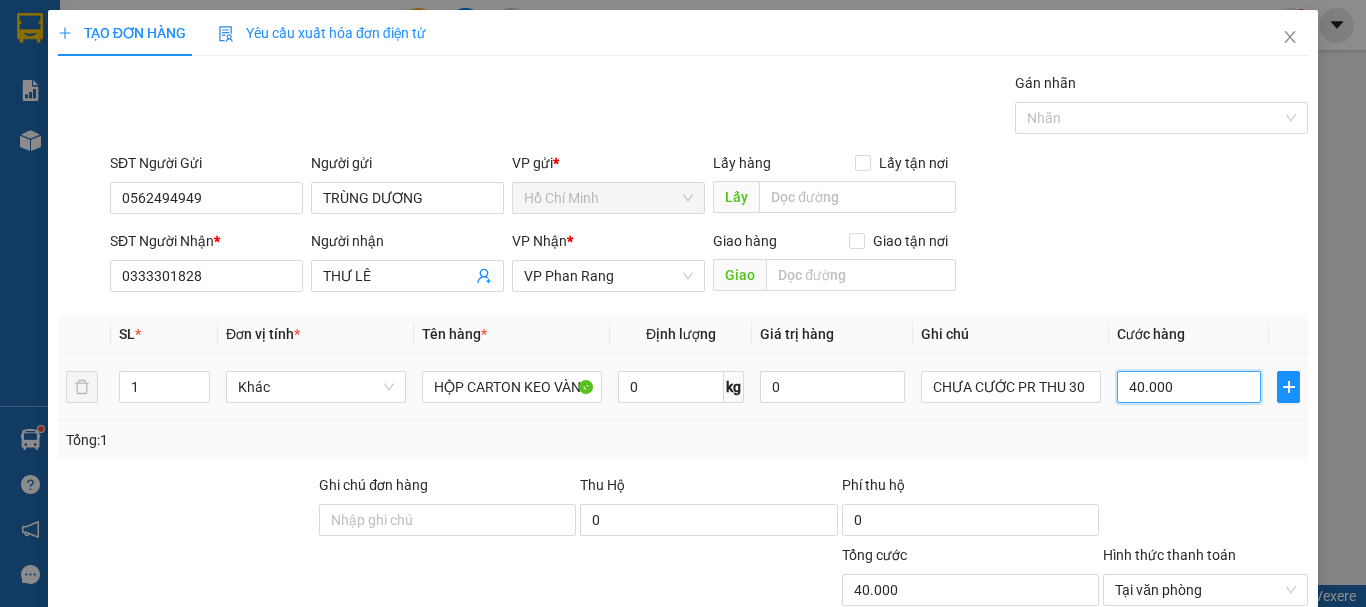 click on "40.000" at bounding box center (1189, 387) 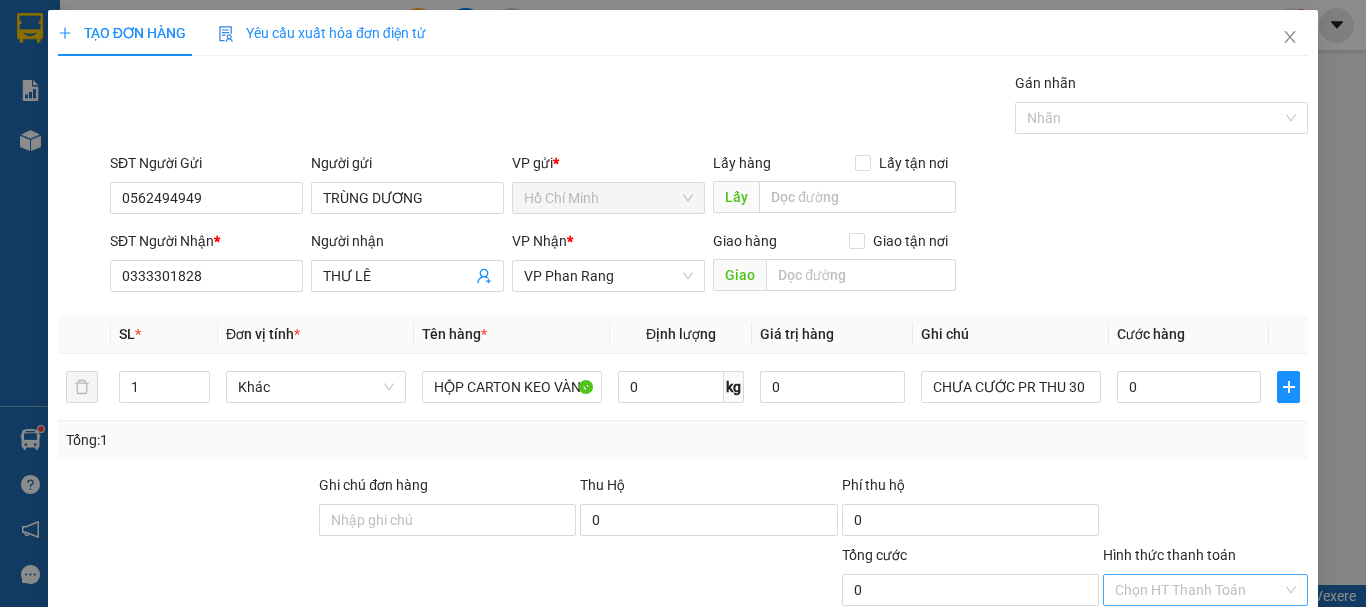 click on "Lưu và In" at bounding box center [1243, 747] 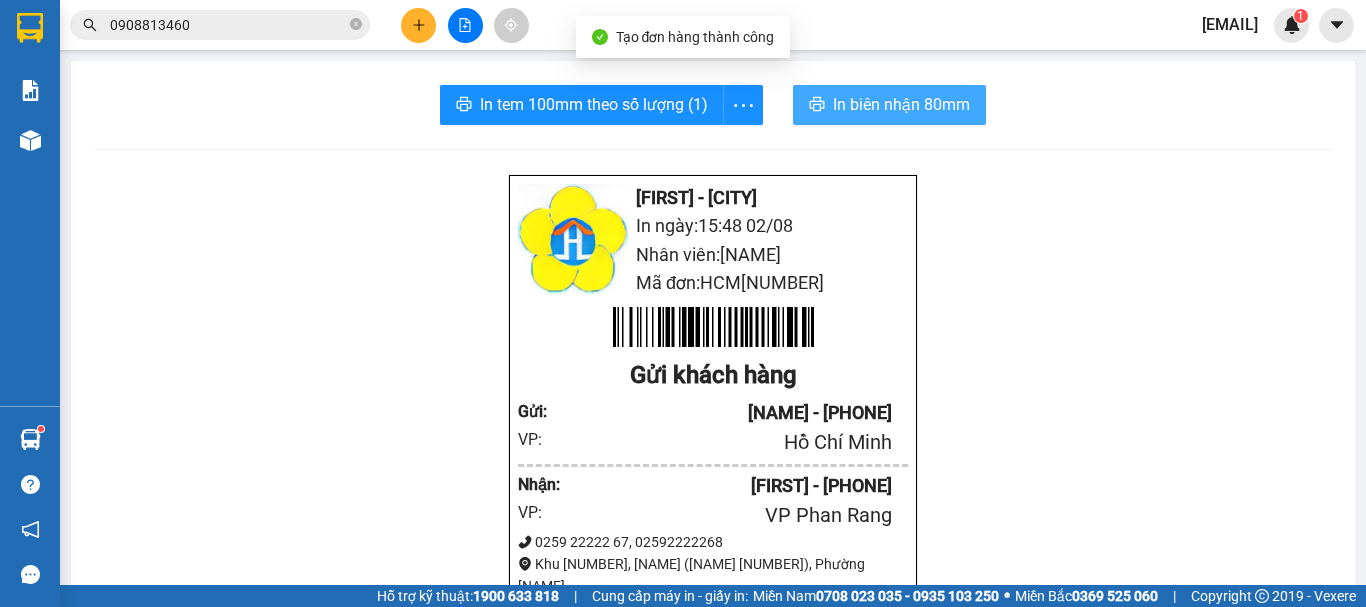 click on "In biên nhận 80mm" at bounding box center [901, 104] 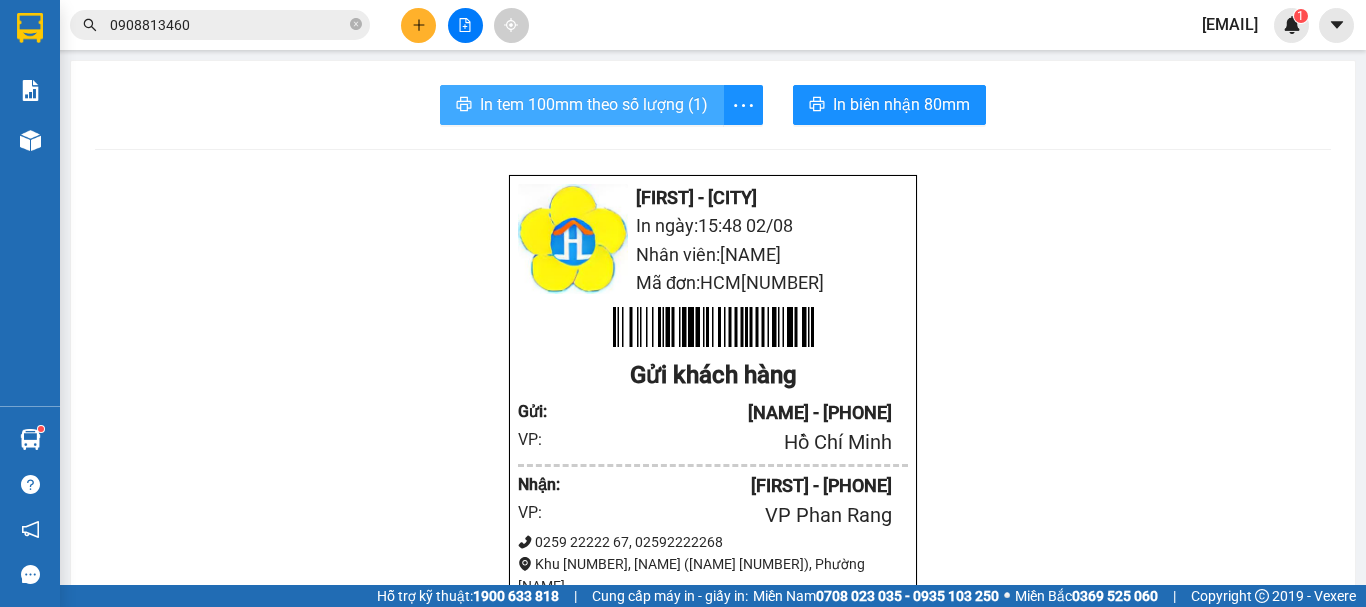 click on "In tem 100mm theo số lượng
(1)" at bounding box center (594, 104) 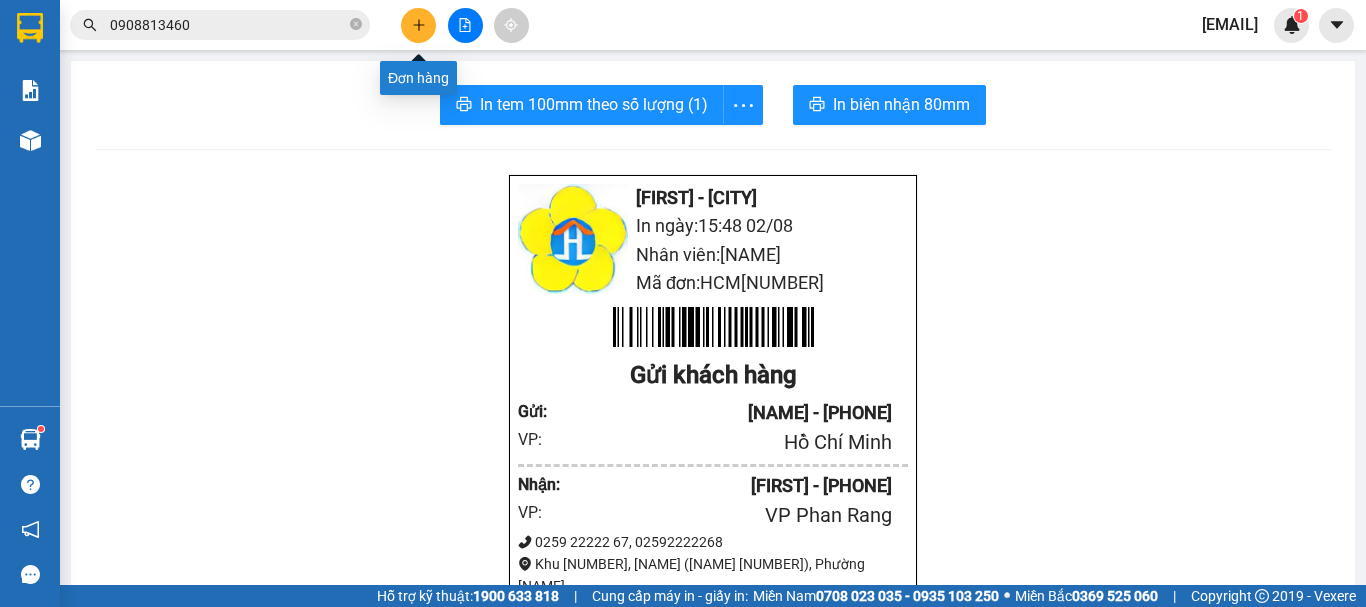 click 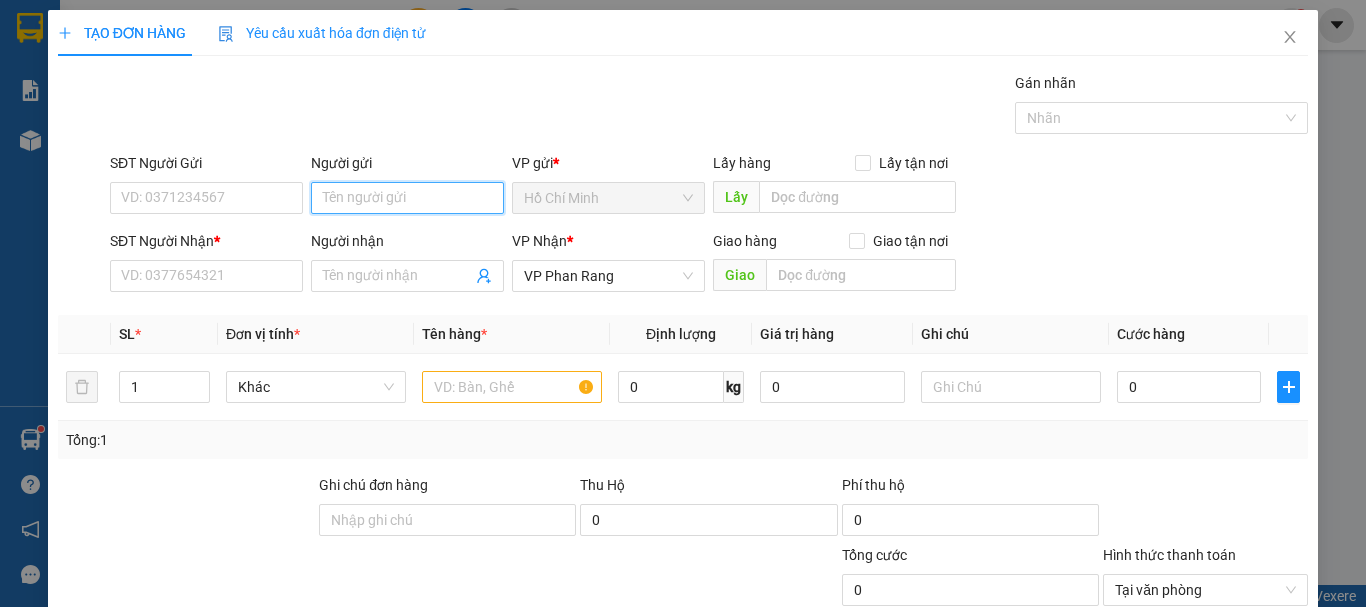 click on "Người gửi" at bounding box center [407, 198] 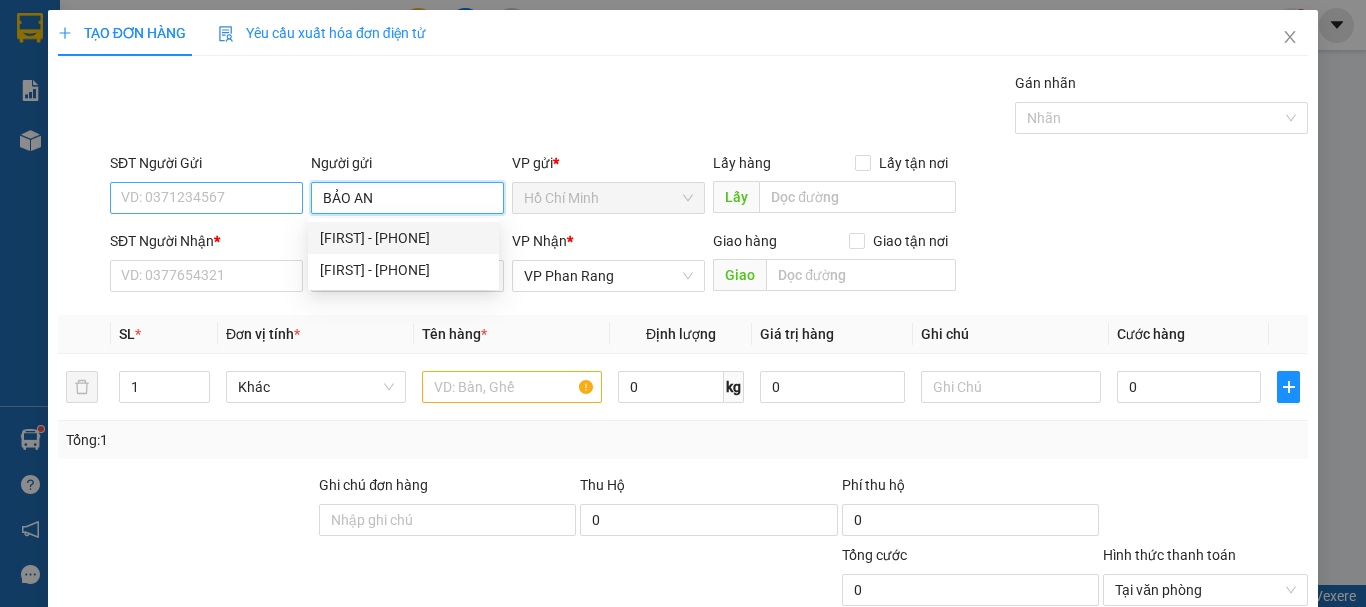type on "BẢO AN" 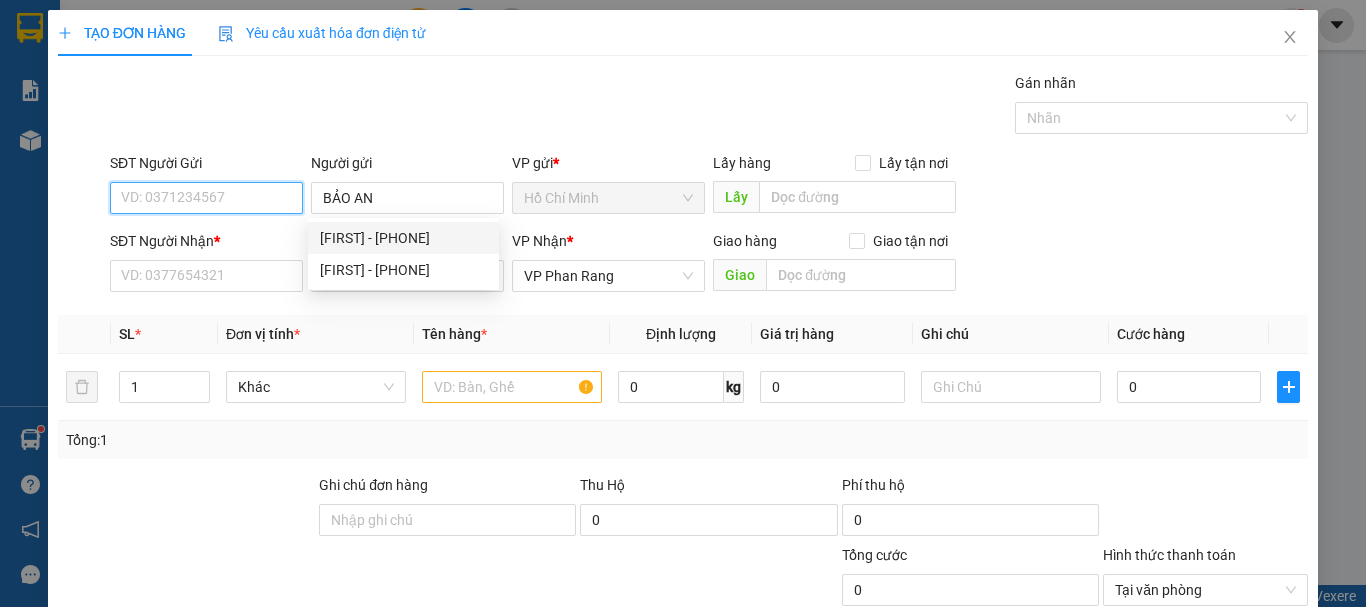 click on "SĐT Người Gửi" at bounding box center (206, 198) 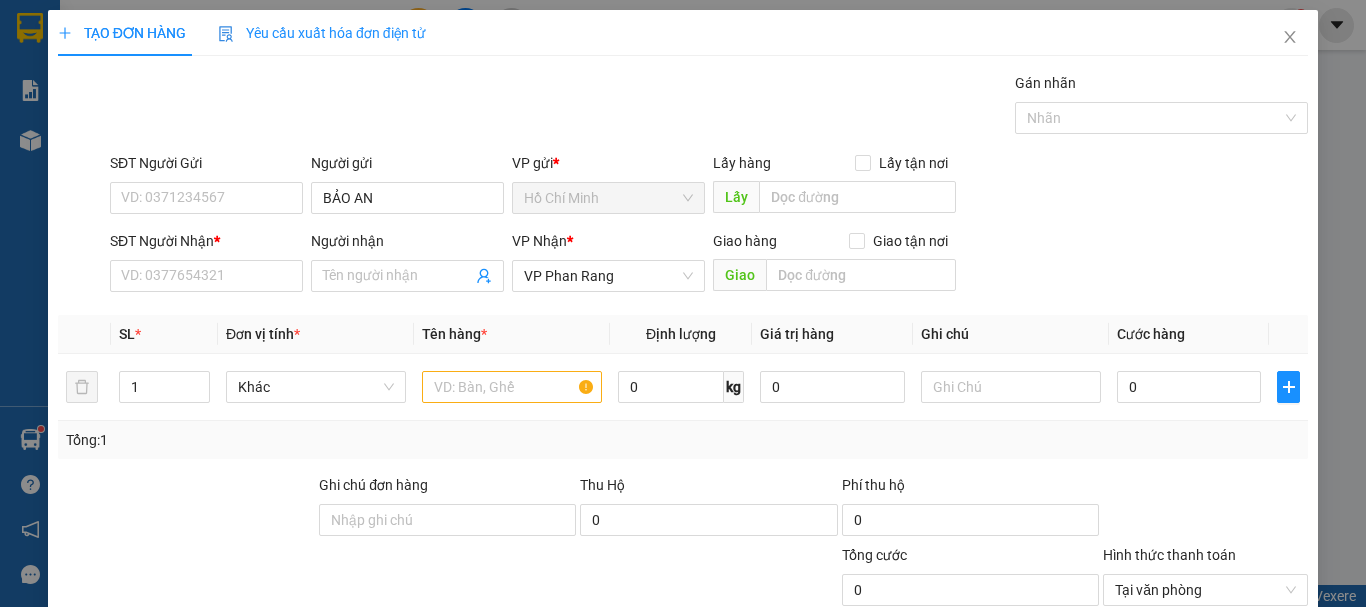 click on "Người nhận" at bounding box center [407, 245] 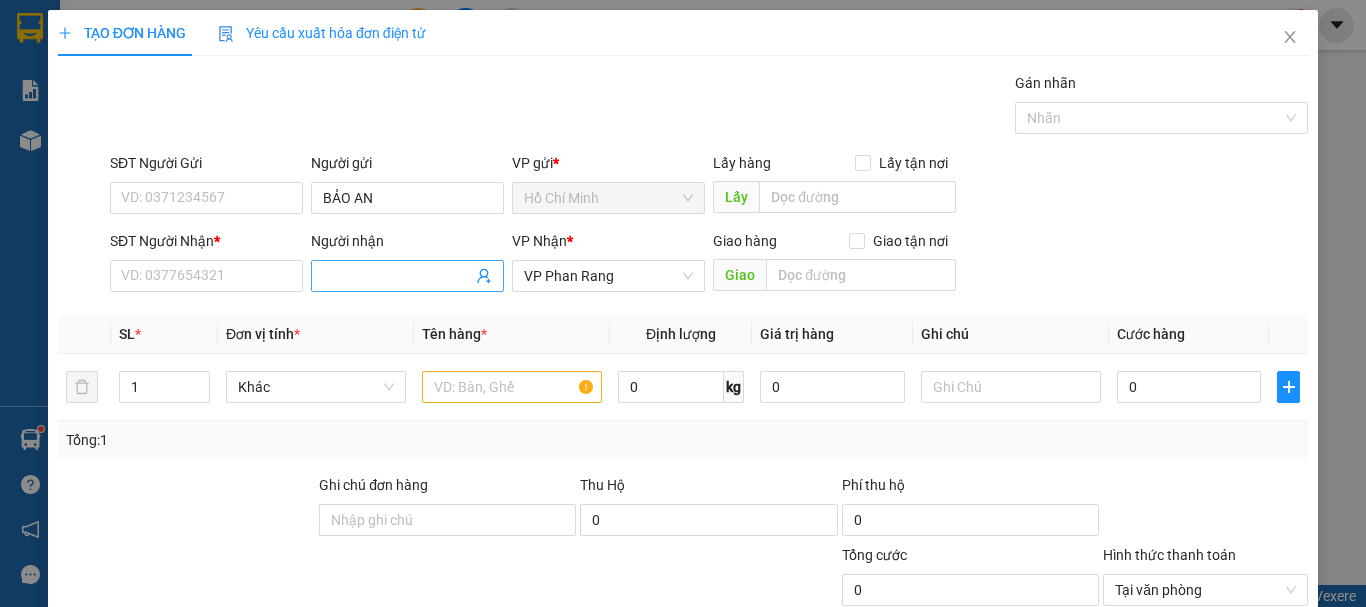 click on "Người nhận" at bounding box center (397, 276) 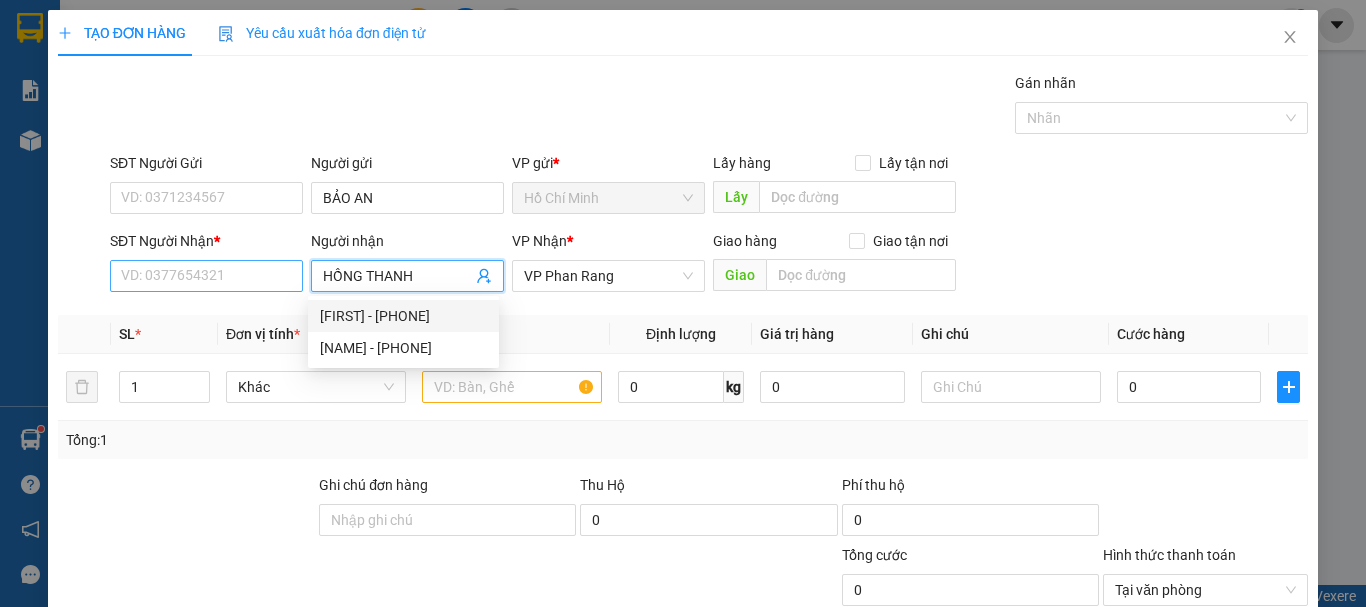 type on "HỒNG THANH" 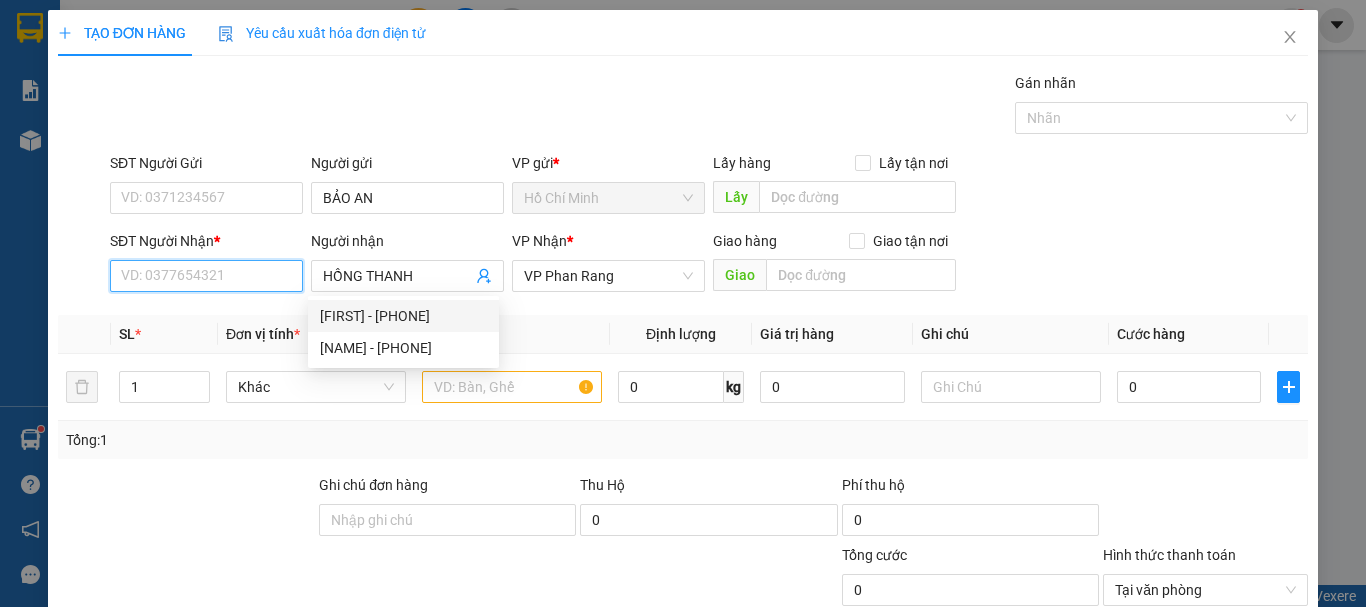 click on "SĐT Người Nhận  *" at bounding box center (206, 276) 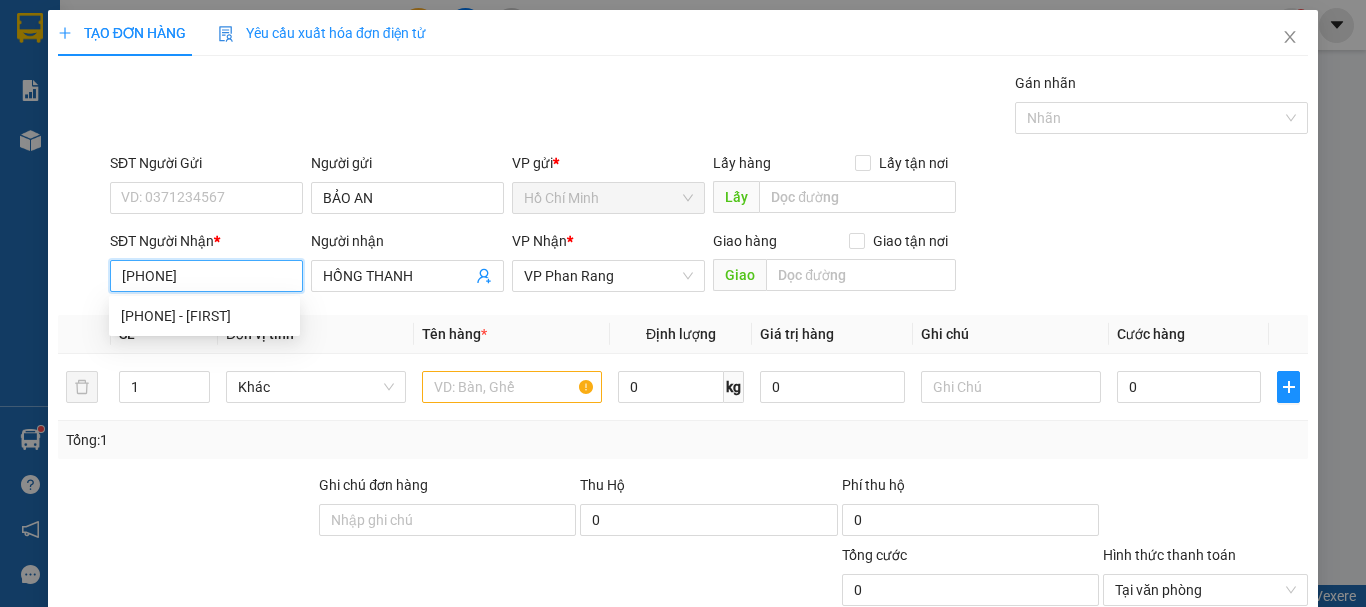 type on "0917564699" 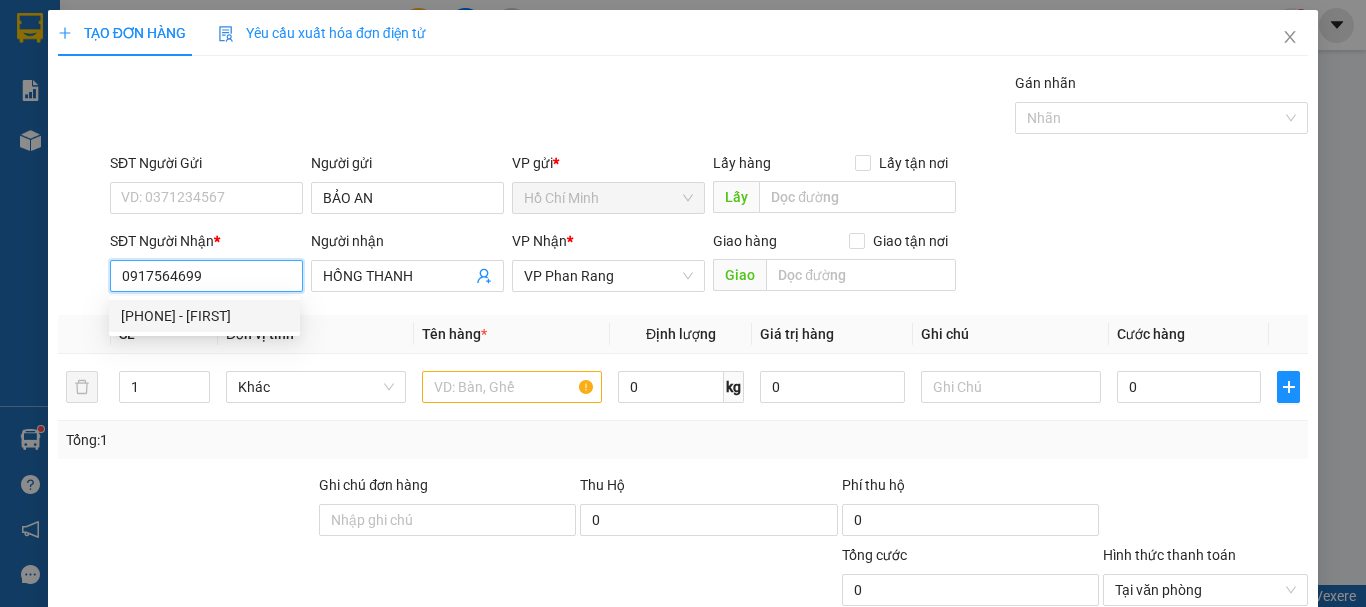 click on "[PHONE] - [FIRST]" at bounding box center [204, 316] 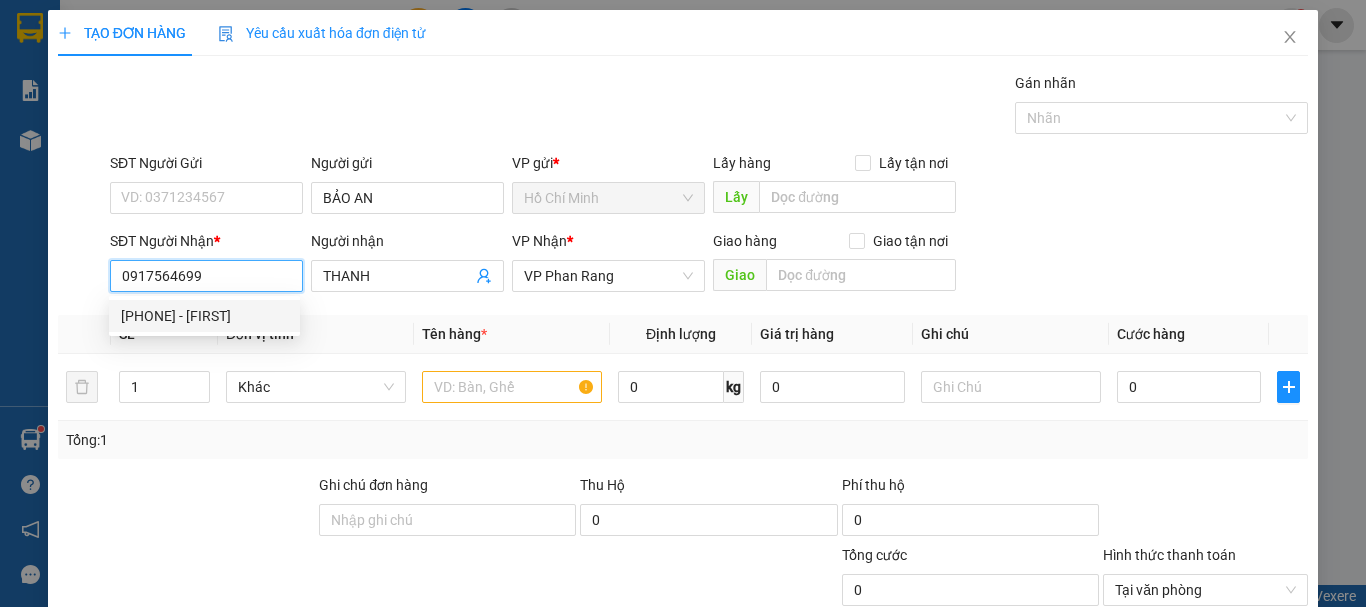 type on "30.000" 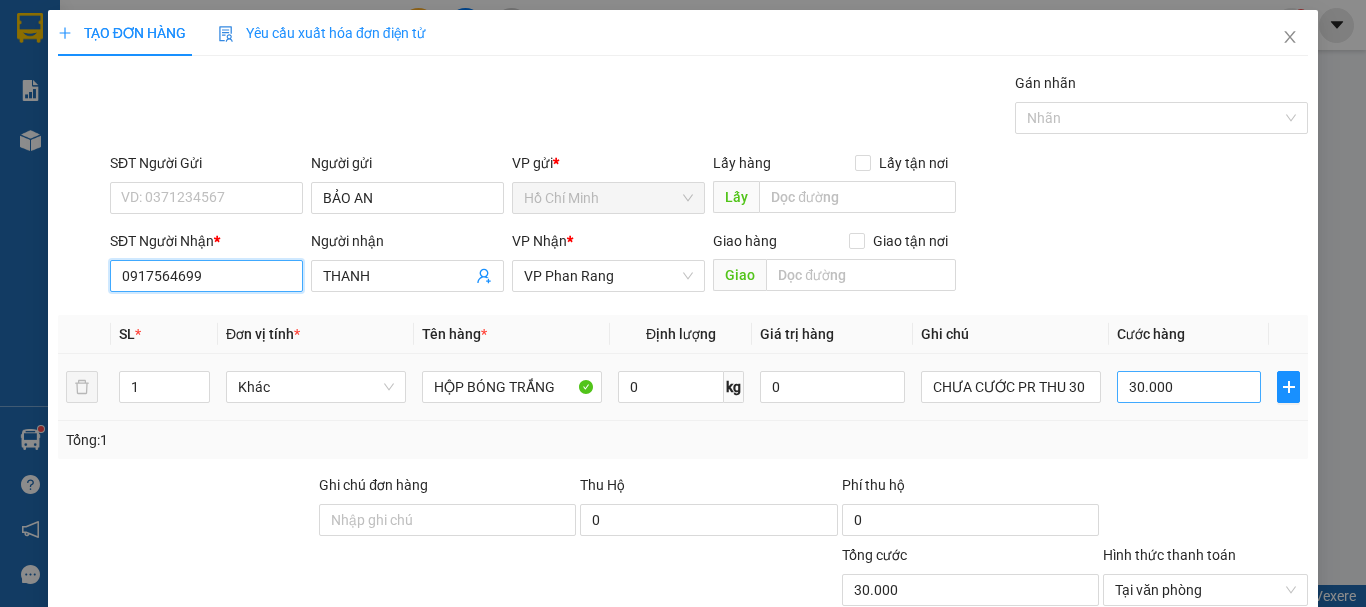 type on "0917564699" 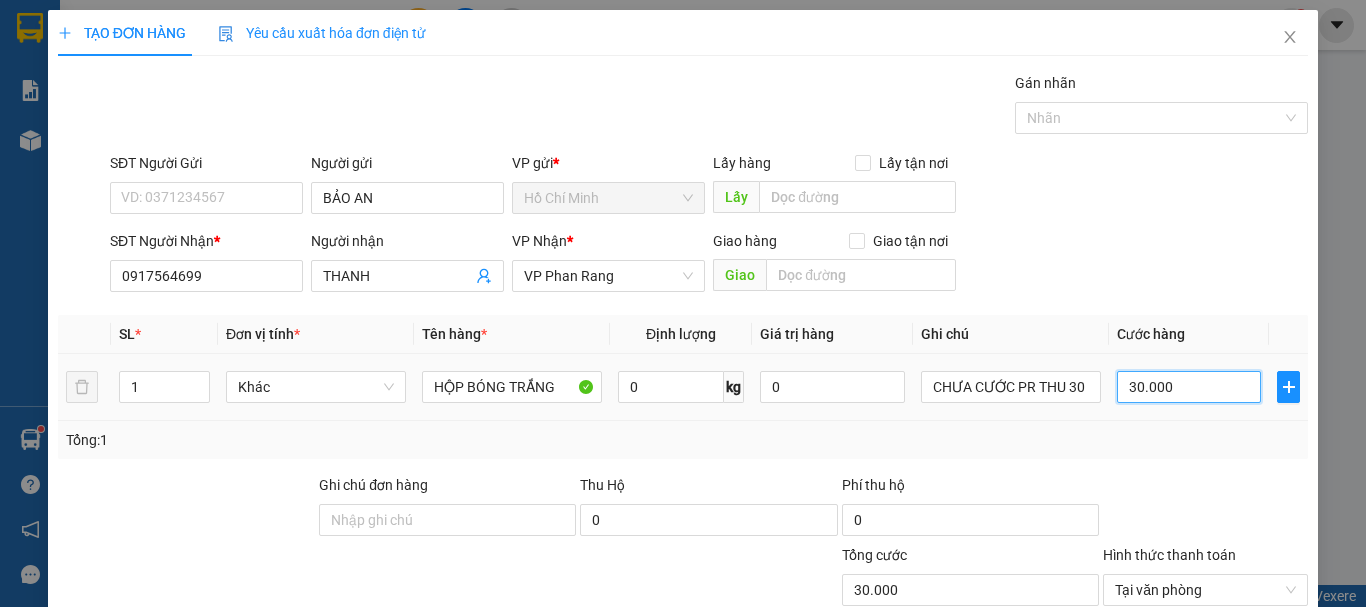 click on "30.000" at bounding box center [1189, 387] 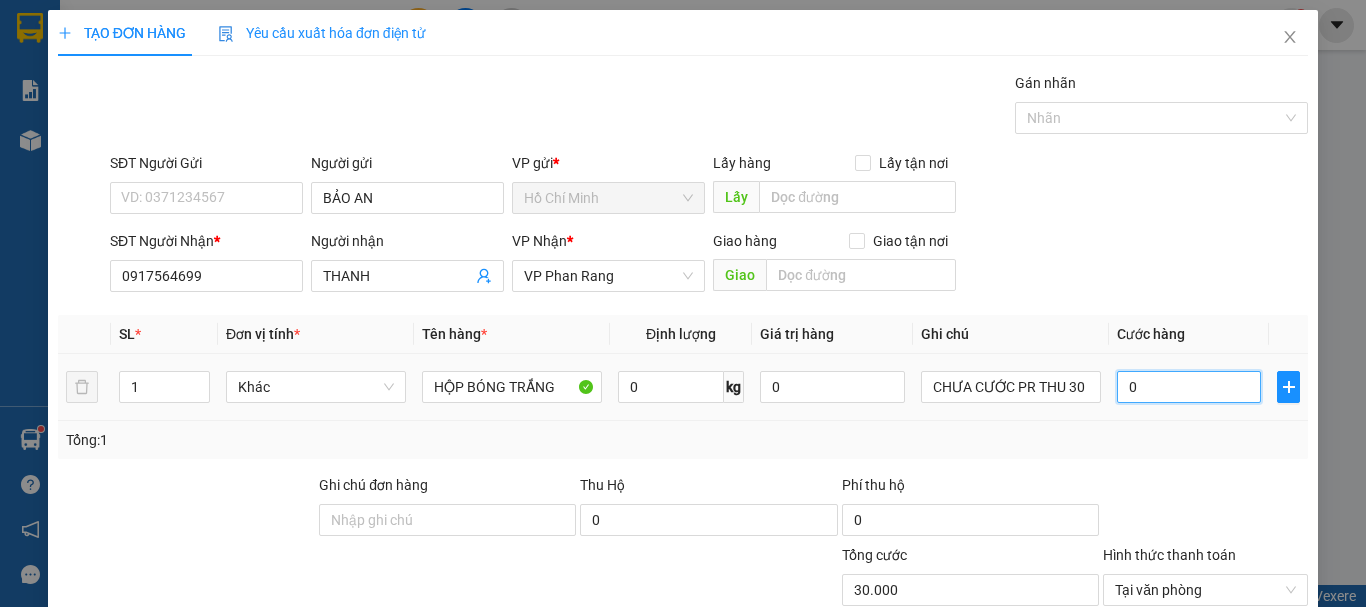 type on "0" 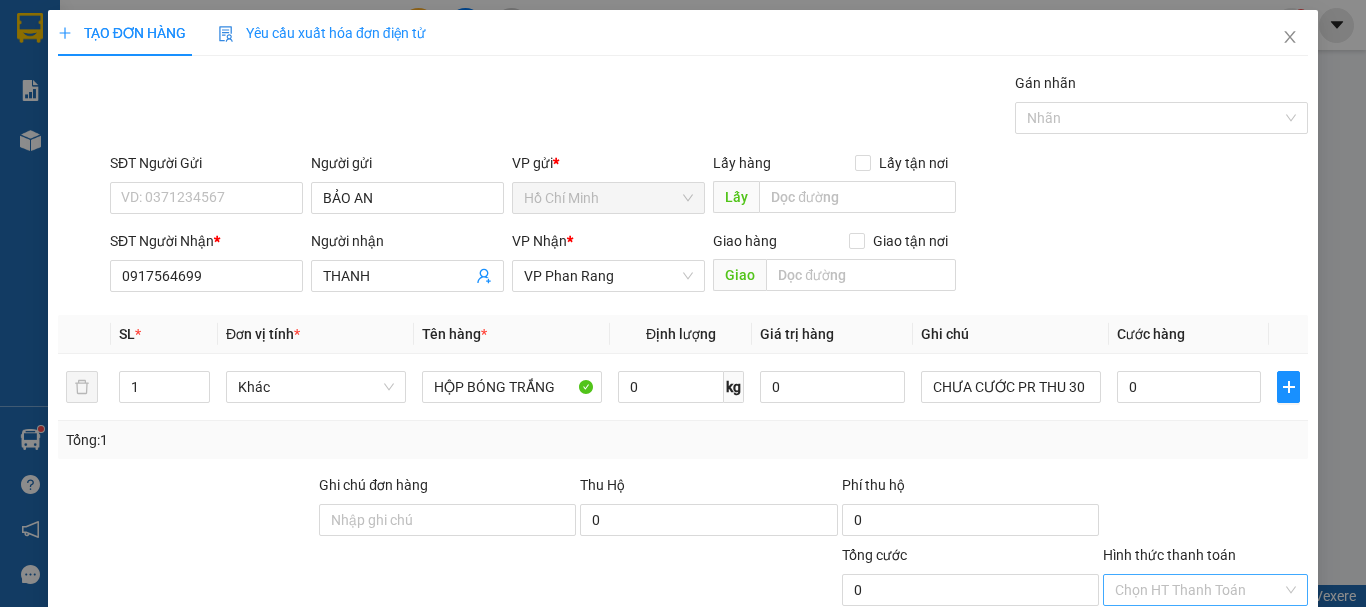 click on "Lưu và In" at bounding box center [1243, 747] 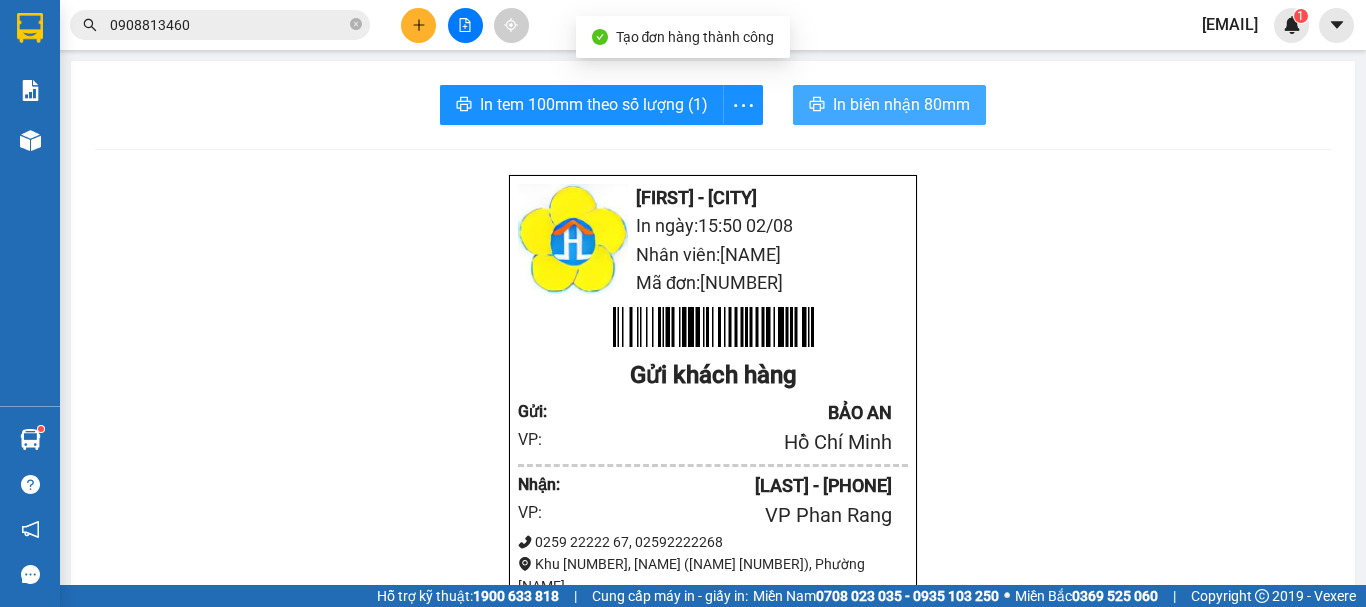 click on "In biên nhận 80mm" at bounding box center (889, 105) 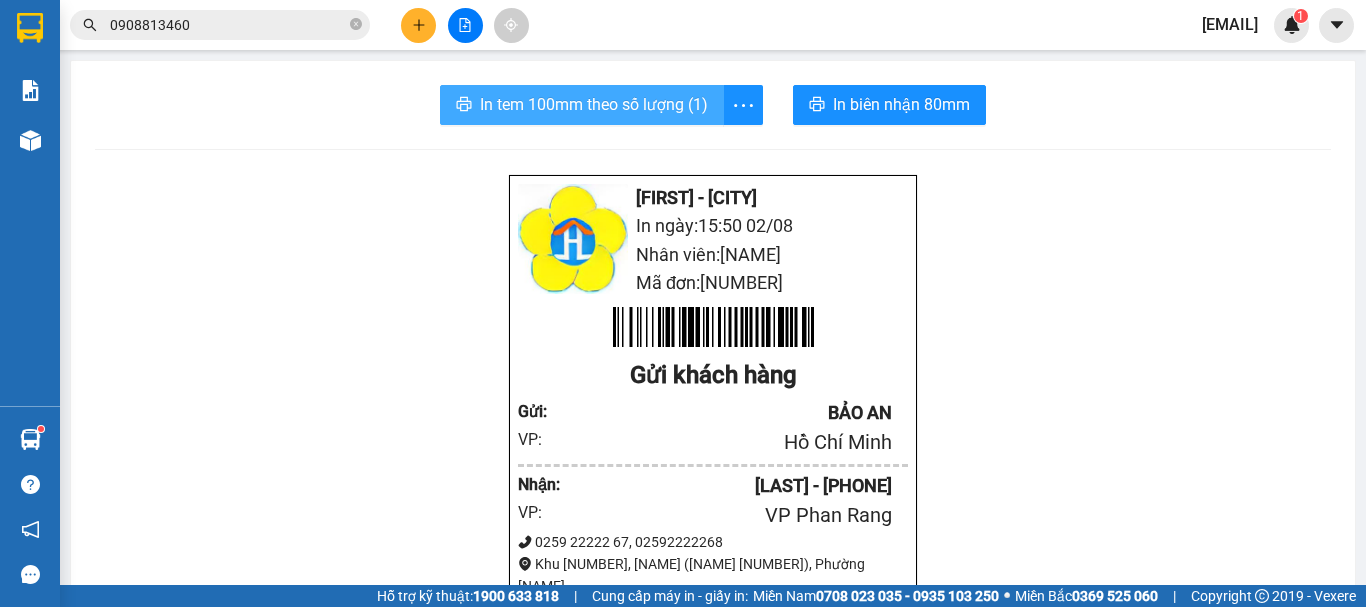 click on "In tem 100mm theo số lượng
(1)" at bounding box center (594, 104) 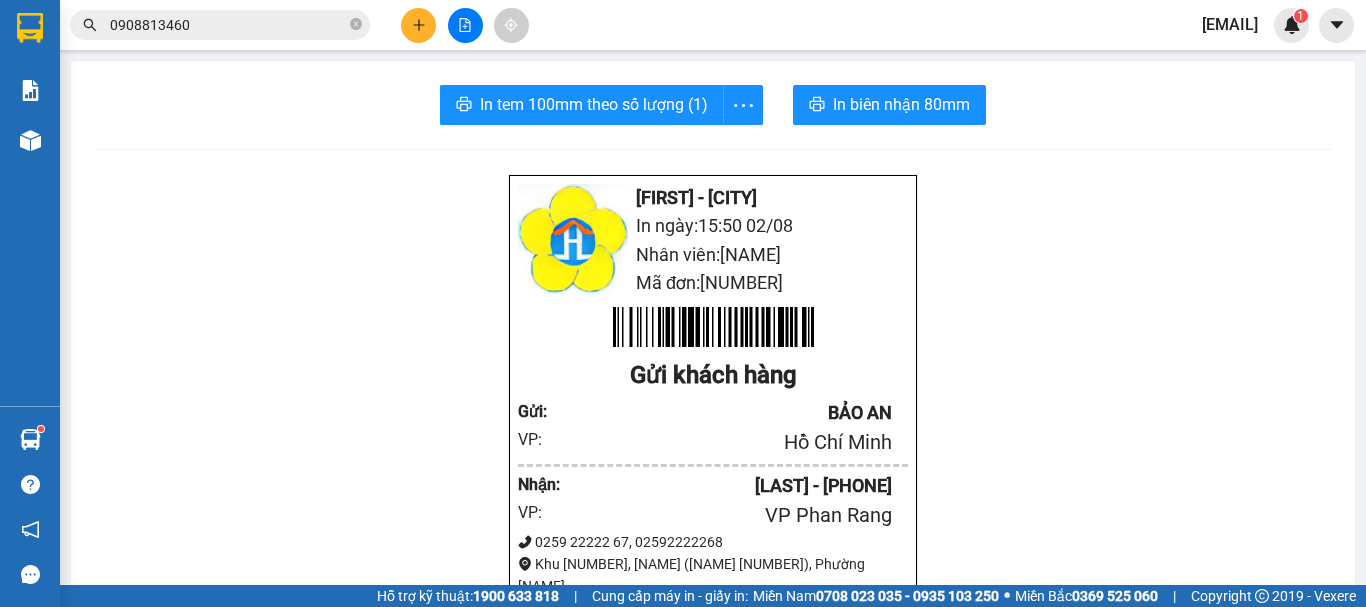 click at bounding box center [418, 25] 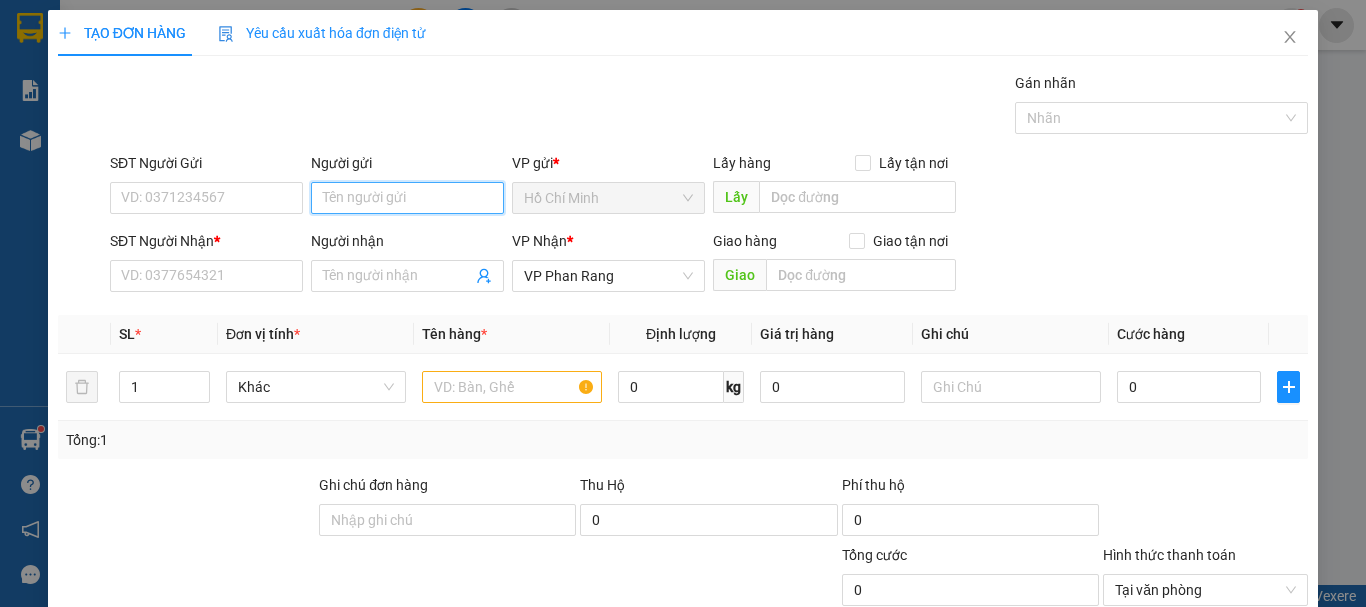 click on "Người gửi" at bounding box center (407, 198) 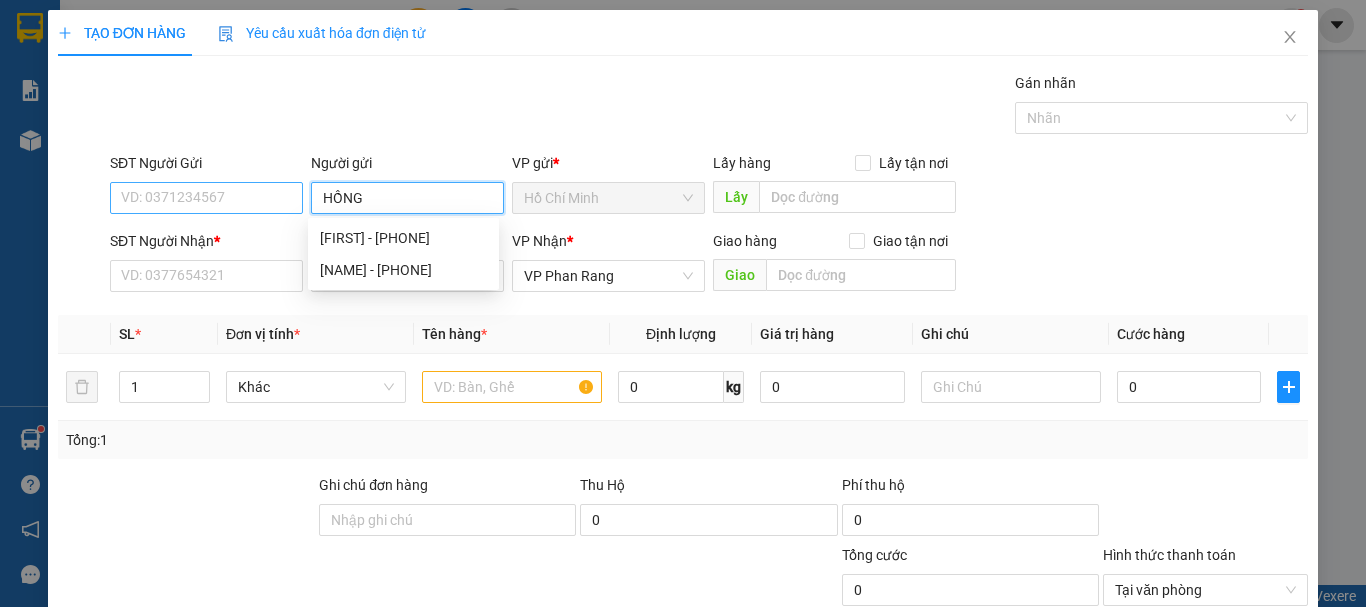 type on "HỒNG" 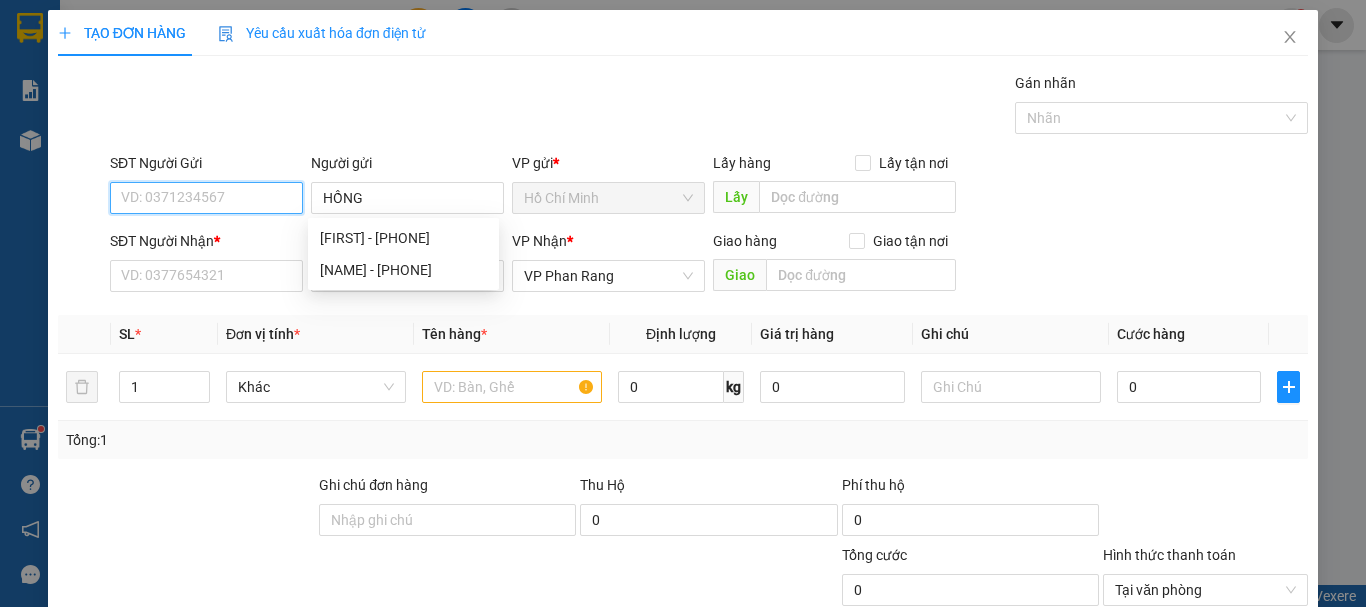 click on "SĐT Người Gửi" at bounding box center (206, 198) 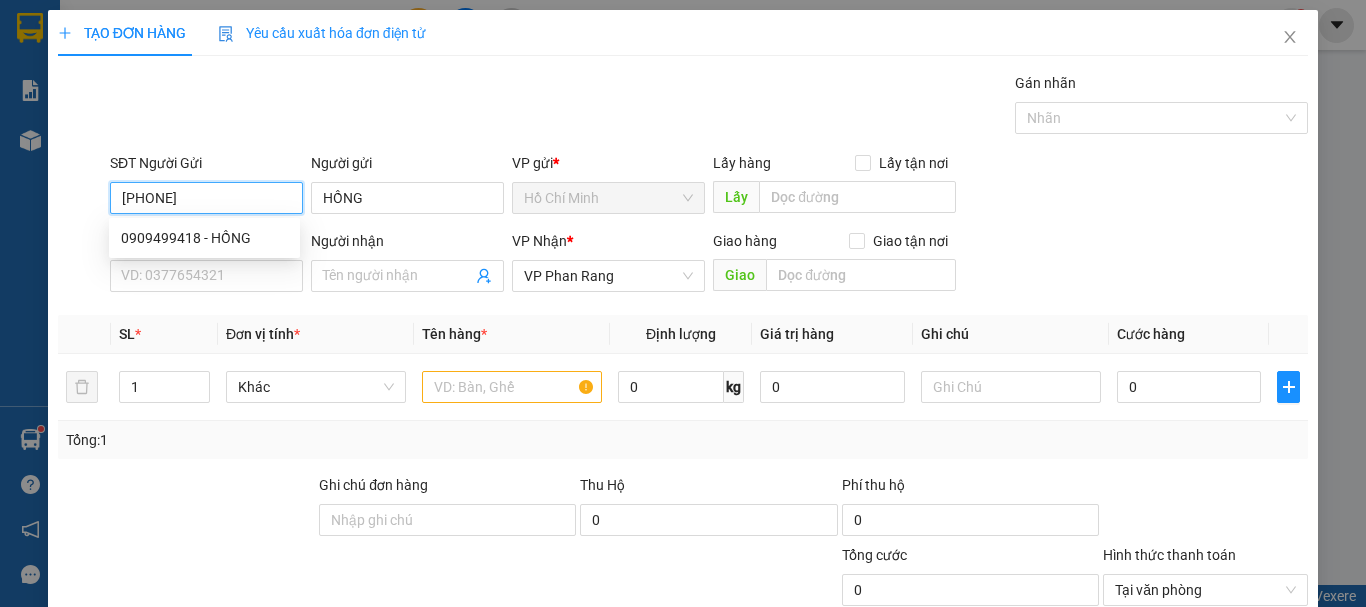 type on "0909499418" 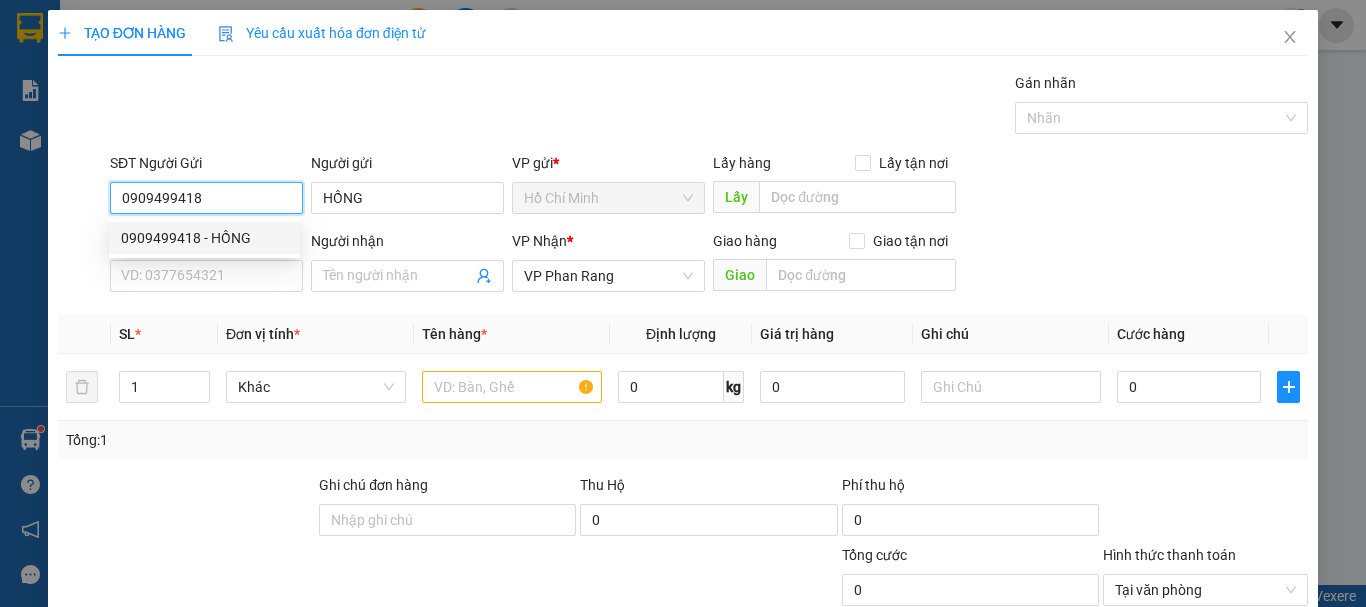 click on "0909499418 - HỒNG" at bounding box center [204, 238] 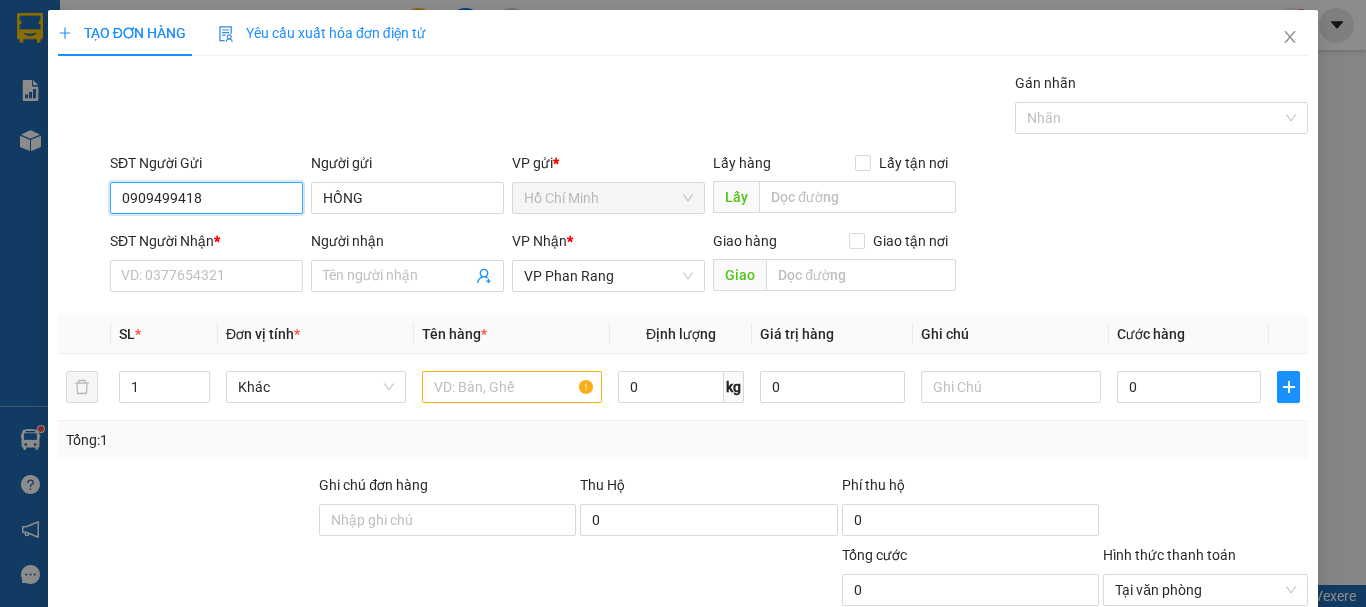 type on "30.000" 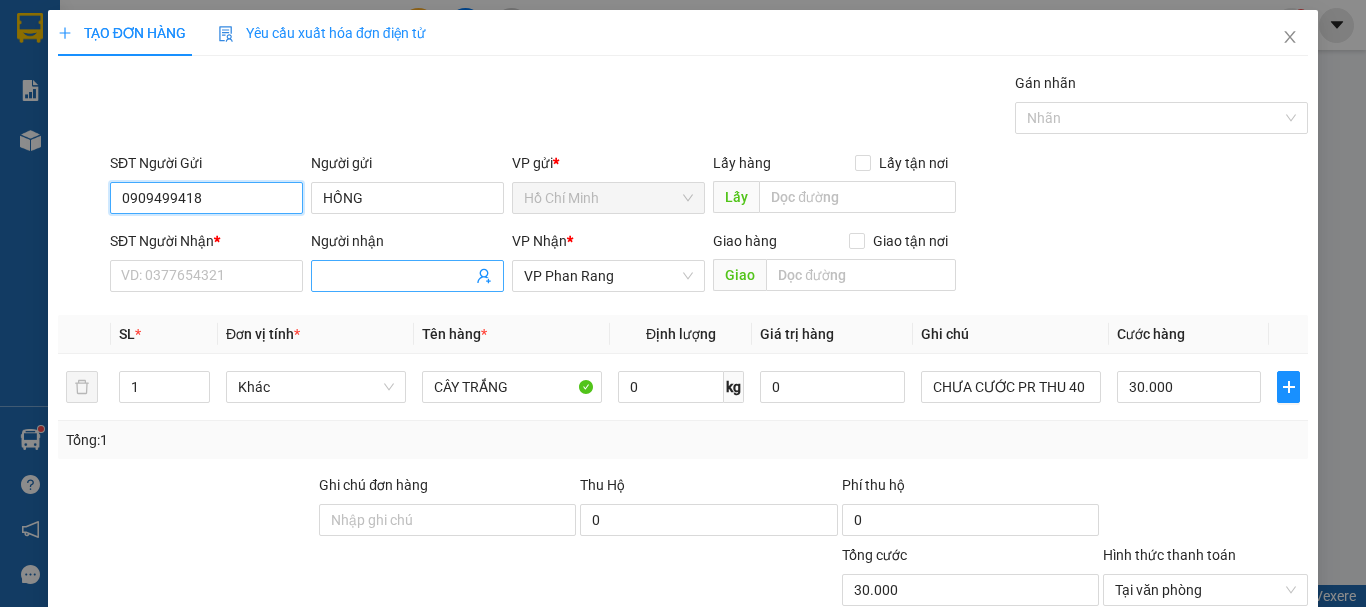 type on "0909499418" 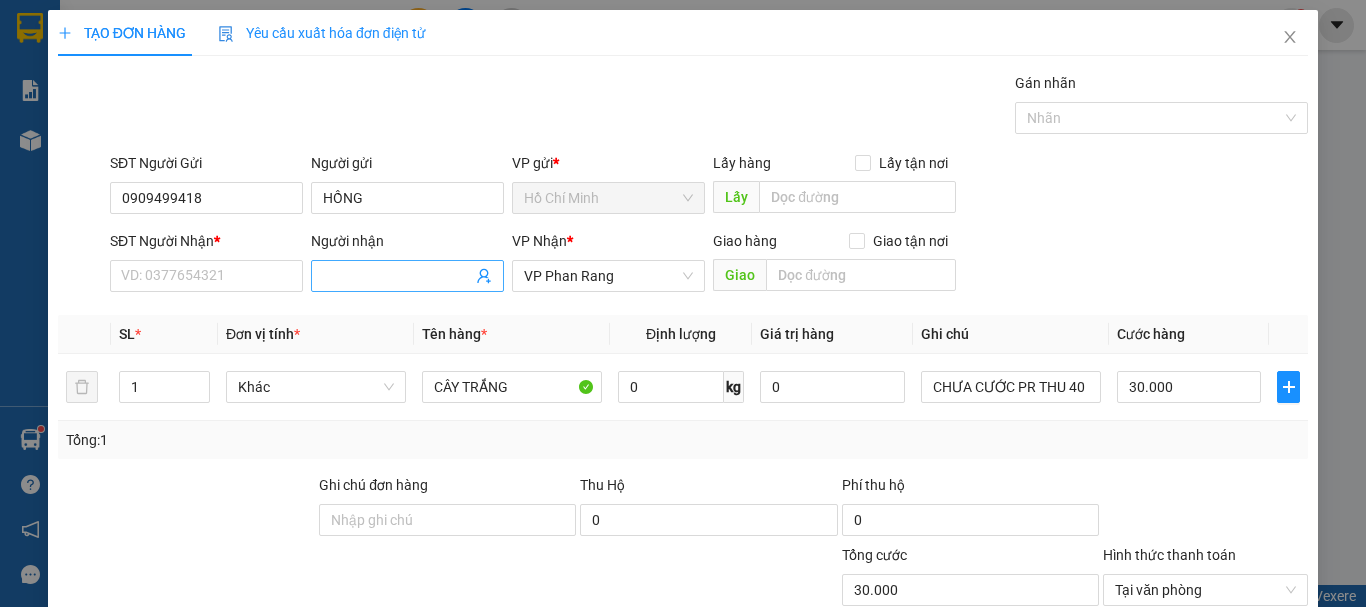 click on "Người nhận" at bounding box center [397, 276] 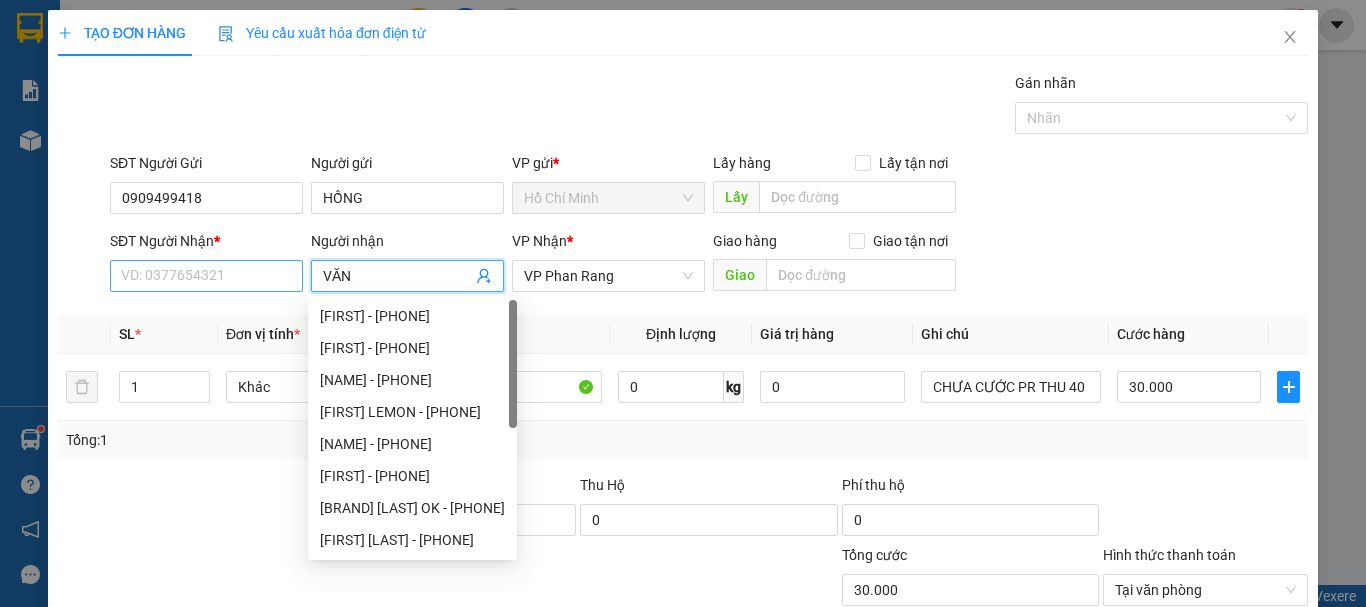 type on "VĂN" 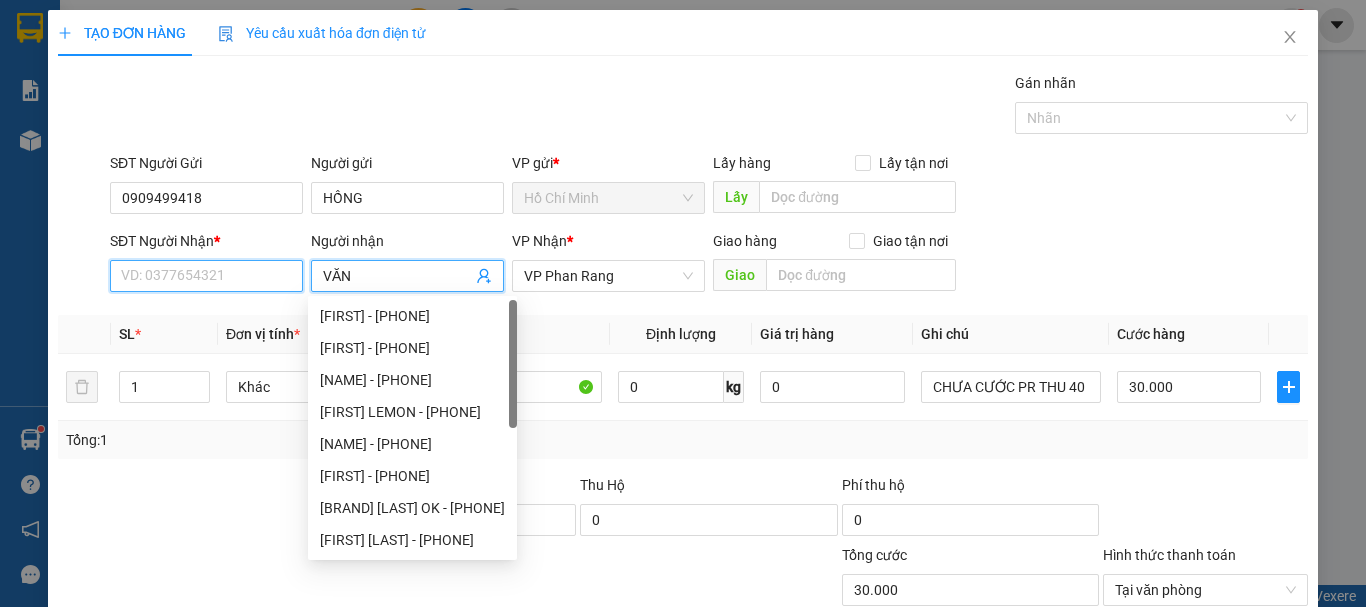 click on "SĐT Người Nhận  *" at bounding box center [206, 276] 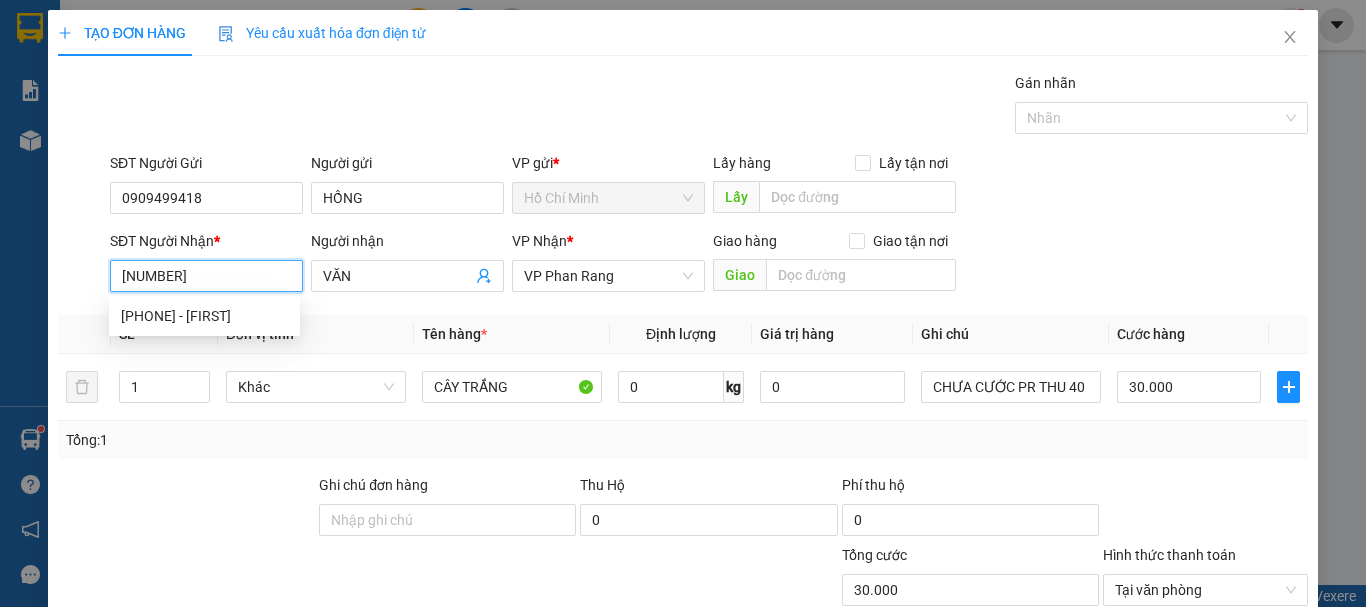 type on "[PHONE]" 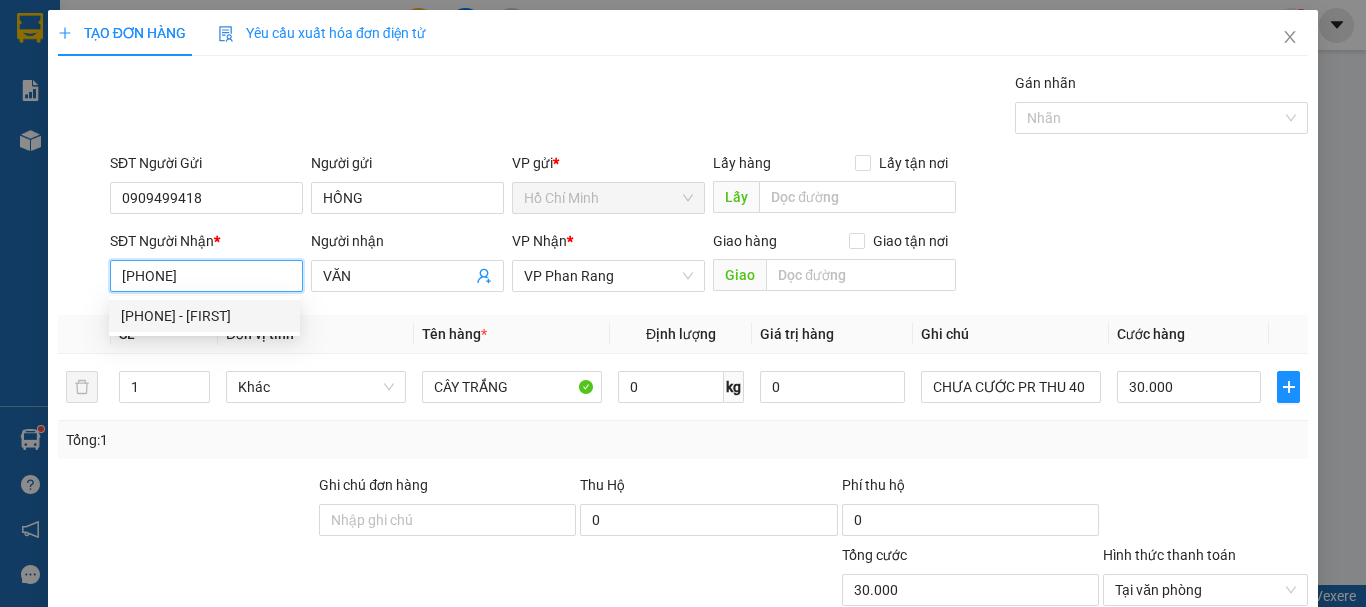 click on "[PHONE] - [FIRST]" at bounding box center [204, 316] 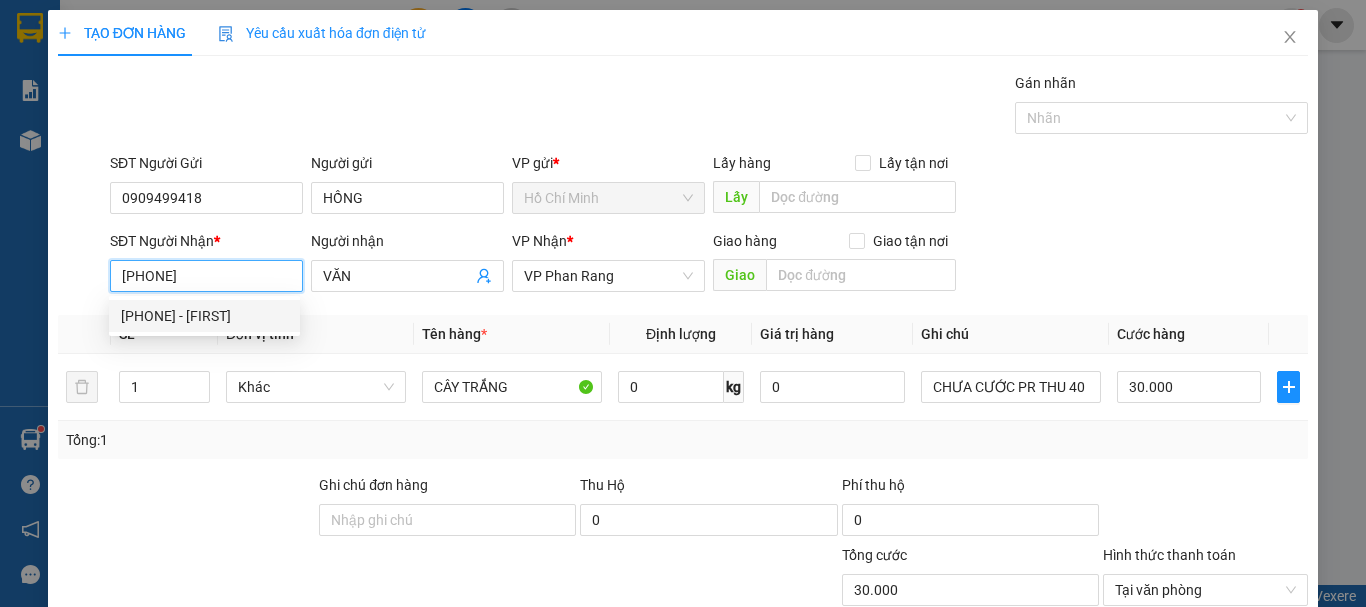 type on "60.000" 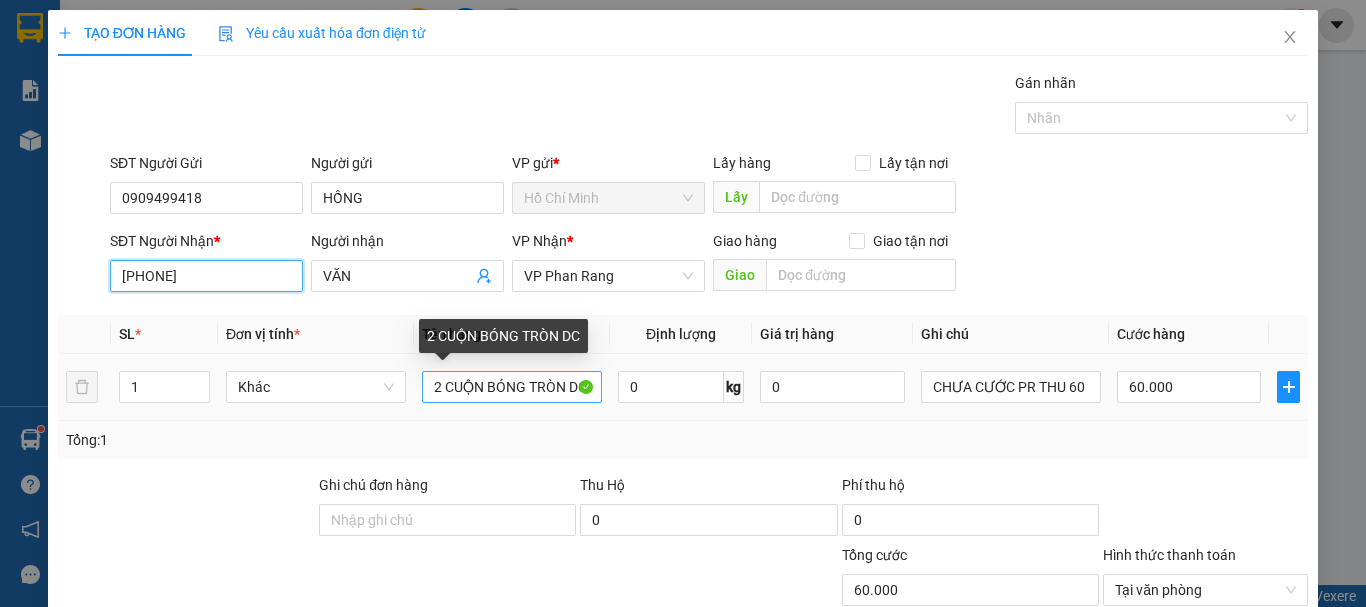type on "[PHONE]" 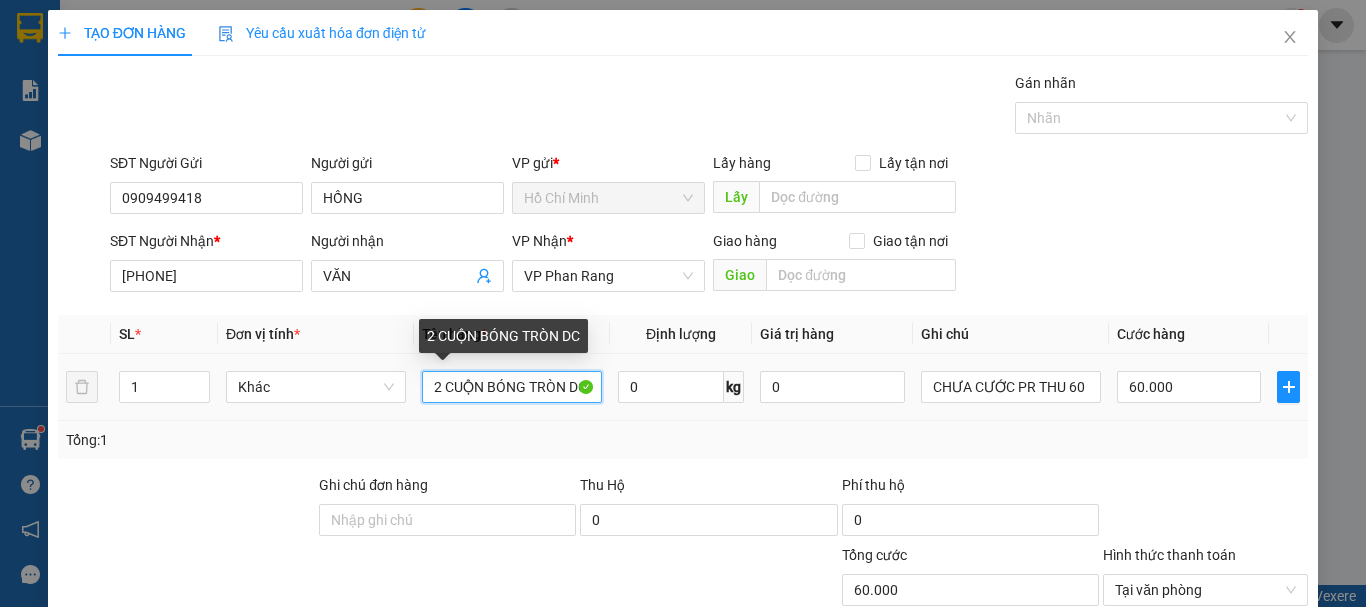 drag, startPoint x: 431, startPoint y: 387, endPoint x: 658, endPoint y: 404, distance: 227.63568 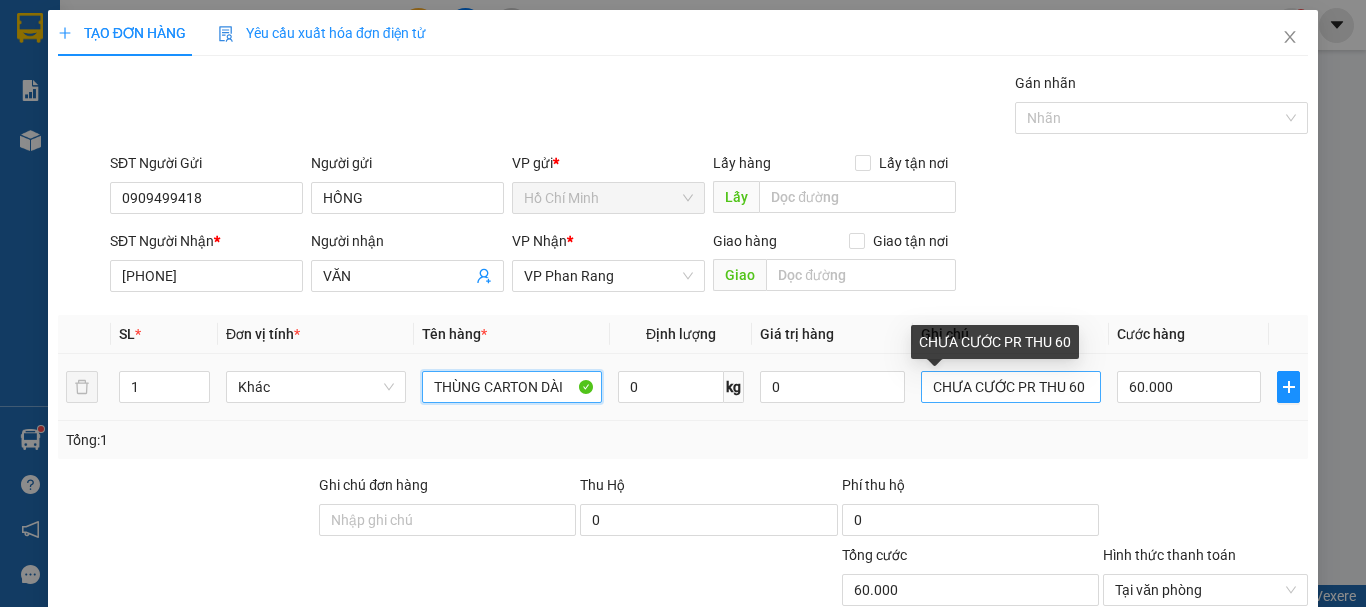 type on "THÙNG CARTON DÀI" 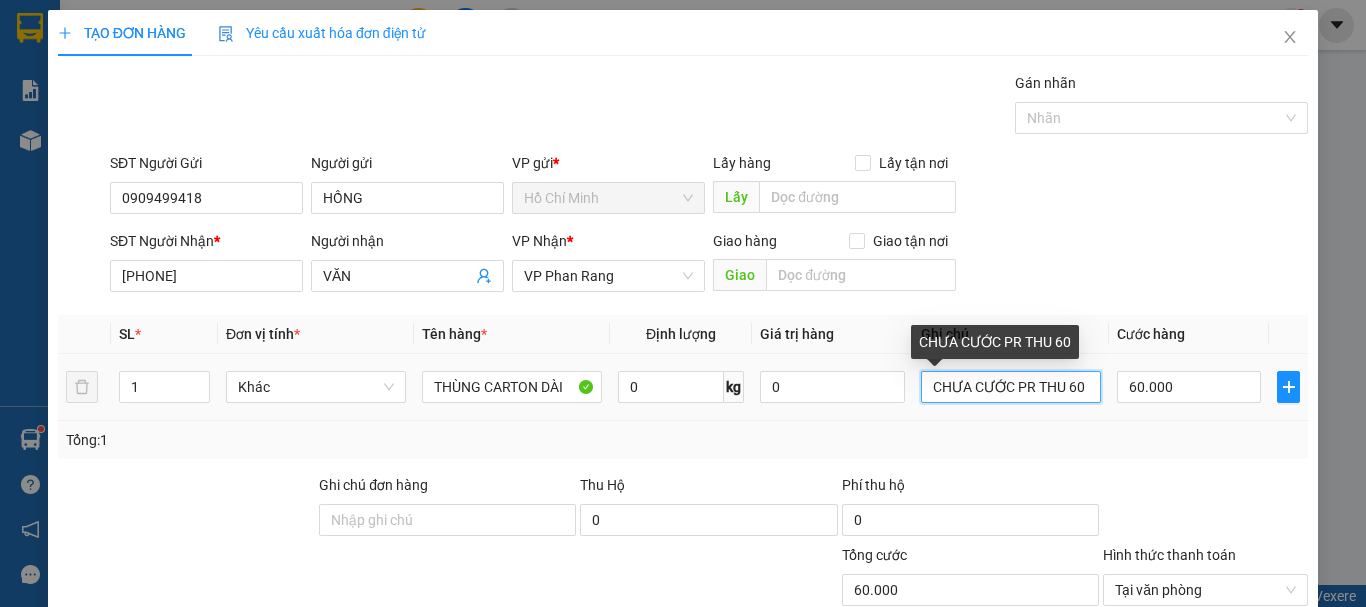 click on "CHƯA CƯỚC PR THU 60" at bounding box center (1011, 387) 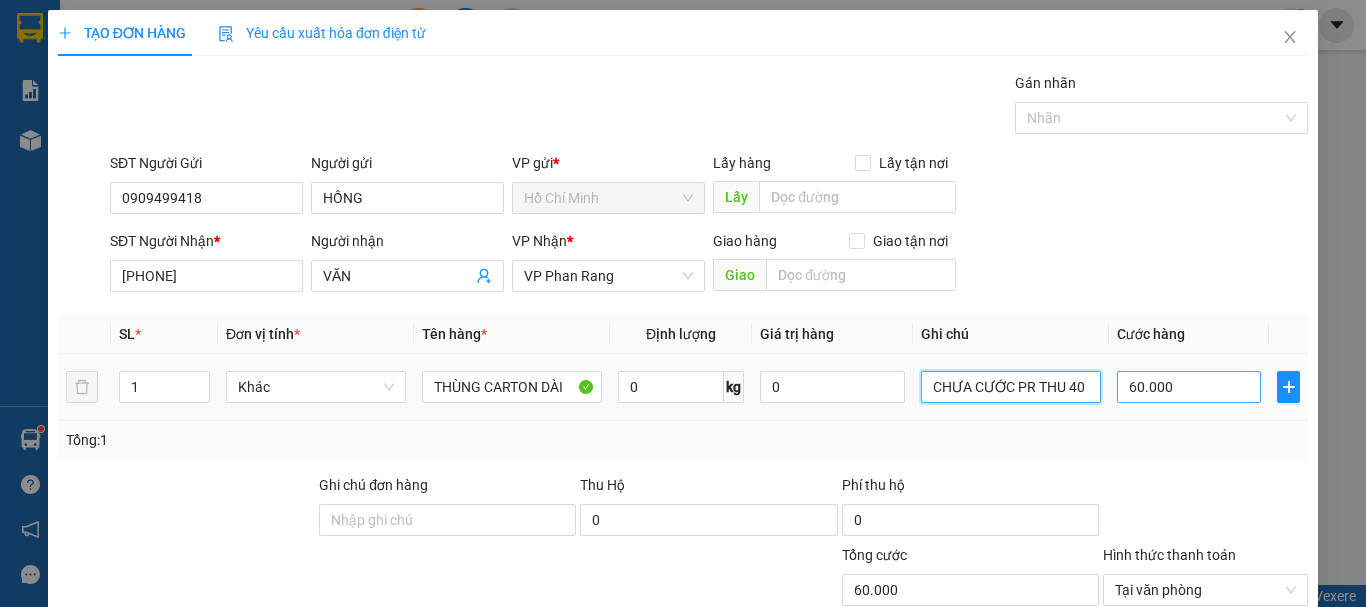 type on "CHƯA CƯỚC PR THU 40" 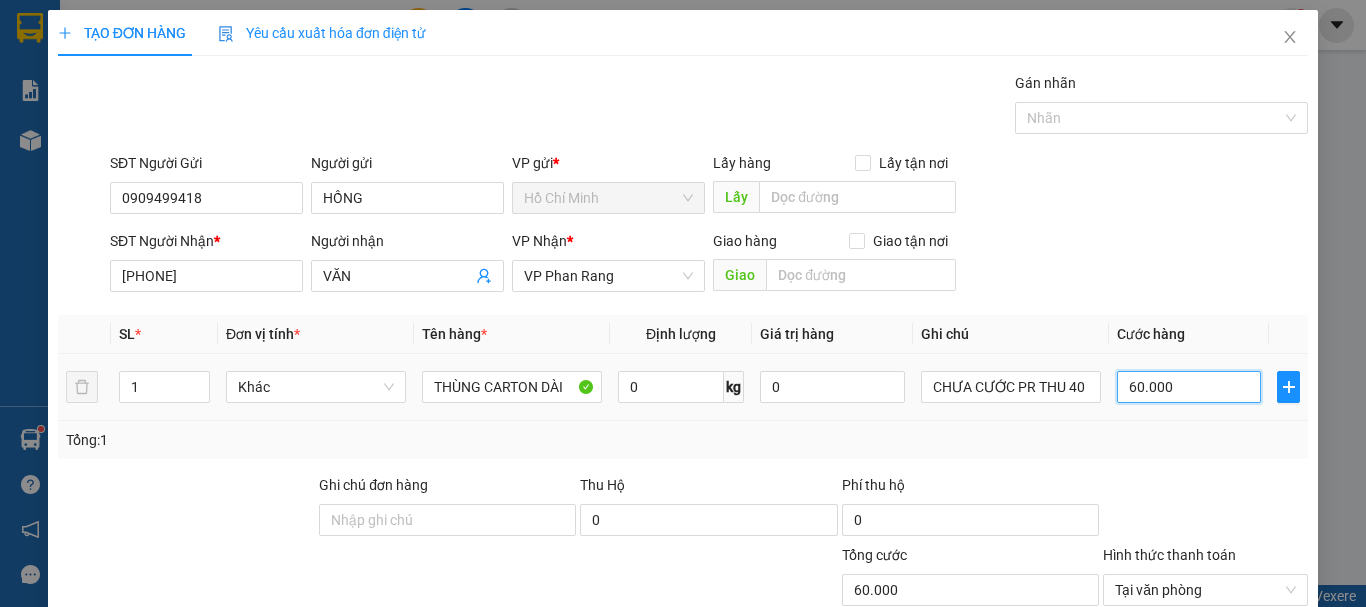 click on "60.000" at bounding box center [1189, 387] 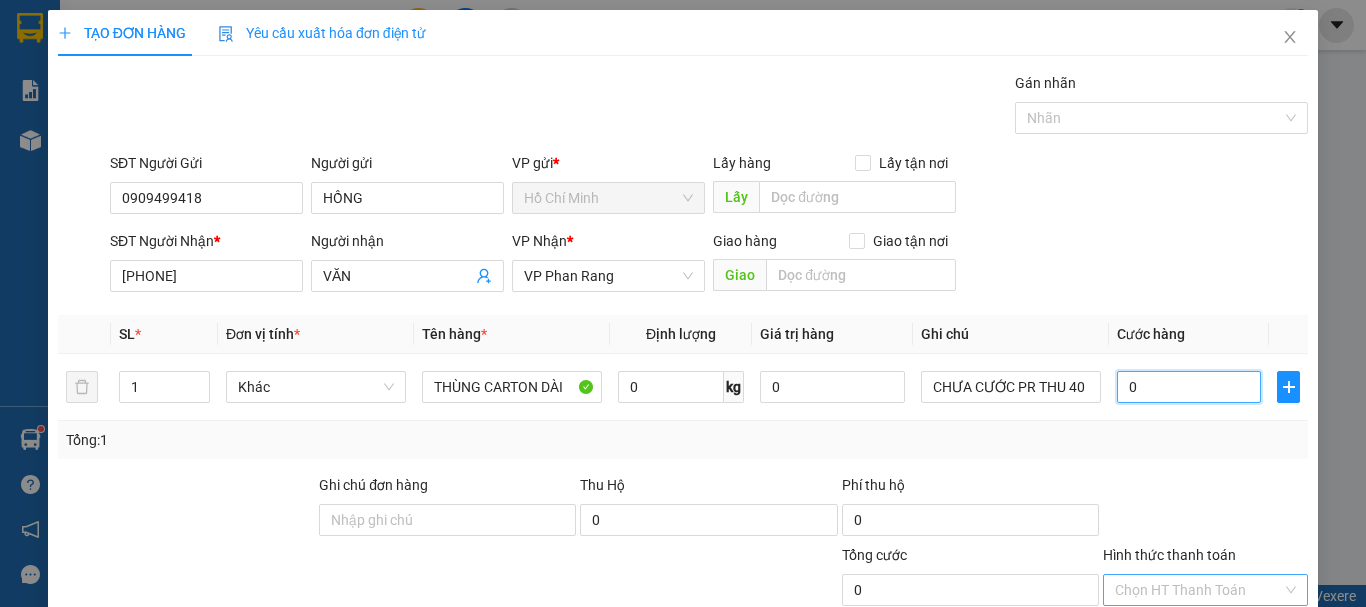 type on "0" 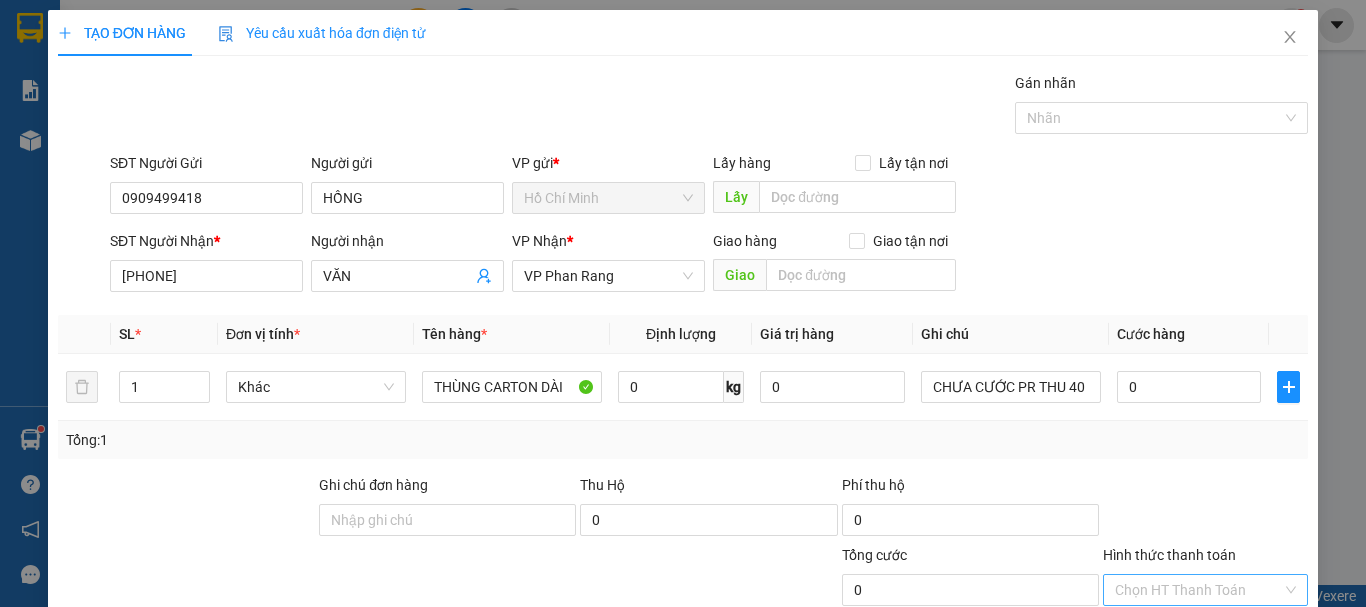 click on "Lưu và In" at bounding box center (1243, 747) 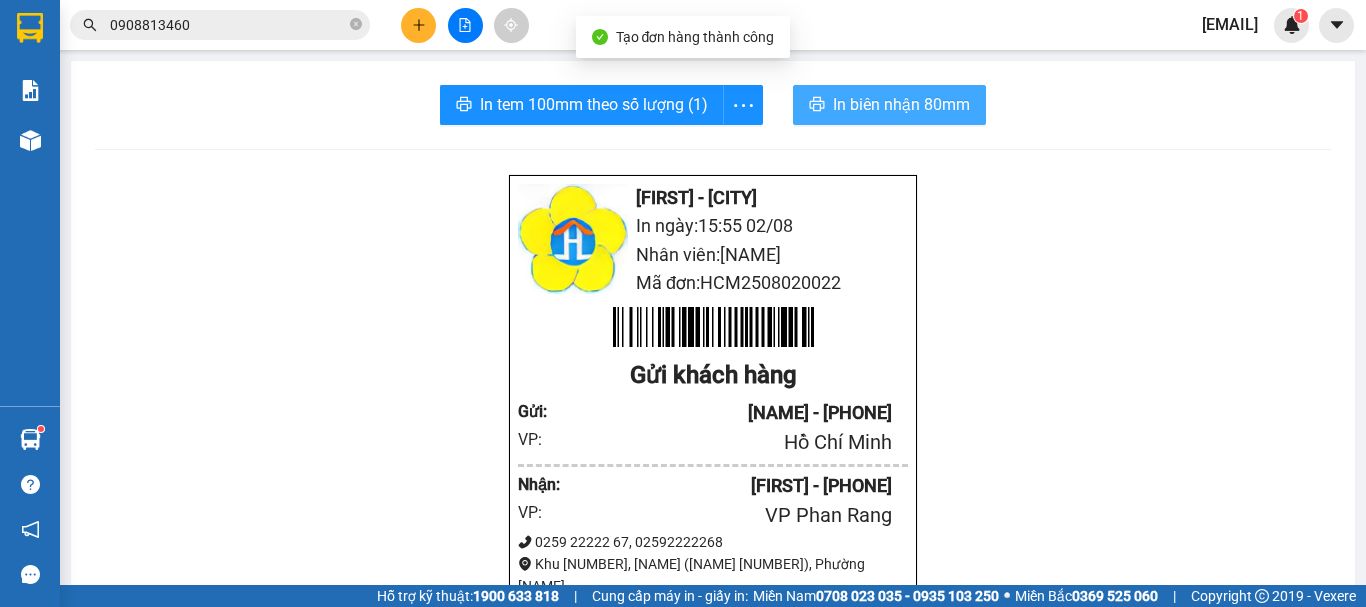 click on "In biên nhận 80mm" at bounding box center [901, 104] 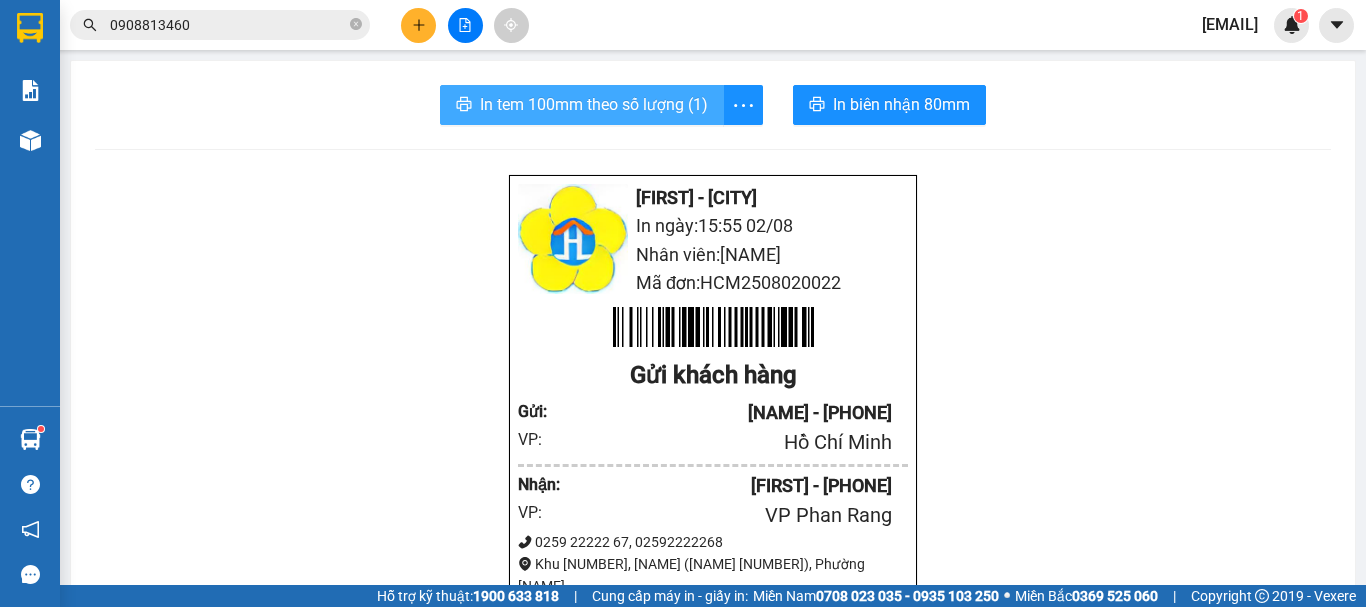 click on "In tem 100mm theo số lượng
(1)" at bounding box center (594, 104) 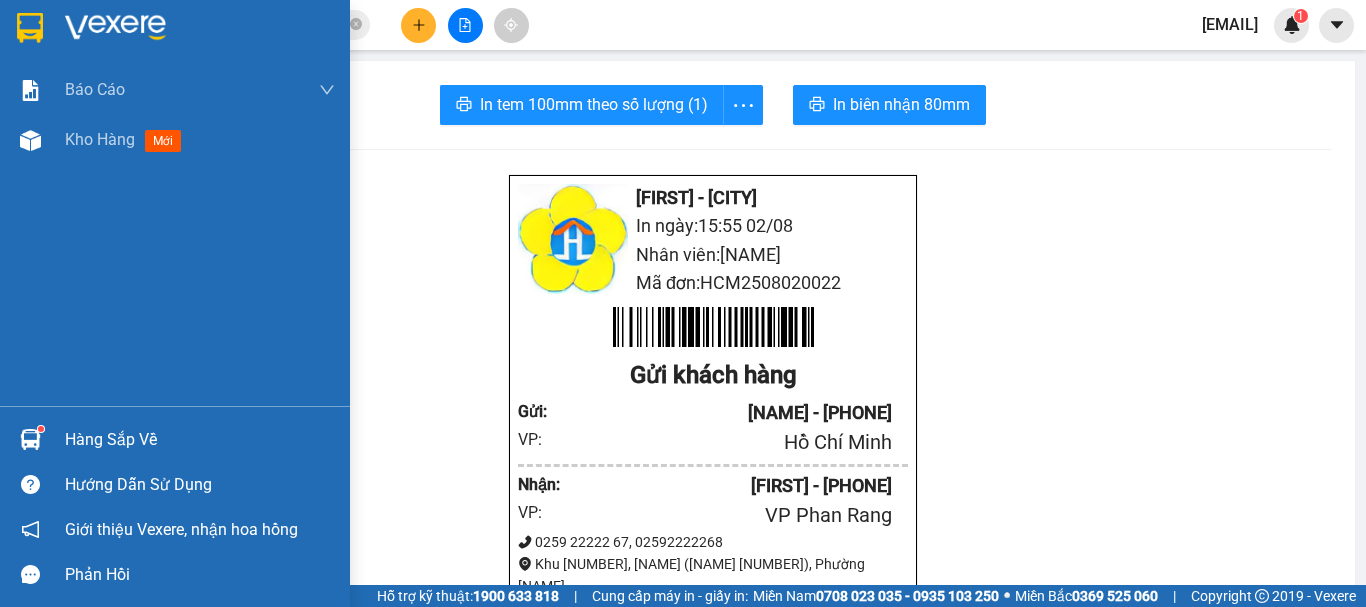 click at bounding box center (30, 28) 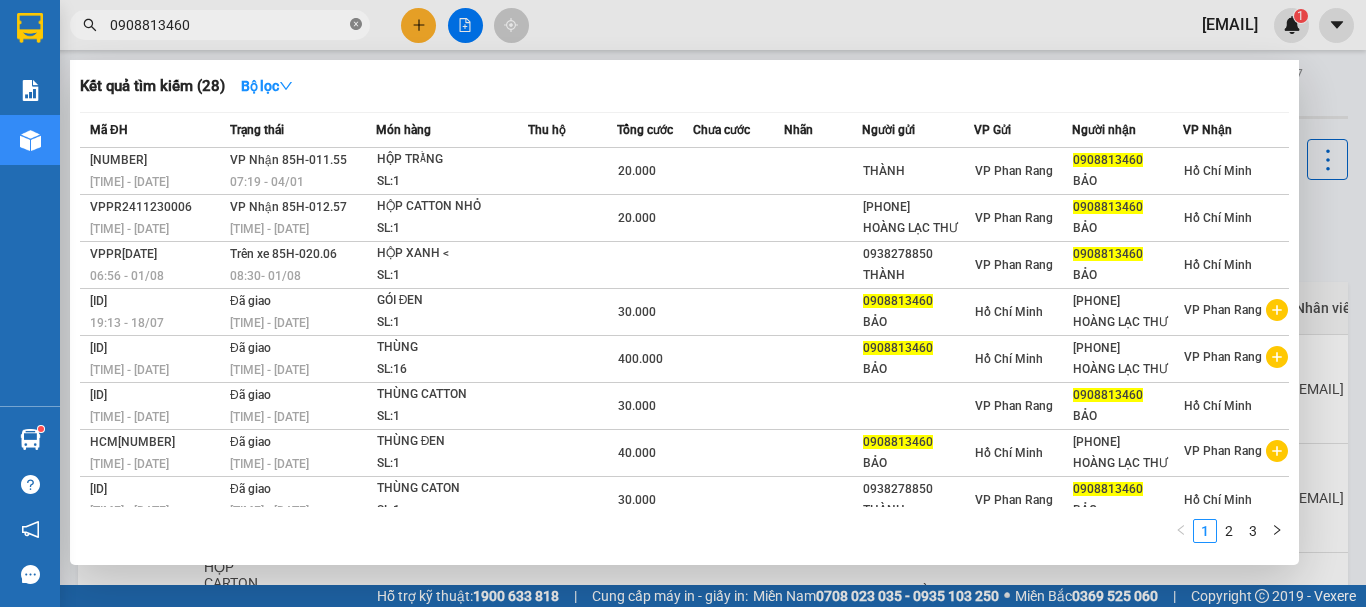 click 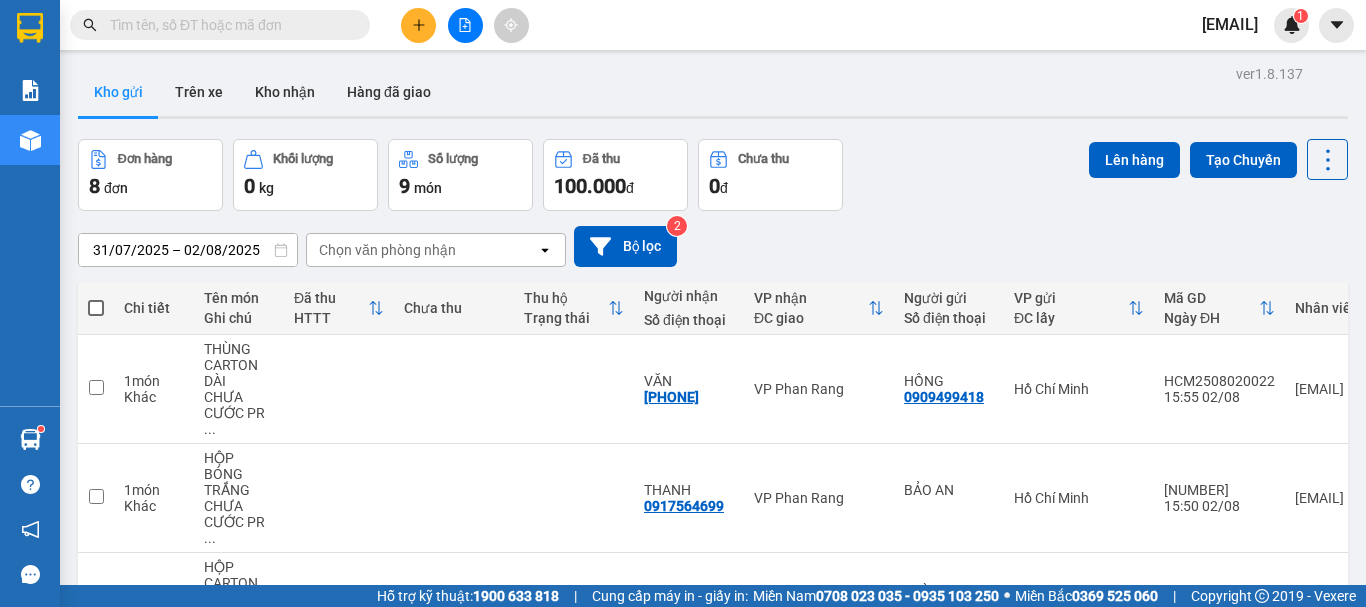 click at bounding box center [465, 25] 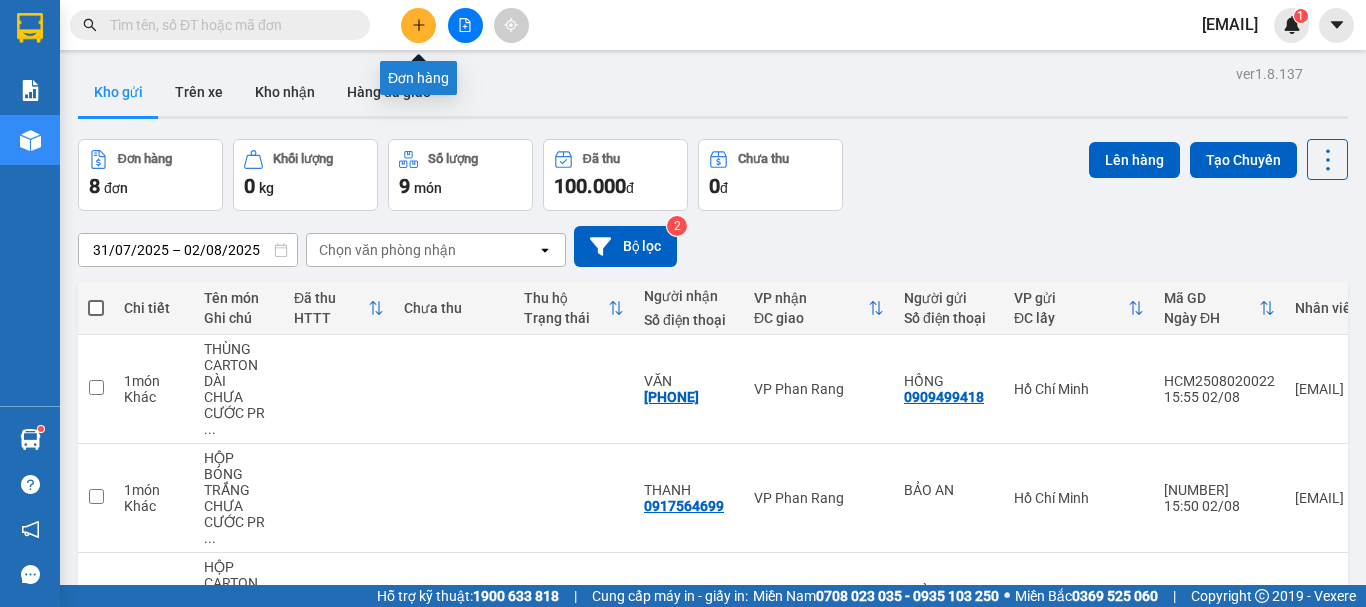 click at bounding box center [418, 25] 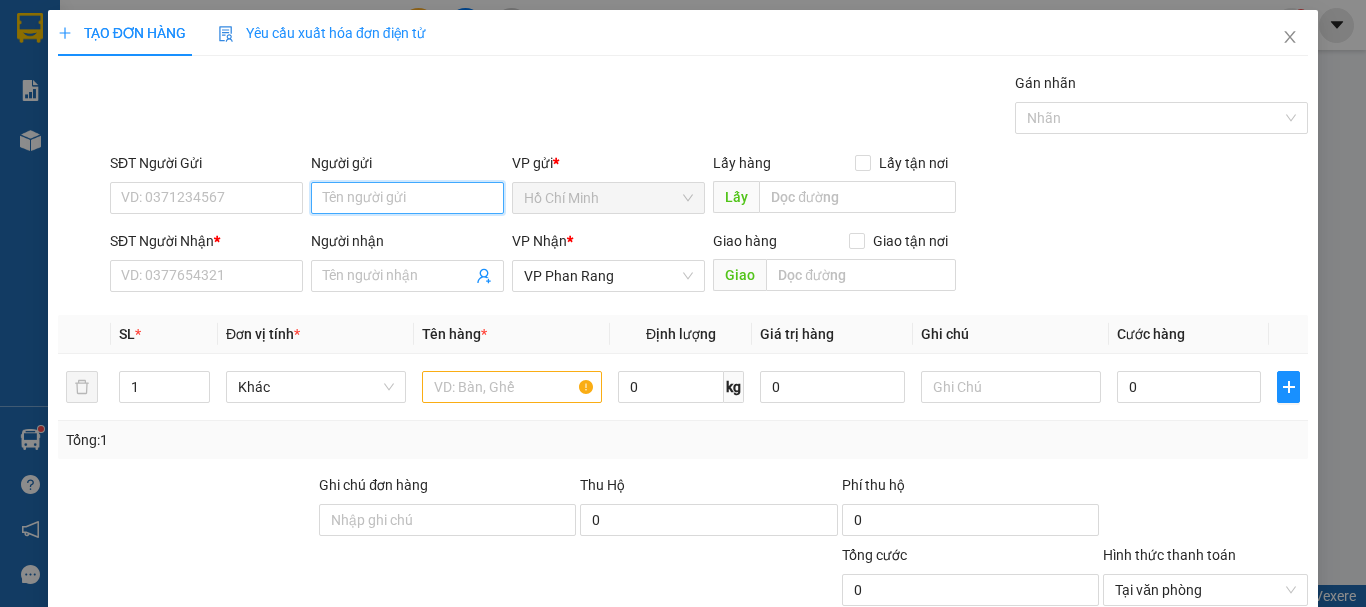 click on "Người gửi" at bounding box center [407, 198] 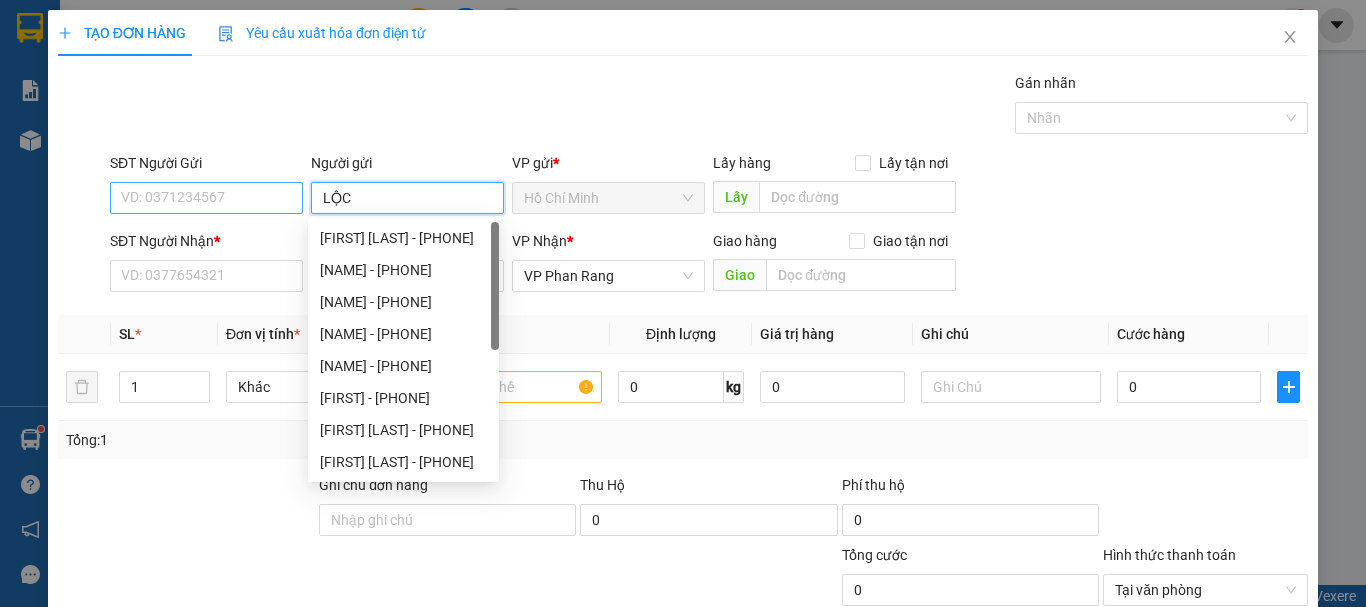 type on "LỘC" 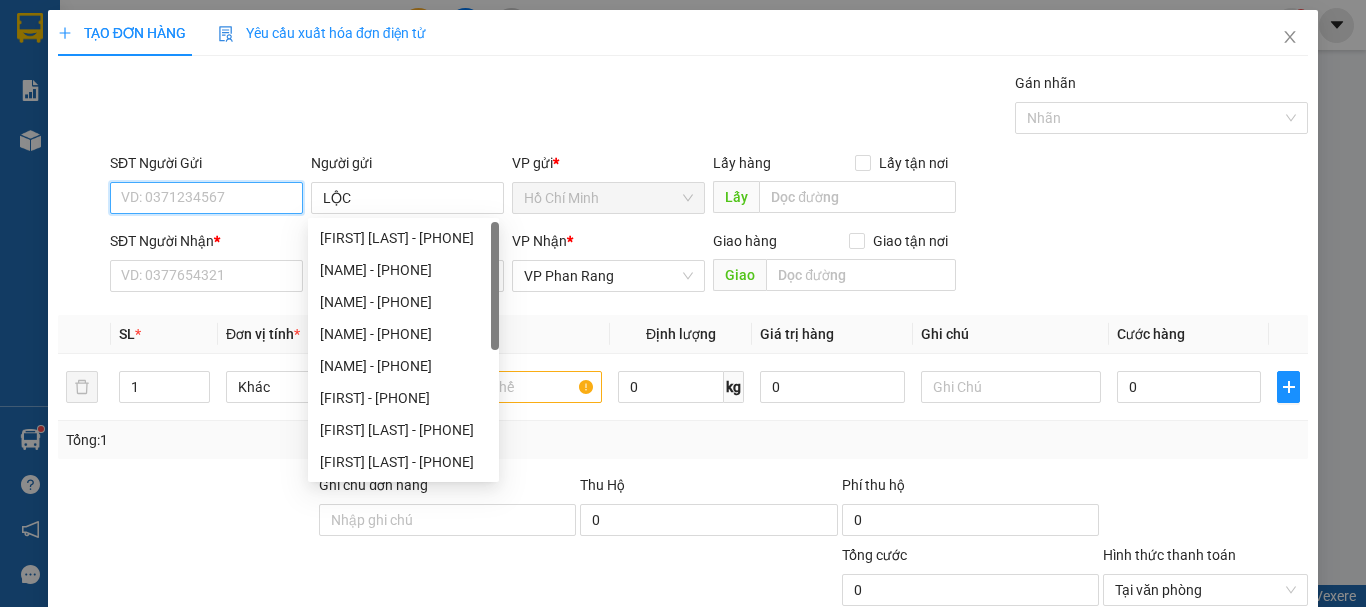 click on "SĐT Người Gửi" at bounding box center (206, 198) 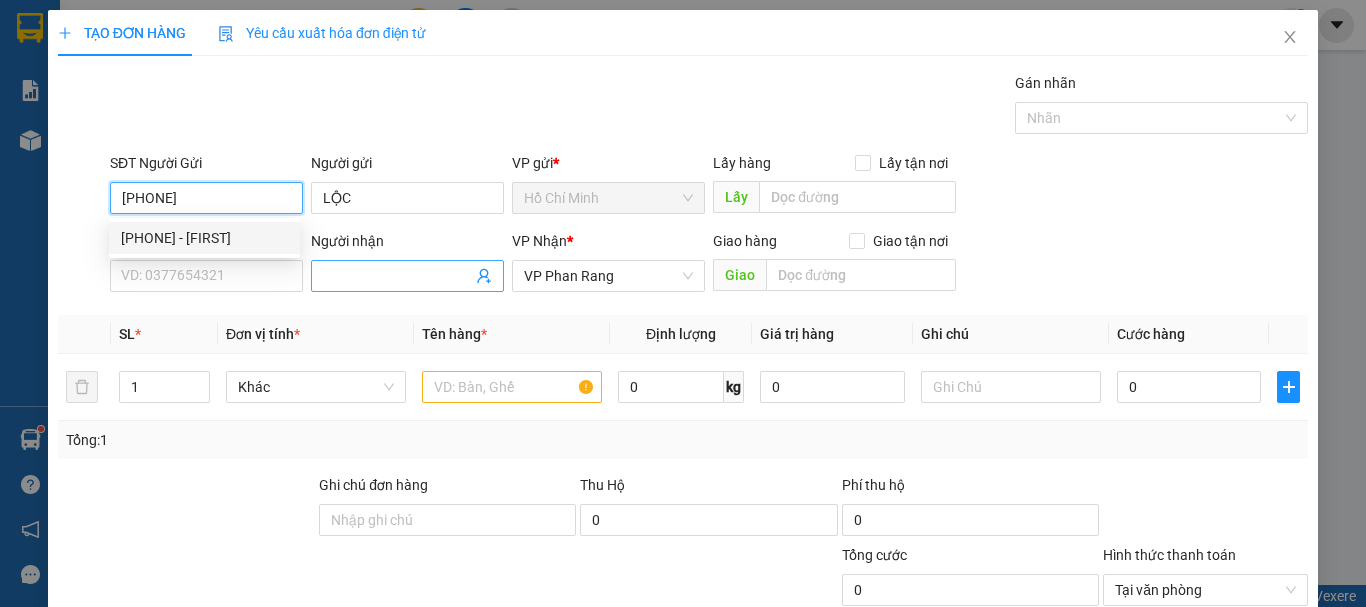 type on "[PHONE]" 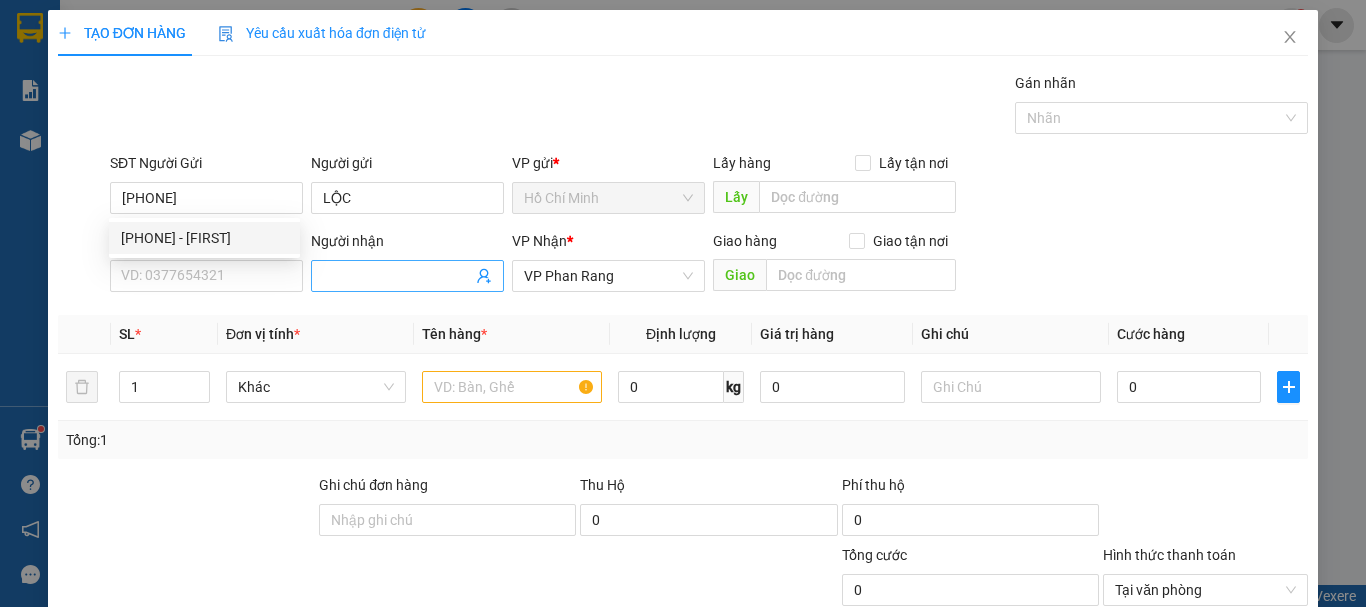 click on "Người nhận" at bounding box center (397, 276) 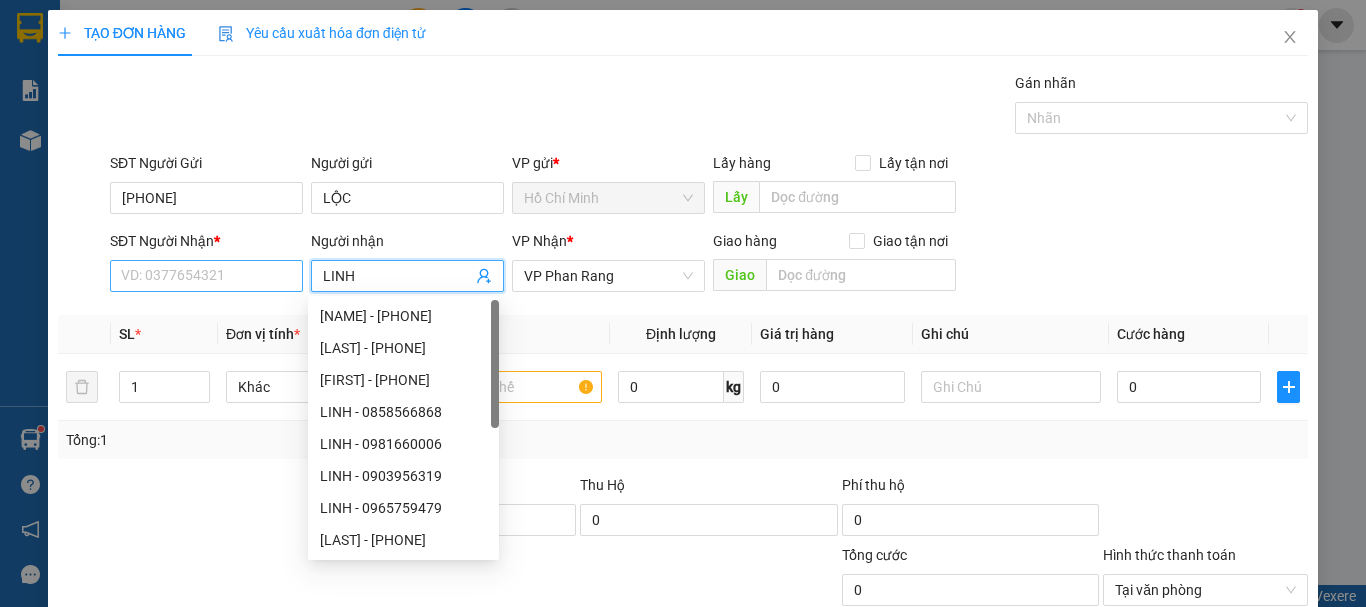 type on "LINH" 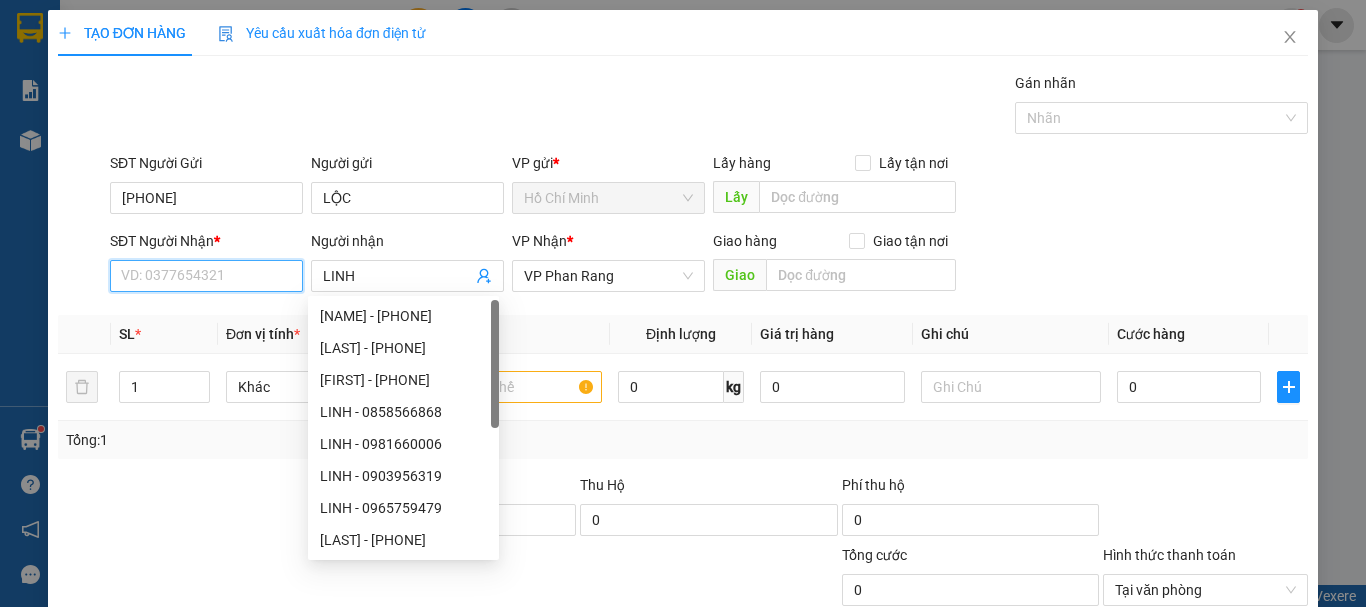 click on "SĐT Người Nhận  *" at bounding box center [206, 276] 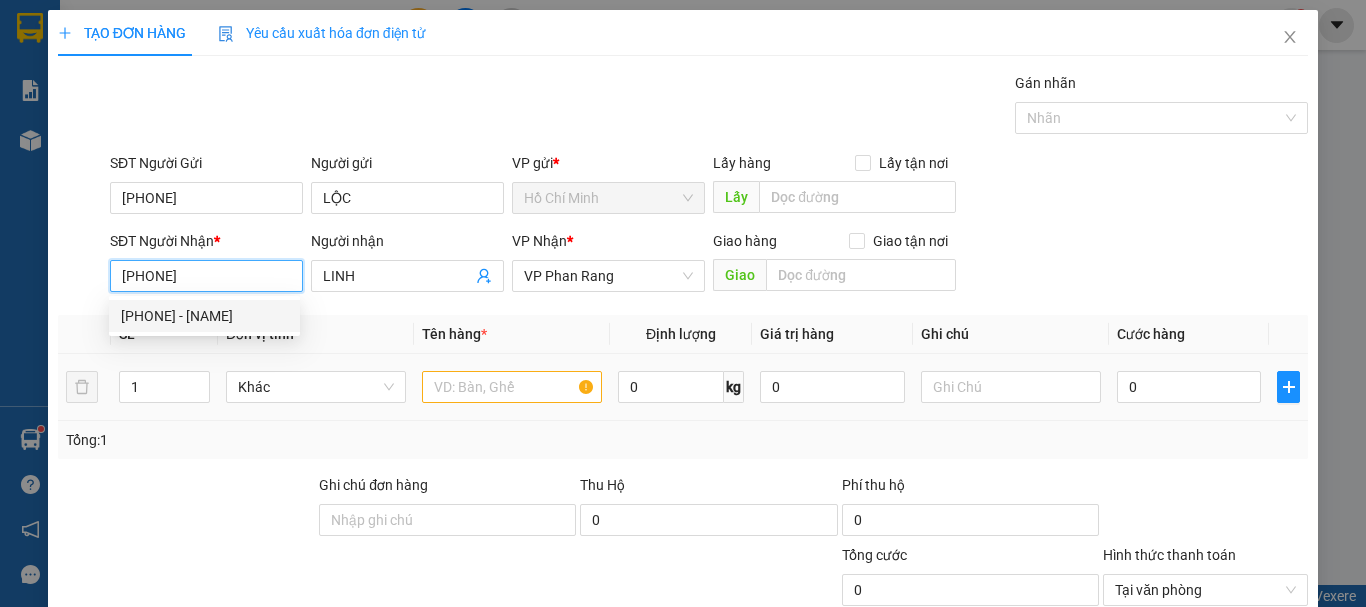 type on "[PHONE]" 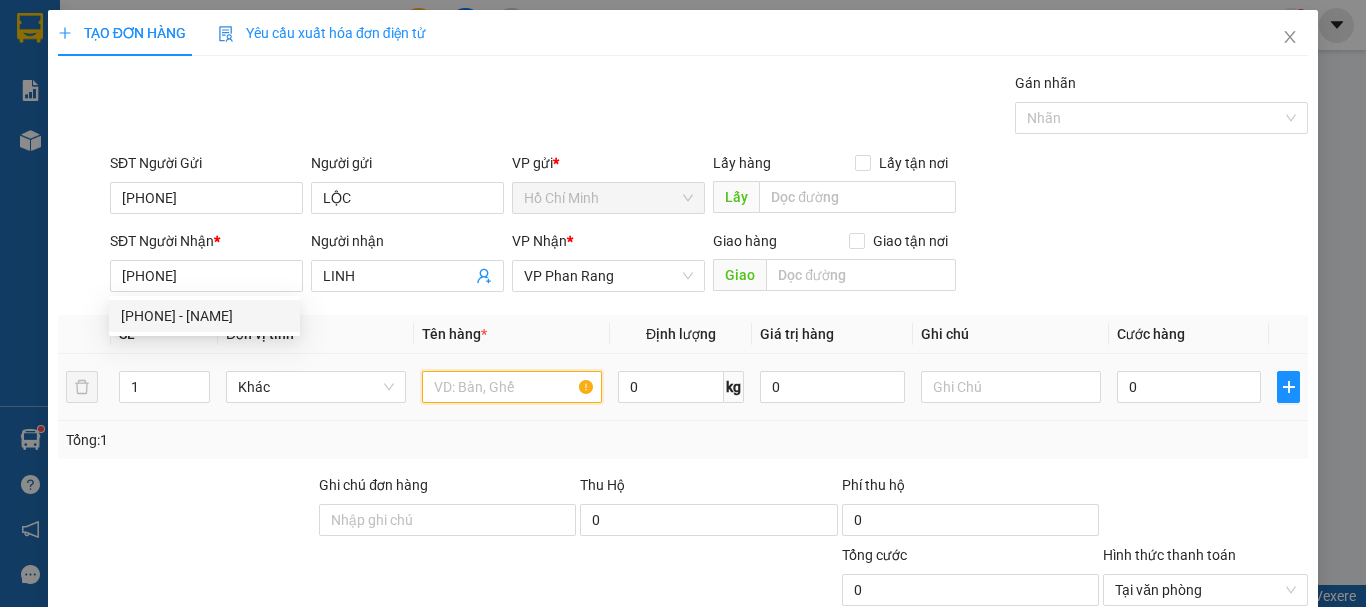 click at bounding box center [512, 387] 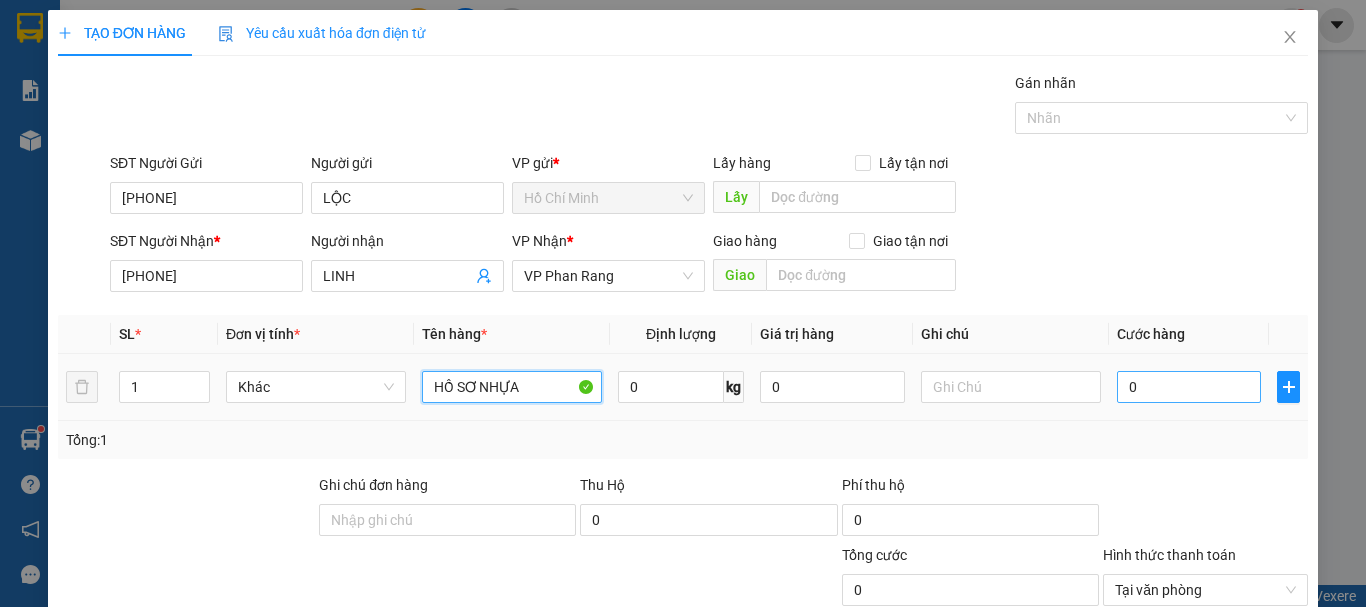 type on "HỒ SƠ NHỰA" 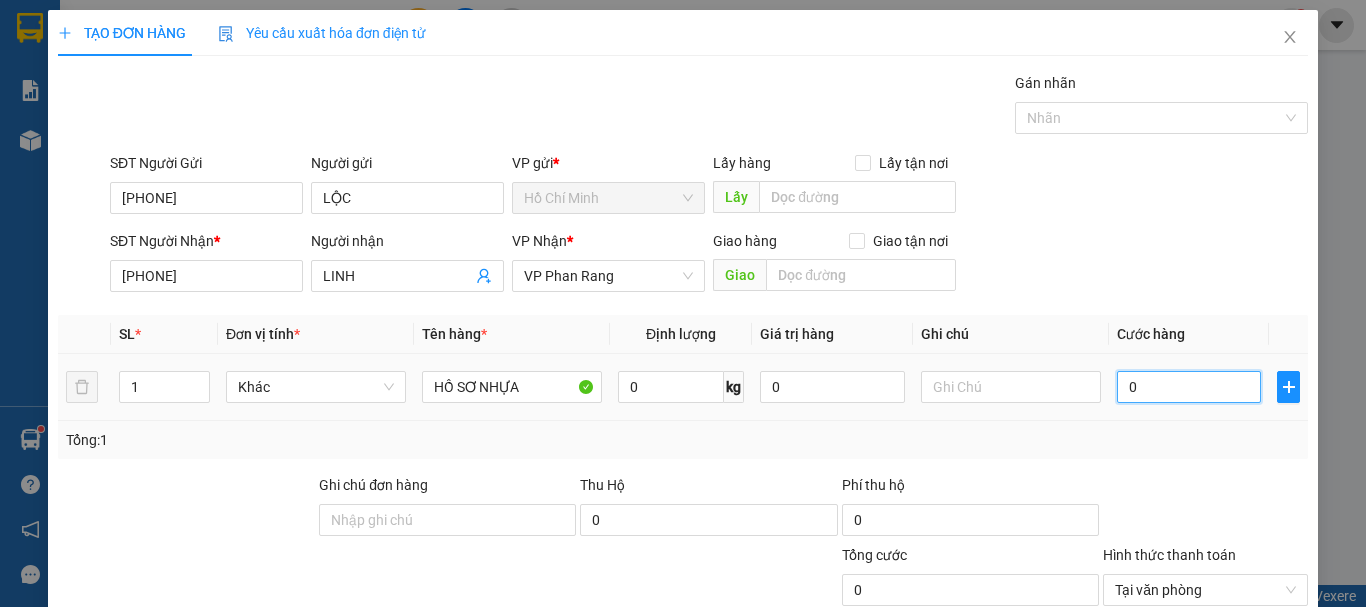 click on "0" at bounding box center [1189, 387] 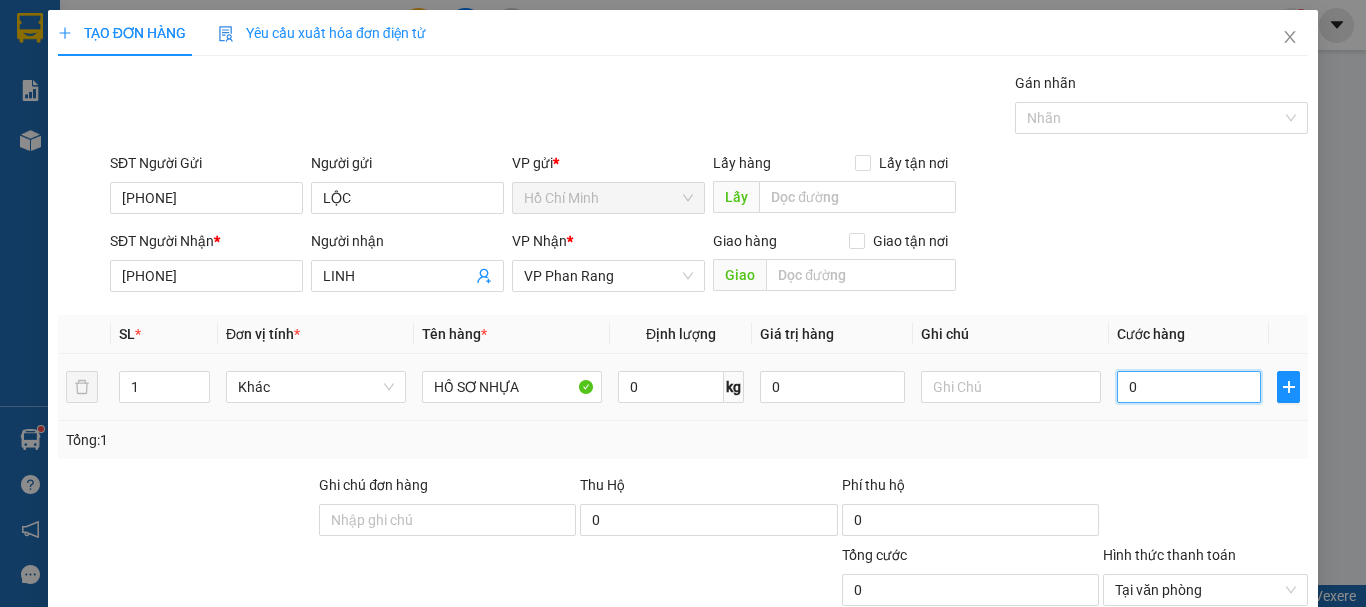 type on "2" 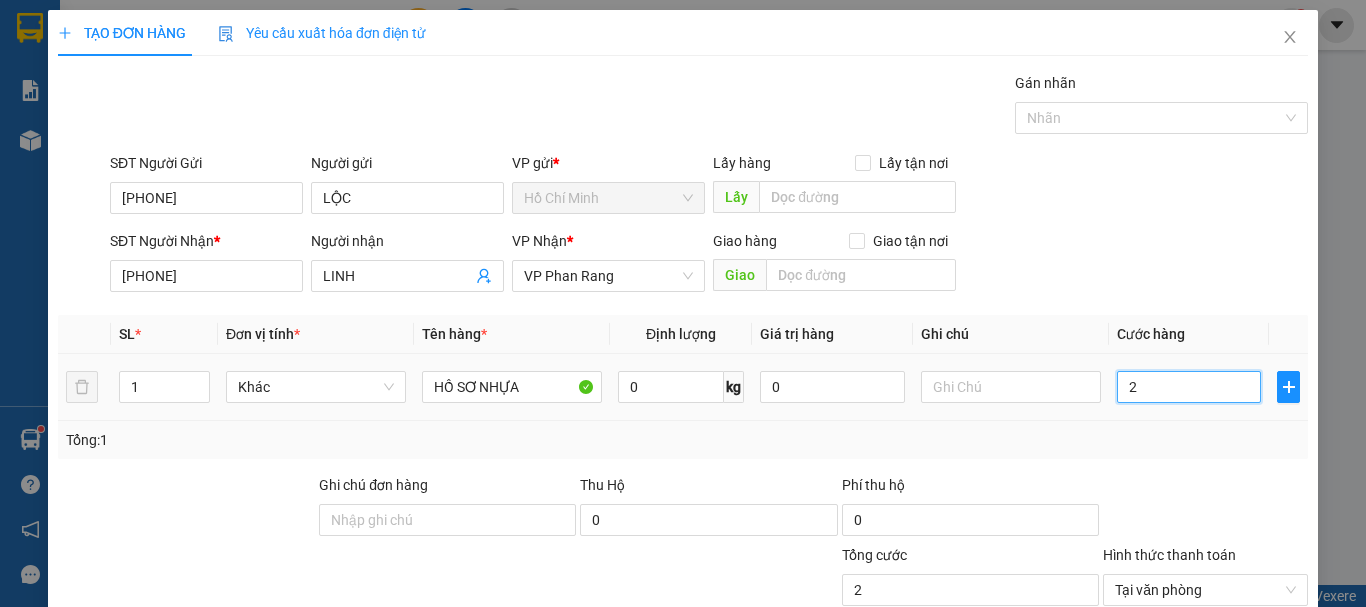 type on "20" 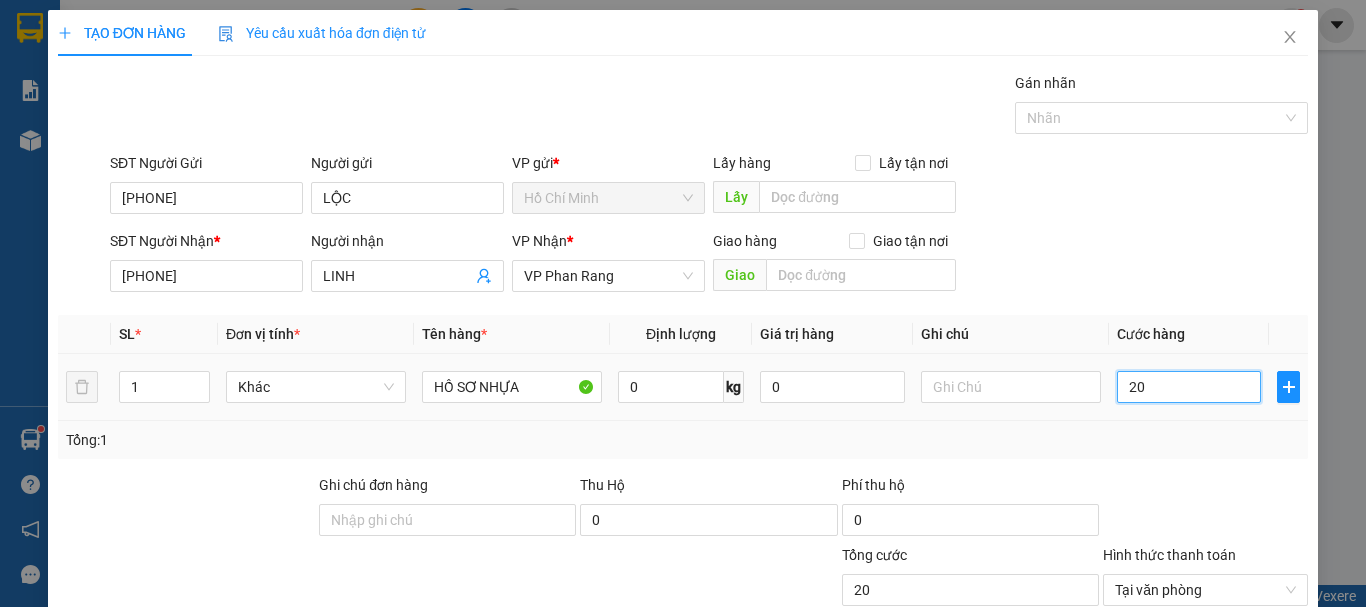 type on "200" 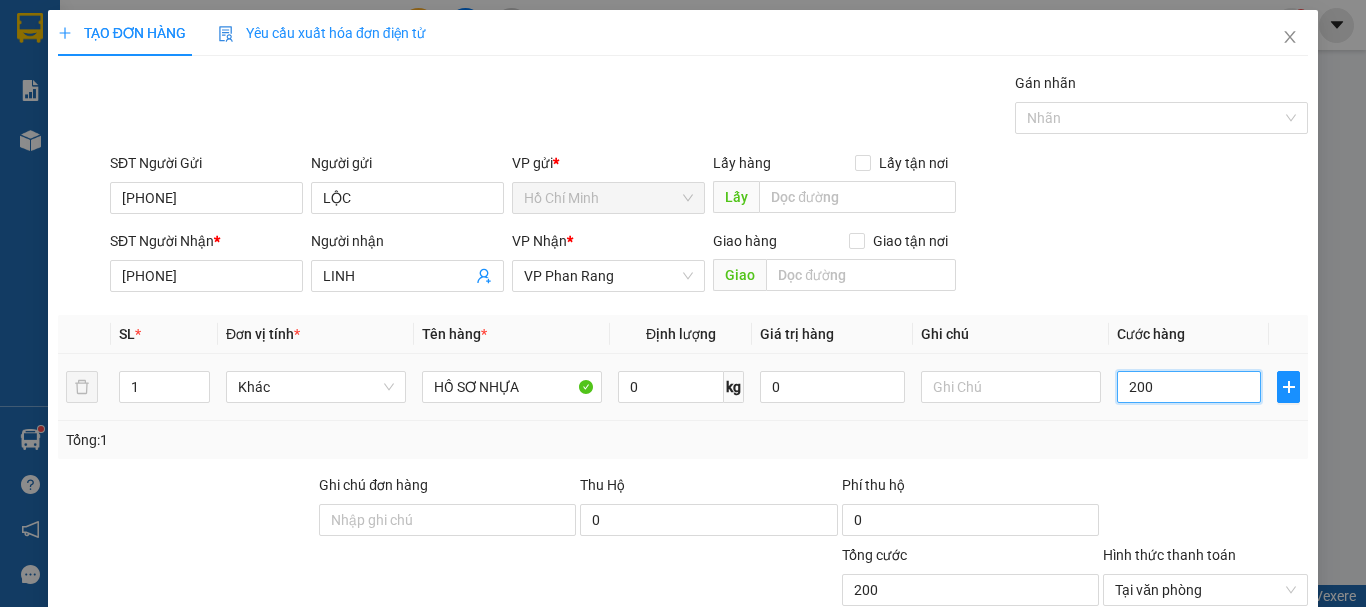 type on "2.000" 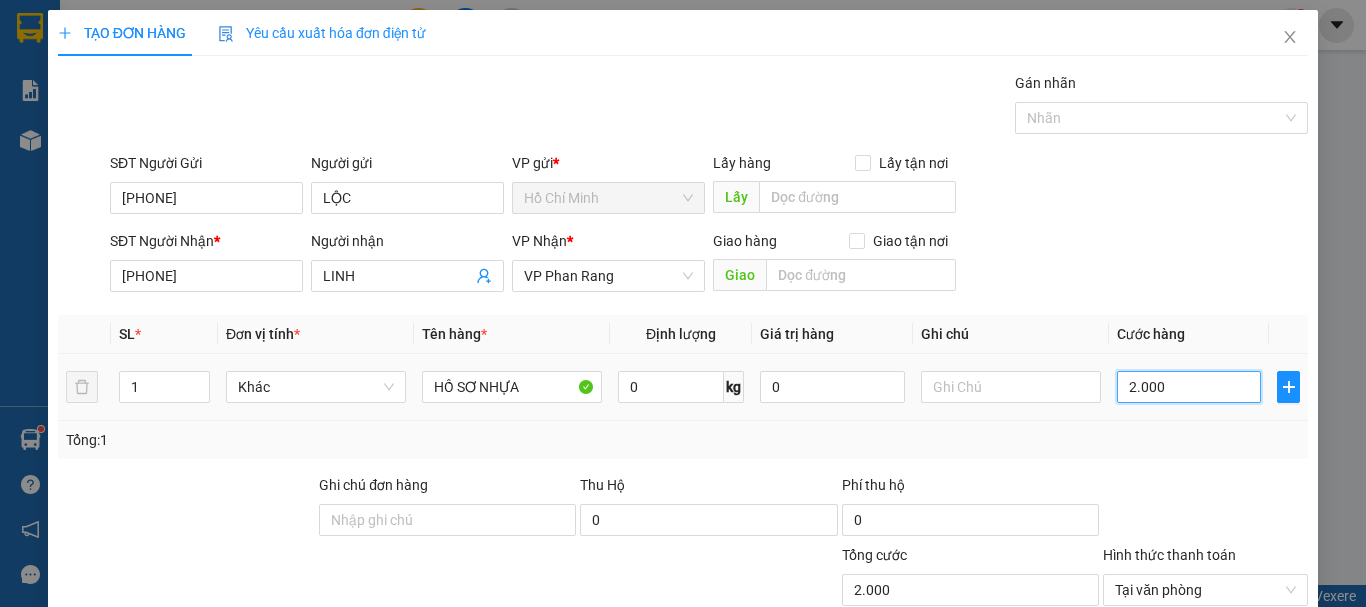 type on "20.000" 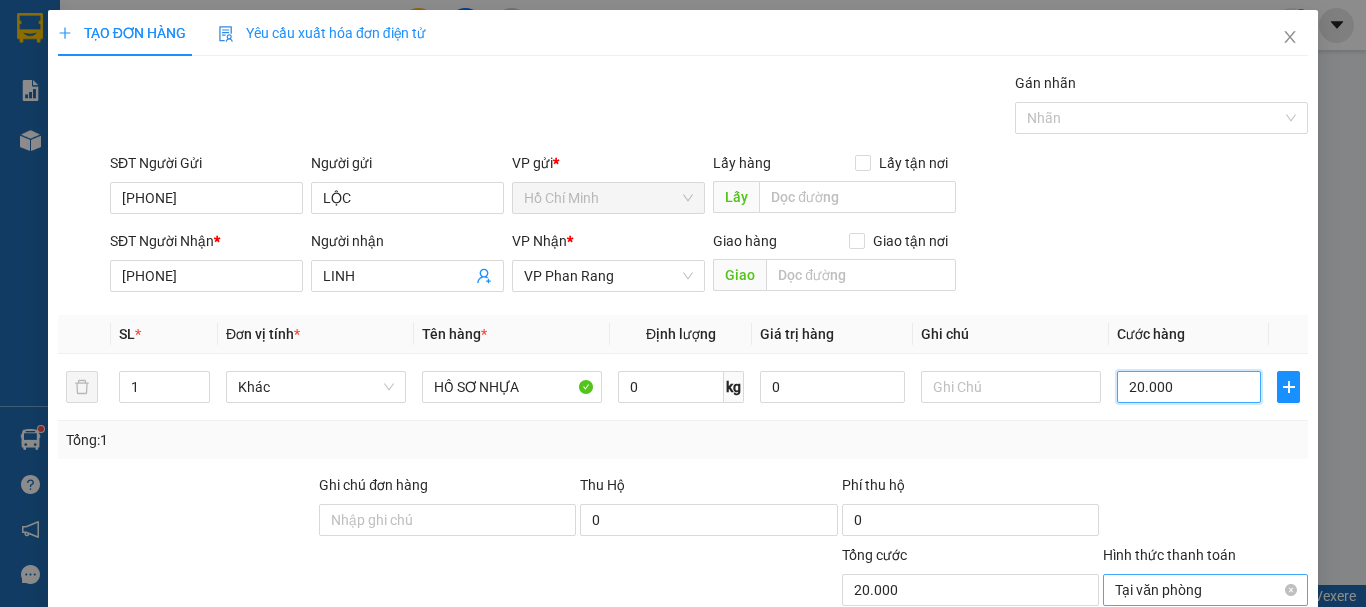 click on "Tại văn phòng" at bounding box center [1205, 590] 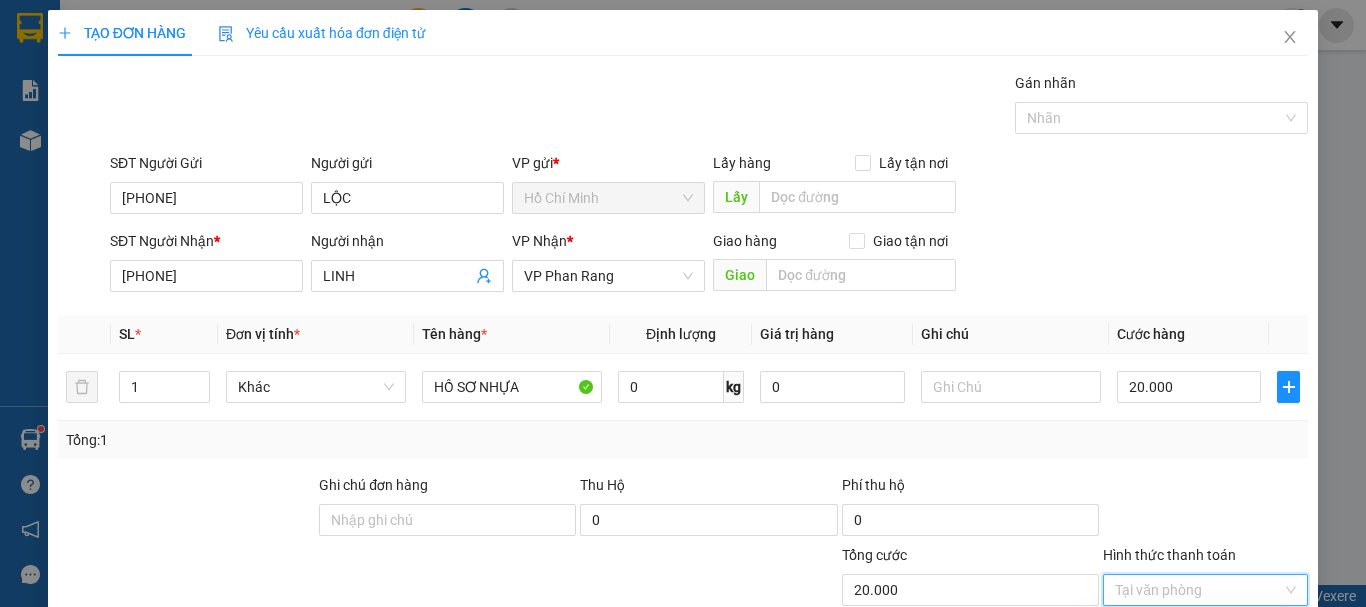 click on "Chuyển khoản" at bounding box center [1193, 694] 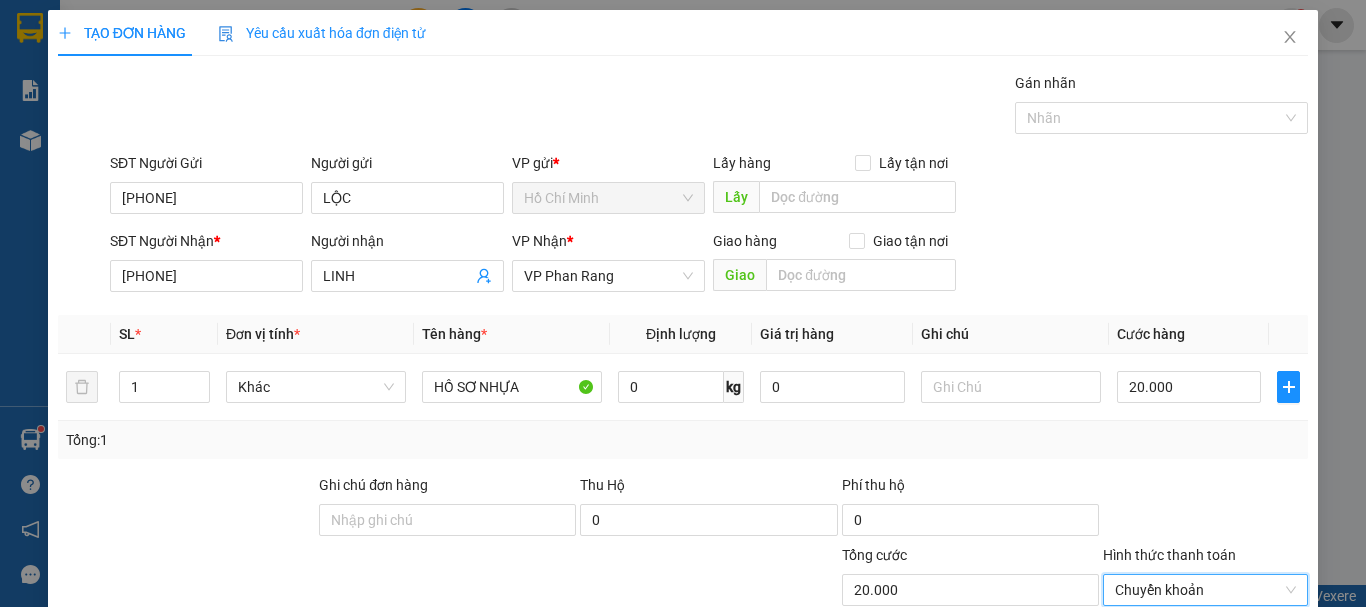 click on "Hình thức thanh toán" at bounding box center [1169, 555] 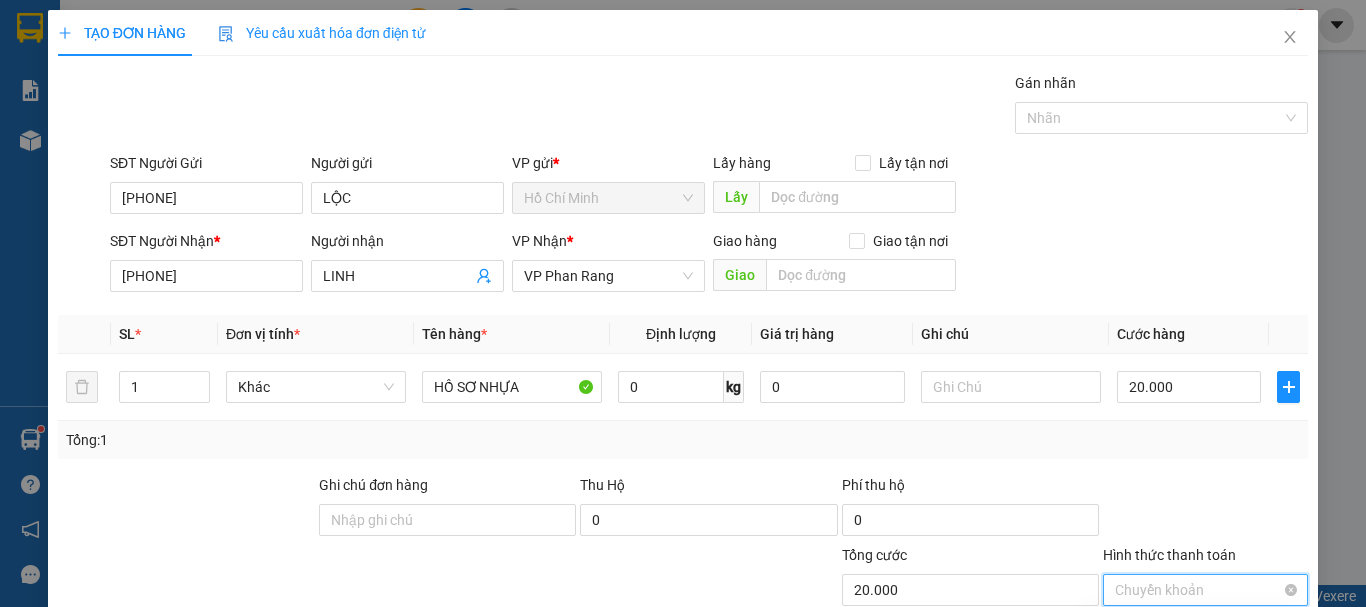 click on "Chuyển khoản" at bounding box center (1205, 590) 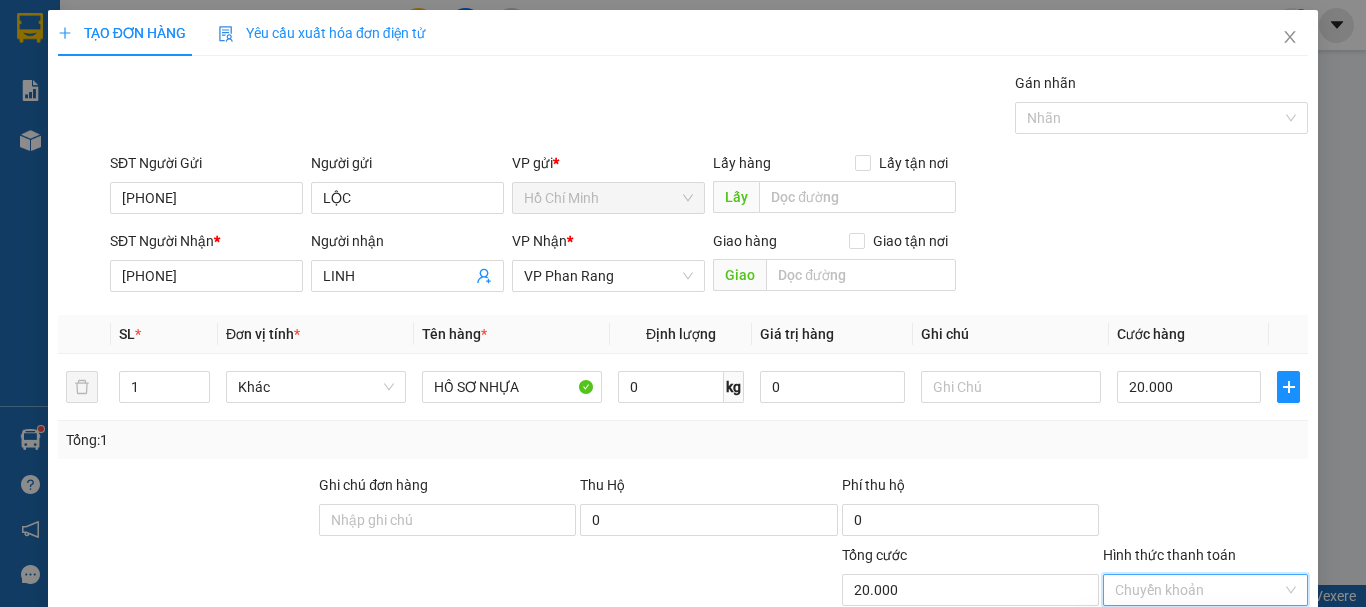 click on "Tại văn phòng" at bounding box center [1193, 630] 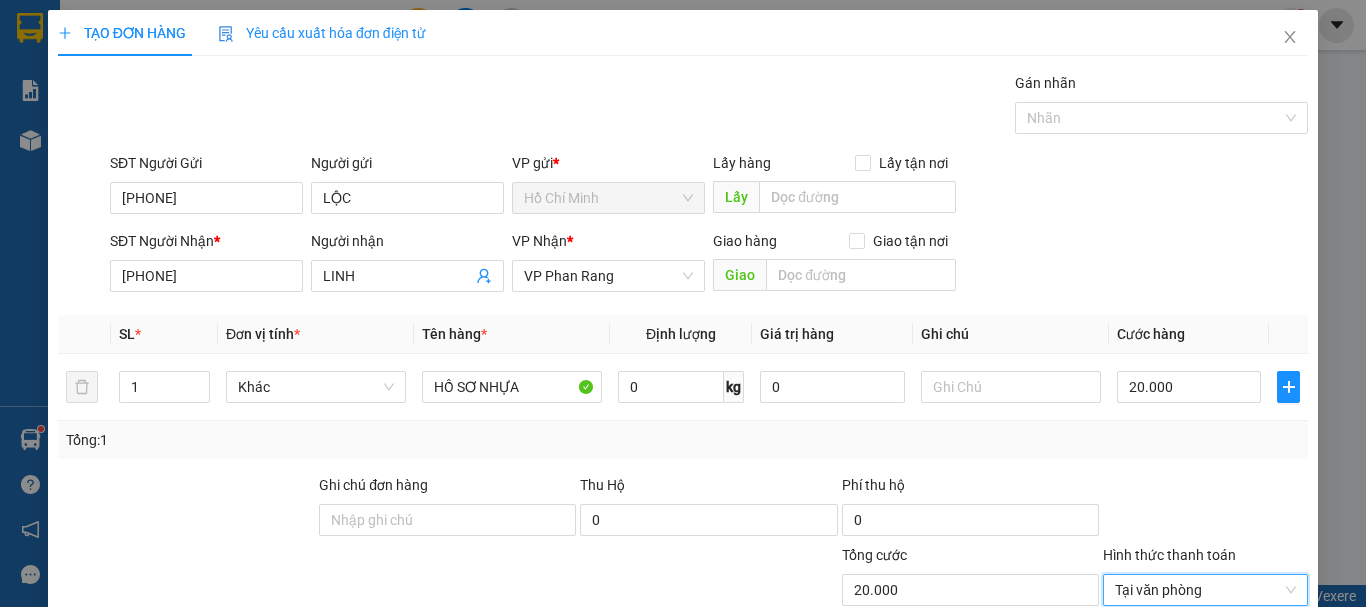 click on "Lưu và In" at bounding box center (1243, 747) 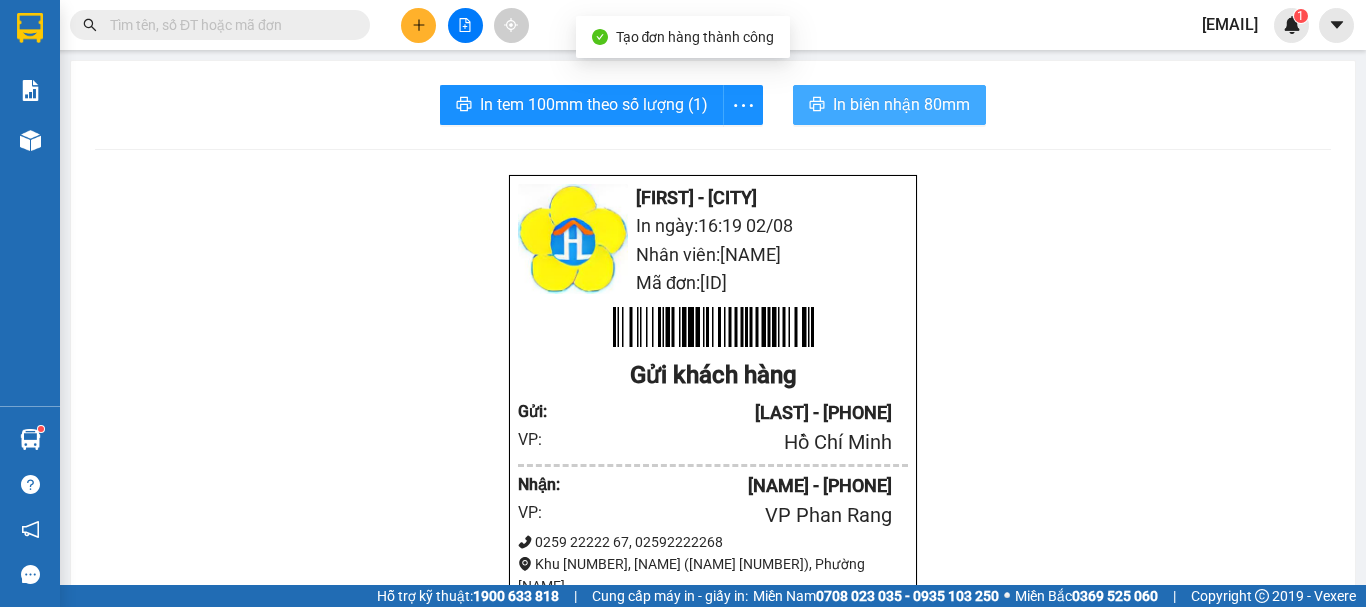 click on "In biên nhận 80mm" at bounding box center (901, 104) 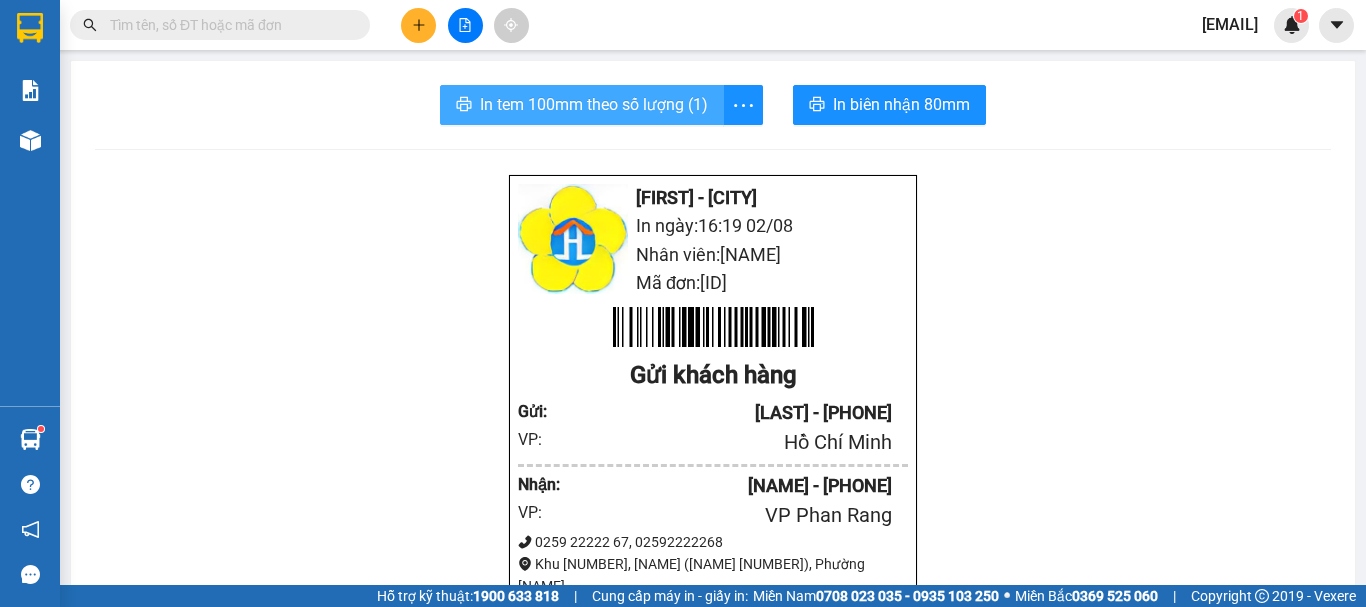 click on "In tem 100mm theo số lượng
(1)" at bounding box center [594, 104] 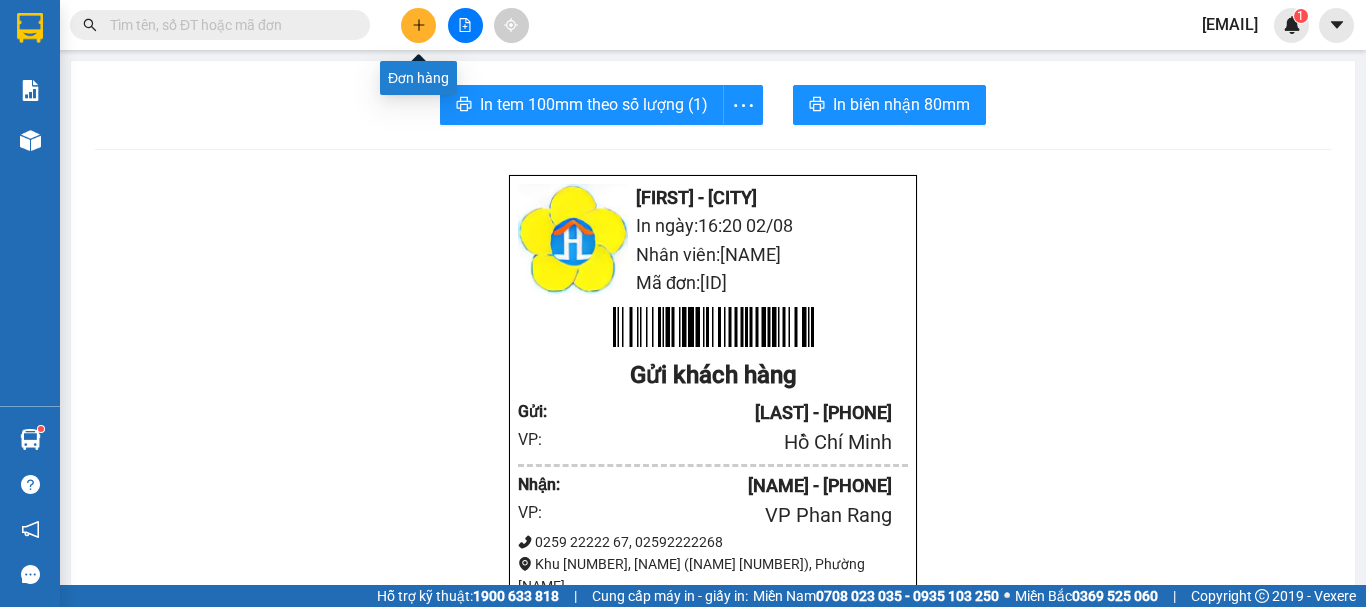 click at bounding box center [418, 25] 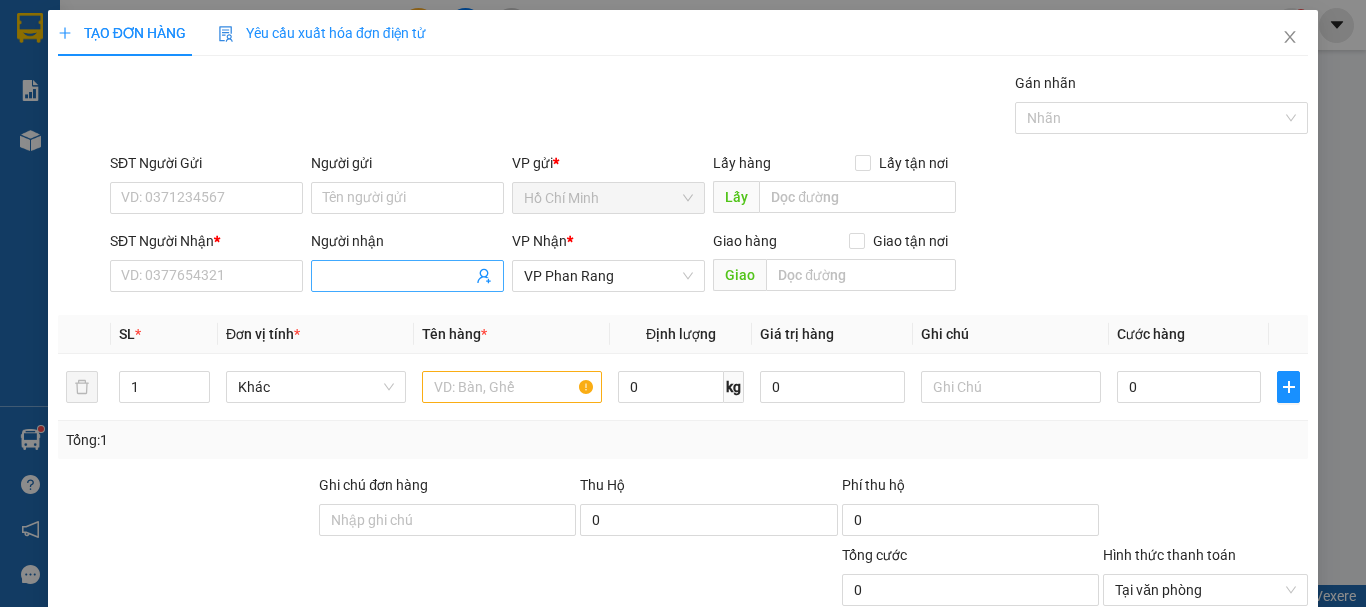 click on "Người nhận" at bounding box center [397, 276] 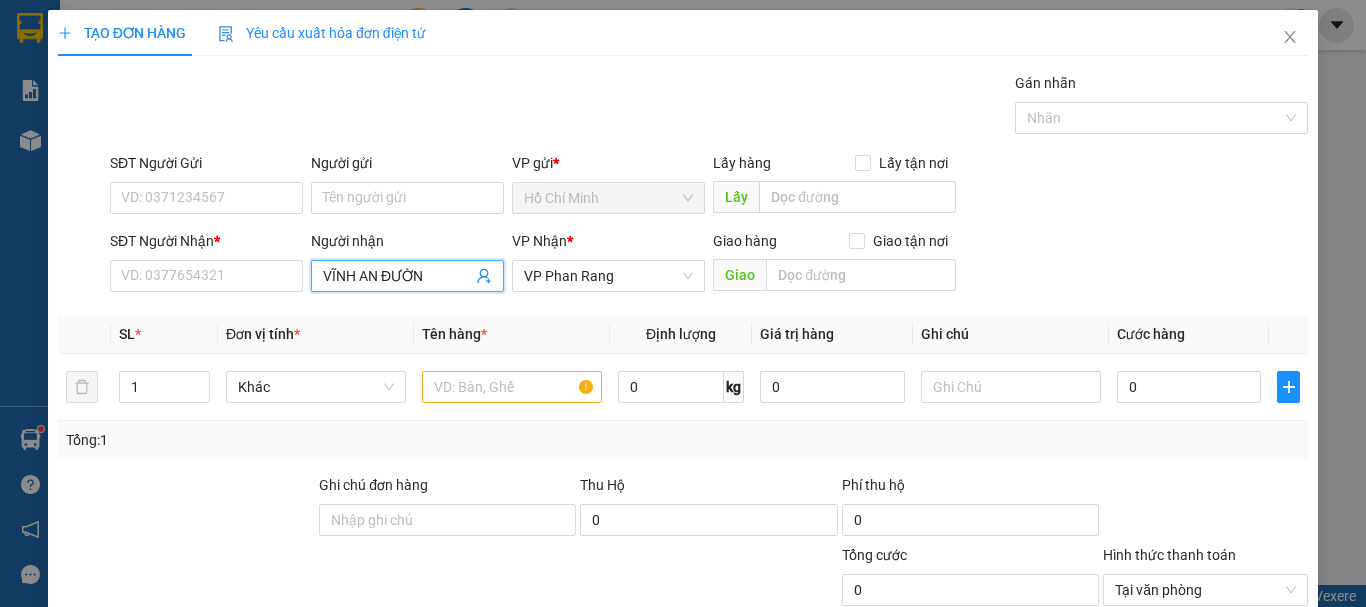 type on "VĨNH AN ĐƯỜNG" 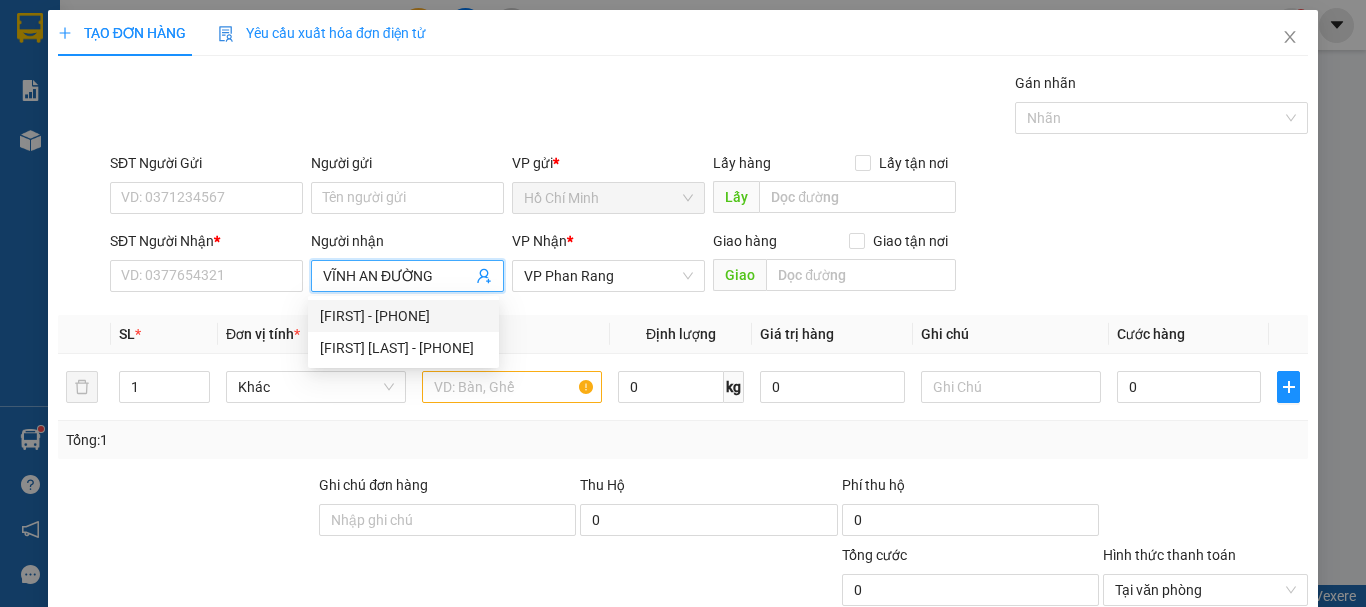 click on "[FIRST] - [PHONE]" at bounding box center [403, 316] 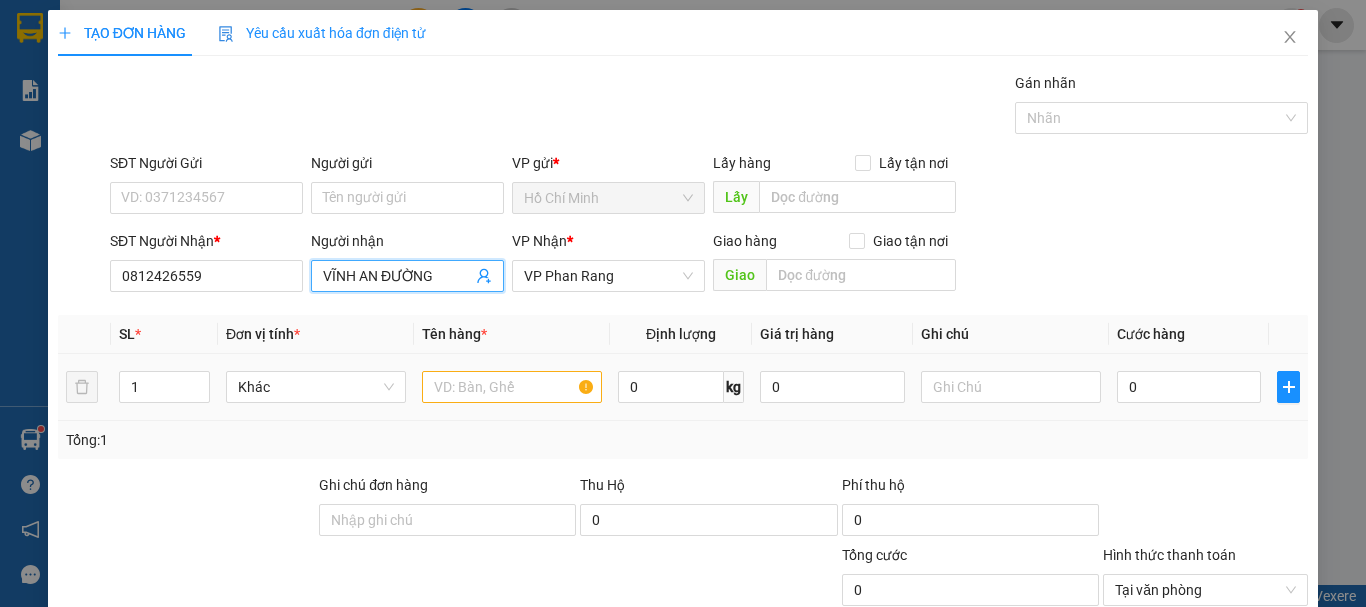 type on "VĨNH AN ĐƯỜNG" 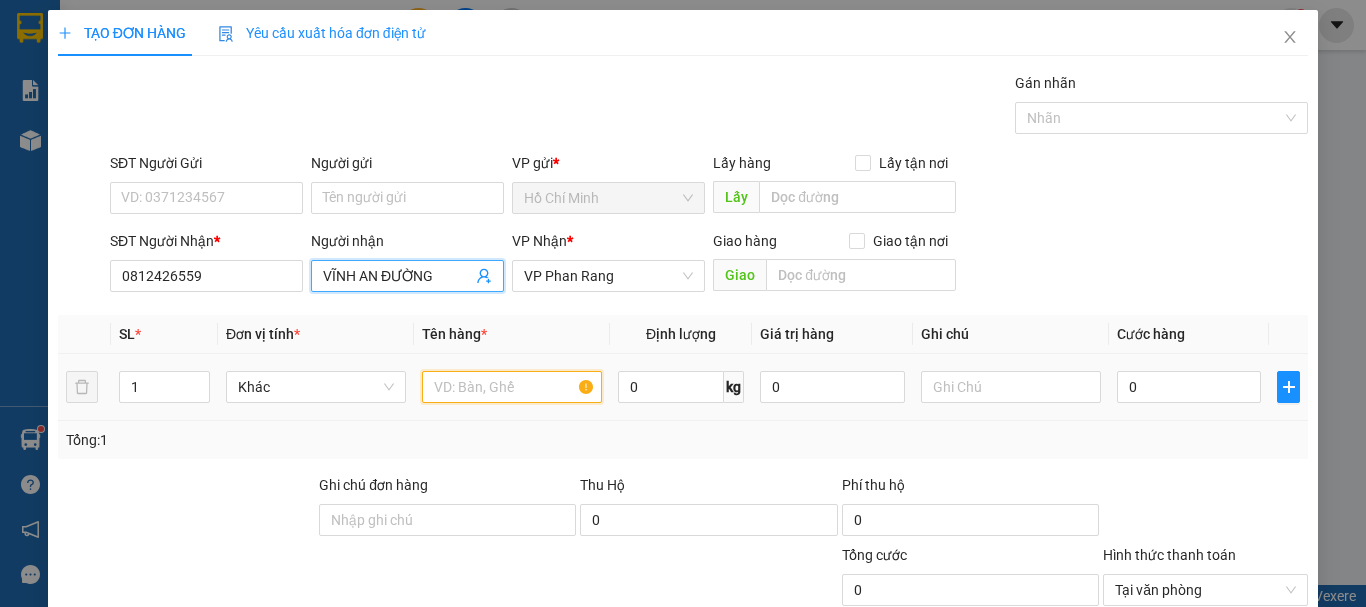 click at bounding box center (512, 387) 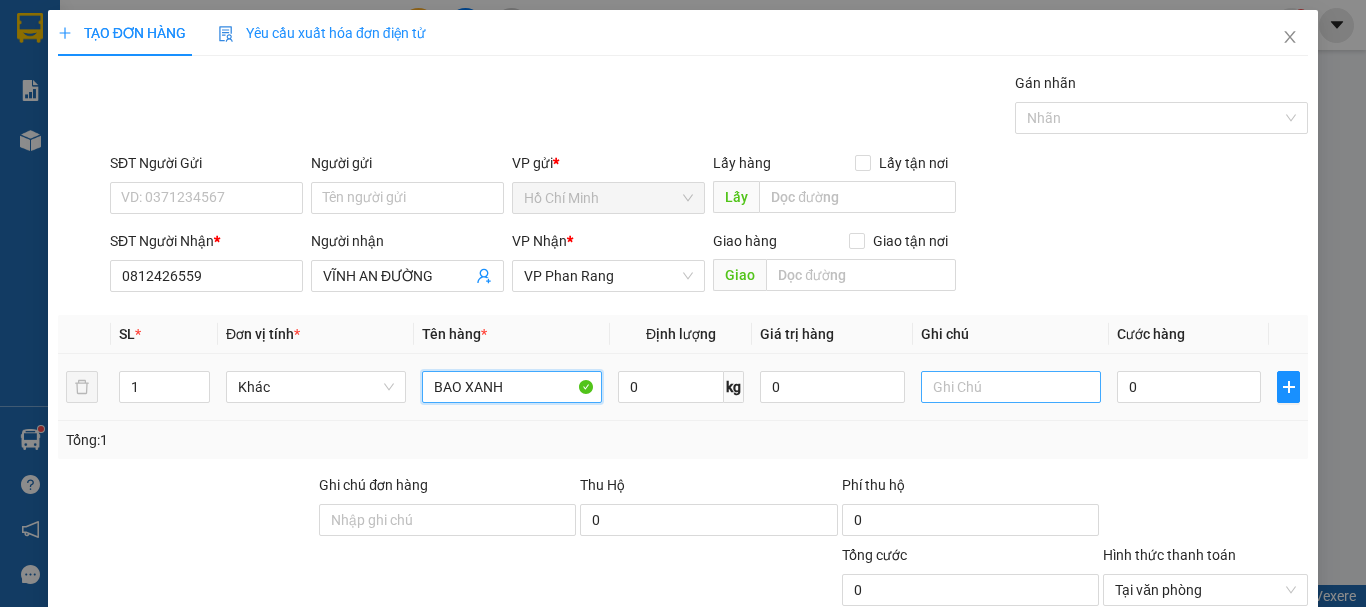 type on "BAO XANH" 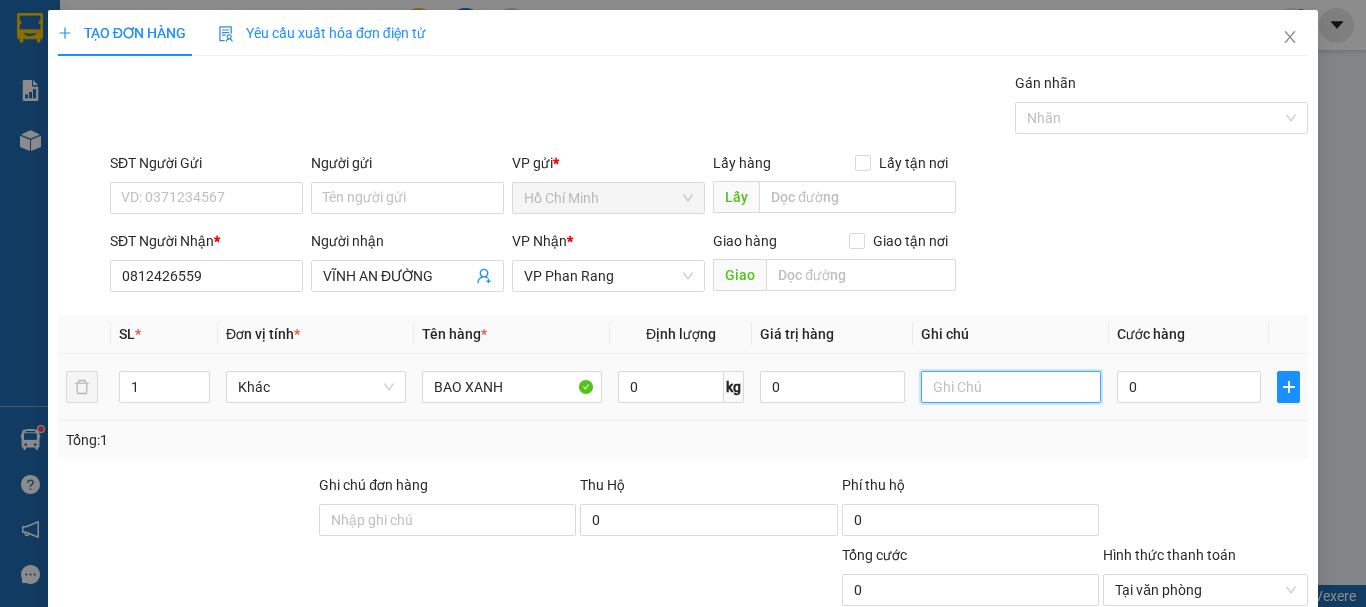 click at bounding box center [1011, 387] 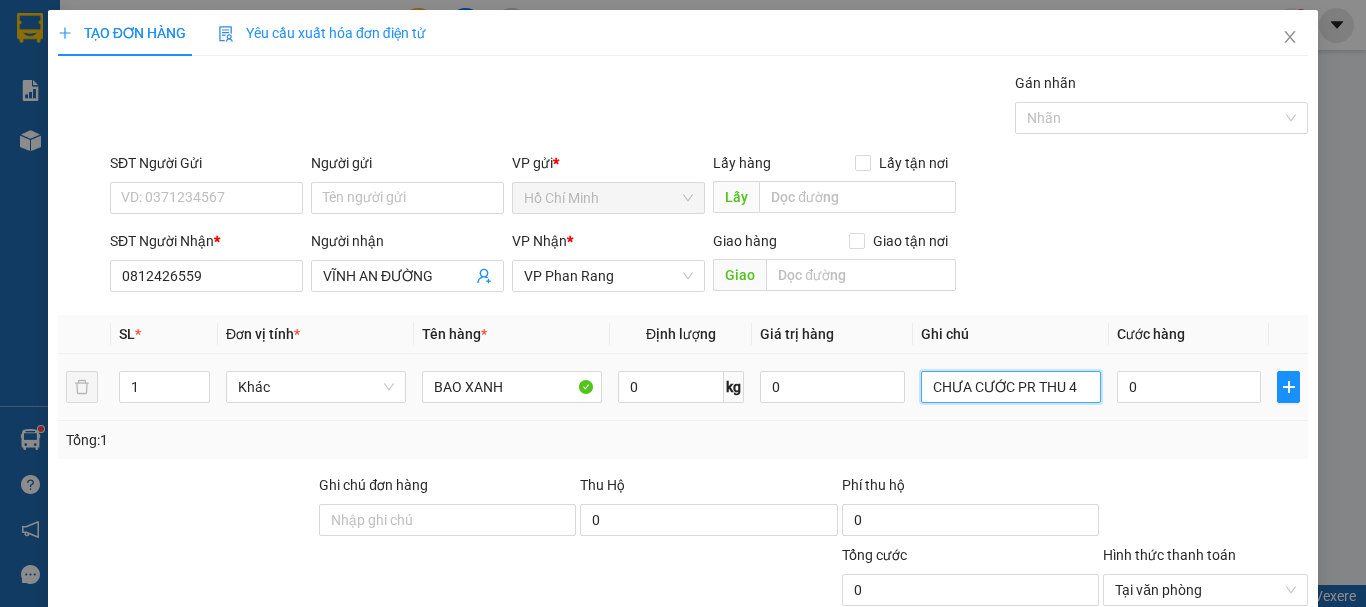 type on "CHƯA CƯỚC PR THU 40" 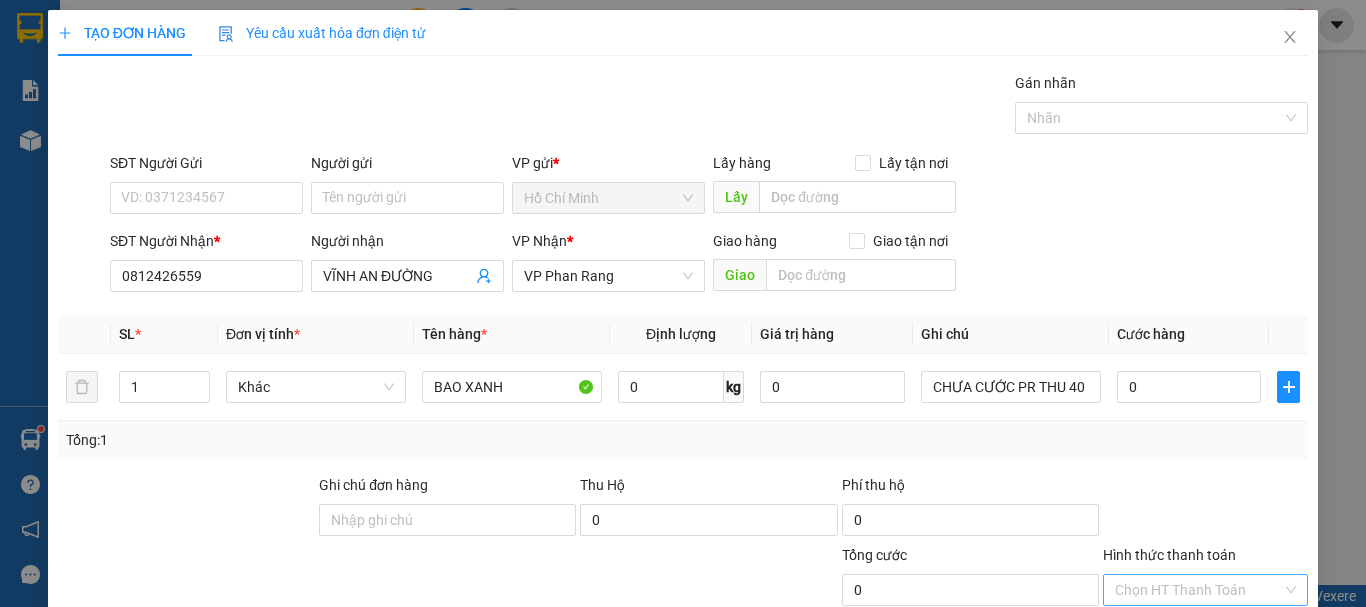 click on "Lưu và In" at bounding box center [1243, 747] 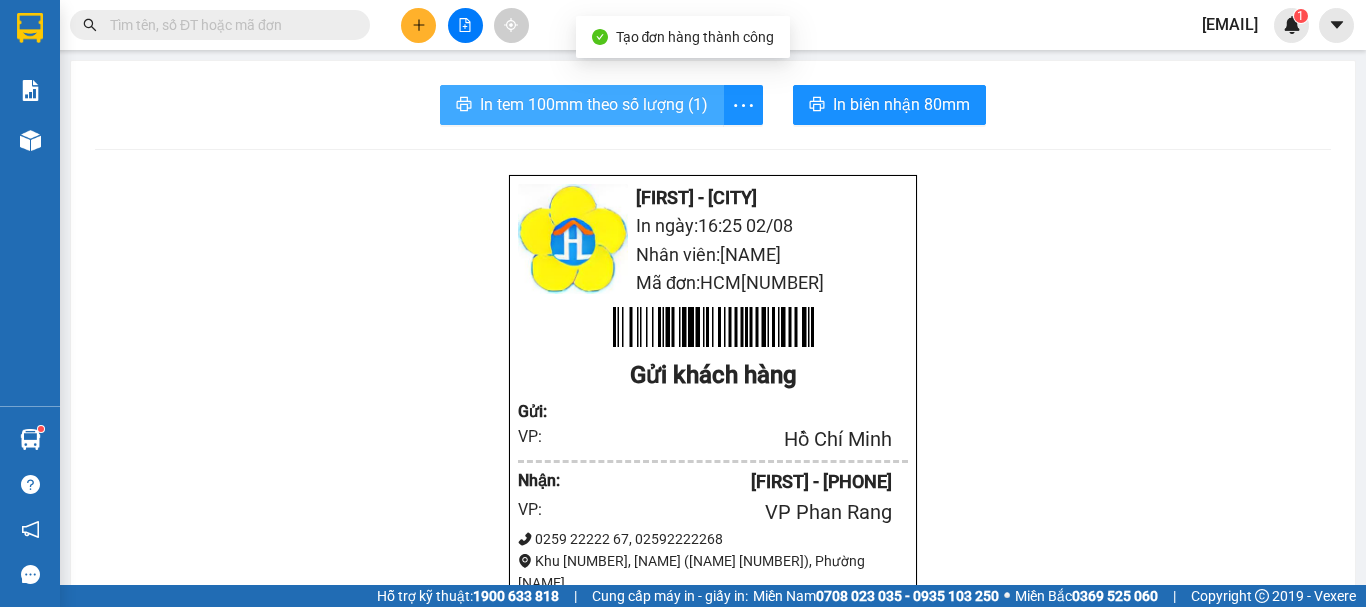 click on "In tem 100mm theo số lượng
(1)" at bounding box center [594, 104] 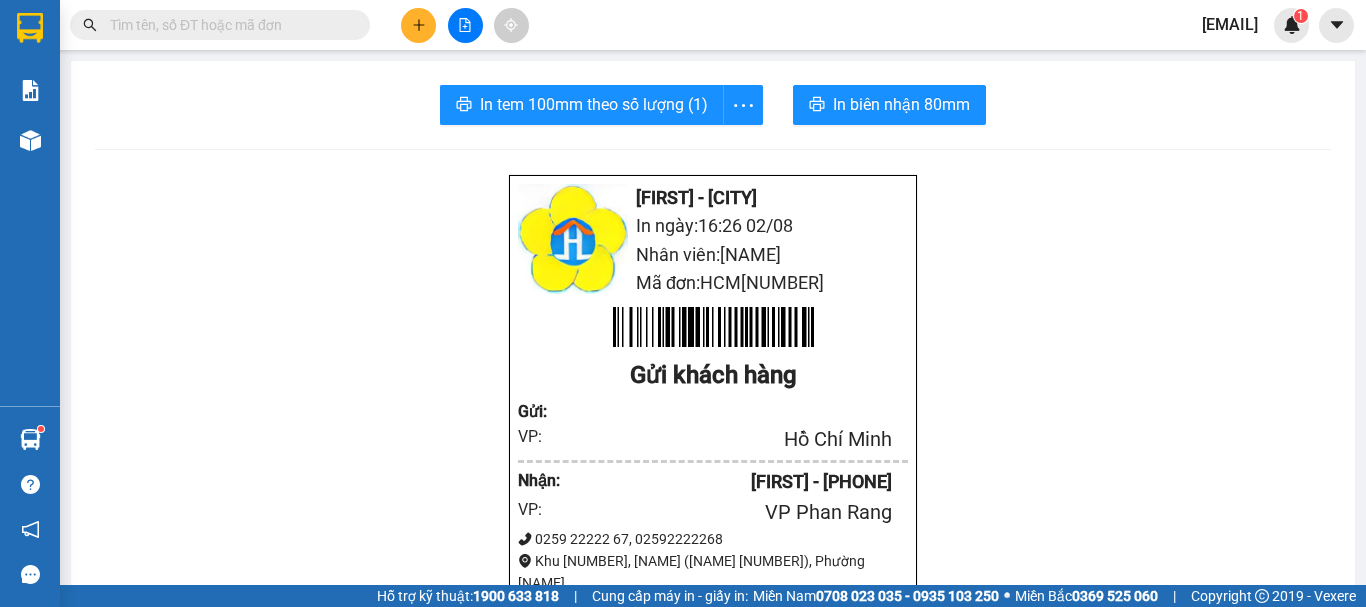 click at bounding box center [228, 25] 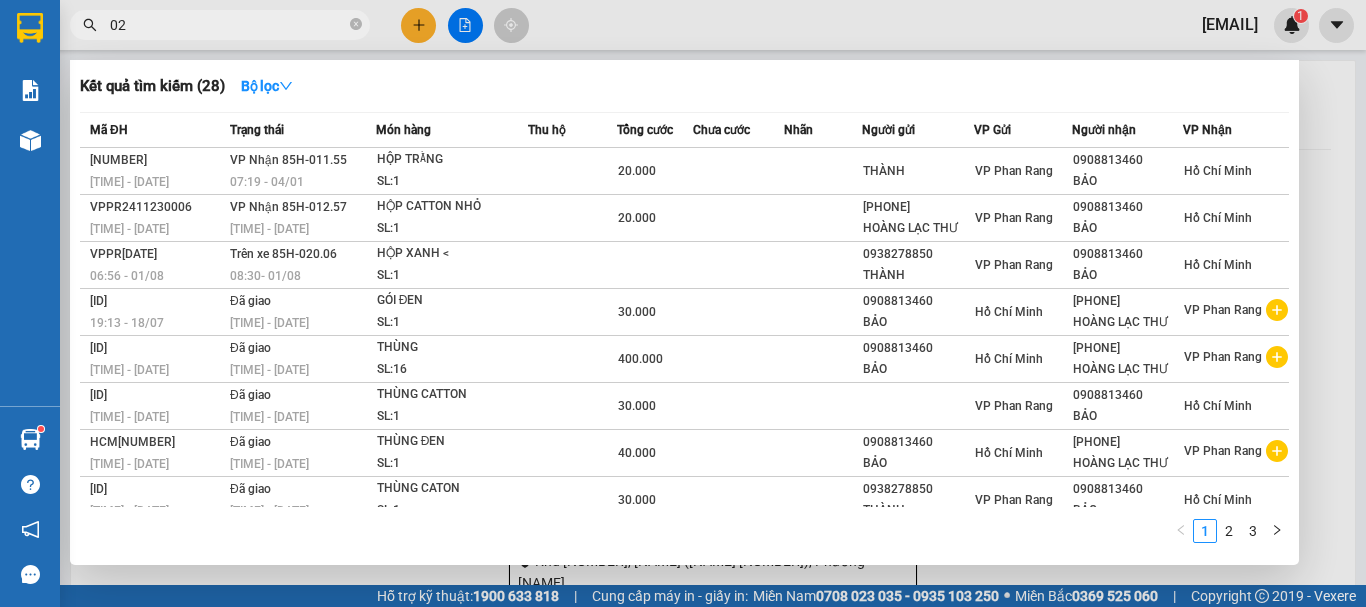 type on "0" 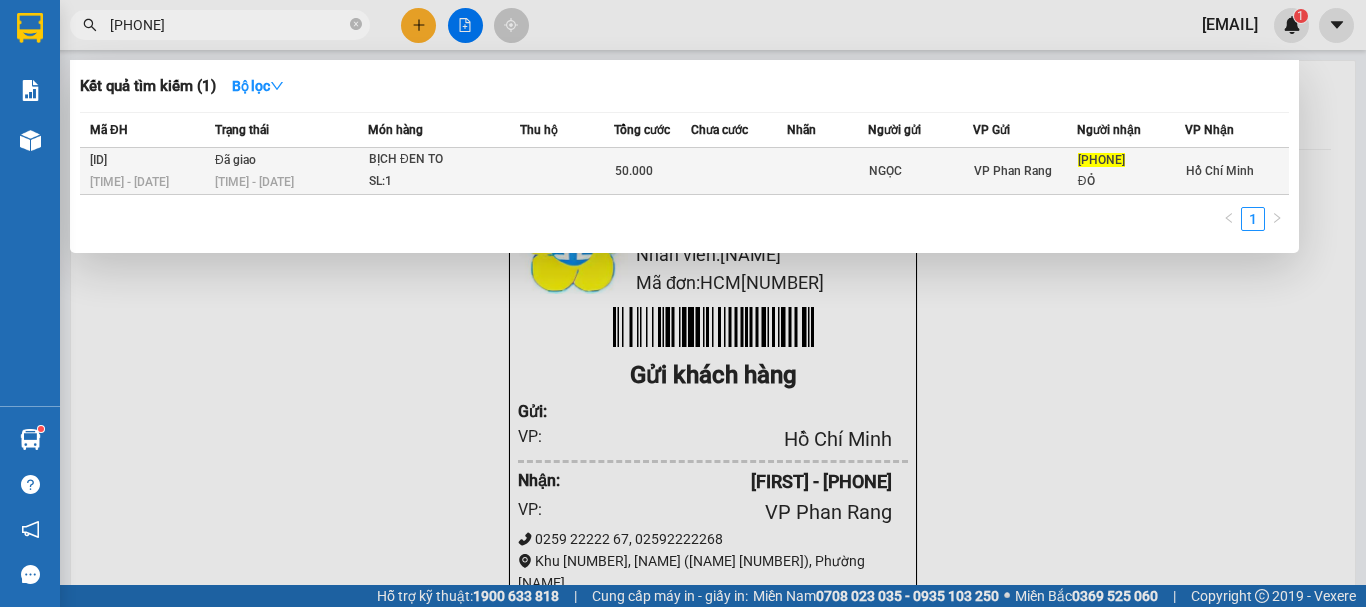 type on "[PHONE]" 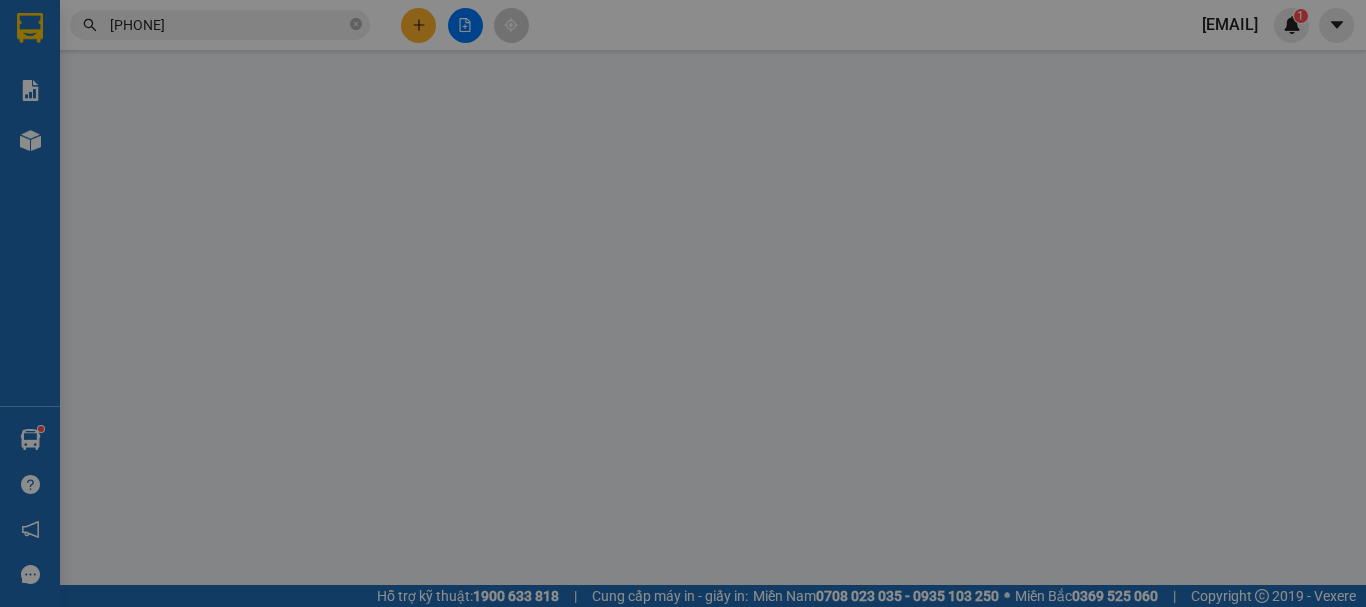 type on "NGỌC" 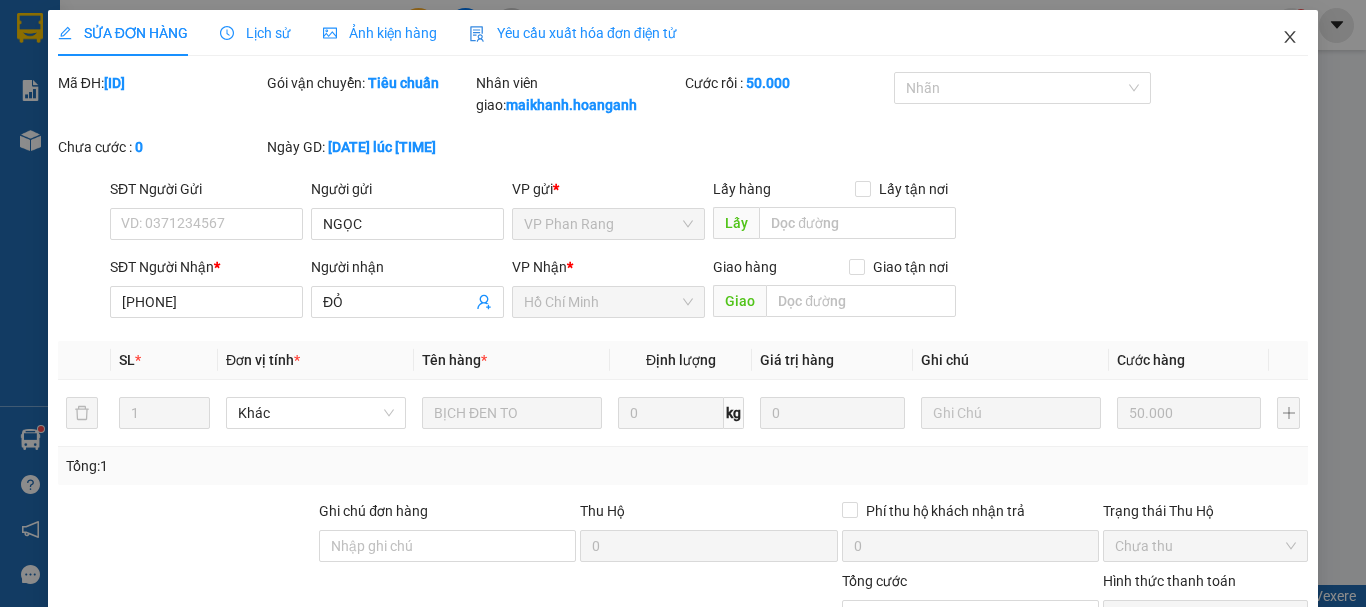 click 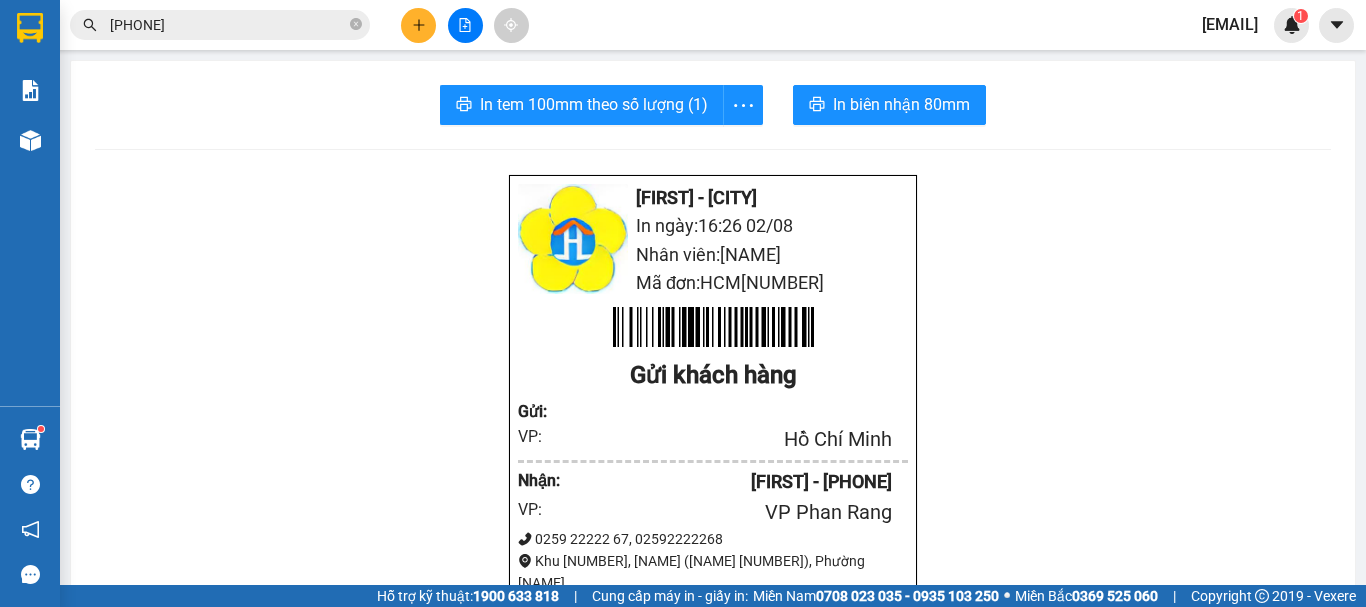 click on "[PHONE]" at bounding box center [228, 25] 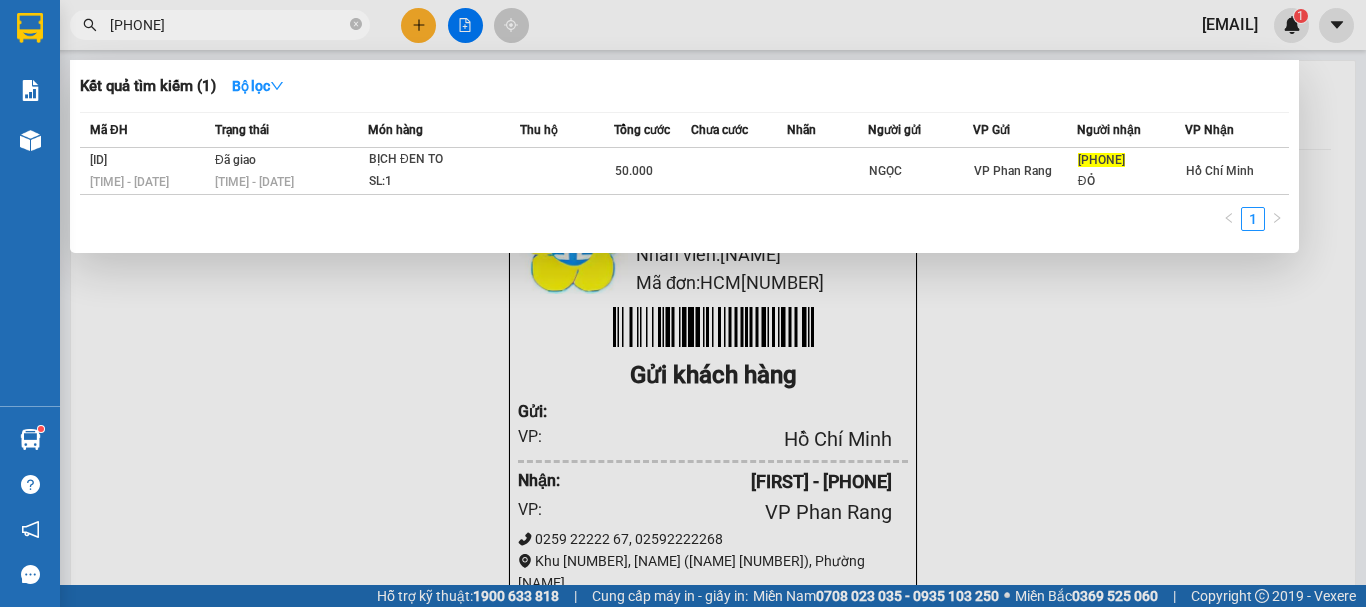 click at bounding box center [683, 303] 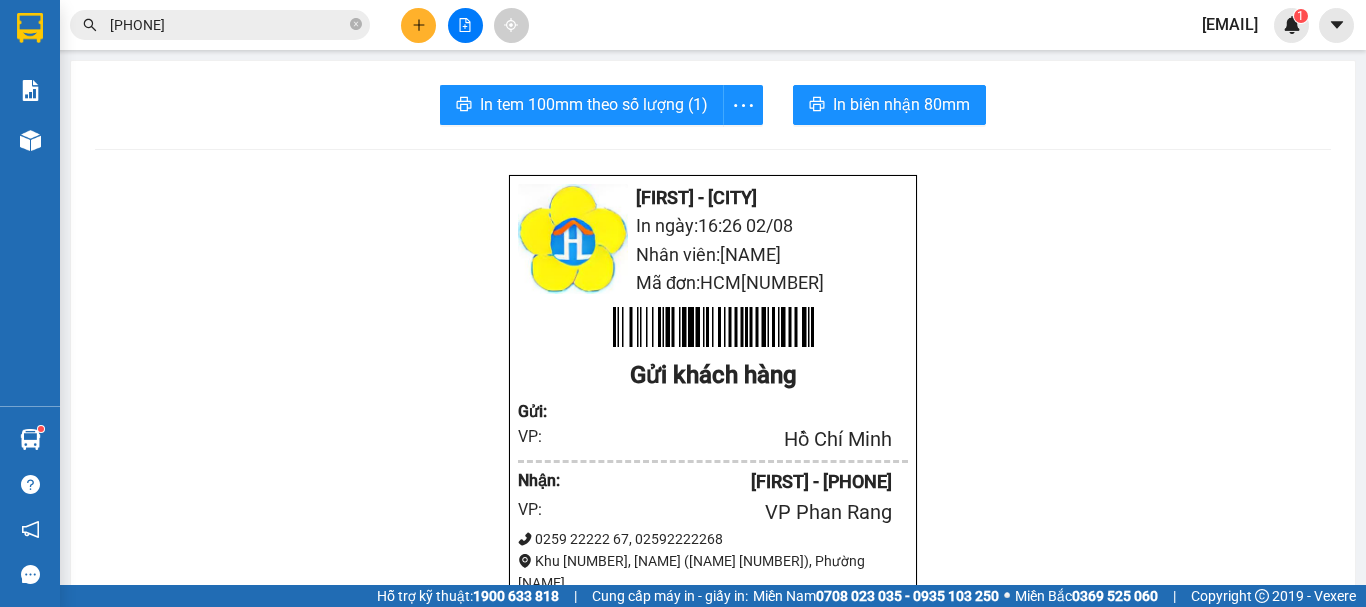 click on "[PHONE]" at bounding box center [228, 25] 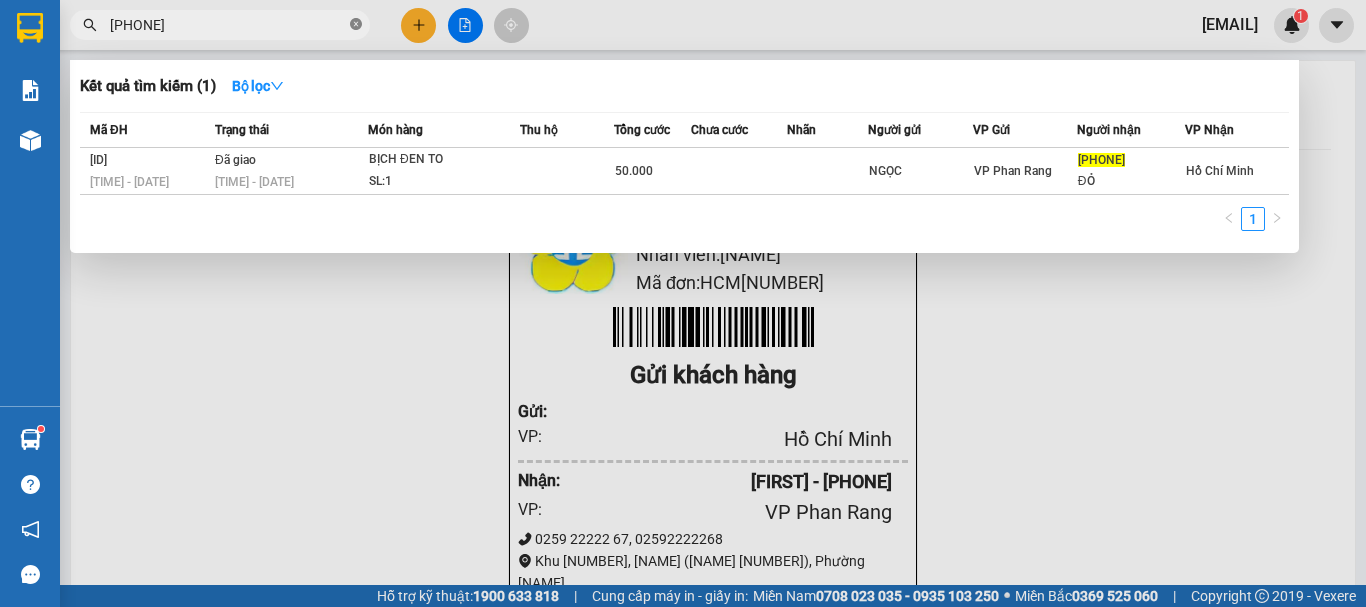 click 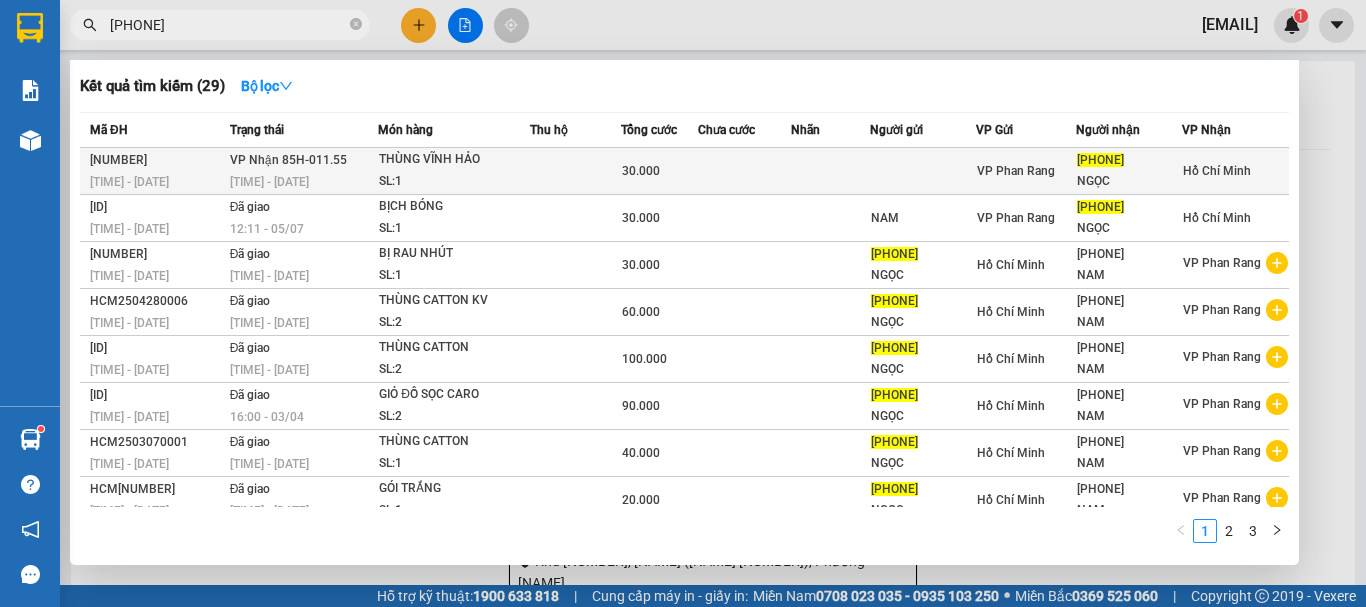 type on "[PHONE]" 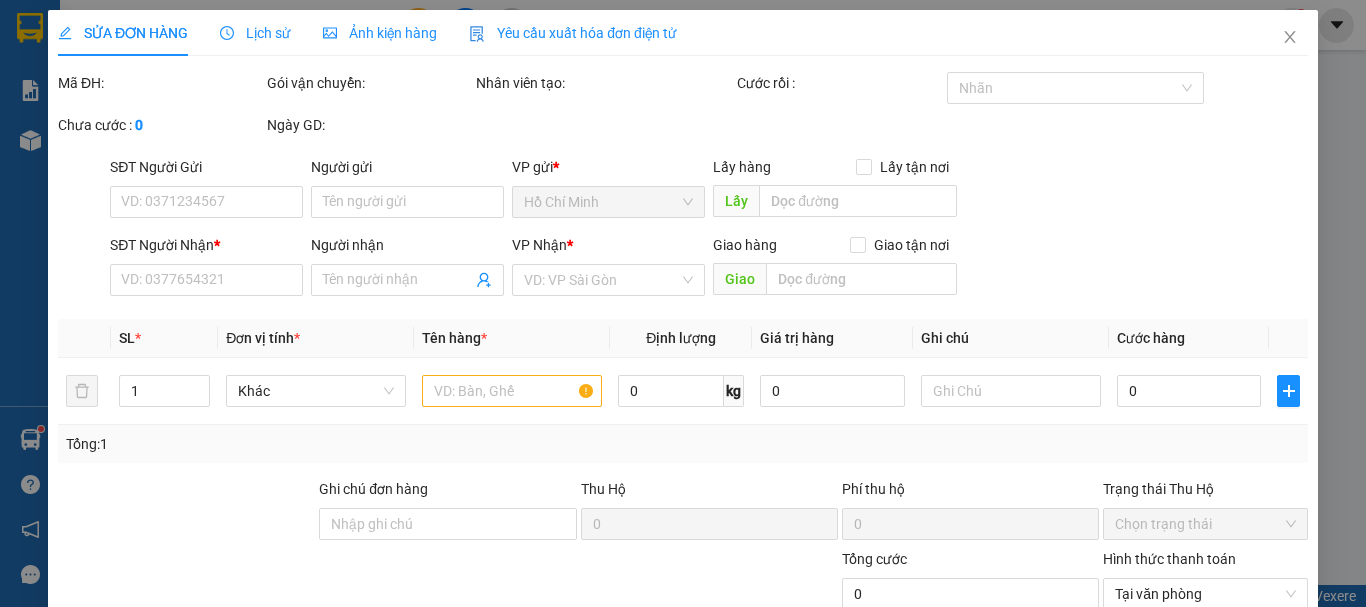 type on "[PHONE]" 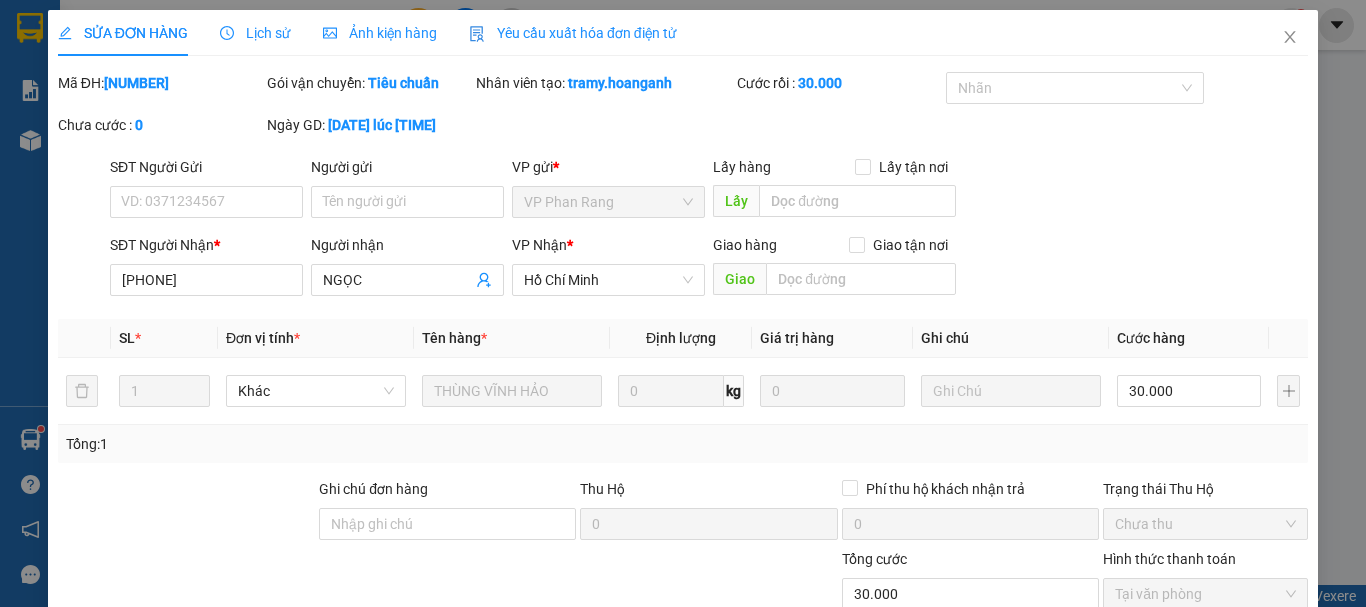 click on "Lưu và Giao hàng" at bounding box center [778, 751] 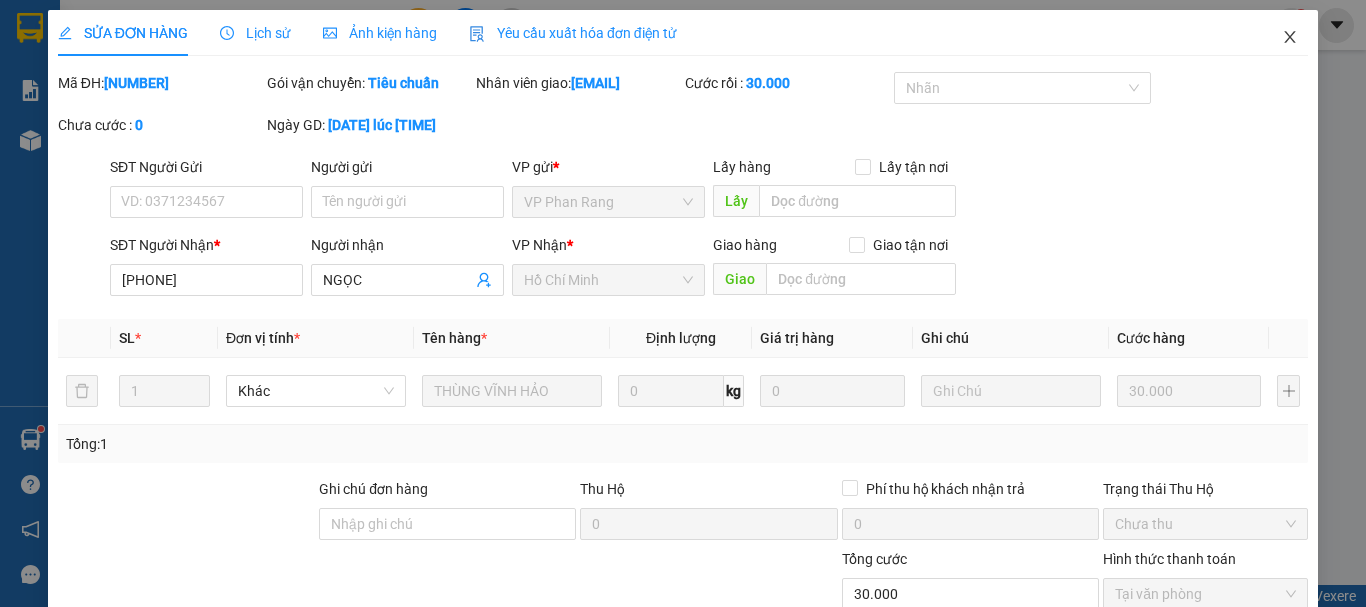click 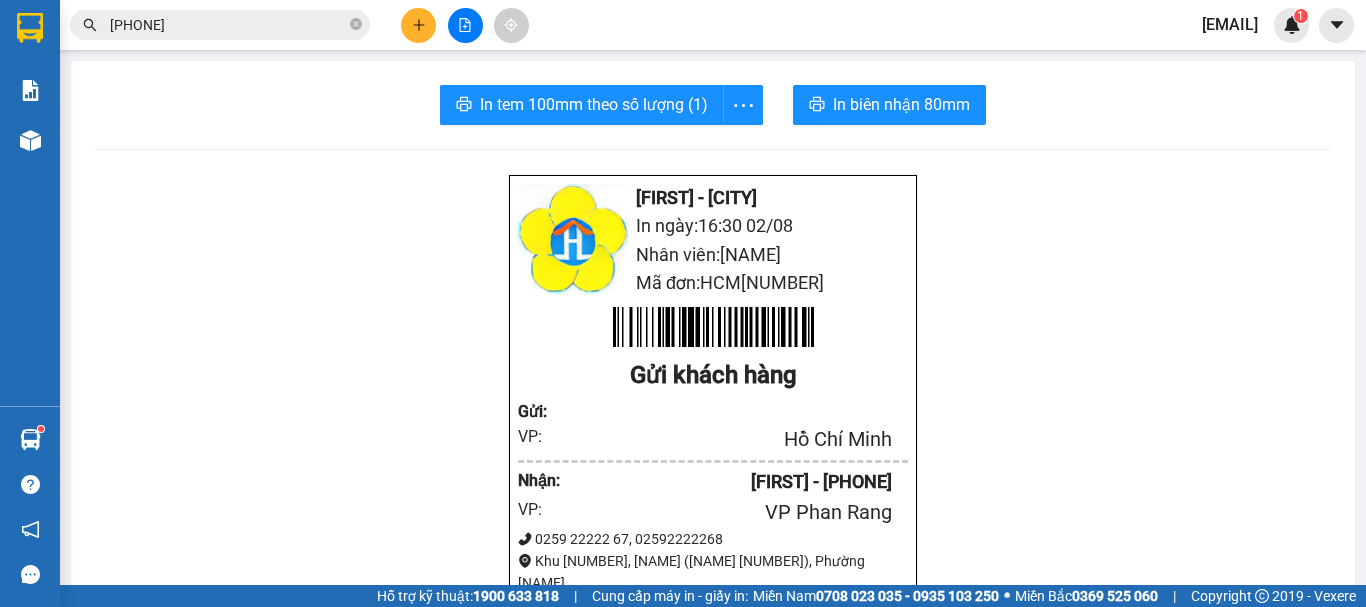 click 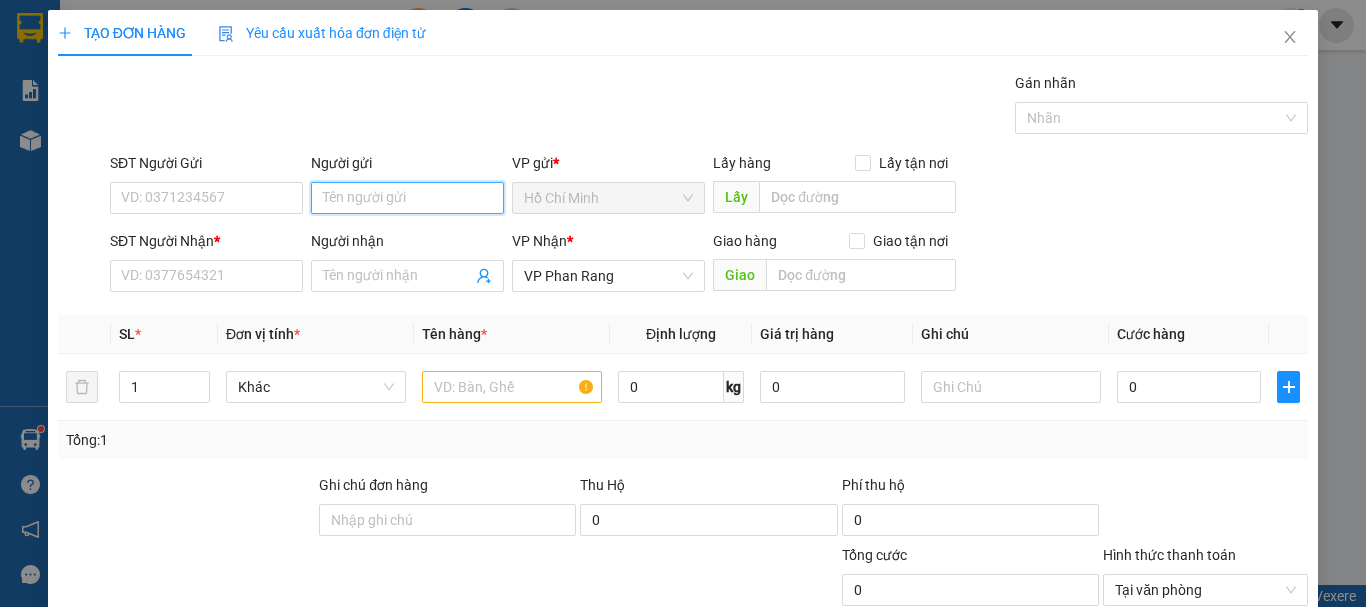 click on "Người gửi" at bounding box center (407, 198) 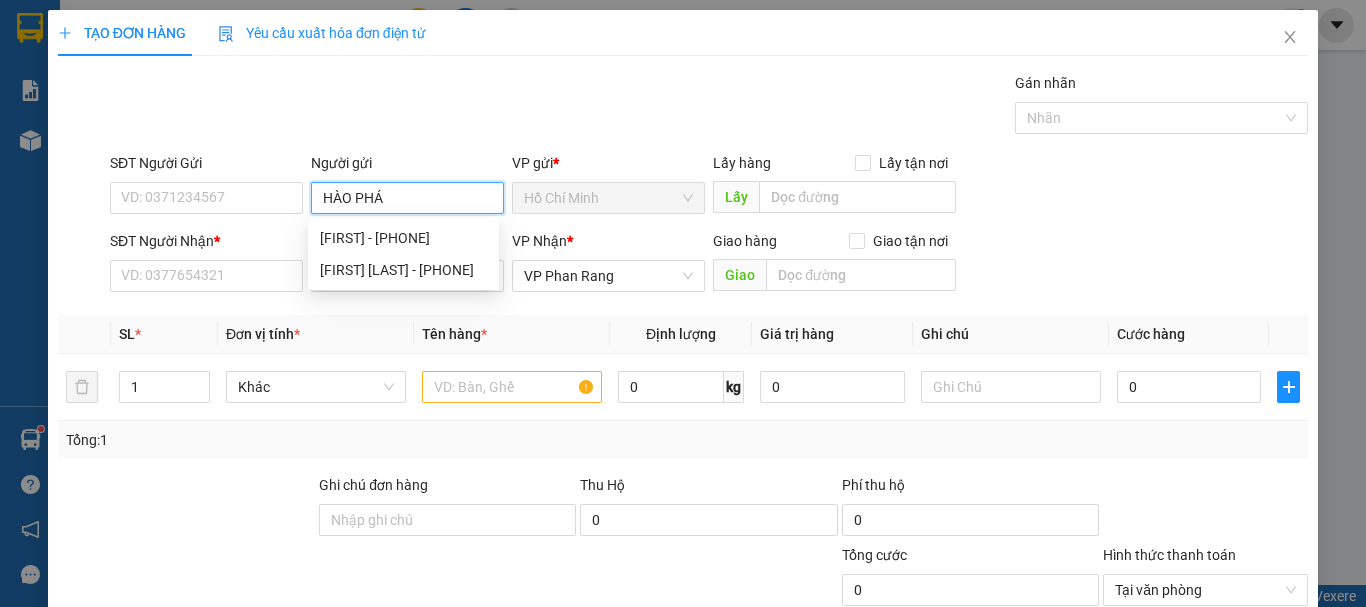 type on "HÀO PHÁT" 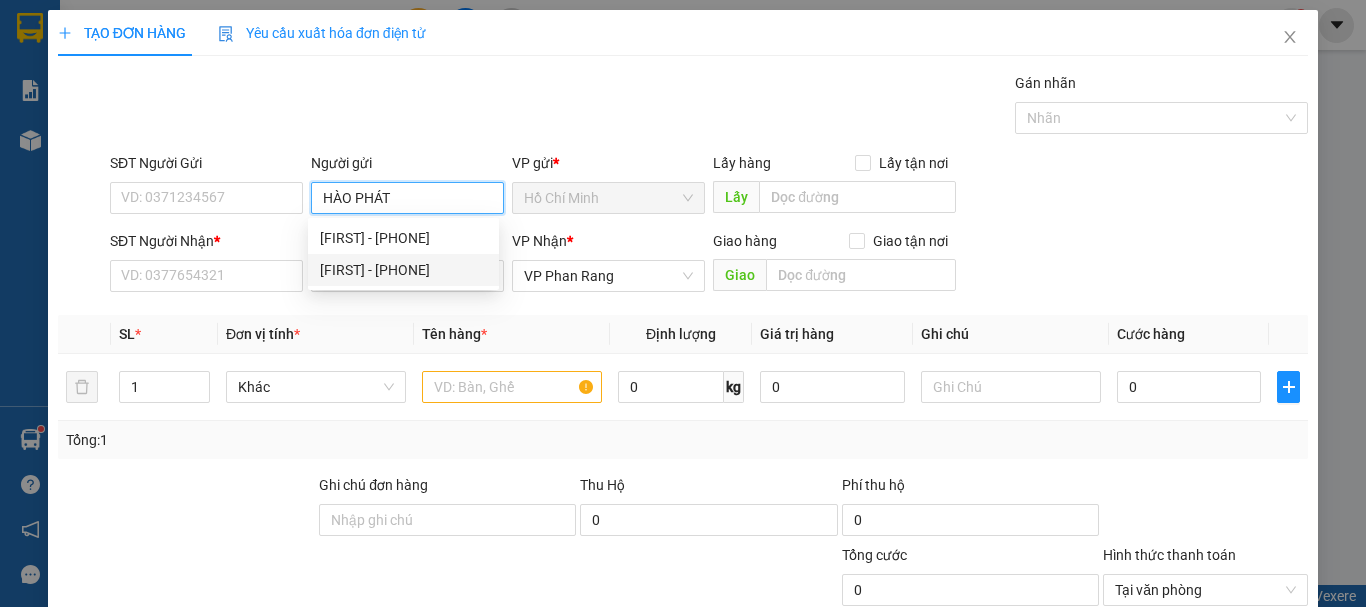 click on "[FIRST] - [PHONE]" at bounding box center (403, 270) 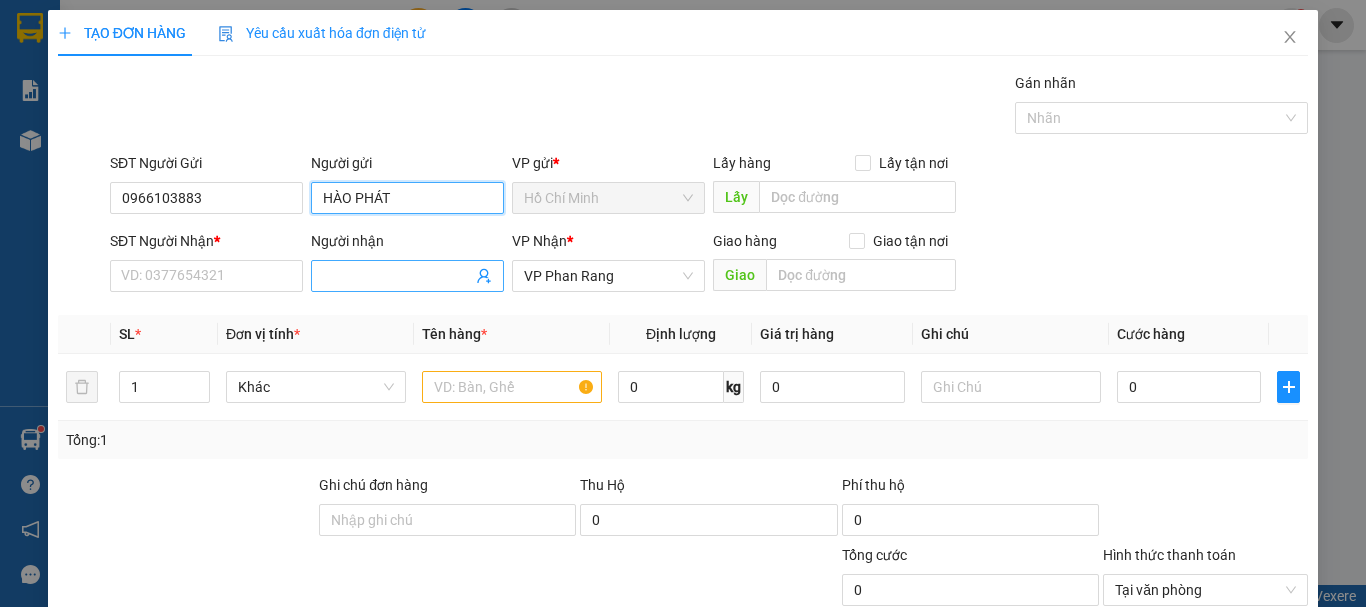 type on "HÀO PHÁT" 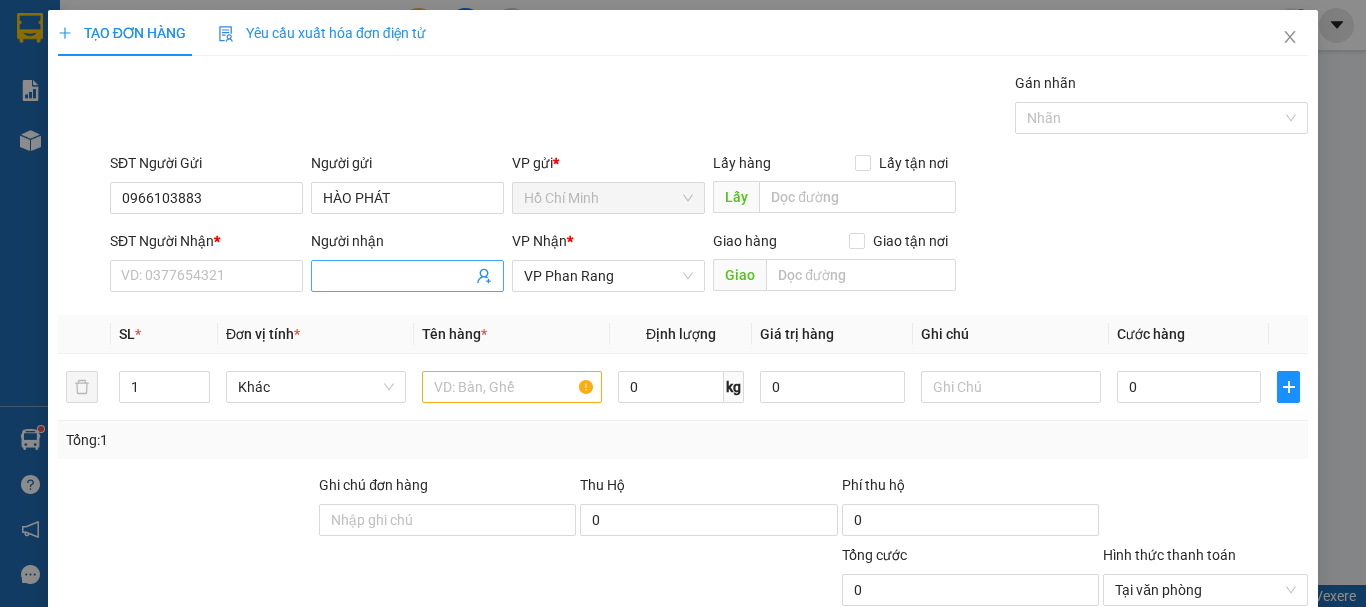 click on "Người nhận" at bounding box center [397, 276] 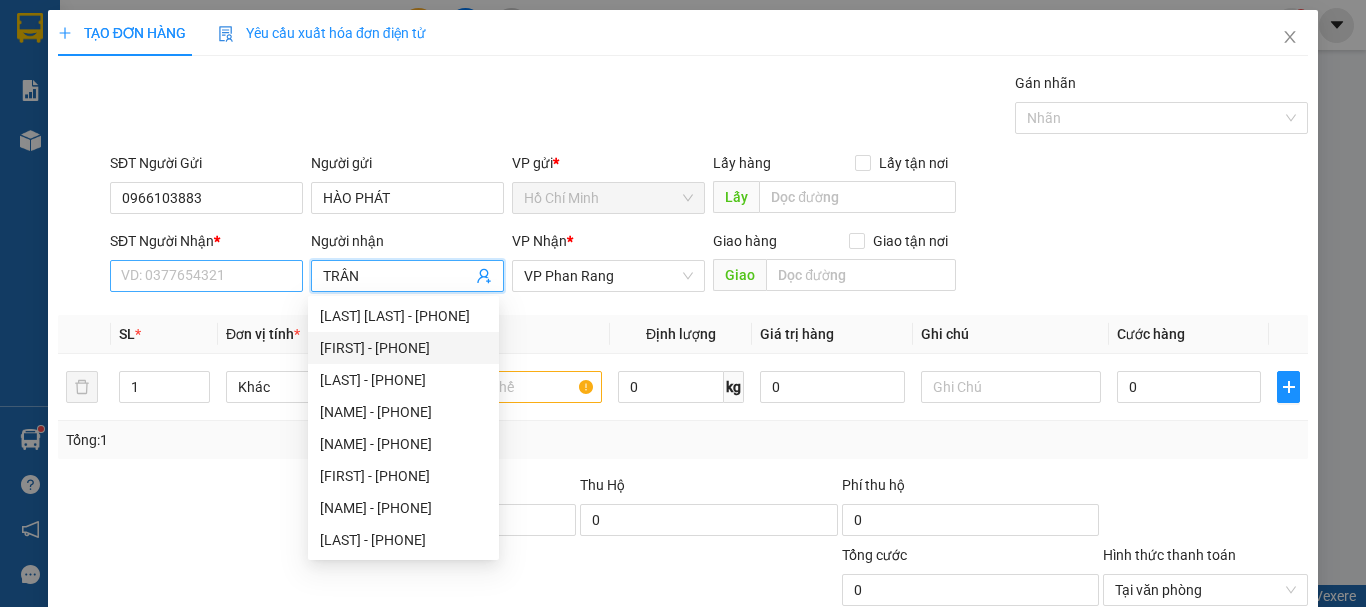 type on "TRÂN" 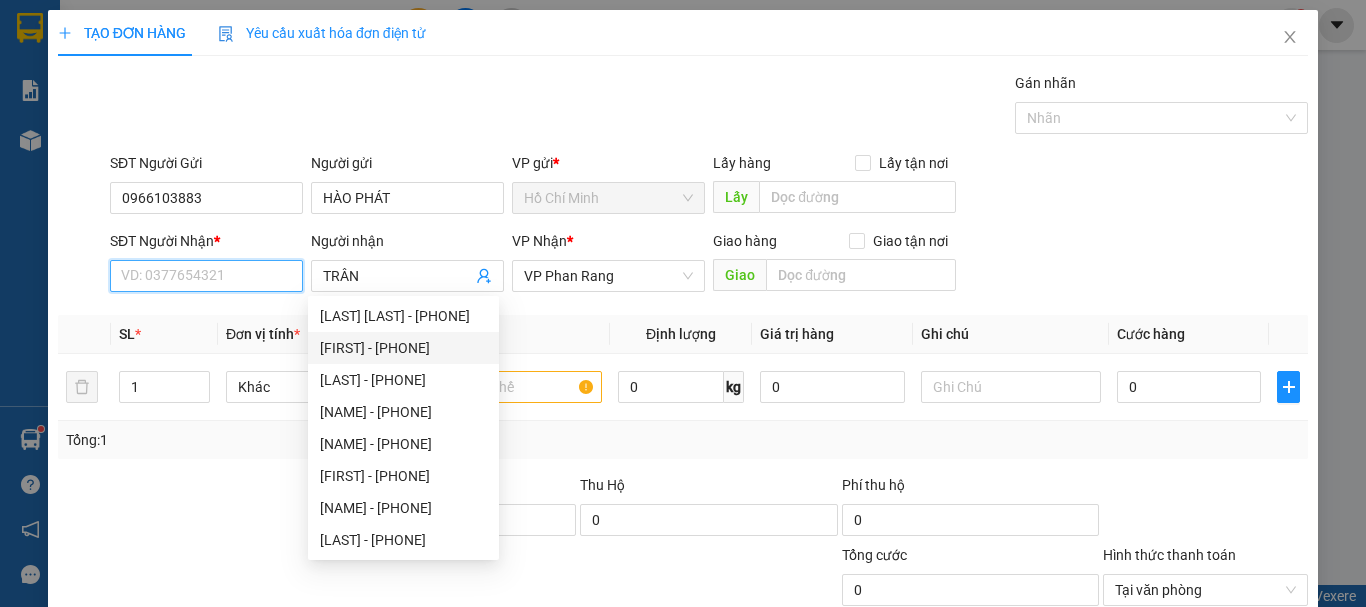 click on "SĐT Người Nhận  *" at bounding box center (206, 276) 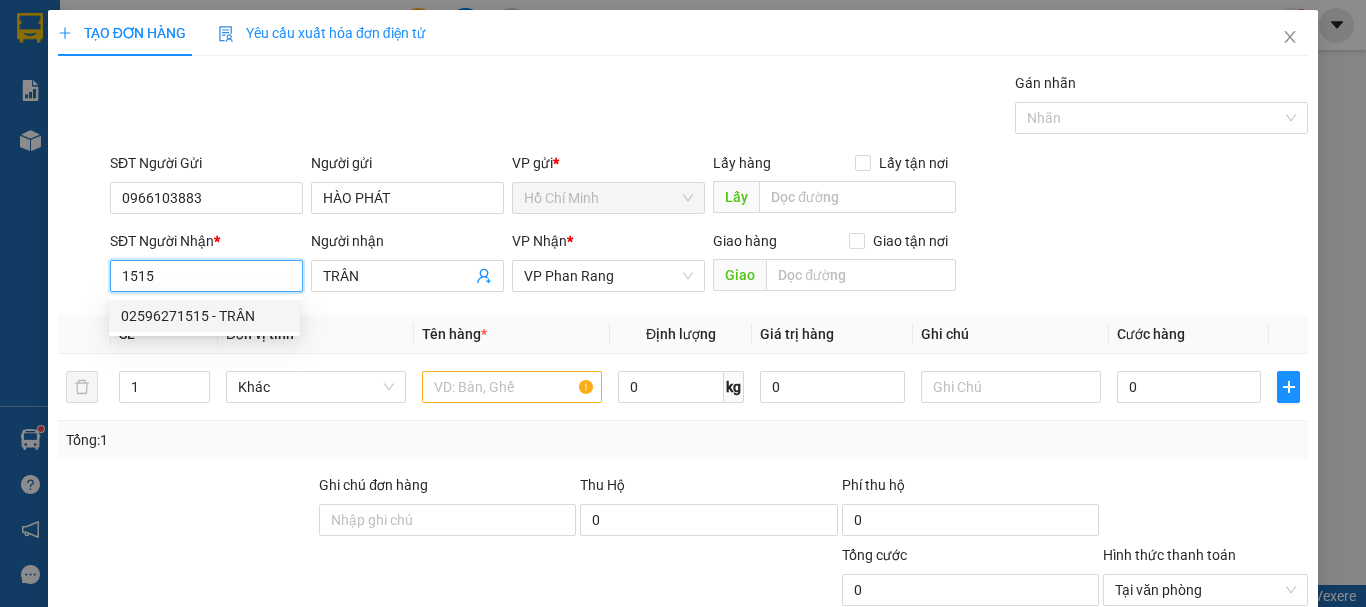 click on "02596271515 - TRÂN" at bounding box center [204, 316] 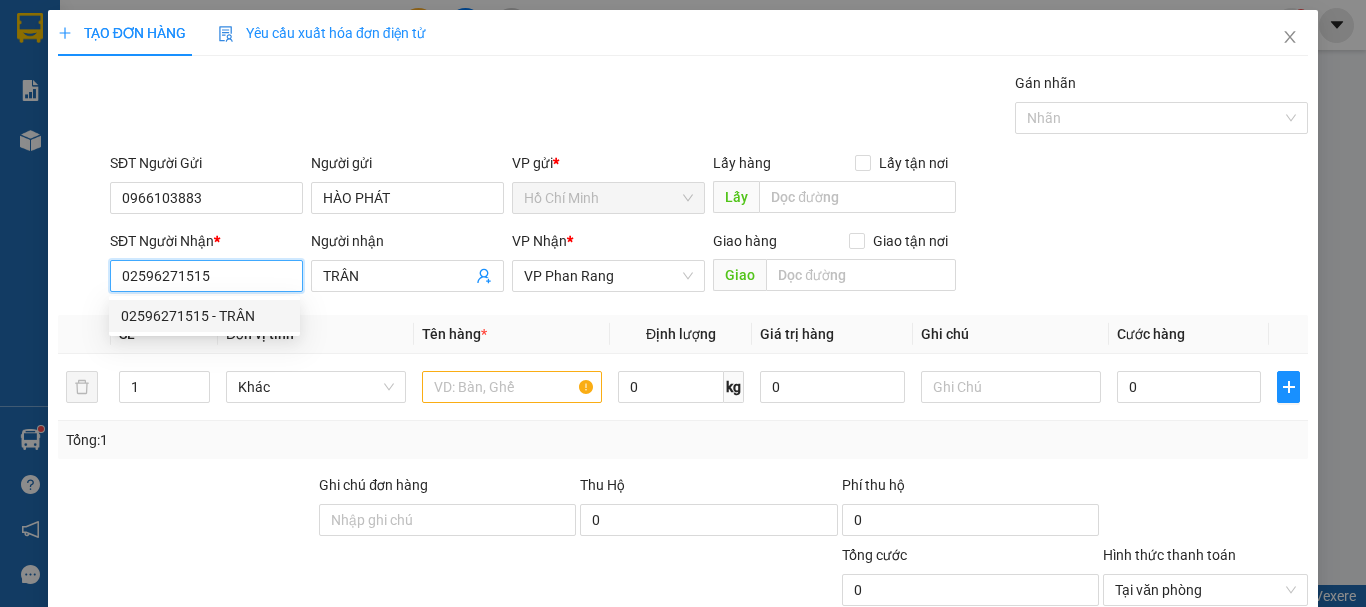 type on "30.000" 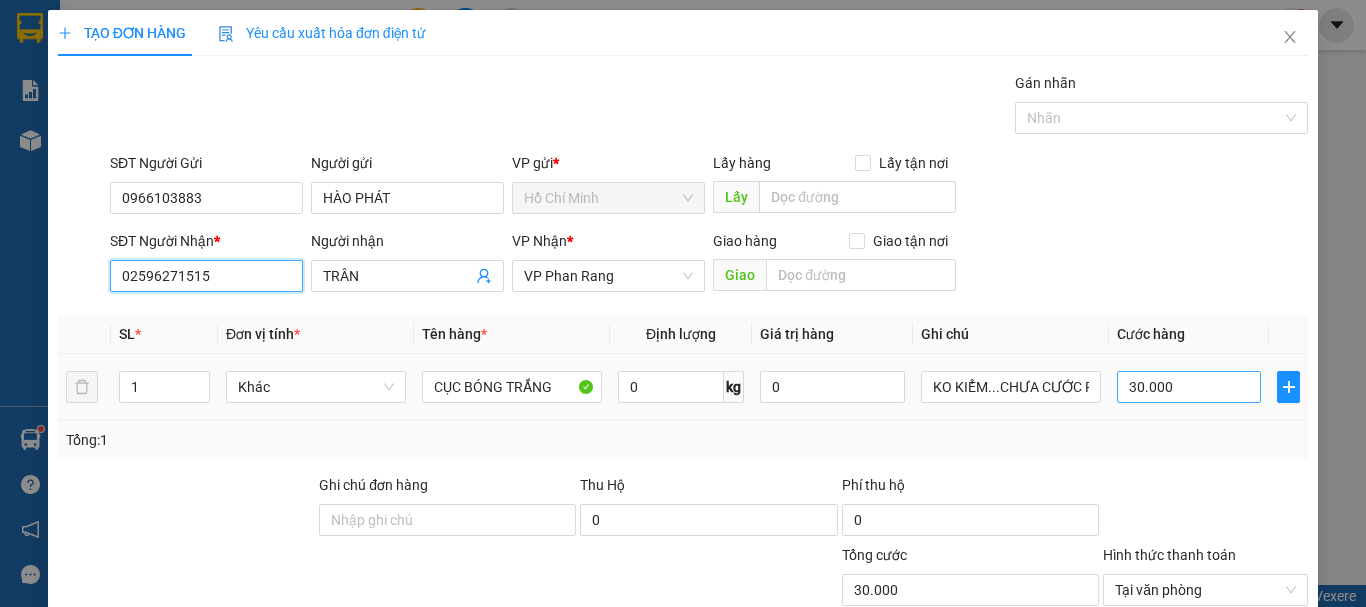 type on "02596271515" 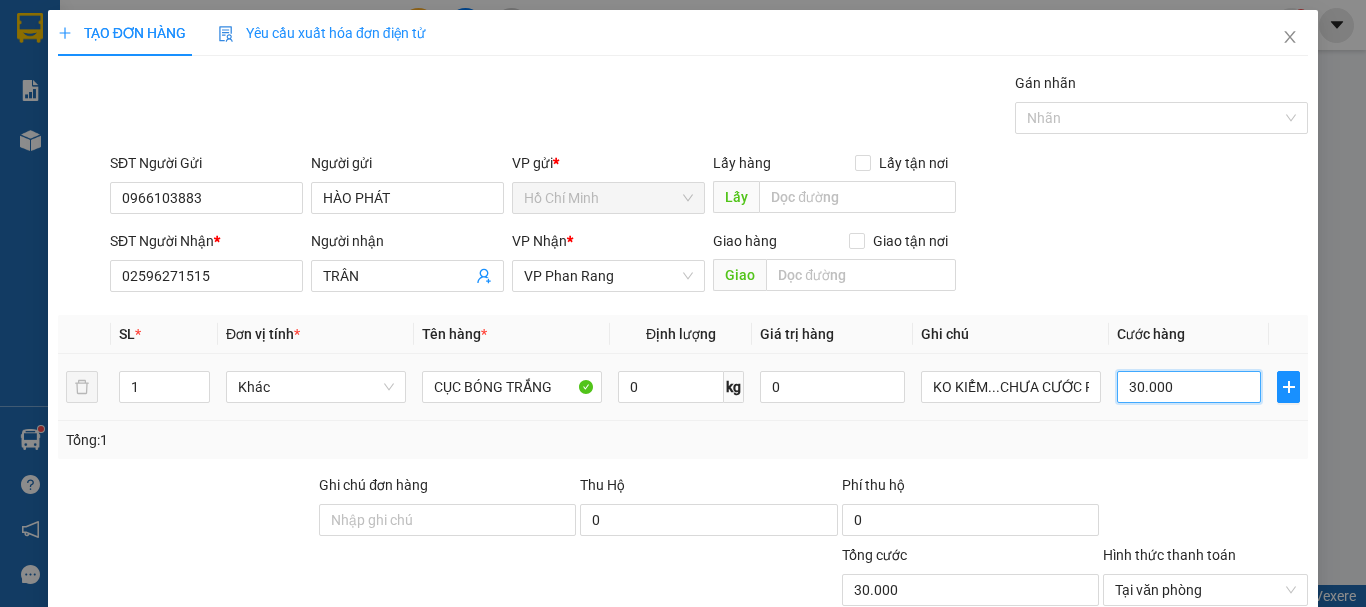 click on "30.000" at bounding box center (1189, 387) 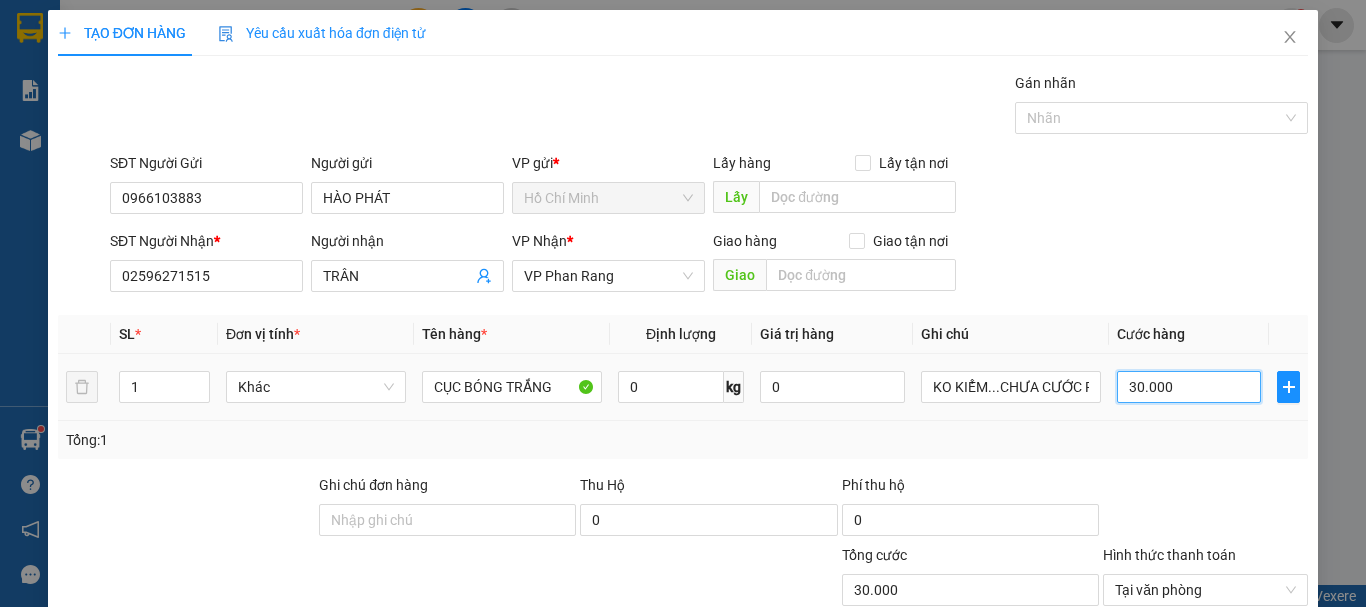 type on "0" 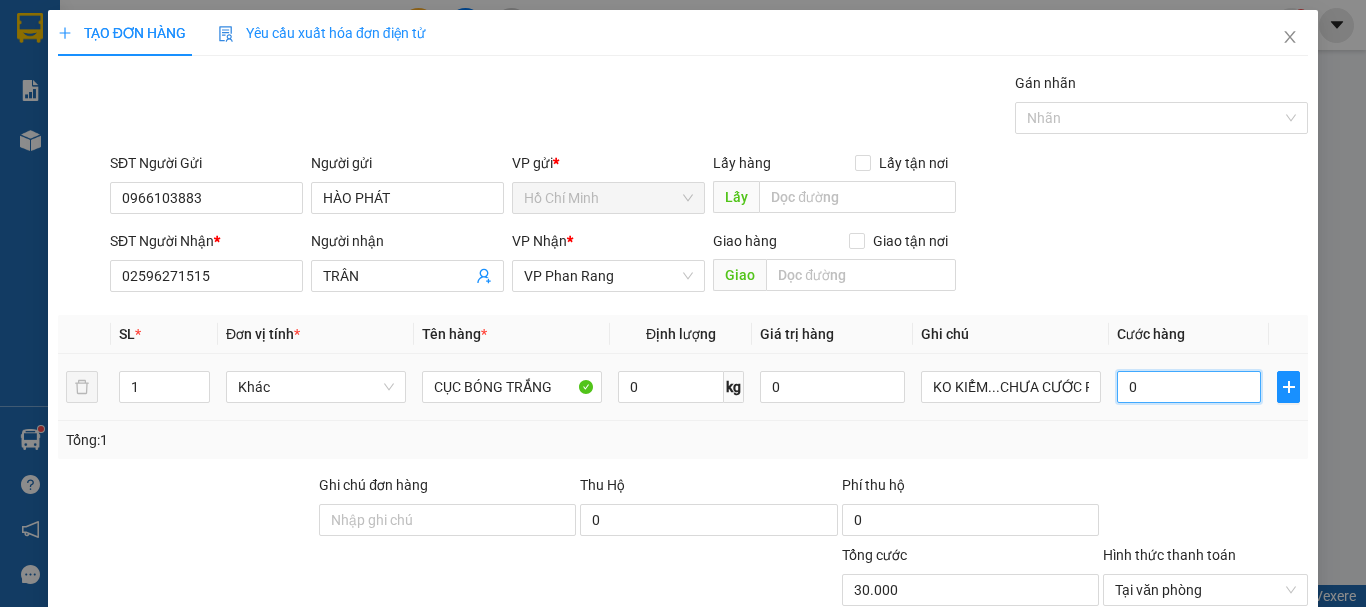 type on "0" 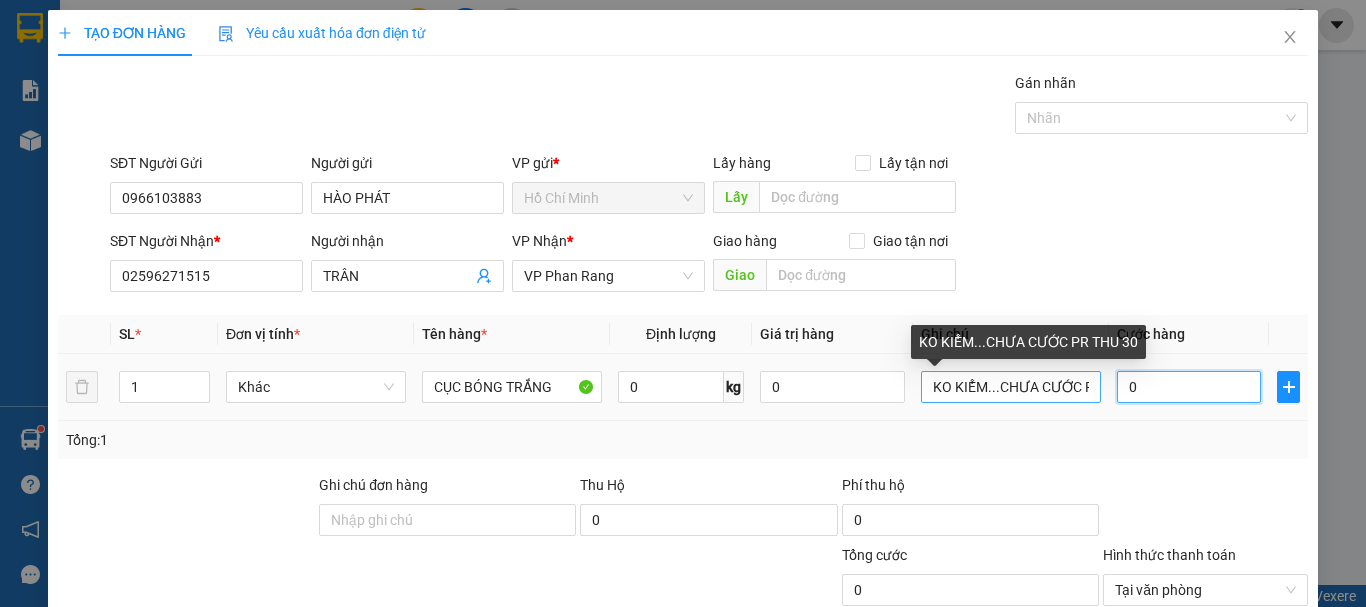 type on "0" 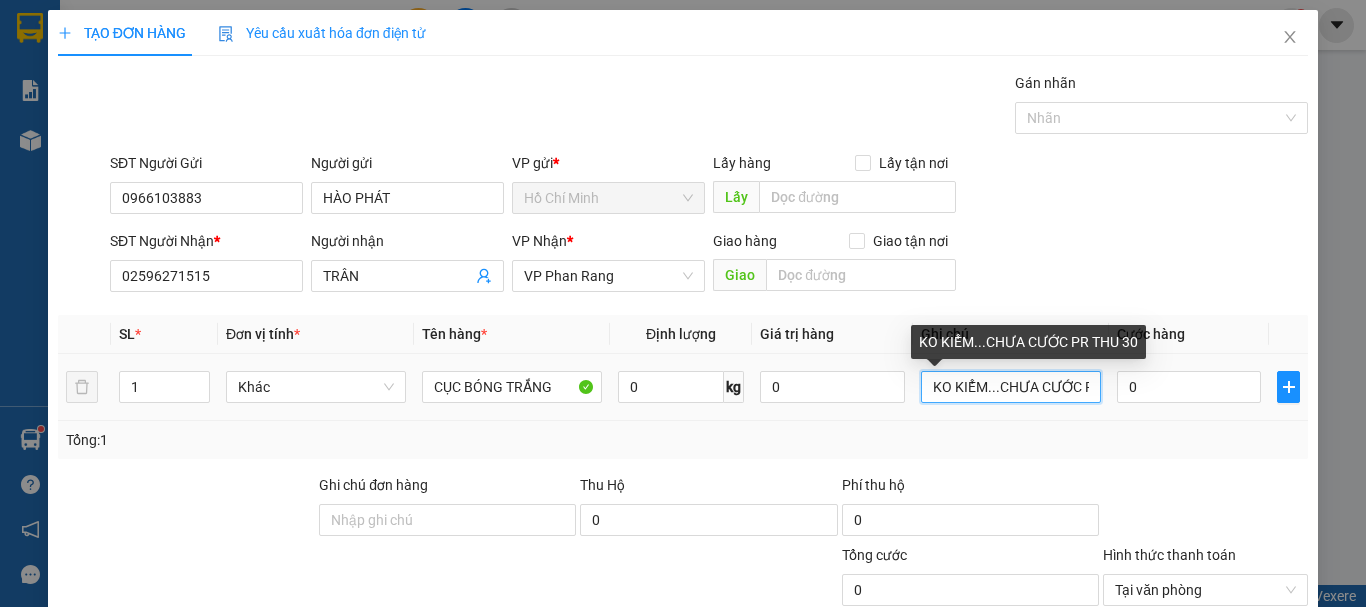 click on "KO KIỂM...CHƯA CƯỚC PR THU 30" at bounding box center (1011, 387) 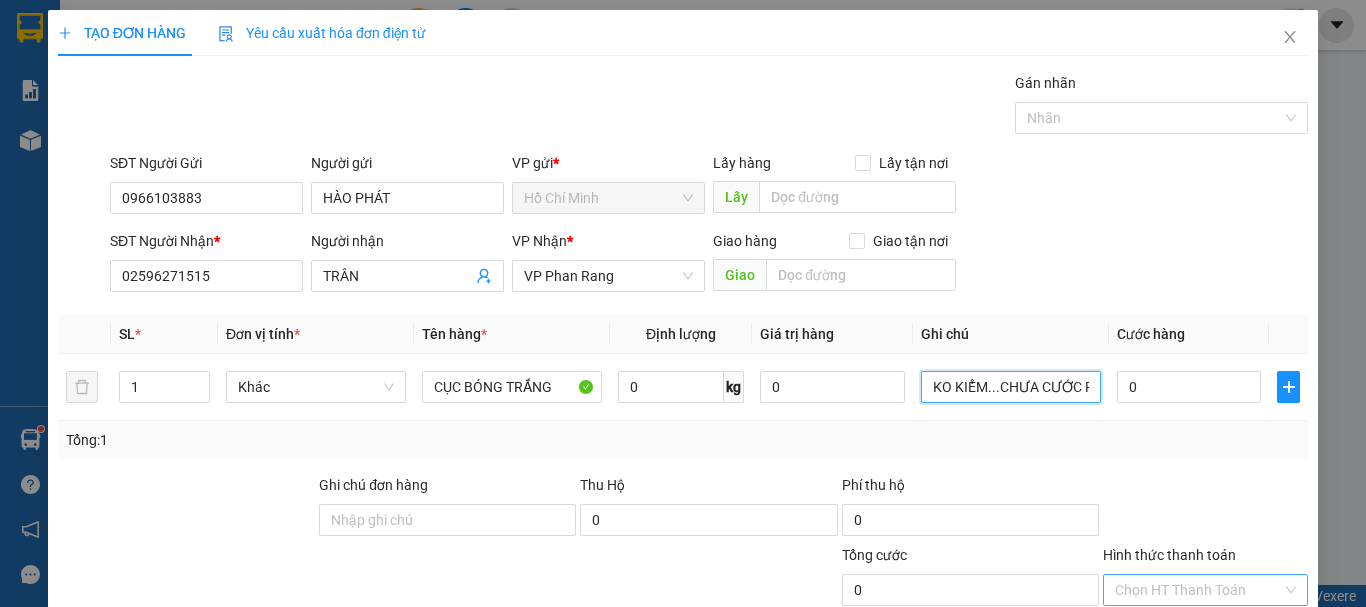 type on "KO KIỂM...CHƯA CƯỚC PR THU [NUMBER]" 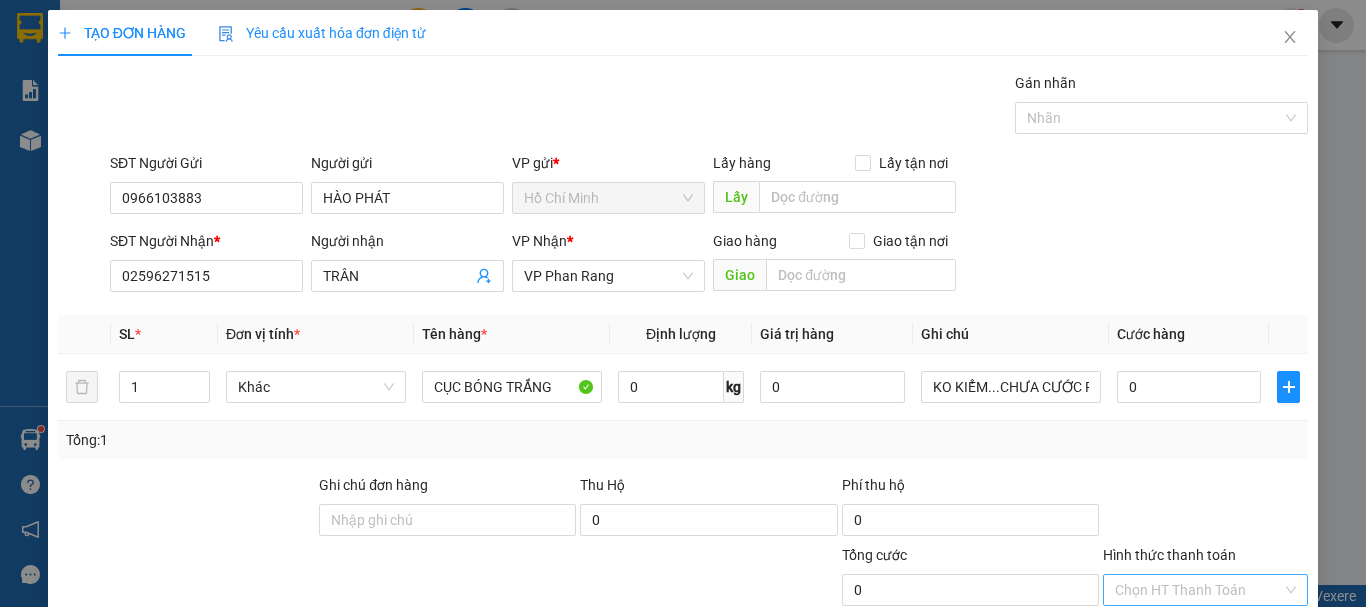 click on "Lưu và In" at bounding box center (1243, 747) 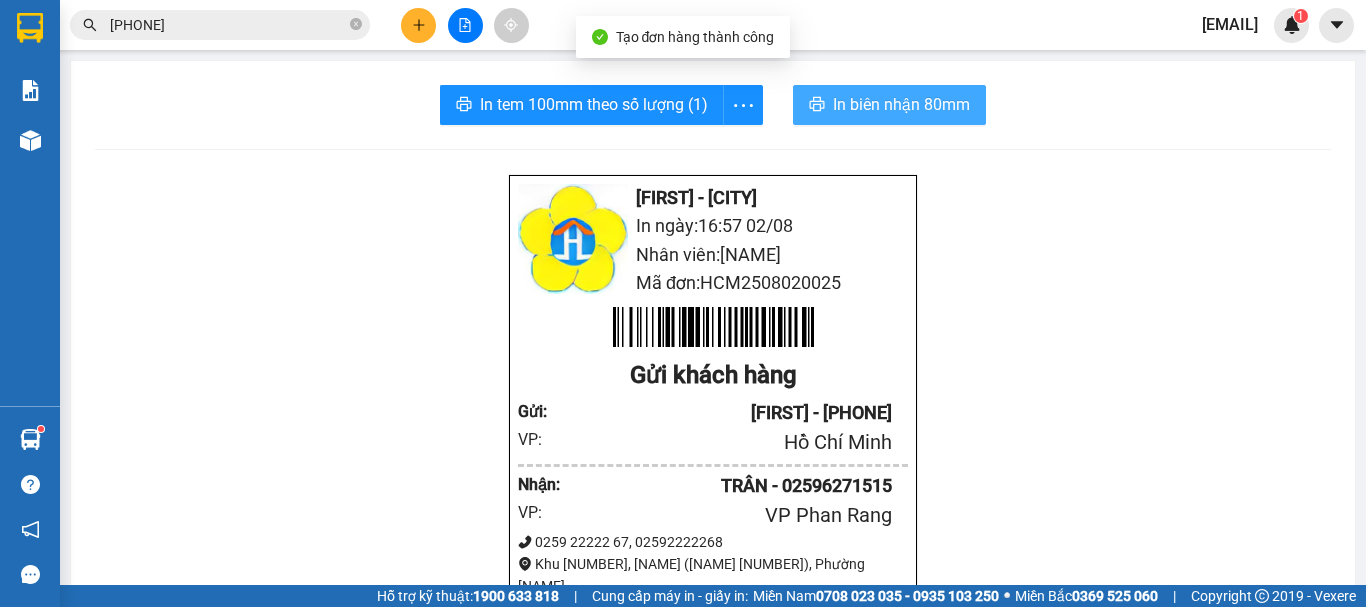 click on "In biên nhận 80mm" at bounding box center [901, 104] 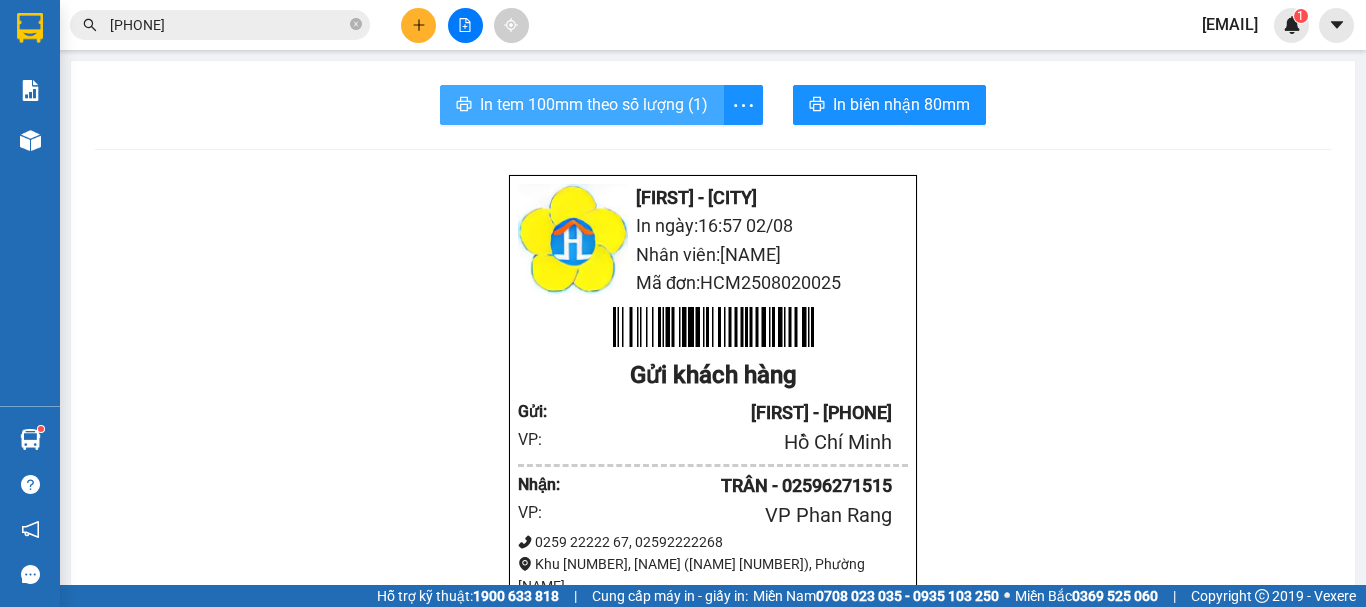 click on "In tem 100mm theo số lượng
(1)" at bounding box center (594, 104) 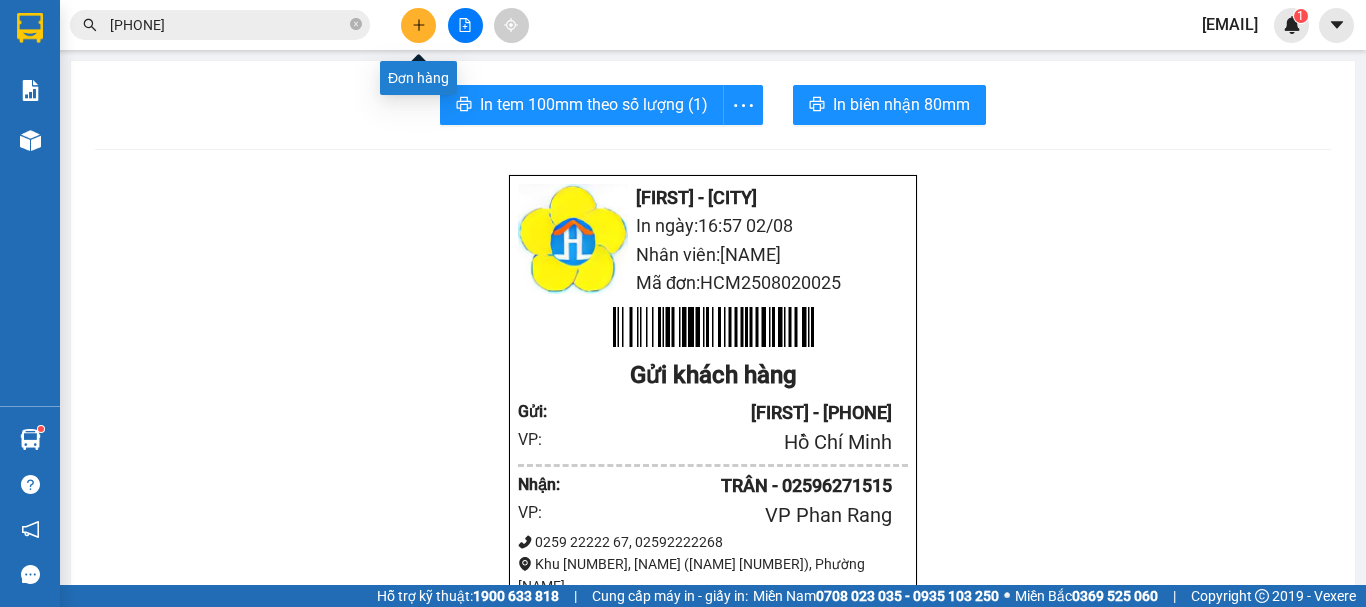 click 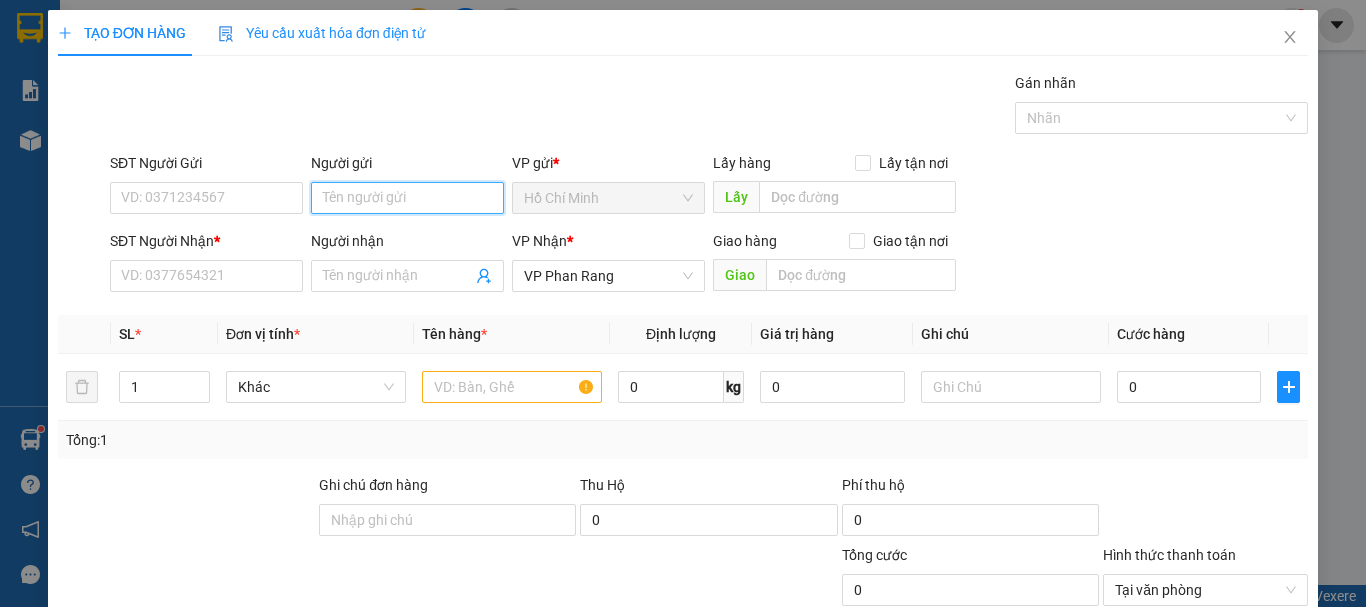 click on "Người gửi" at bounding box center [407, 198] 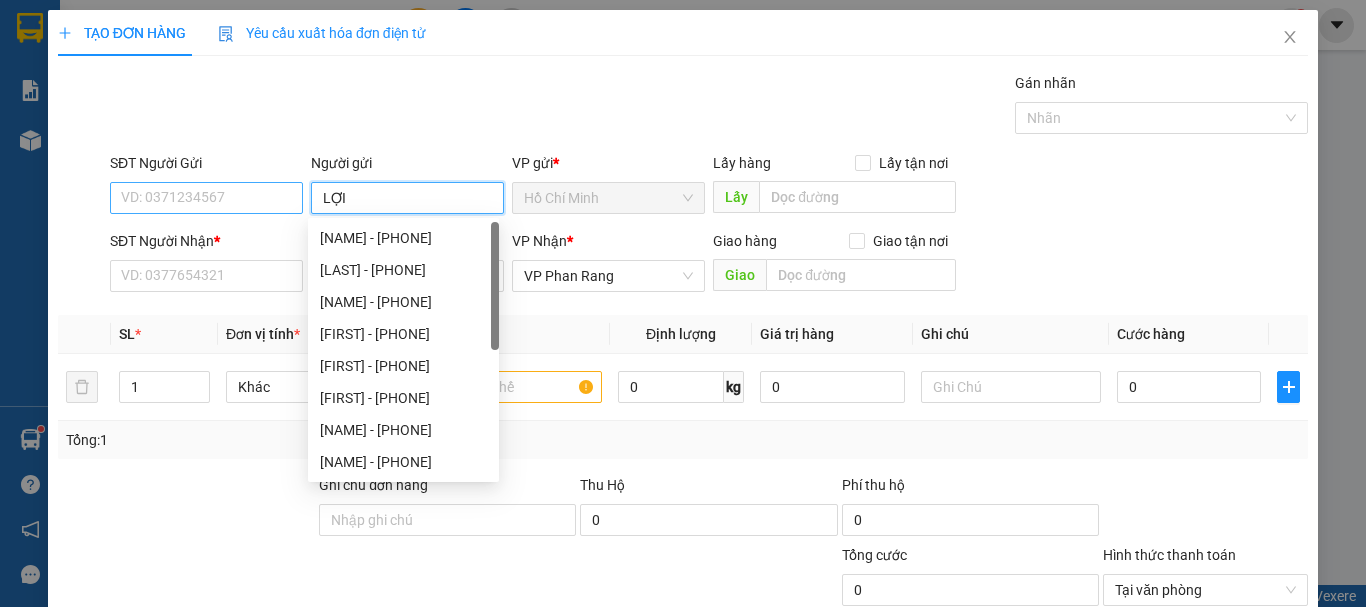 type on "LỢI" 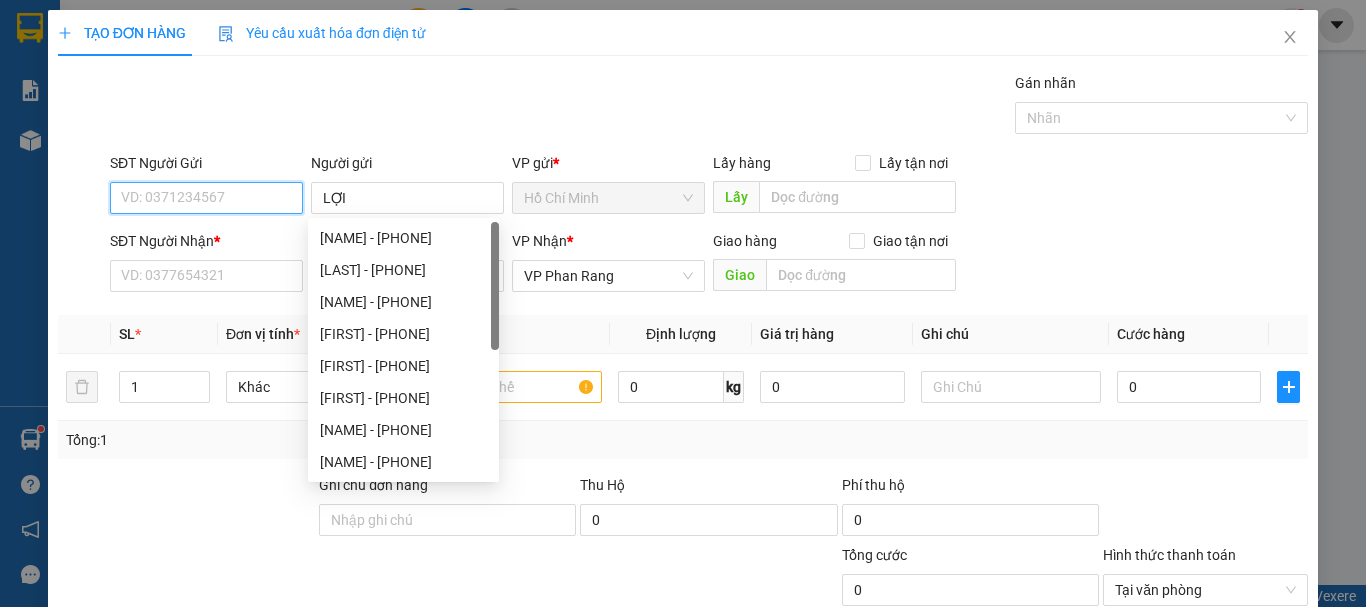 click on "SĐT Người Gửi" at bounding box center [206, 198] 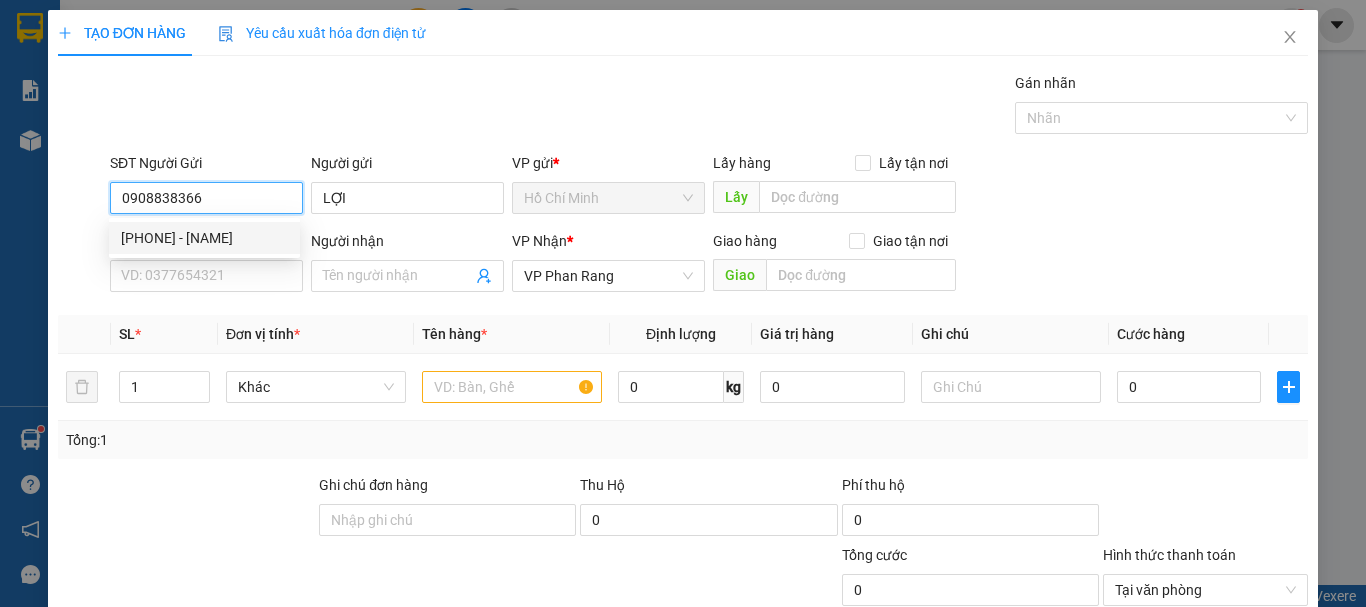 type on "0908838366" 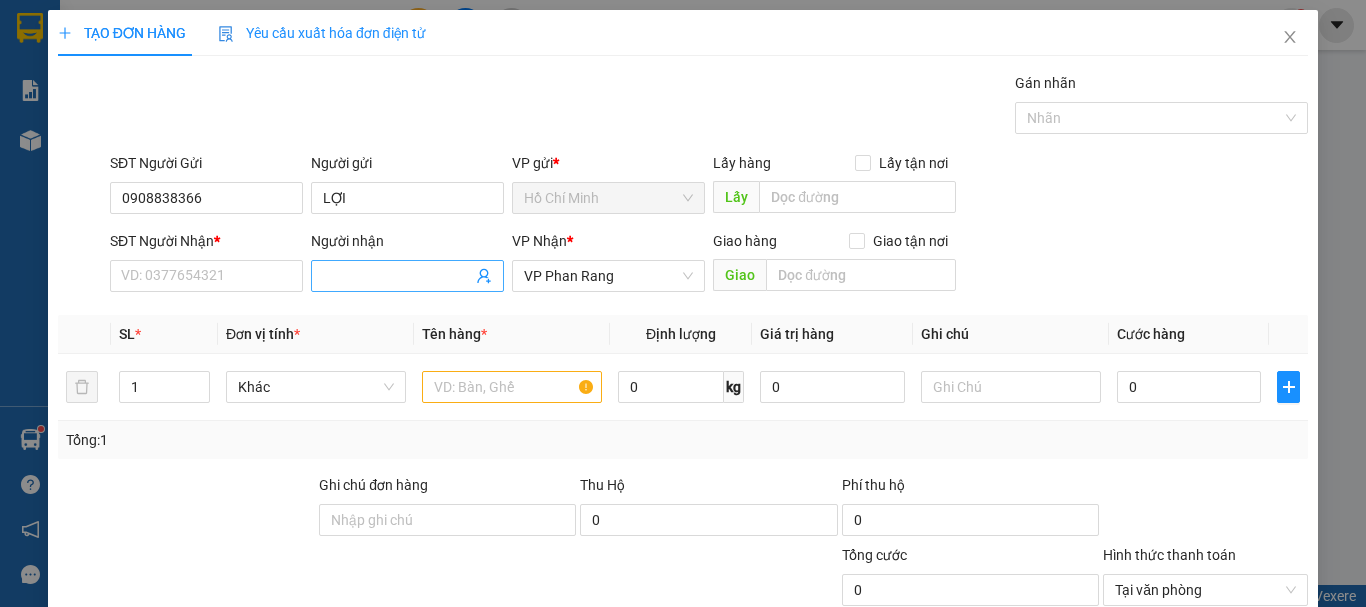click on "Người nhận" at bounding box center (397, 276) 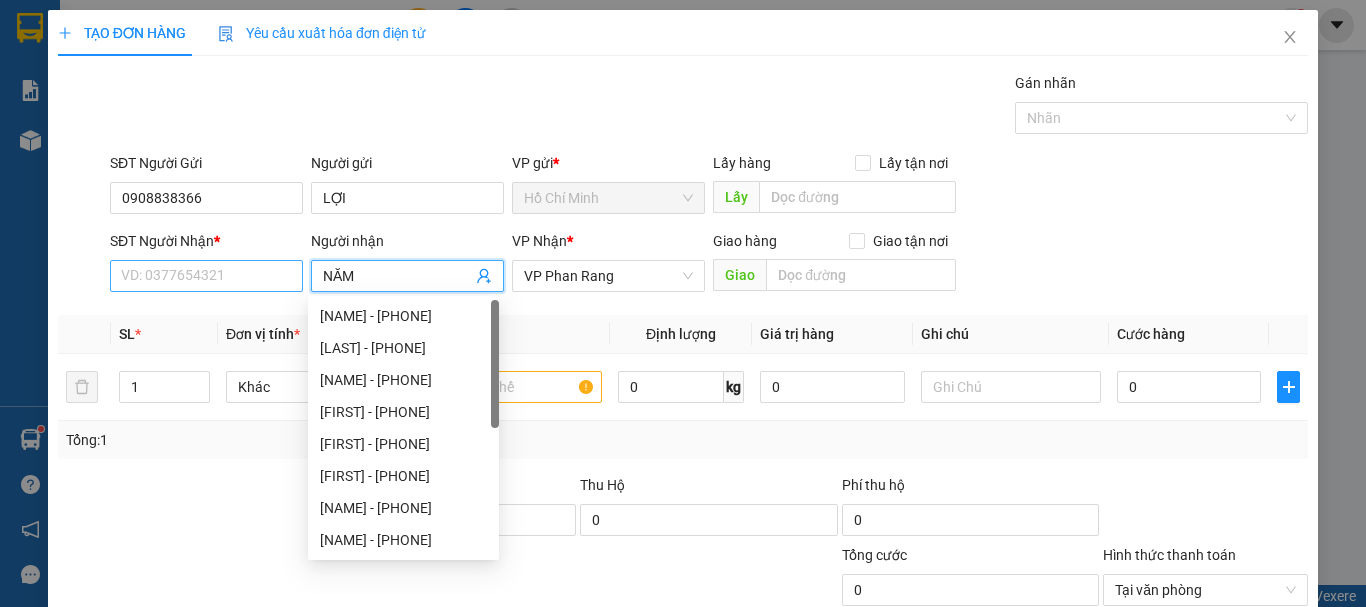 type on "NĂM" 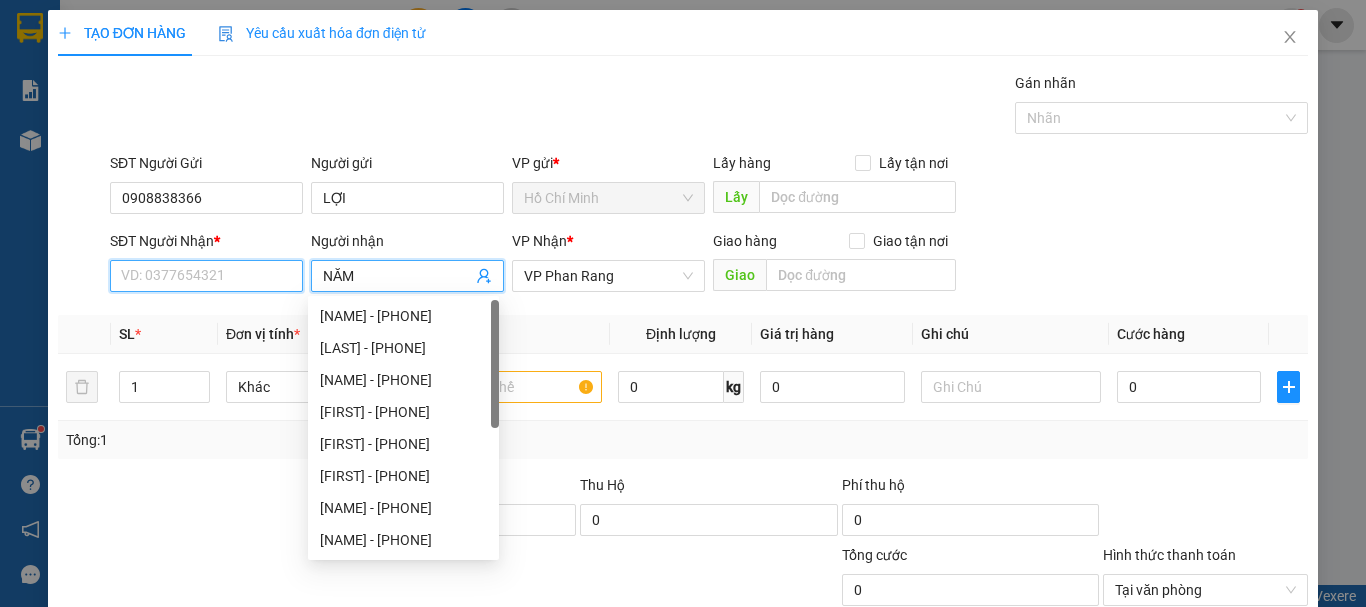 click on "SĐT Người Nhận  *" at bounding box center [206, 276] 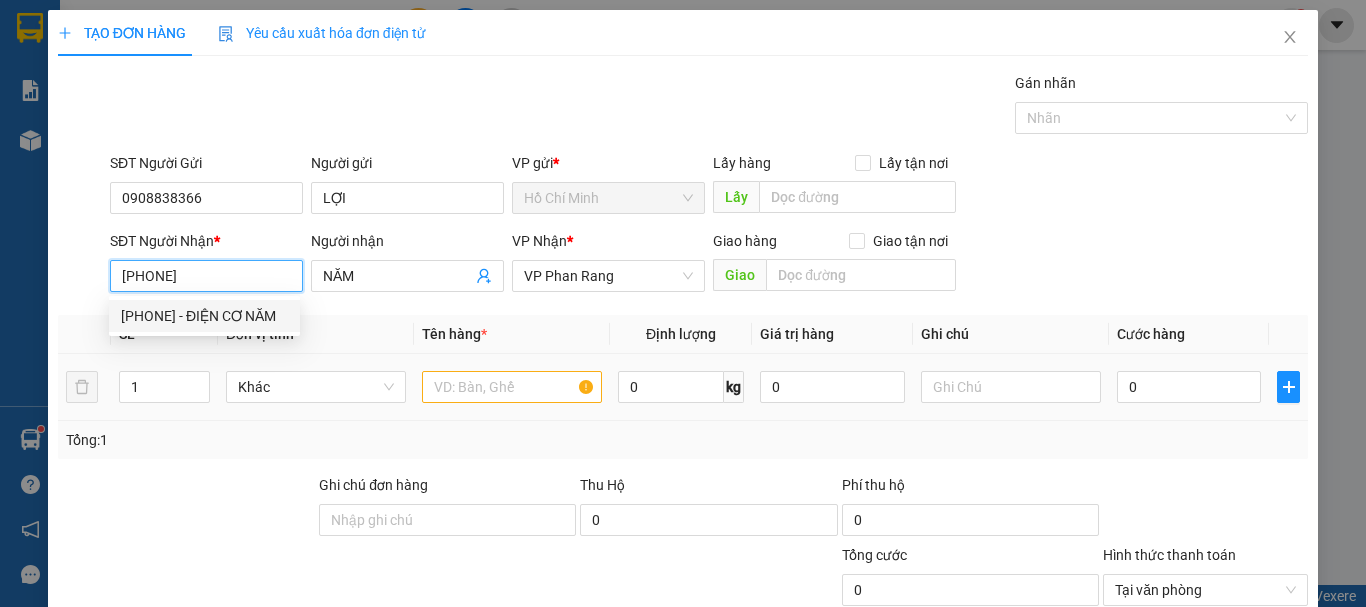 type on "[PHONE]" 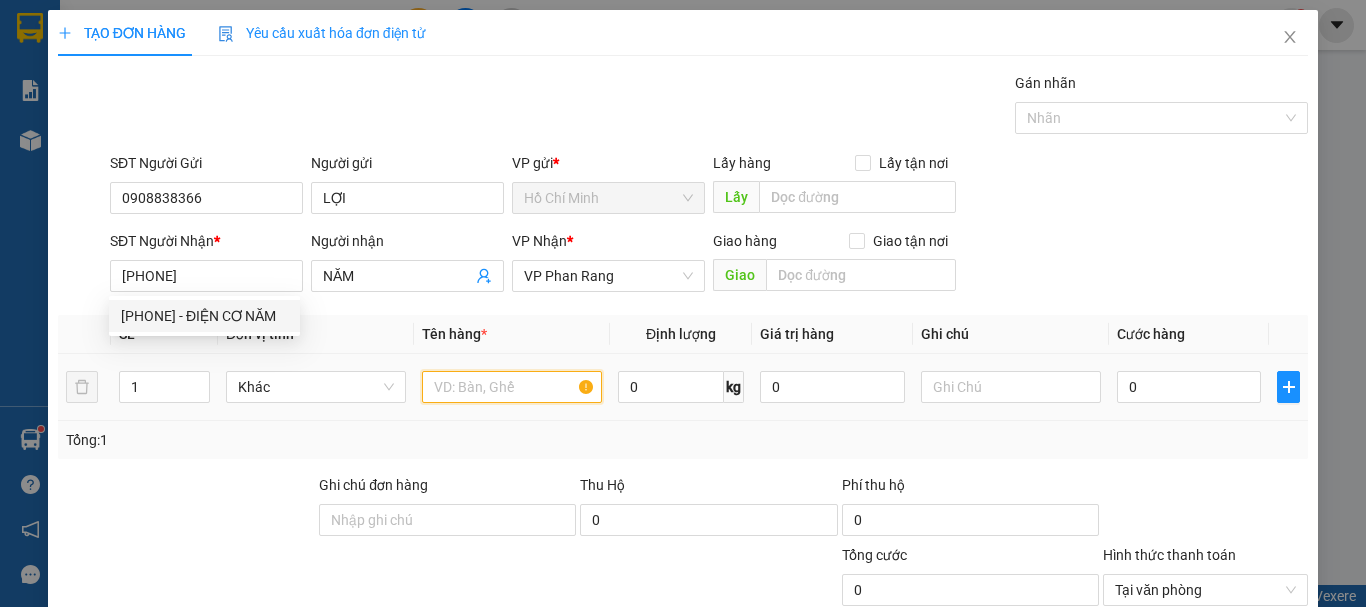 click at bounding box center (512, 387) 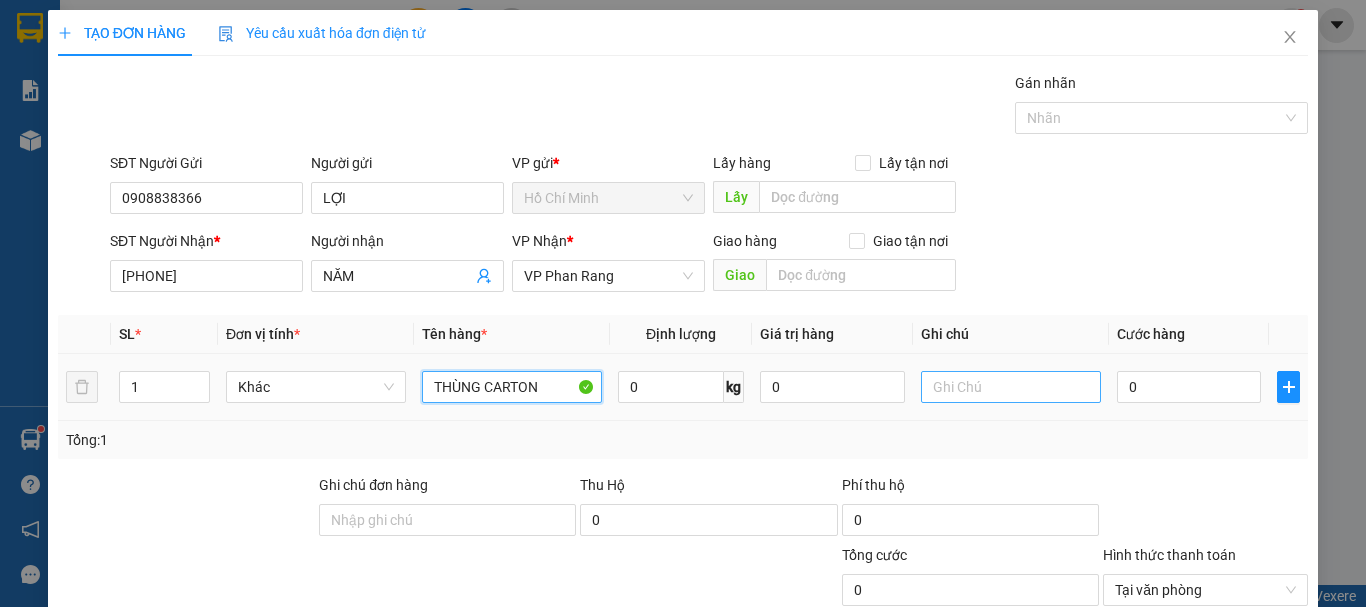 type on "THÙNG CARTON" 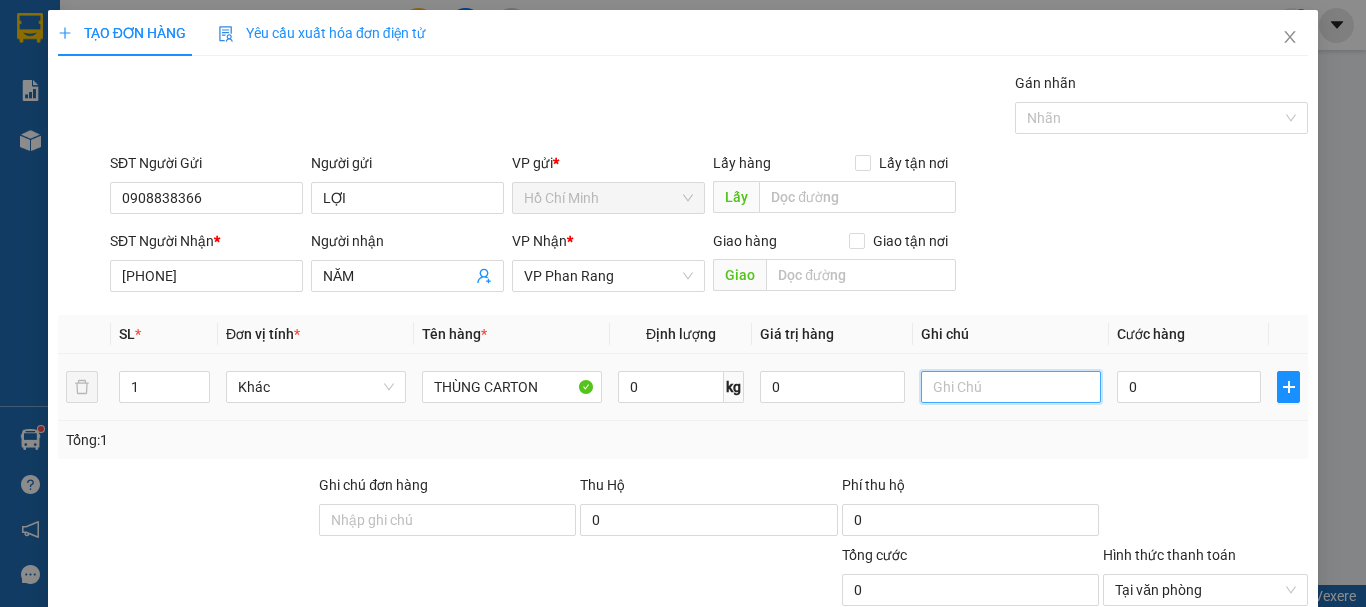 click at bounding box center [1011, 387] 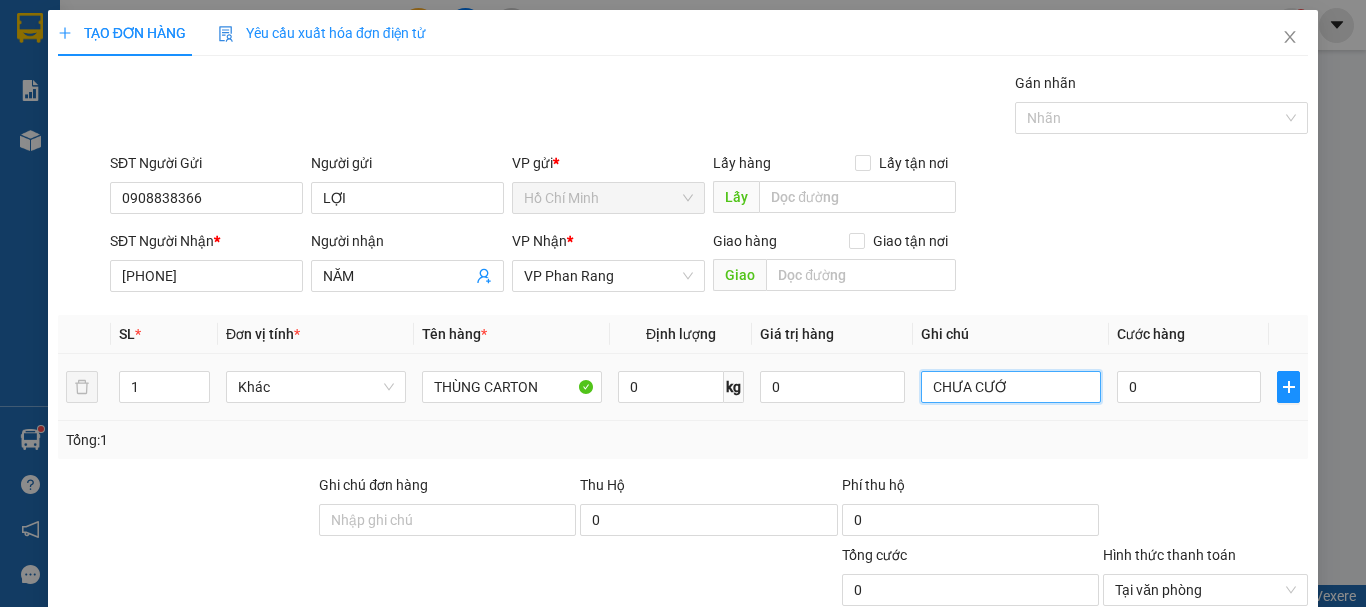 type on "CHƯA CƯỚC" 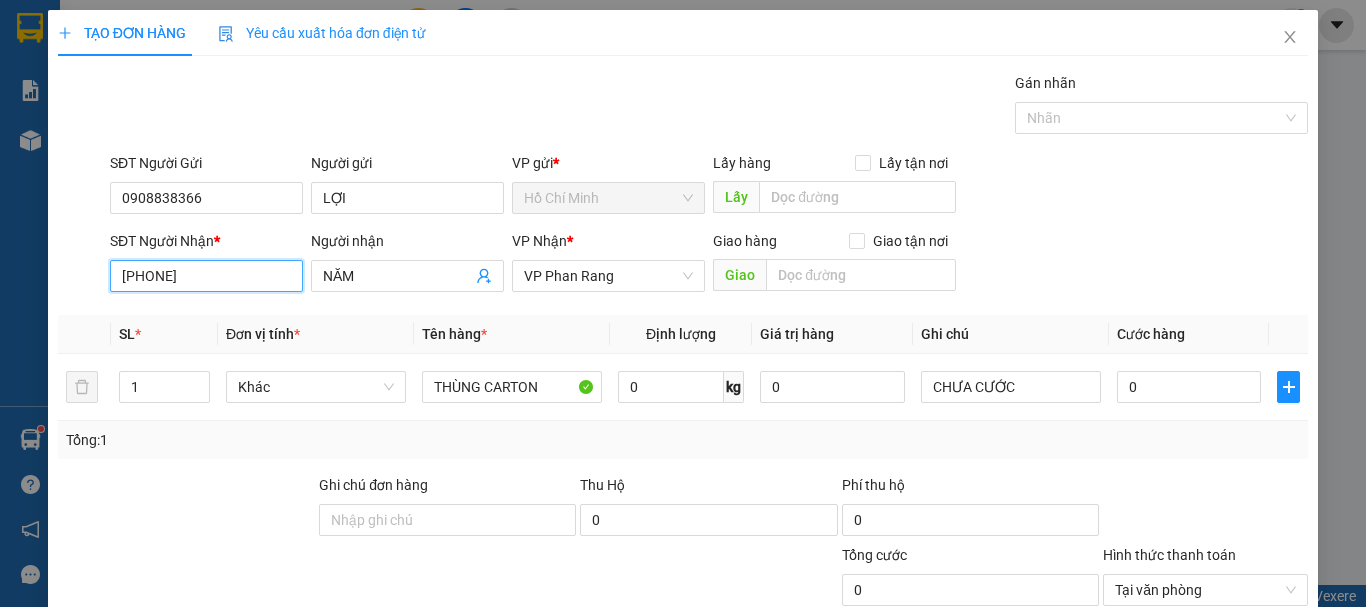 click on "[PHONE]" at bounding box center (206, 276) 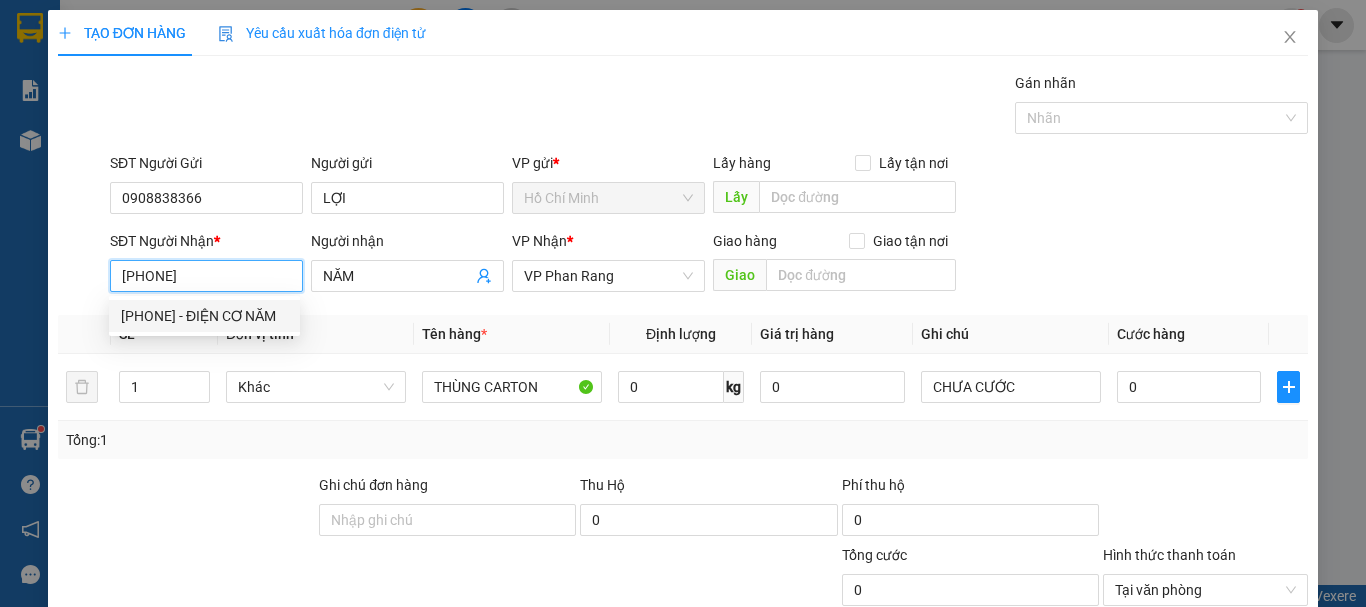 click on "[PHONE] - ĐIỆN CƠ NĂM" at bounding box center (204, 316) 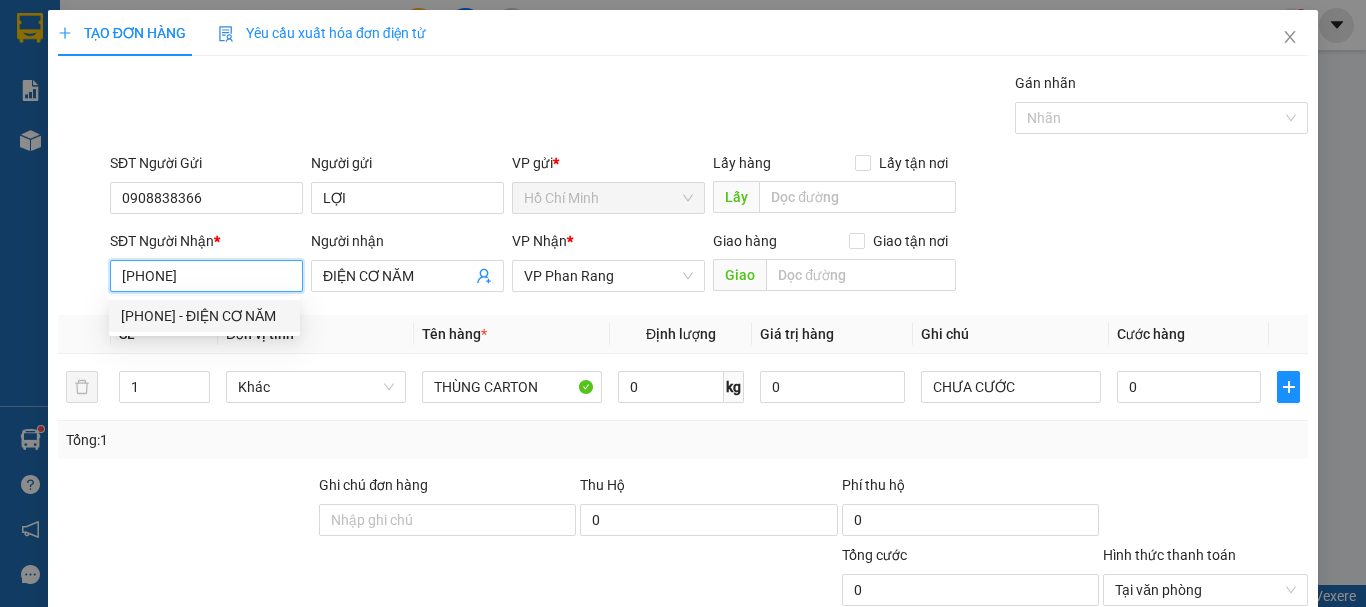 type on "100.000" 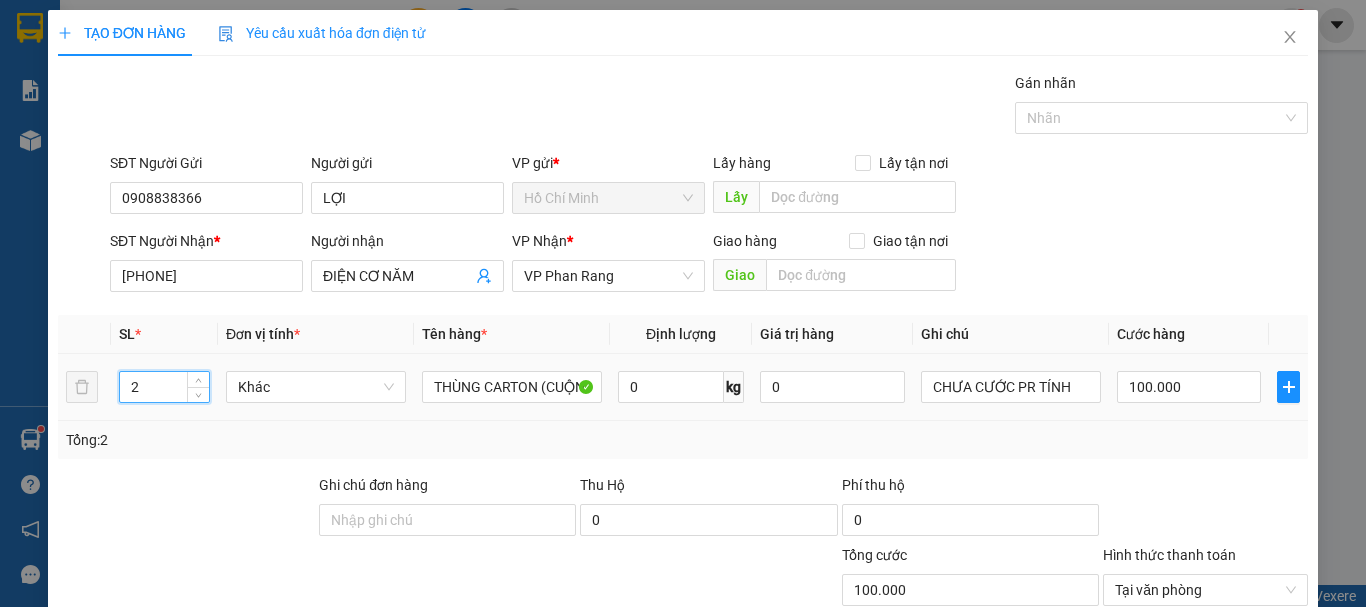 drag, startPoint x: 164, startPoint y: 384, endPoint x: 102, endPoint y: 403, distance: 64.84597 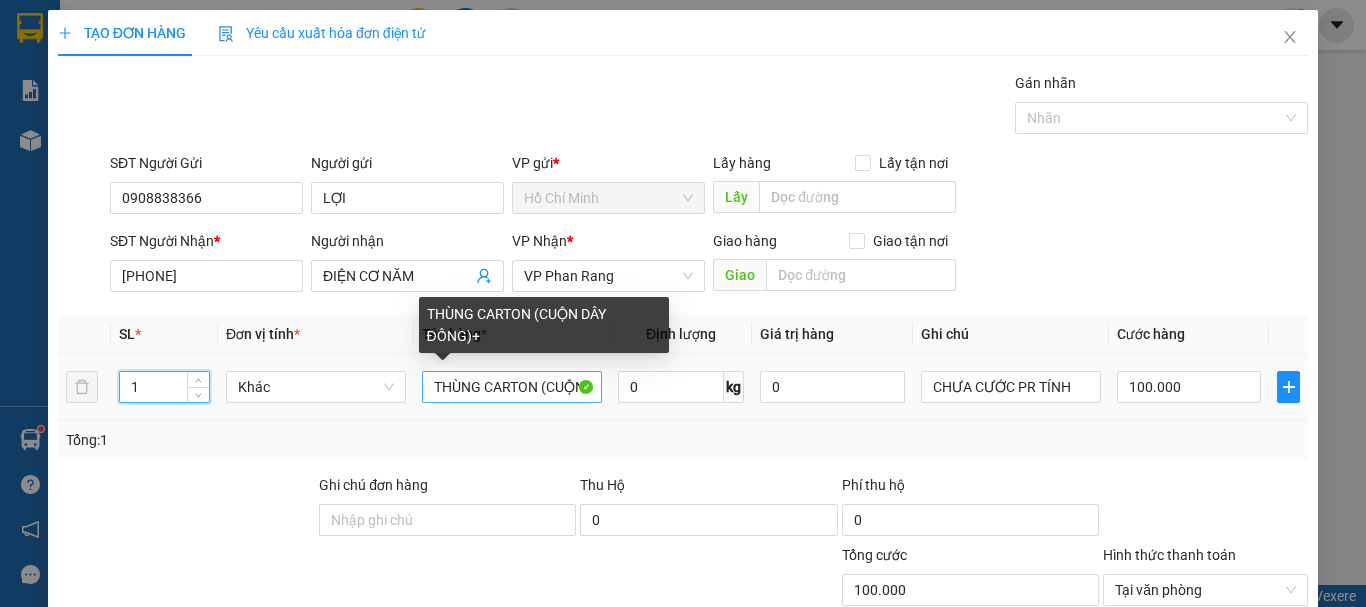 type on "1" 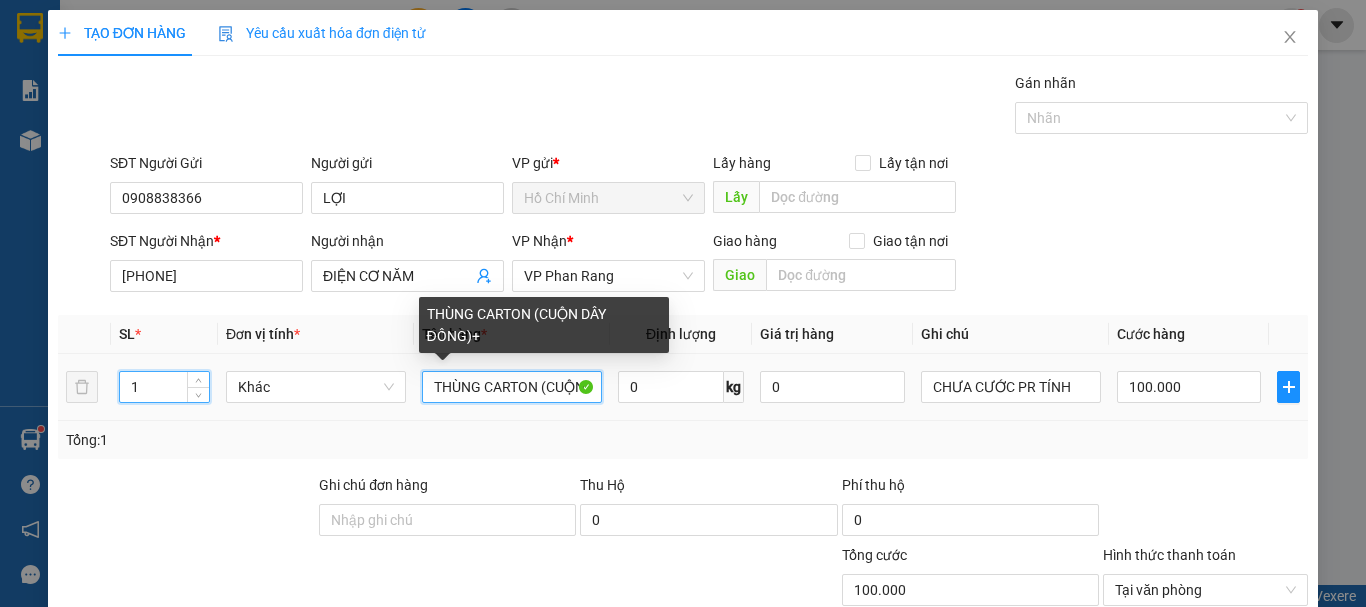 type on "0" 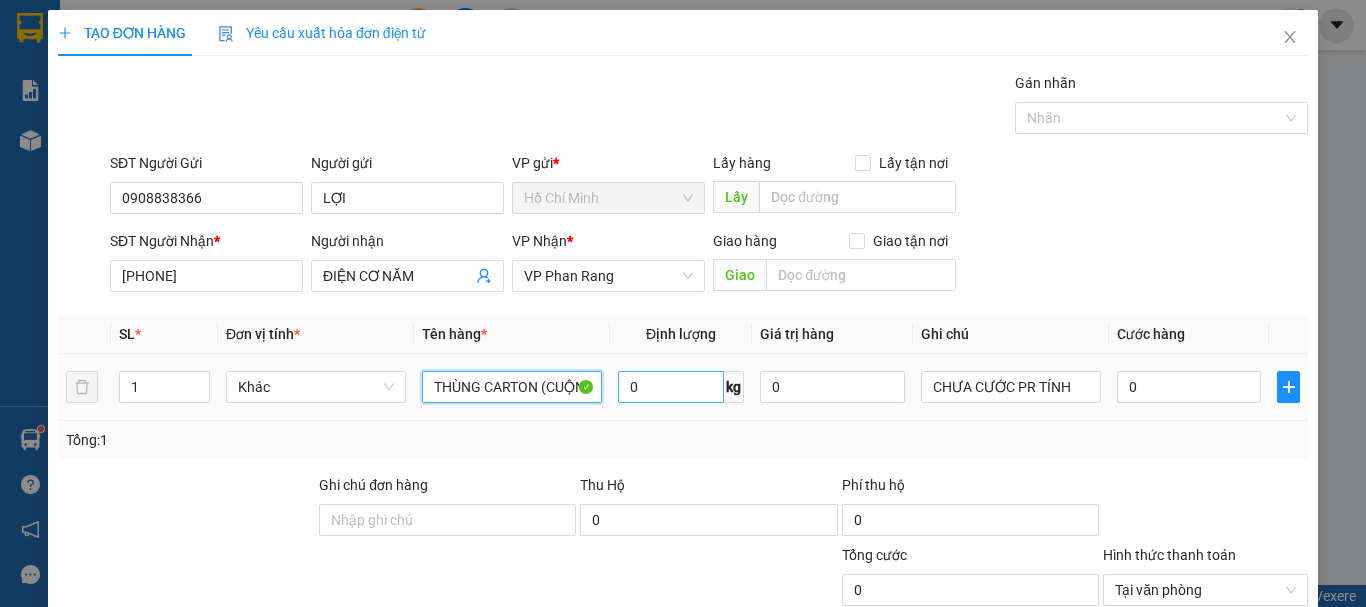 drag, startPoint x: 531, startPoint y: 384, endPoint x: 620, endPoint y: 384, distance: 89 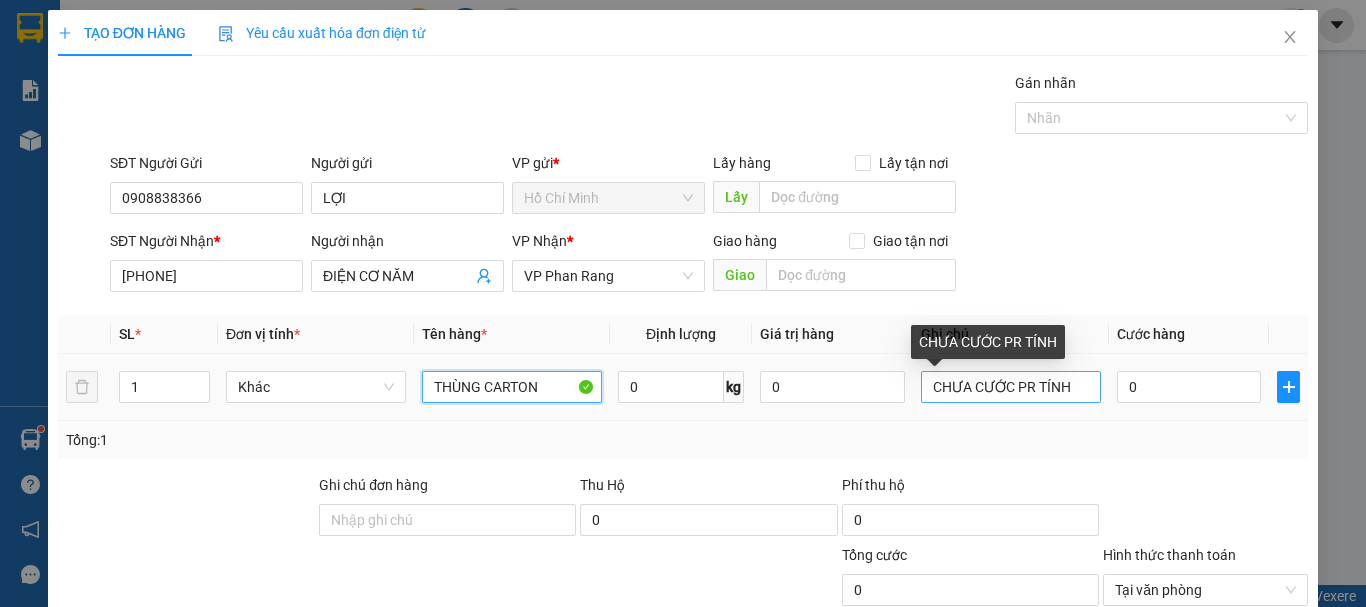type on "THÙNG CARTON" 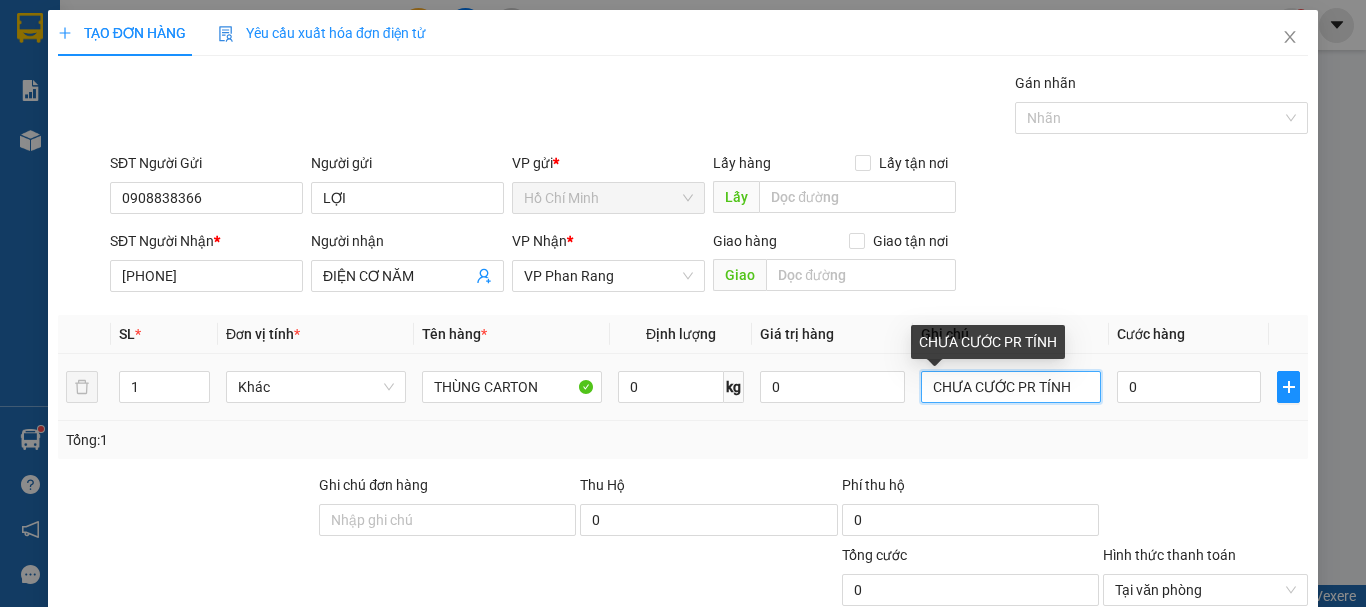 click on "CHƯA CƯỚC PR TÍNH" at bounding box center (1011, 387) 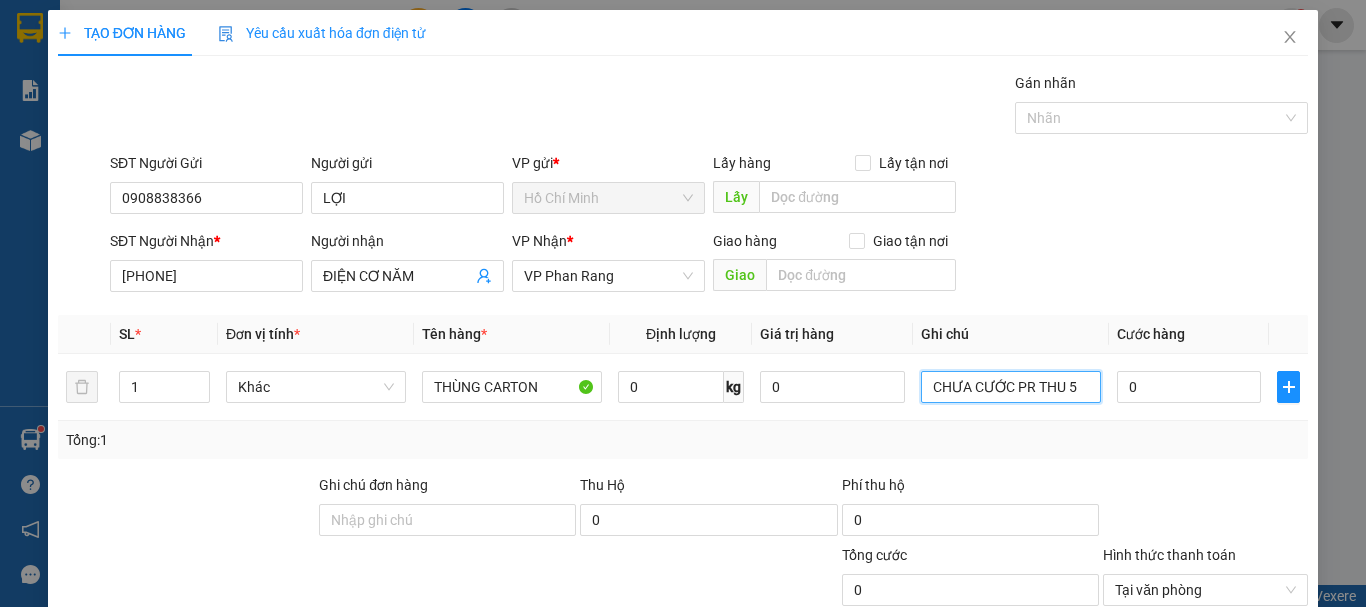 type on "CHƯA CƯỚC PR THU 50" 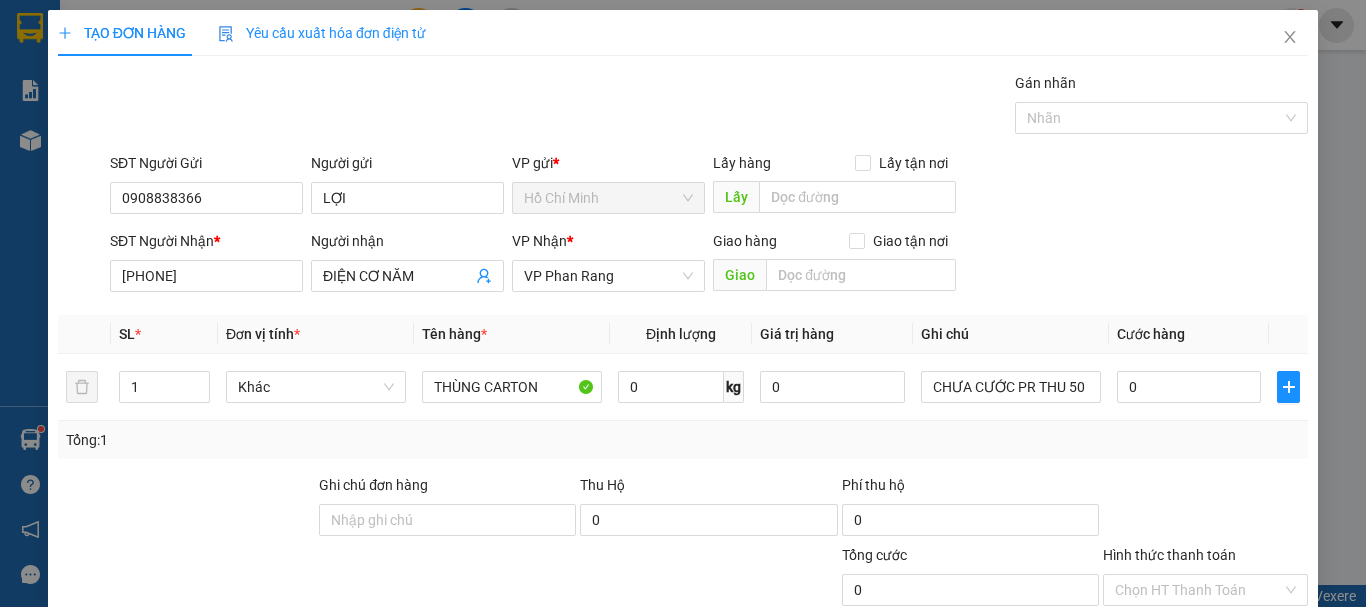 click on "Lưu và In" at bounding box center [1231, 747] 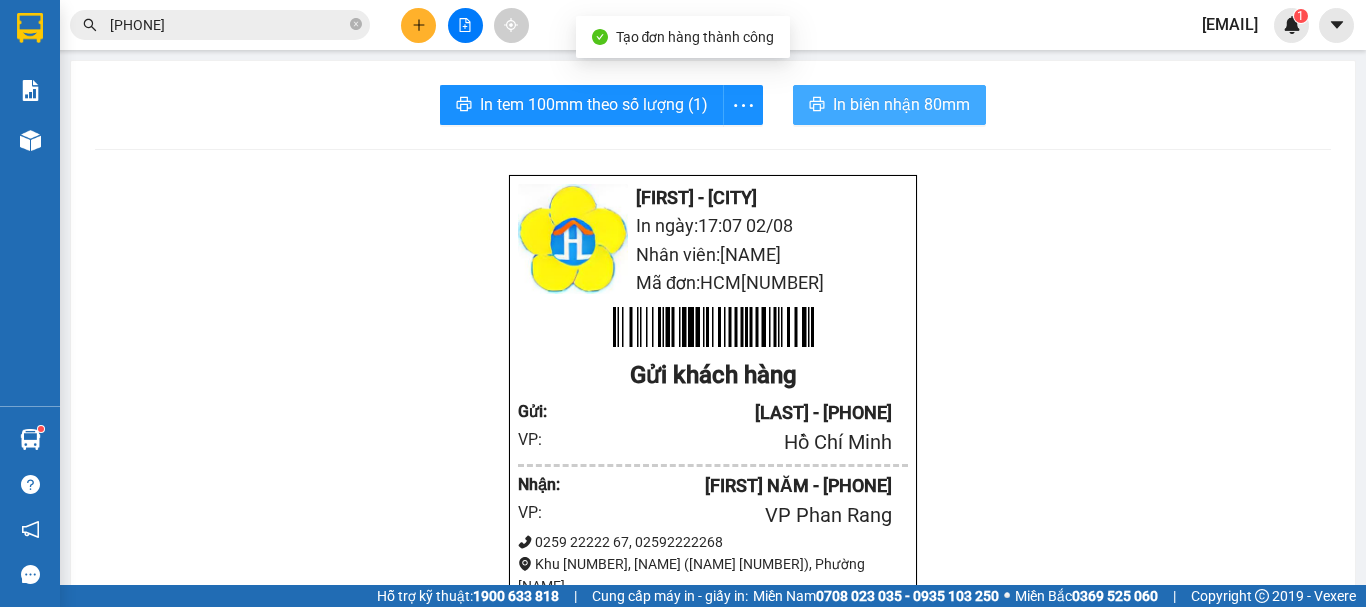 click on "In biên nhận 80mm" at bounding box center (901, 104) 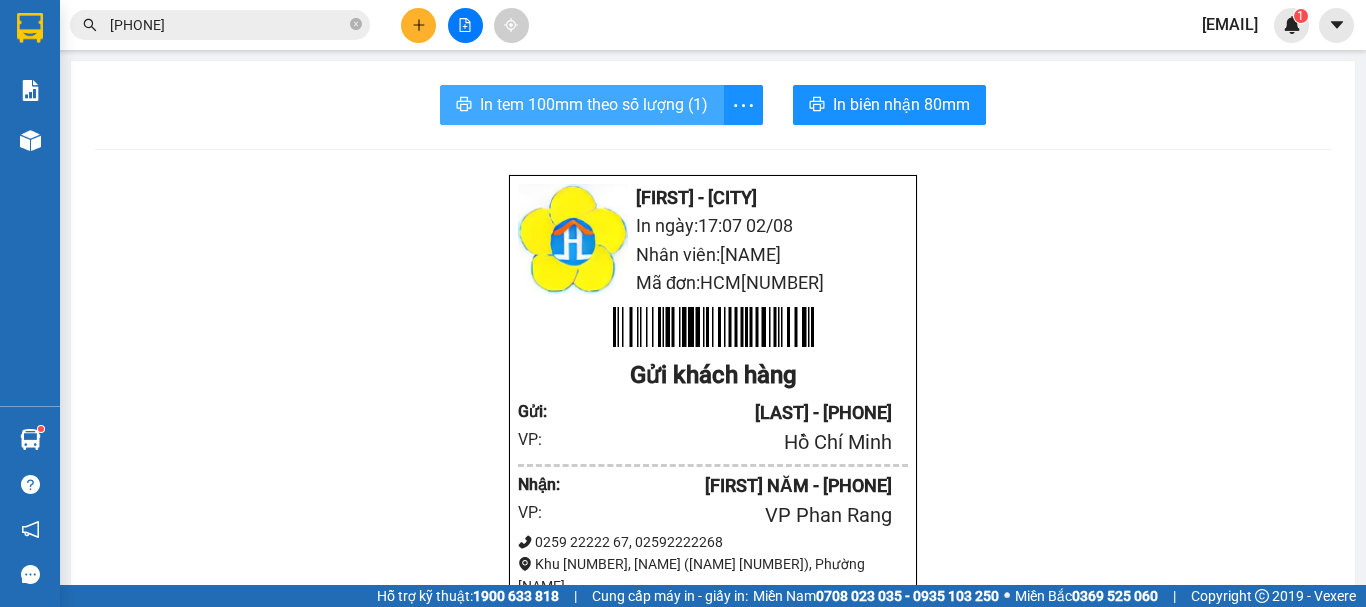 click on "In tem 100mm theo số lượng
(1)" at bounding box center [594, 104] 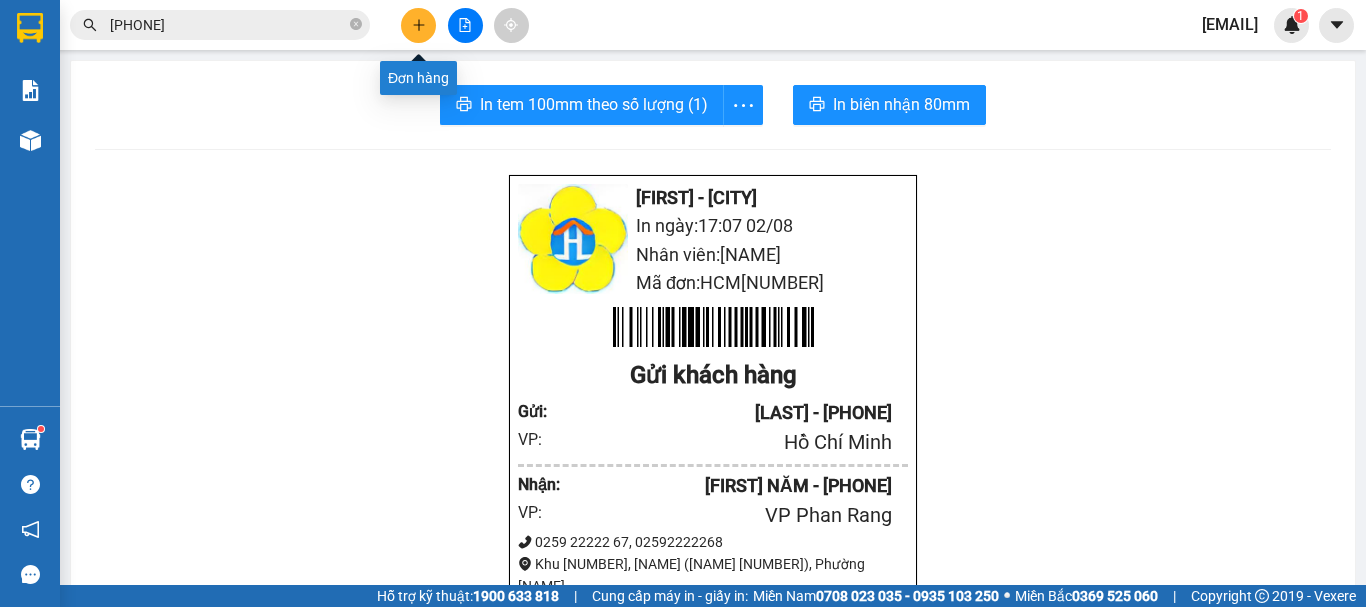 click 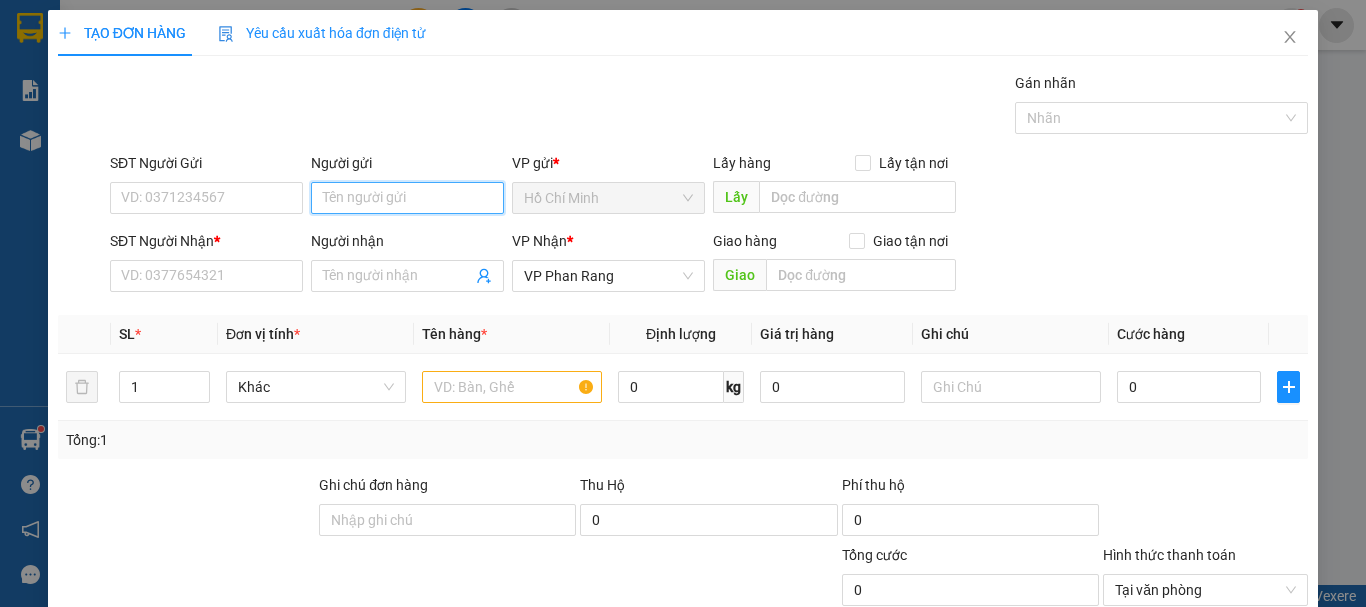 click on "Người gửi" at bounding box center [407, 198] 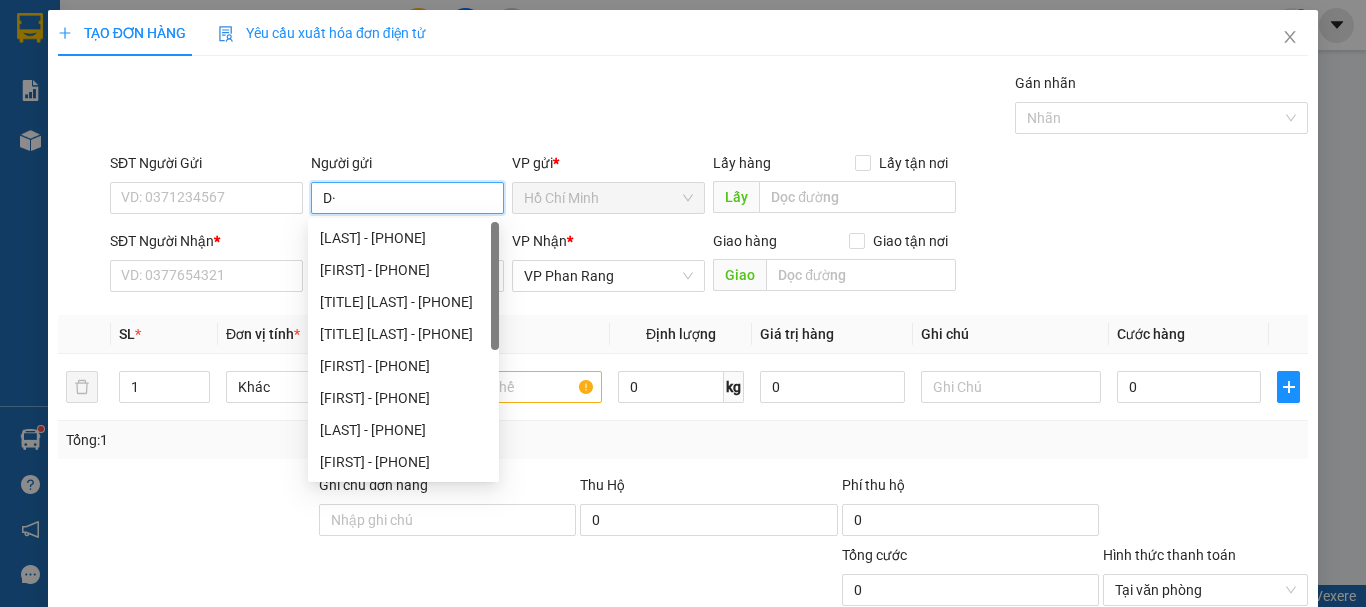 type on "D" 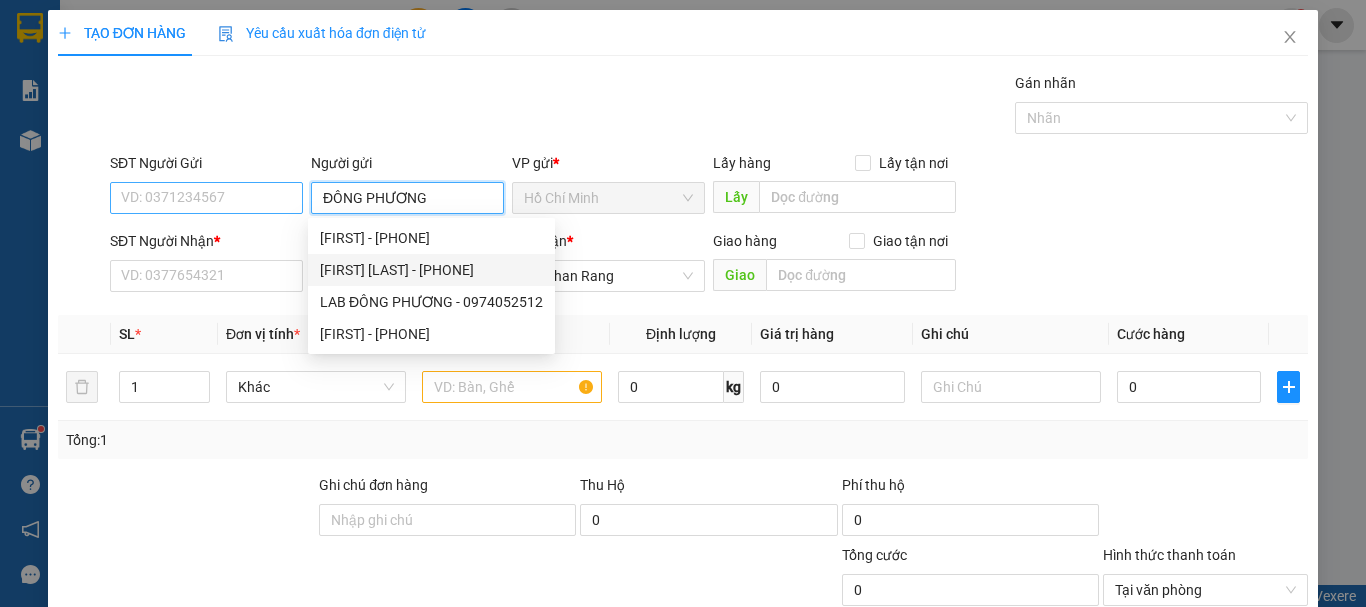 type on "ĐÔNG PHƯƠNG" 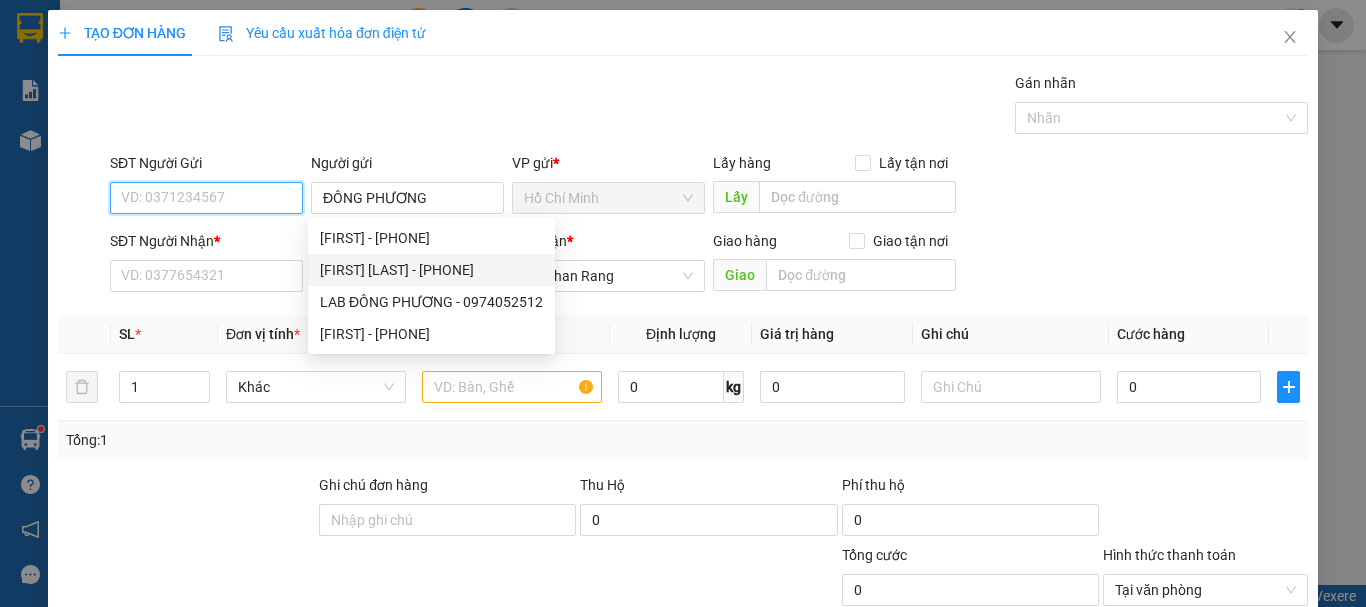 click on "SĐT Người Gửi" at bounding box center [206, 198] 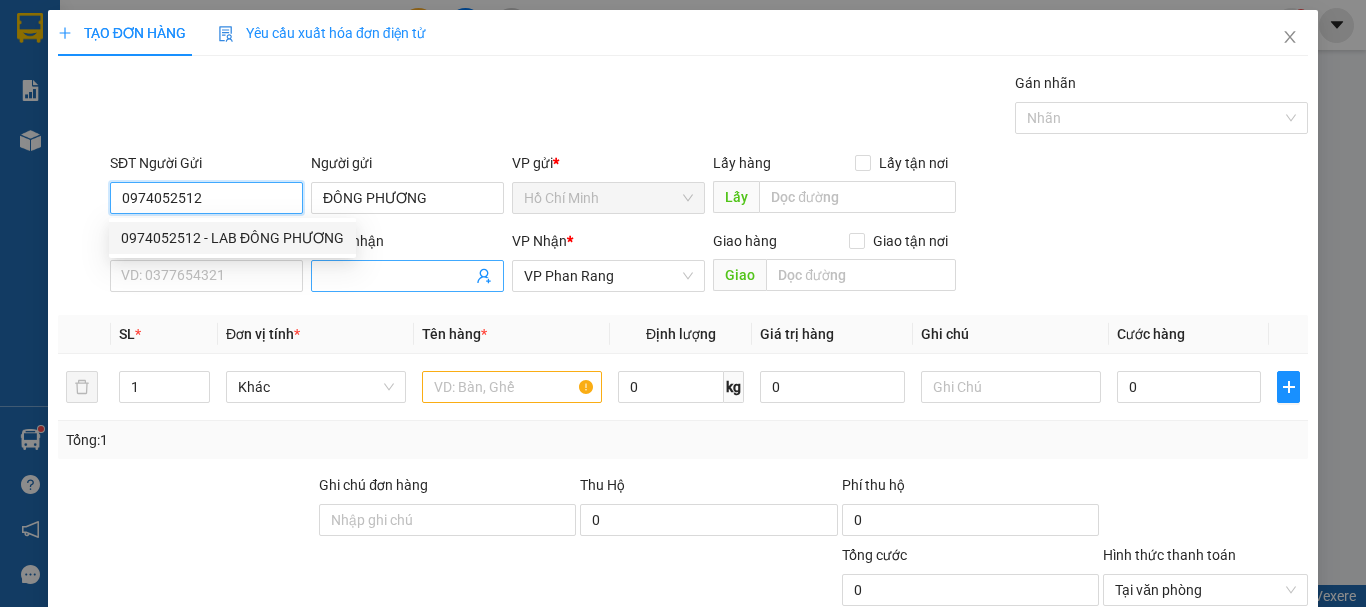 type on "0974052512" 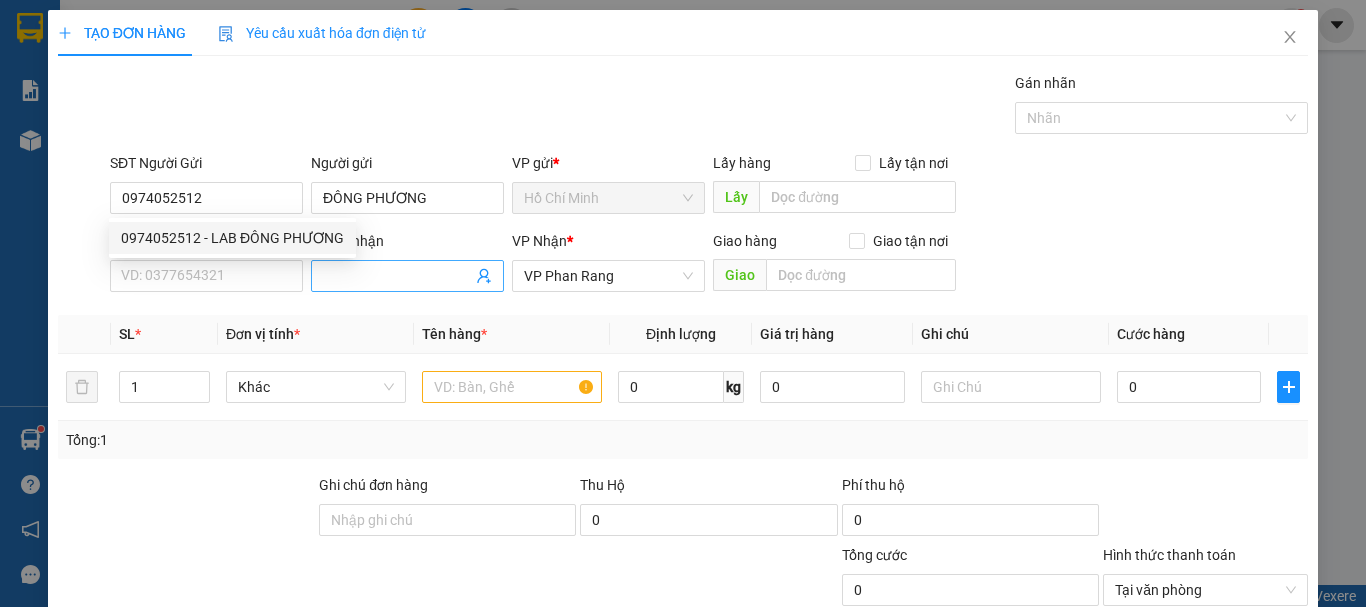 click on "Người nhận" at bounding box center [397, 276] 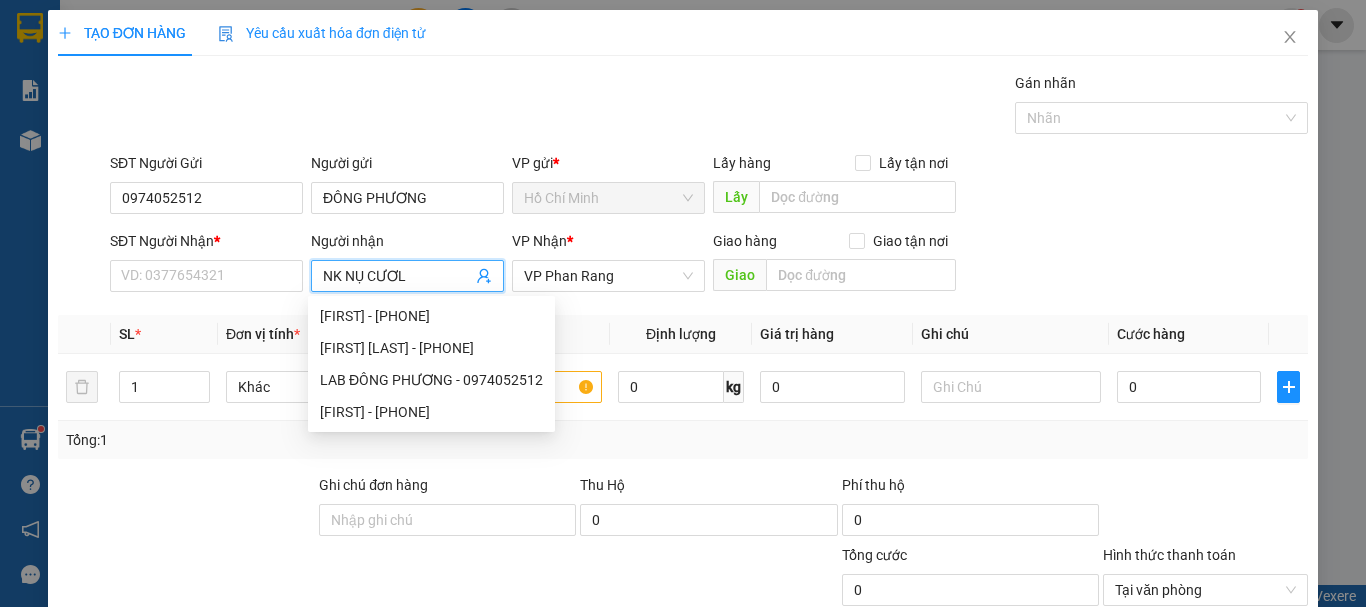 type on "NK NỤ CƯỜI" 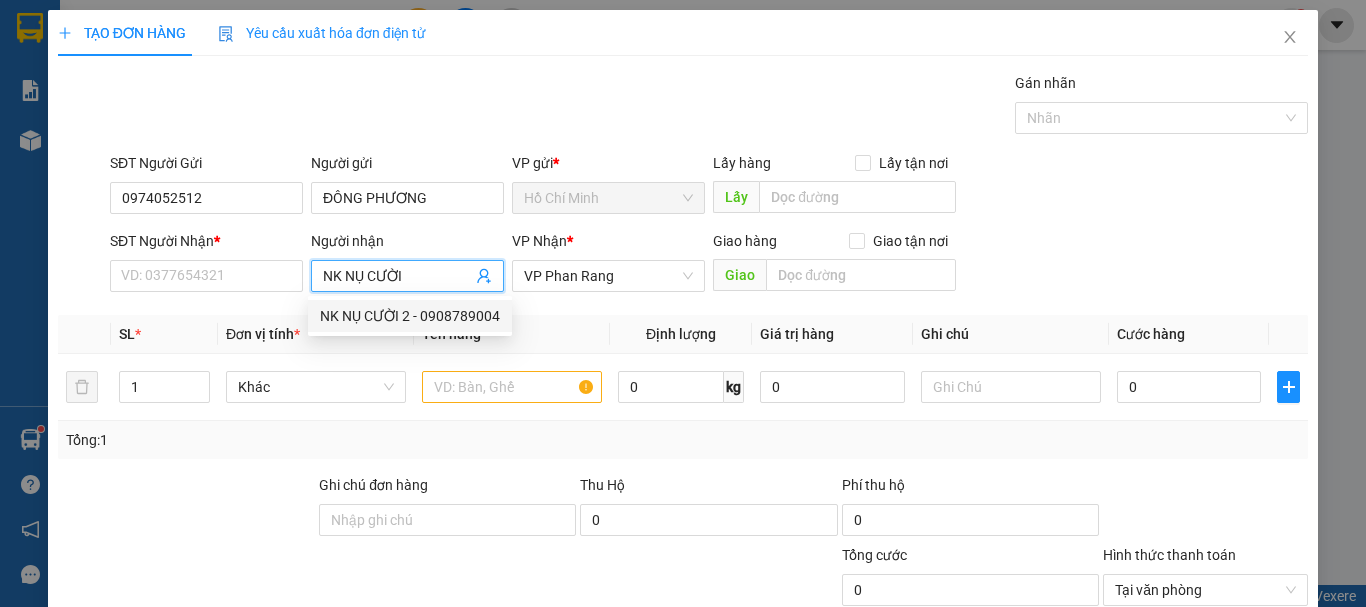 click on "NK NỤ CƯỜI 2 - 0908789004" at bounding box center [410, 316] 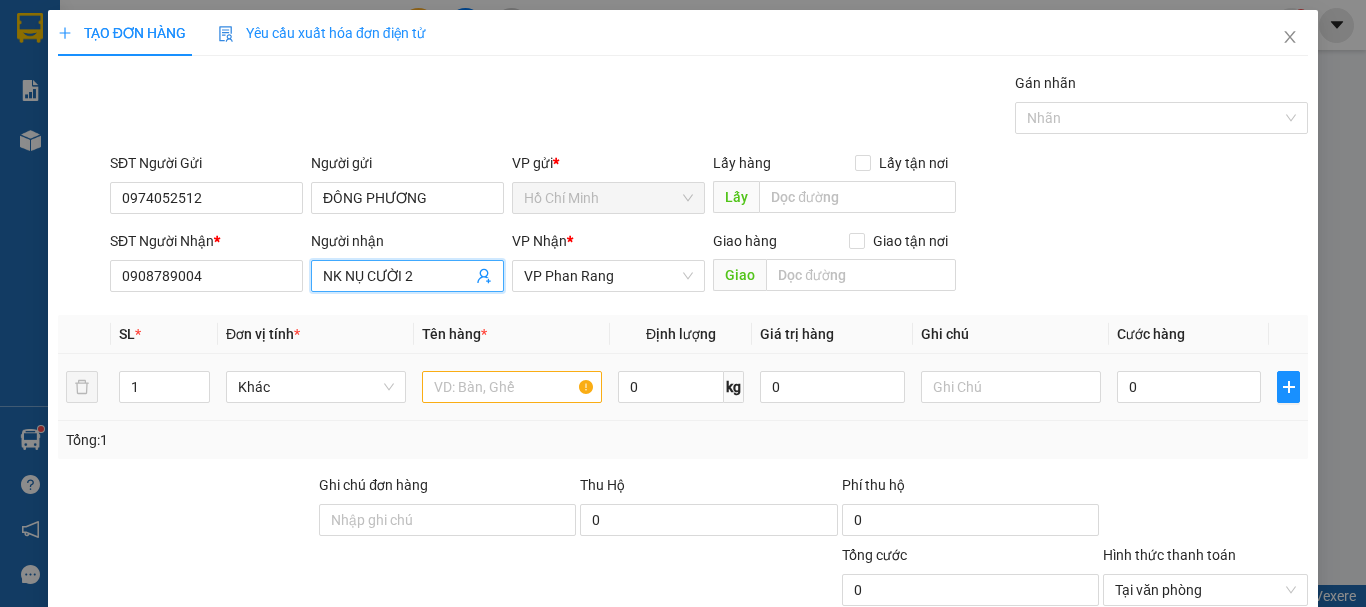 type on "NK NỤ CƯỜI 2" 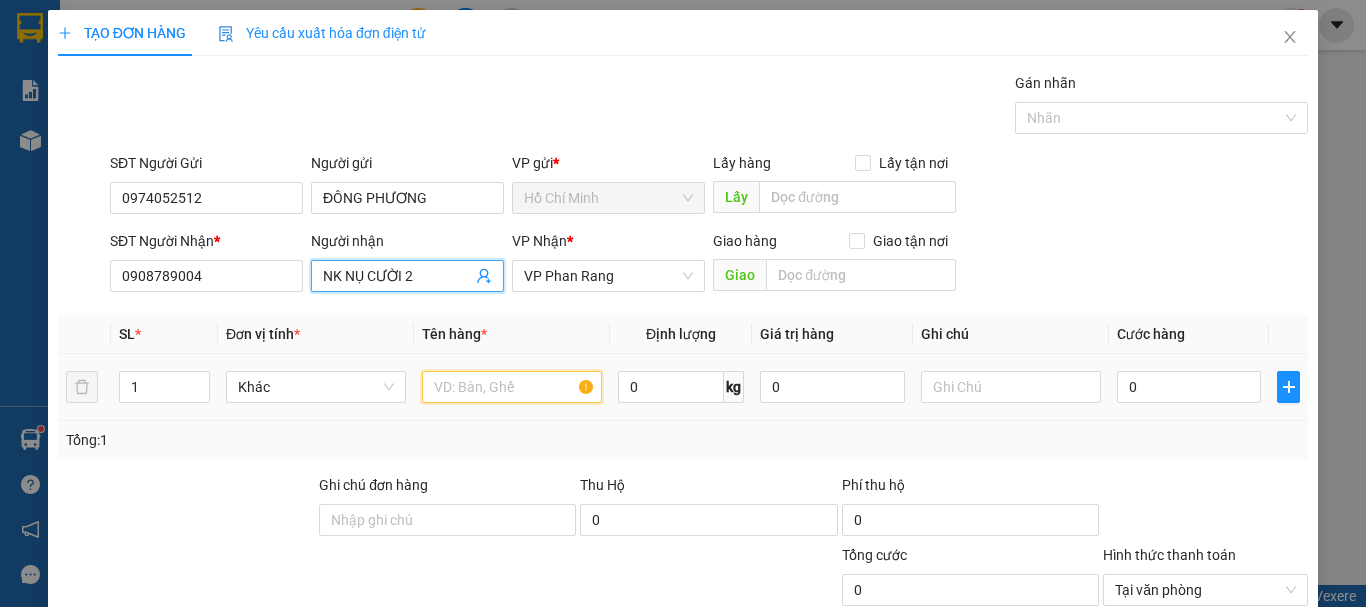 click at bounding box center (512, 387) 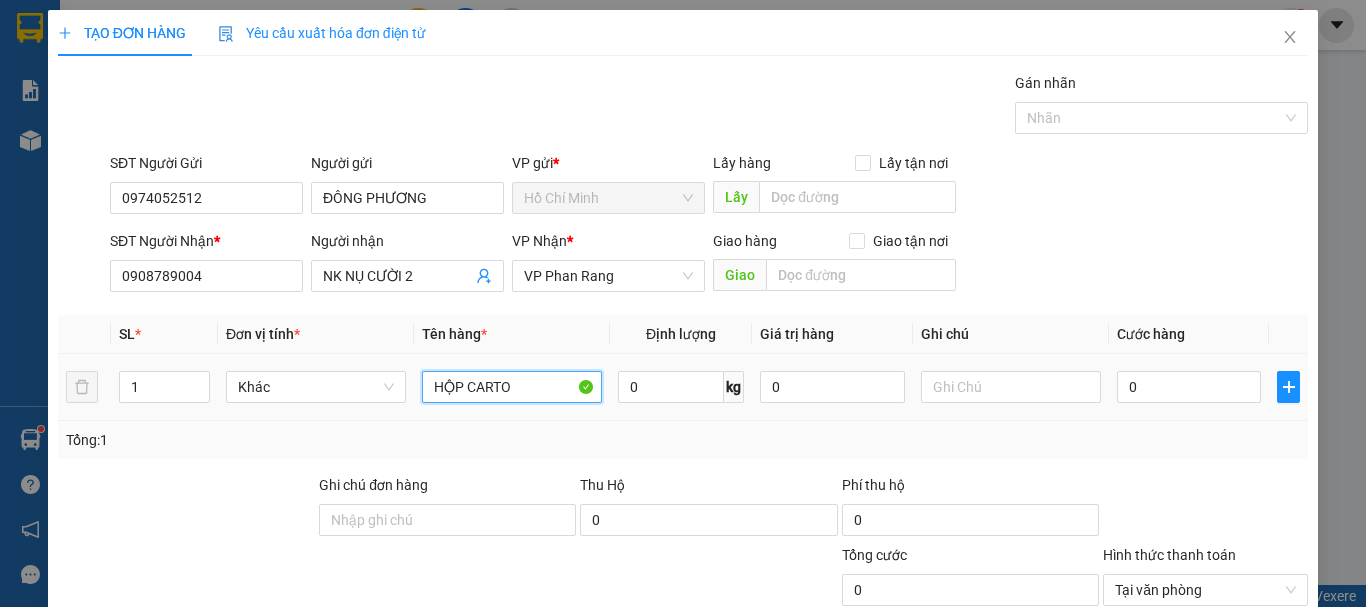 type on "HỘP CARTON" 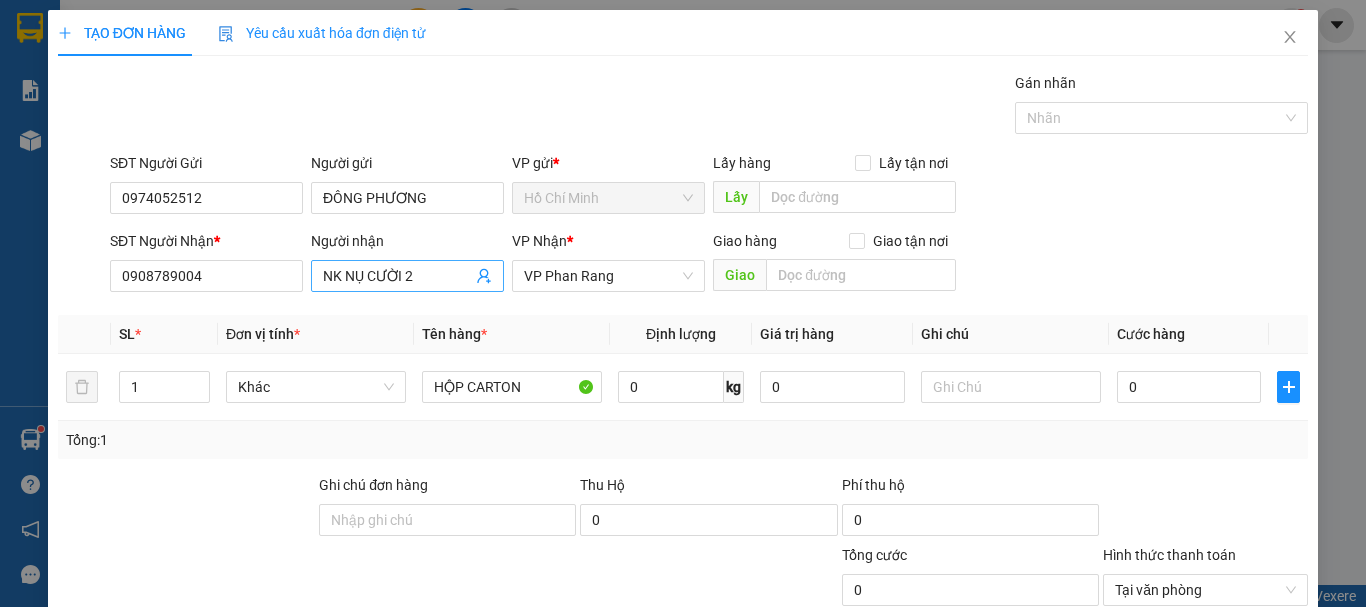 click on "NK NỤ CƯỜI 2" at bounding box center (397, 276) 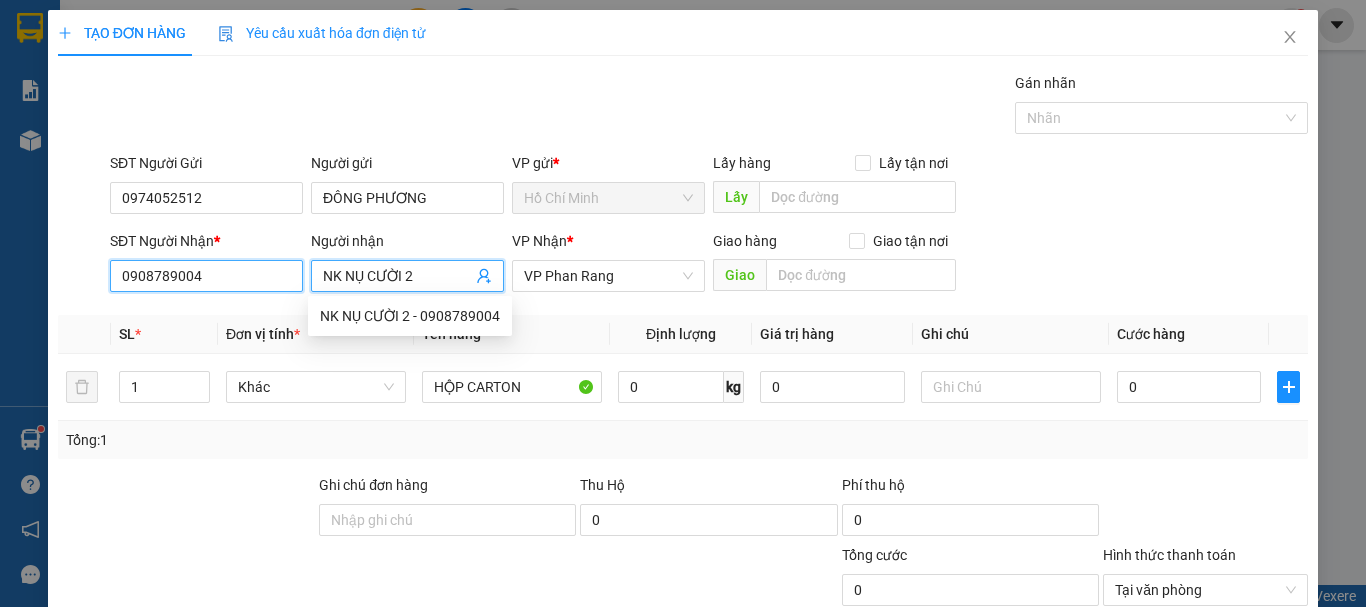 click on "0908789004" at bounding box center (206, 276) 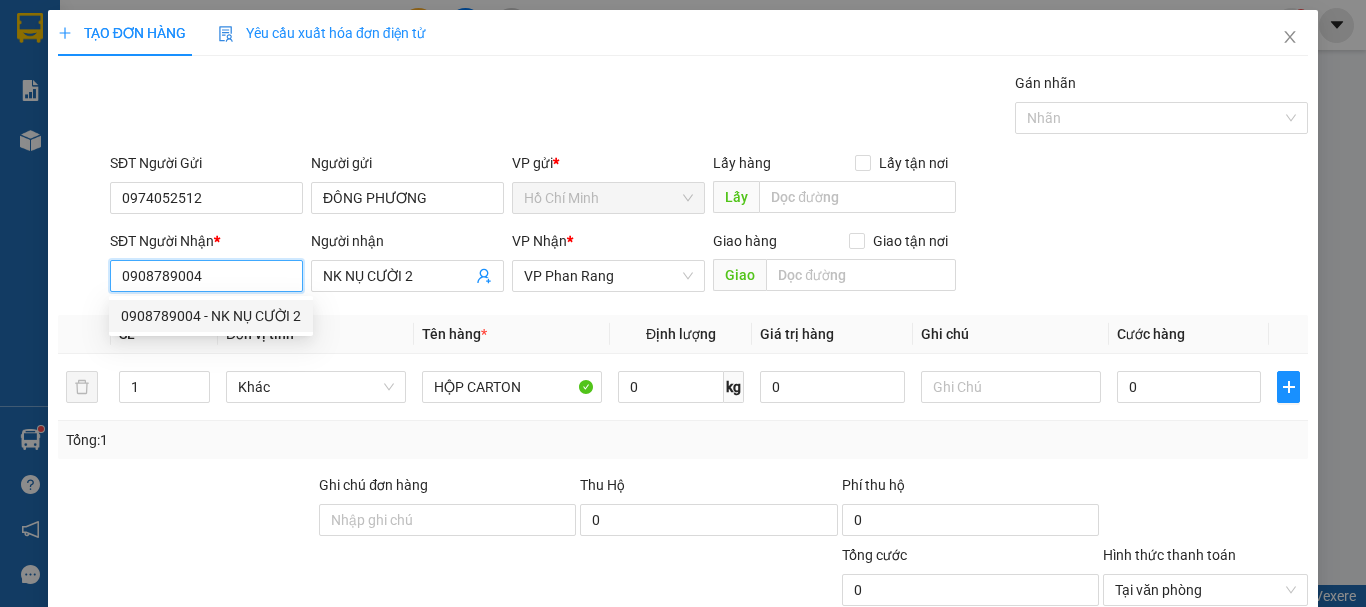click on "0908789004 - NK NỤ CƯỜI 2" at bounding box center [211, 316] 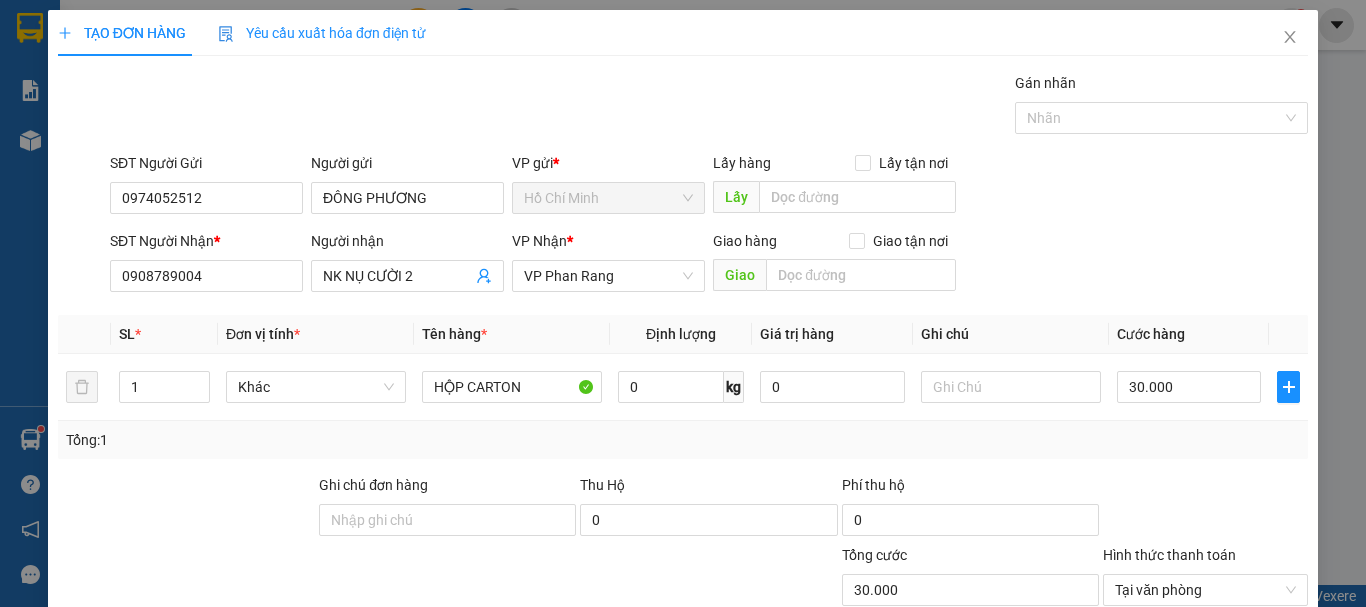 click on "Lưu và In" at bounding box center [1243, 747] 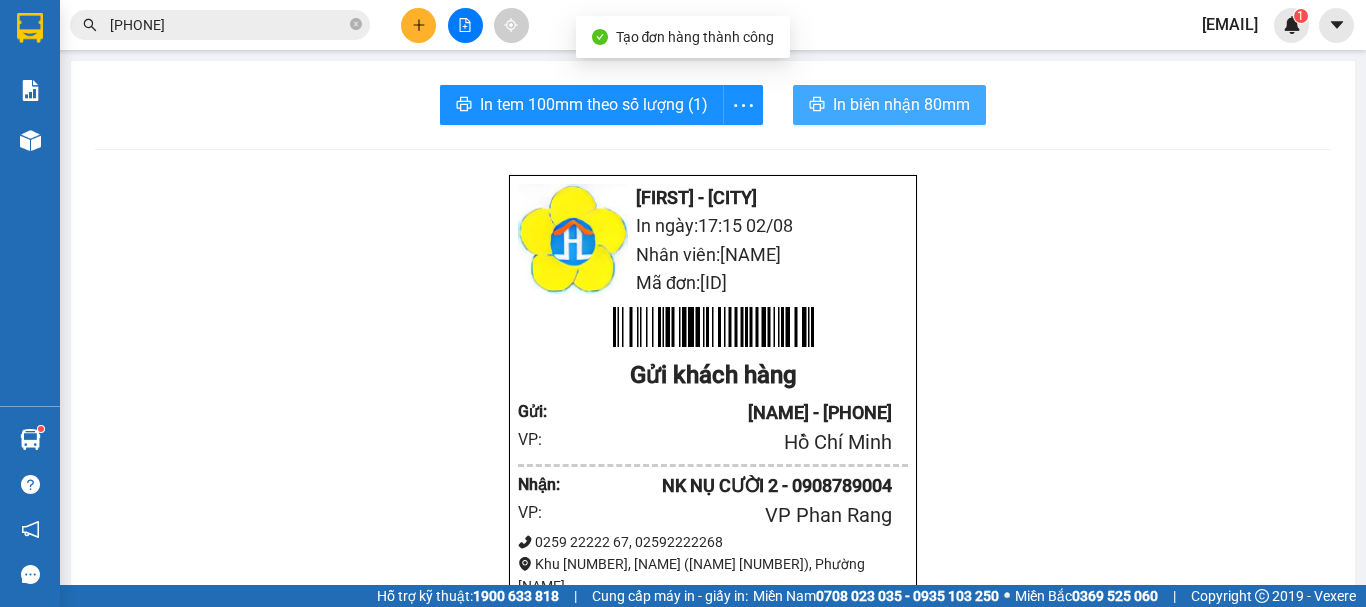click on "In biên nhận 80mm" at bounding box center (901, 104) 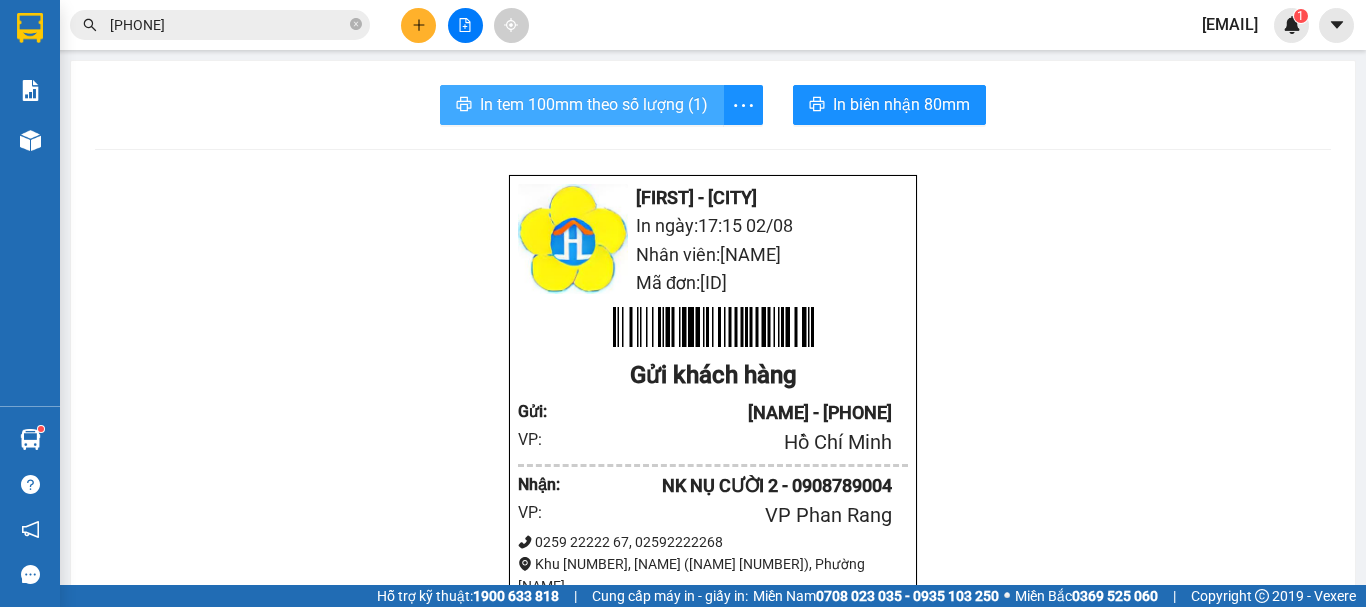 click on "In tem 100mm theo số lượng
(1)" at bounding box center [594, 104] 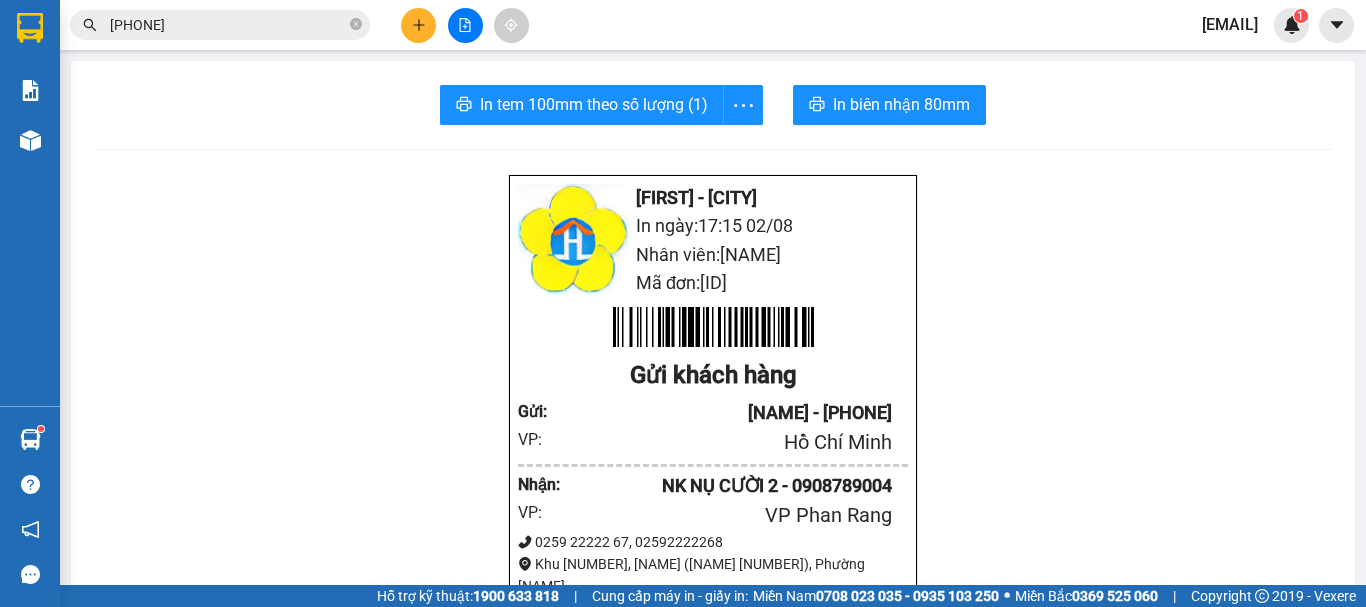 click at bounding box center [418, 25] 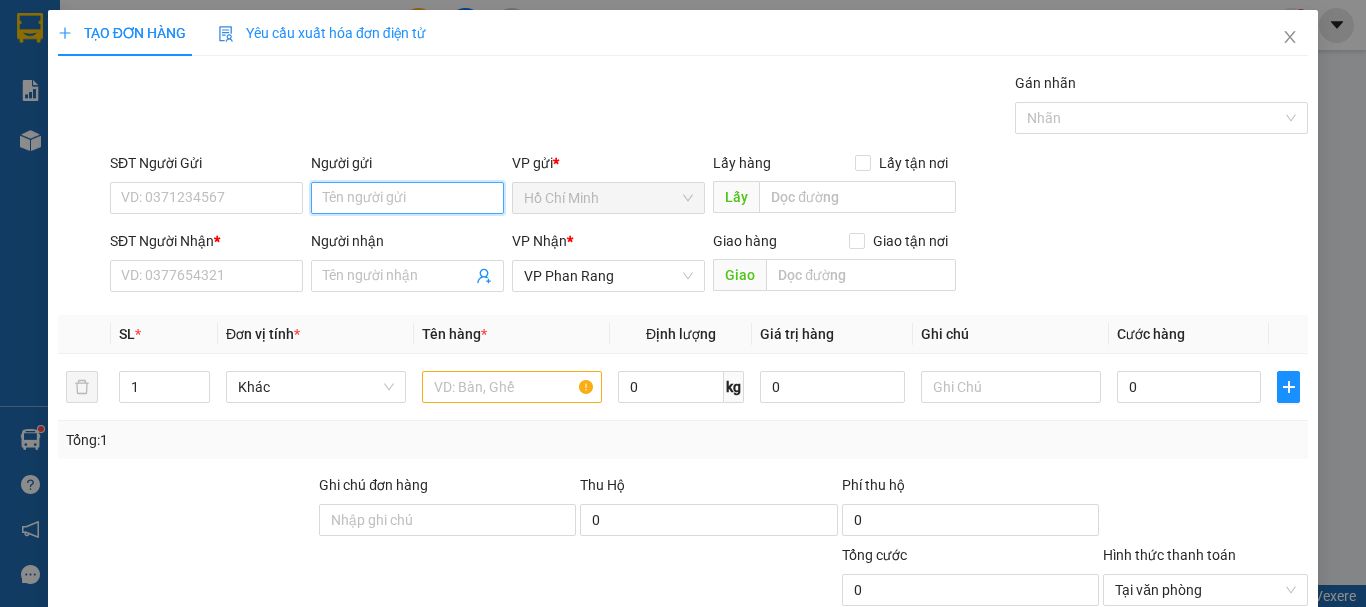 click on "Người gửi" at bounding box center [407, 198] 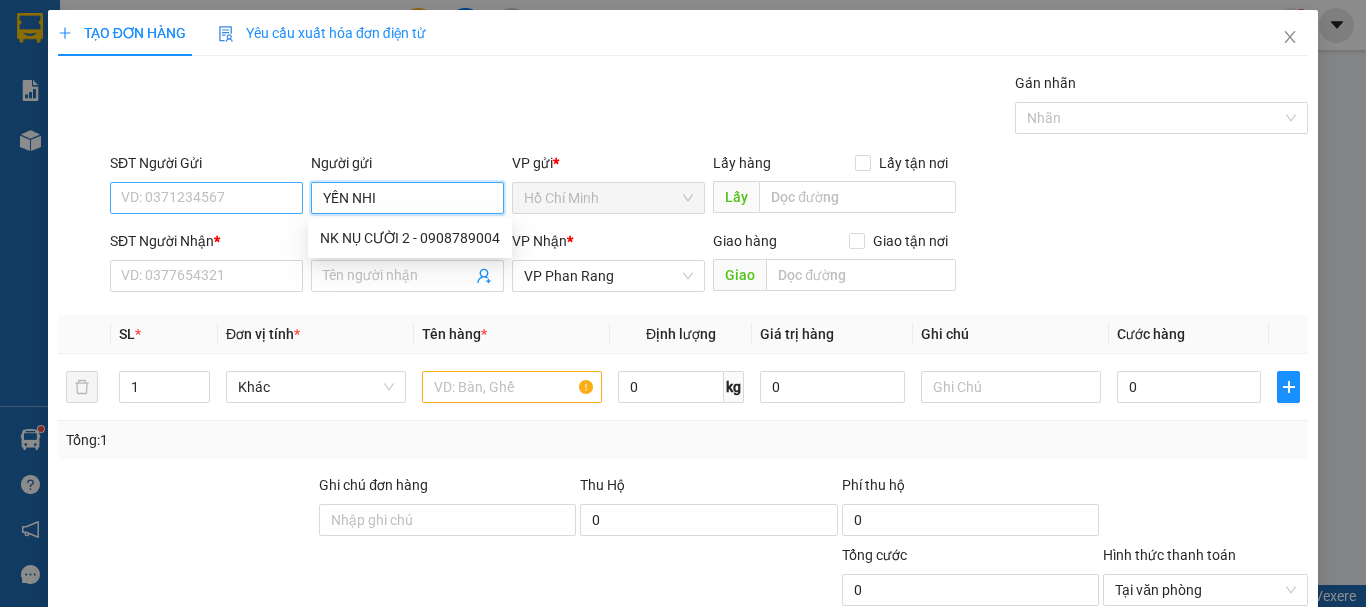 type on "YẾN NHI" 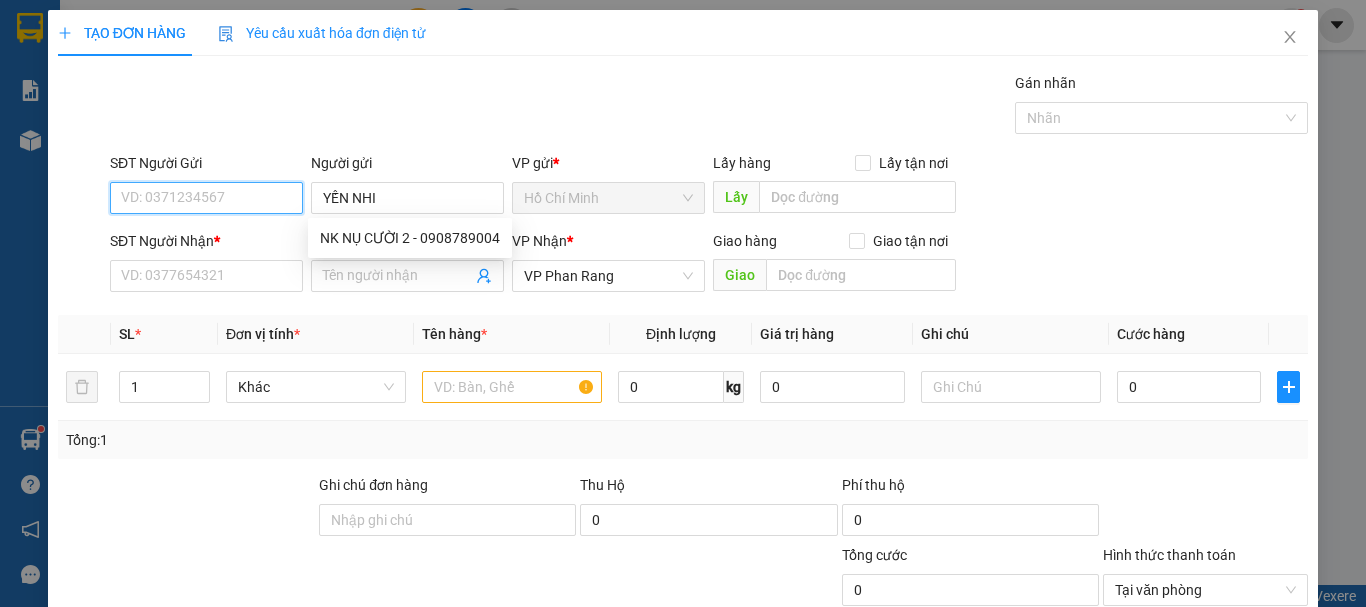click on "SĐT Người Gửi" at bounding box center (206, 198) 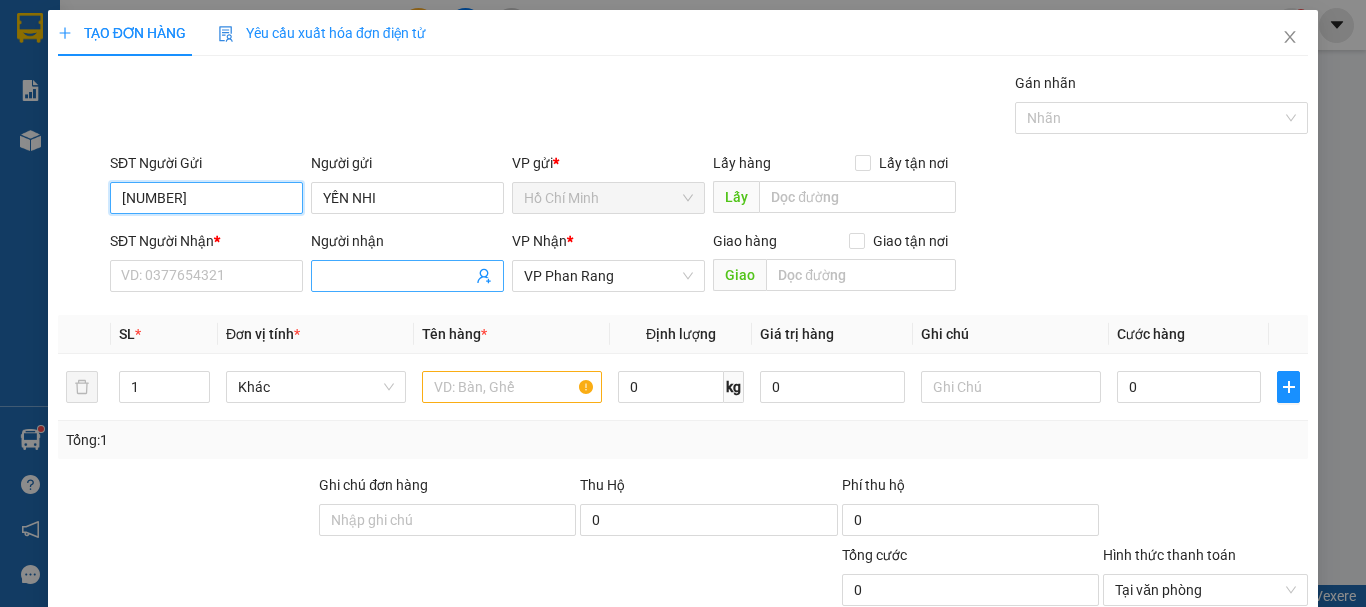 type on "[NUMBER]" 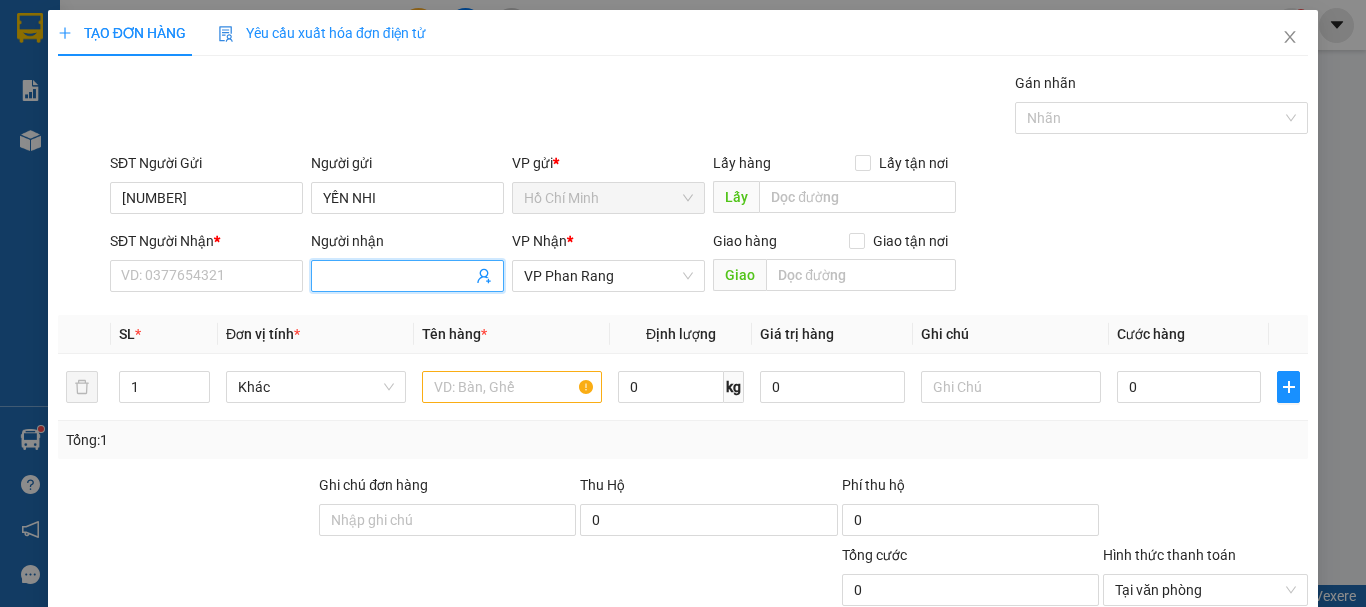 click on "Người nhận" at bounding box center (397, 276) 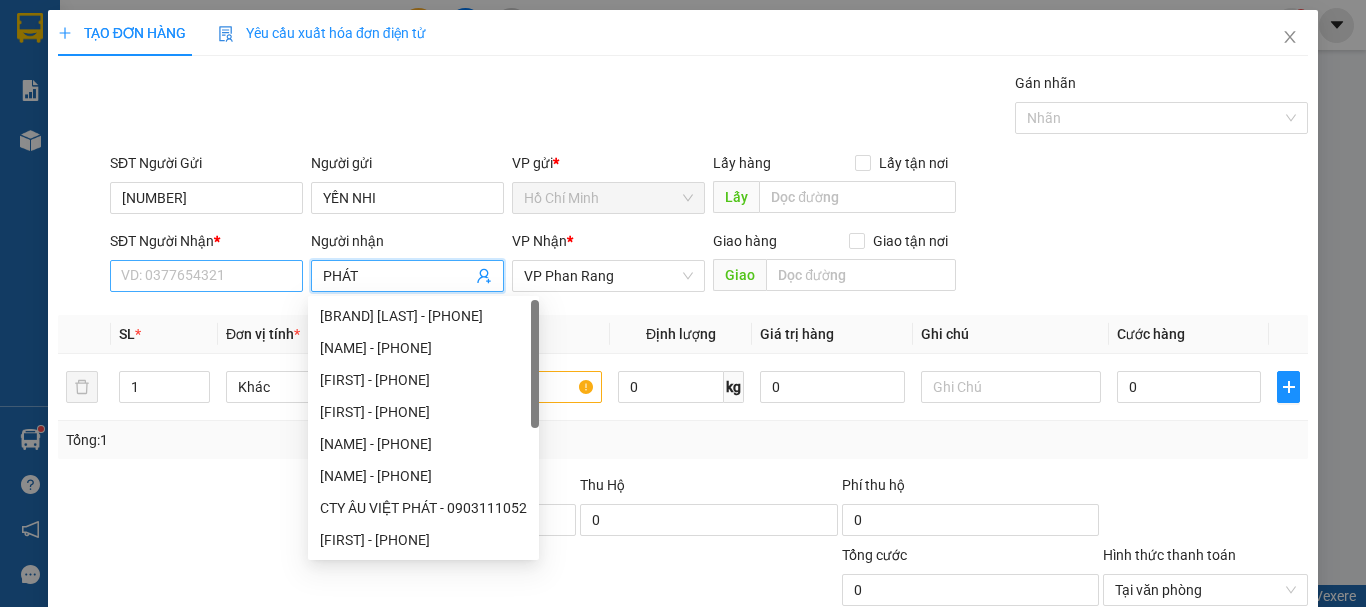 type on "PHÁT" 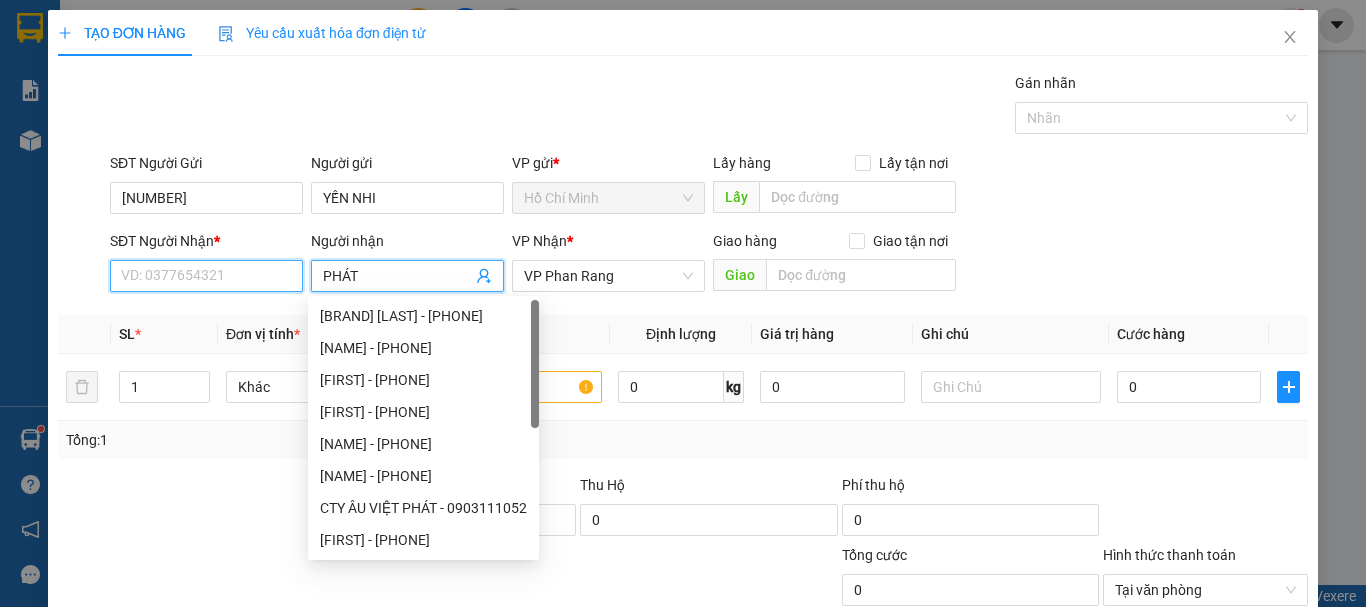click on "SĐT Người Nhận  *" at bounding box center (206, 276) 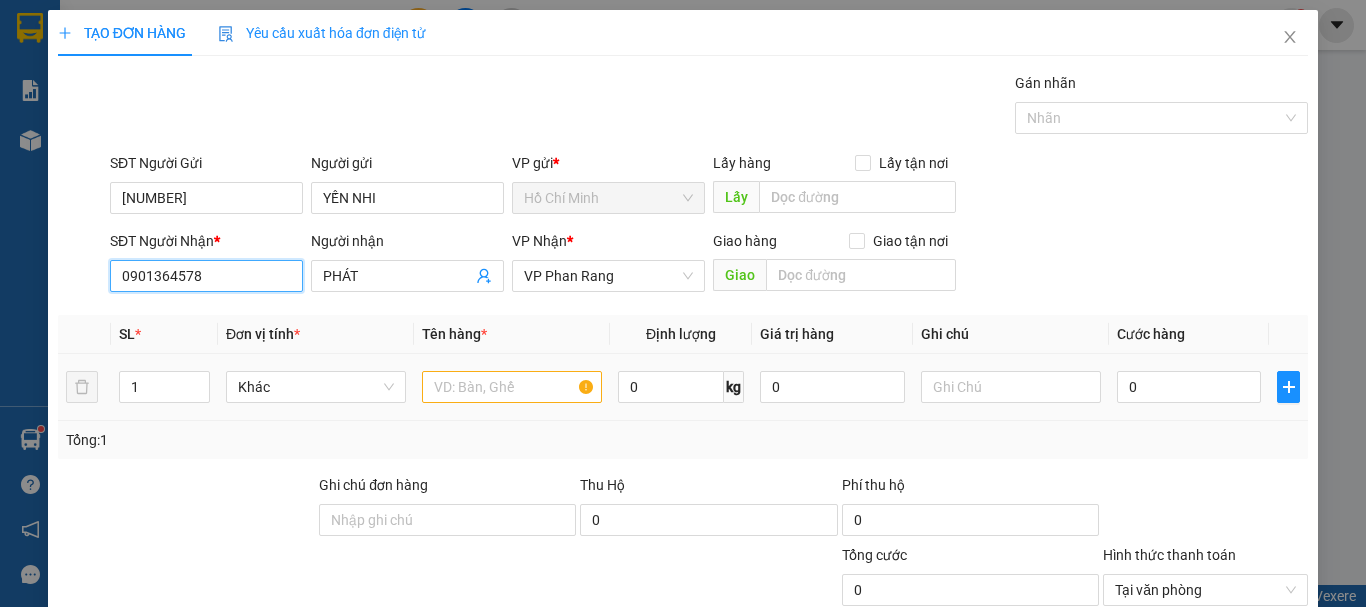 type 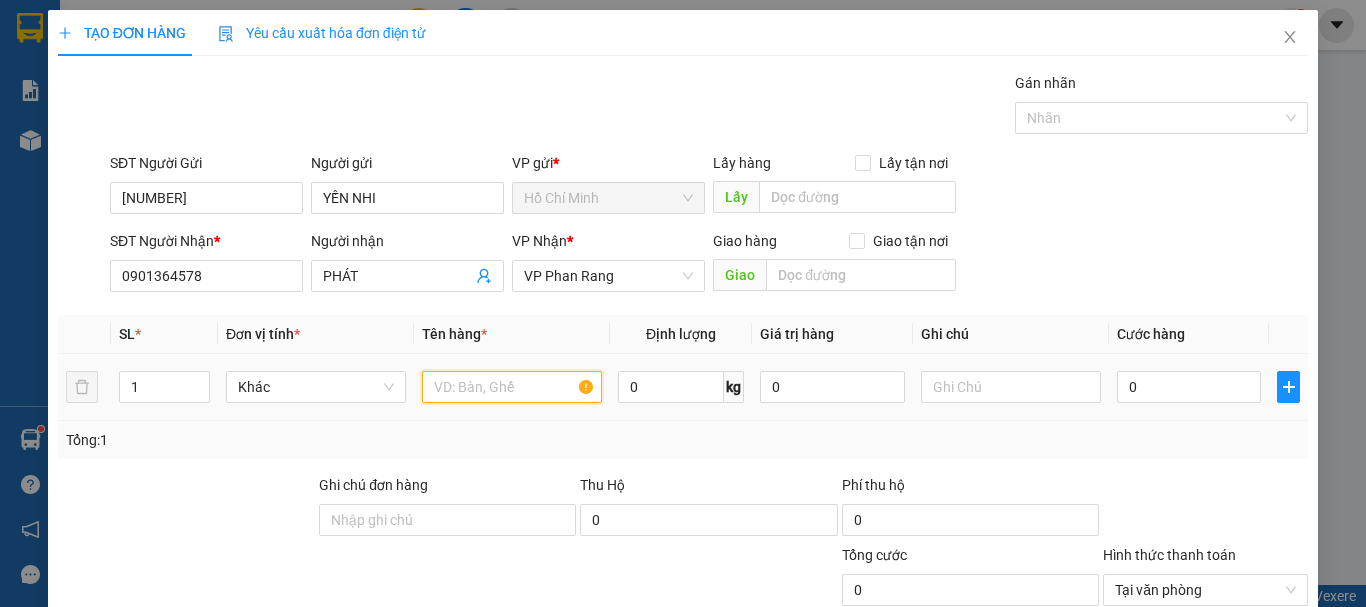 click at bounding box center (512, 387) 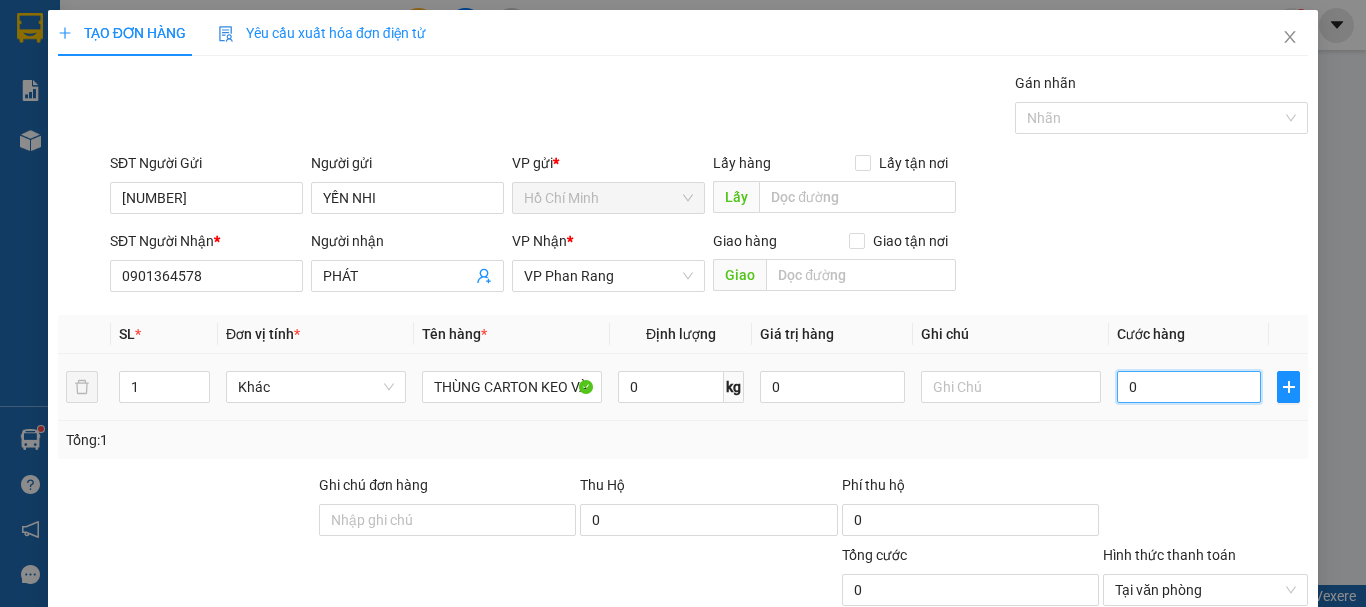 click on "0" at bounding box center [1189, 387] 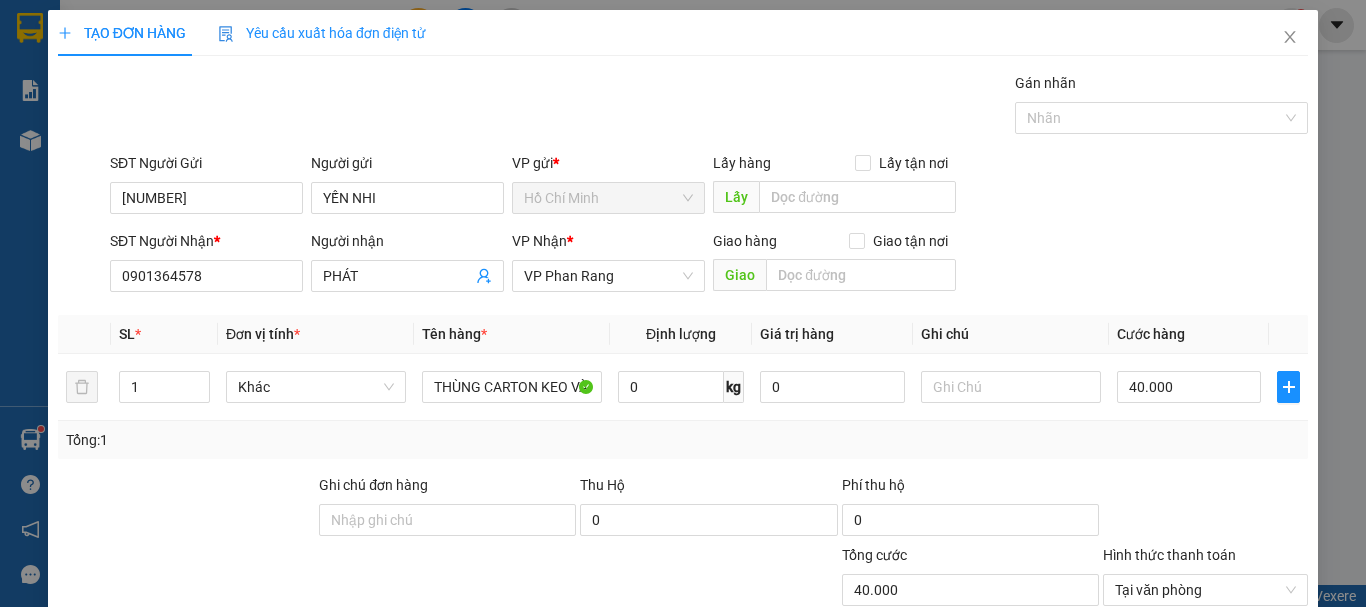click on "Lưu và In" at bounding box center (1243, 747) 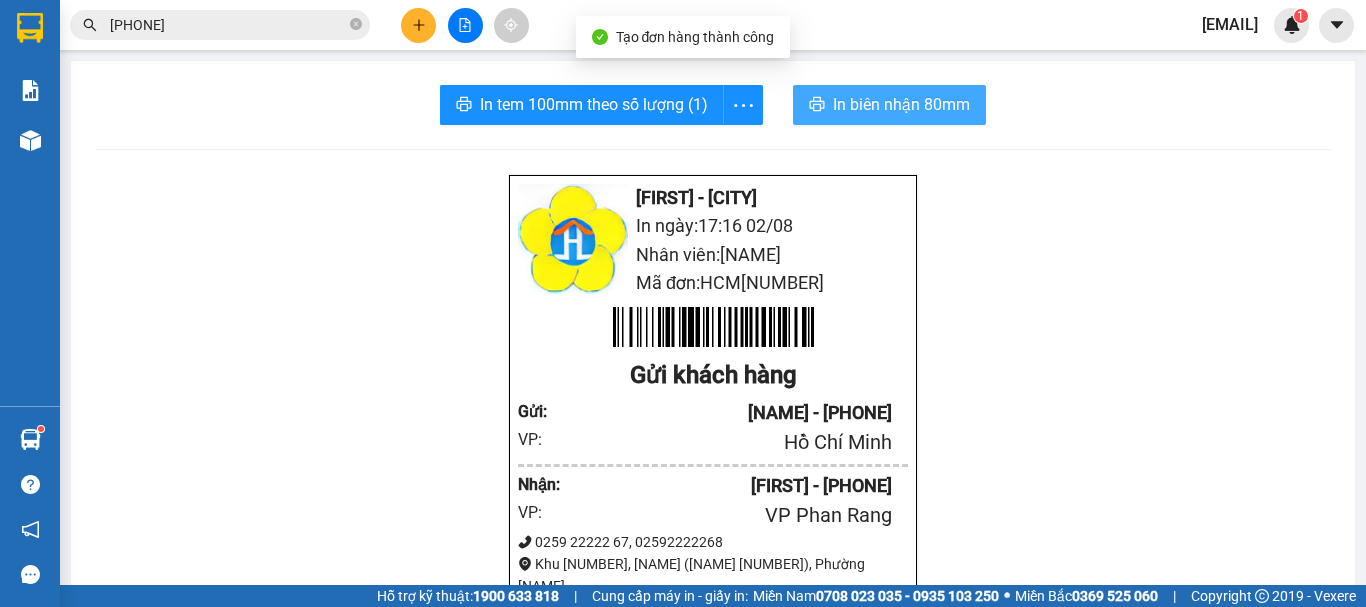 click on "In biên nhận 80mm" at bounding box center [901, 104] 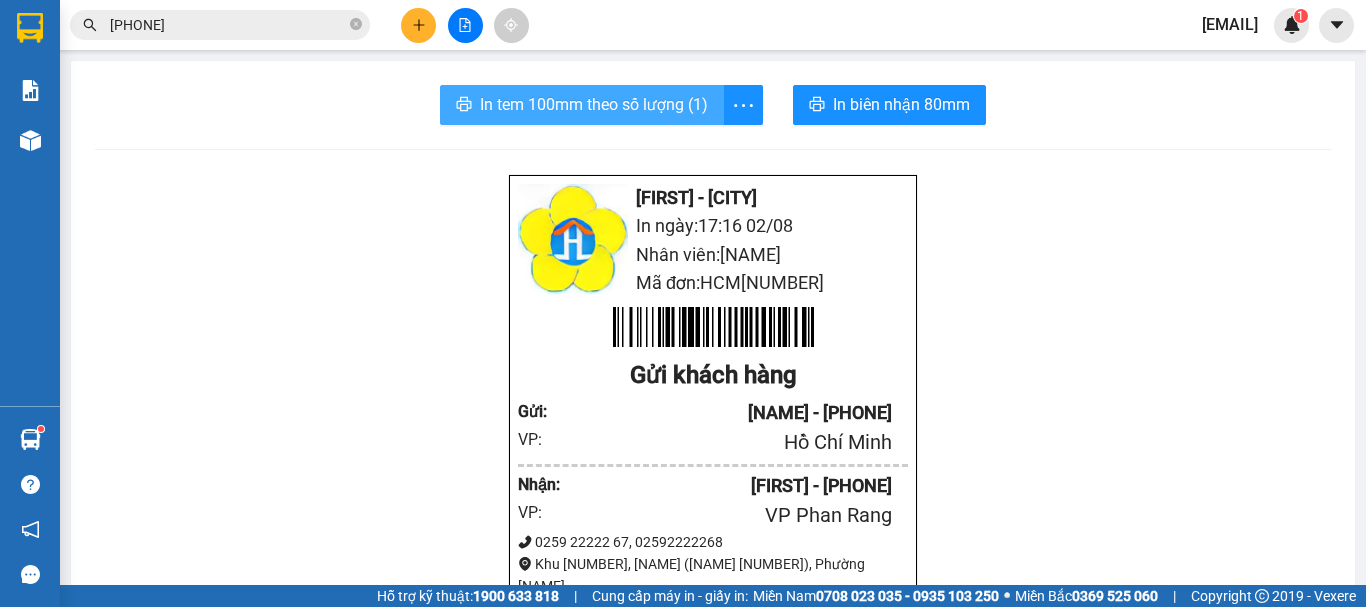 click on "In tem 100mm theo số lượng
(1)" at bounding box center [594, 104] 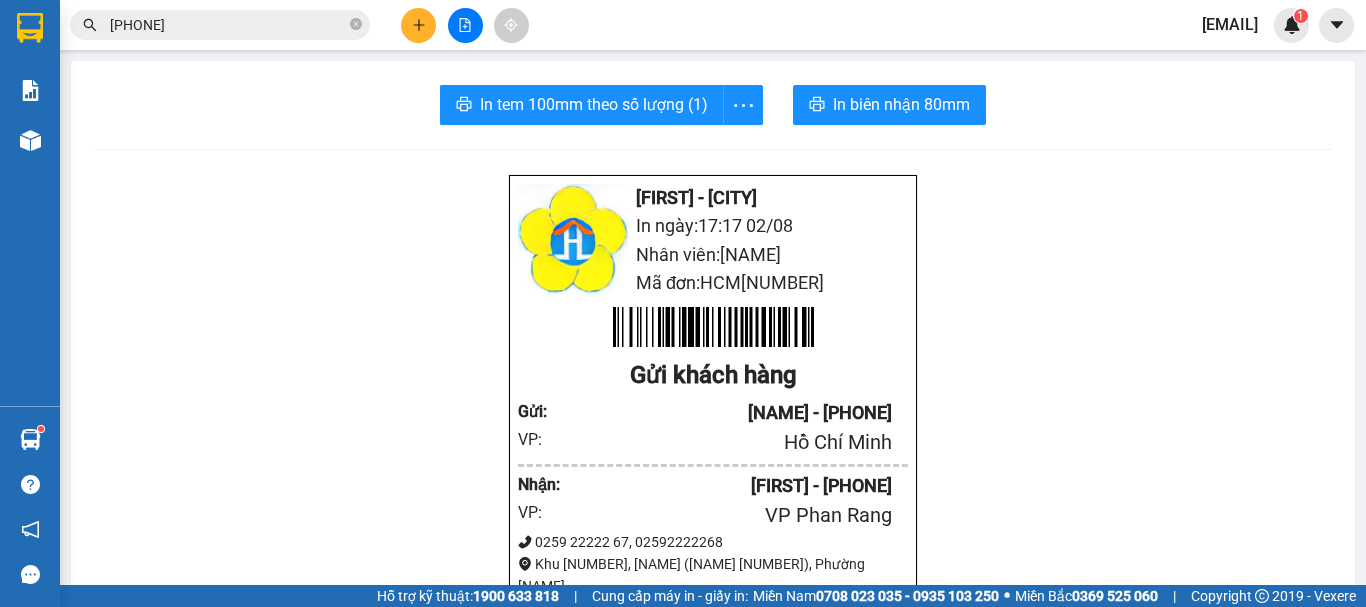 click at bounding box center (418, 25) 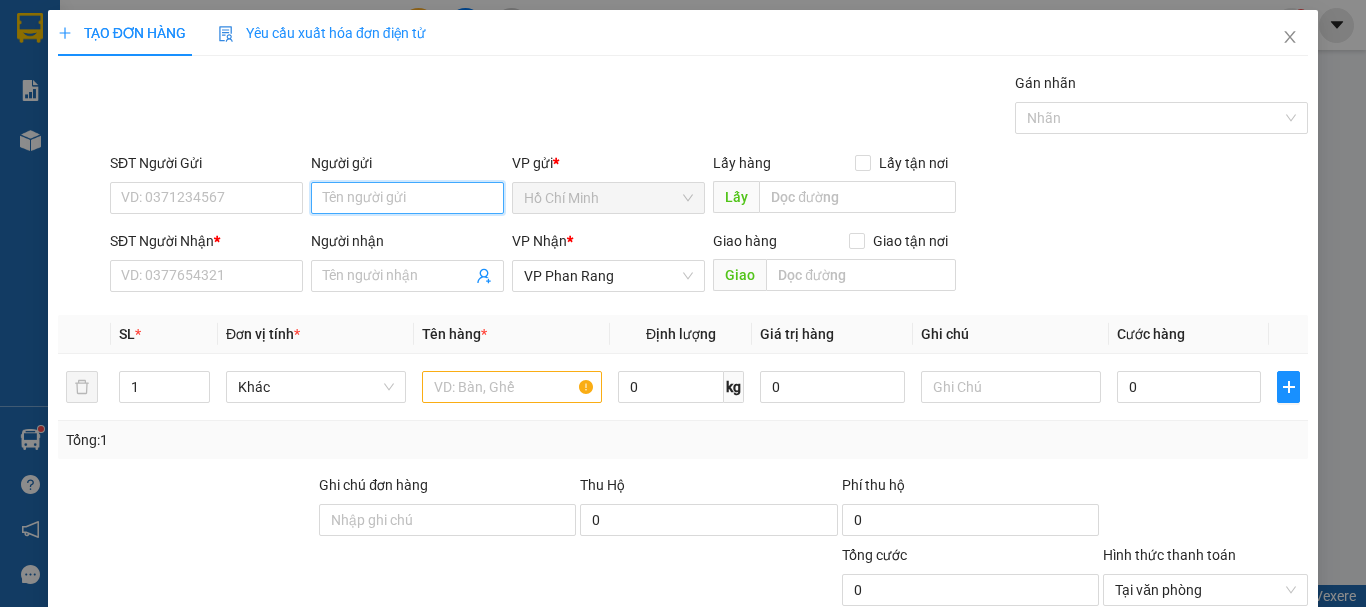 click on "Người gửi" at bounding box center [407, 198] 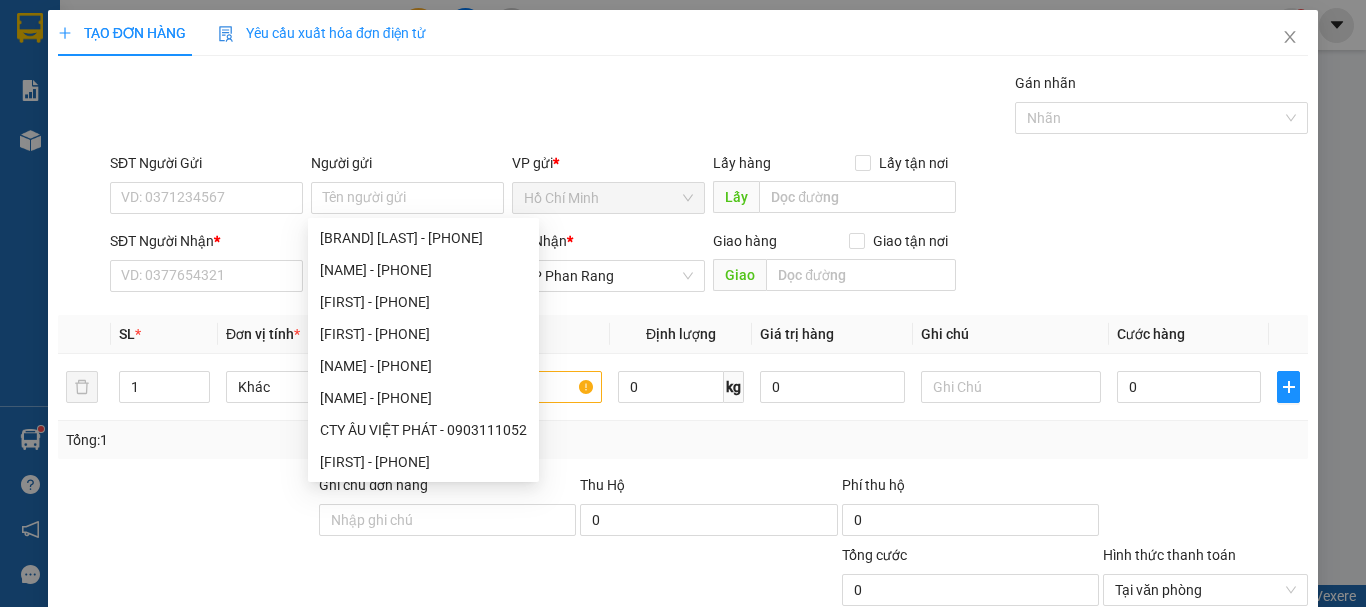 click on "SĐT Người Gửi VD: 0371234567" at bounding box center [206, 187] 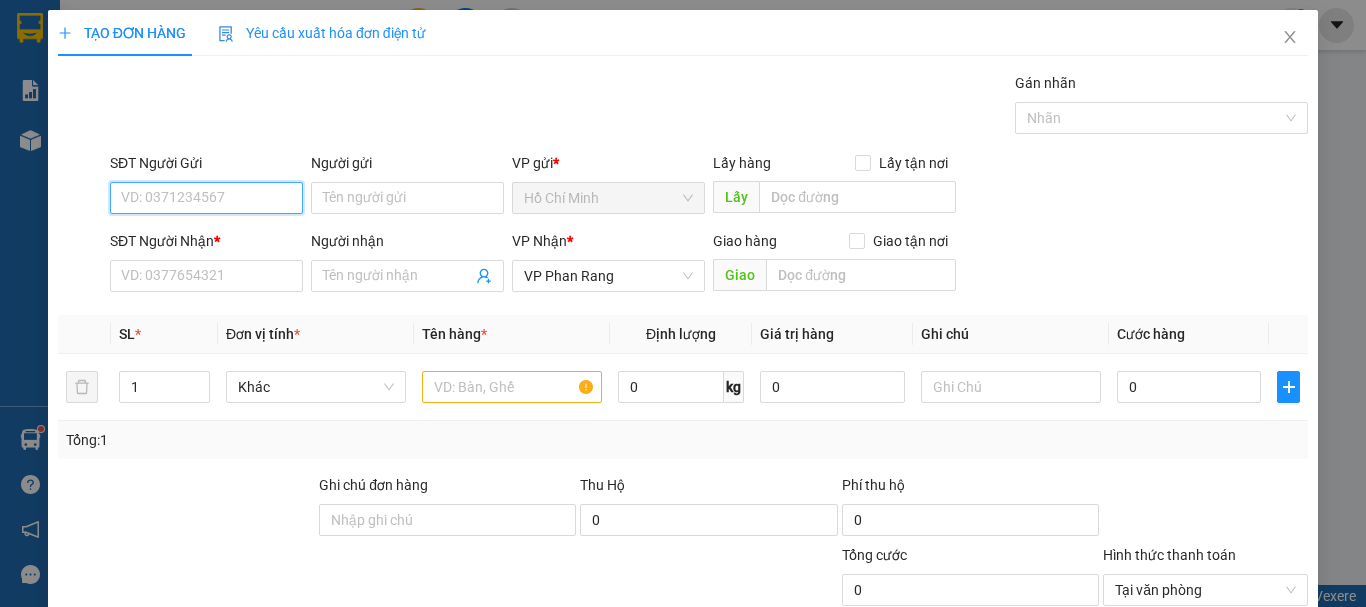 click on "SĐT Người Gửi" at bounding box center [206, 198] 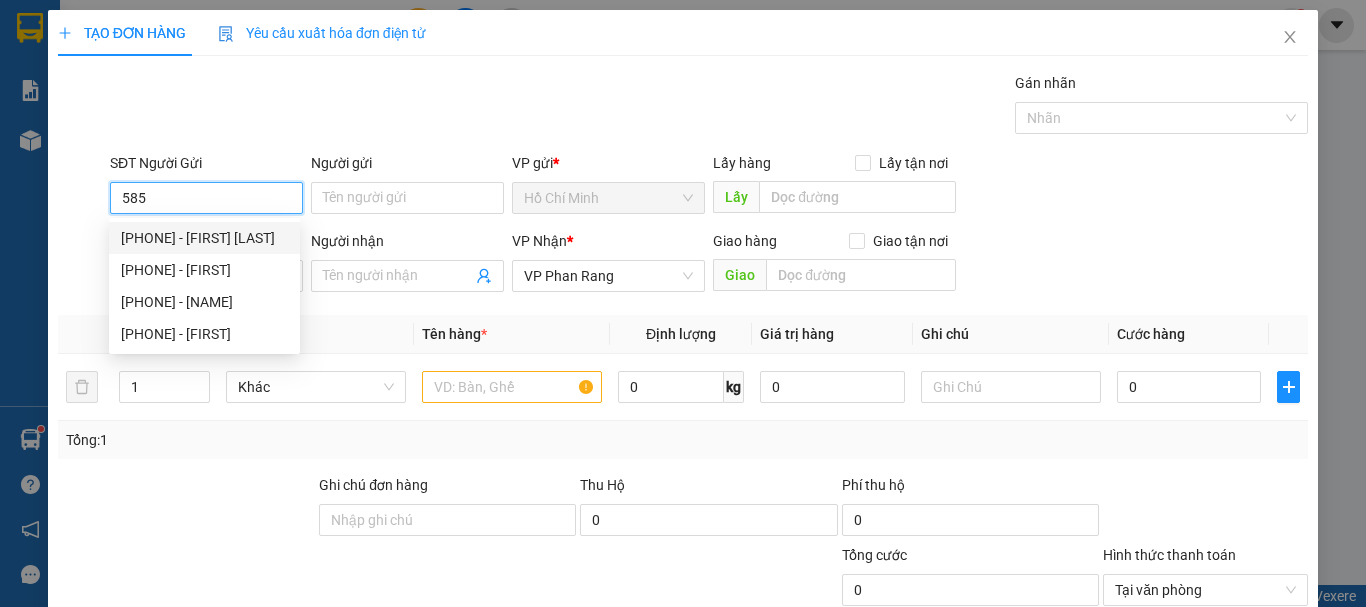 click on "[PHONE] - [FIRST] [LAST]" at bounding box center (204, 238) 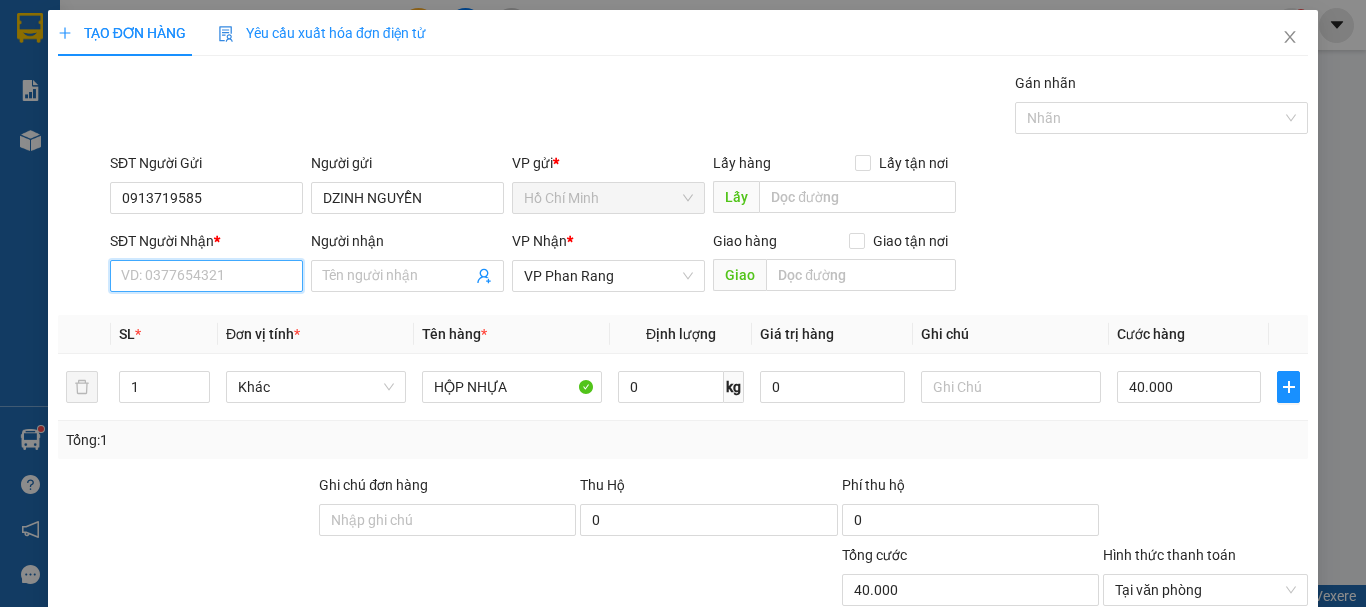 click on "SĐT Người Nhận  *" at bounding box center [206, 276] 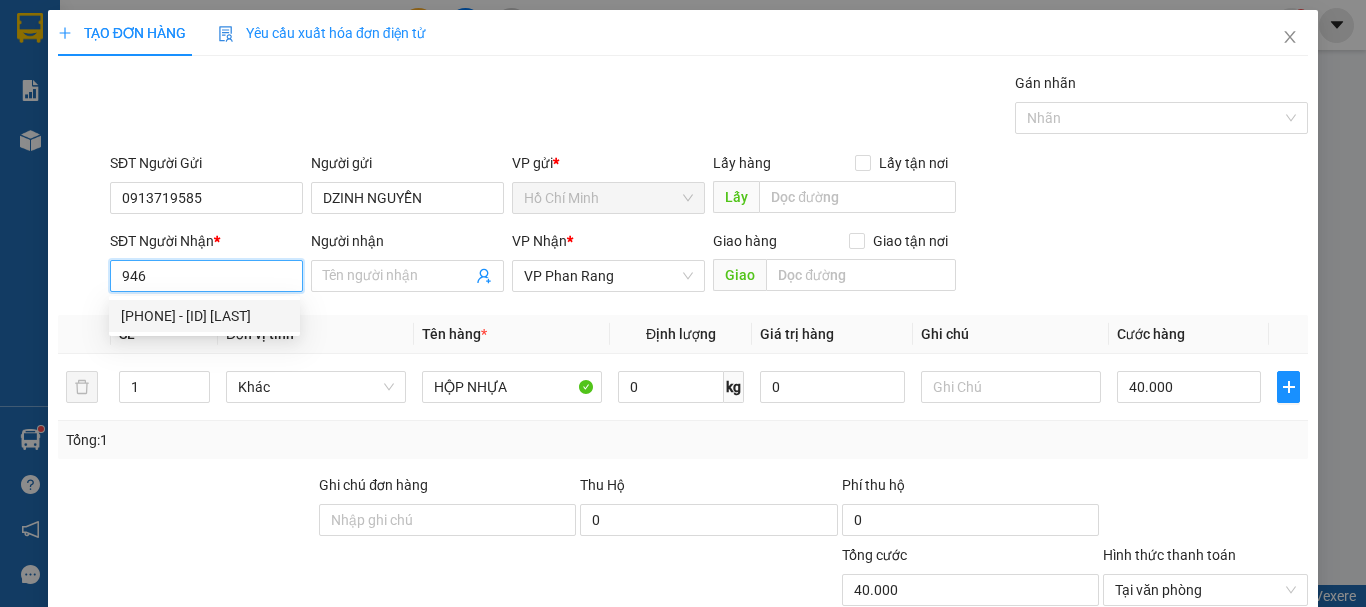 click on "[PHONE] - [ID] [LAST]" at bounding box center [204, 316] 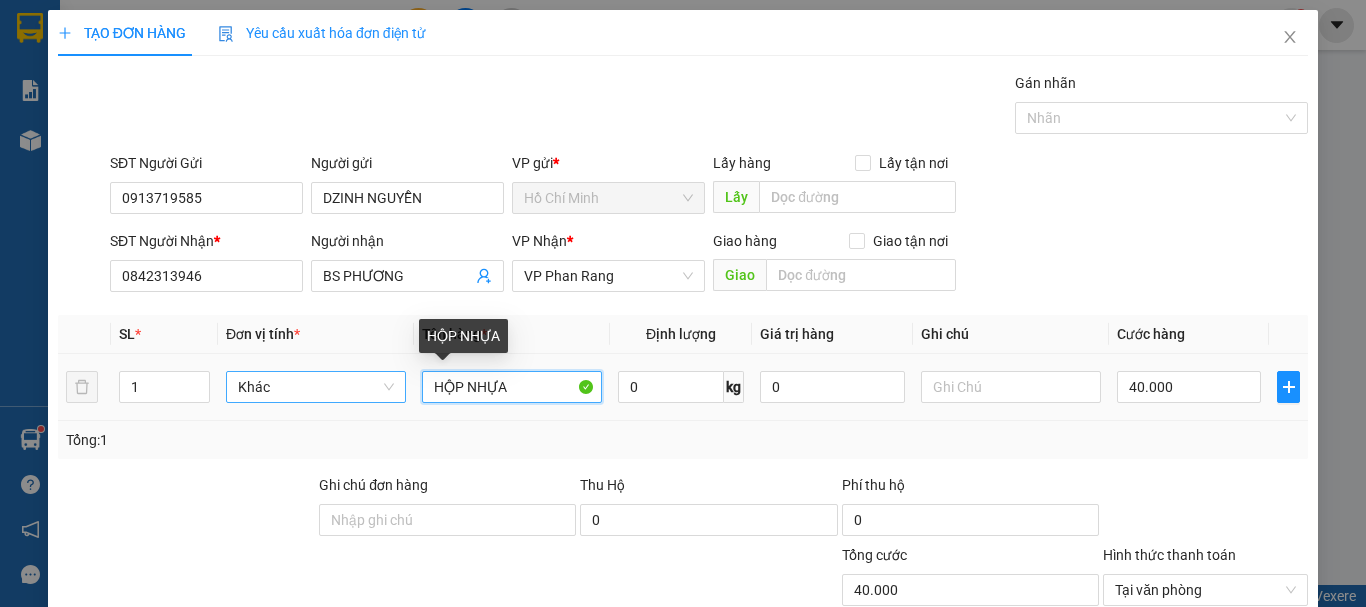drag, startPoint x: 524, startPoint y: 395, endPoint x: 343, endPoint y: 395, distance: 181 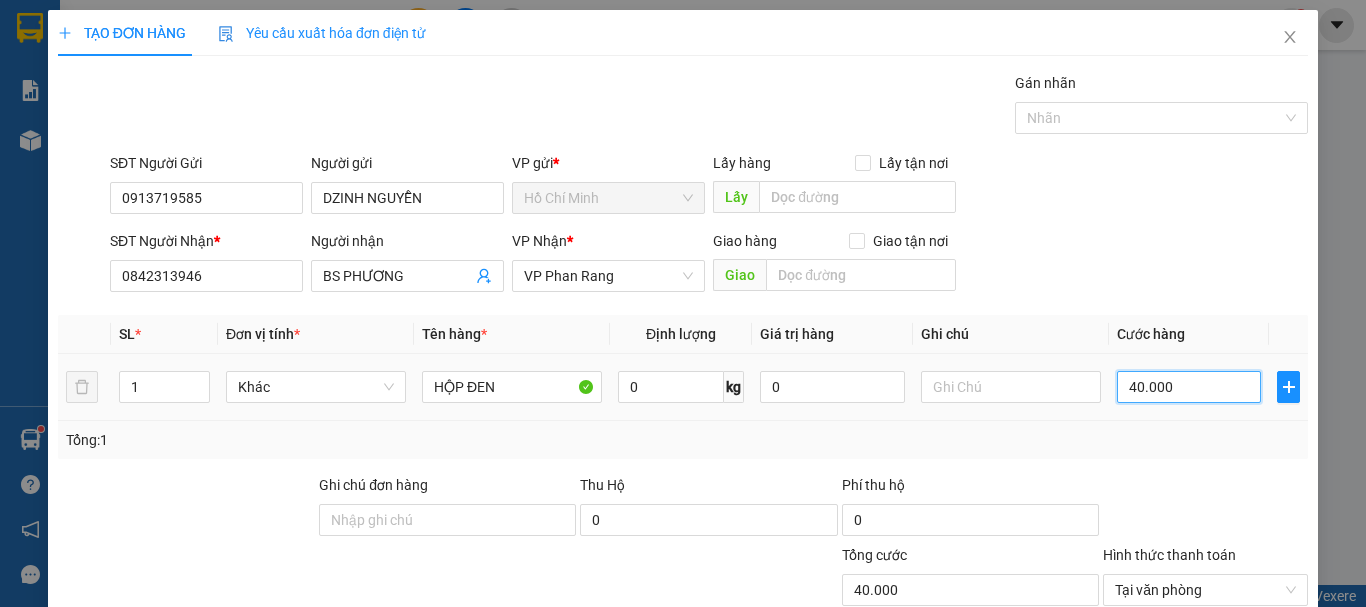 click on "40.000" at bounding box center [1189, 387] 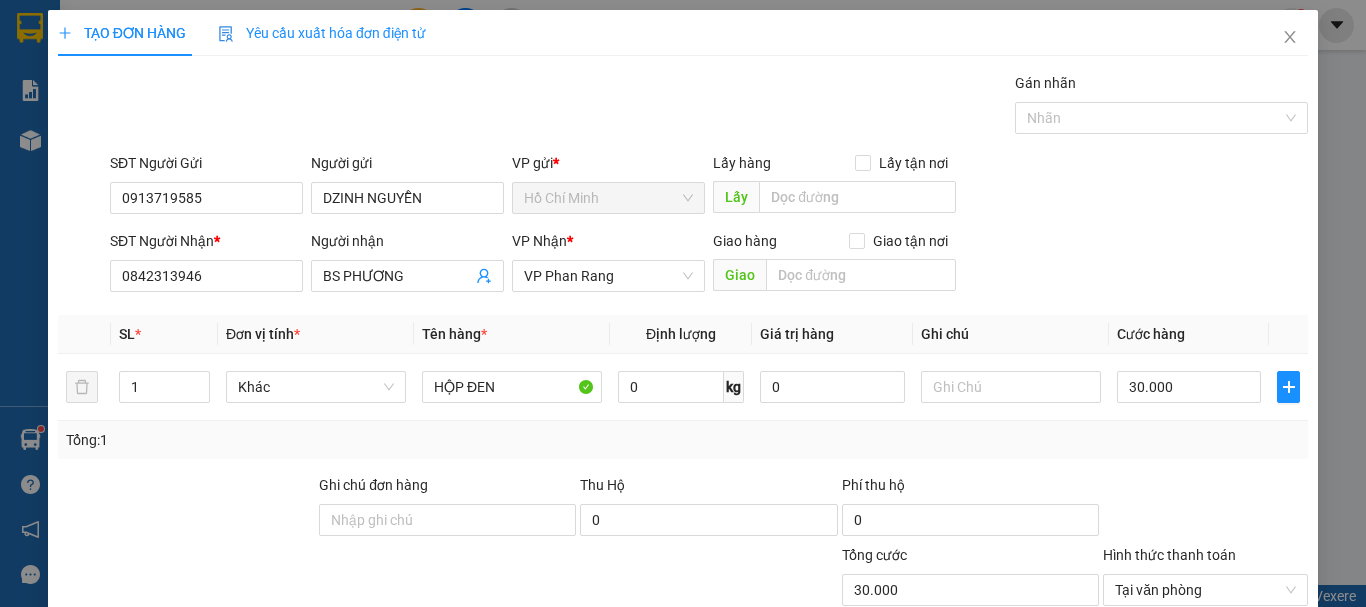 click on "Lưu và In" at bounding box center [1243, 747] 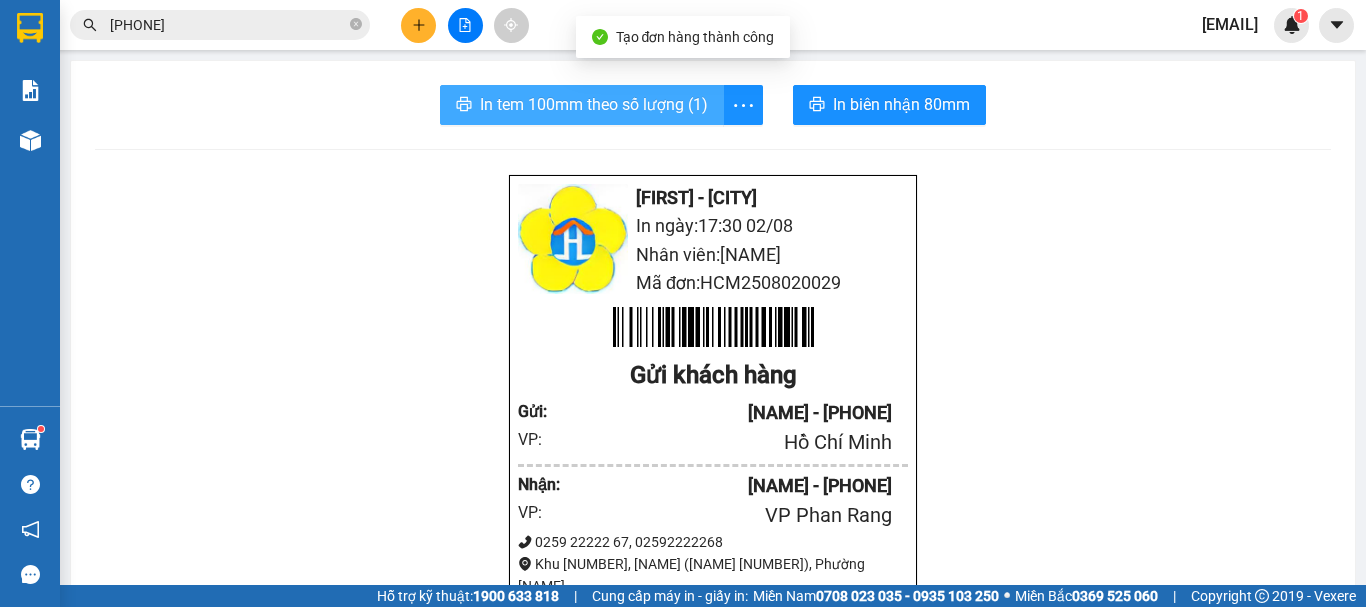 click on "In tem 100mm theo số lượng
(1)" at bounding box center (594, 104) 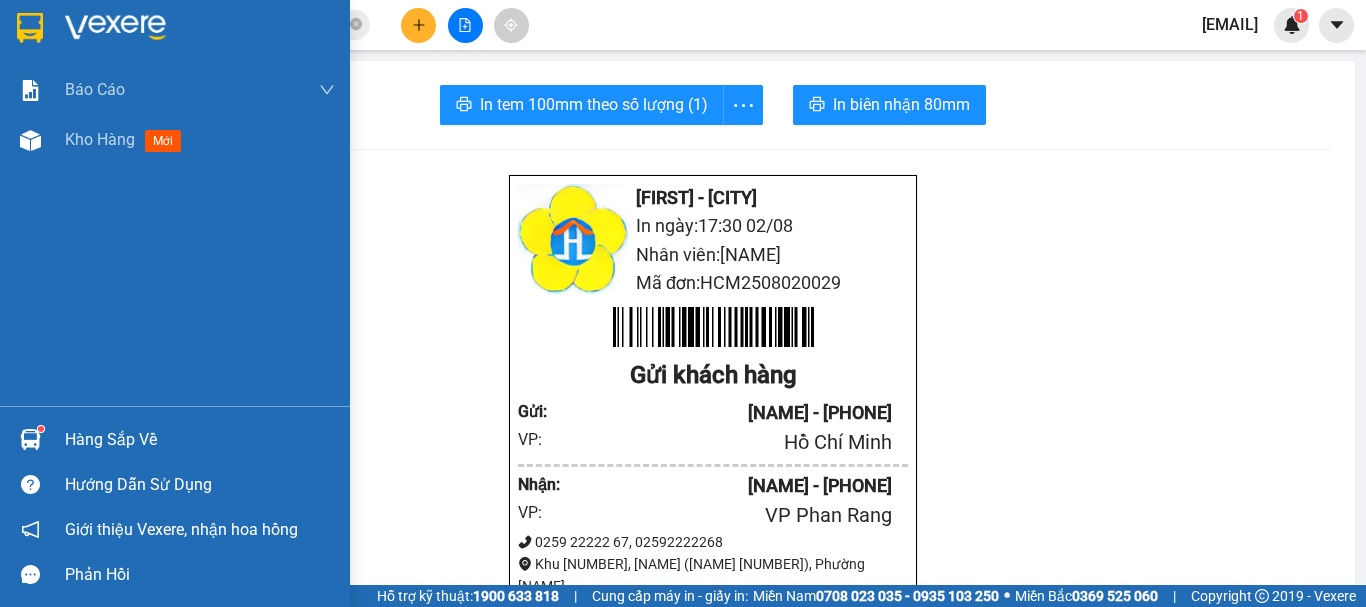 click at bounding box center [30, 28] 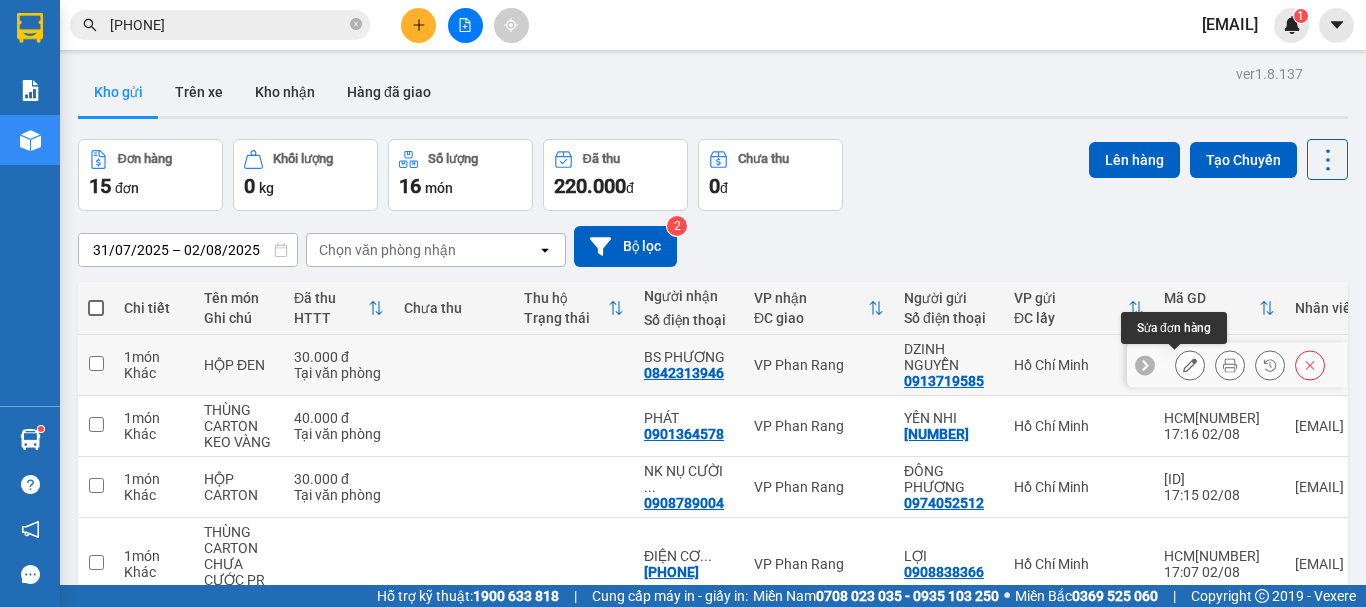 click at bounding box center (1190, 365) 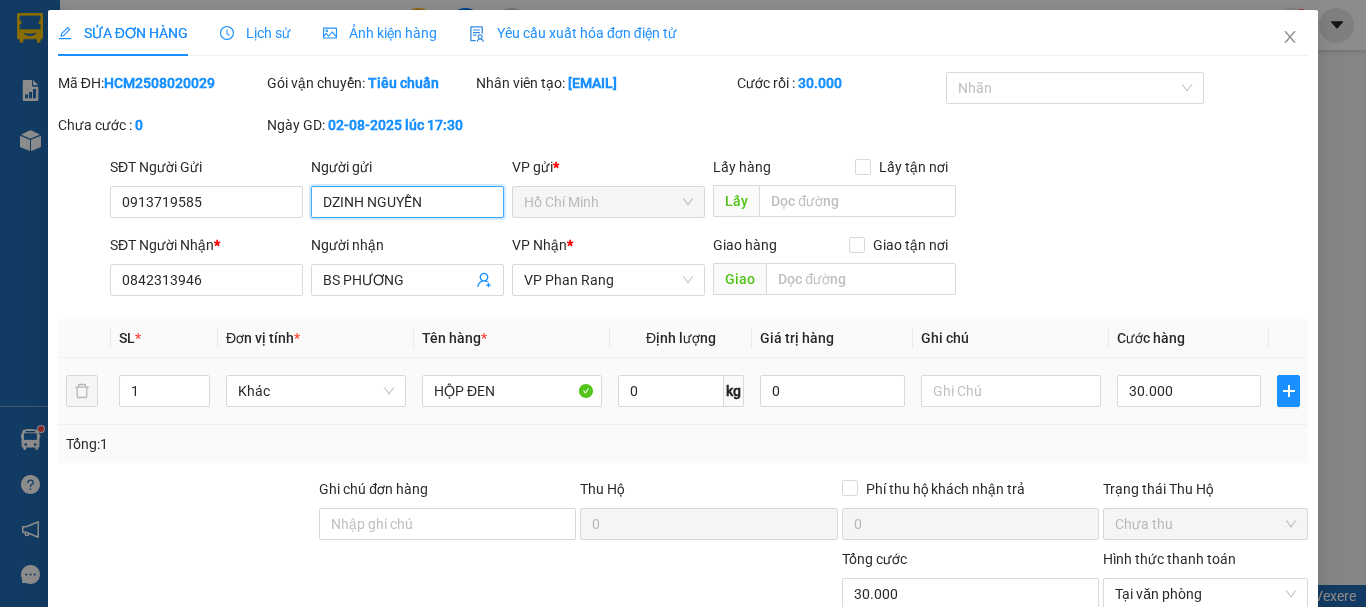 click on "DZINH NGUYỄN" at bounding box center (407, 202) 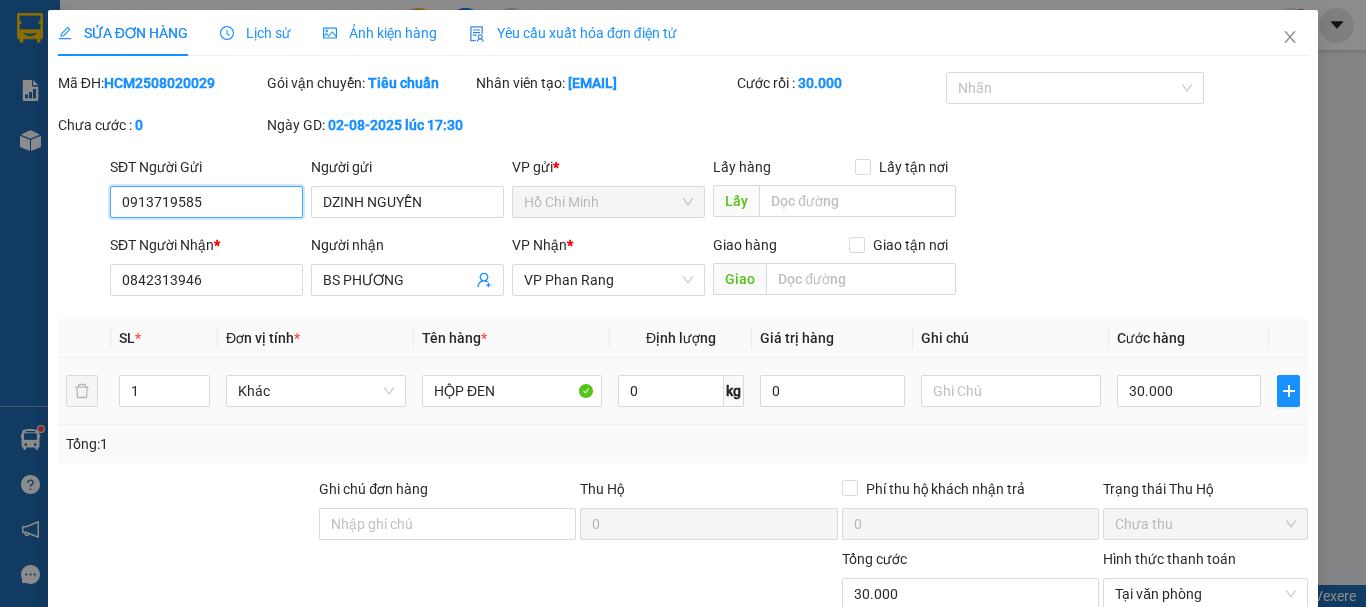 drag, startPoint x: 283, startPoint y: 204, endPoint x: 8, endPoint y: 204, distance: 275 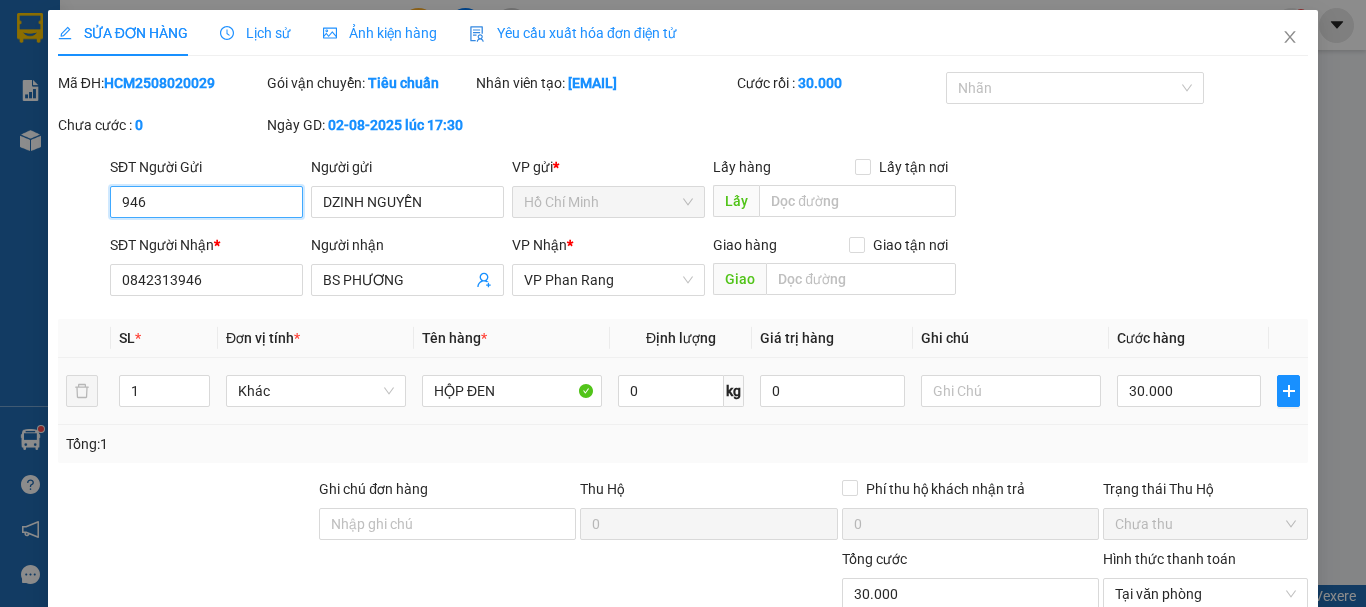 drag, startPoint x: 236, startPoint y: 201, endPoint x: 37, endPoint y: 216, distance: 199.56453 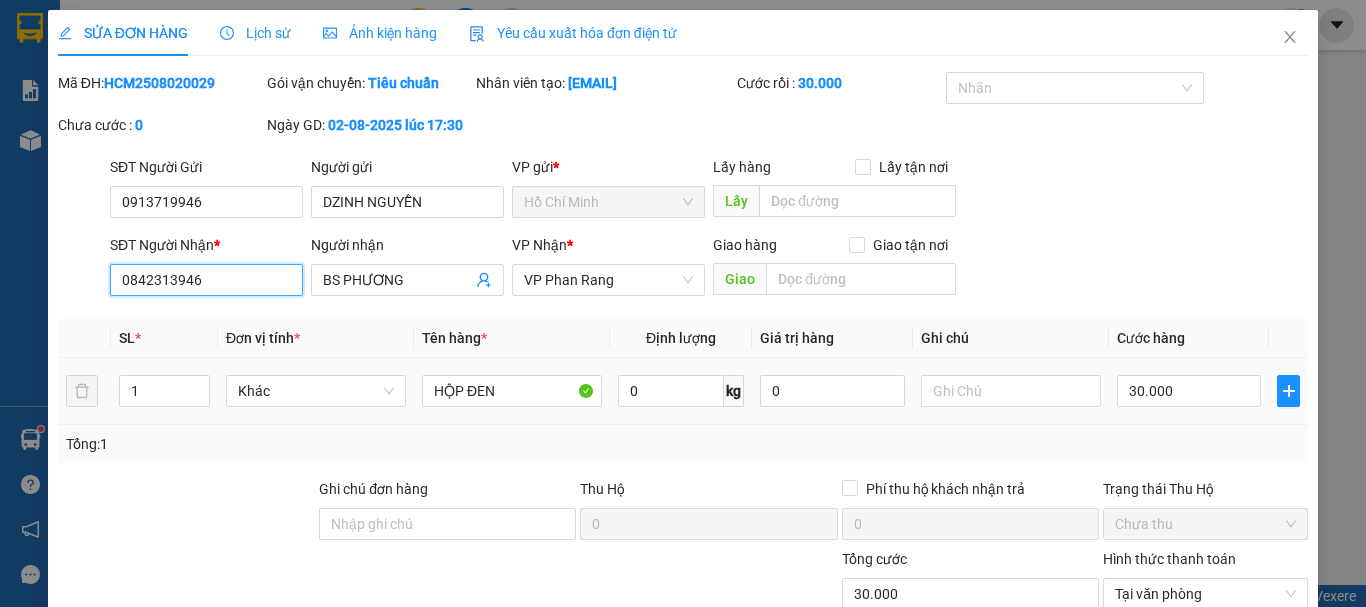 drag, startPoint x: 221, startPoint y: 276, endPoint x: 0, endPoint y: 304, distance: 222.7667 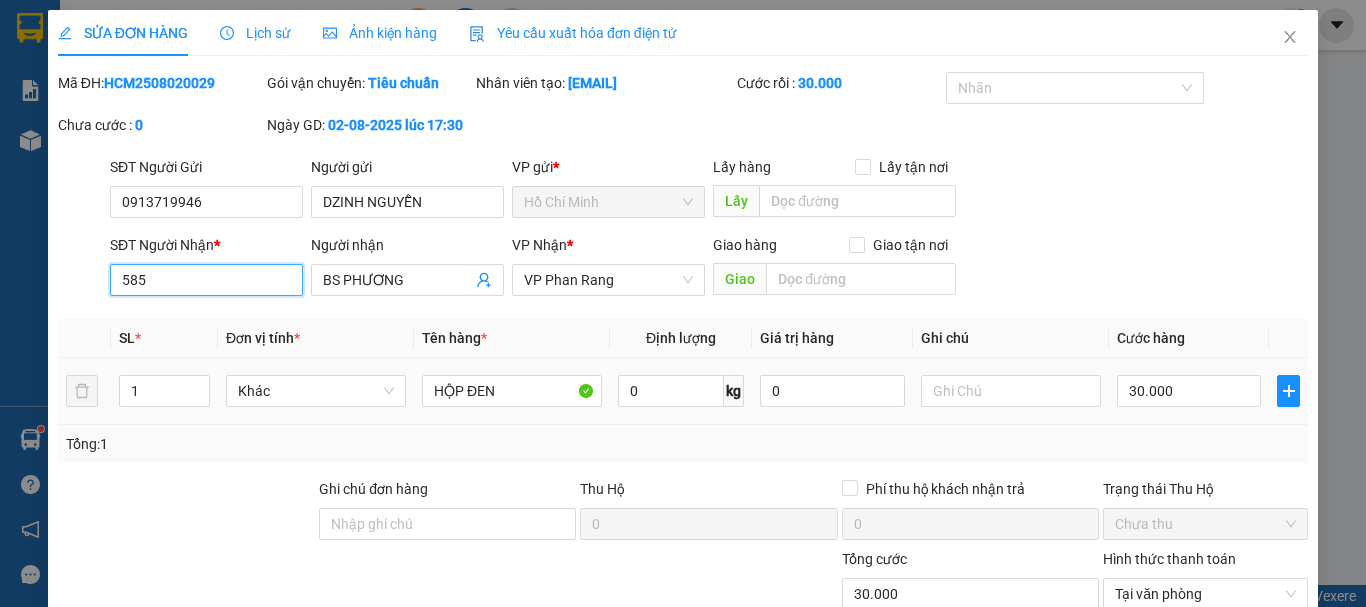 drag, startPoint x: 185, startPoint y: 280, endPoint x: 60, endPoint y: 292, distance: 125.57468 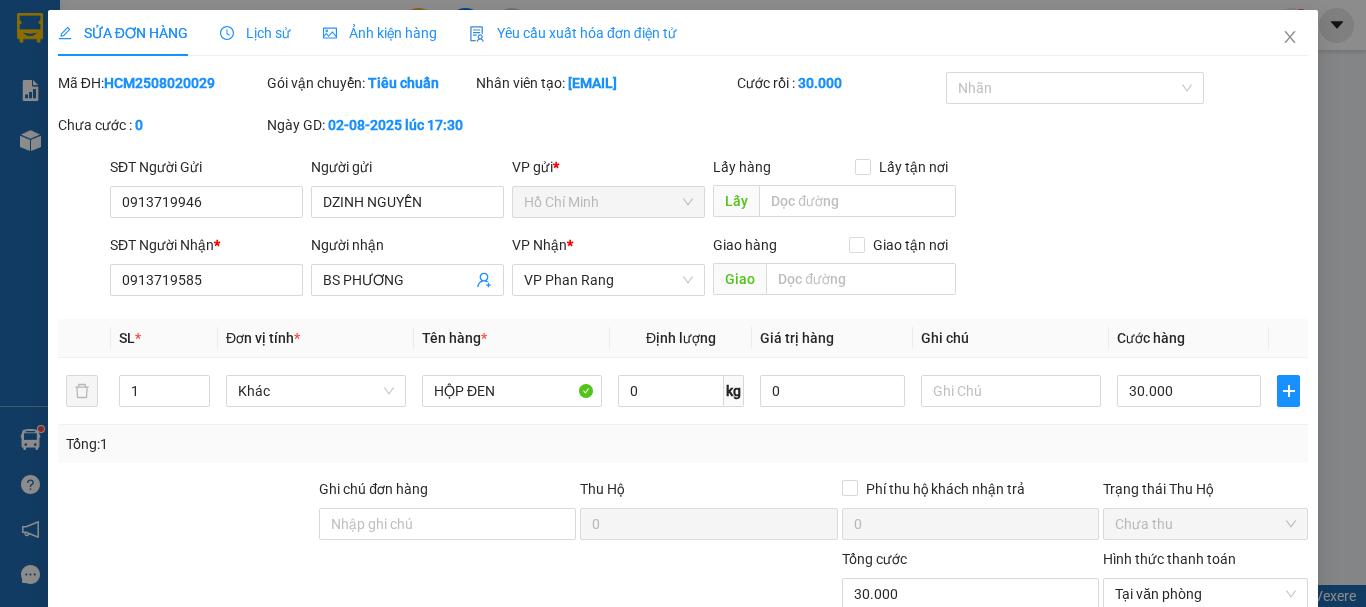 click 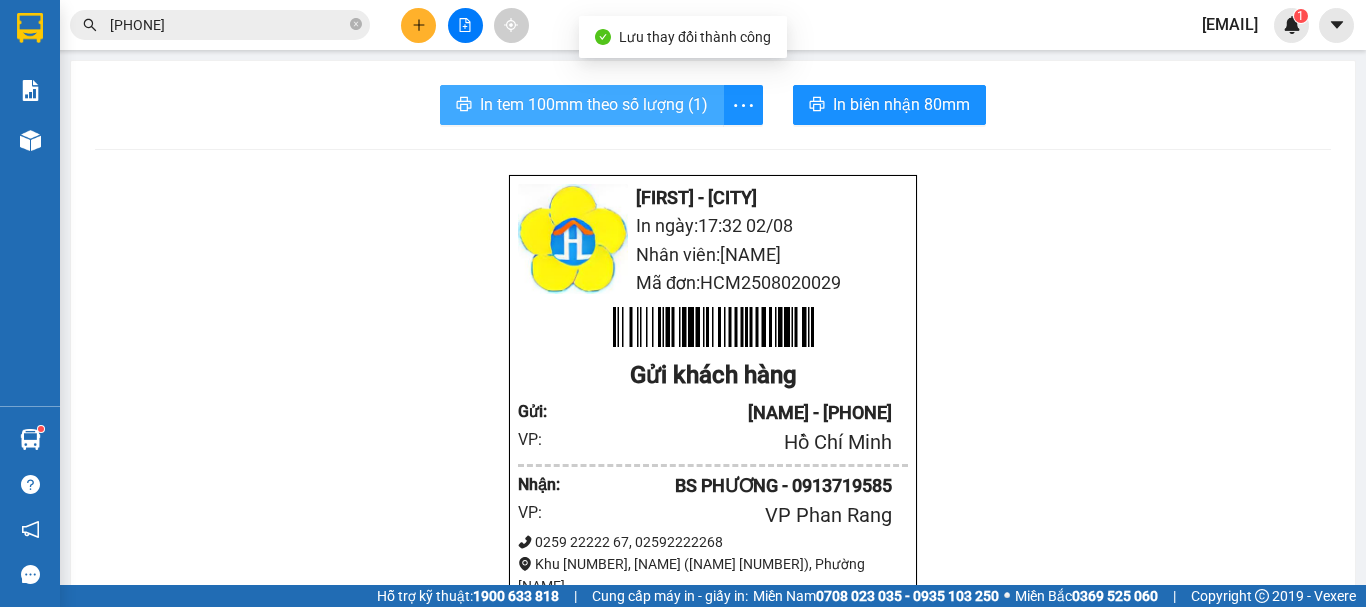 click on "In tem 100mm theo số lượng
(1)" at bounding box center [594, 104] 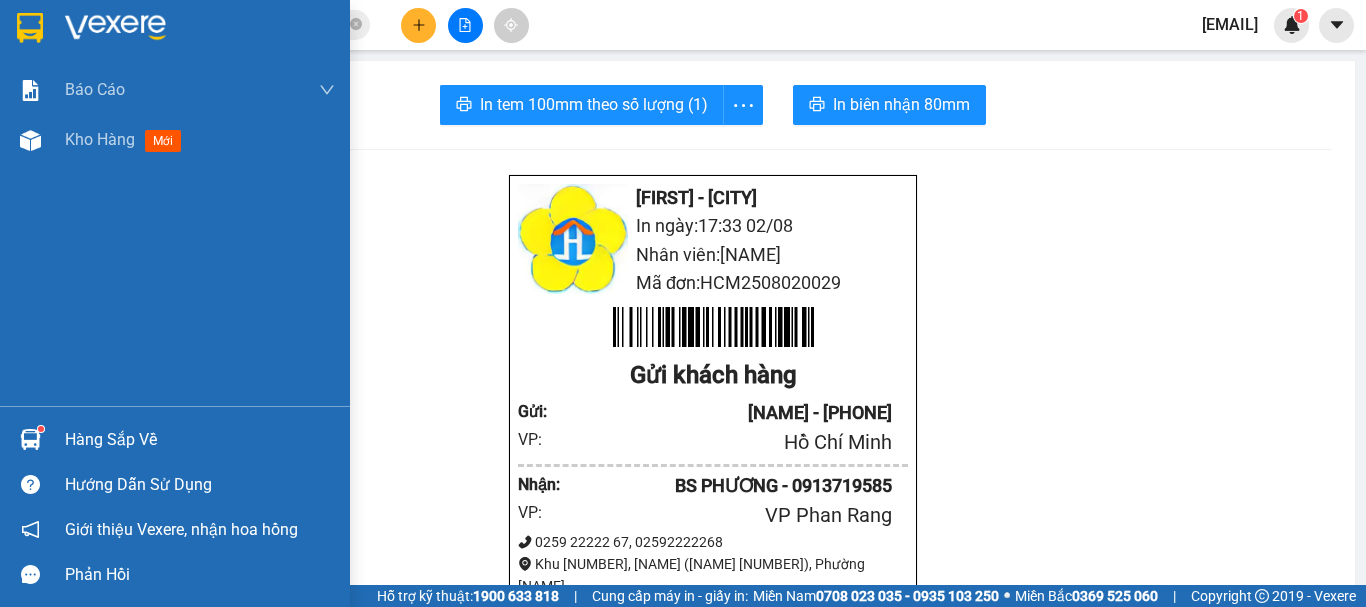 click at bounding box center (30, 28) 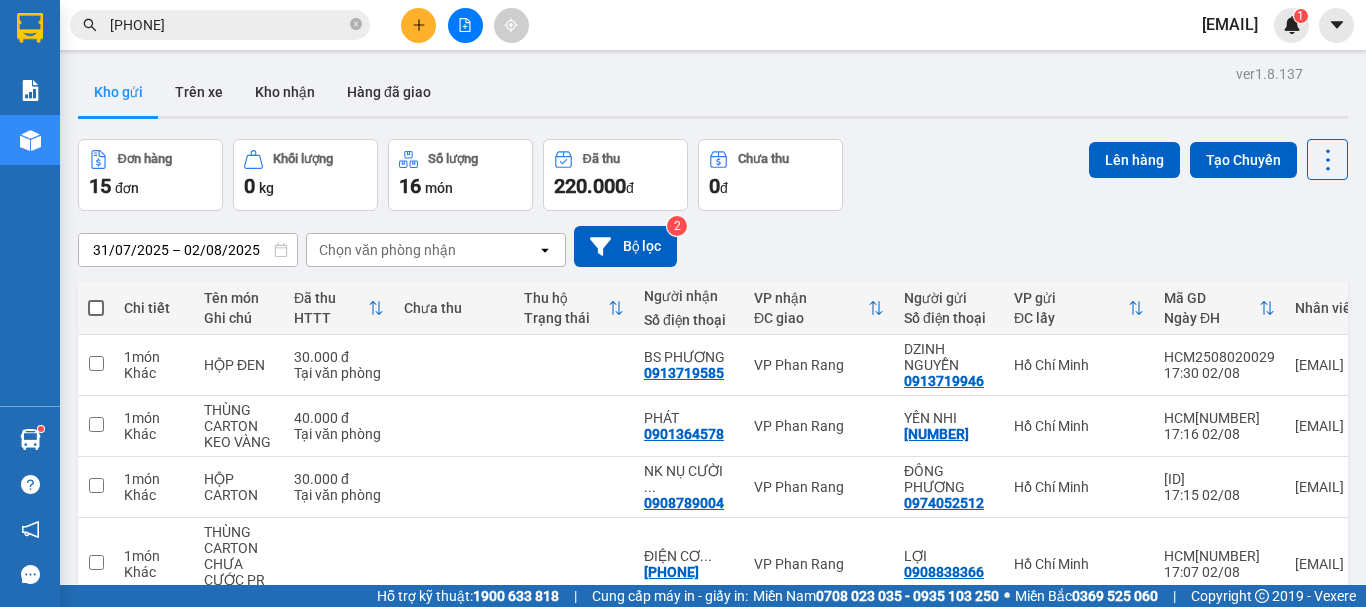 click at bounding box center (418, 25) 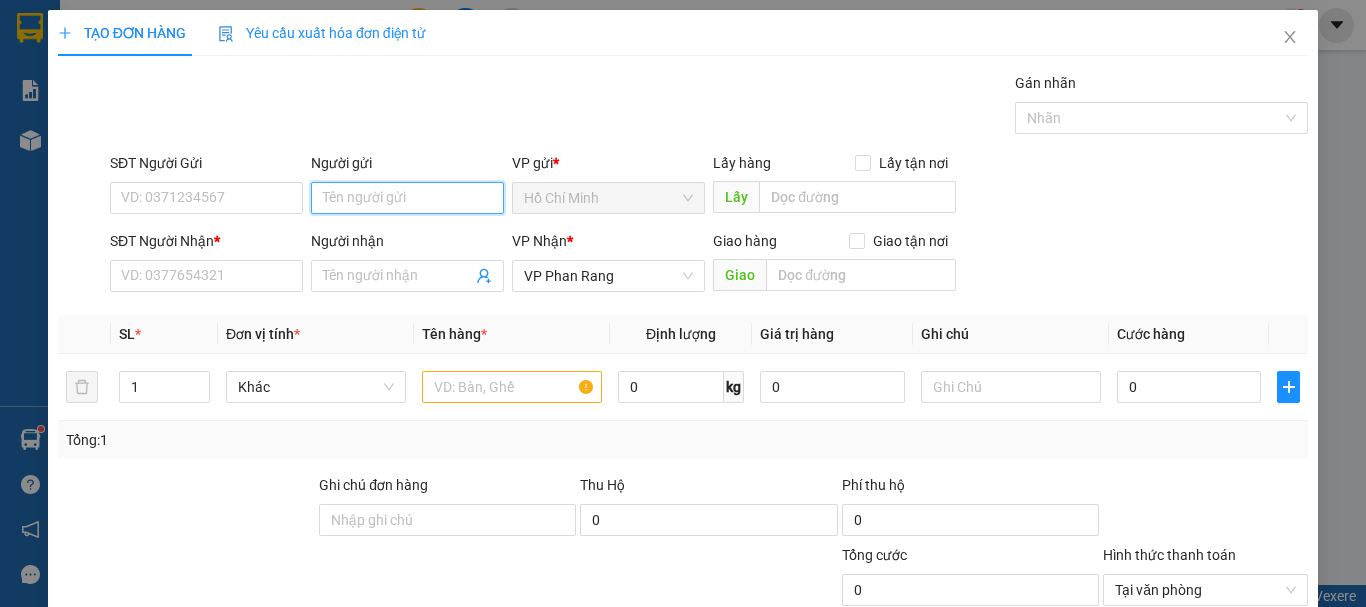 click on "Người gửi" at bounding box center (407, 198) 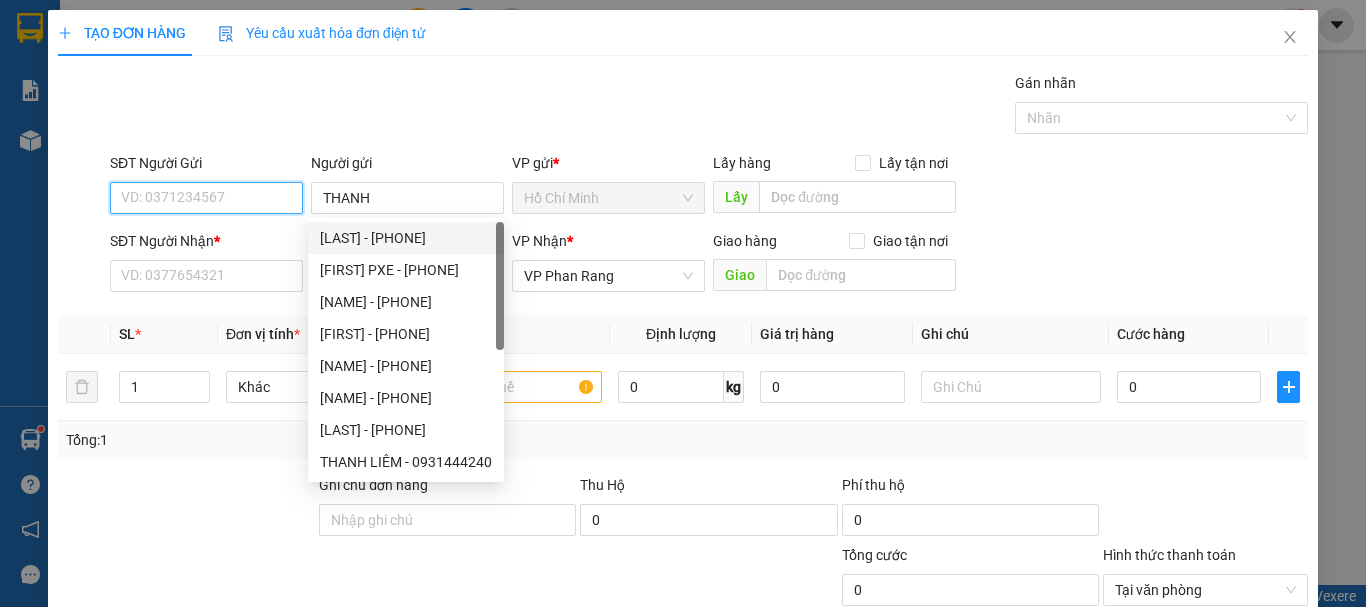 click on "SĐT Người Gửi" at bounding box center [206, 198] 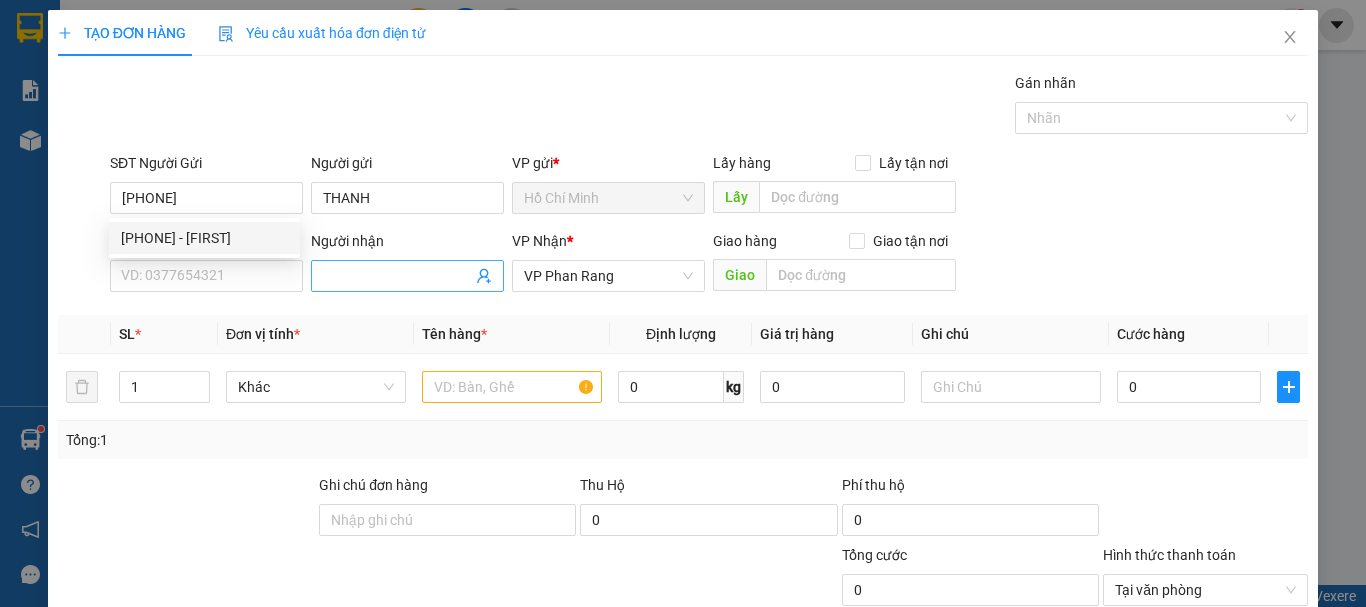 click on "Người nhận" at bounding box center [397, 276] 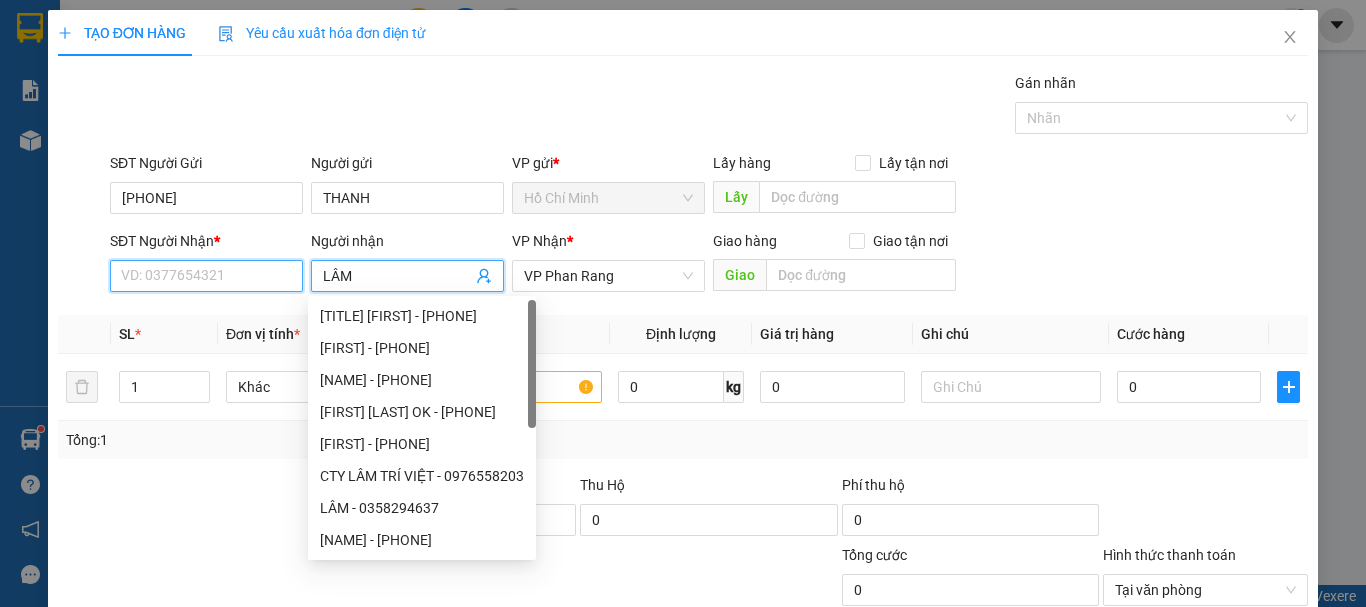 click on "SĐT Người Nhận  *" at bounding box center [206, 276] 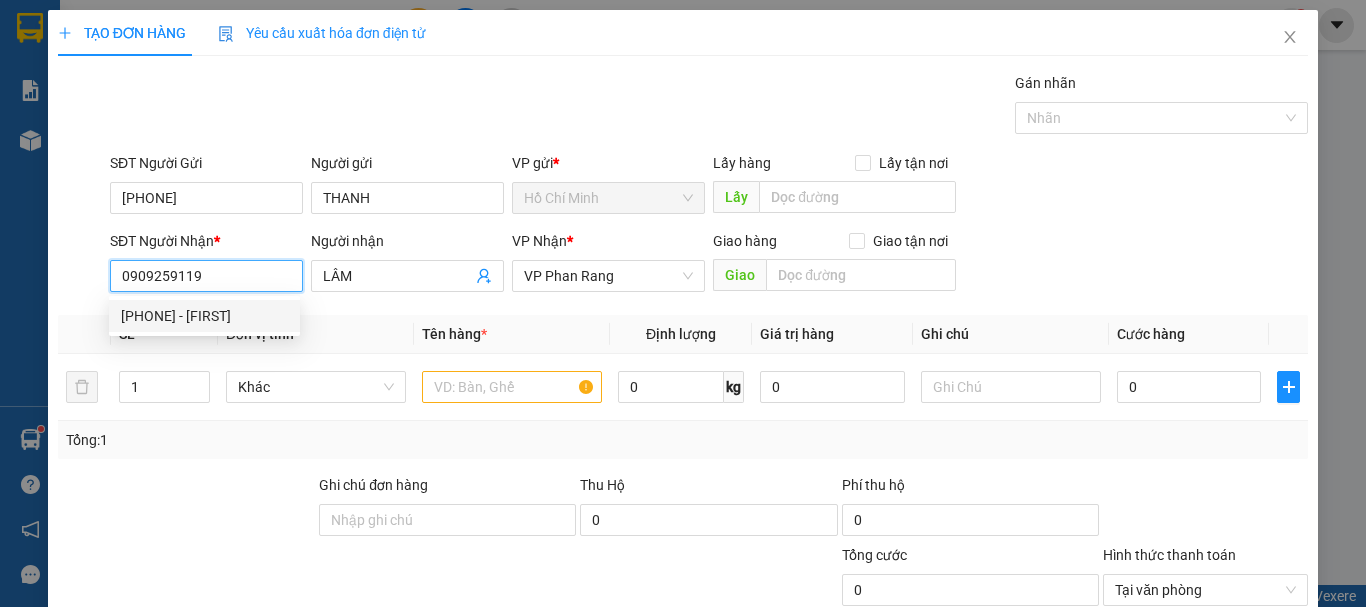 click on "[PHONE] - [FIRST]" at bounding box center [204, 316] 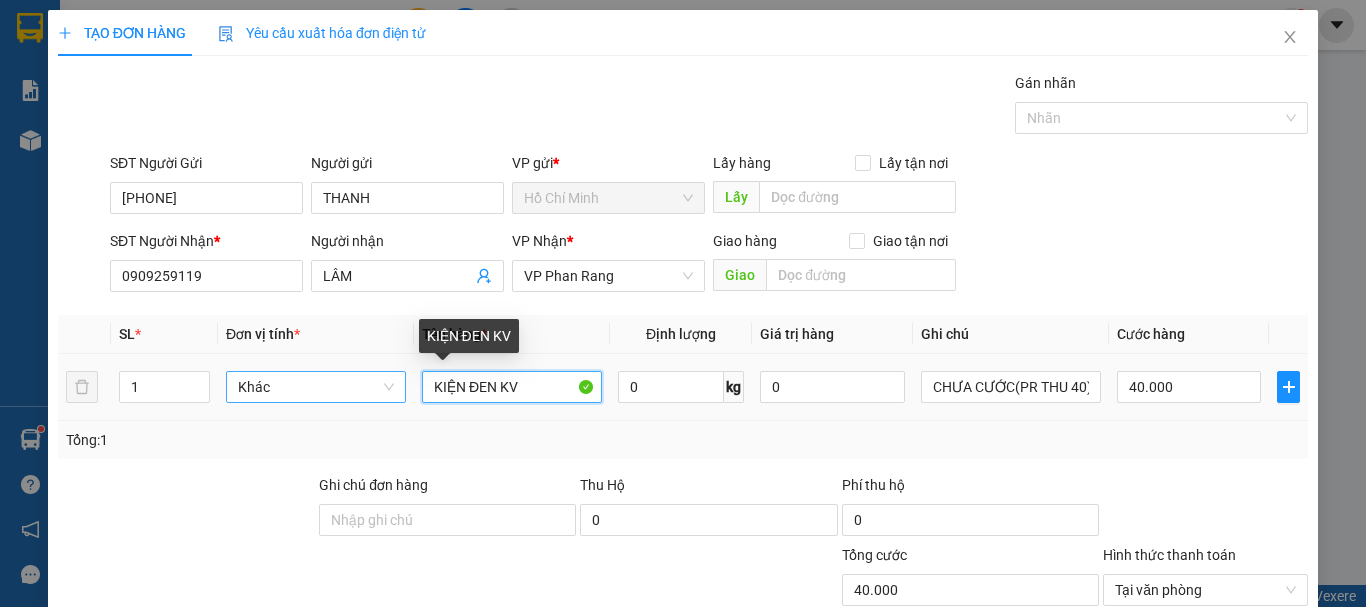 drag, startPoint x: 525, startPoint y: 384, endPoint x: 358, endPoint y: 393, distance: 167.24234 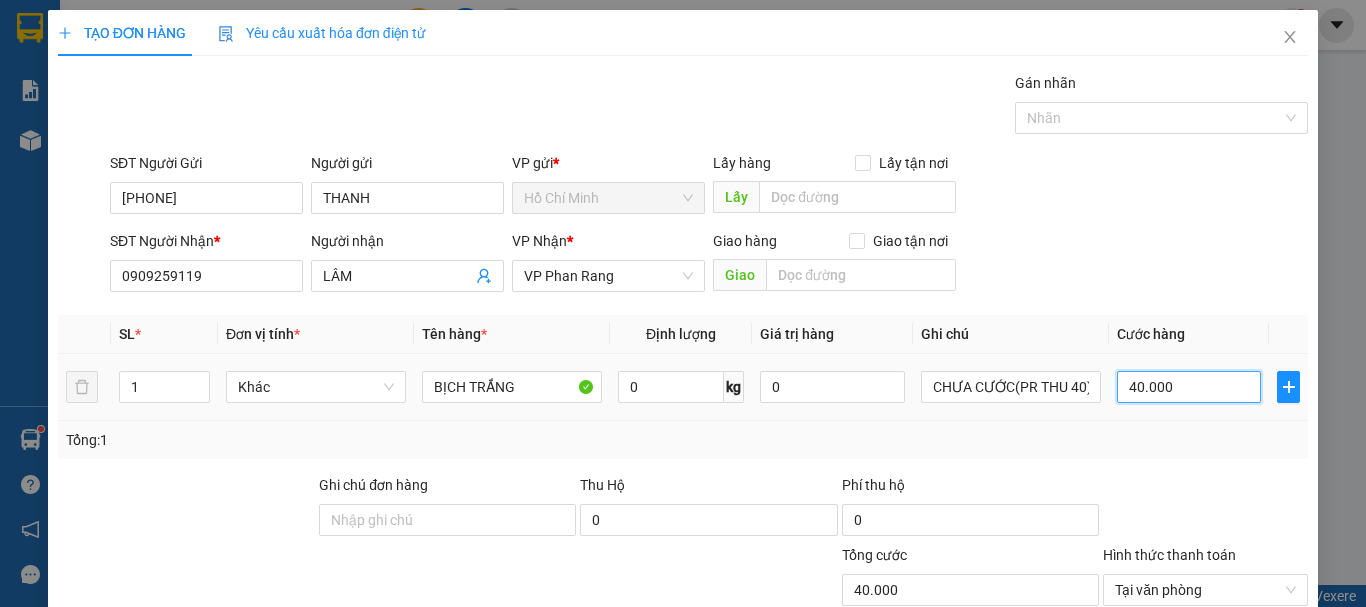click on "40.000" at bounding box center [1189, 387] 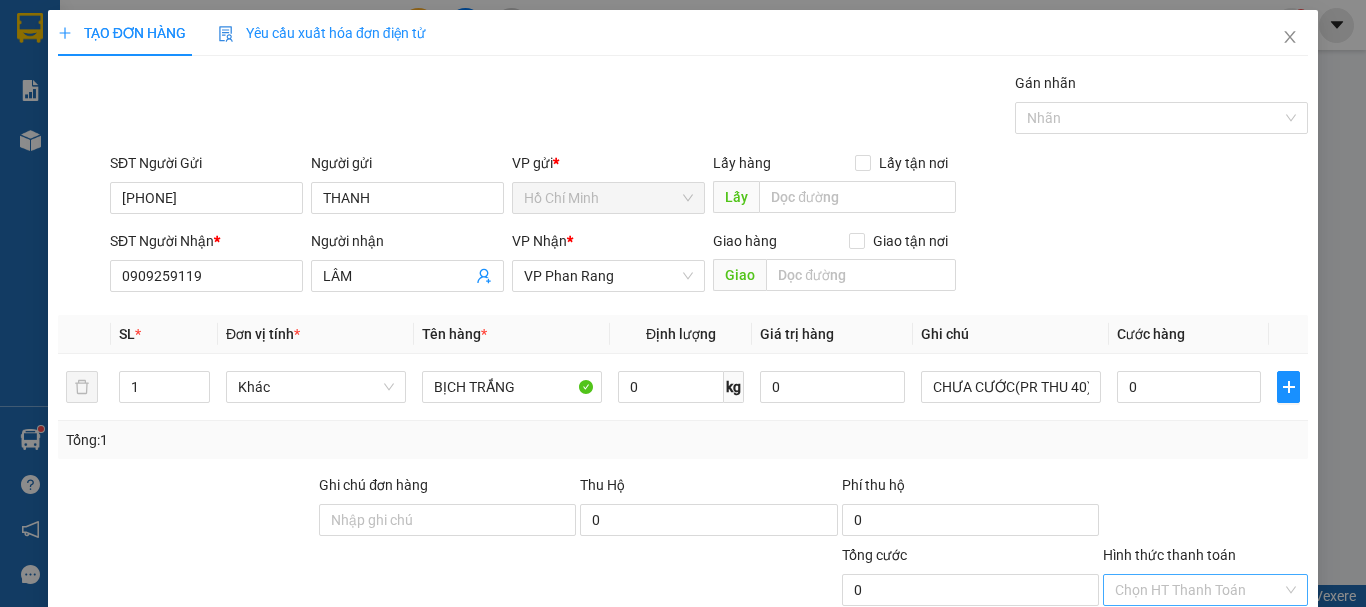 click on "Lưu và In" at bounding box center [1243, 747] 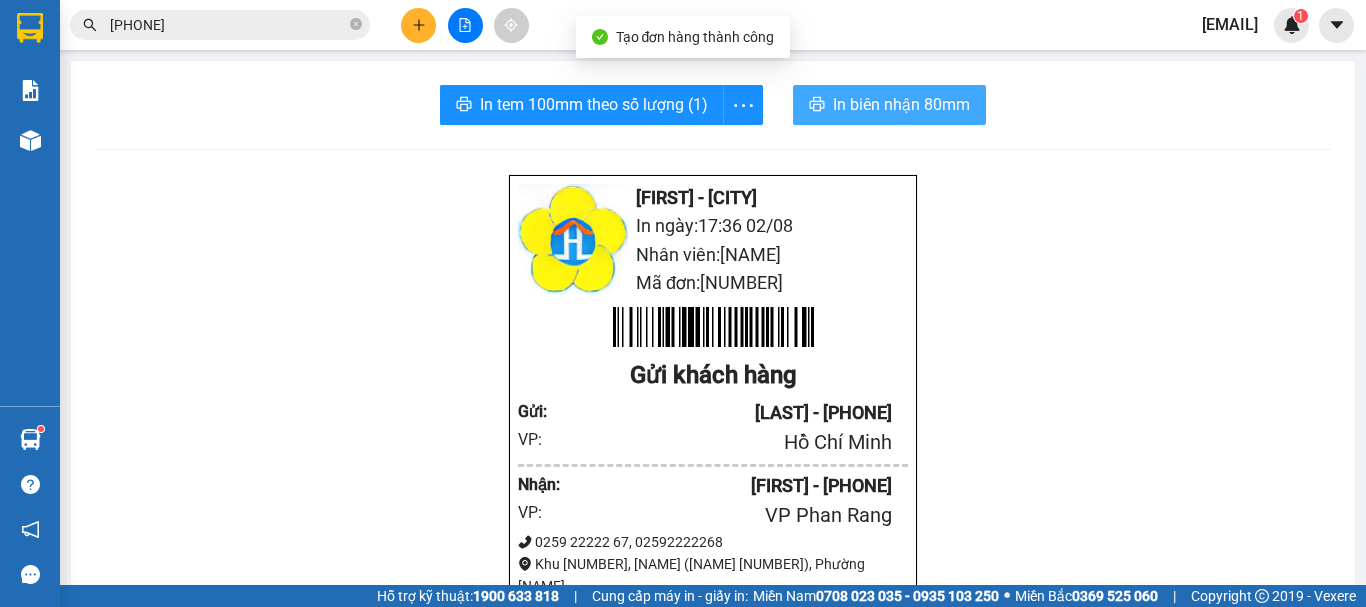 click on "In biên nhận 80mm" at bounding box center (901, 104) 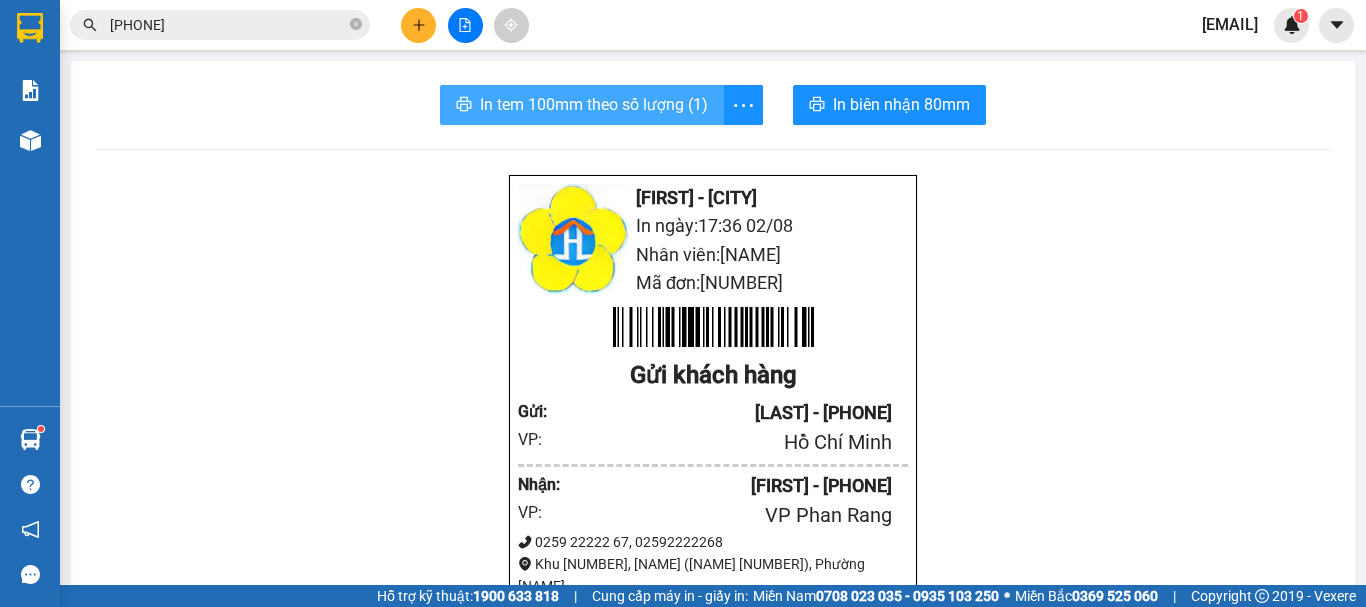 click on "In tem 100mm theo số lượng
(1)" at bounding box center [594, 104] 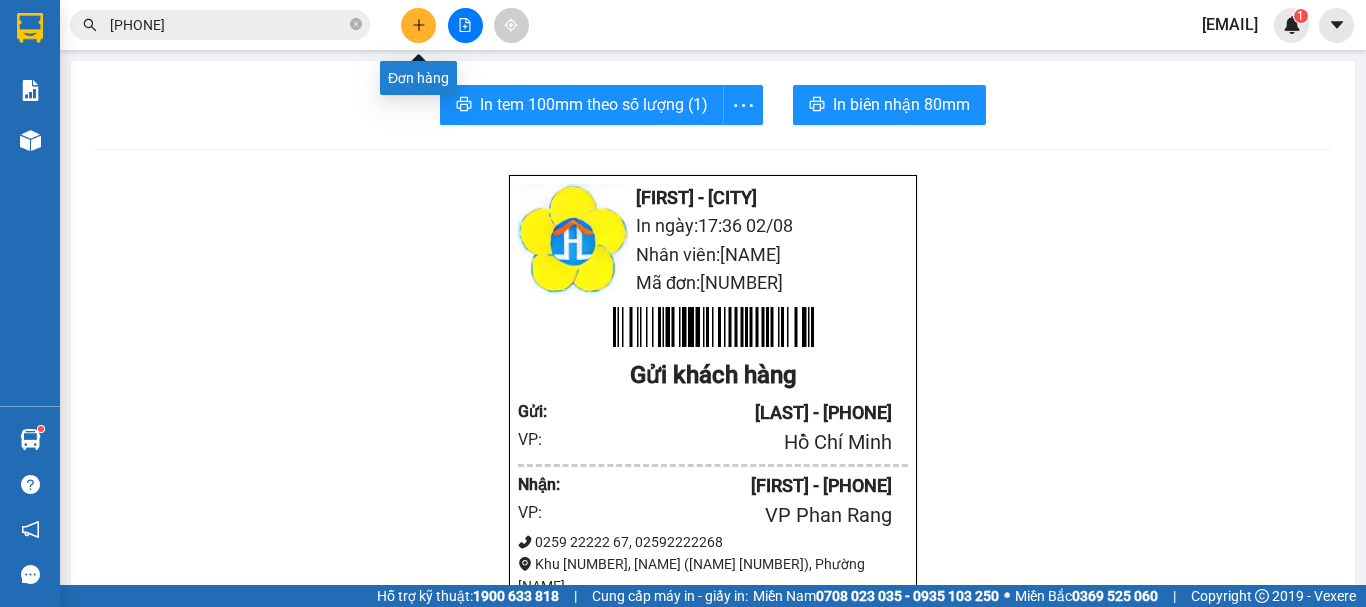 click 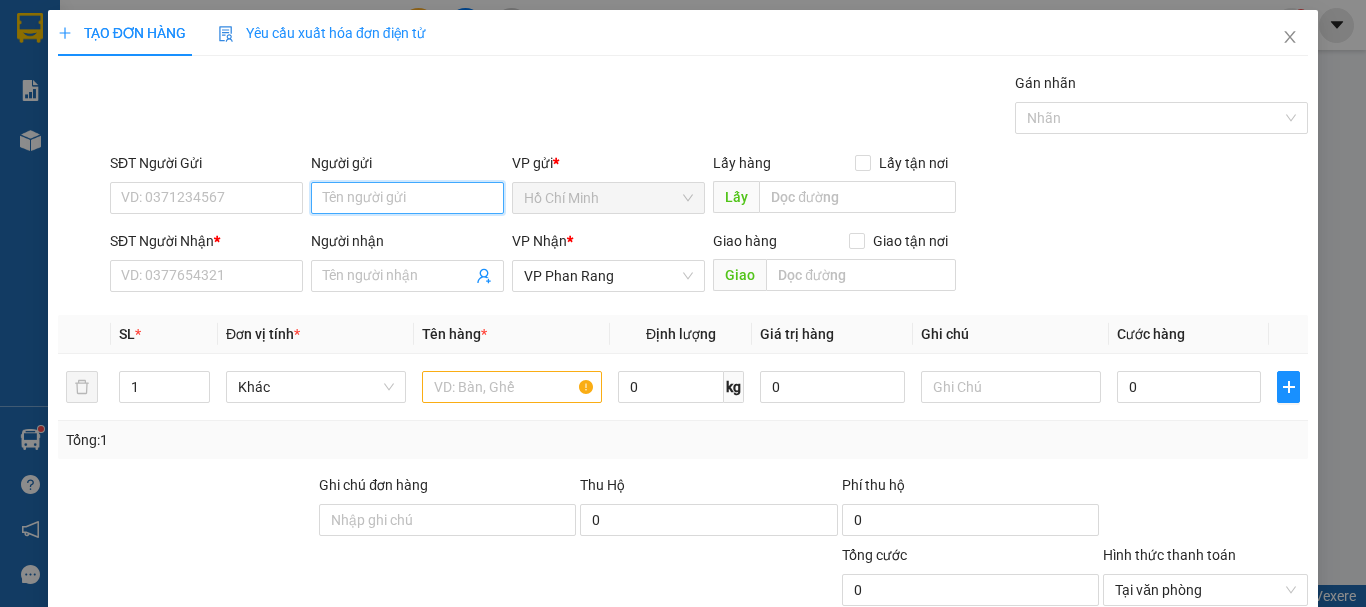 click on "Người gửi" at bounding box center [407, 198] 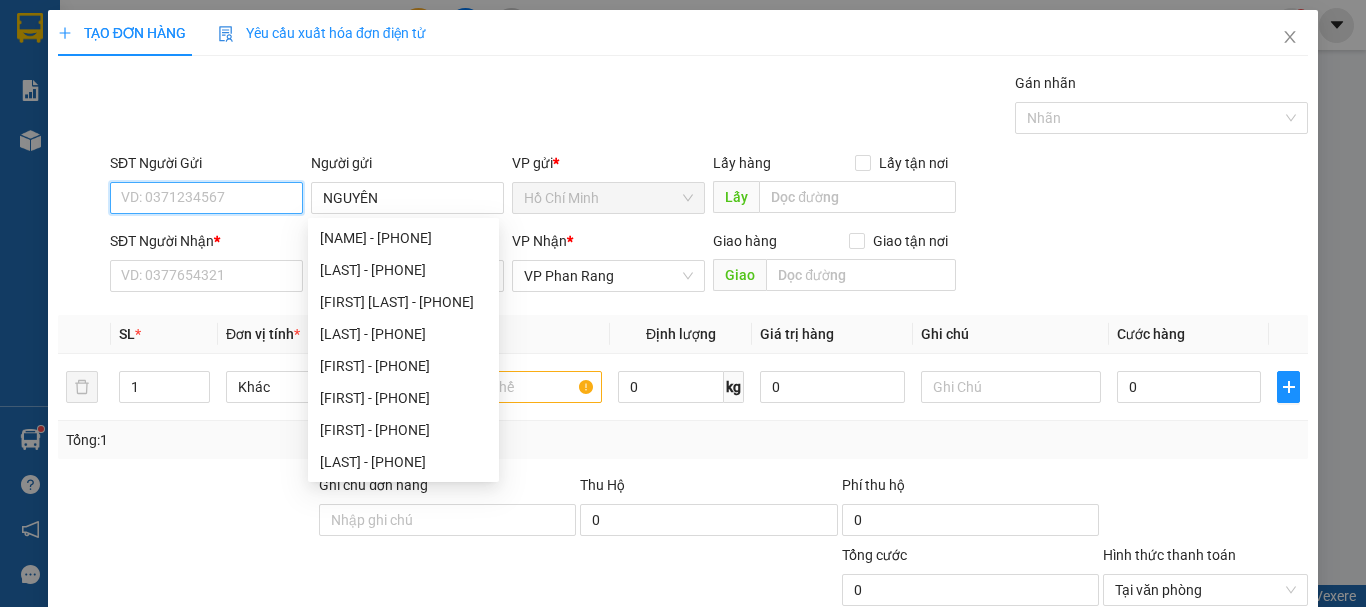 click on "SĐT Người Gửi" at bounding box center [206, 198] 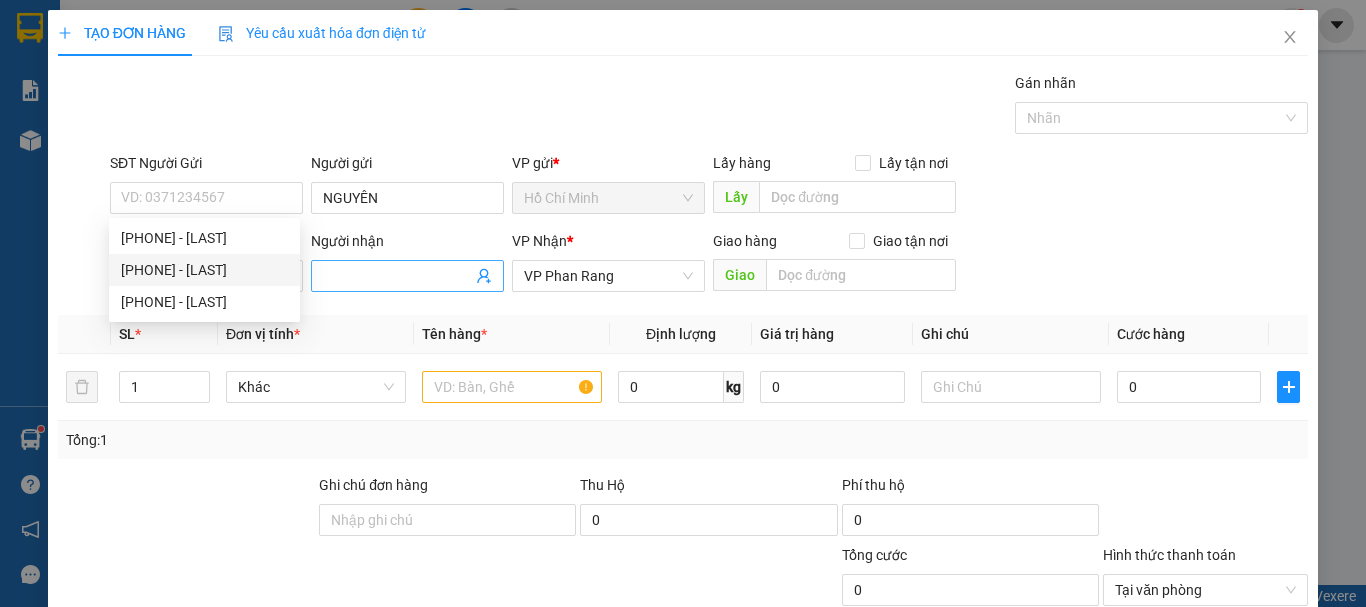 click on "Người nhận" at bounding box center (397, 276) 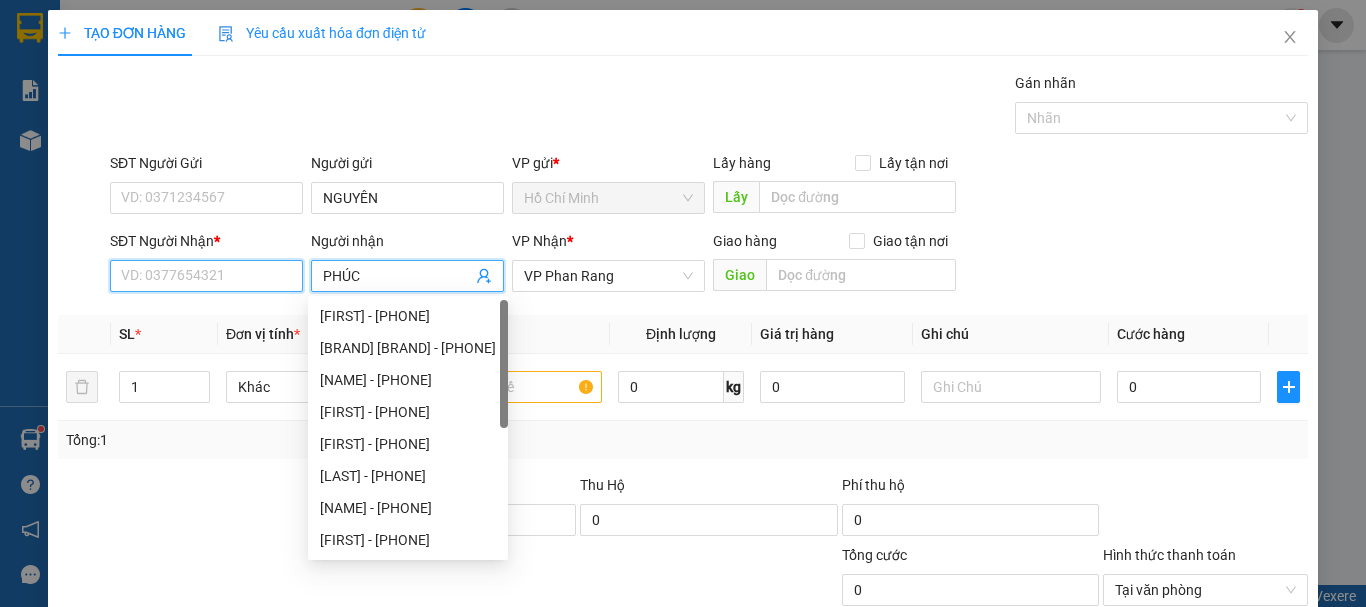 click on "SĐT Người Nhận  *" at bounding box center [206, 276] 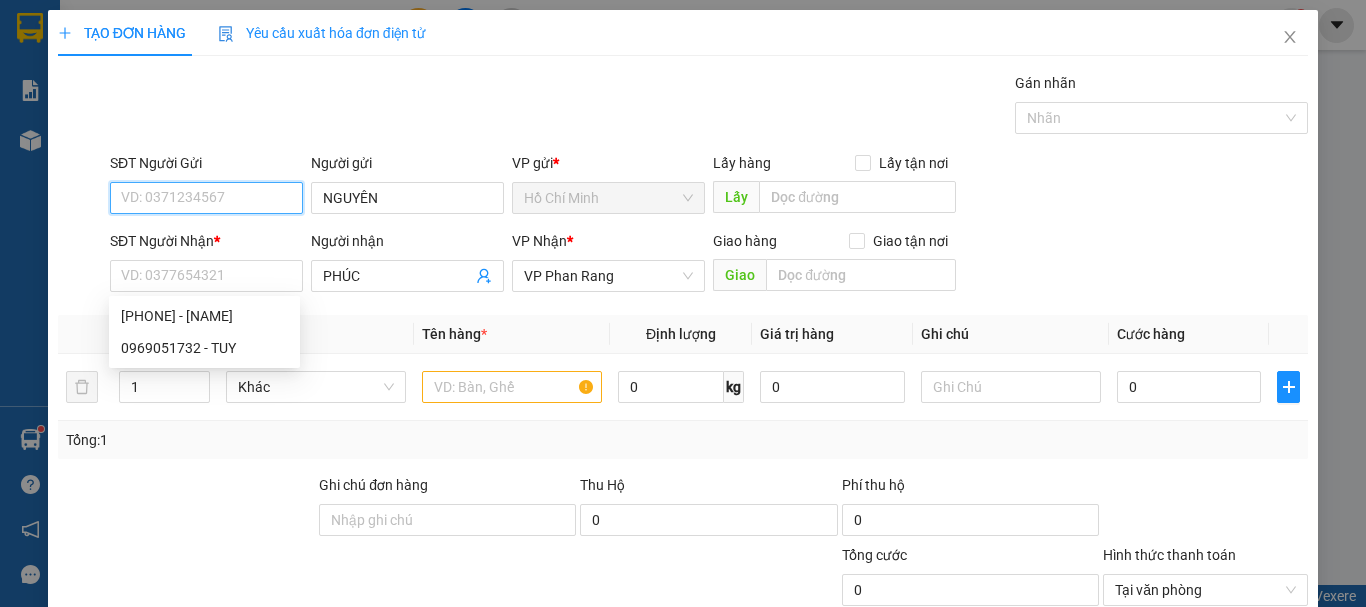 click on "SĐT Người Gửi" at bounding box center [206, 198] 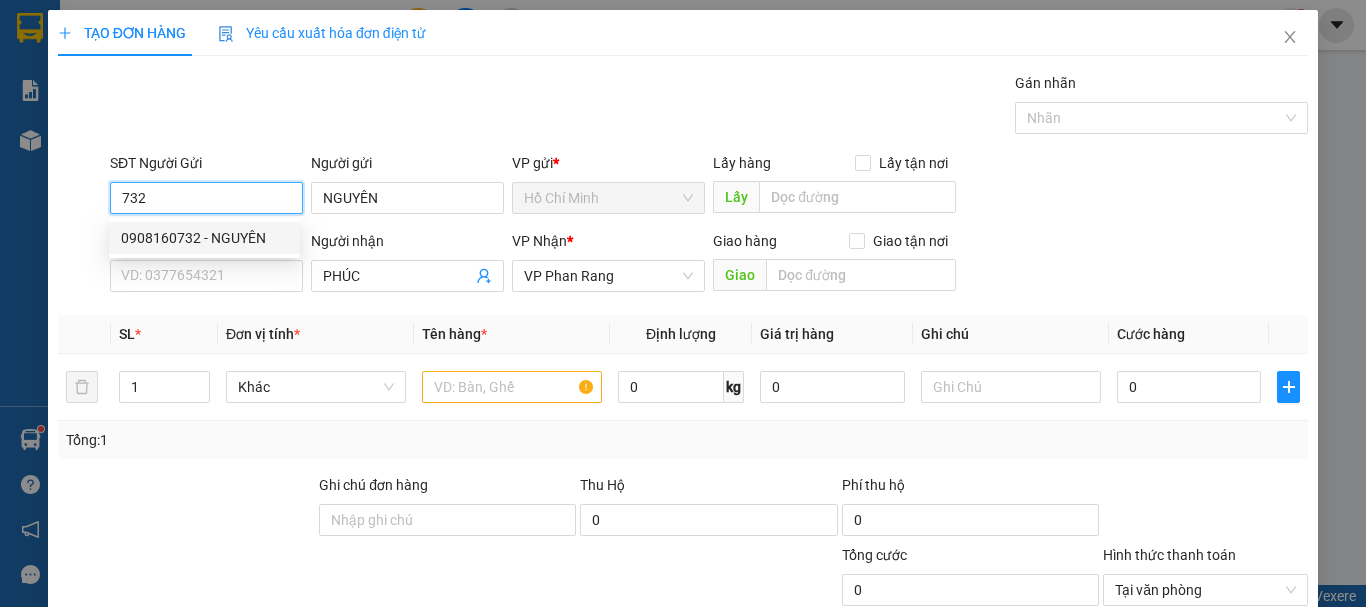 click on "0908160732 - NGUYÊN" at bounding box center [204, 238] 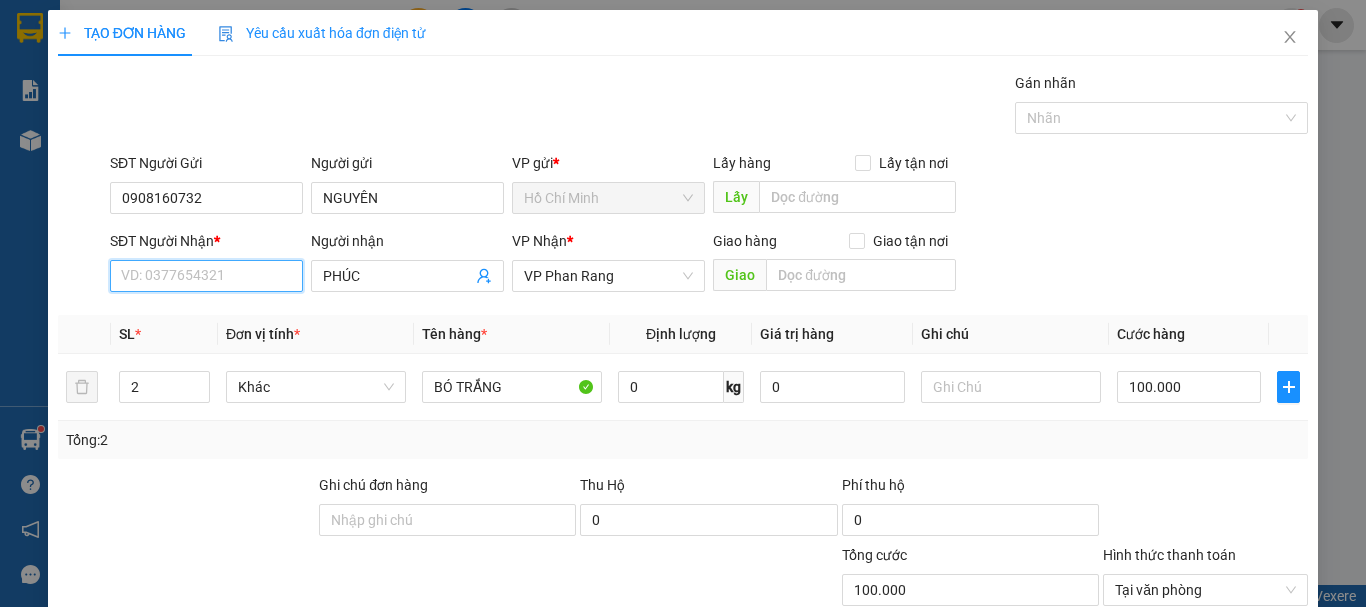 click on "SĐT Người Nhận  *" at bounding box center [206, 276] 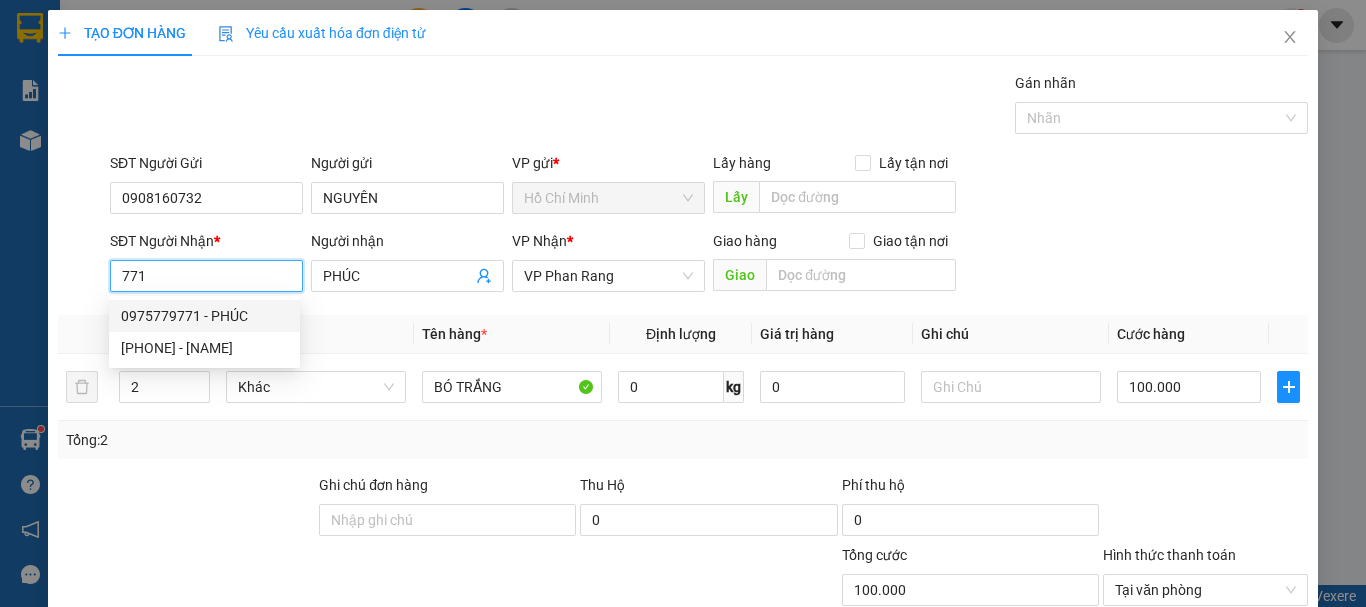 click on "0975779771 - PHÚC" at bounding box center [204, 316] 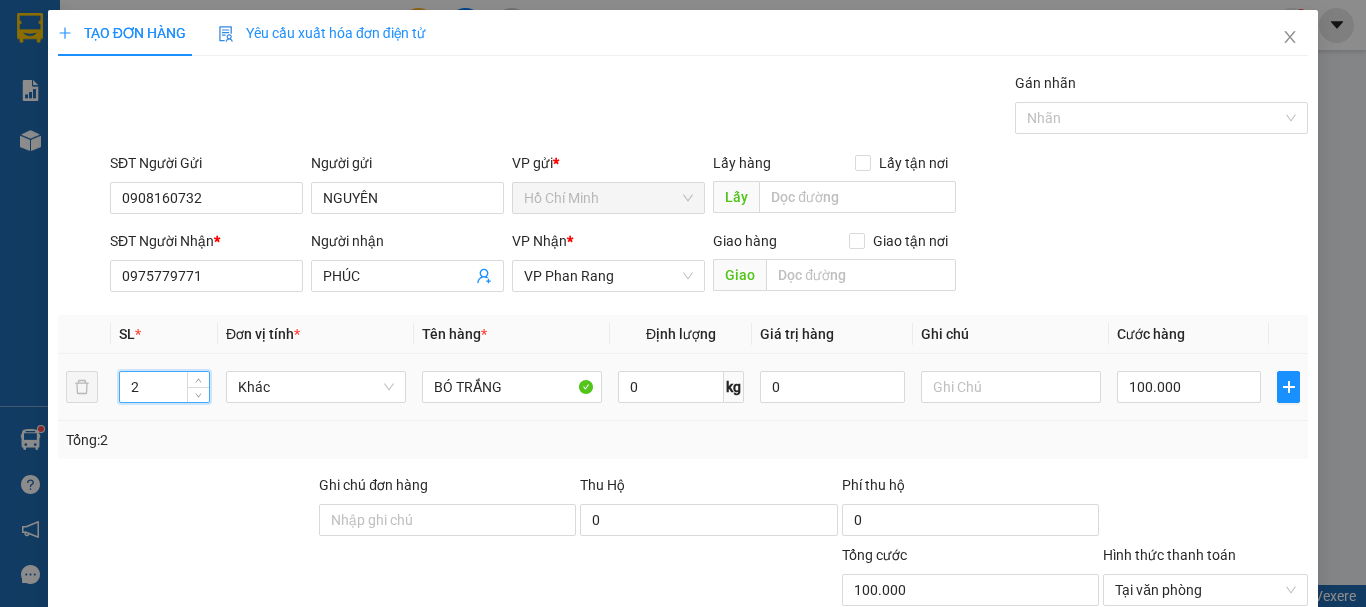 drag, startPoint x: 160, startPoint y: 386, endPoint x: 60, endPoint y: 394, distance: 100.31949 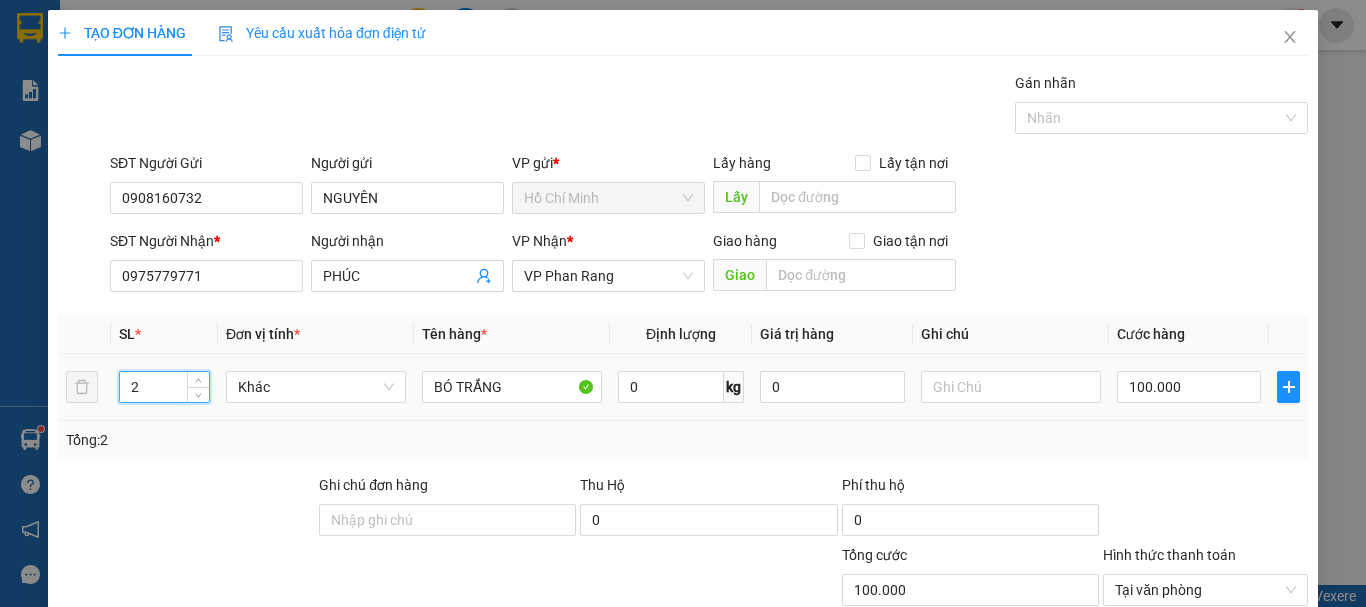 click on "2 Khác BÓ TRẮNG 0 kg 0 100.000" at bounding box center [683, 387] 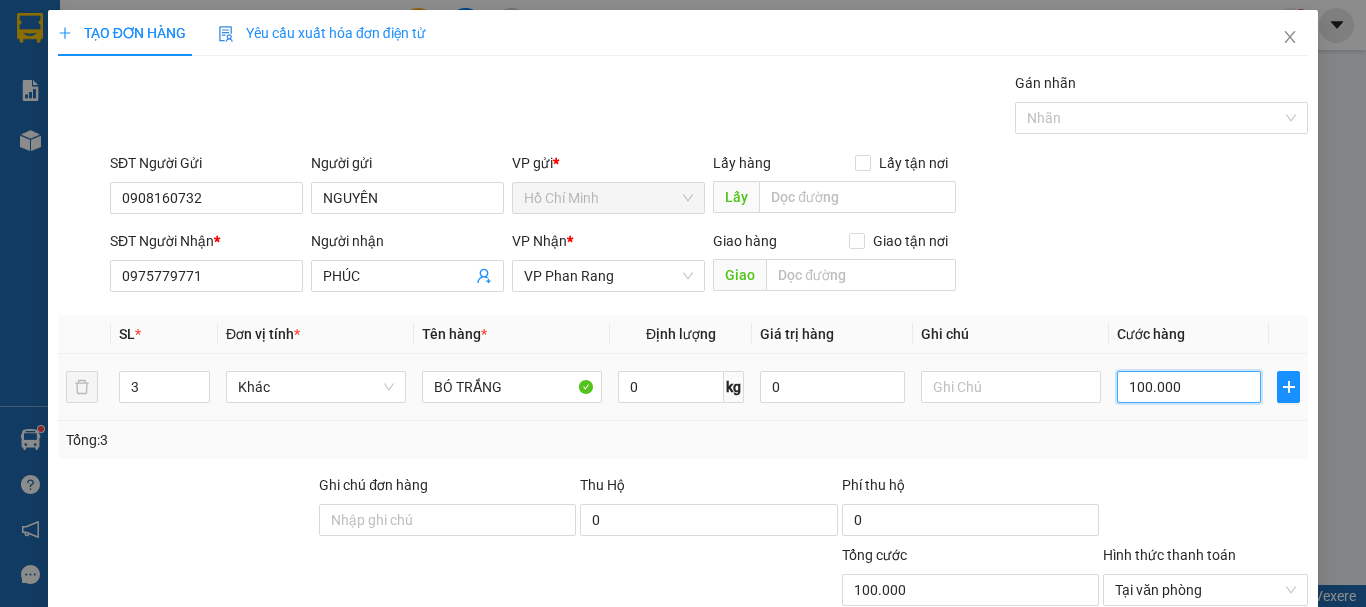click on "100.000" at bounding box center [1189, 387] 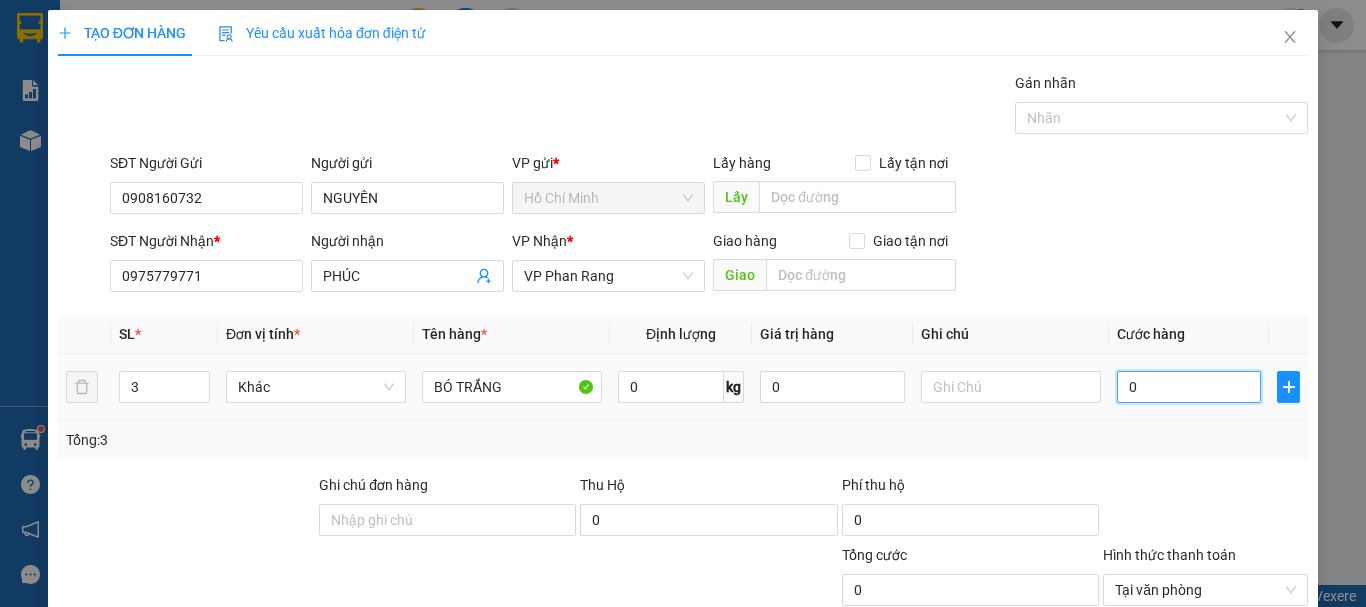 drag, startPoint x: 1165, startPoint y: 381, endPoint x: 1089, endPoint y: 400, distance: 78.339005 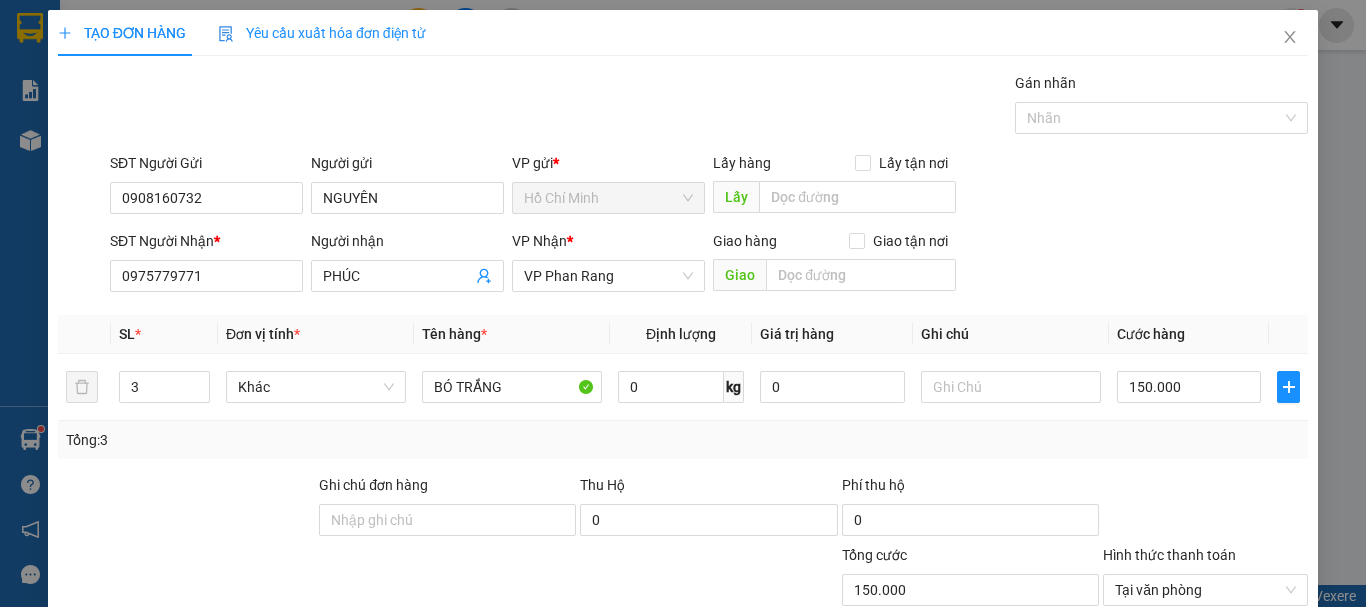 click on "Lưu và In" at bounding box center (1243, 747) 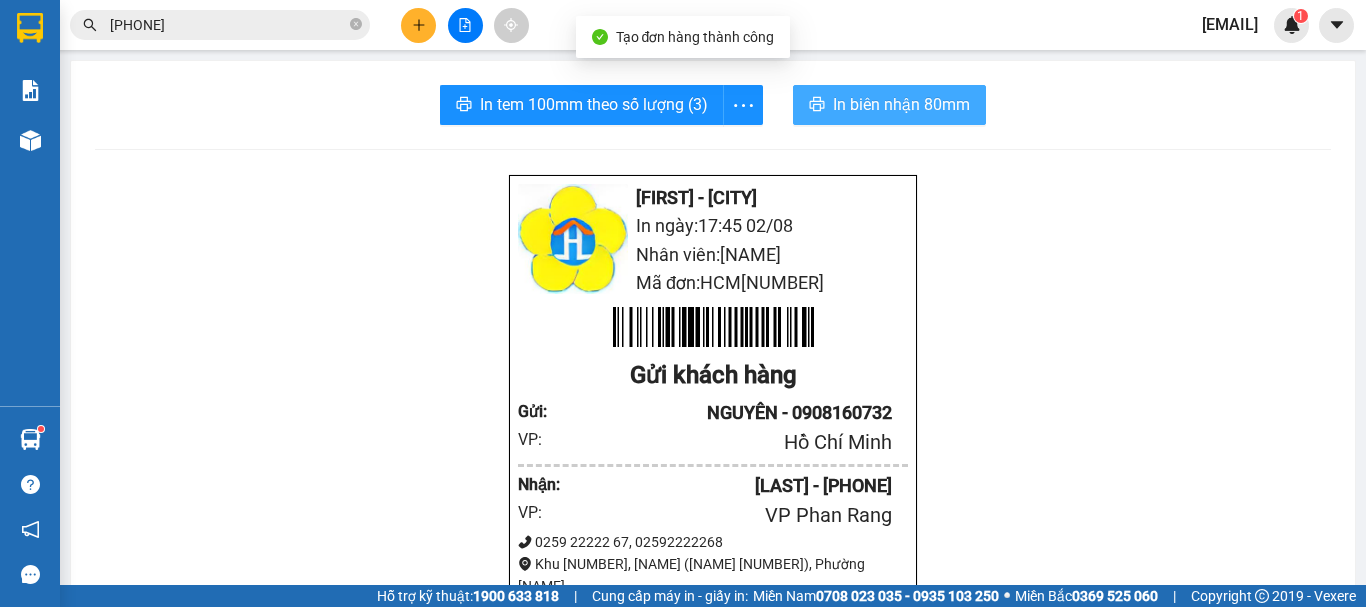 click on "In biên nhận 80mm" at bounding box center (901, 104) 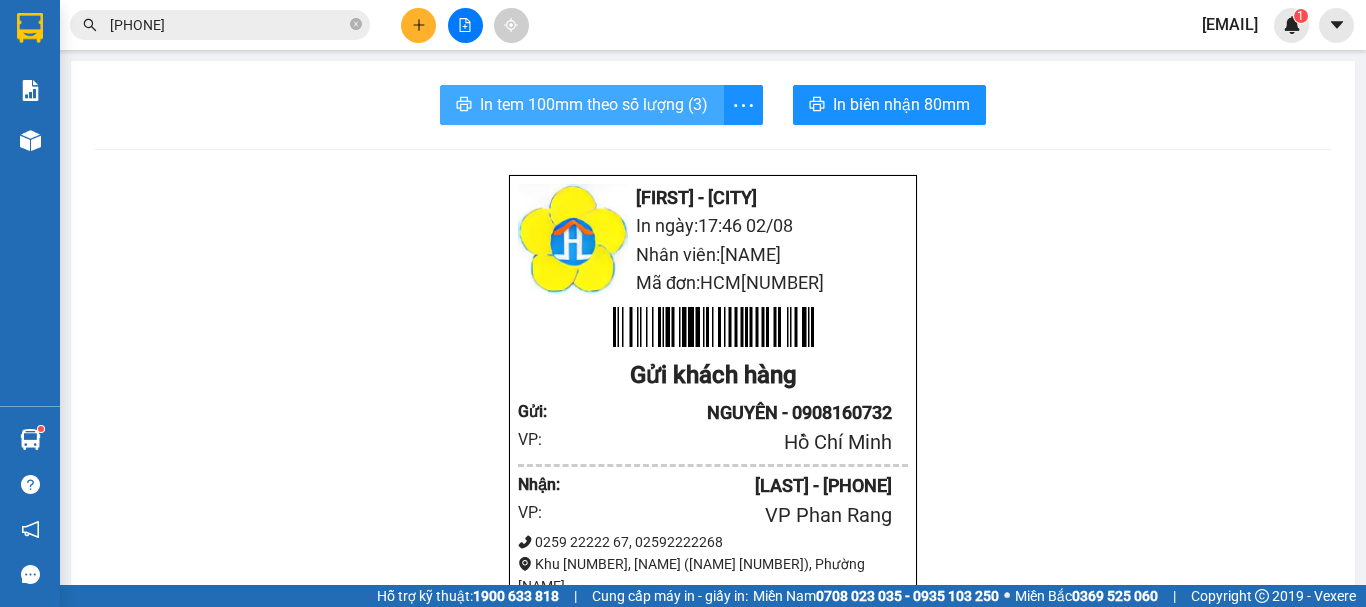 click on "In tem 100mm theo số lượng
(3)" at bounding box center (594, 104) 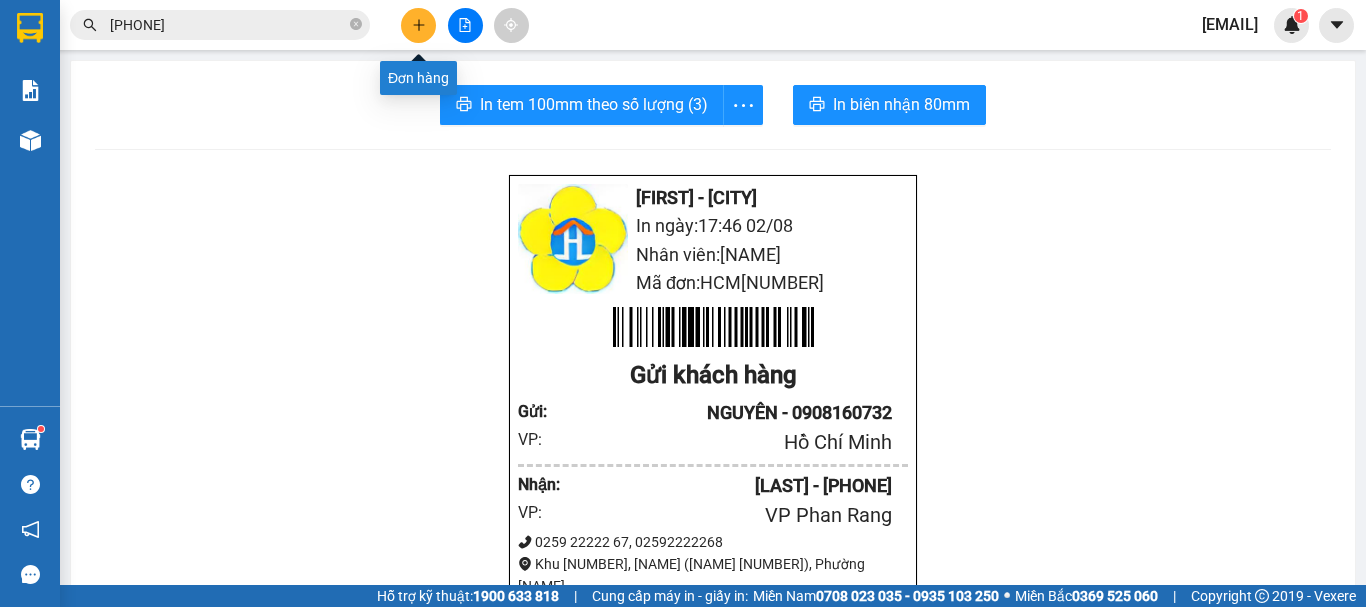 click at bounding box center (418, 25) 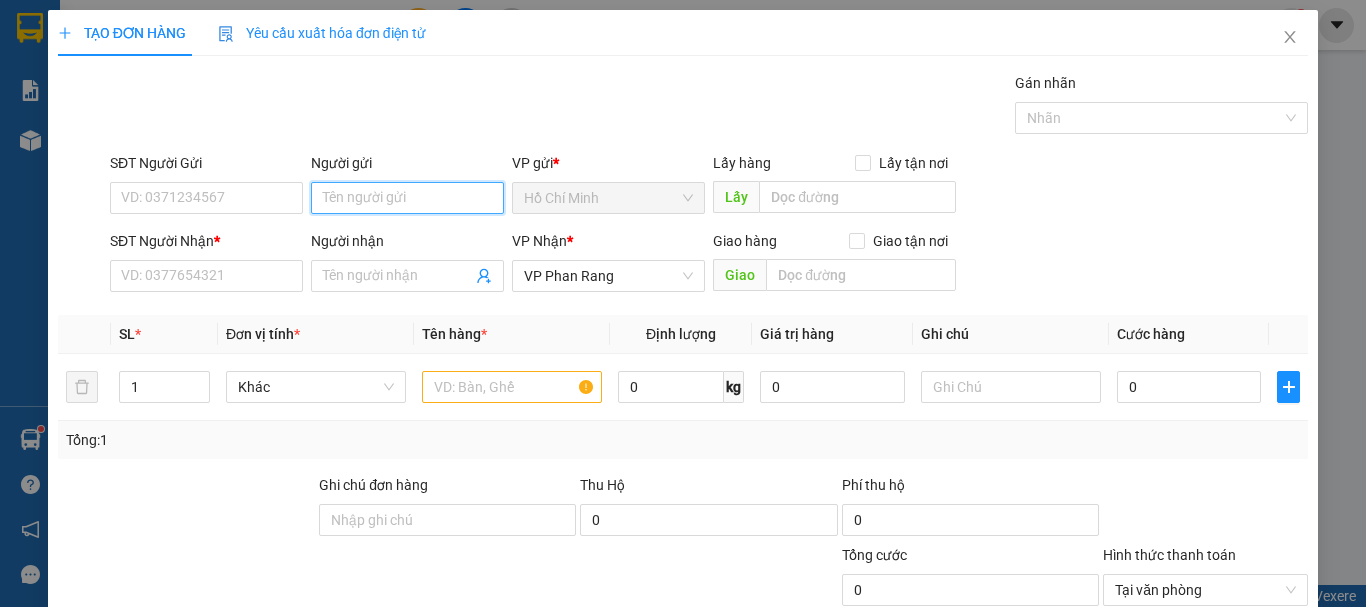 click on "Người gửi" at bounding box center [407, 198] 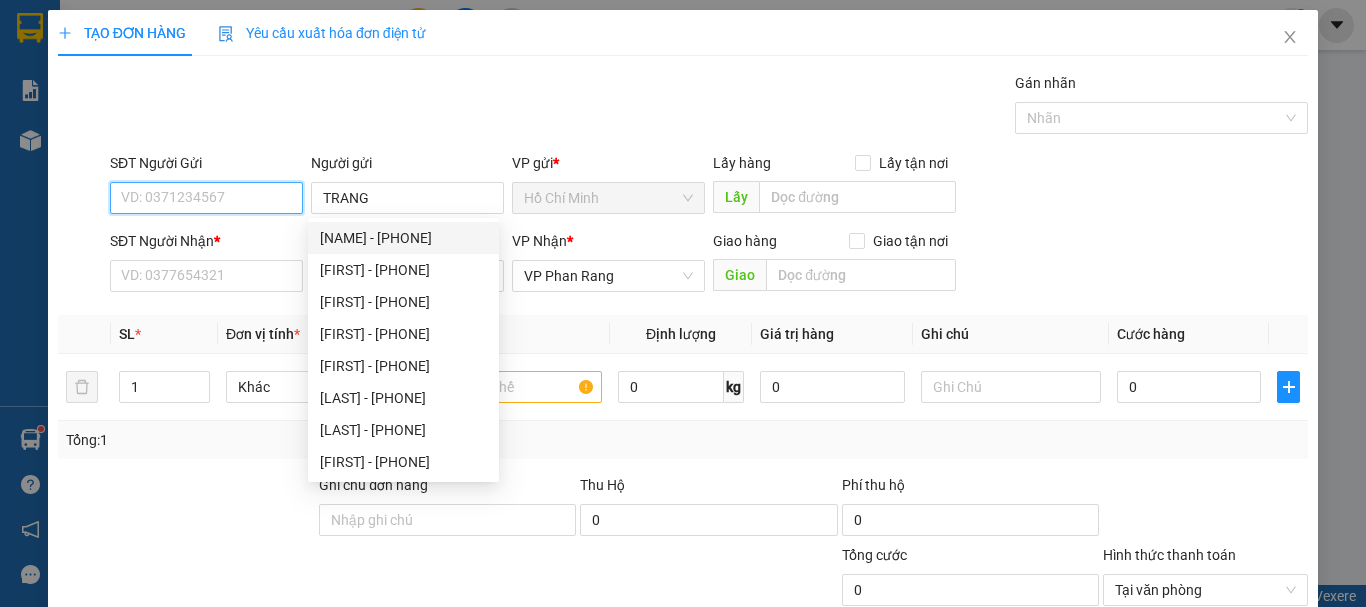 click on "SĐT Người Gửi" at bounding box center (206, 198) 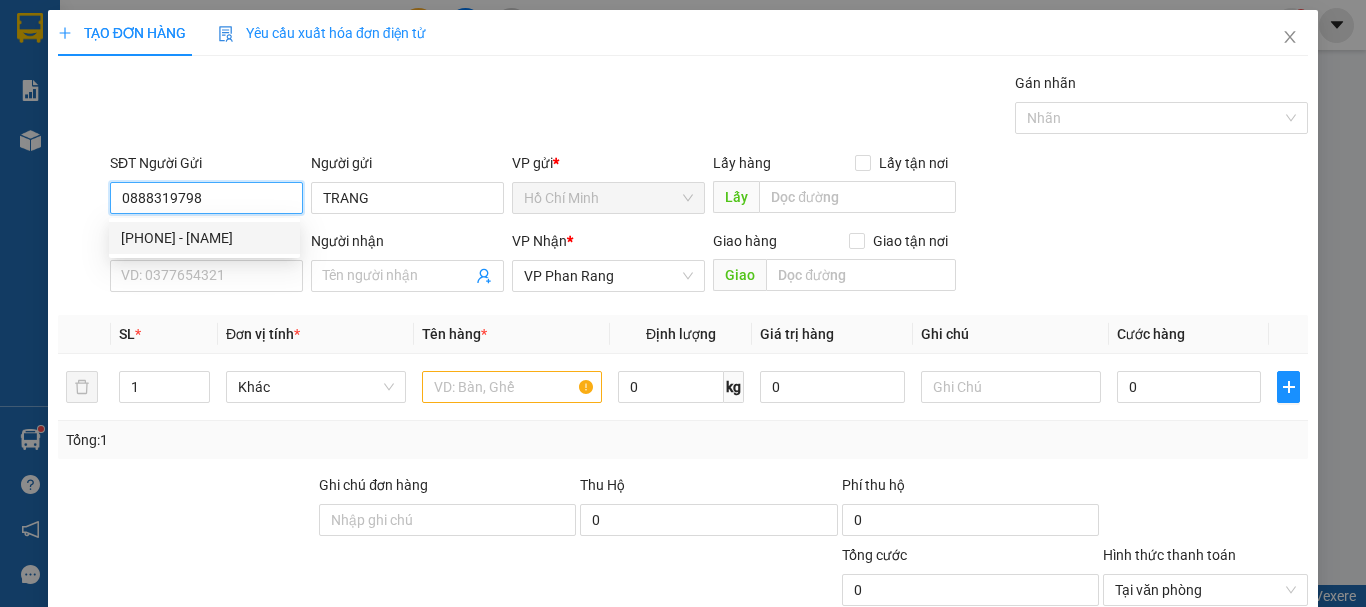 click on "[PHONE] - [NAME]" at bounding box center [204, 238] 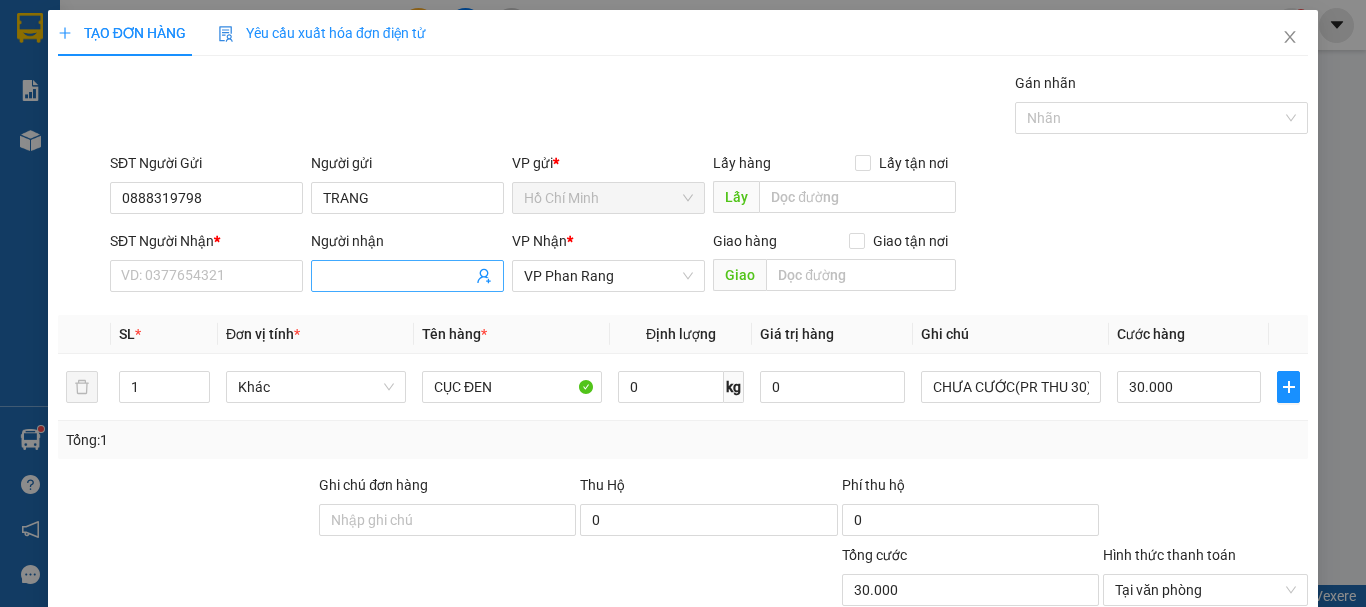 click on "Người nhận" at bounding box center (397, 276) 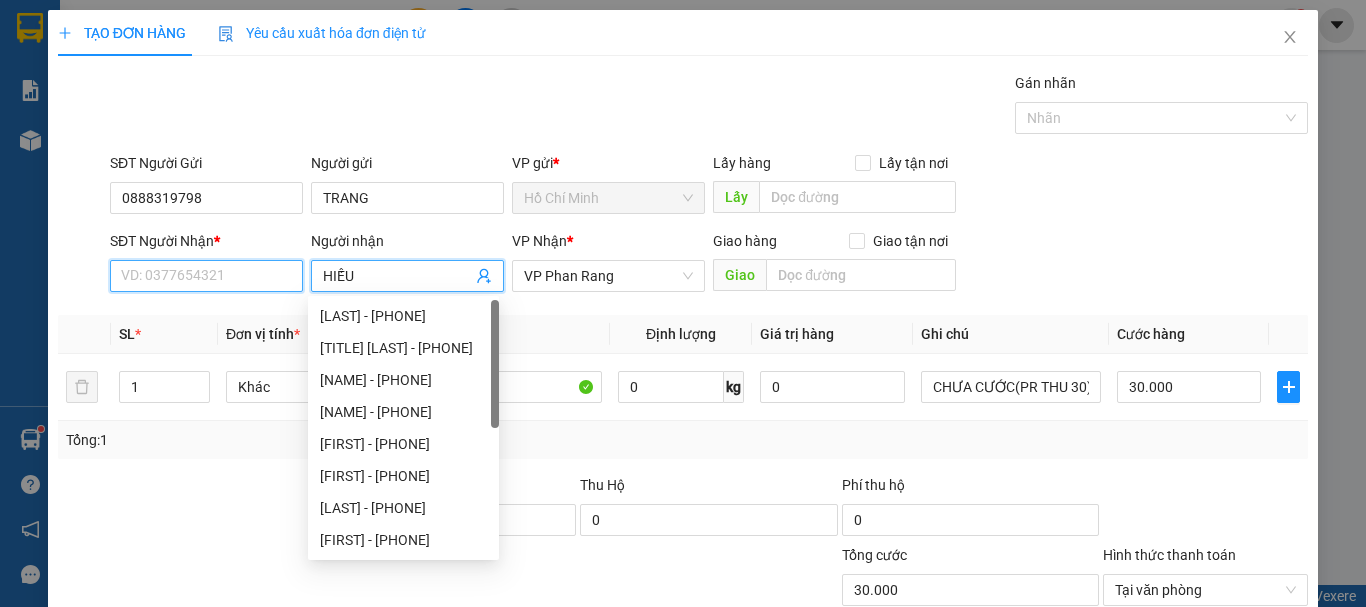 click on "SĐT Người Nhận  *" at bounding box center (206, 276) 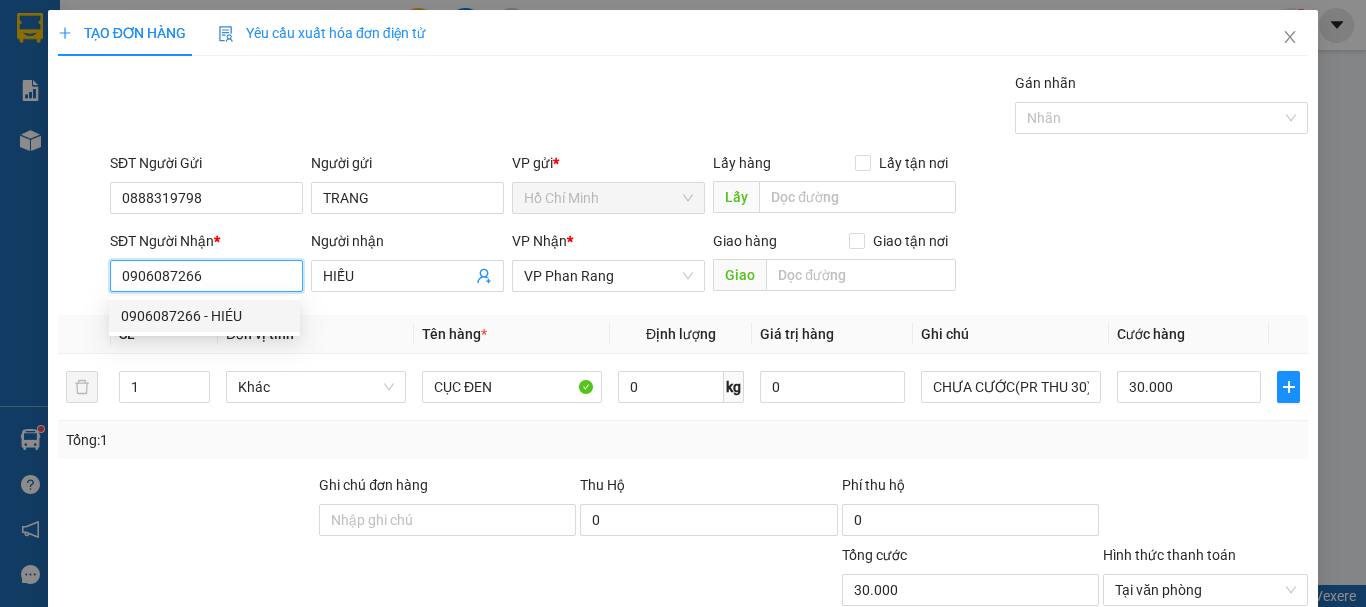 click on "0906087266 - HIÉU" at bounding box center (204, 316) 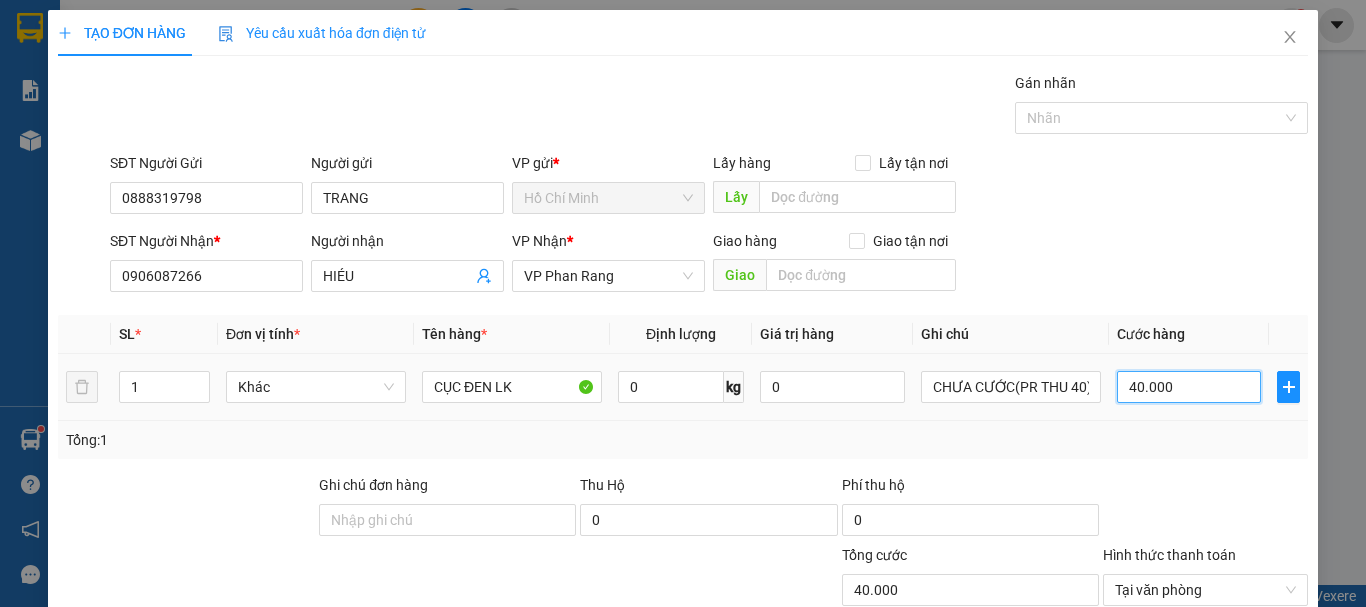 click on "40.000" at bounding box center (1189, 387) 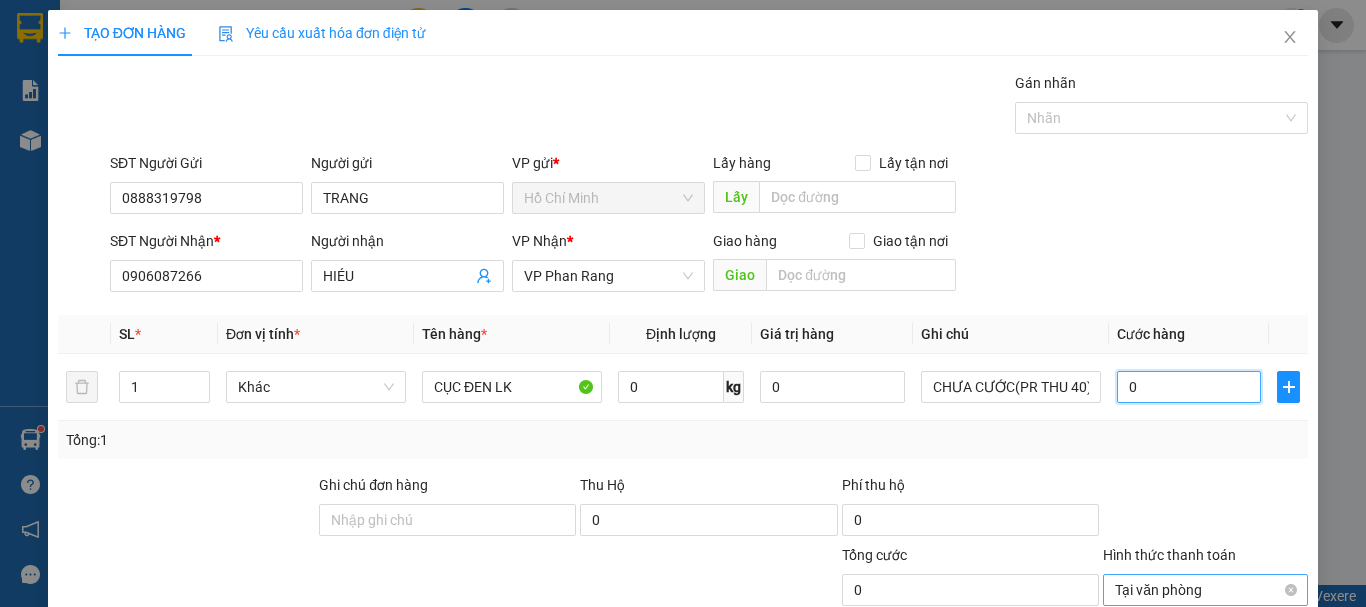 click on "Tại văn phòng" at bounding box center [1205, 590] 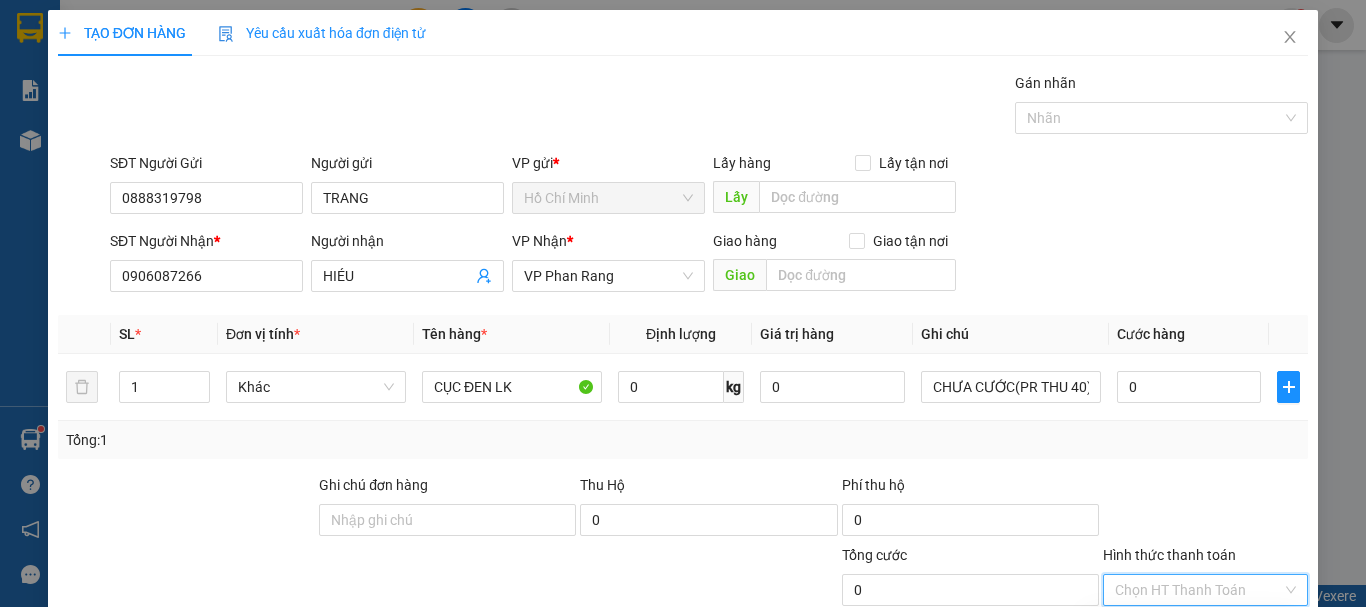 click on "Lưu và In" at bounding box center (1243, 747) 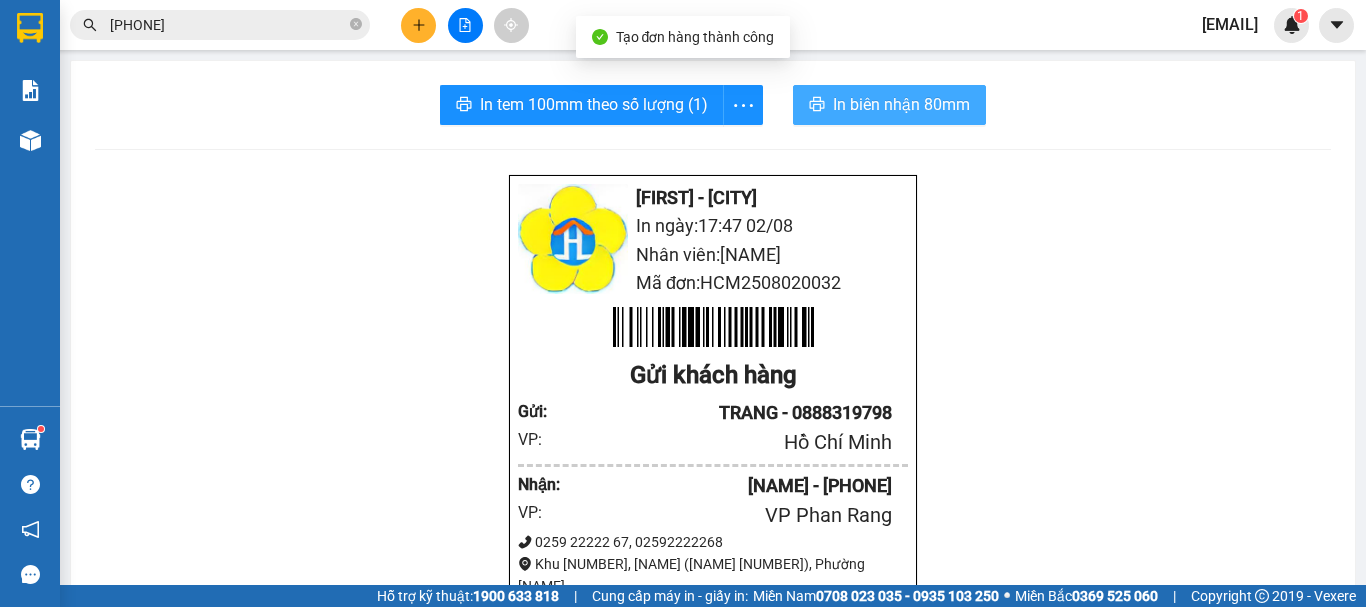 click on "In biên nhận 80mm" at bounding box center [901, 104] 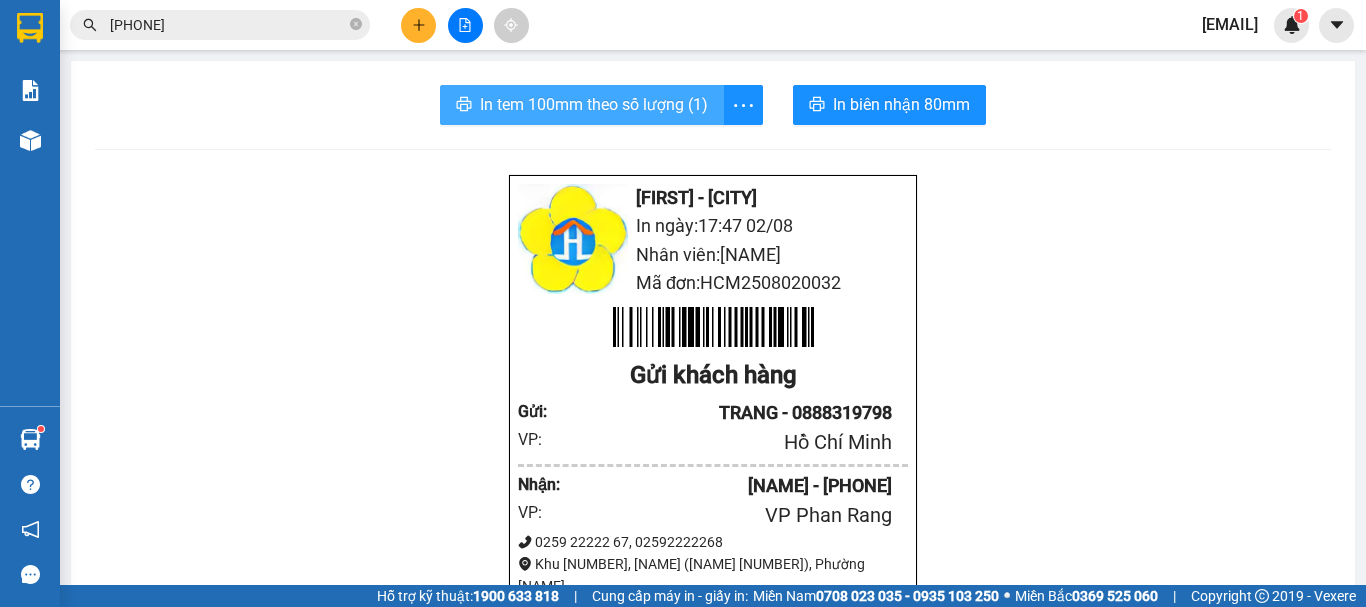 click on "In tem 100mm theo số lượng
(1)" at bounding box center [594, 104] 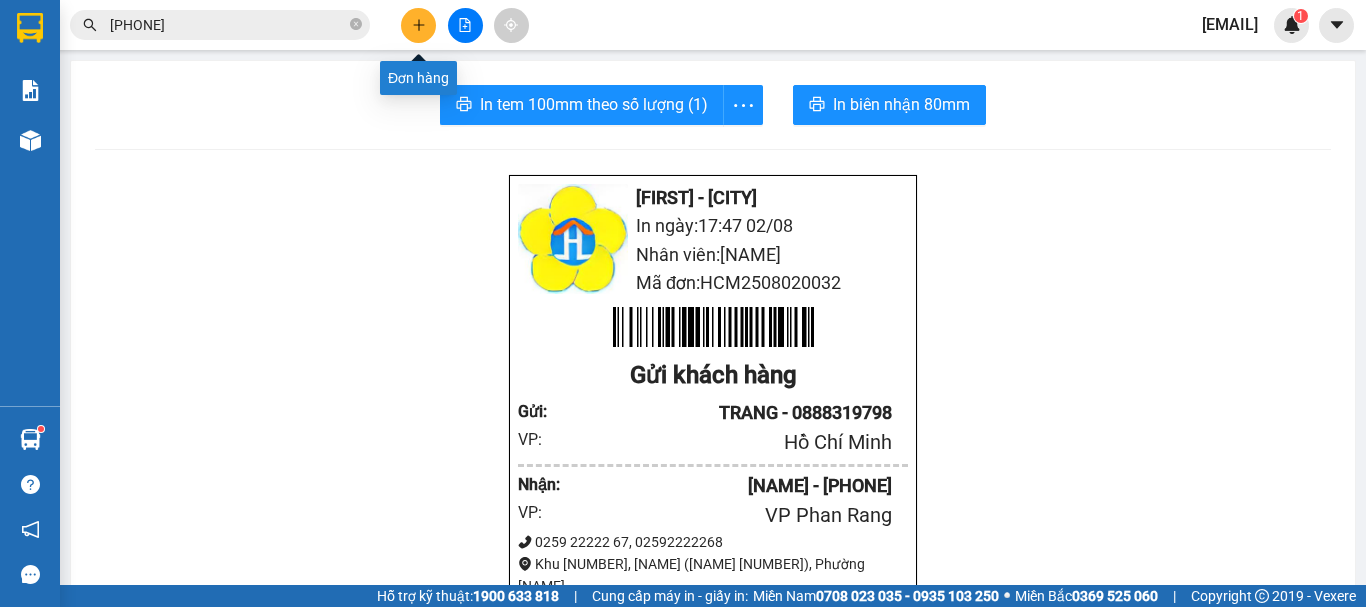 click at bounding box center [418, 25] 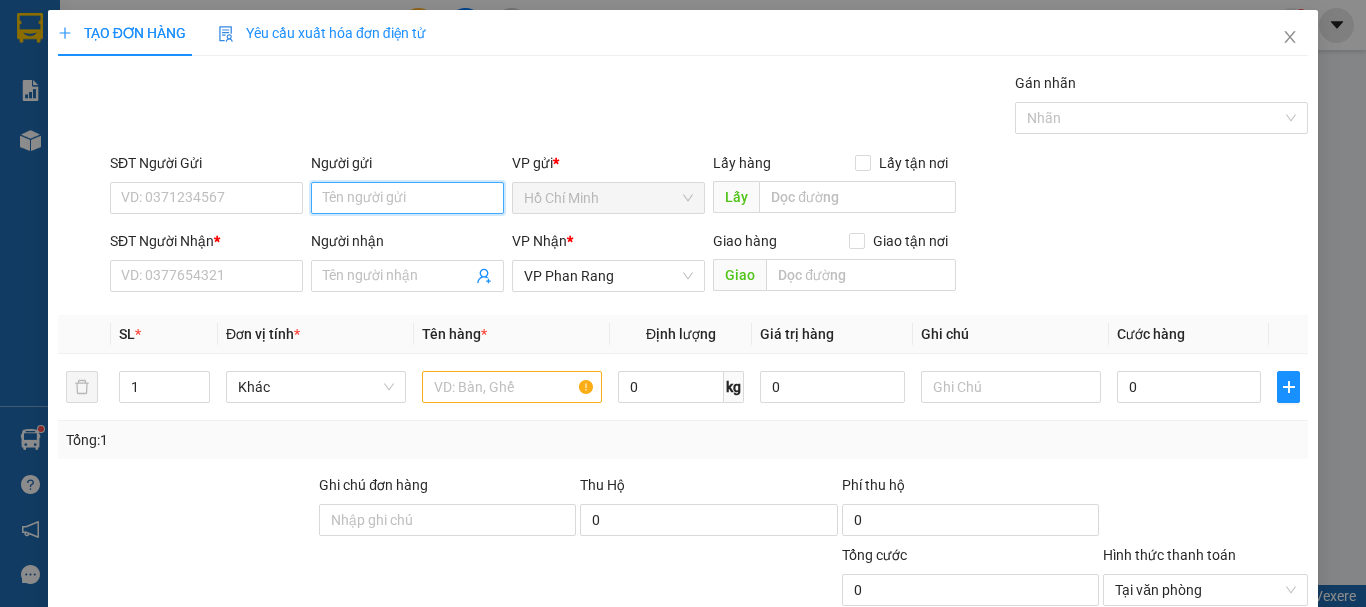 click on "Người gửi" at bounding box center (407, 198) 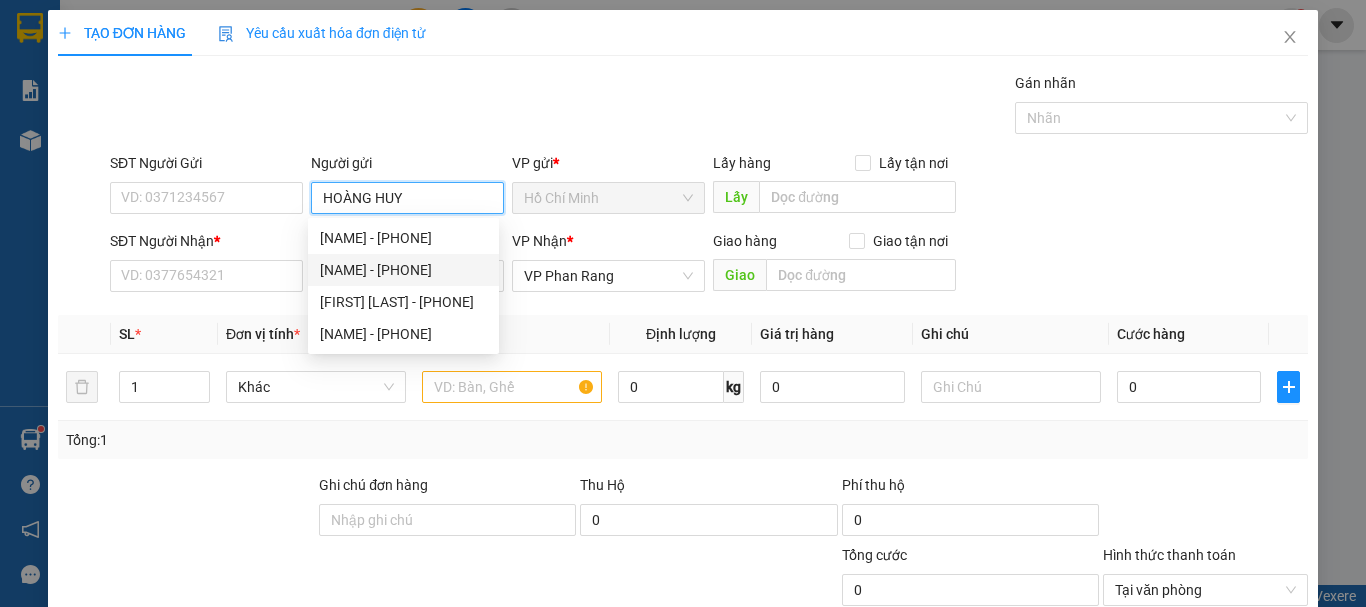 click on "[NAME] - [PHONE]" at bounding box center (403, 270) 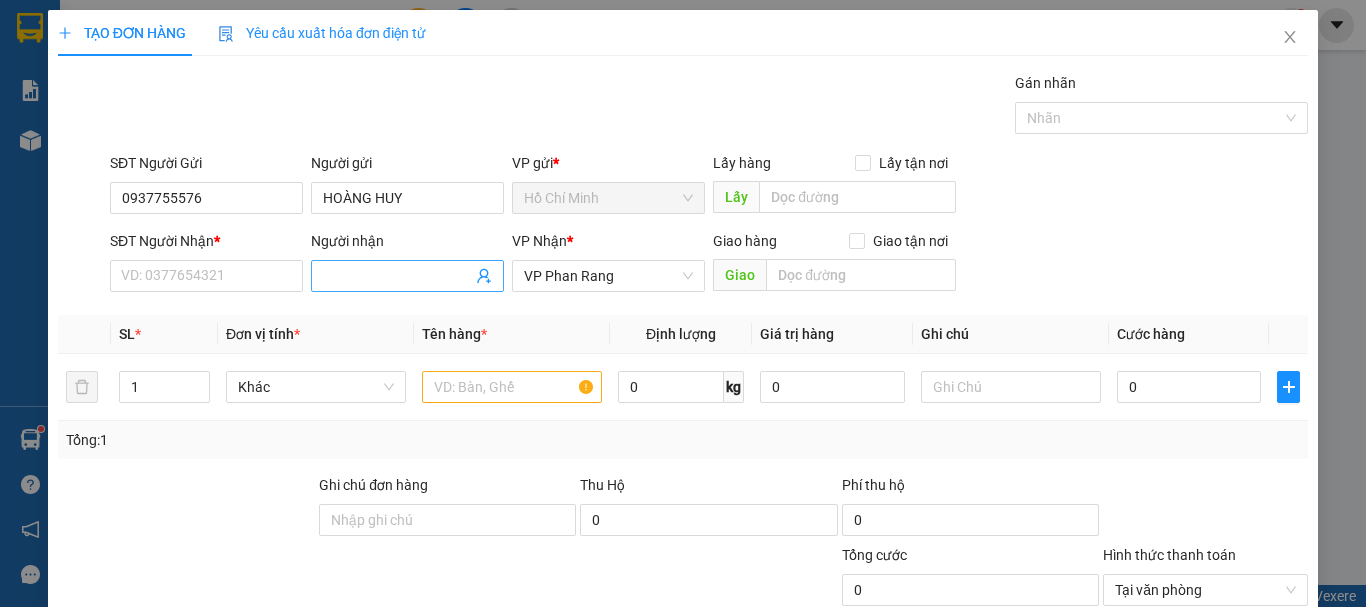 click on "Người nhận" at bounding box center [397, 276] 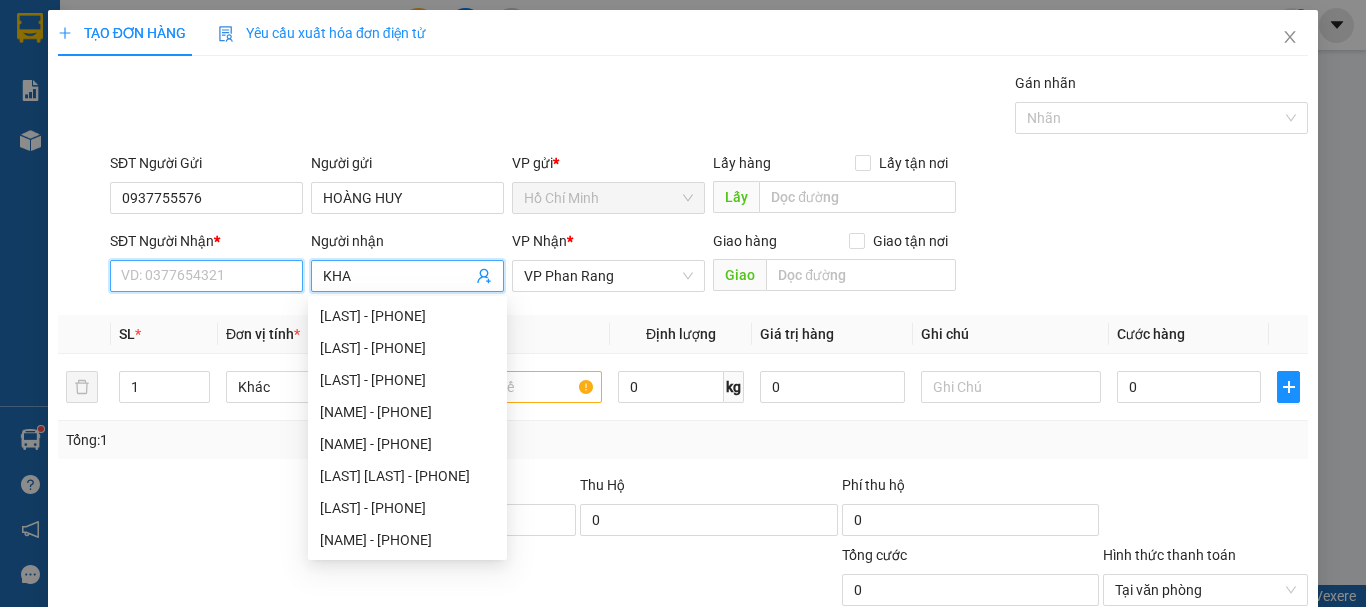 click on "SĐT Người Nhận  *" at bounding box center [206, 276] 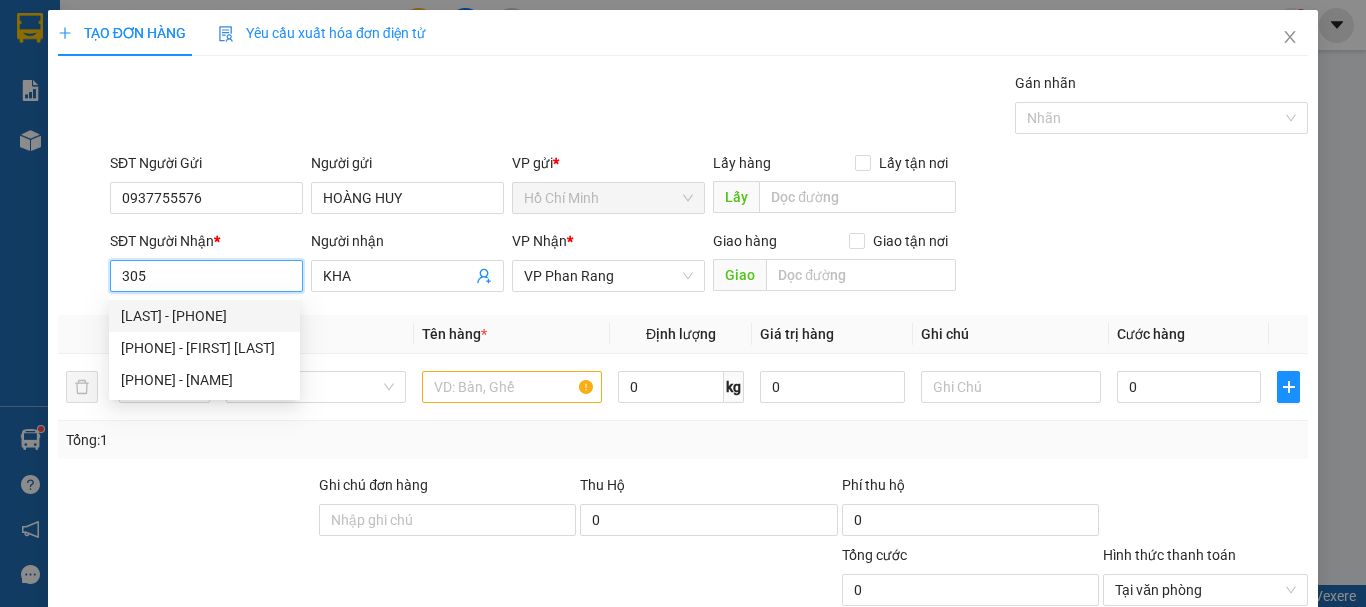 click on "[LAST] - [PHONE]" at bounding box center (204, 316) 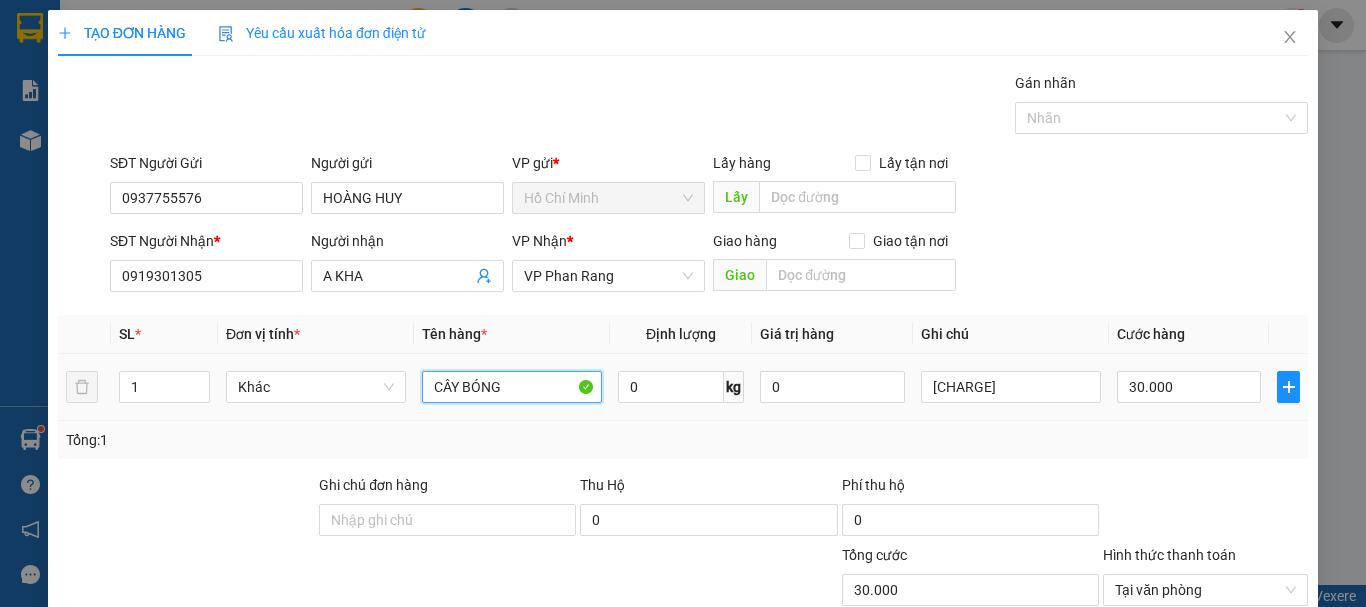 drag, startPoint x: 506, startPoint y: 391, endPoint x: 335, endPoint y: 404, distance: 171.49344 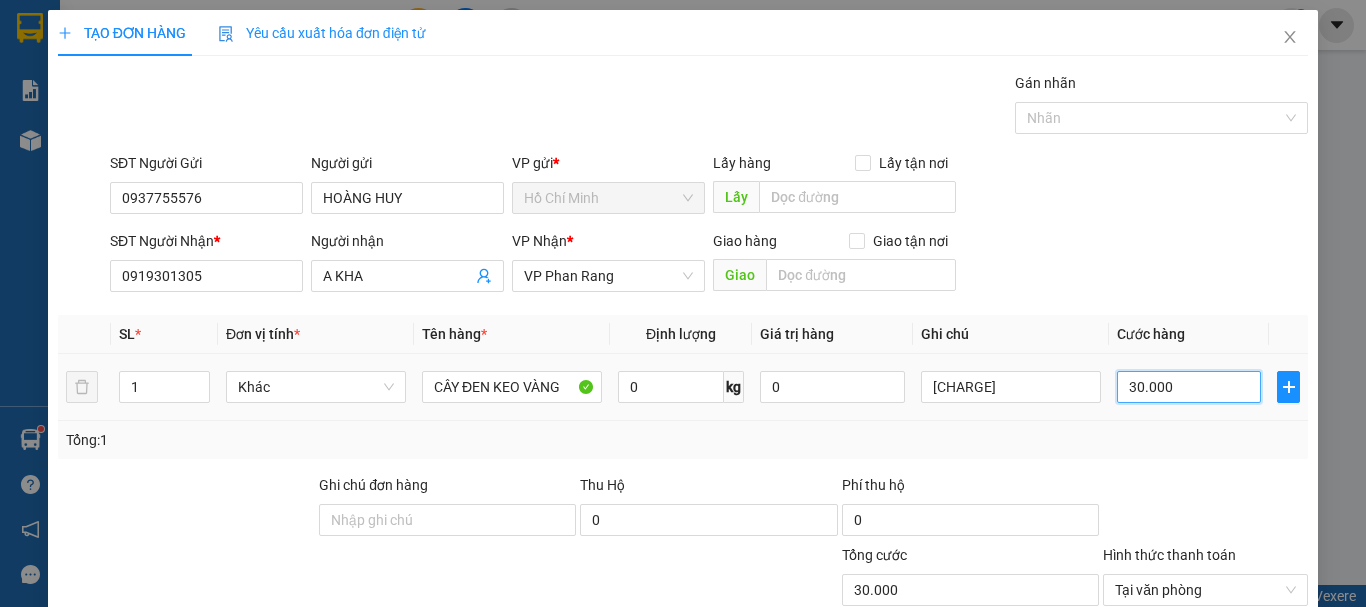 click on "30.000" at bounding box center [1189, 387] 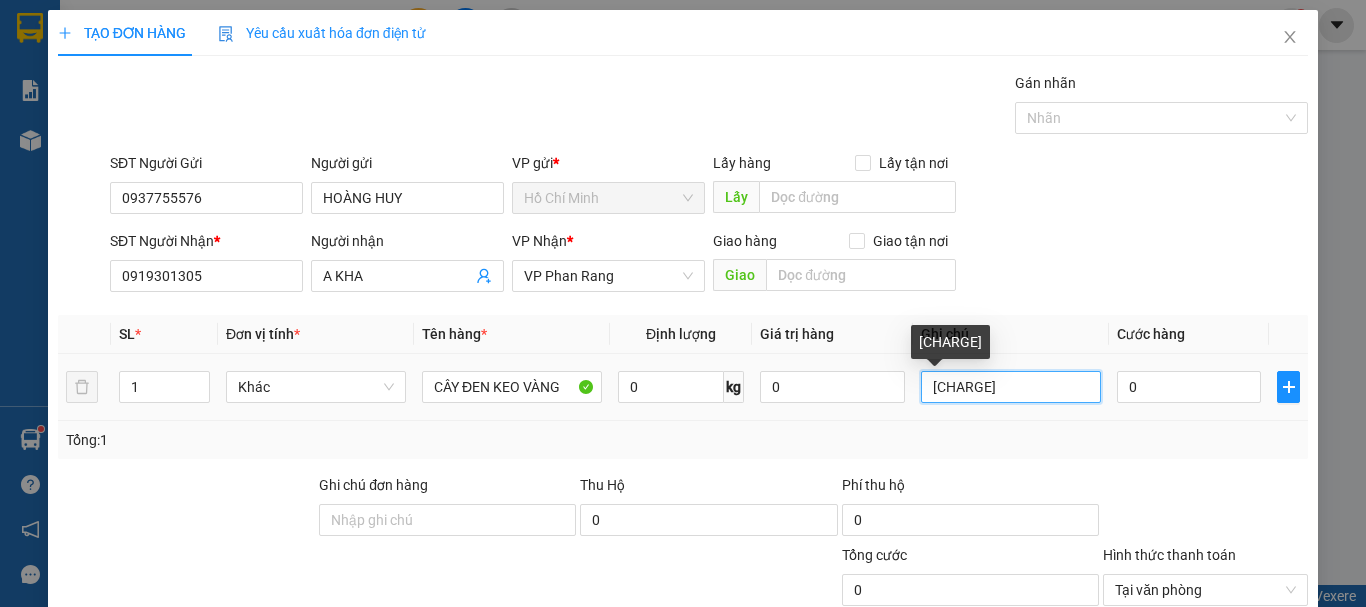 click on "[CHARGE]" at bounding box center (1011, 387) 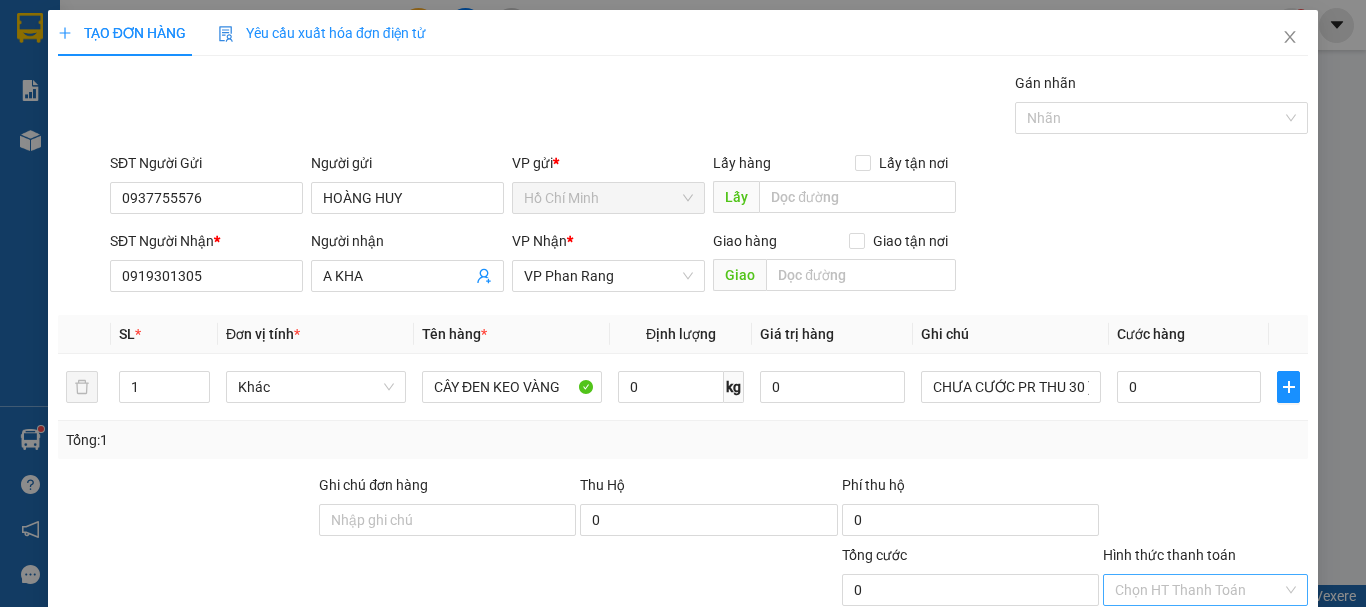 click on "Lưu và In" at bounding box center [1243, 747] 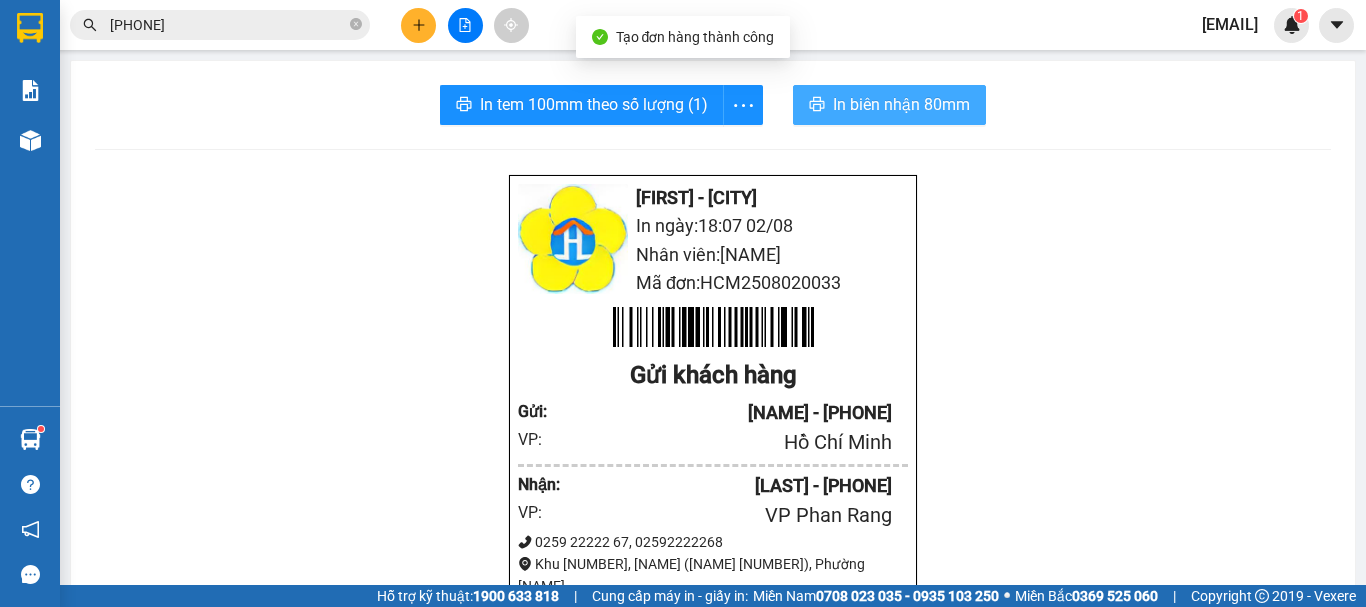 click on "In biên nhận 80mm" at bounding box center (901, 104) 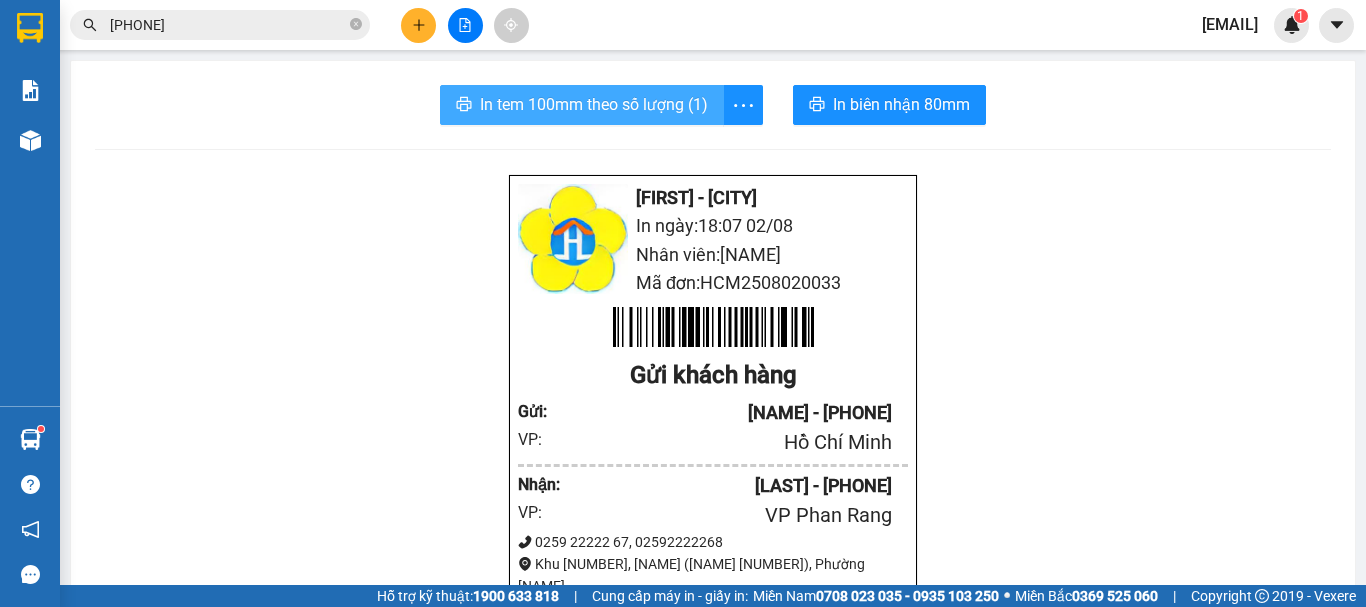 click on "In tem 100mm theo số lượng
(1)" at bounding box center (594, 104) 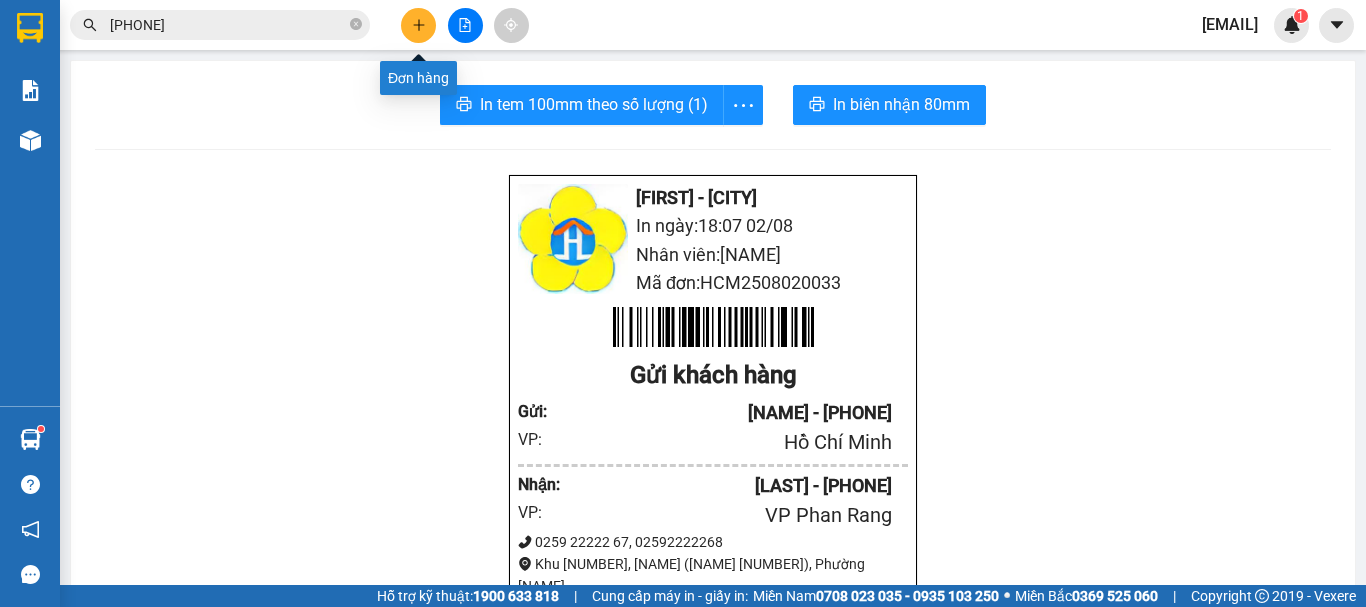 click 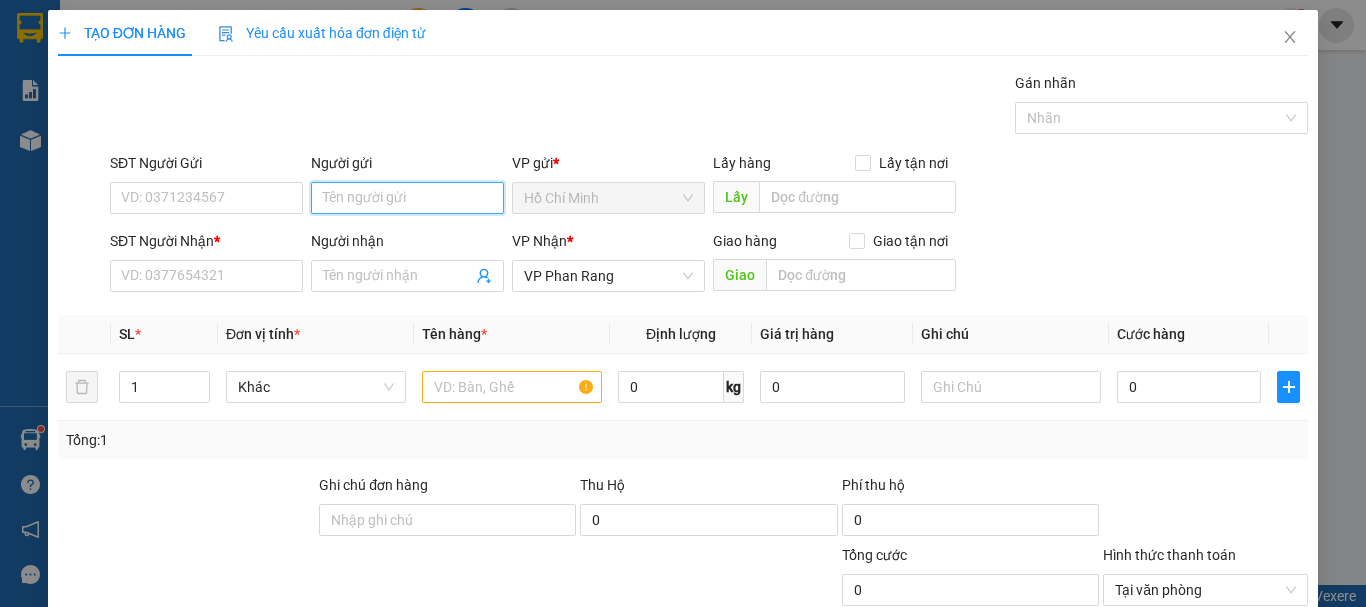 click on "Người gửi" at bounding box center [407, 198] 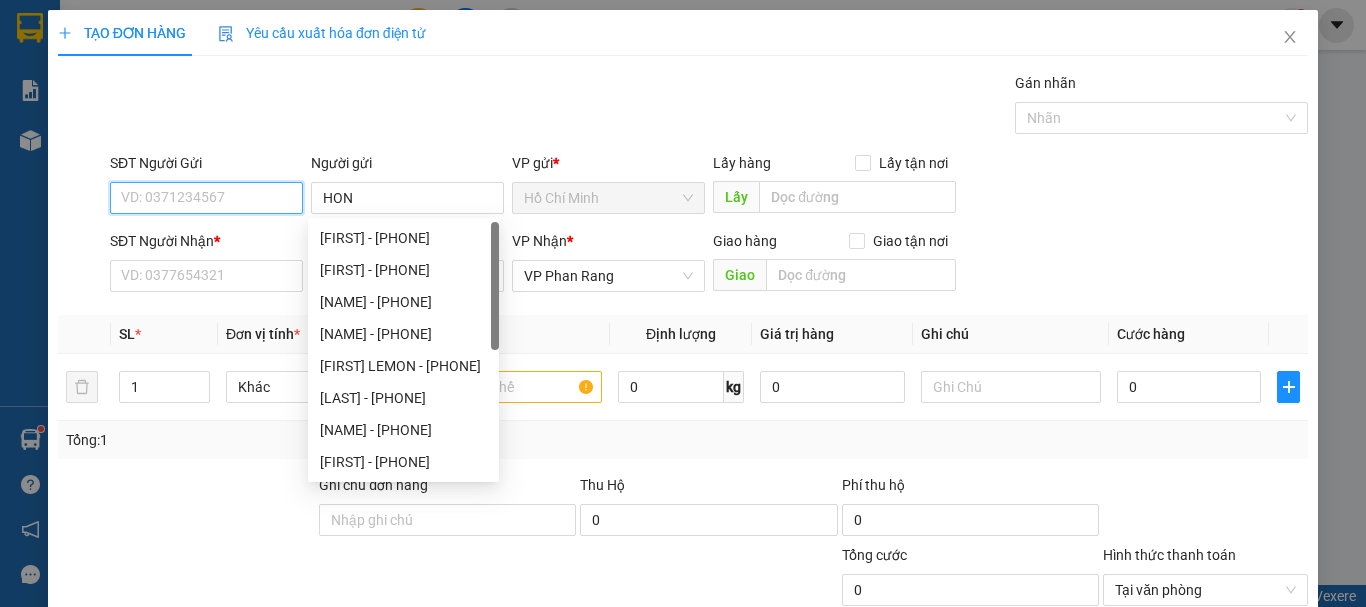 click on "SĐT Người Gửi" at bounding box center (206, 198) 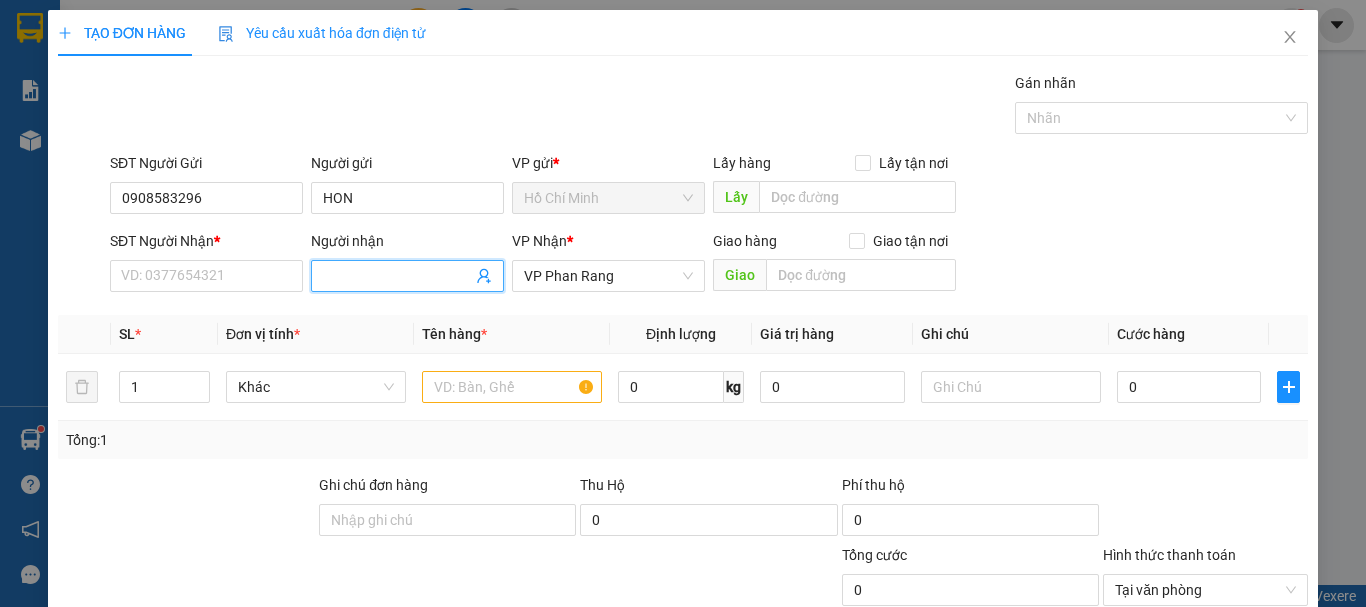 click at bounding box center [407, 276] 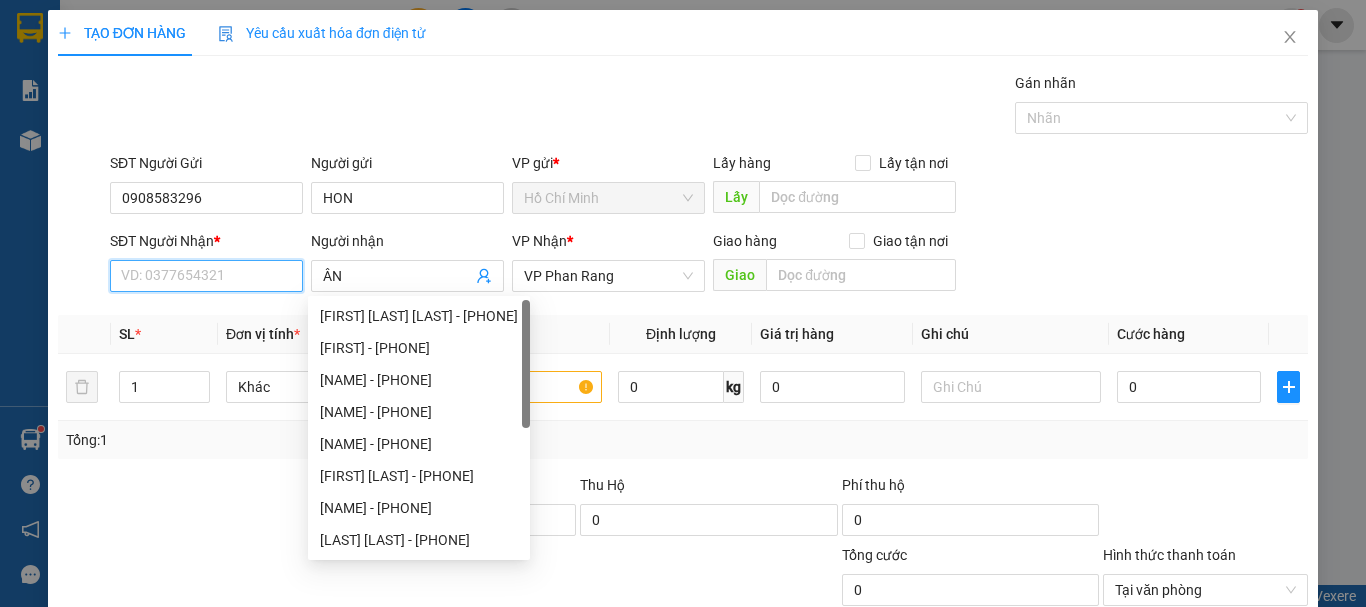 click on "SĐT Người Nhận  *" at bounding box center [206, 276] 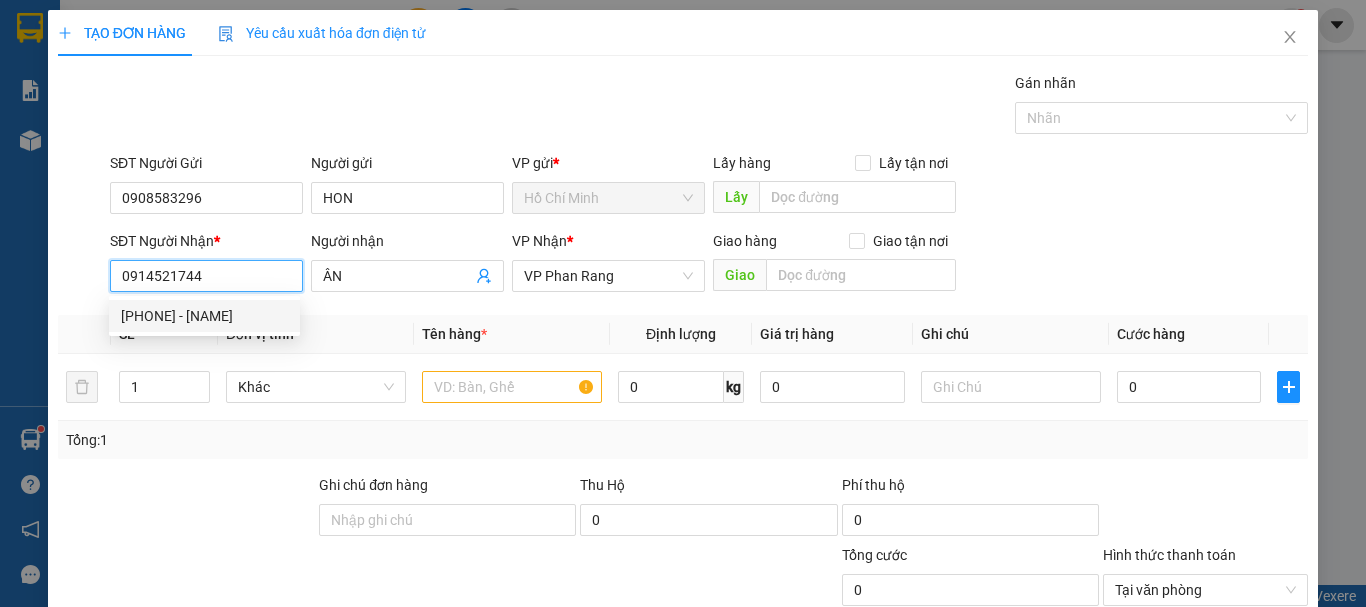 click on "[PHONE] - [NAME]" at bounding box center (204, 316) 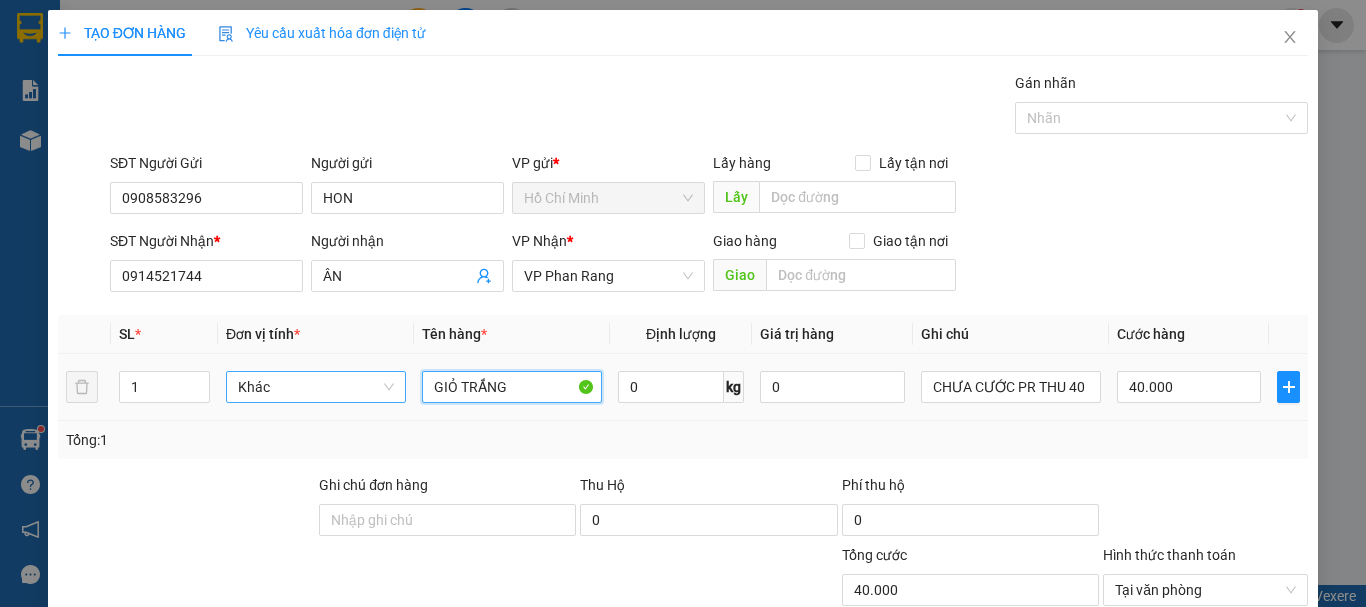 drag, startPoint x: 516, startPoint y: 382, endPoint x: 382, endPoint y: 402, distance: 135.48431 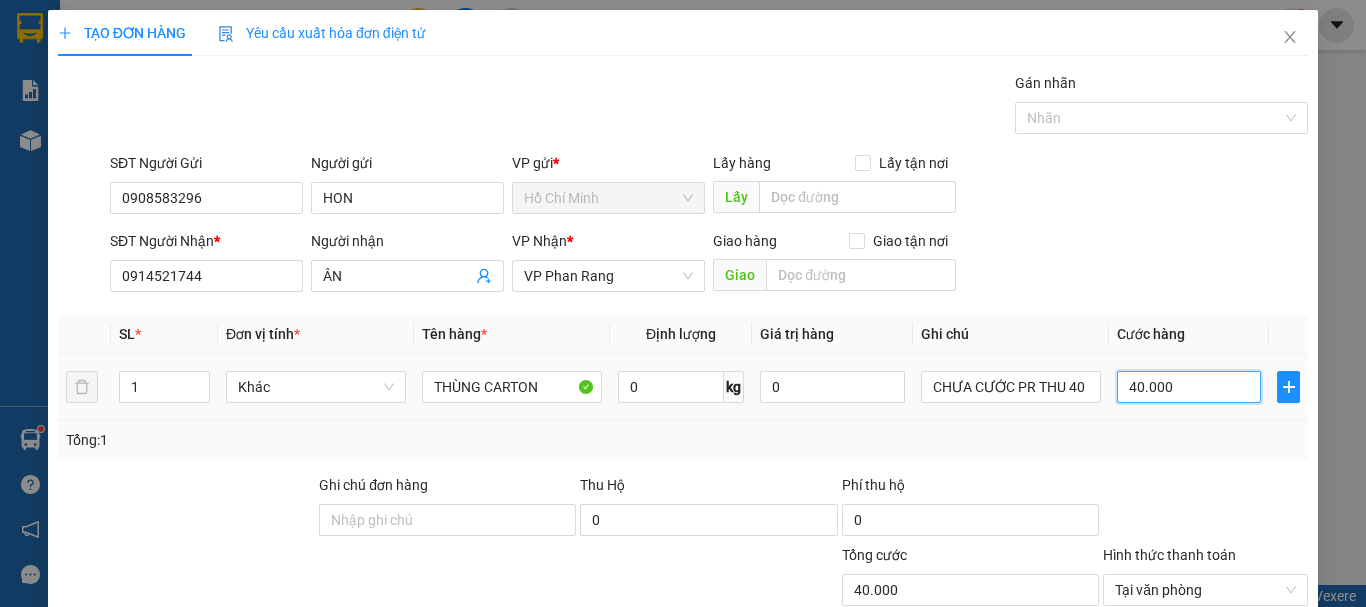 click on "40.000" at bounding box center [1189, 387] 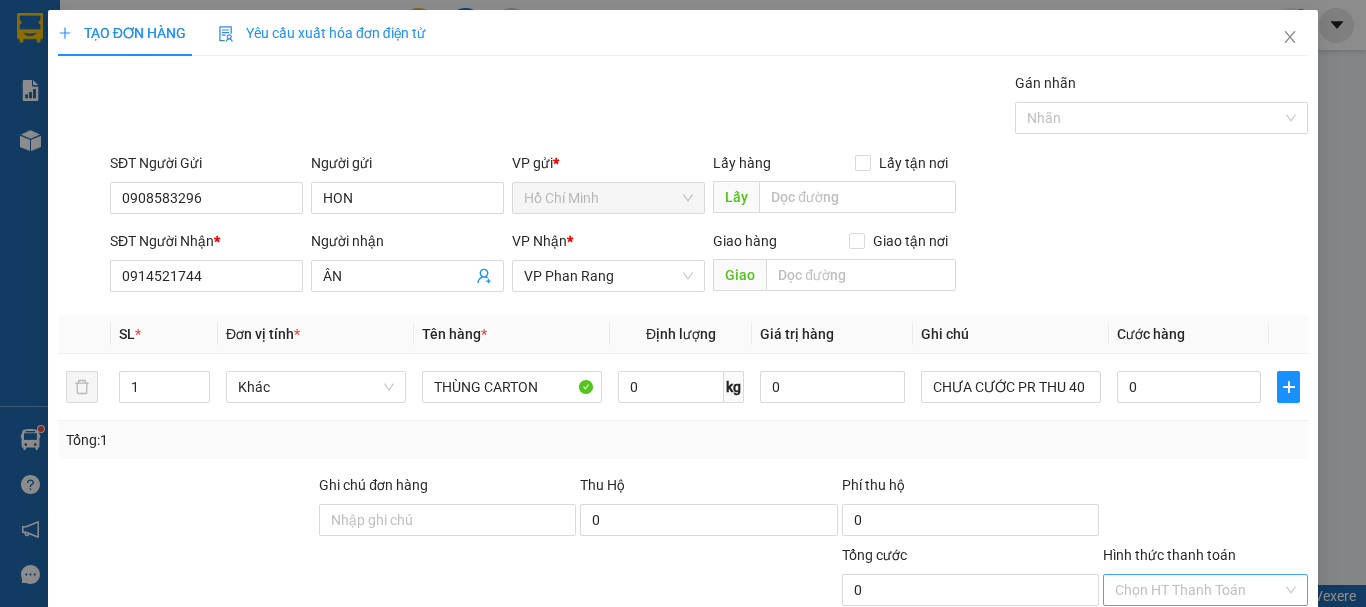 click on "Lưu và In" at bounding box center (1231, 747) 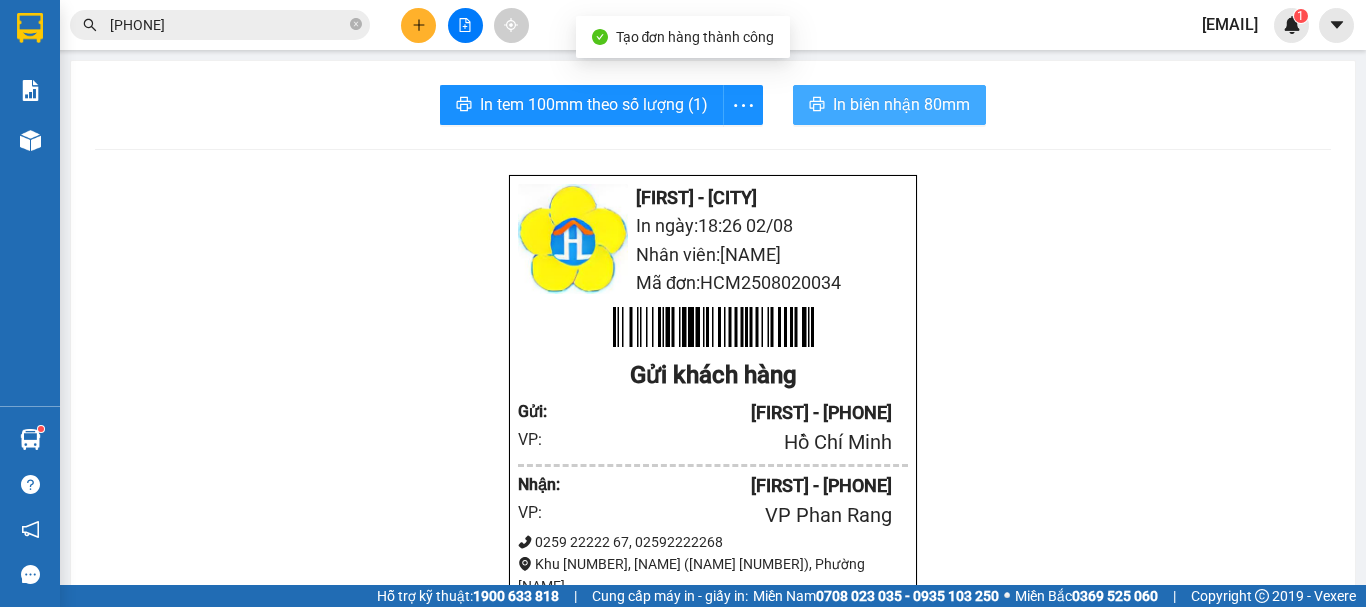 click on "In biên nhận 80mm" at bounding box center [901, 104] 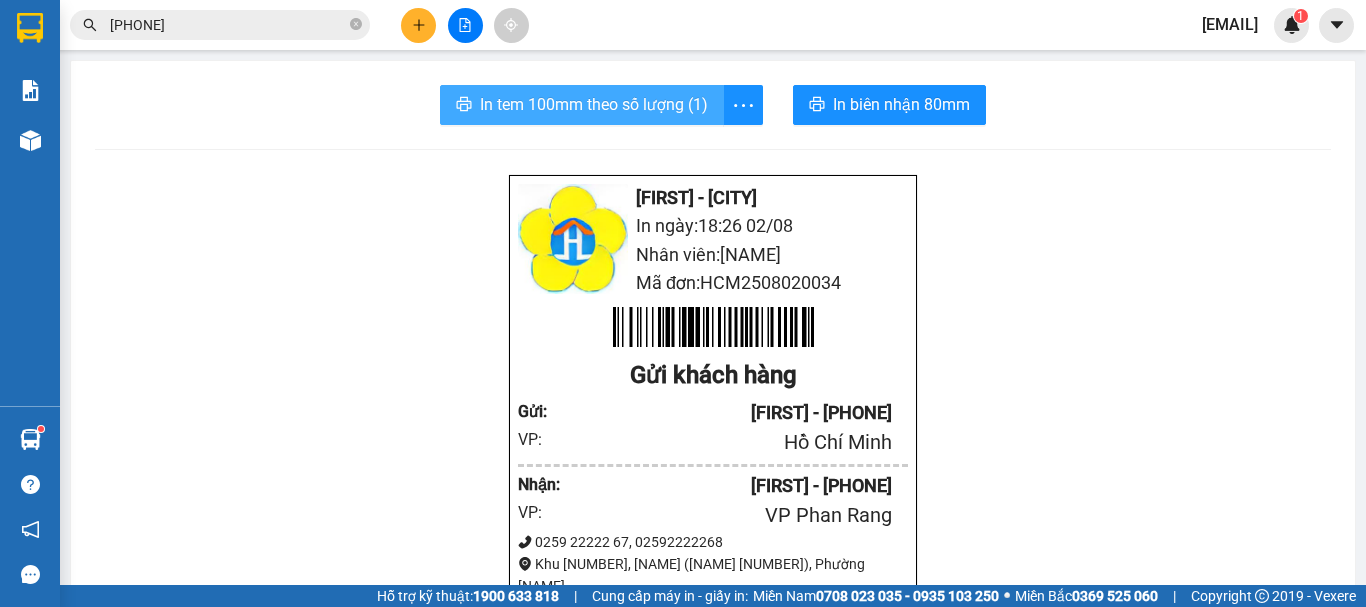 click on "In tem 100mm theo số lượng
(1)" at bounding box center (594, 104) 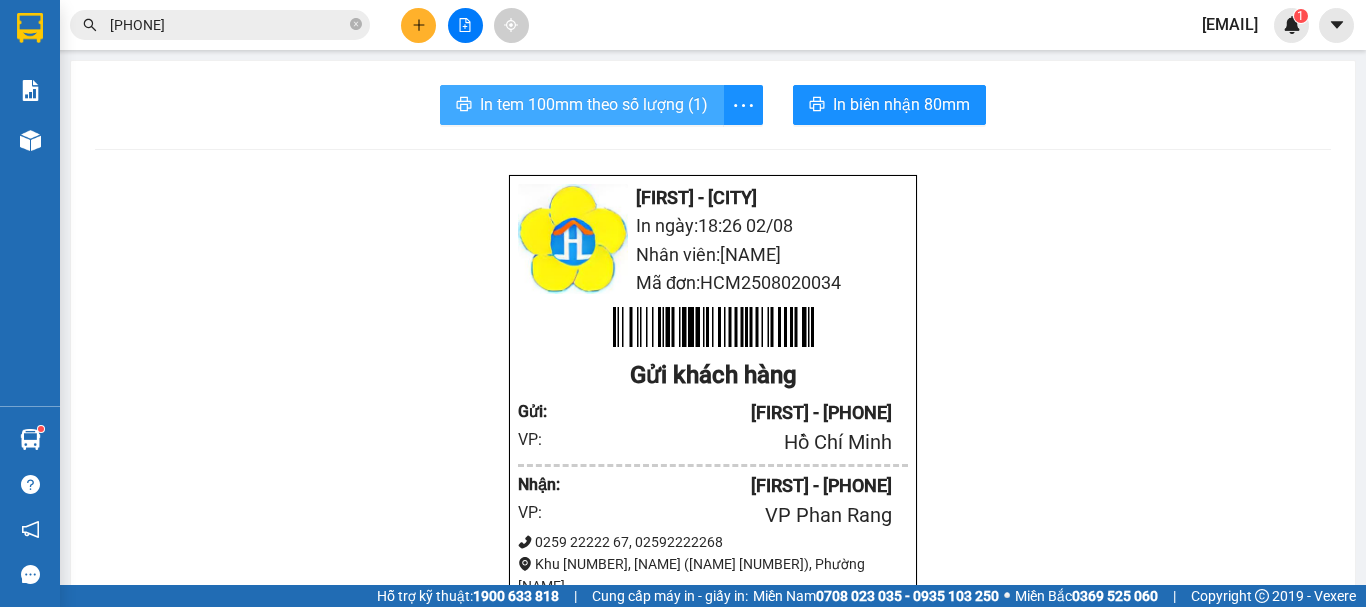 click on "In tem 100mm theo số lượng
(1)" at bounding box center [594, 104] 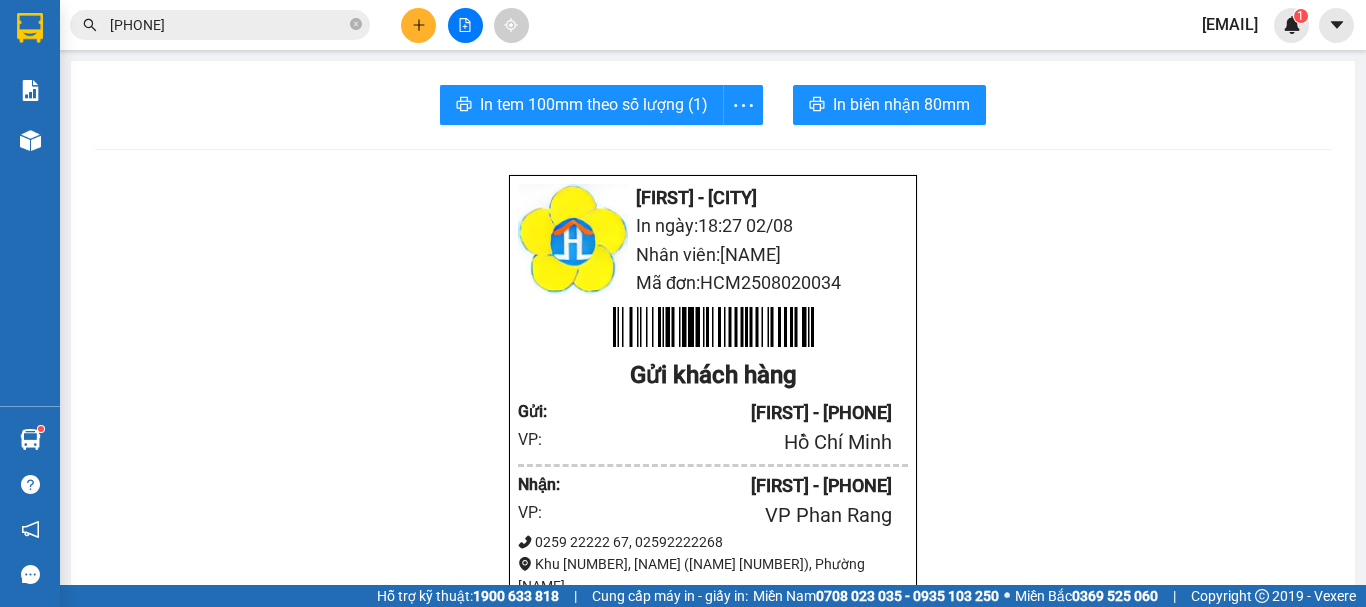 click on "In tem 100mm theo số lượng
(1) In biên nhận 80mm [NAME] - [CITY] In ngày:  [TIME]   [DATE] Nhân viên:  [NAME] Mã đơn:  [NUMBER] Gửi khách hàng Gửi : [NAME] - [PHONE] VP: Hồ Chí Minh Nhận : [NAME] - [PHONE] VP: VP Phan Rang   0259 22222 67, 02592222268   Khu 34, Hồ Xuân Hương (chung cư C2), Phường Thanh Sơn Hàng: 1 Khác THÙNG CARTON (CHƯA CƯỚC PR THU 40) Tổng giá trị: 0 đ Tổng cước: 0 đ Người gửi trả: 0 đ Người nhận trả: 0 đ Chính sách gửi hàng: 1/ KH tự báo mã số gửi hàng cho người nhận trong vòng 1 ngày (Không để lâu) - nhận hàng trong vòng 3 ngày - quá 3 ngày thất lạc khách tự chịu 2/ Nếu HH thất lạc, KH không có biên nhận gửi hàng điện tử thì NX không đền bù (Không nói miệng) 3/ Hàng gửi không khai báo giá trị, nếu lỡ thất lạc chỉ đền bù (gấp mười lần theo giá cước vận chuyển) Phát triển bởi VeXeRe.com" at bounding box center (713, 824) 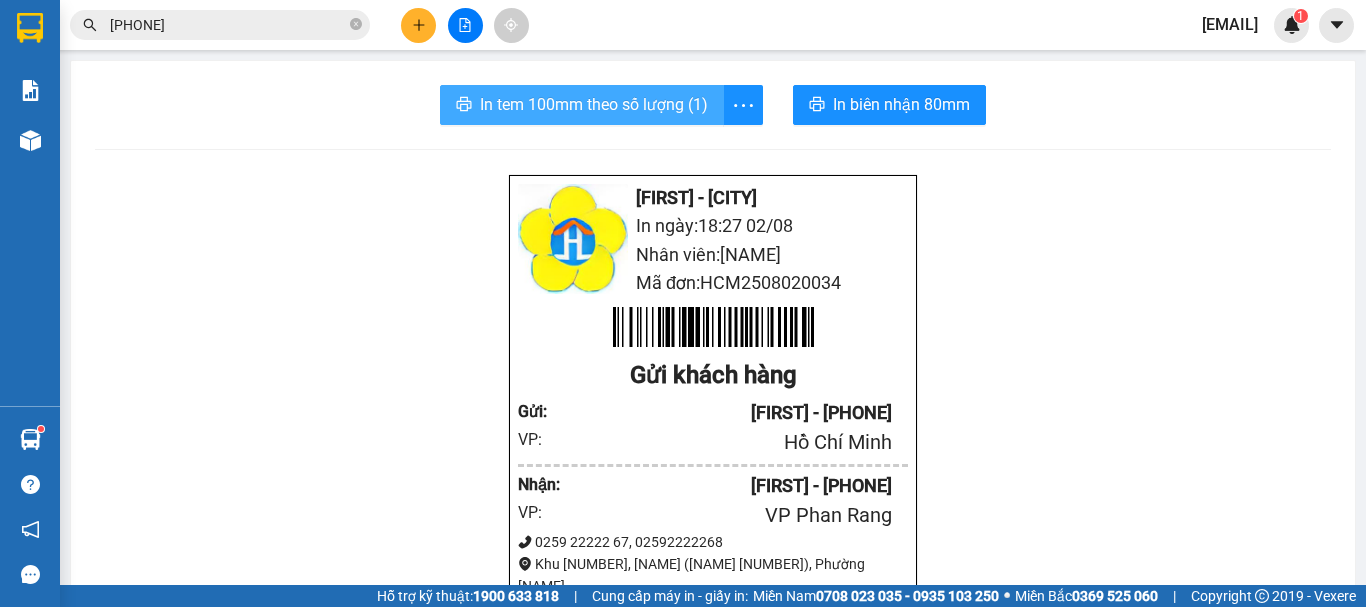 click on "In tem 100mm theo số lượng
(1)" at bounding box center [594, 104] 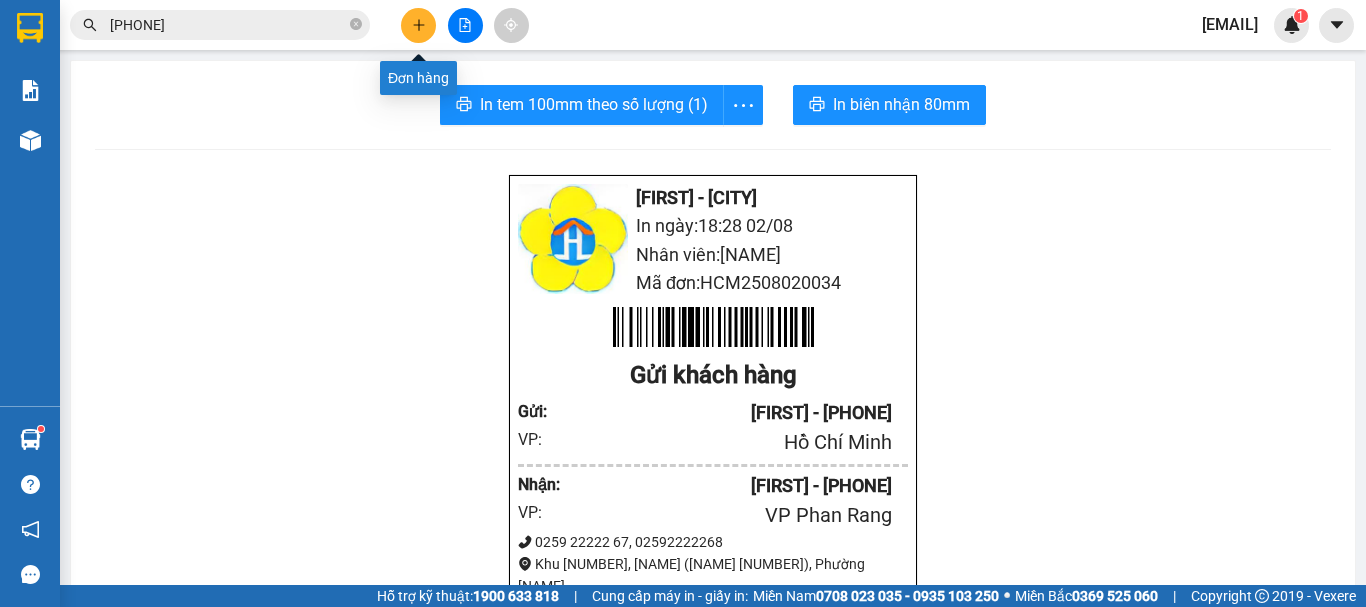 click 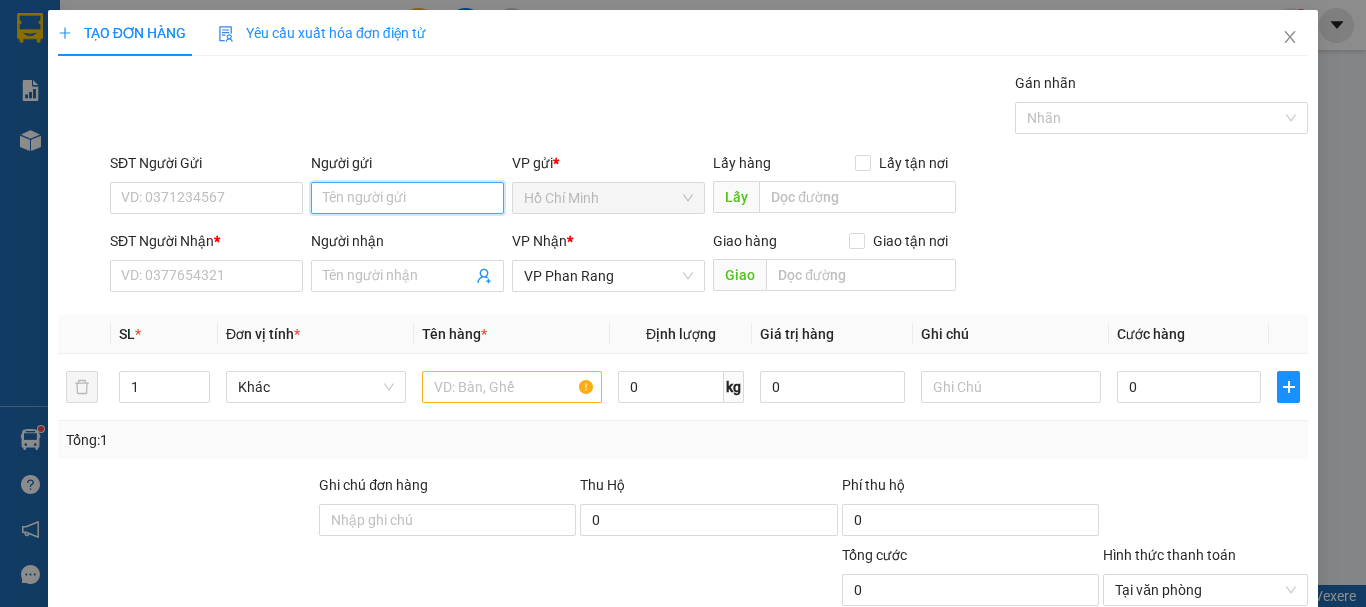 click on "Người gửi" at bounding box center (407, 198) 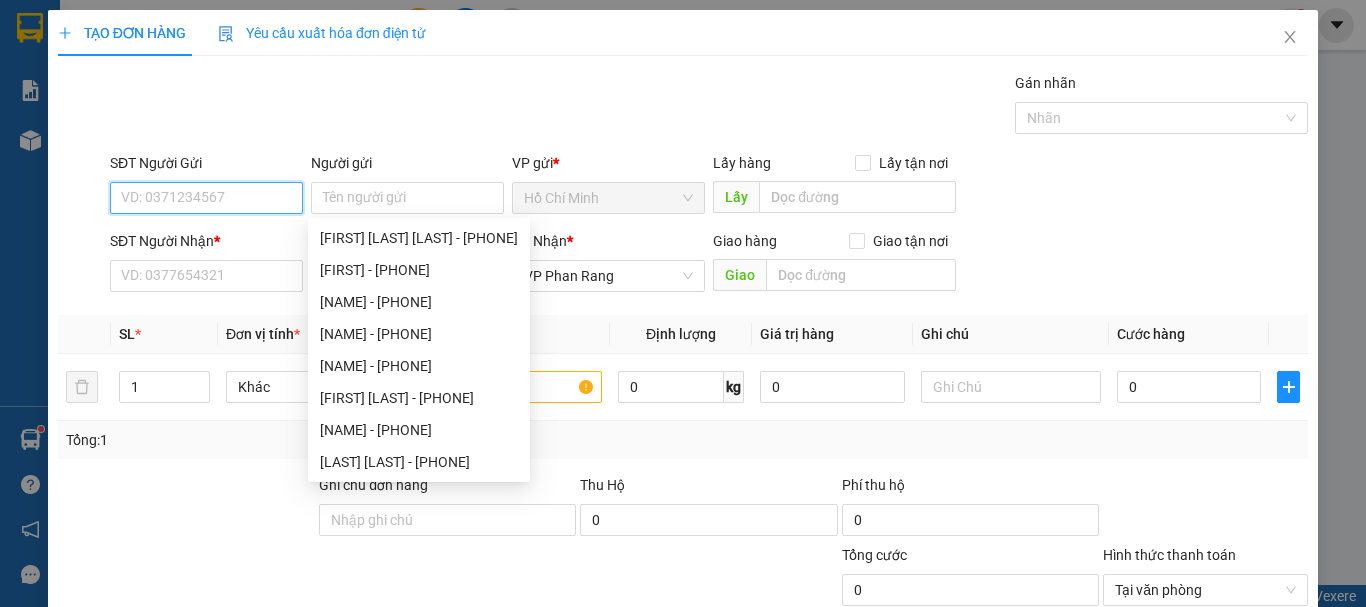 click on "SĐT Người Gửi" at bounding box center (206, 198) 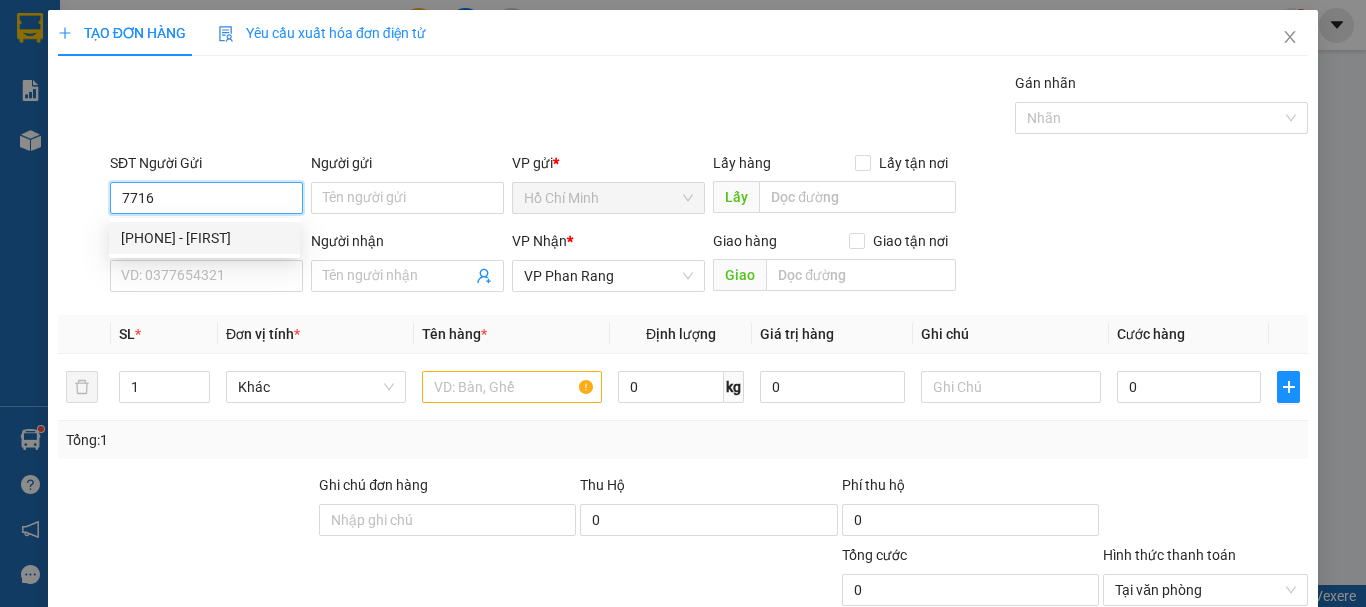 click on "[PHONE] - [FIRST]" at bounding box center [204, 238] 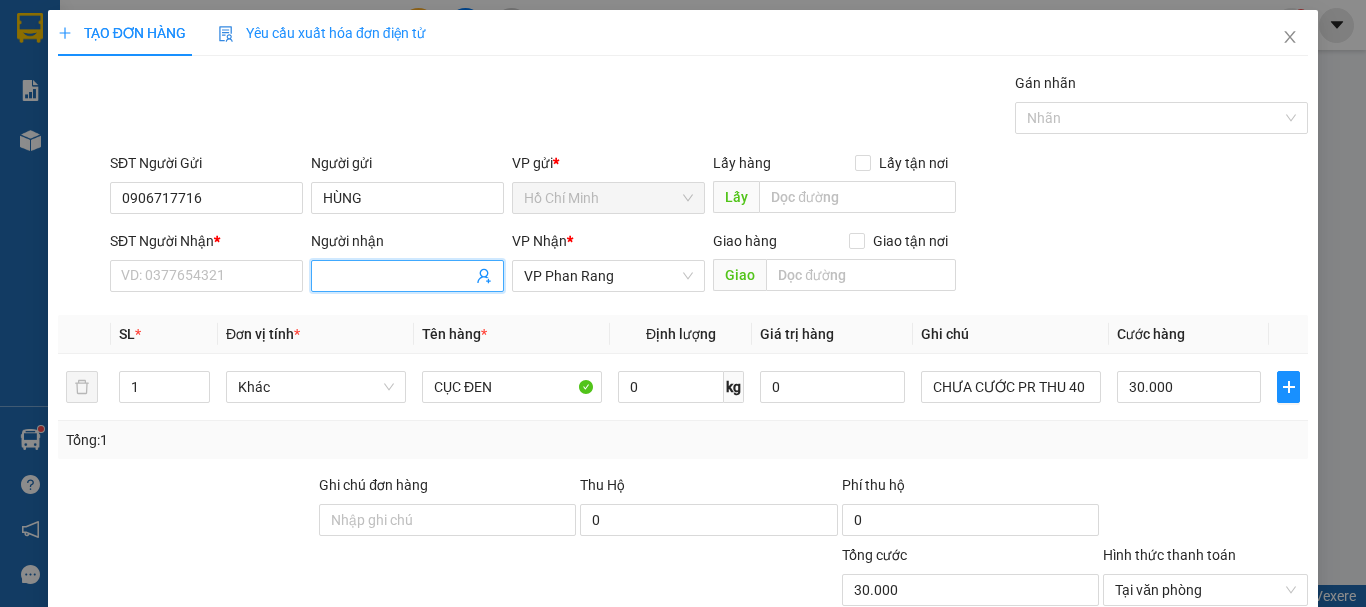 click on "Người nhận" at bounding box center (397, 276) 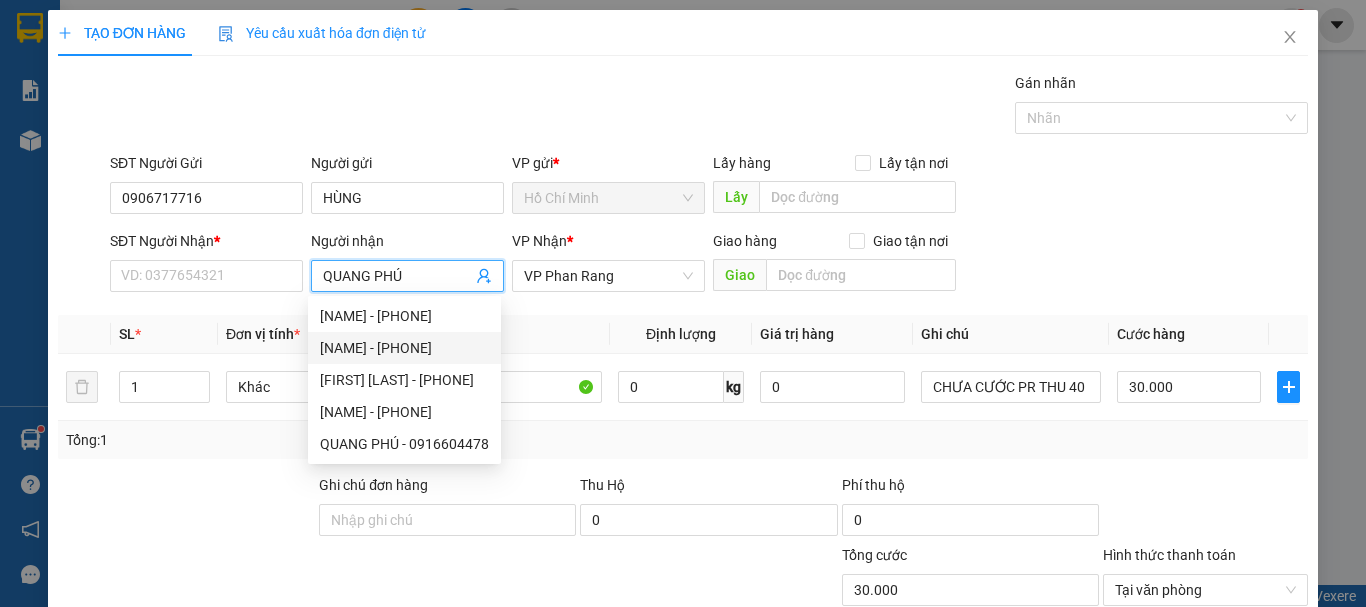 click on "[NAME] - [PHONE]" at bounding box center (404, 348) 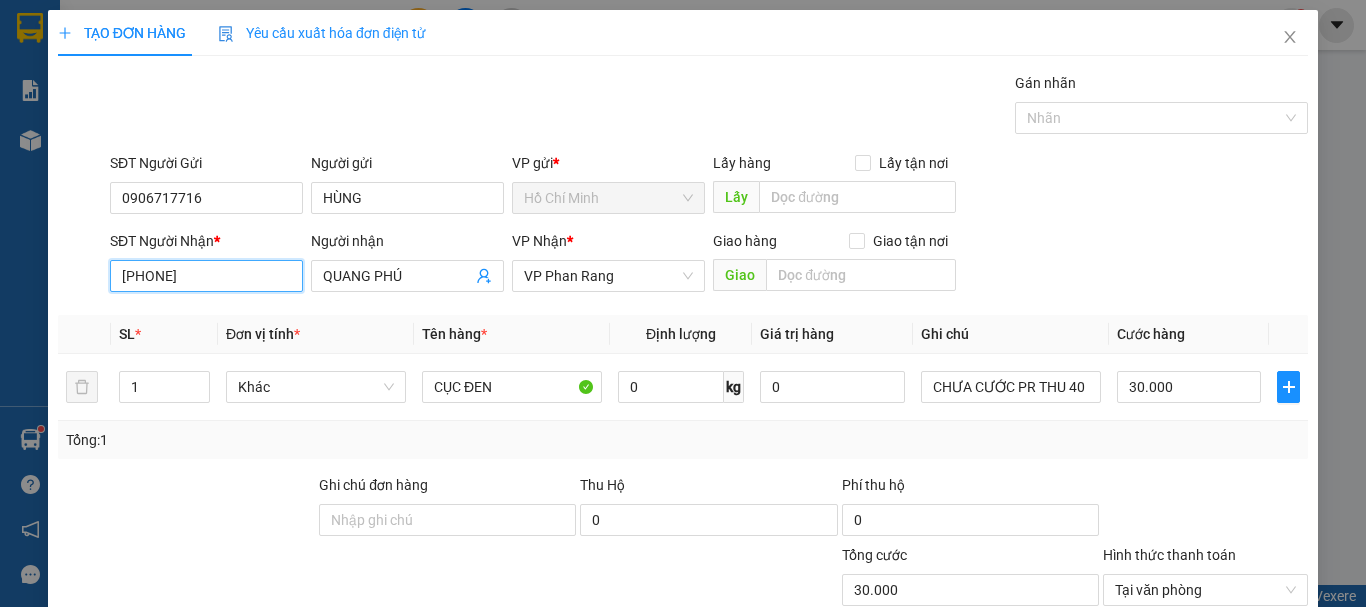 click on "[PHONE]" at bounding box center [206, 276] 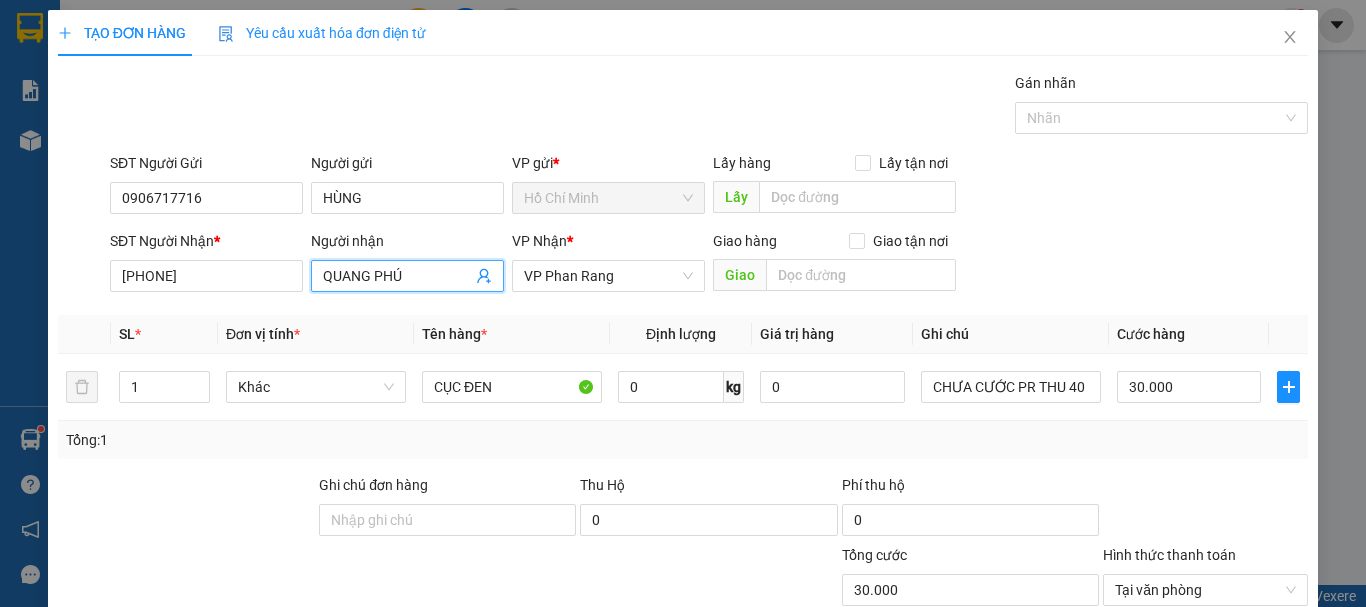 click on "QUANG PHÚ" at bounding box center (397, 276) 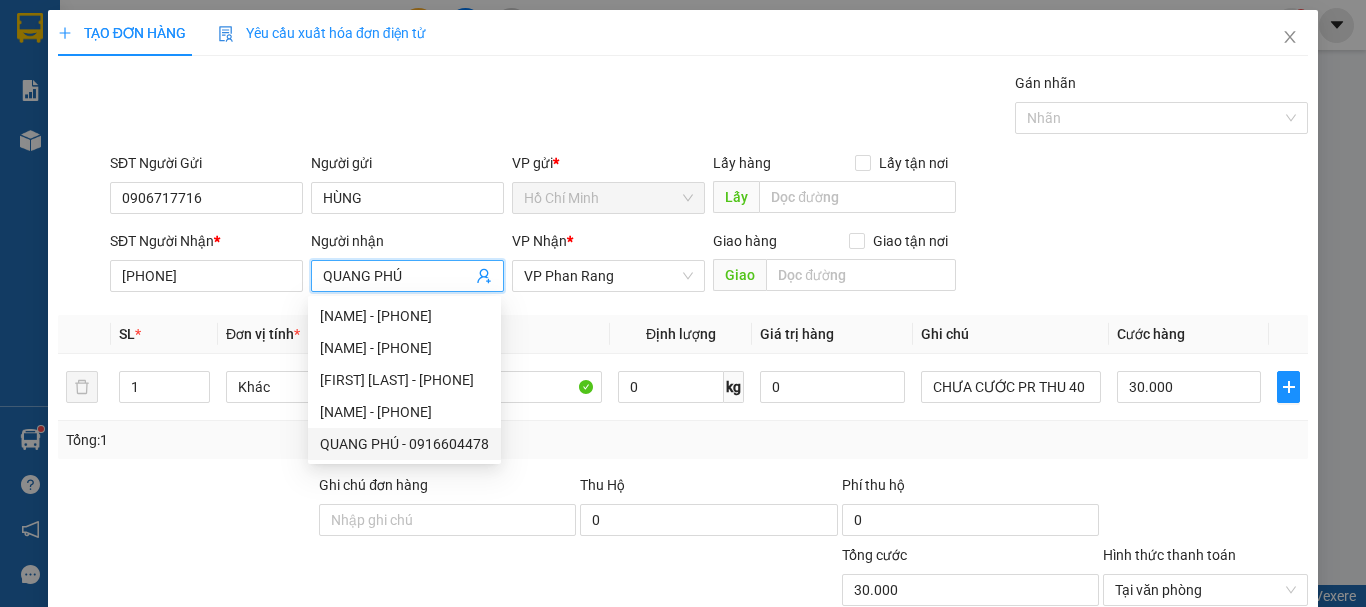 click on "QUANG PHÚ - 0916604478" at bounding box center (404, 444) 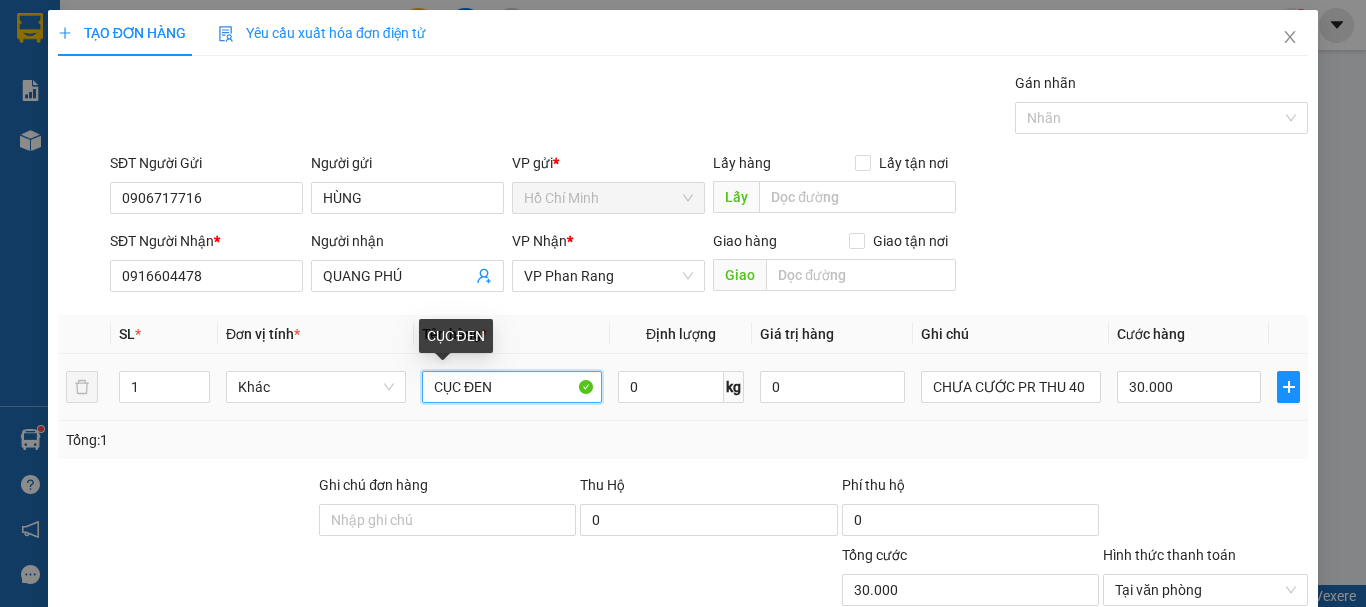 drag, startPoint x: 534, startPoint y: 389, endPoint x: 388, endPoint y: 403, distance: 146.6697 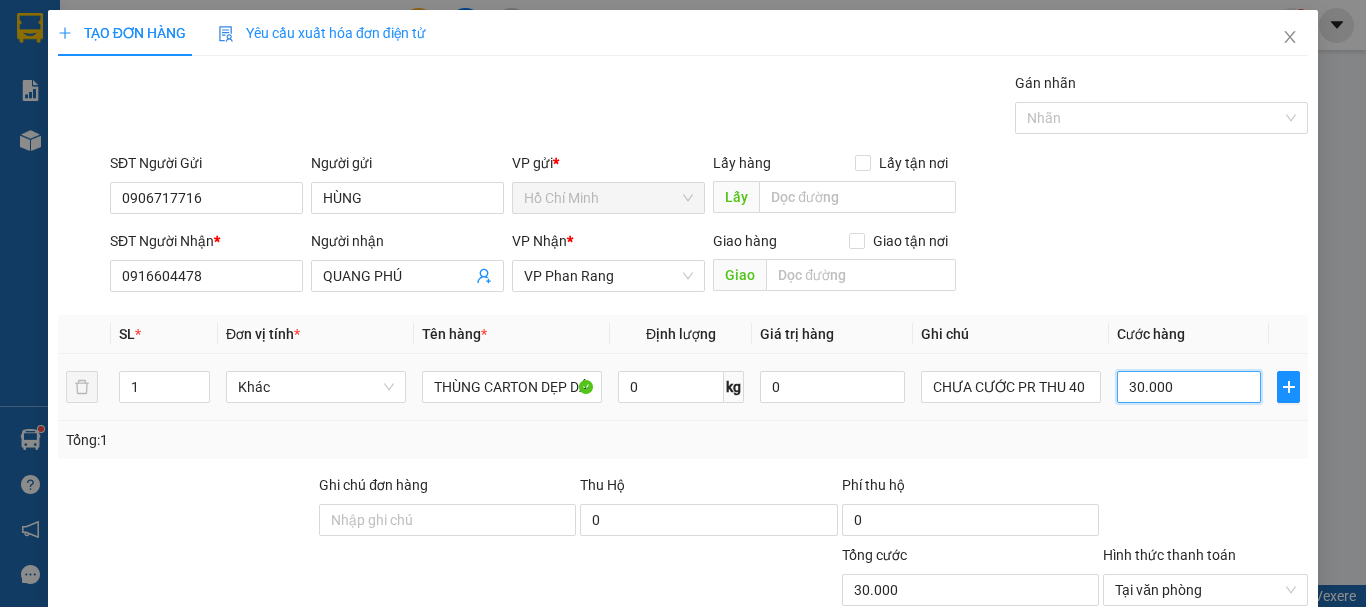 click on "30.000" at bounding box center (1189, 387) 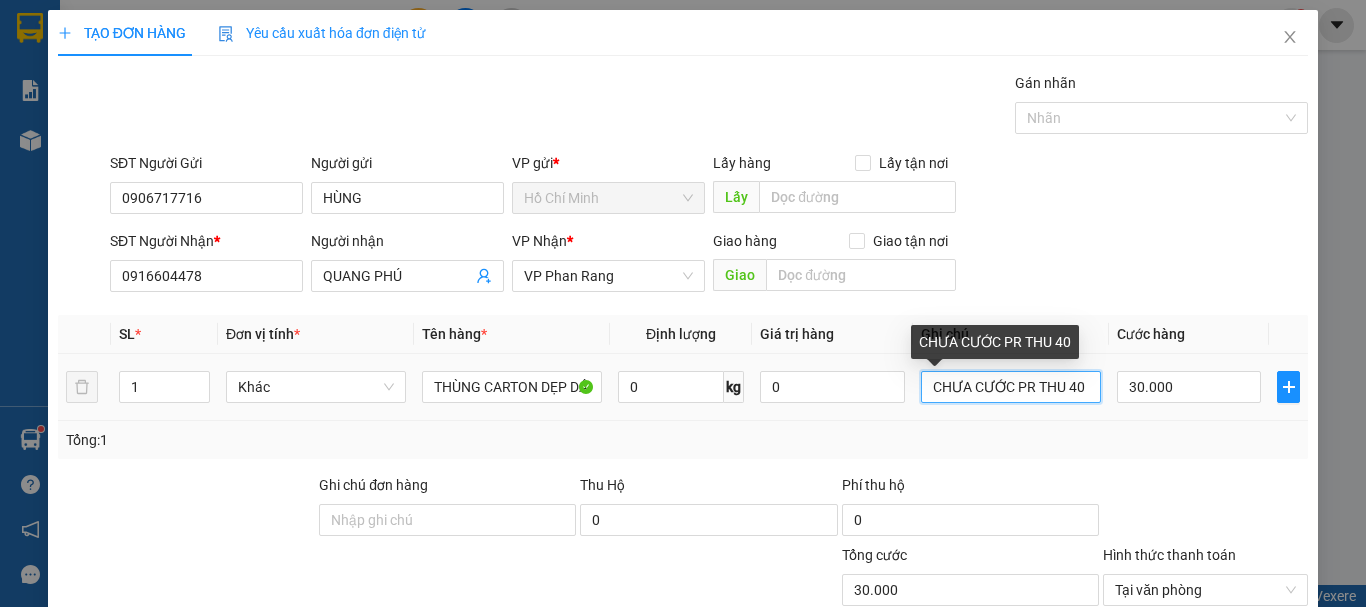 click on "CHƯA CƯỚC PR THU 40" at bounding box center (1011, 387) 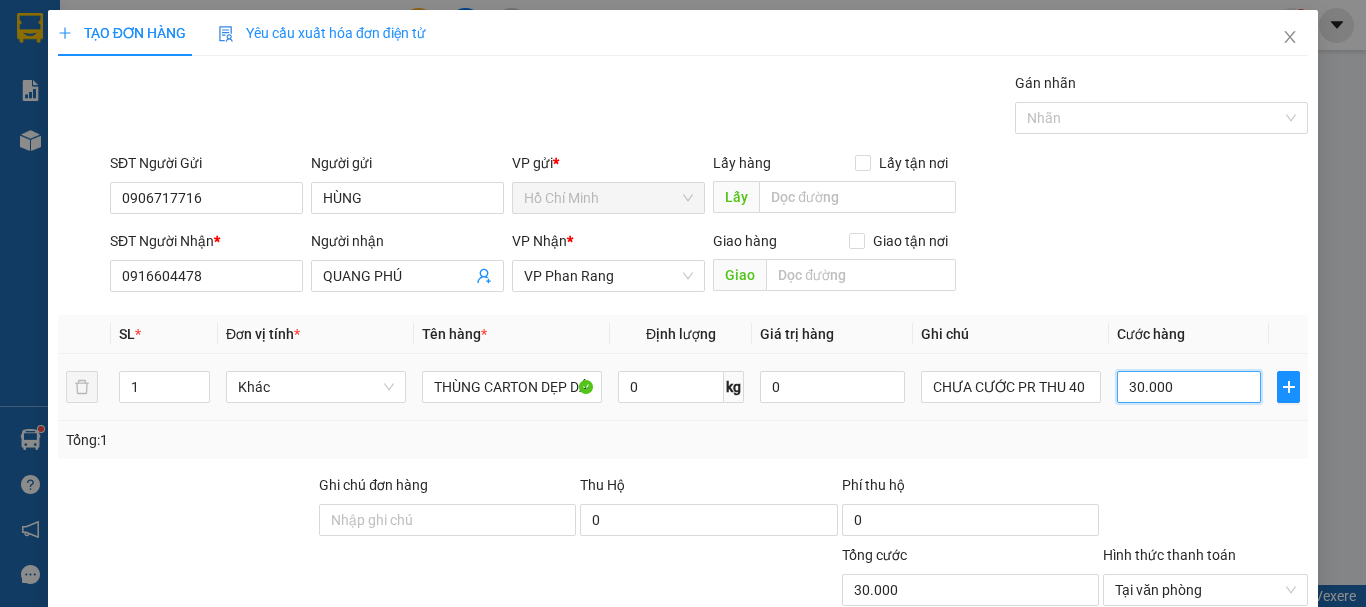 click on "30.000" at bounding box center [1189, 387] 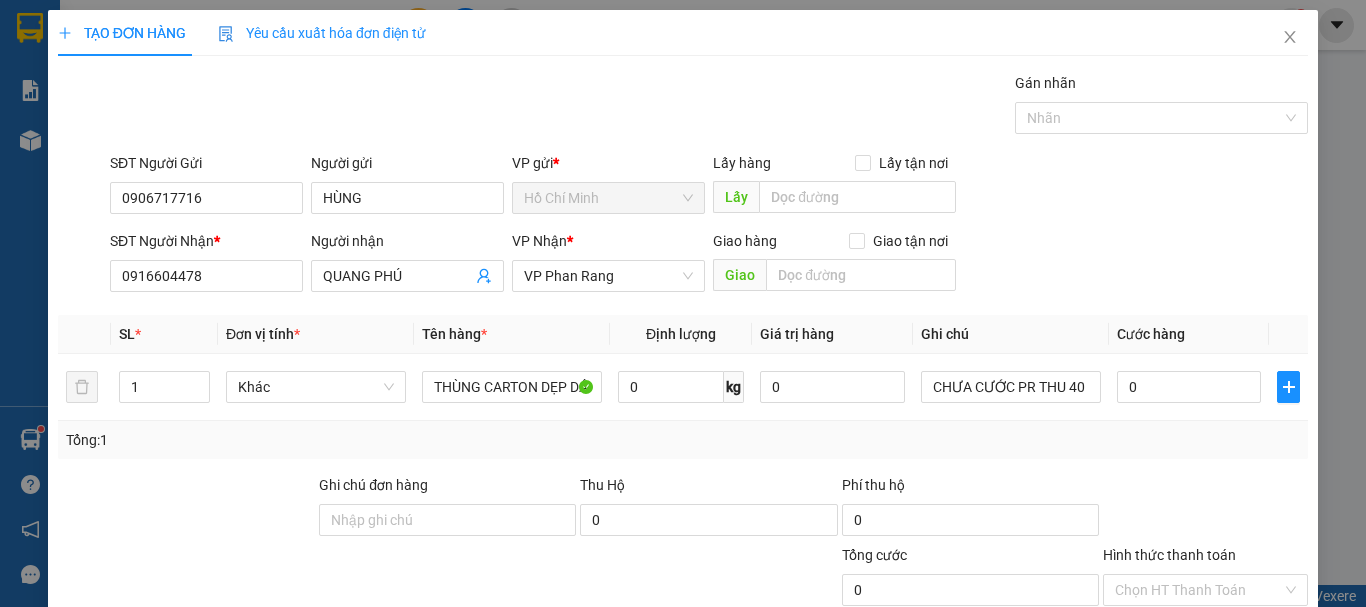 click on "Lưu và In" at bounding box center [1243, 747] 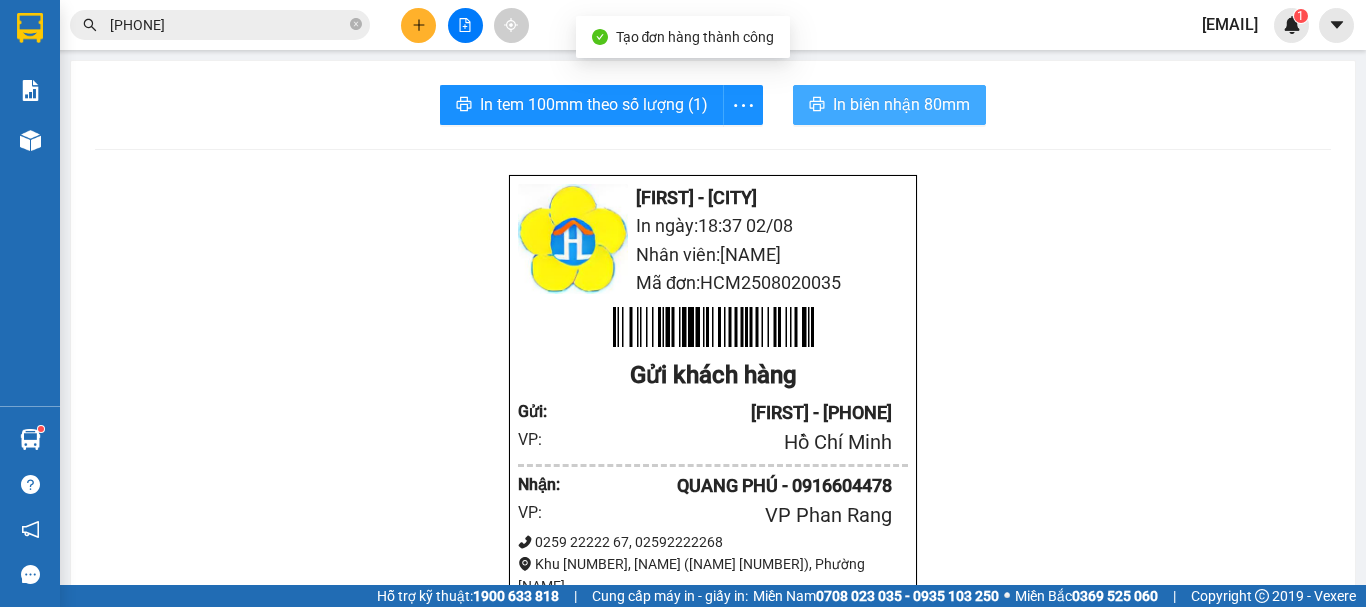 click on "In biên nhận 80mm" at bounding box center [901, 104] 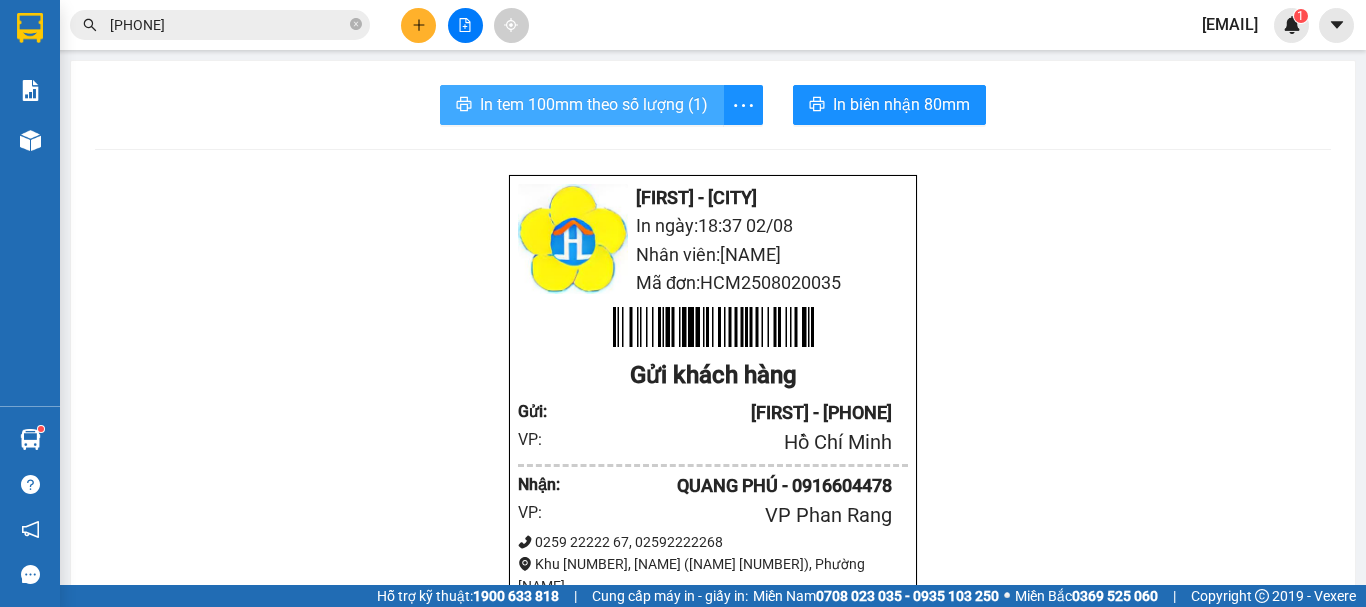 click on "In tem 100mm theo số lượng
(1)" at bounding box center (594, 104) 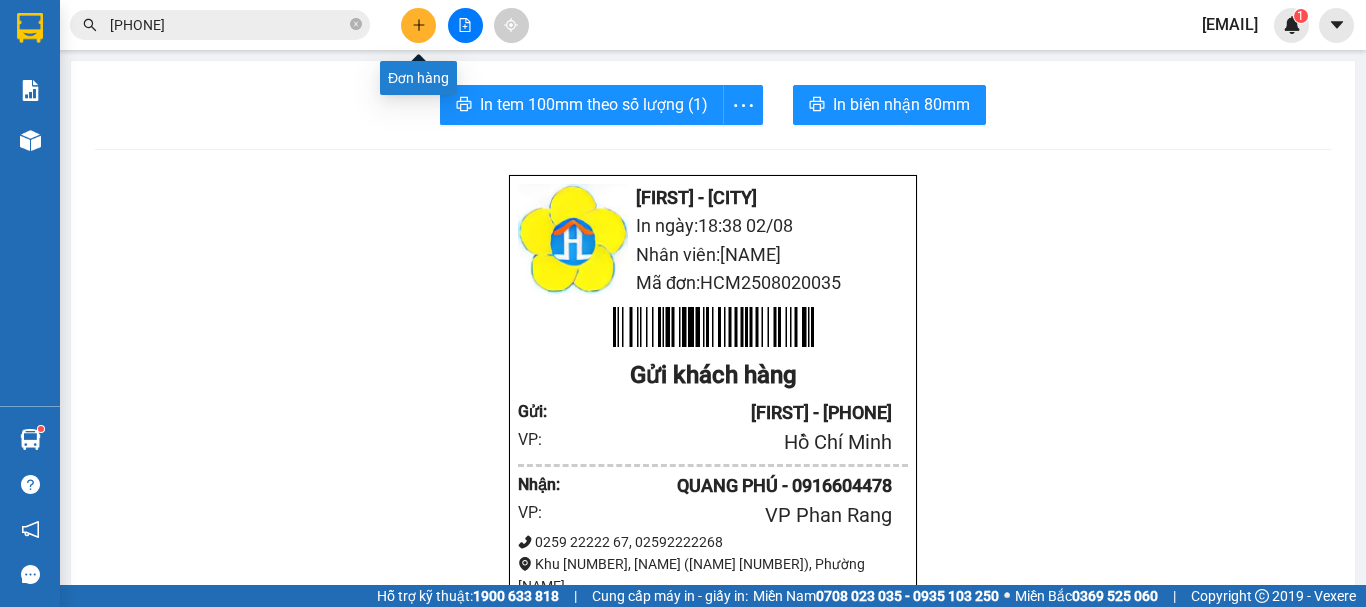 click at bounding box center (418, 25) 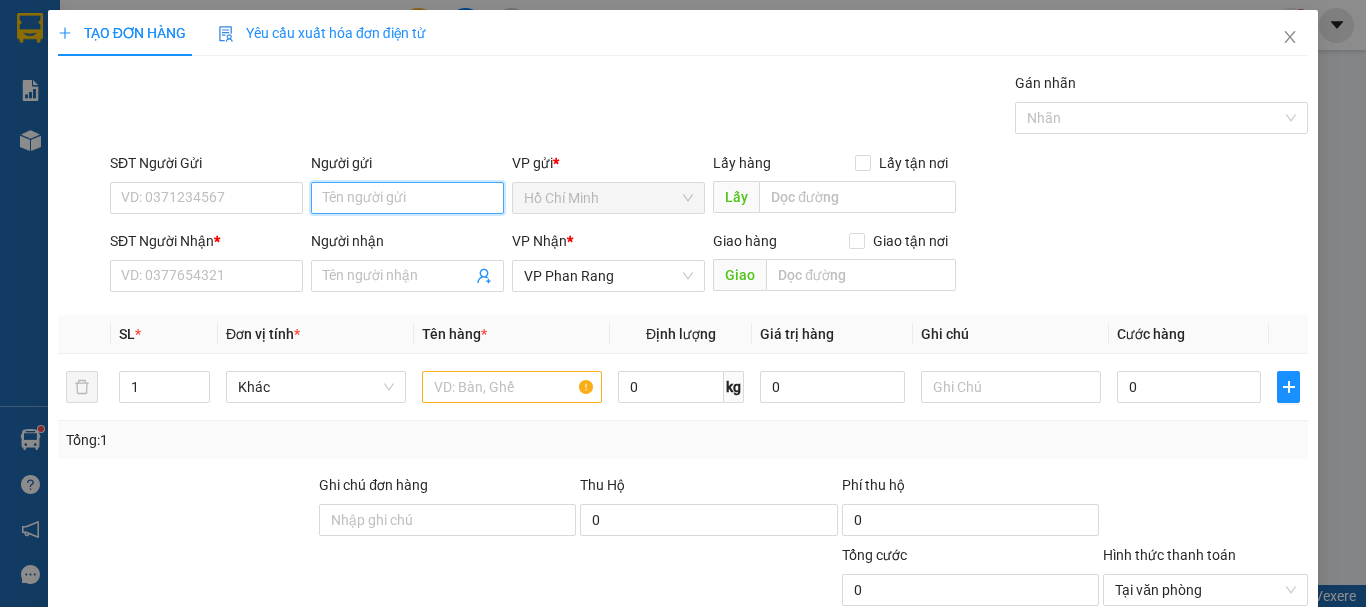click on "Người gửi" at bounding box center [407, 198] 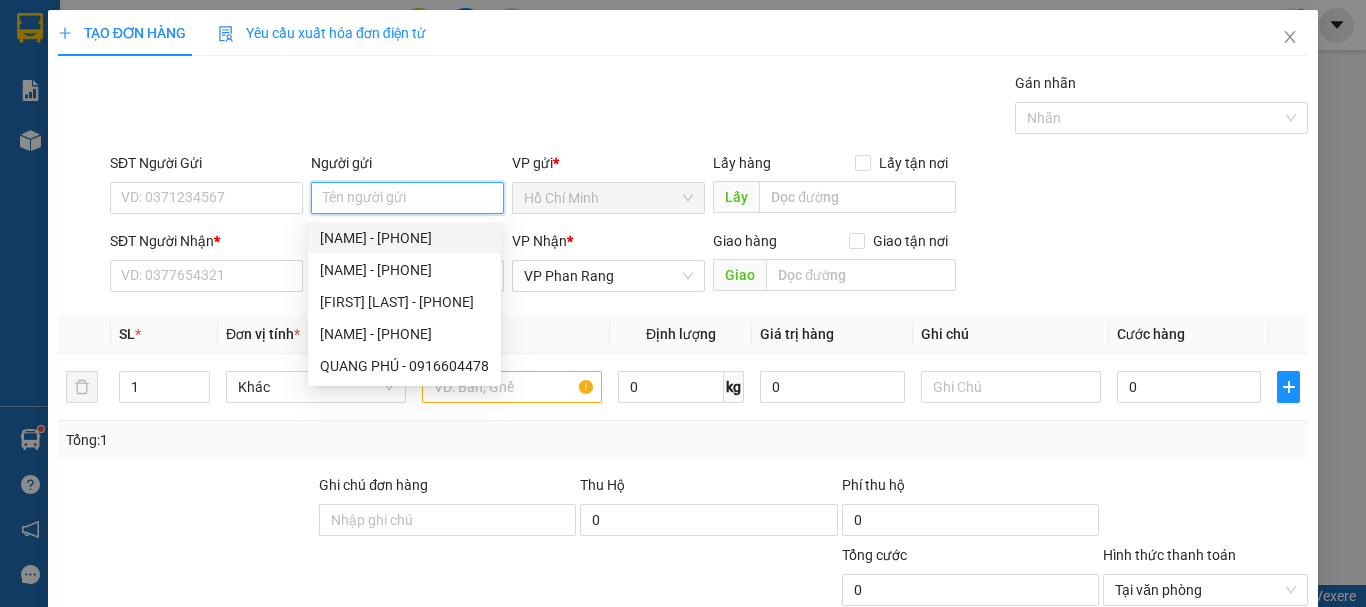 click on "Người gửi" at bounding box center (407, 198) 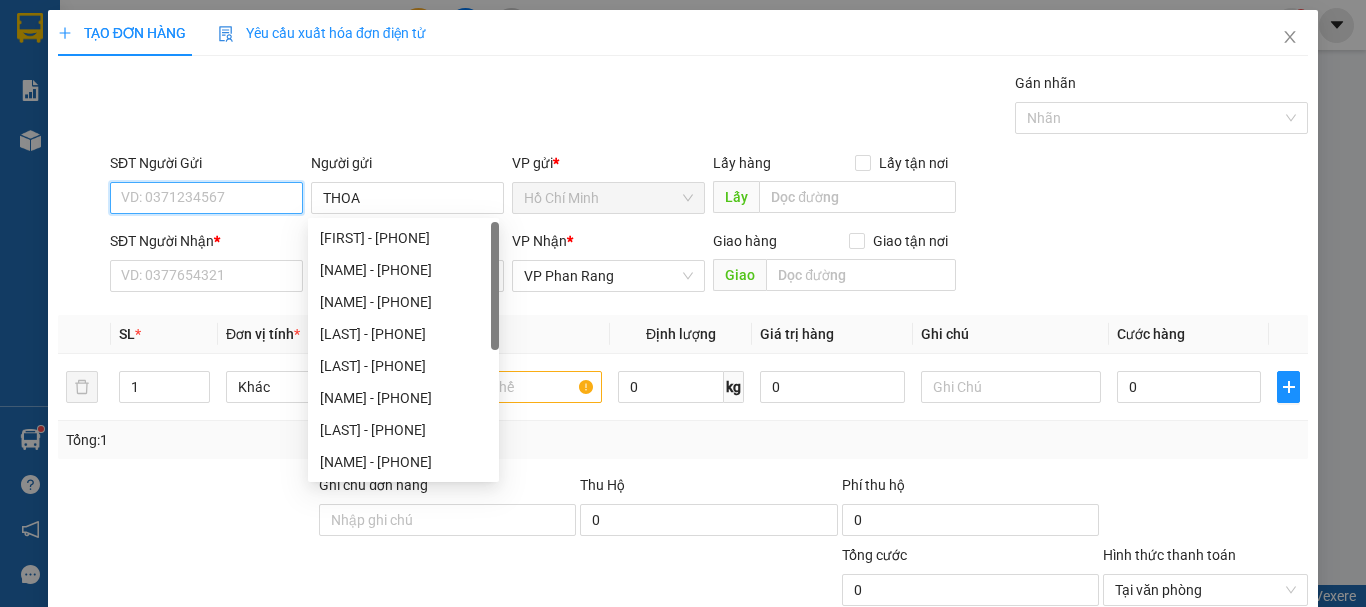 click on "SĐT Người Gửi" at bounding box center [206, 198] 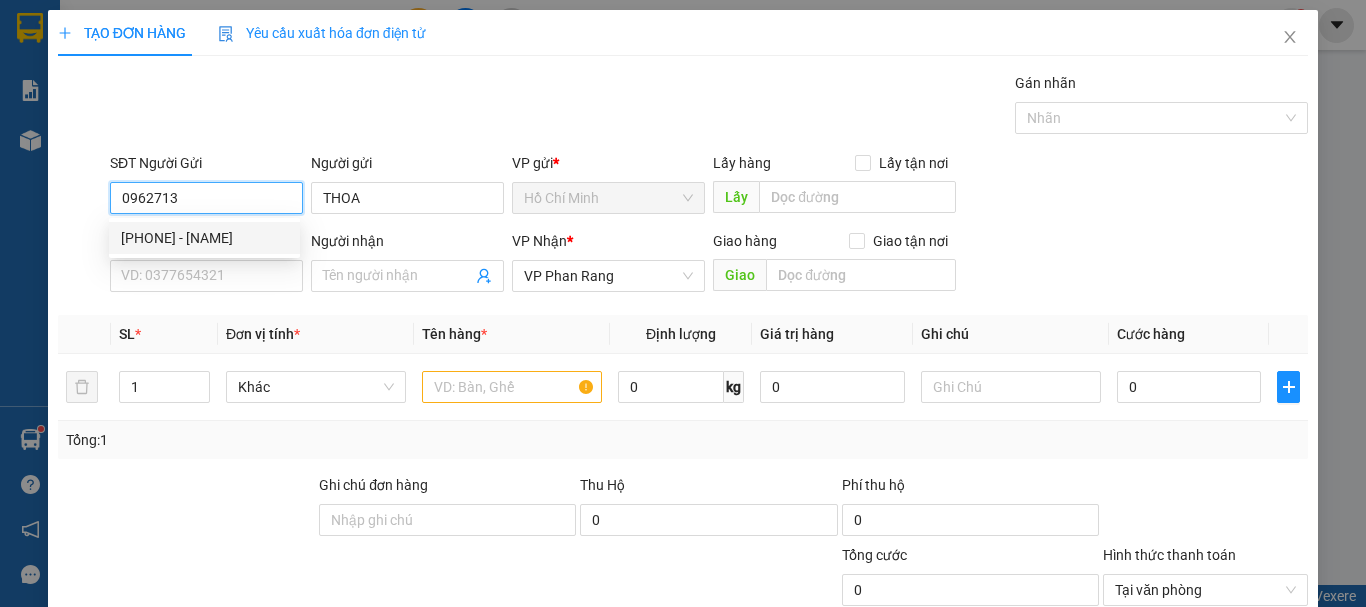 click on "[PHONE] - [NAME]" at bounding box center (204, 238) 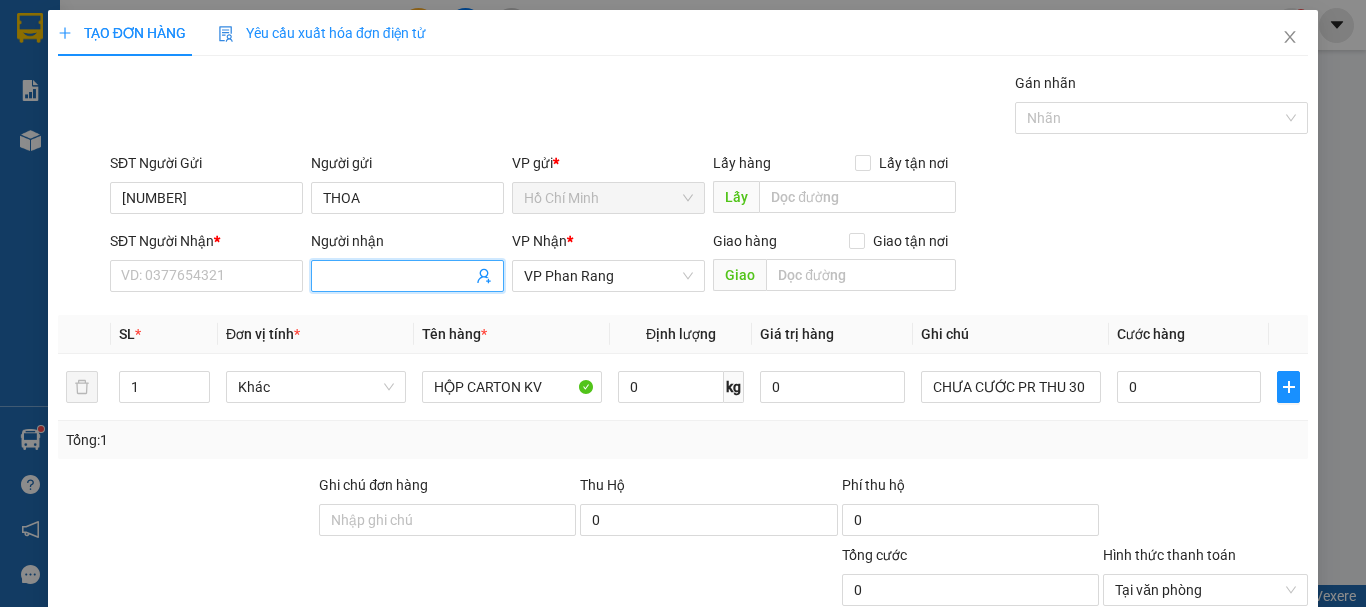 click on "Người nhận" at bounding box center (397, 276) 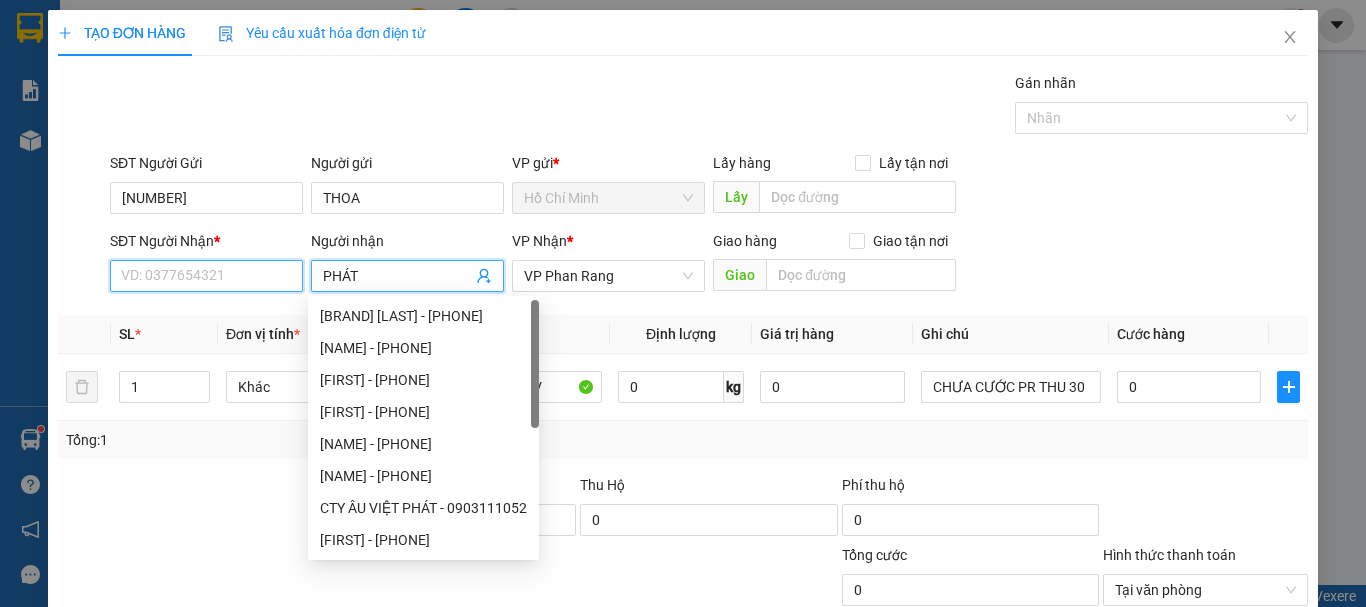 click on "SĐT Người Nhận  *" at bounding box center [206, 276] 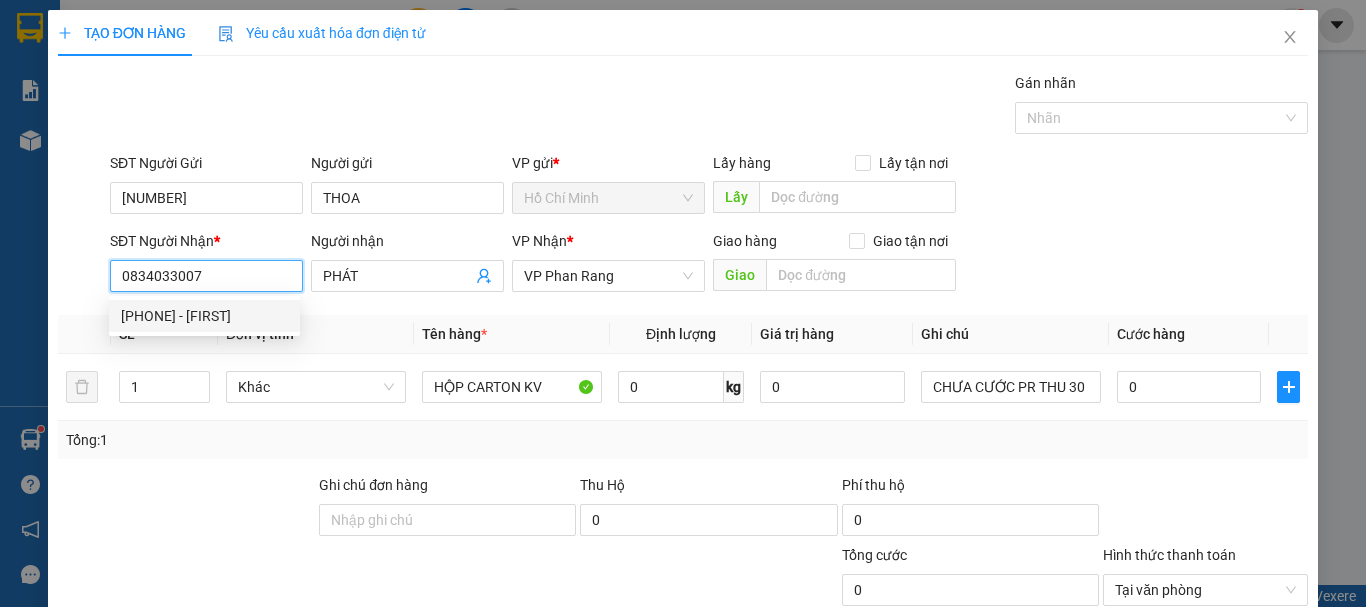 click on "[PHONE] - [FIRST]" at bounding box center [204, 316] 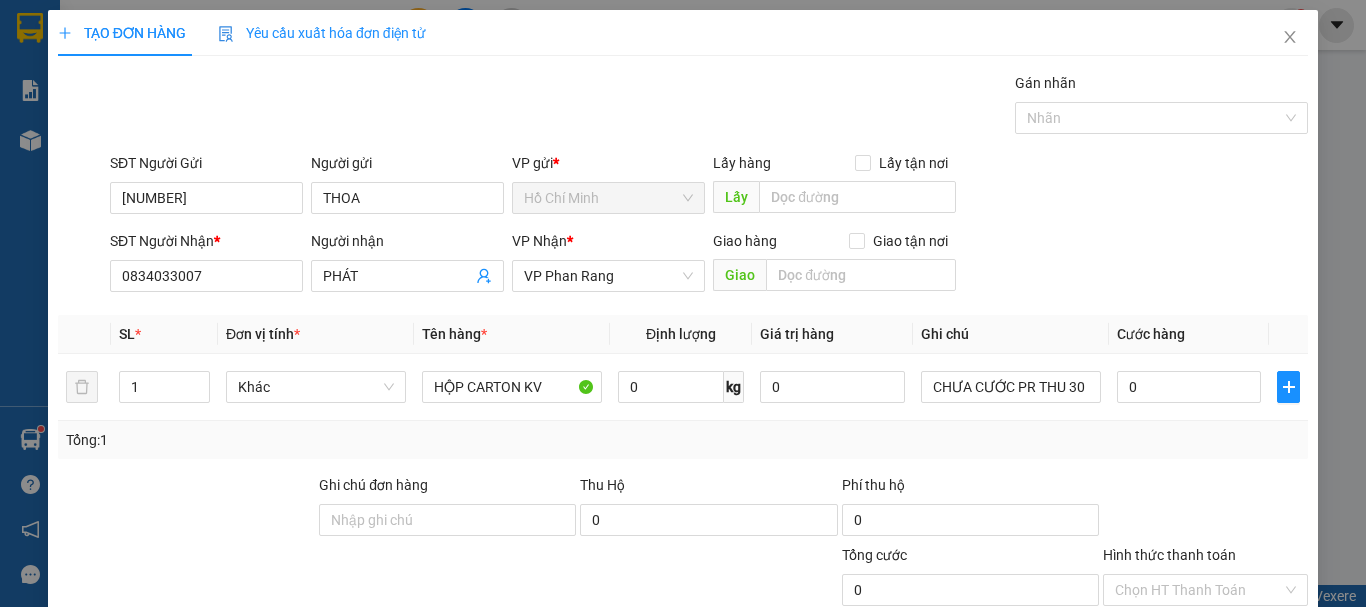 click on "Lưu và In" at bounding box center [1243, 747] 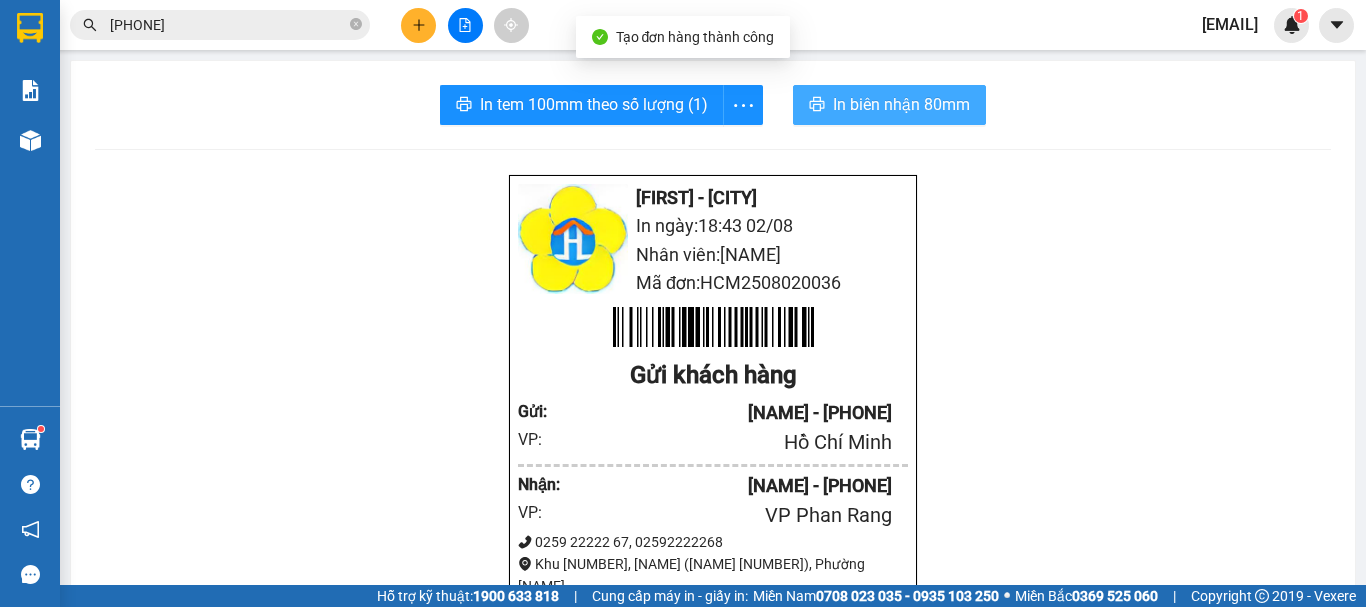 click on "In biên nhận 80mm" at bounding box center (889, 105) 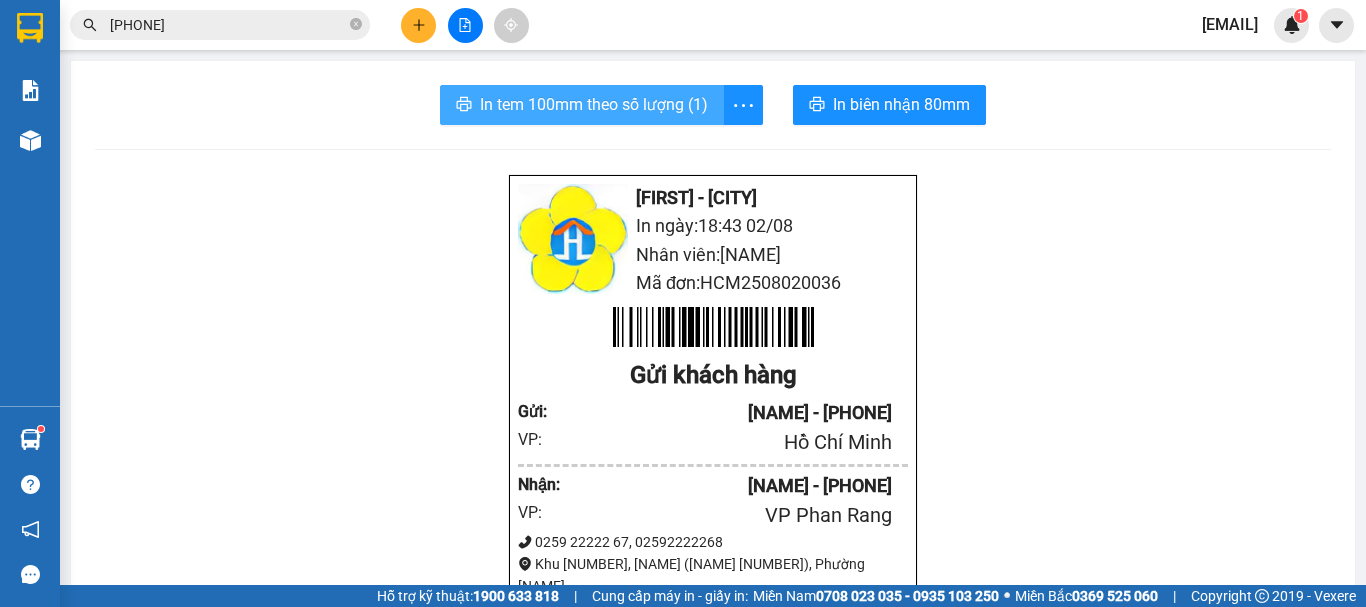 click on "In tem 100mm theo số lượng
(1)" at bounding box center (594, 104) 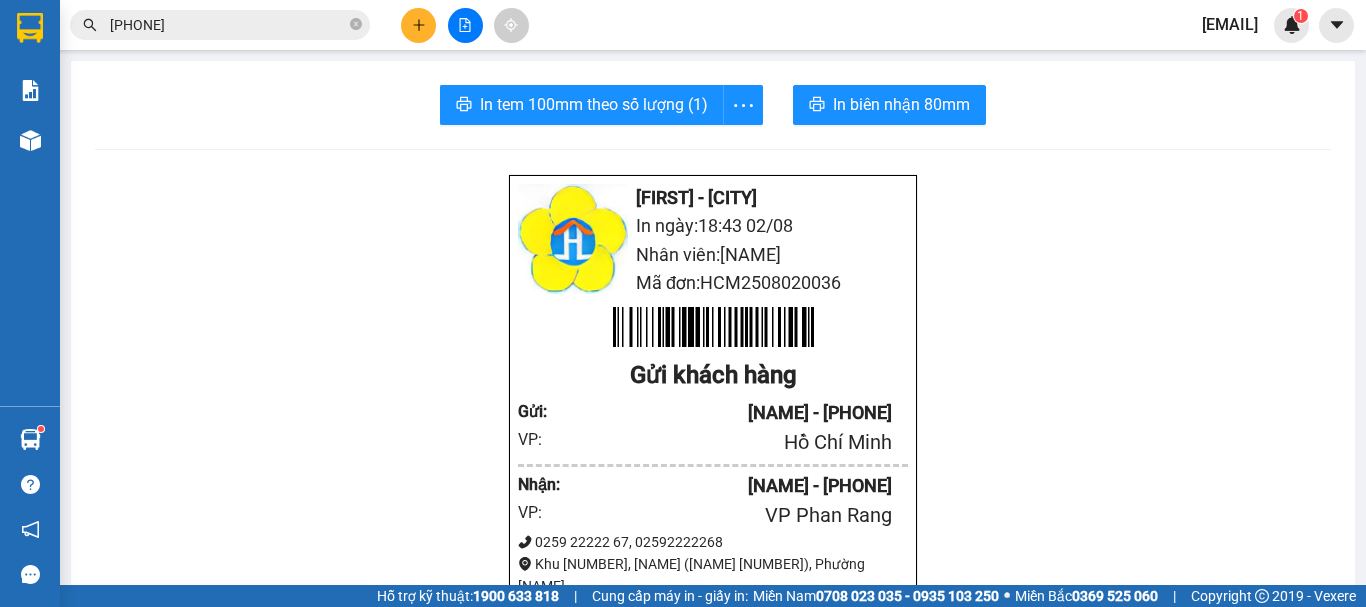 click at bounding box center [418, 25] 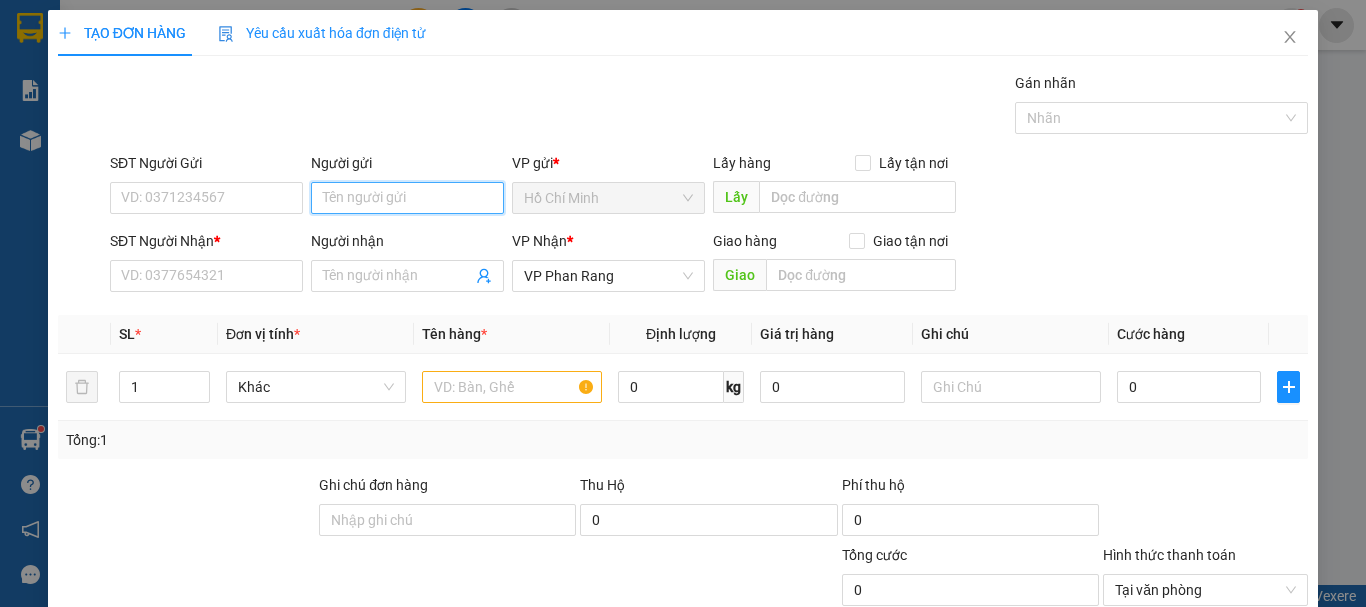 click on "Người gửi" at bounding box center (407, 198) 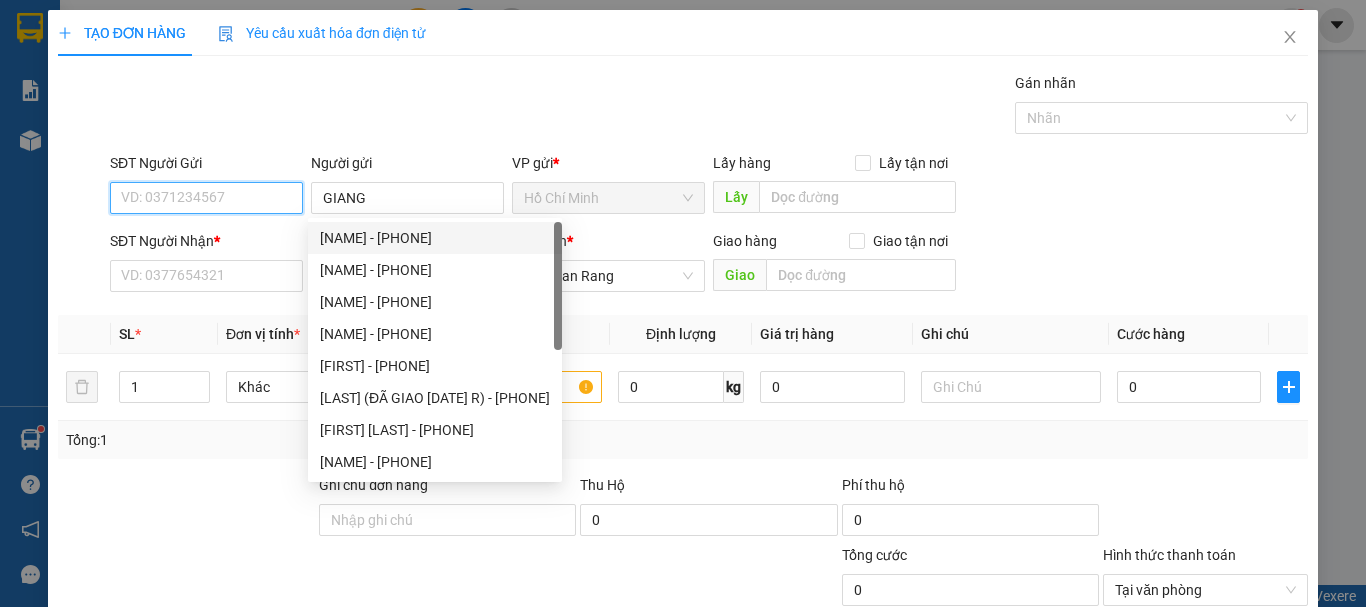 click on "SĐT Người Gửi" at bounding box center (206, 198) 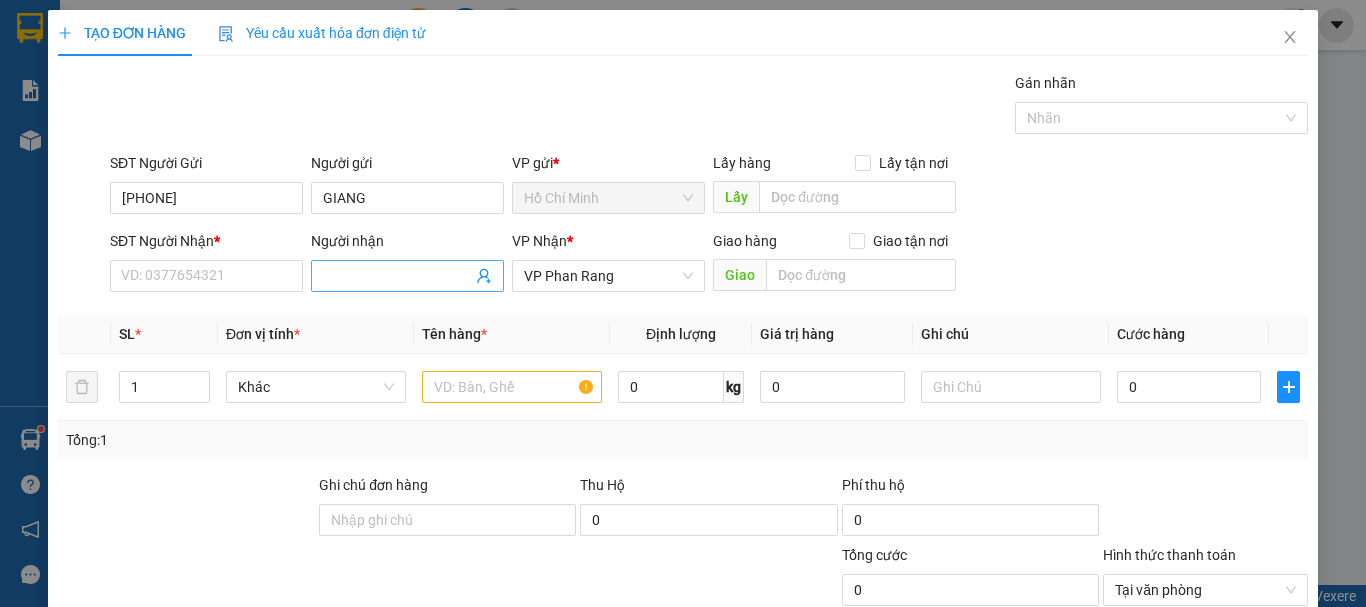 click on "Người nhận" at bounding box center [397, 276] 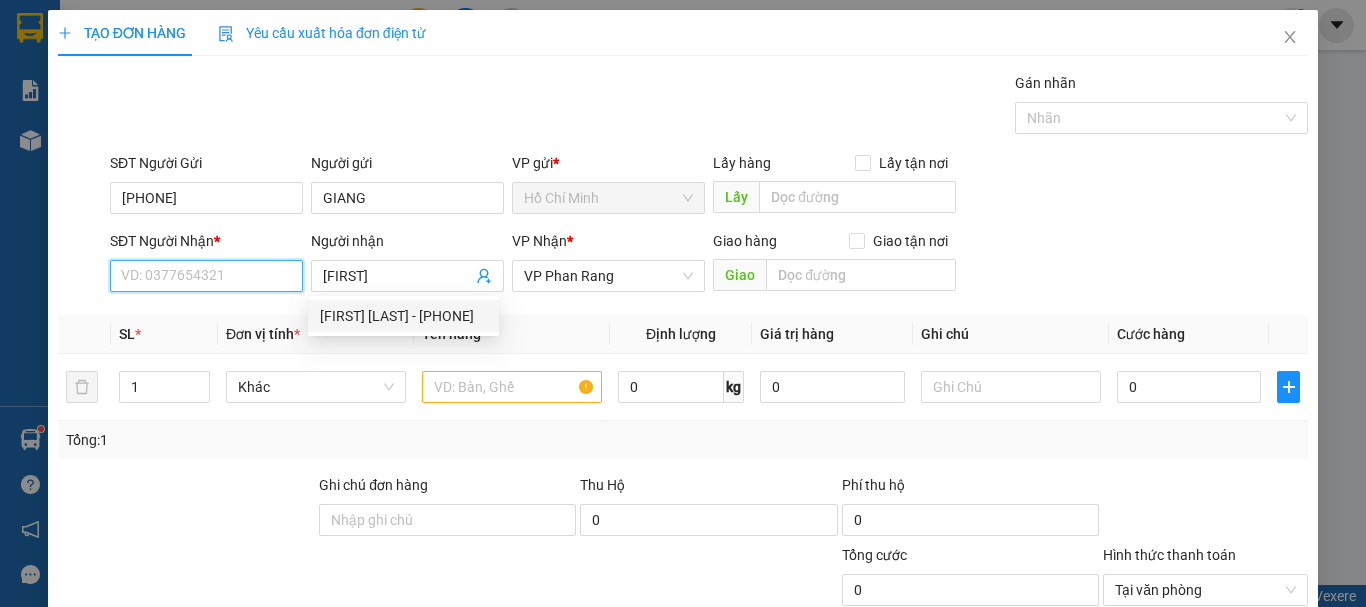 click on "SĐT Người Nhận  *" at bounding box center [206, 276] 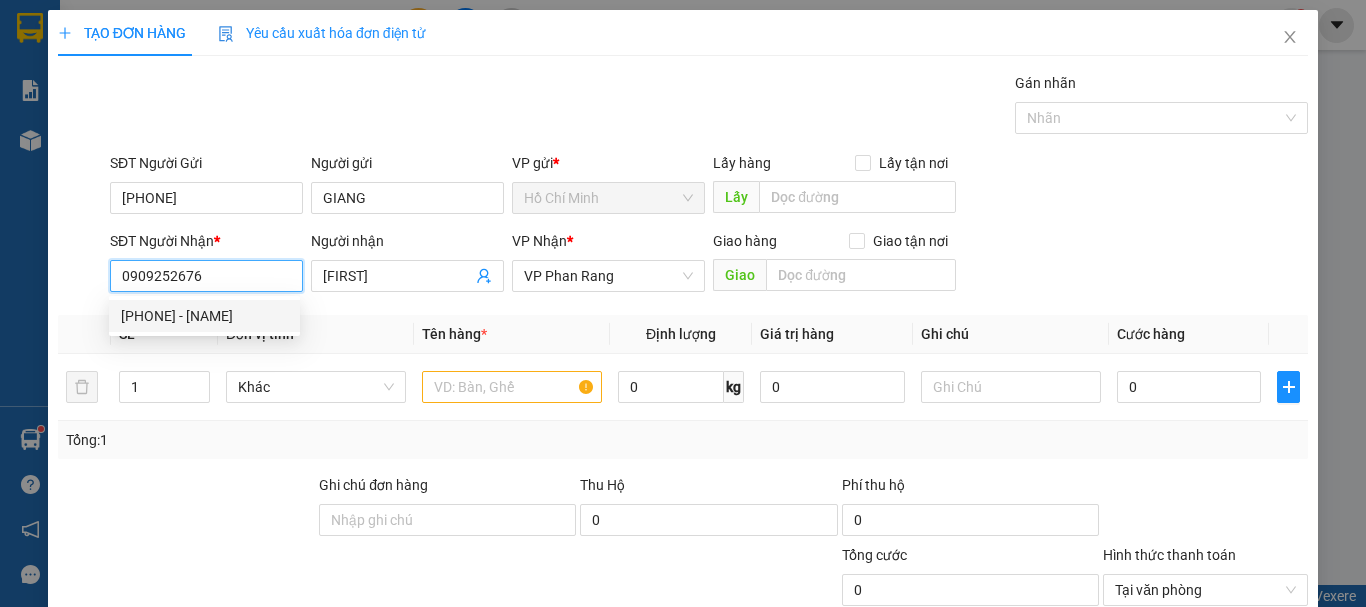 click on "[PHONE] - [NAME]" at bounding box center [204, 316] 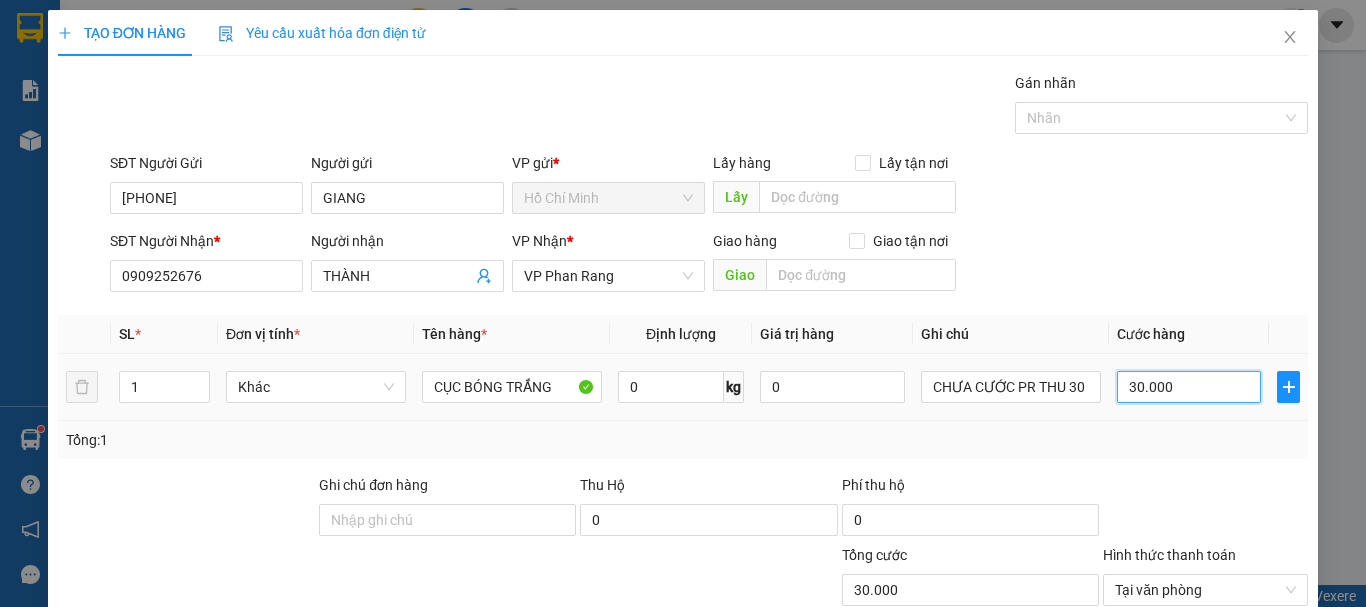 click on "30.000" at bounding box center (1189, 387) 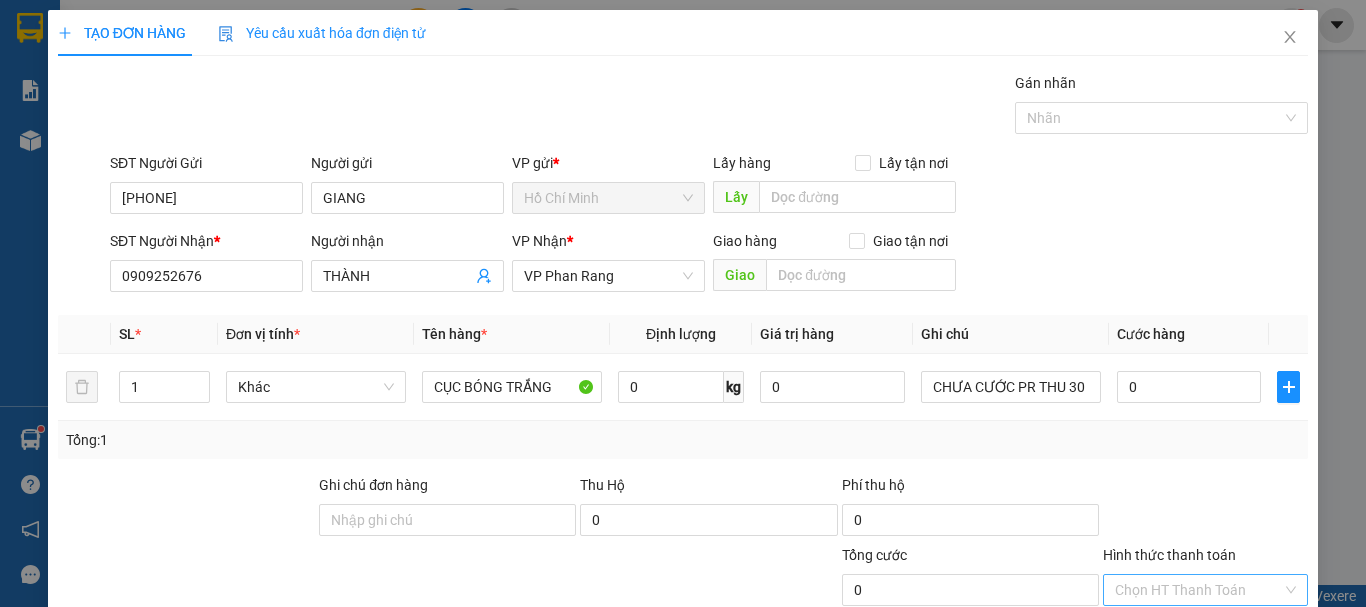 click on "Lưu và In" at bounding box center (1243, 747) 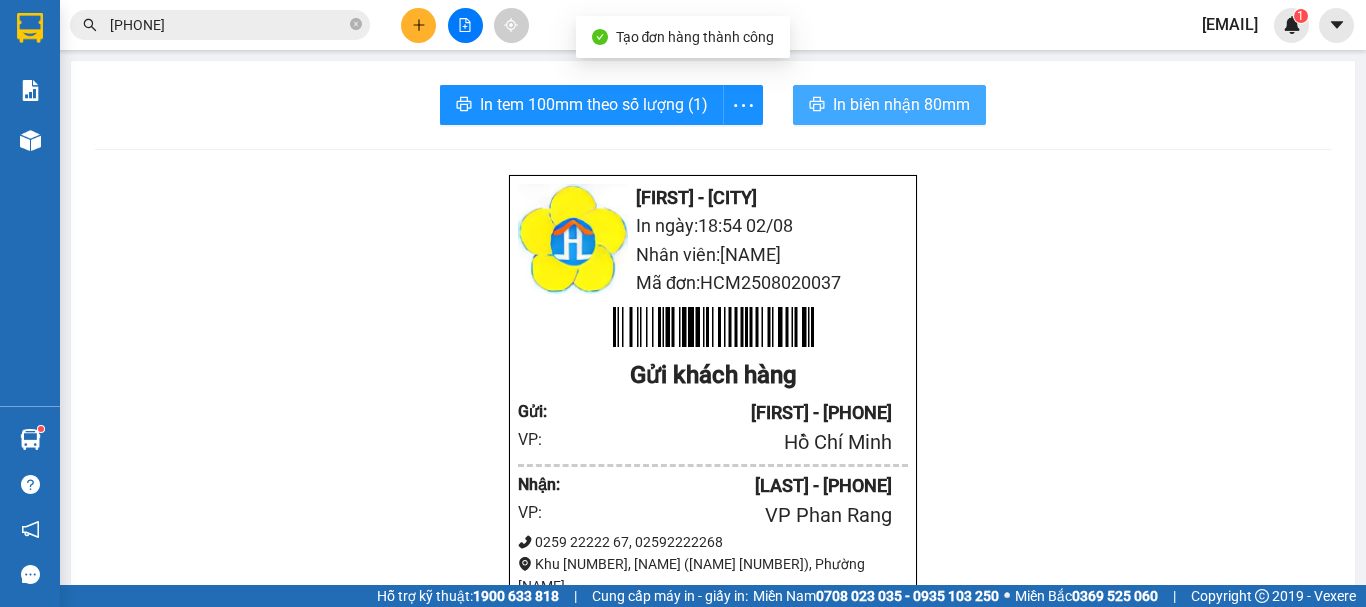 click on "In biên nhận 80mm" at bounding box center [901, 104] 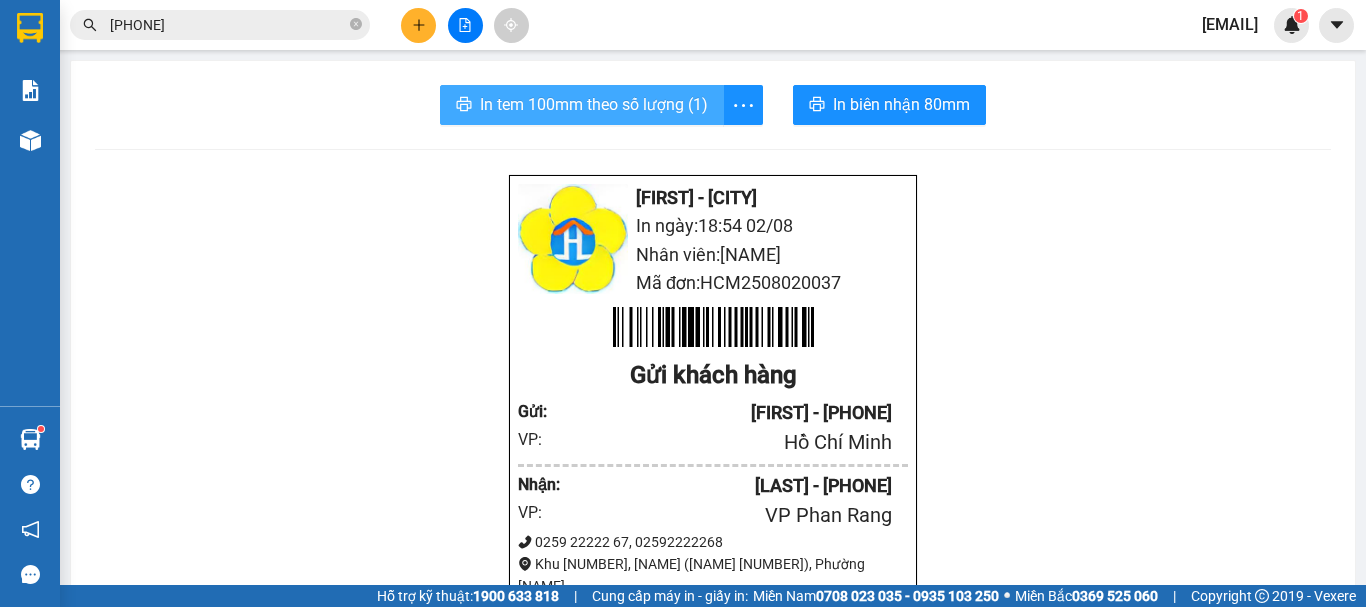 click on "In tem 100mm theo số lượng
(1)" at bounding box center (594, 104) 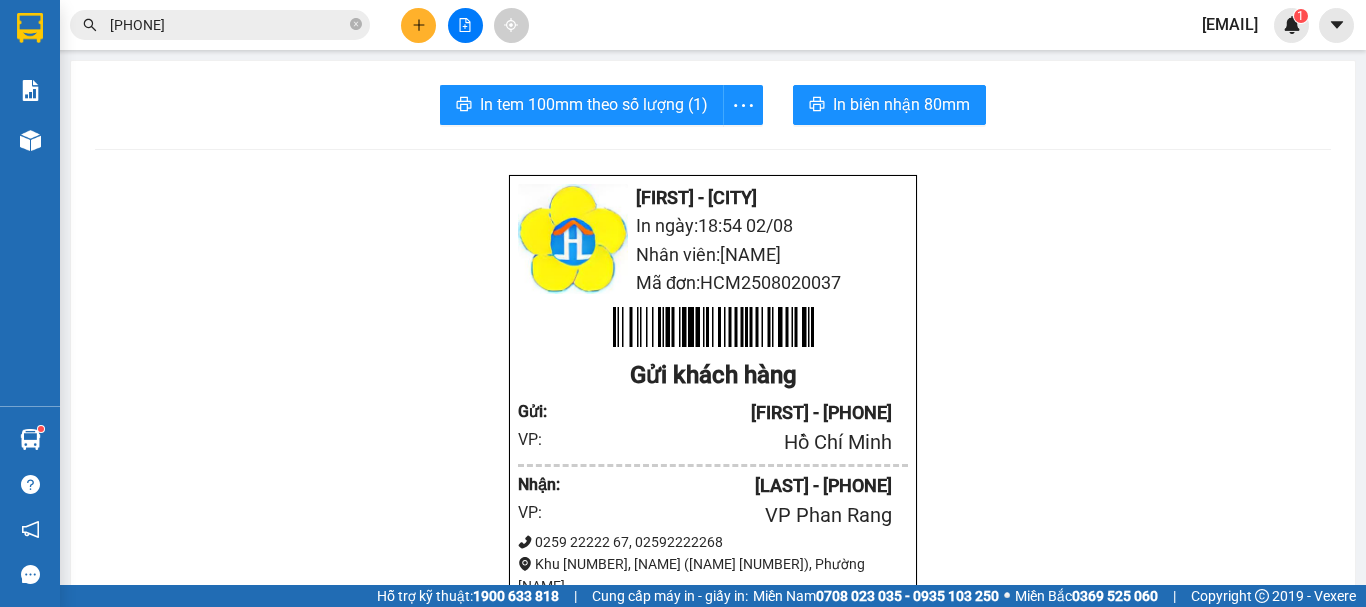 click at bounding box center [418, 25] 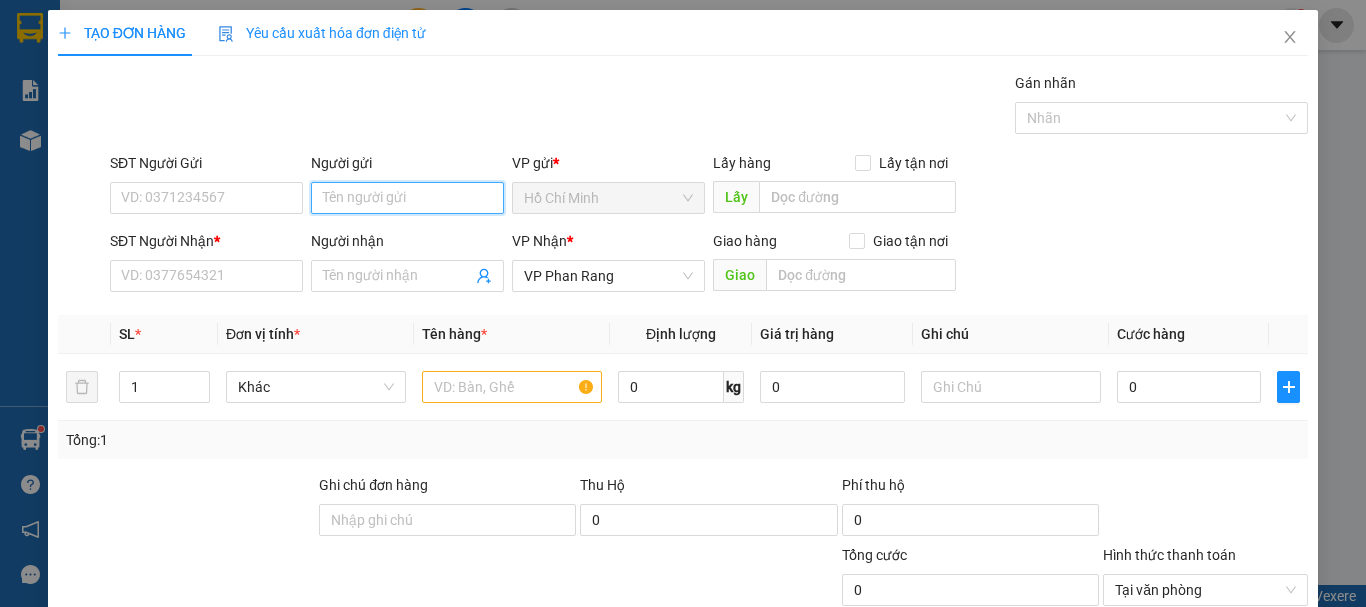 click on "Người gửi" at bounding box center [407, 198] 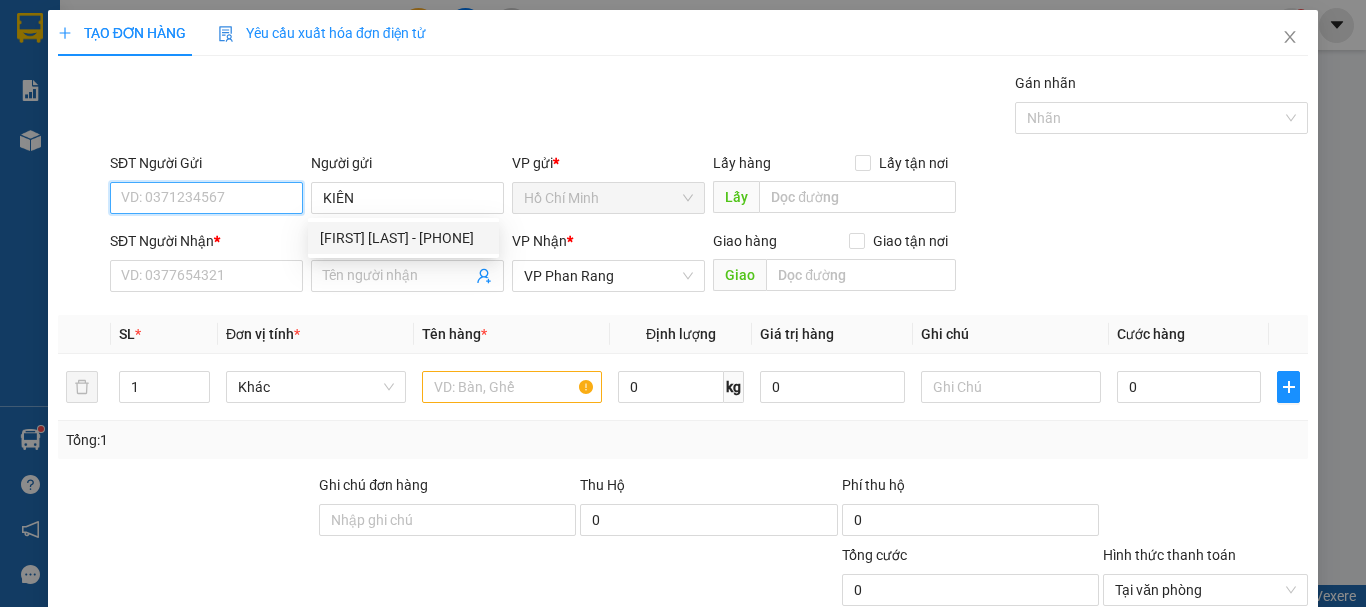 click on "SĐT Người Gửi" at bounding box center [206, 198] 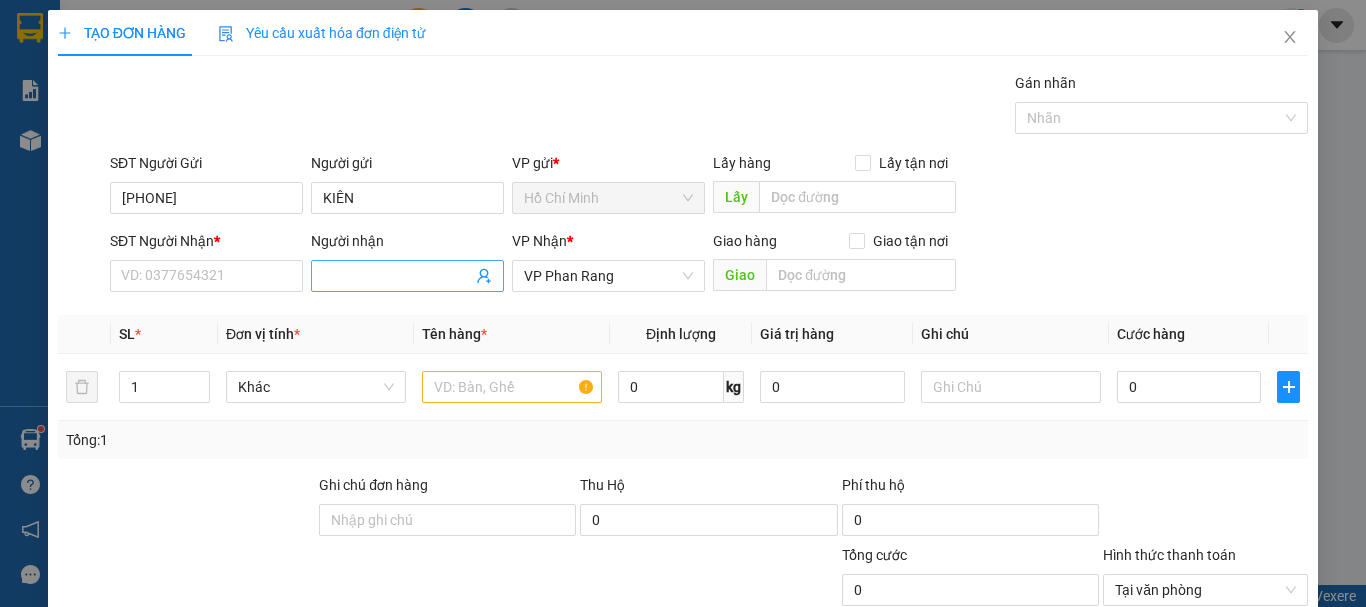 click on "Người nhận" at bounding box center [397, 276] 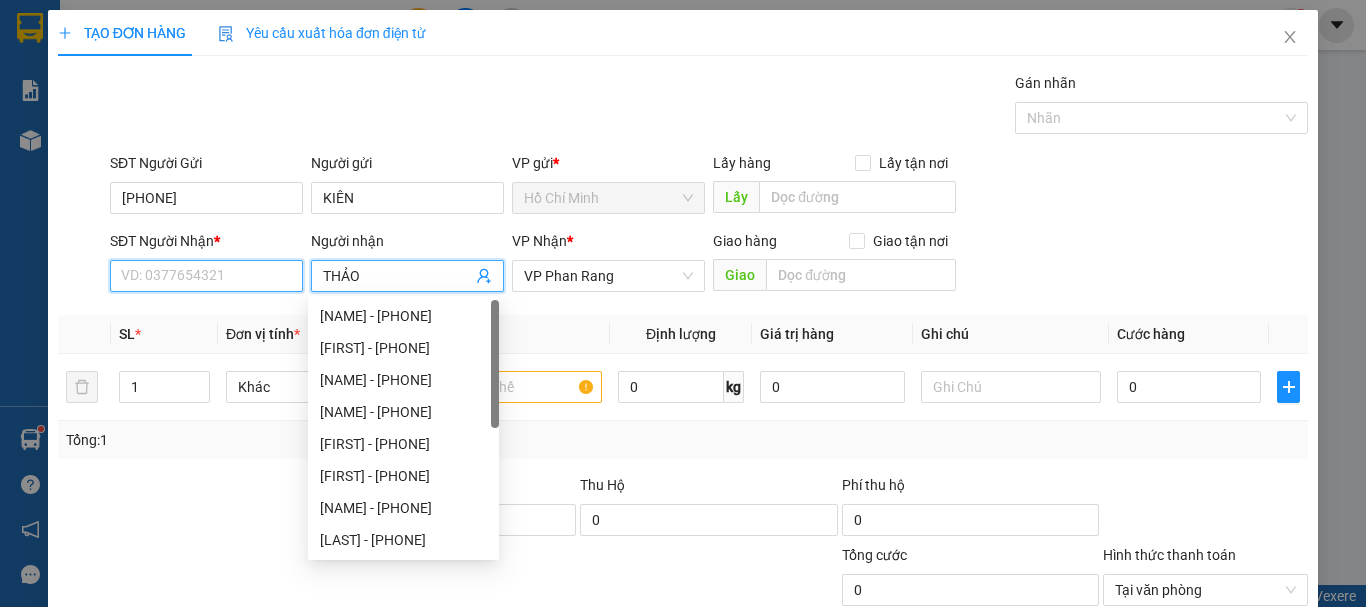 click on "SĐT Người Nhận  *" at bounding box center (206, 276) 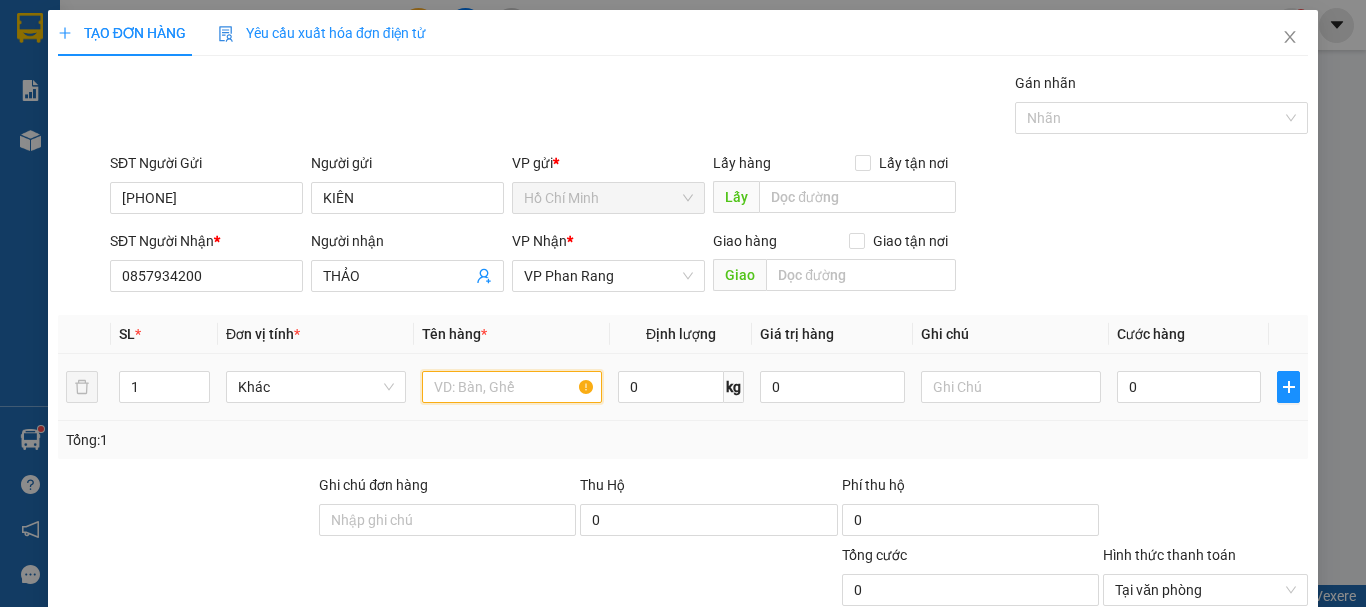 click at bounding box center [512, 387] 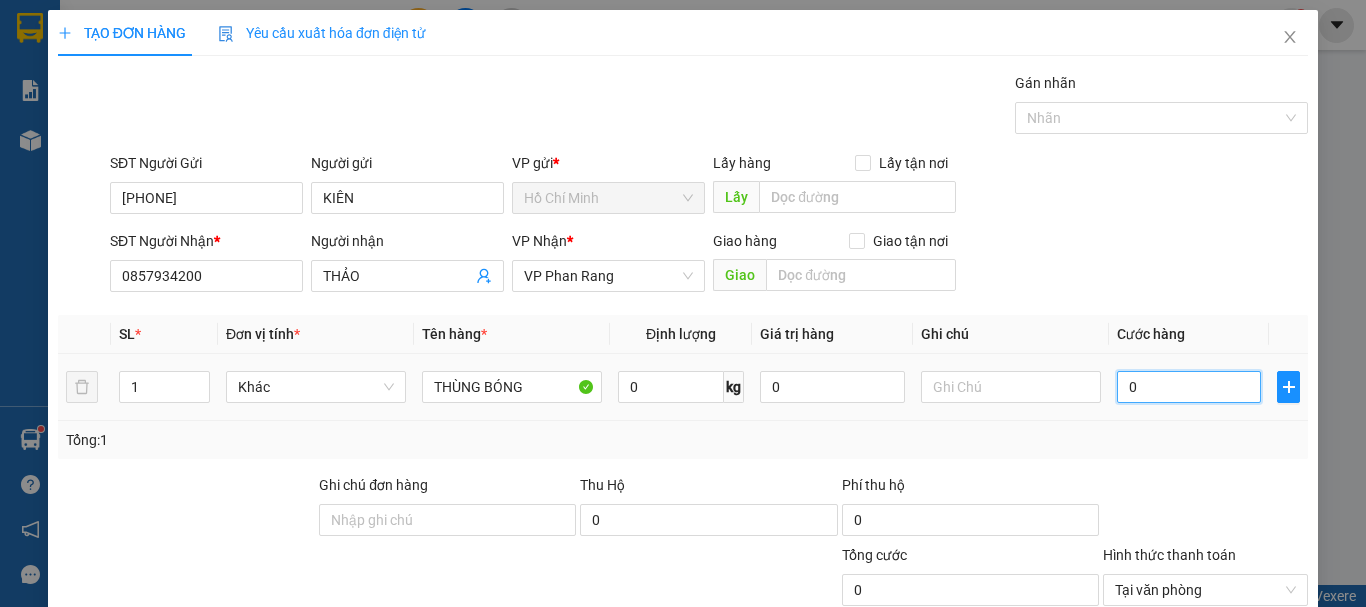click on "0" at bounding box center [1189, 387] 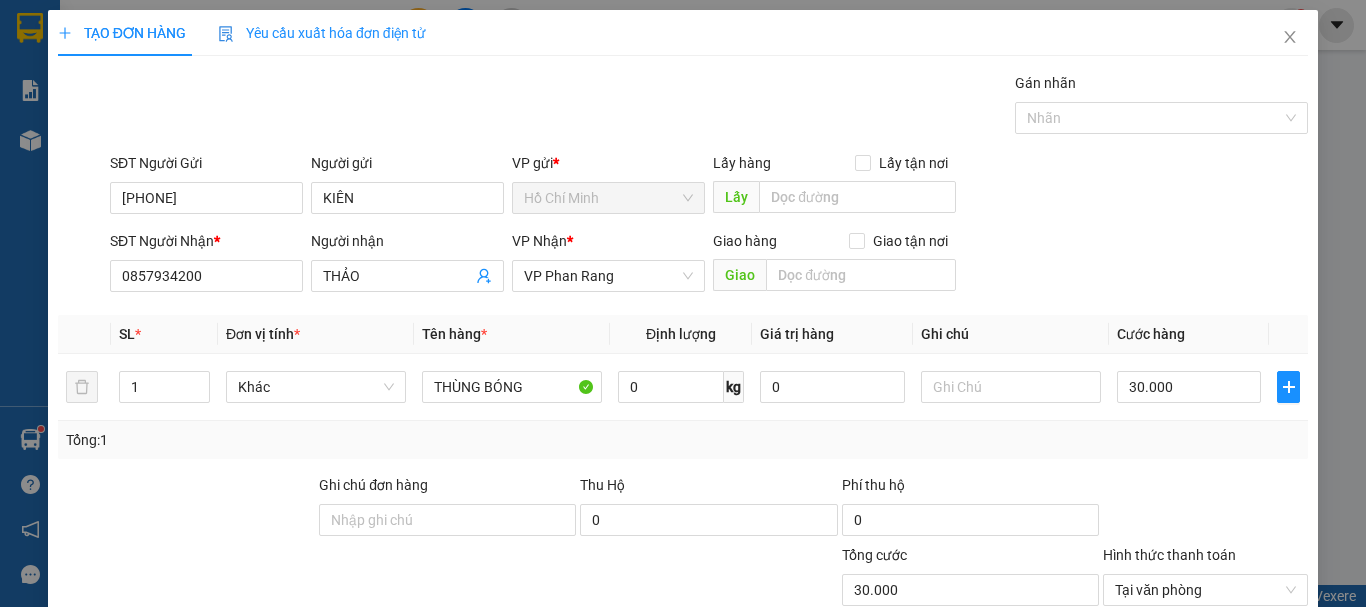 click on "Lưu và In" at bounding box center (1243, 747) 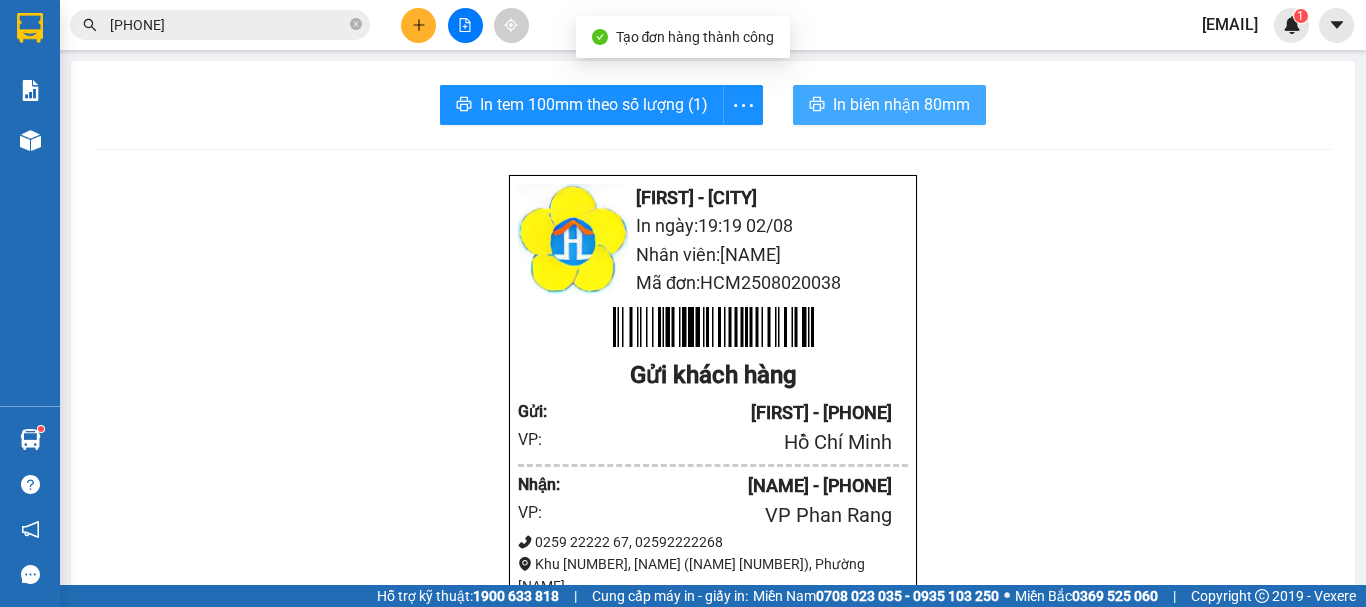 click on "In biên nhận 80mm" at bounding box center (901, 104) 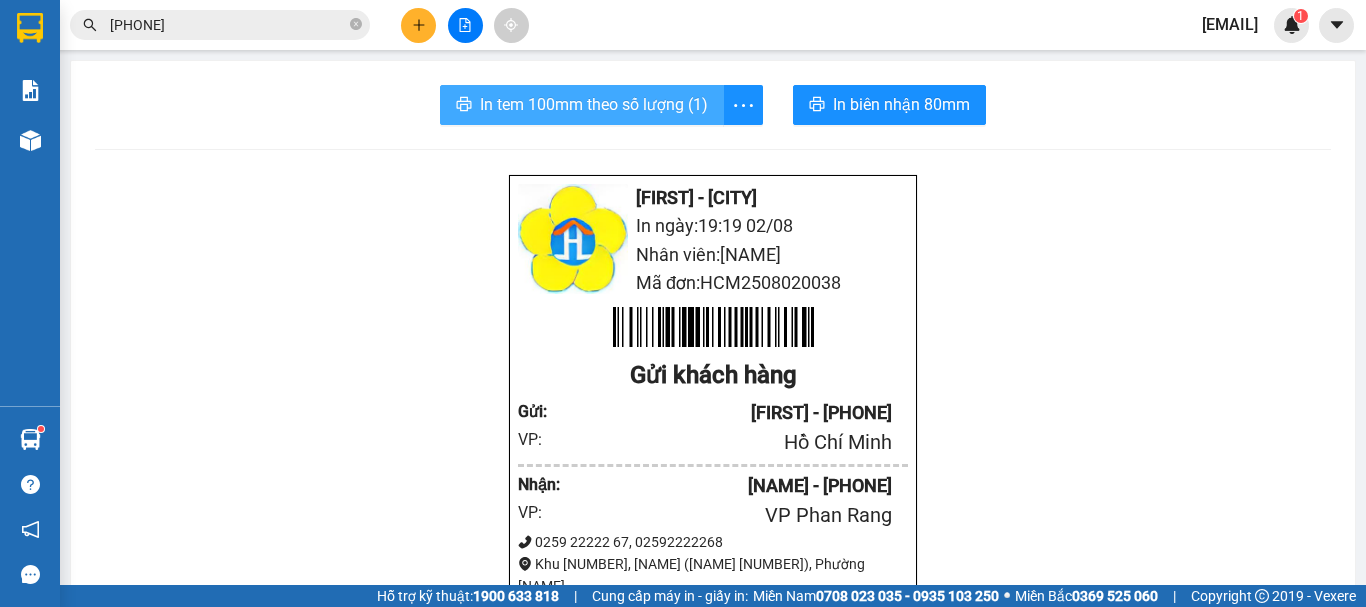 click on "In tem 100mm theo số lượng
(1)" at bounding box center [594, 104] 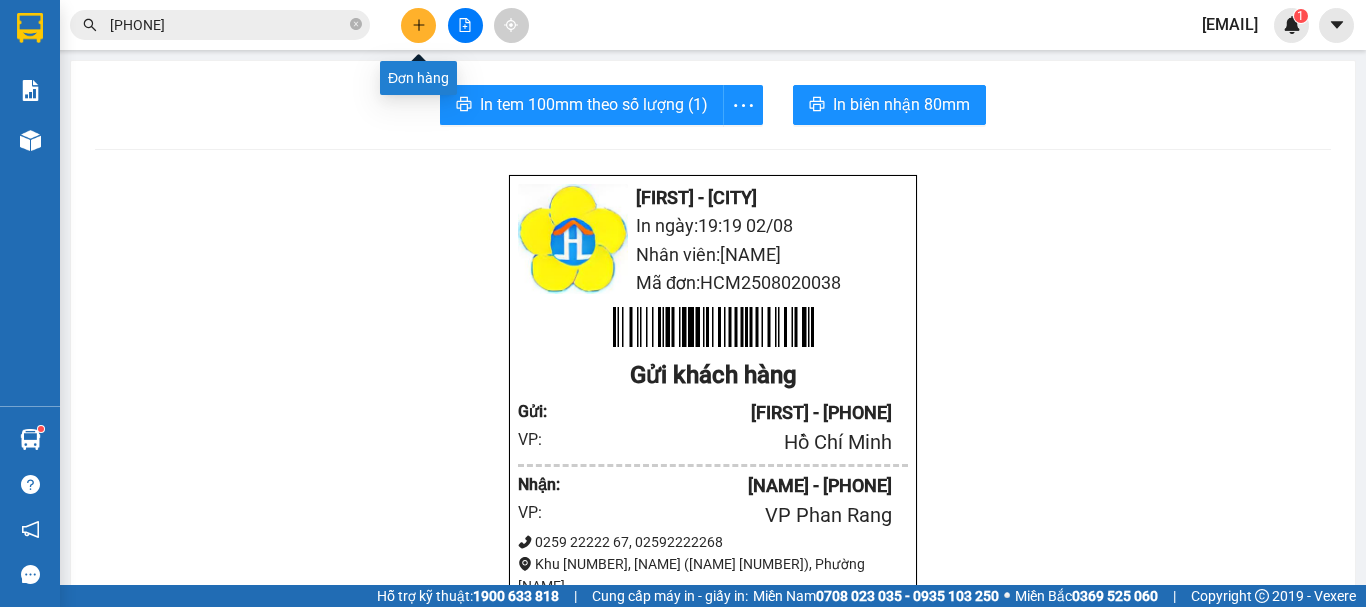 click at bounding box center (418, 25) 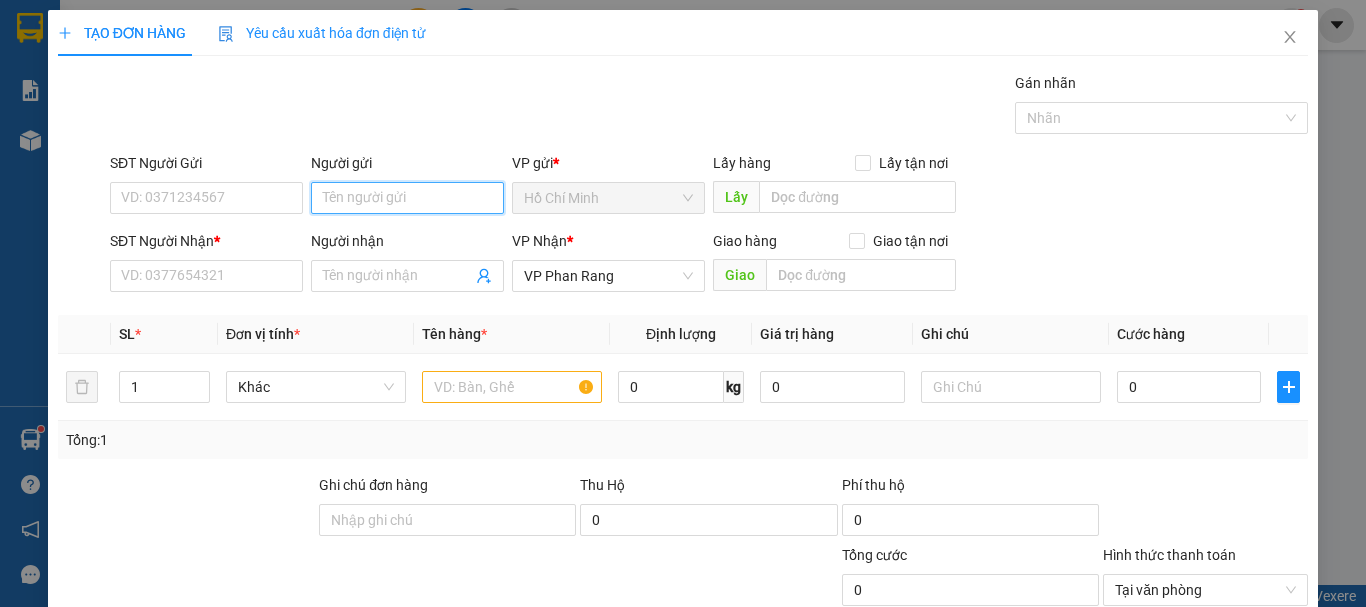 drag, startPoint x: 388, startPoint y: 207, endPoint x: 412, endPoint y: 198, distance: 25.632011 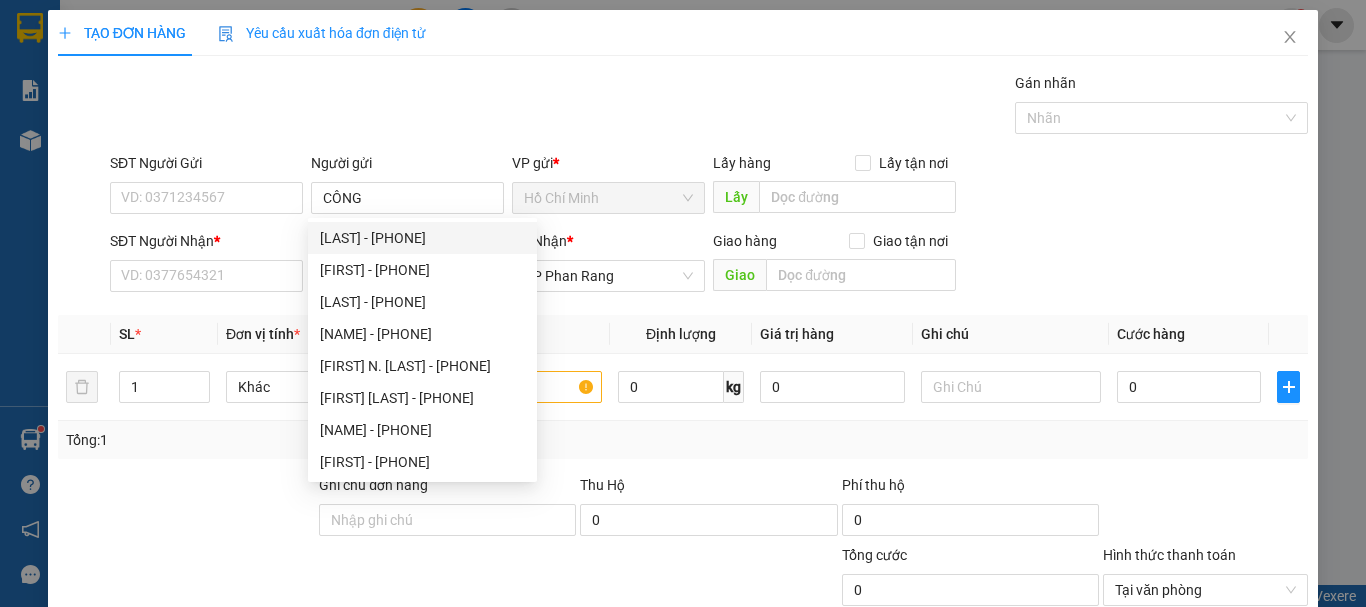 drag, startPoint x: 387, startPoint y: 120, endPoint x: 438, endPoint y: 179, distance: 77.987175 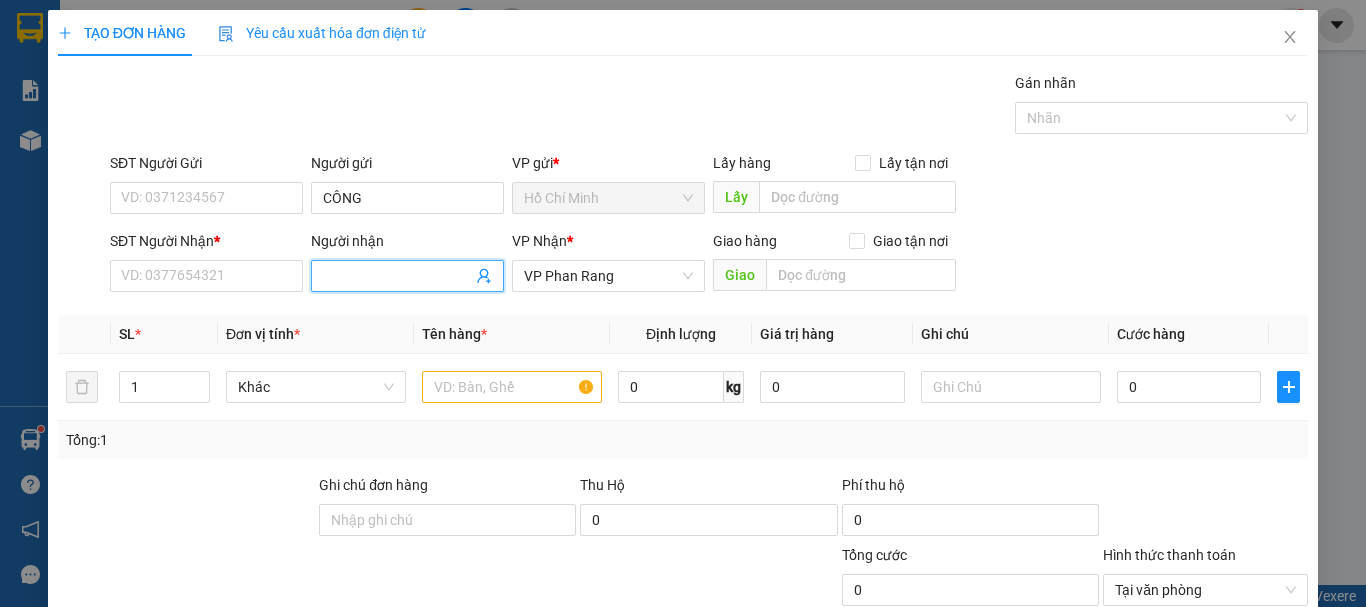 click at bounding box center [407, 276] 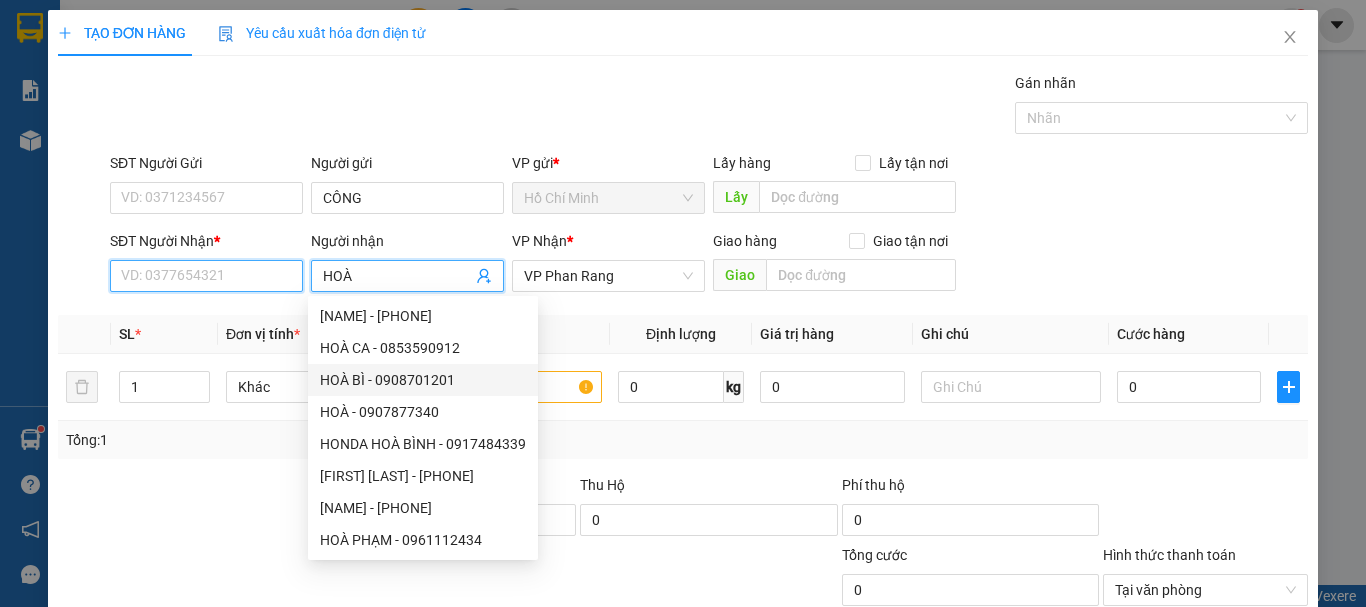 click on "SĐT Người Nhận  *" at bounding box center (206, 276) 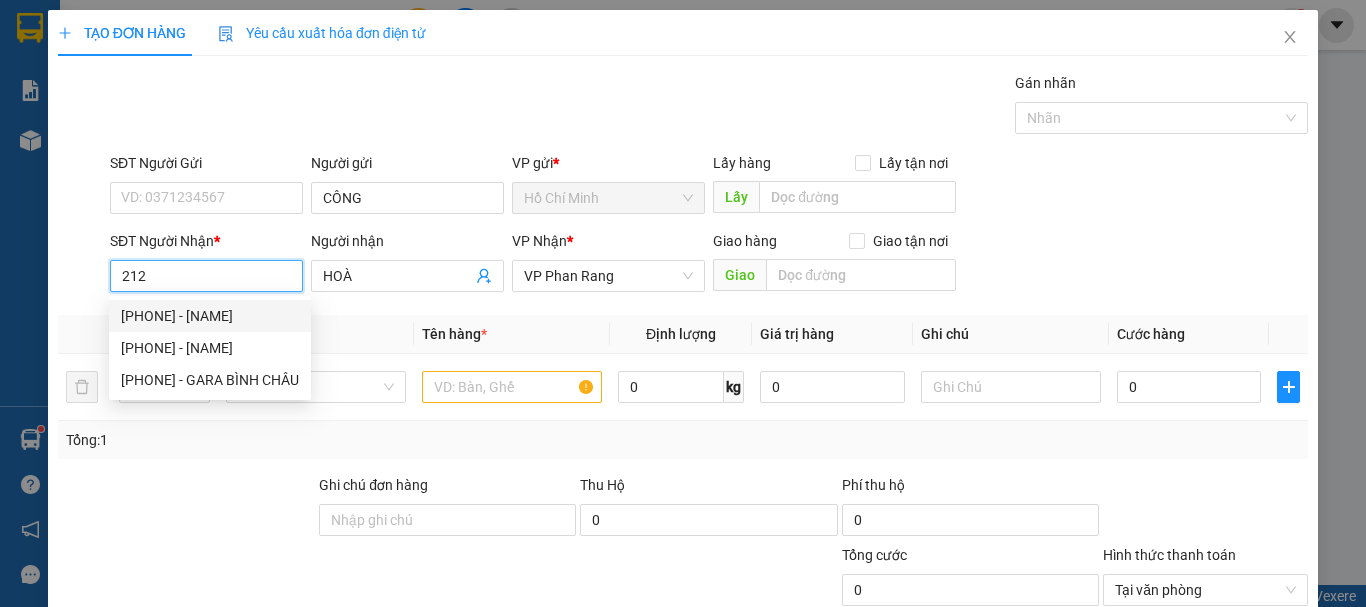 click on "[PHONE] - [NAME]" at bounding box center [210, 316] 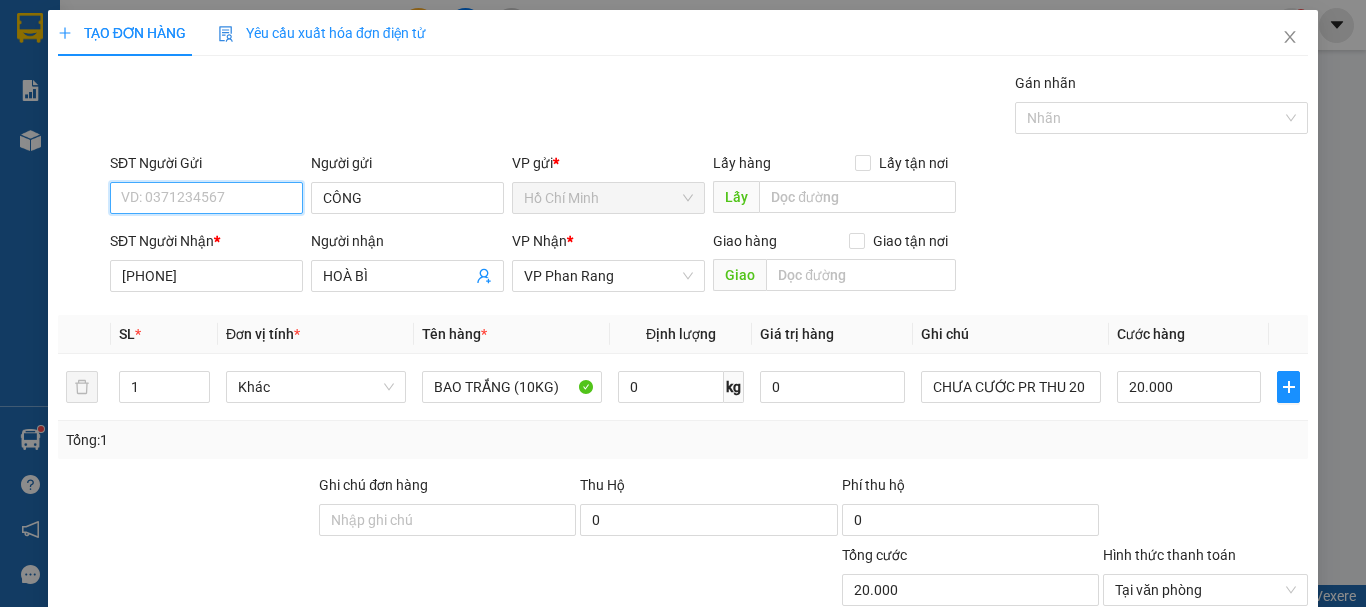 click on "SĐT Người Gửi" at bounding box center (206, 198) 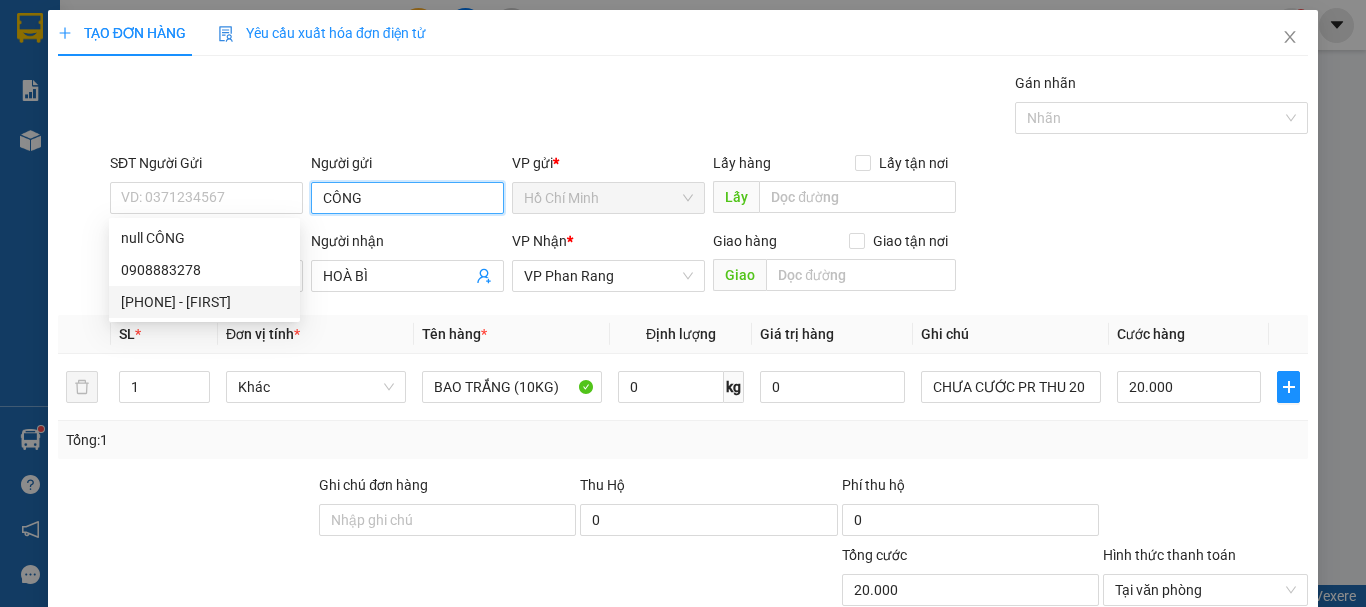 click on "CÔNG" at bounding box center (407, 198) 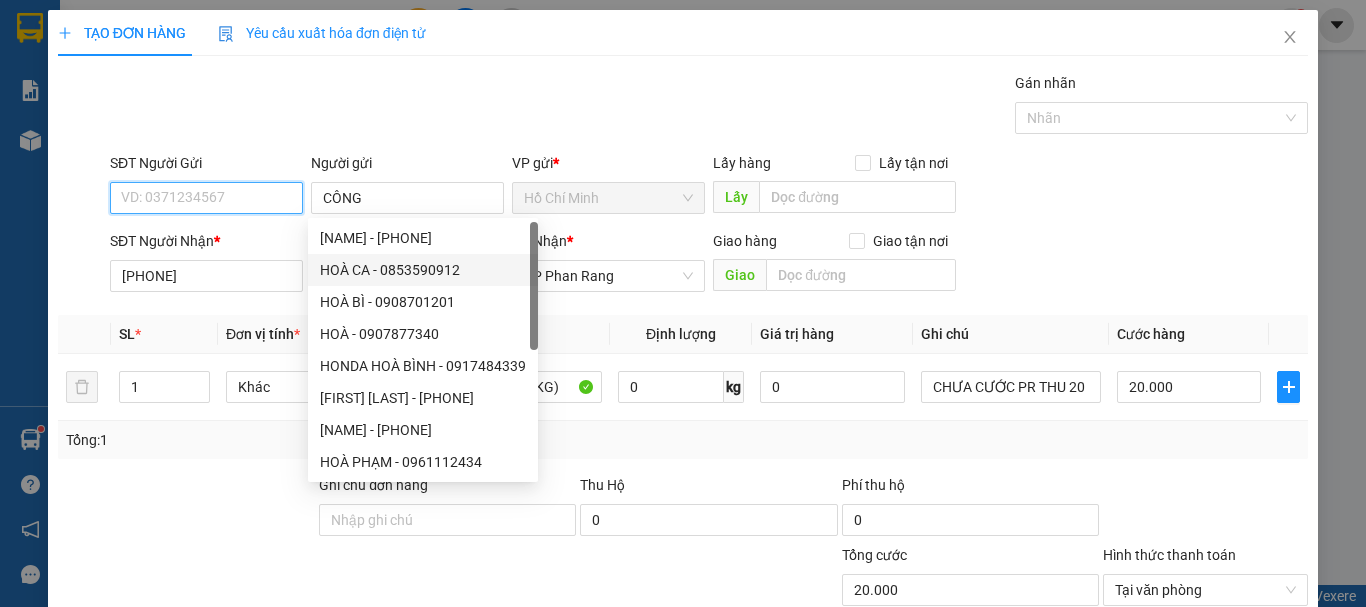 click on "SĐT Người Gửi" at bounding box center (206, 198) 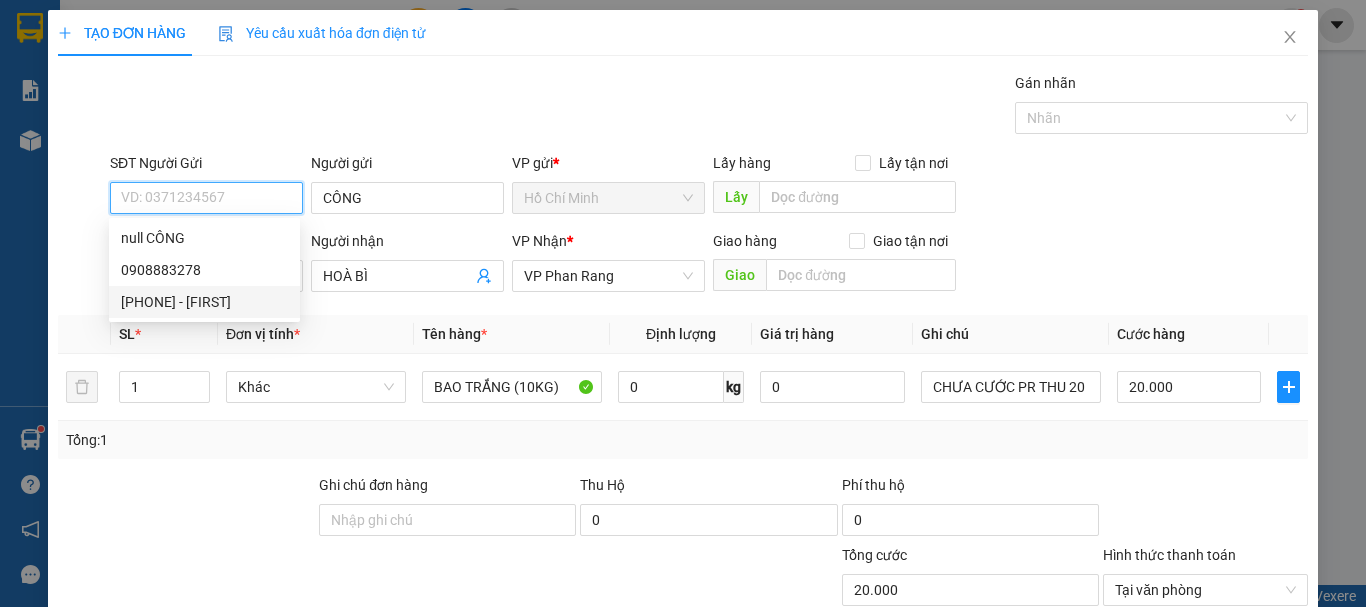 click on "[PHONE] - [FIRST]" at bounding box center [204, 302] 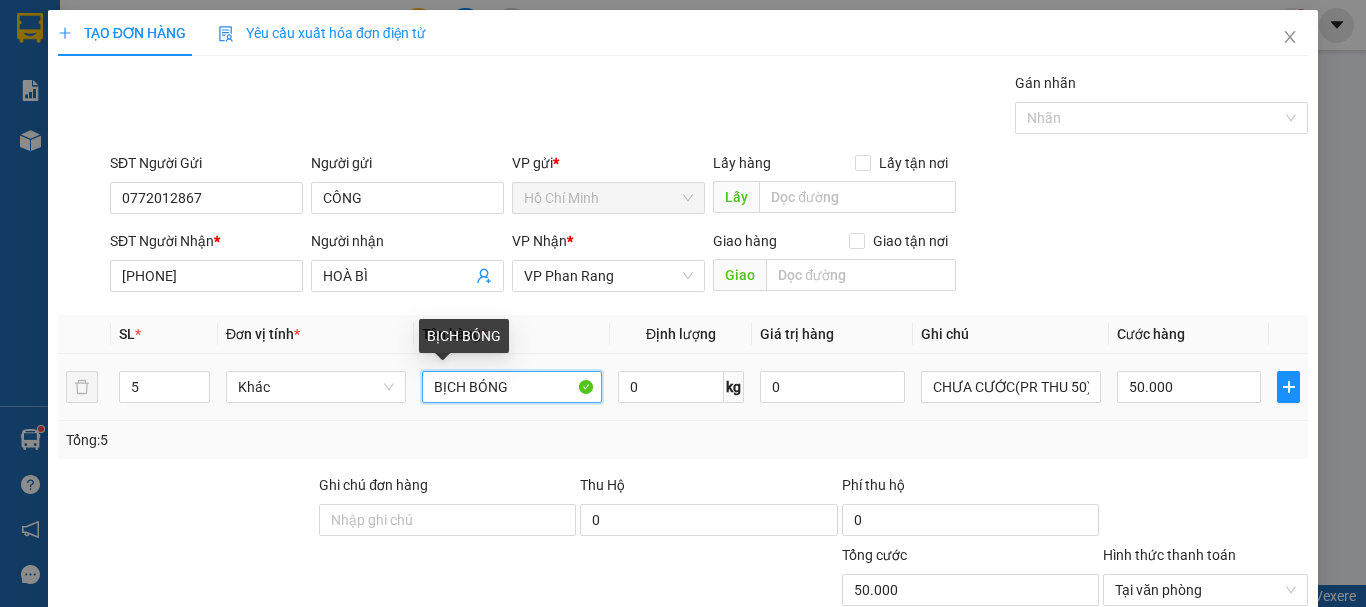 click on "BỊCH BÓNG" at bounding box center [512, 387] 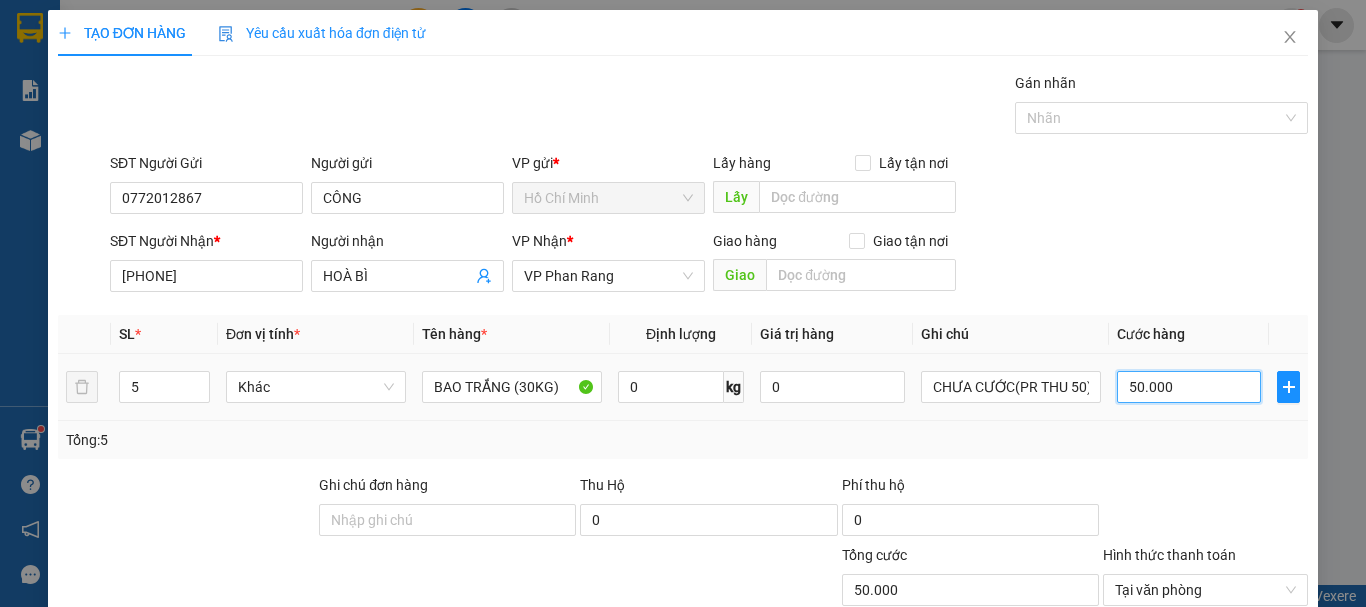 click on "50.000" at bounding box center (1189, 387) 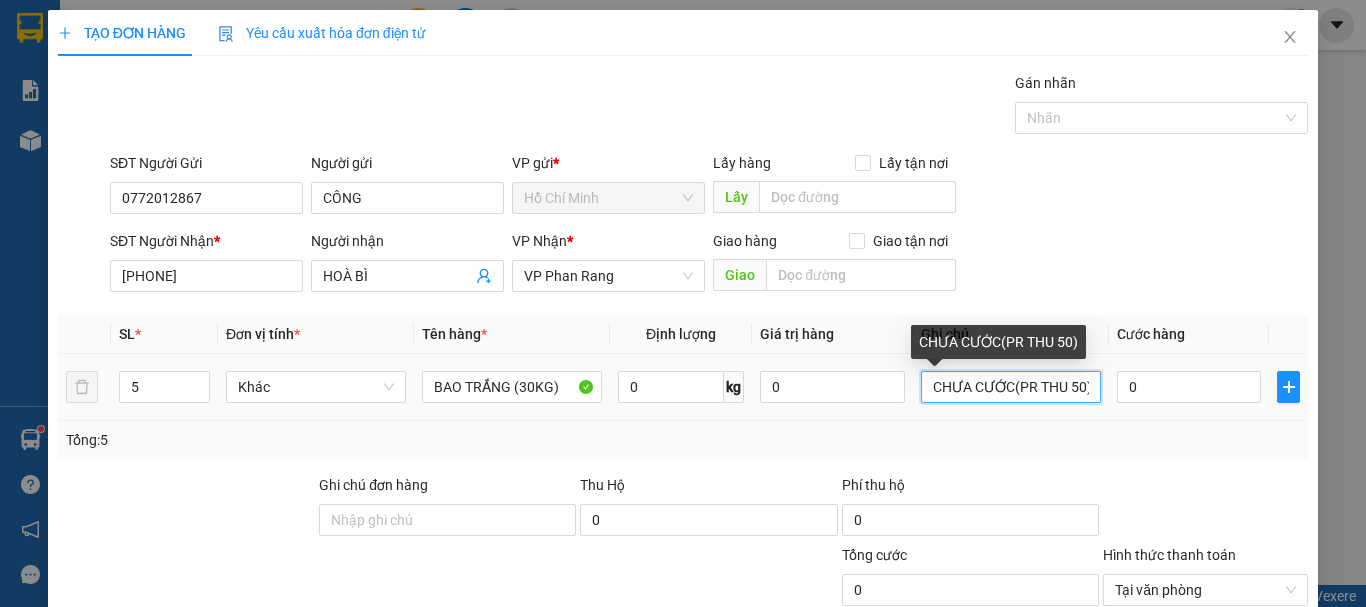 click on "CHƯA CƯỚC(PR THU 50)" at bounding box center (1011, 387) 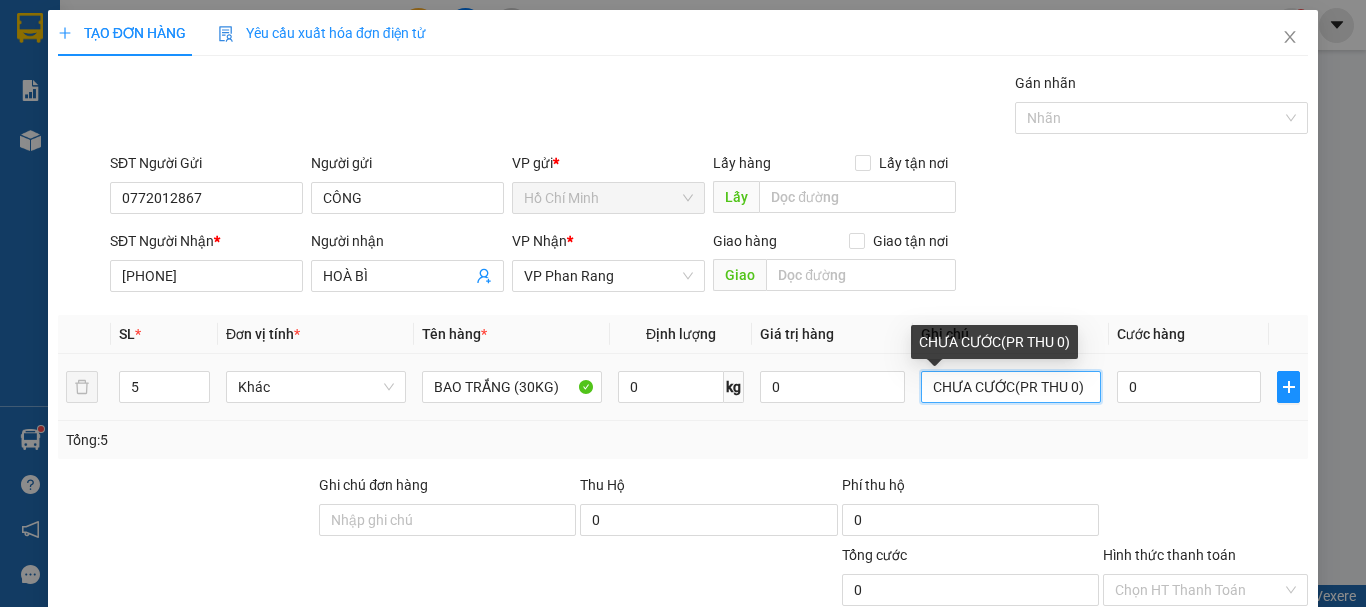 click on "CHƯA CƯỚC(PR THU 0)" at bounding box center (1011, 387) 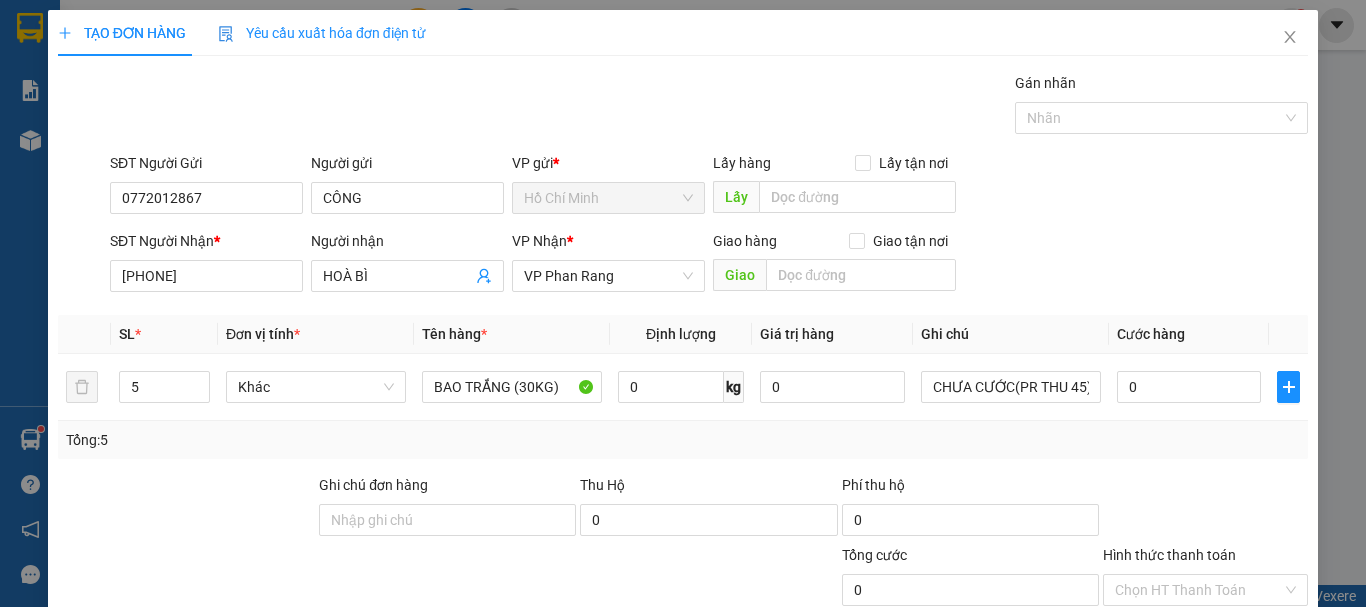 click on "Lưu và In" at bounding box center [1243, 747] 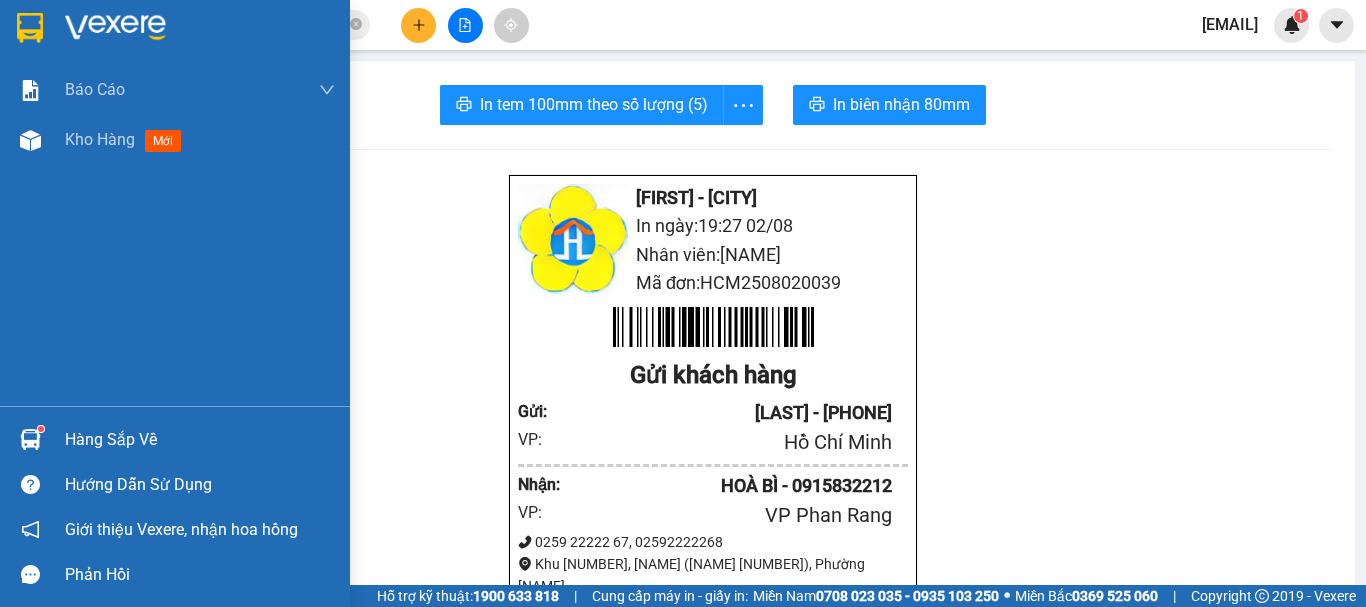 drag, startPoint x: 130, startPoint y: 143, endPoint x: 980, endPoint y: 47, distance: 855.404 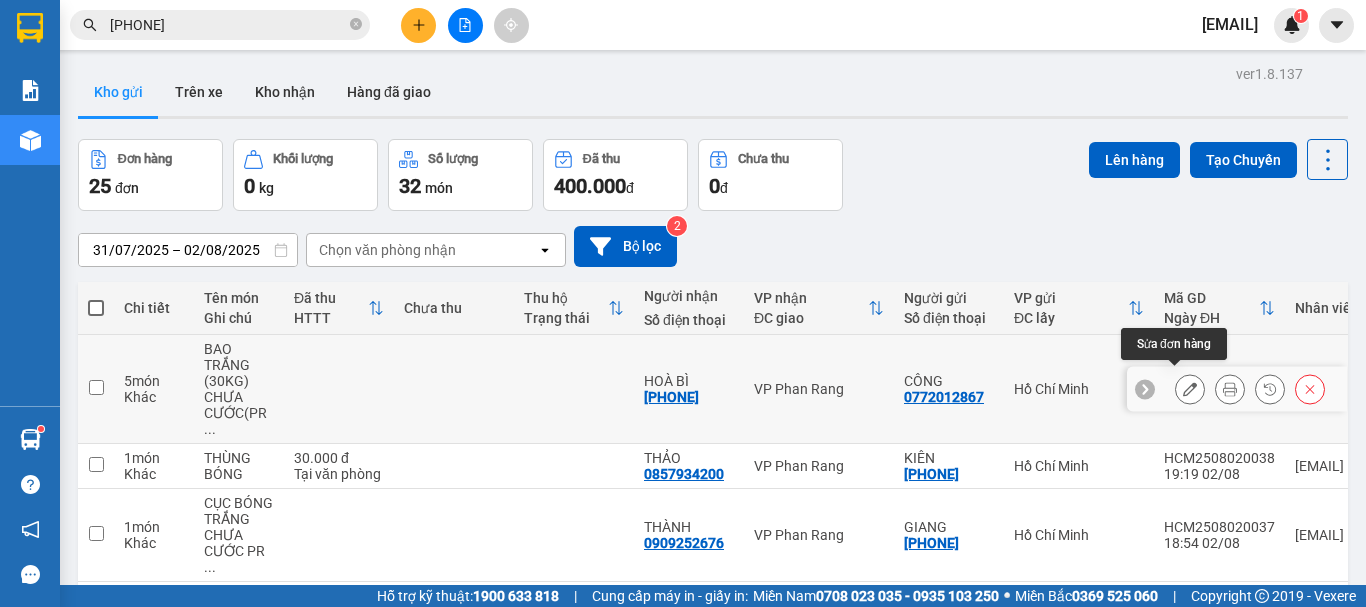 click 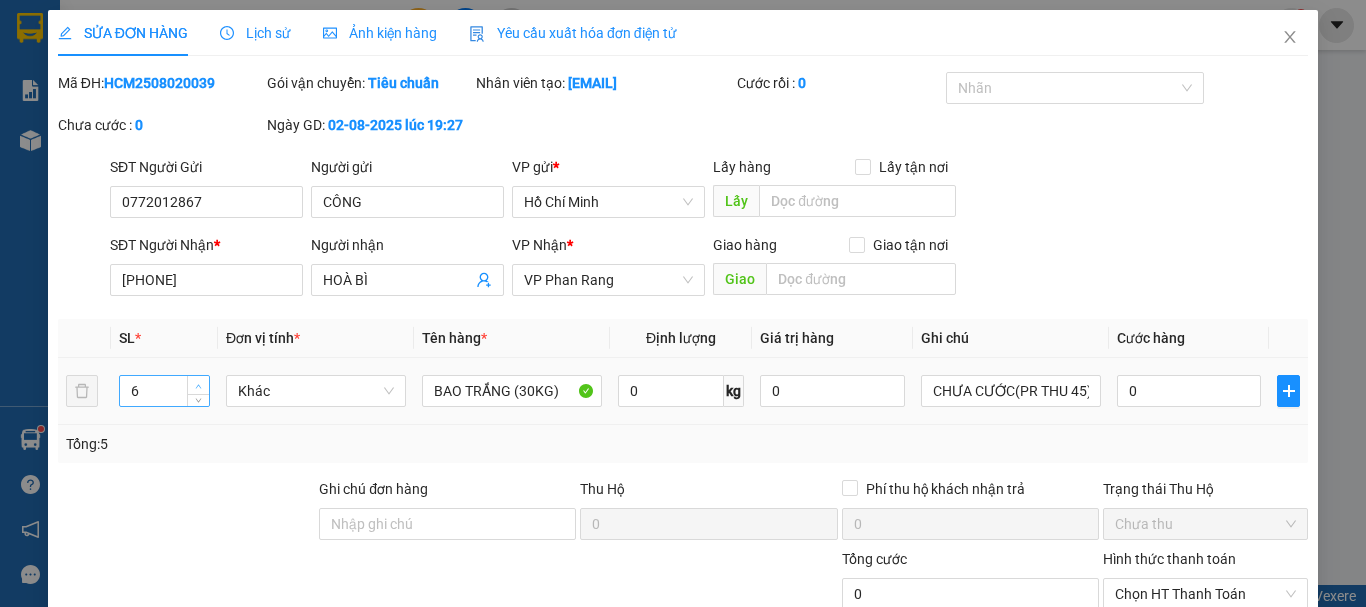 click at bounding box center [198, 385] 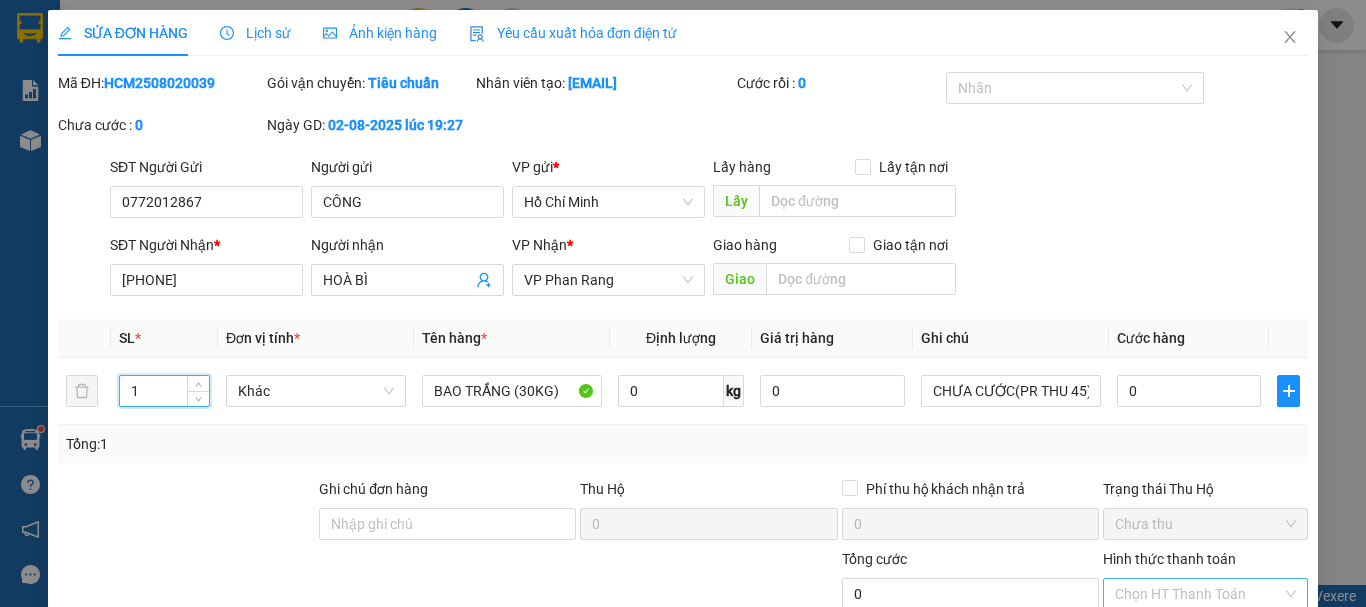 click on "Lưu và In" at bounding box center [1243, 751] 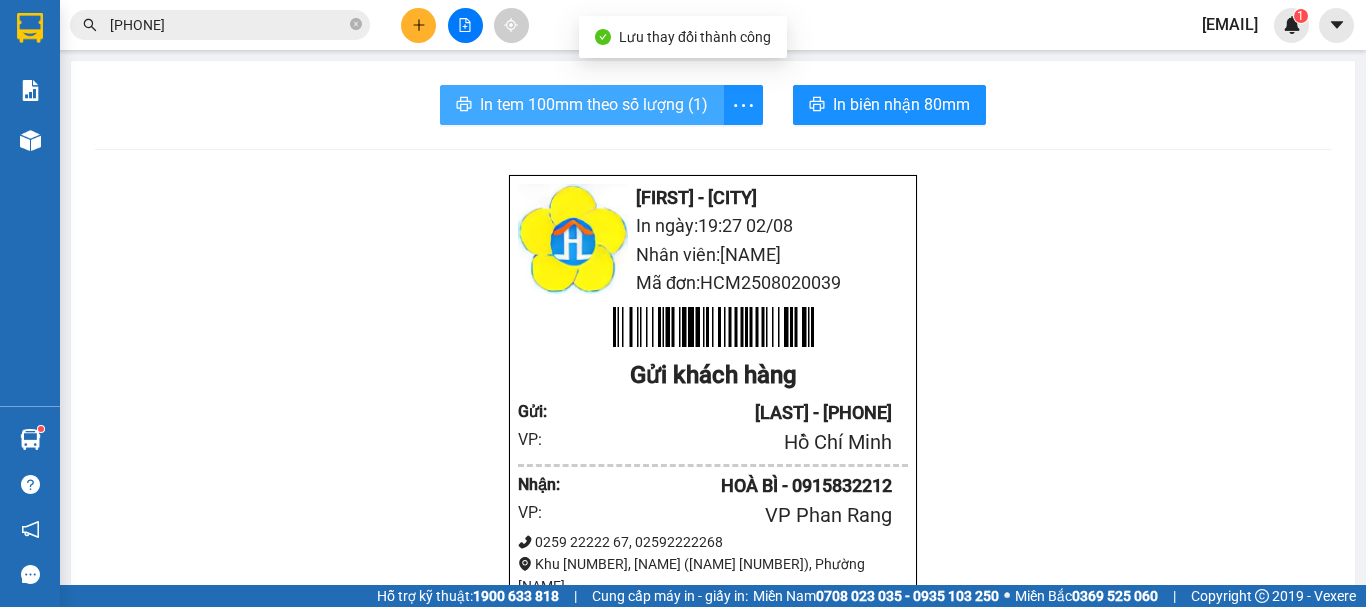 click on "In tem 100mm theo số lượng
(1)" at bounding box center [594, 104] 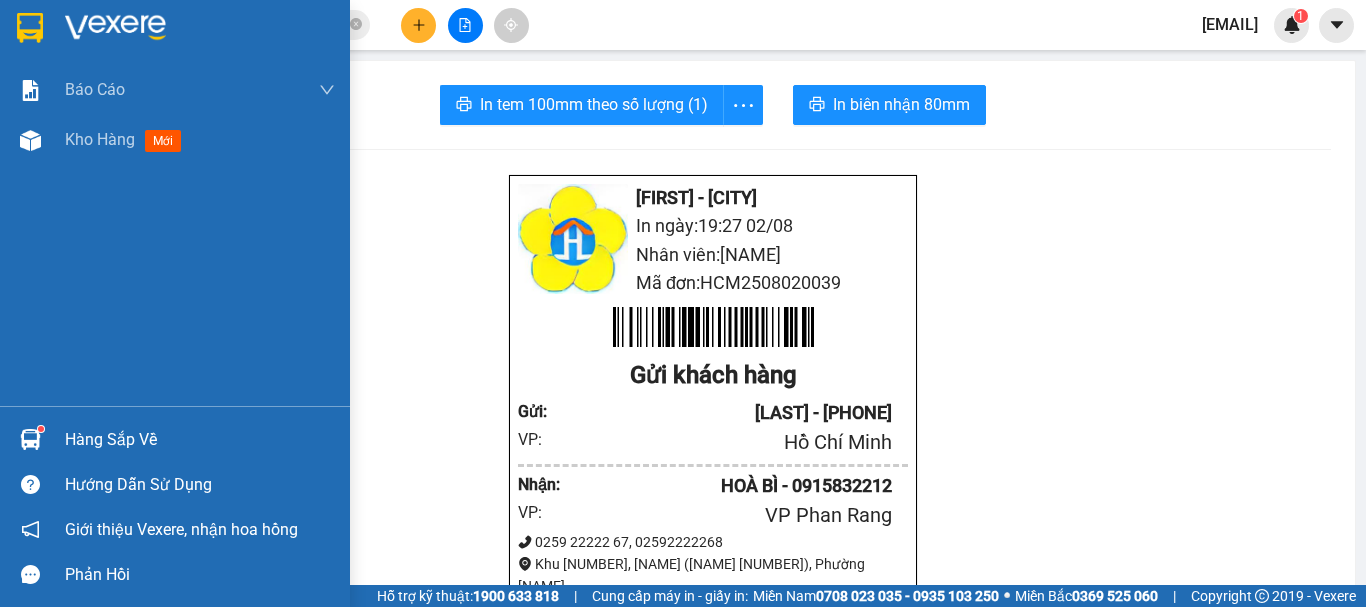 click at bounding box center (30, 28) 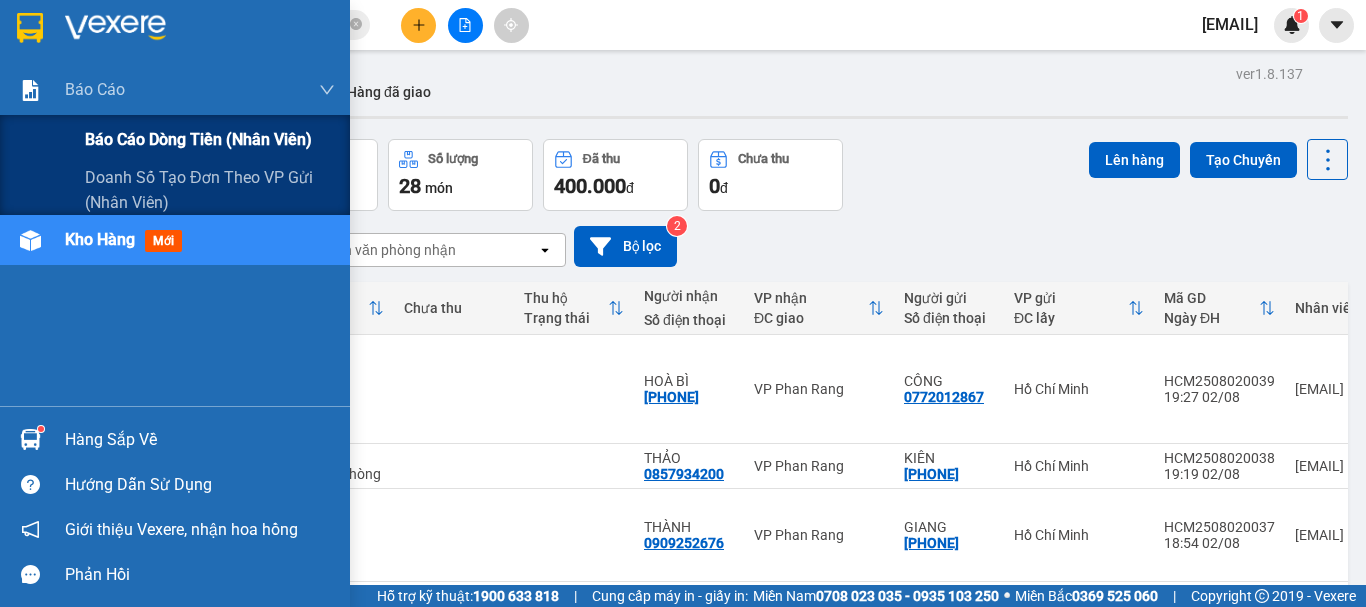 click on "Báo cáo dòng tiền (nhân viên)" at bounding box center (198, 139) 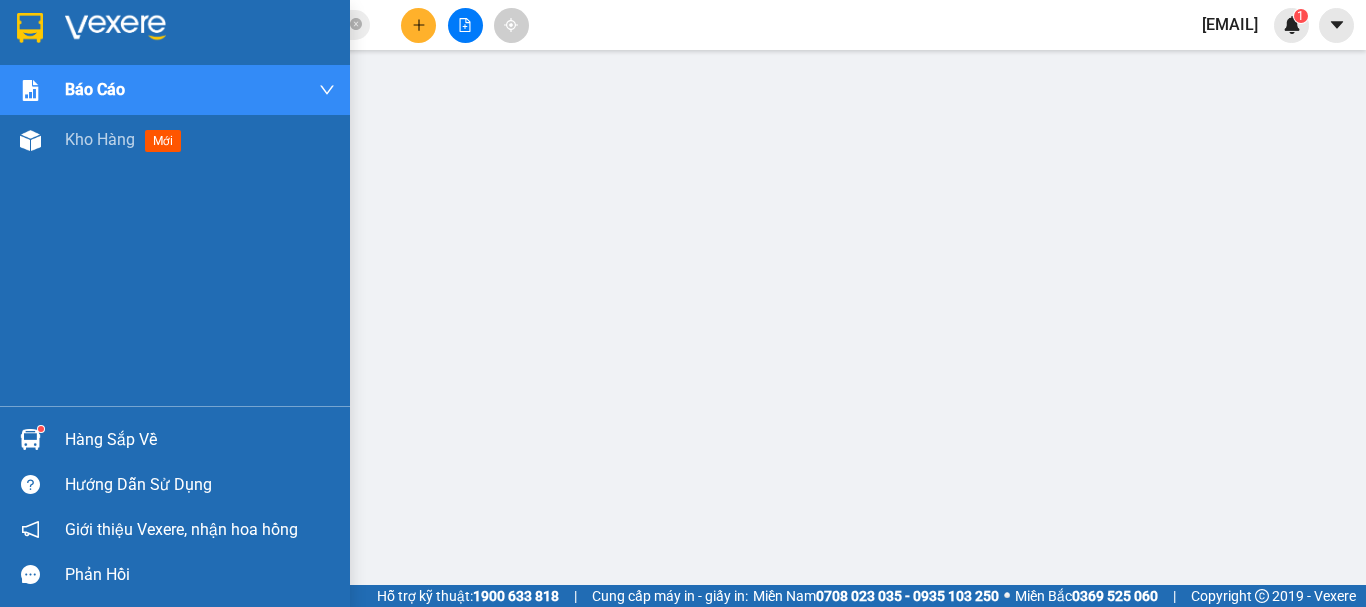 click at bounding box center (175, 32) 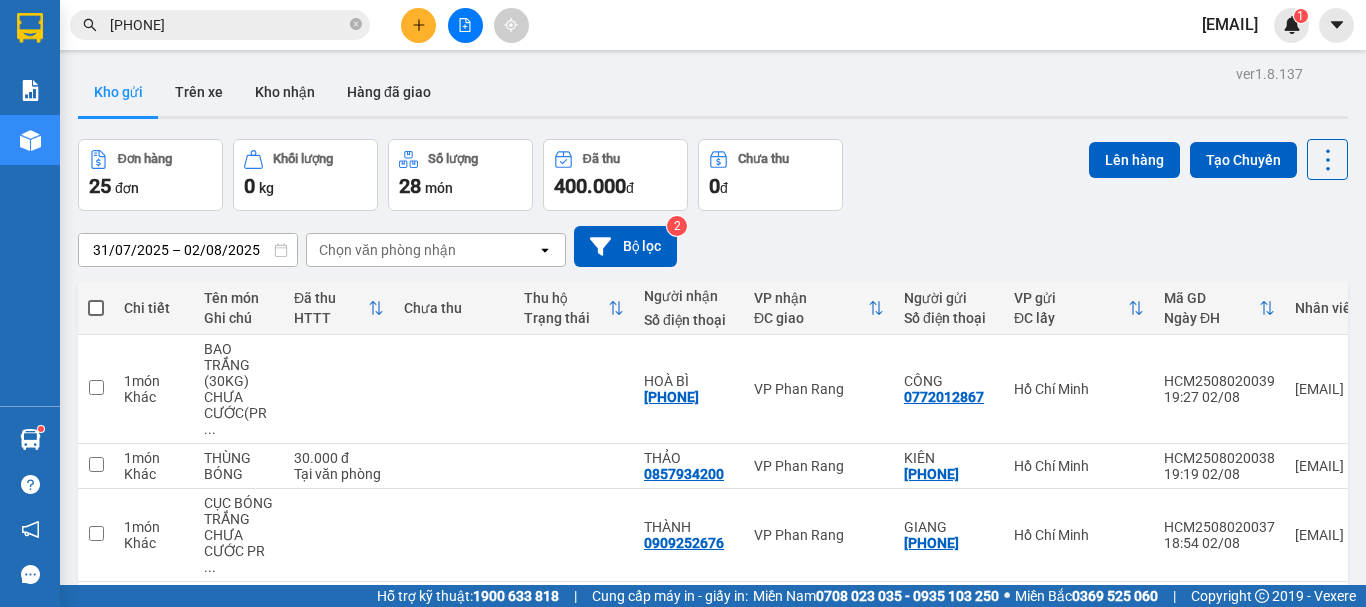 click at bounding box center (418, 25) 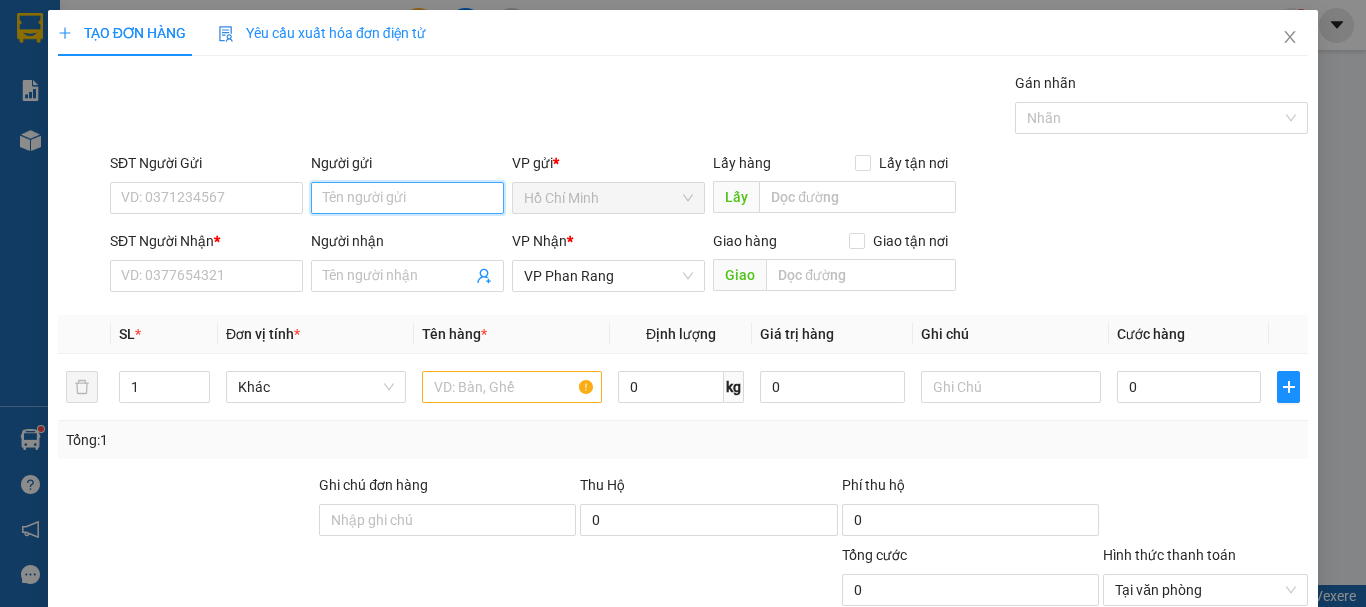 click on "Người gửi" at bounding box center (407, 198) 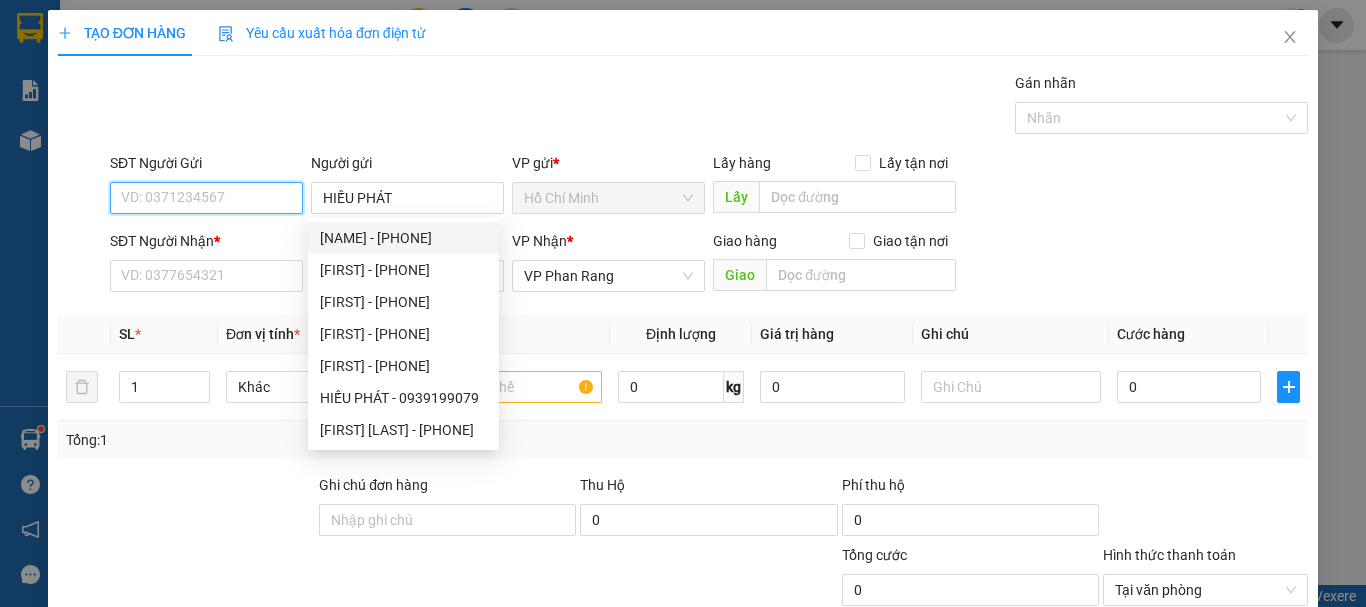 click on "SĐT Người Gửi" at bounding box center [206, 198] 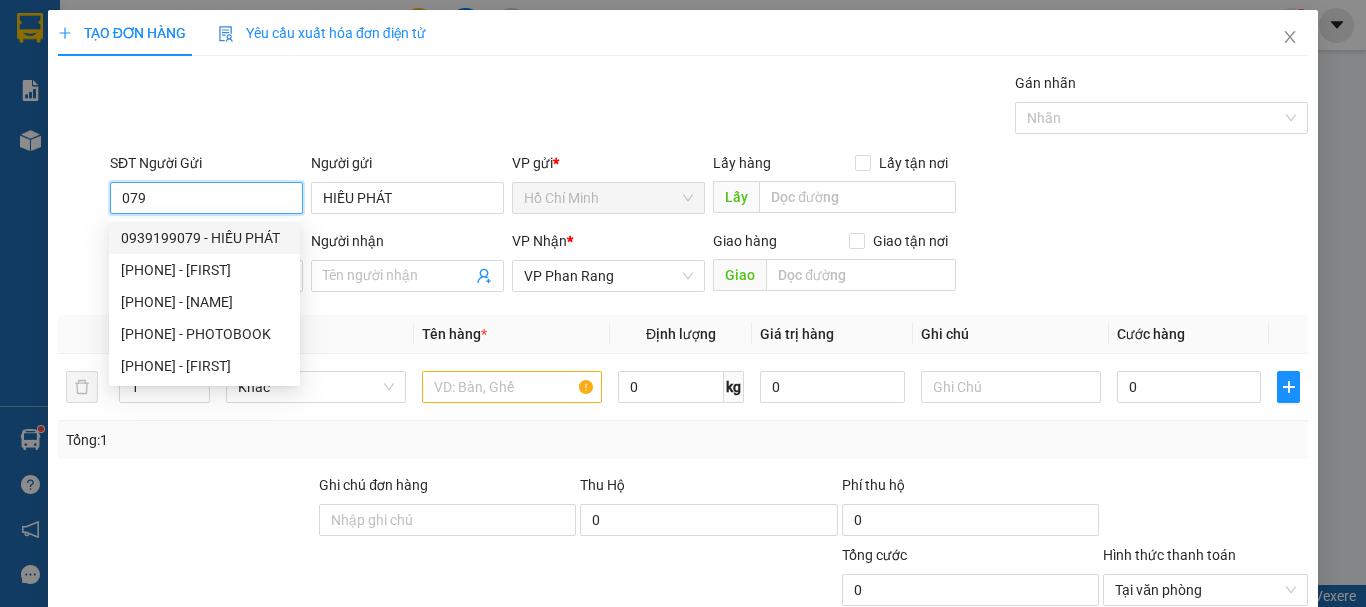 click on "0939199079 - HIẾU PHÁT" at bounding box center [204, 238] 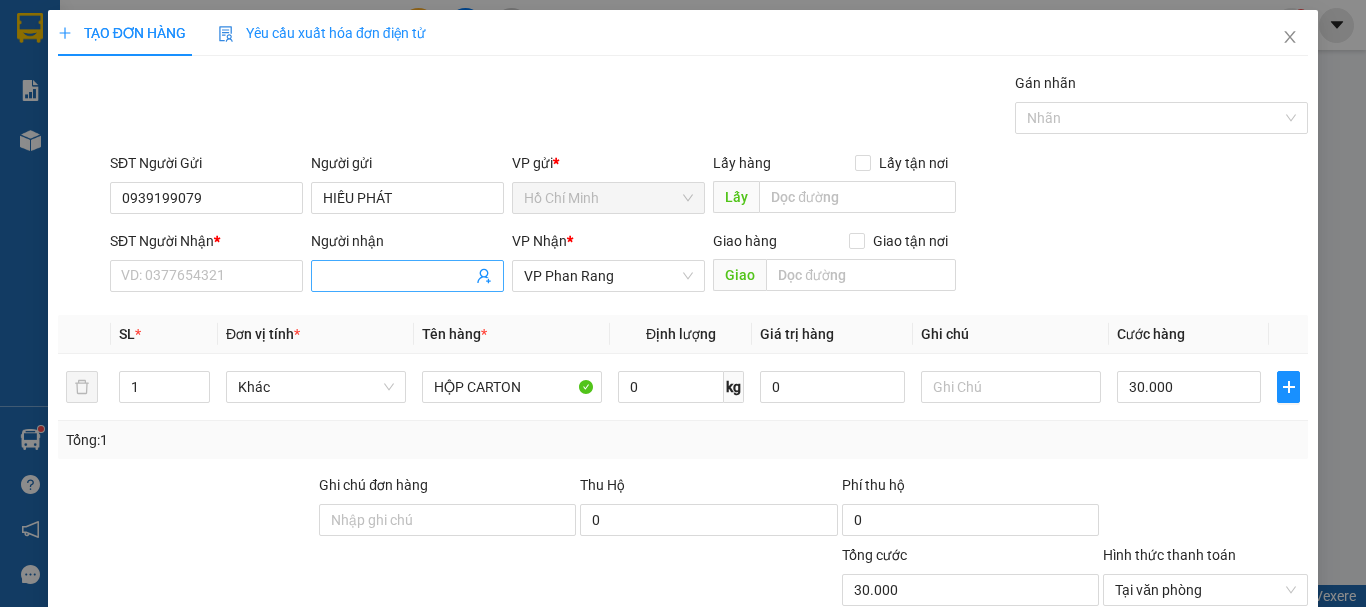 click on "Người nhận" at bounding box center [397, 276] 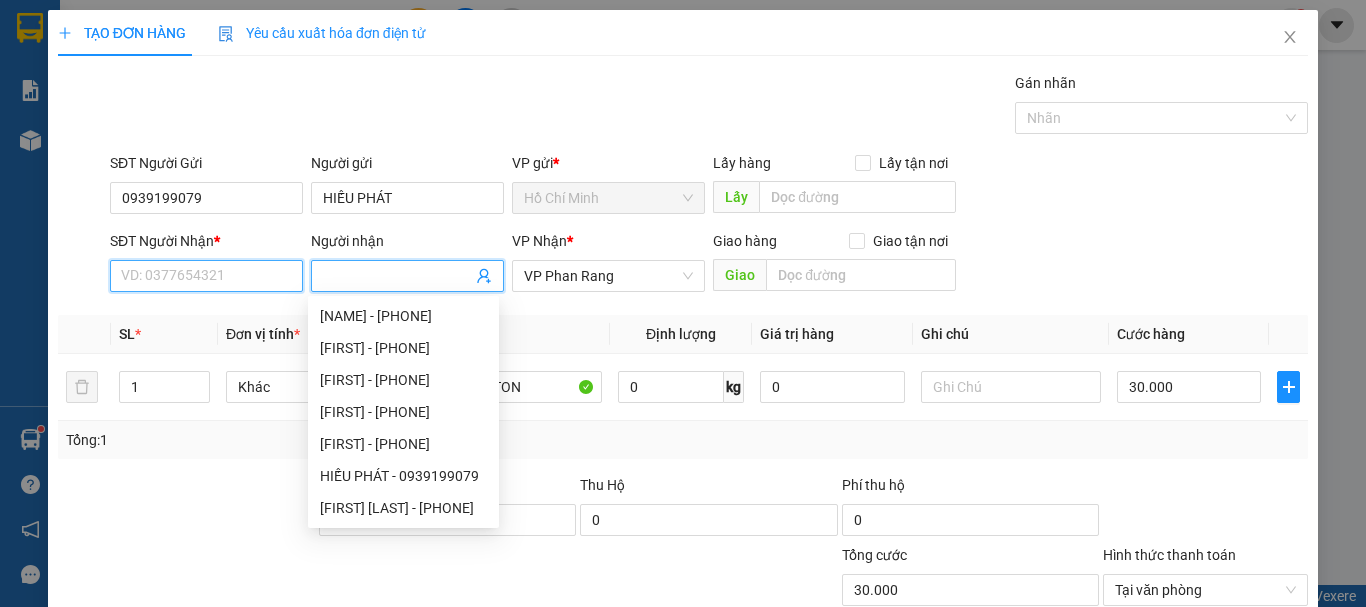 click on "SĐT Người Nhận  *" at bounding box center (206, 276) 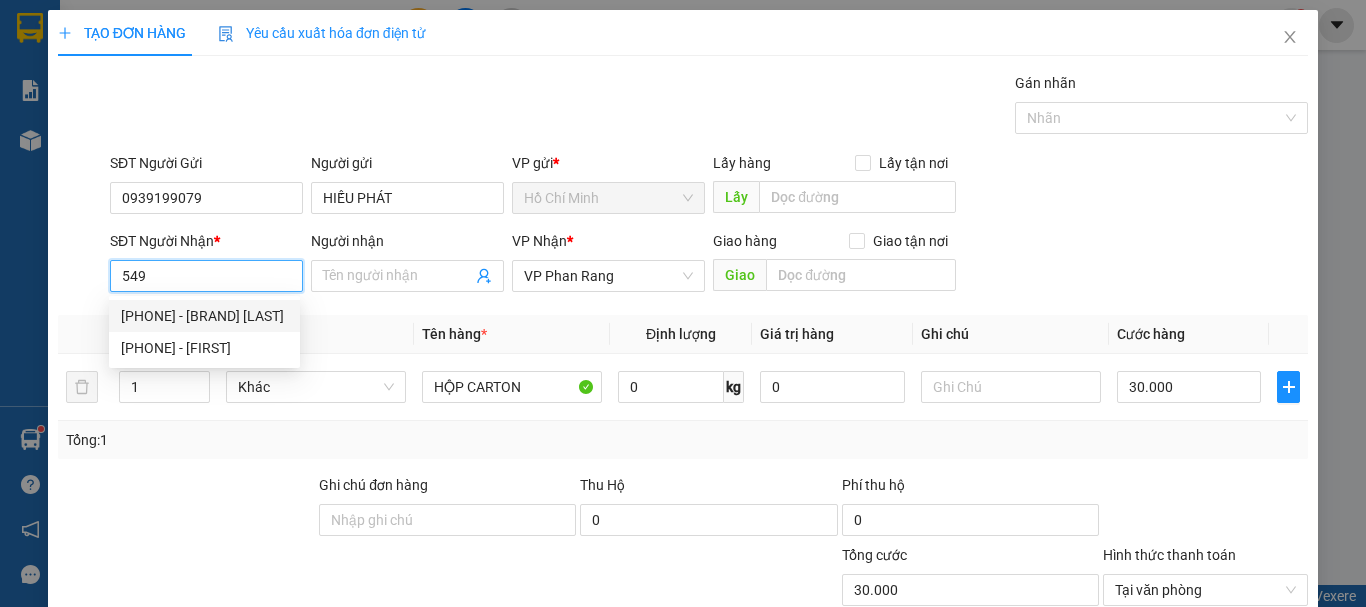 click on "[PHONE] - [BRAND] [LAST]" at bounding box center [204, 316] 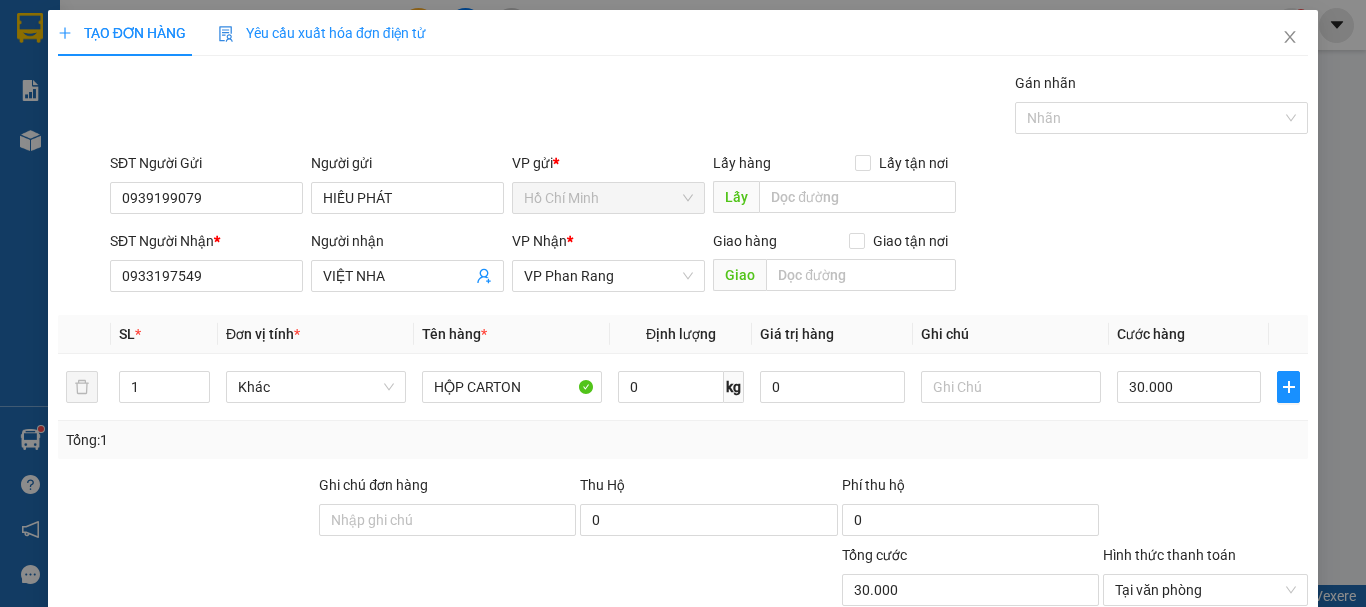 click on "Lưu và In" at bounding box center (1243, 747) 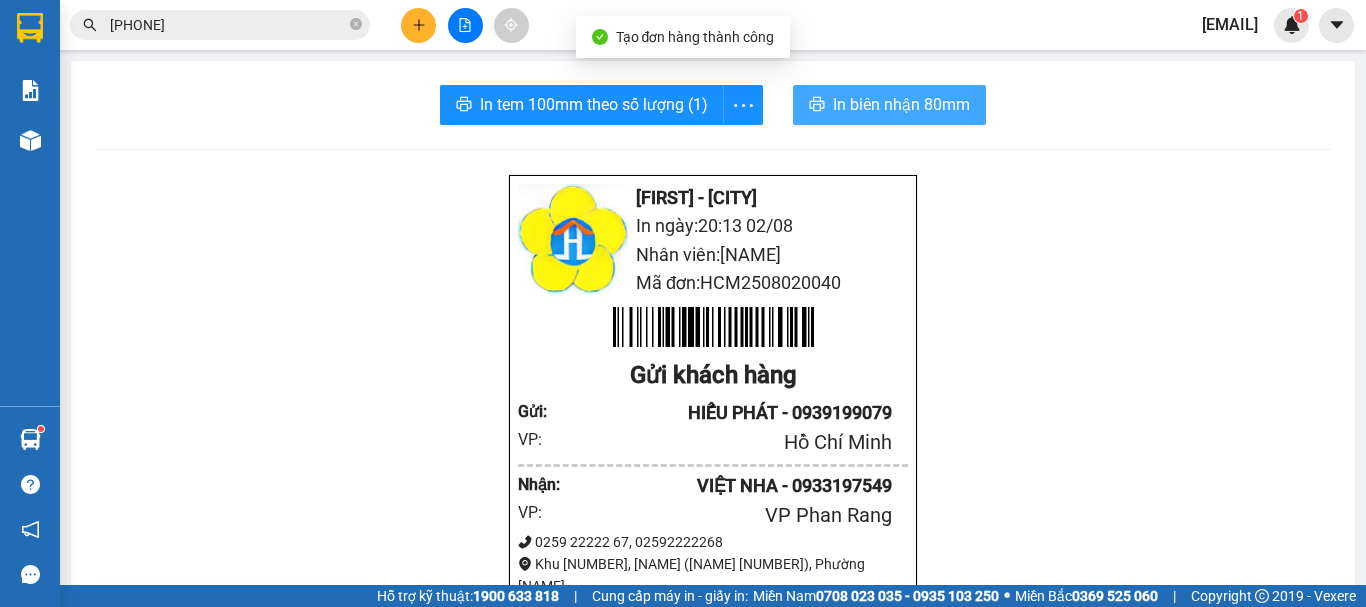 click on "In biên nhận 80mm" at bounding box center [901, 104] 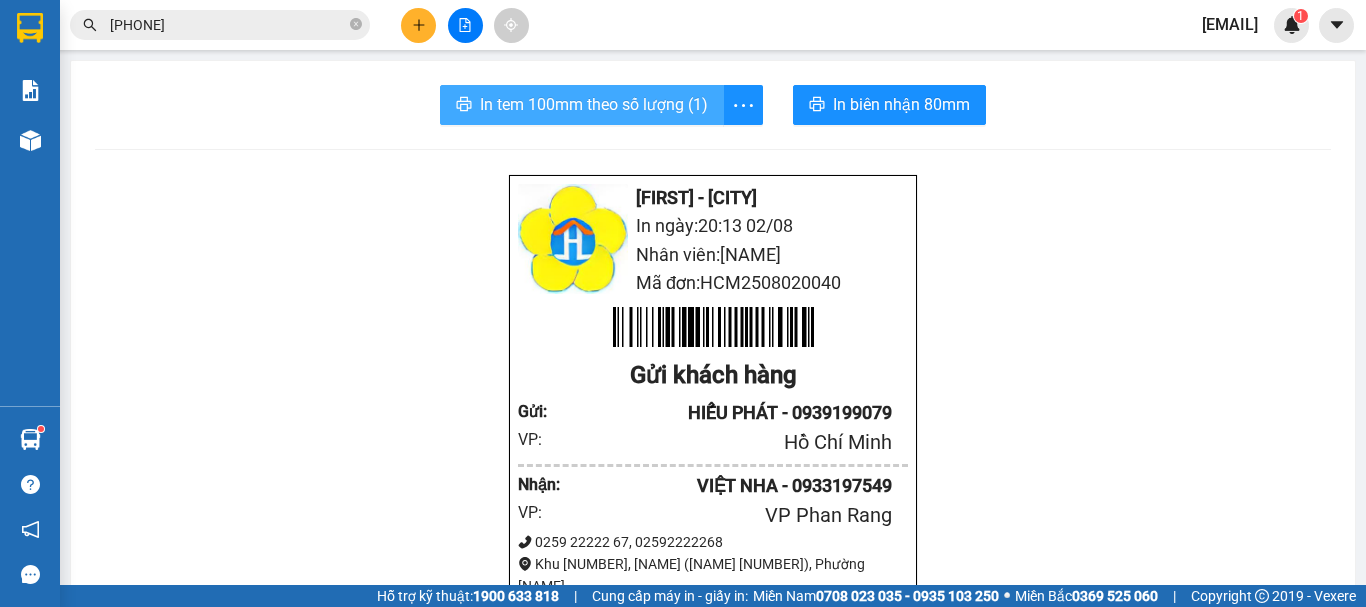 click on "In tem 100mm theo số lượng
(1)" at bounding box center [594, 104] 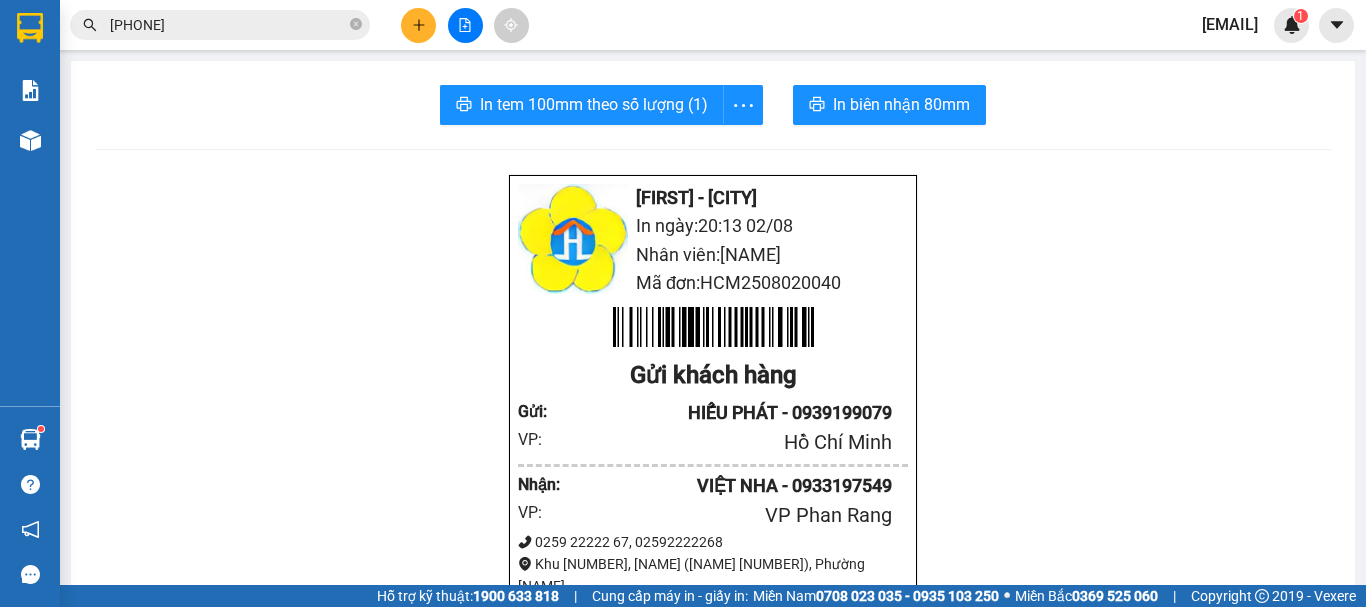 click 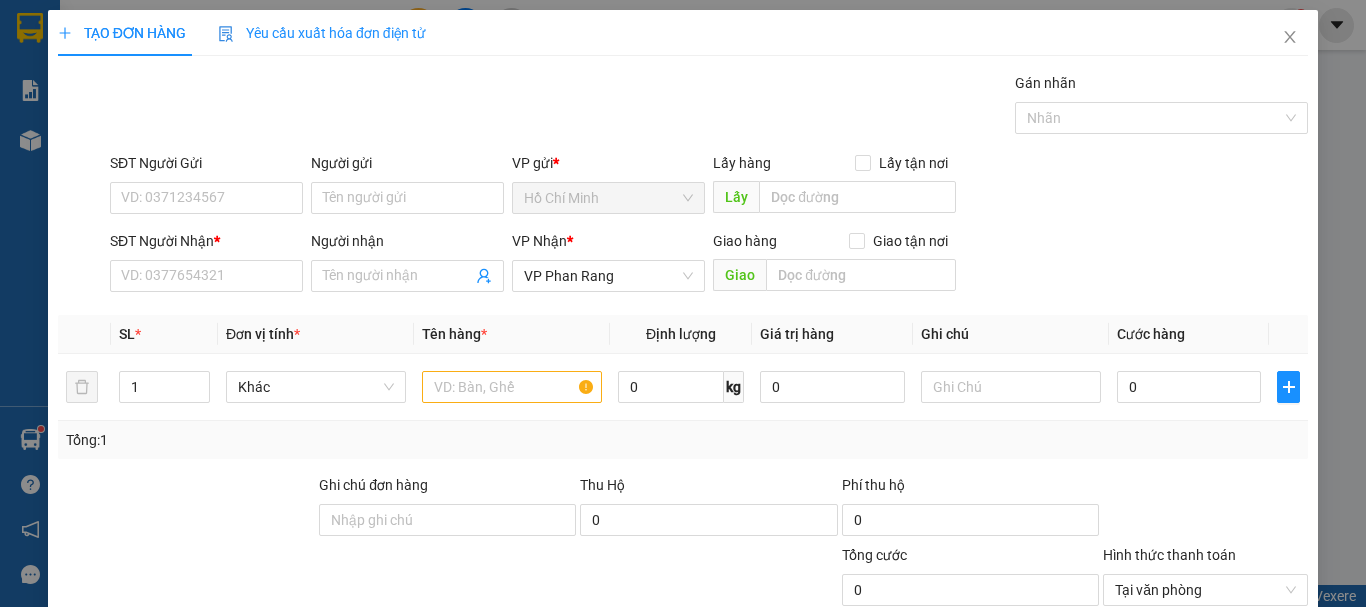 click on "Người gửi" at bounding box center (407, 167) 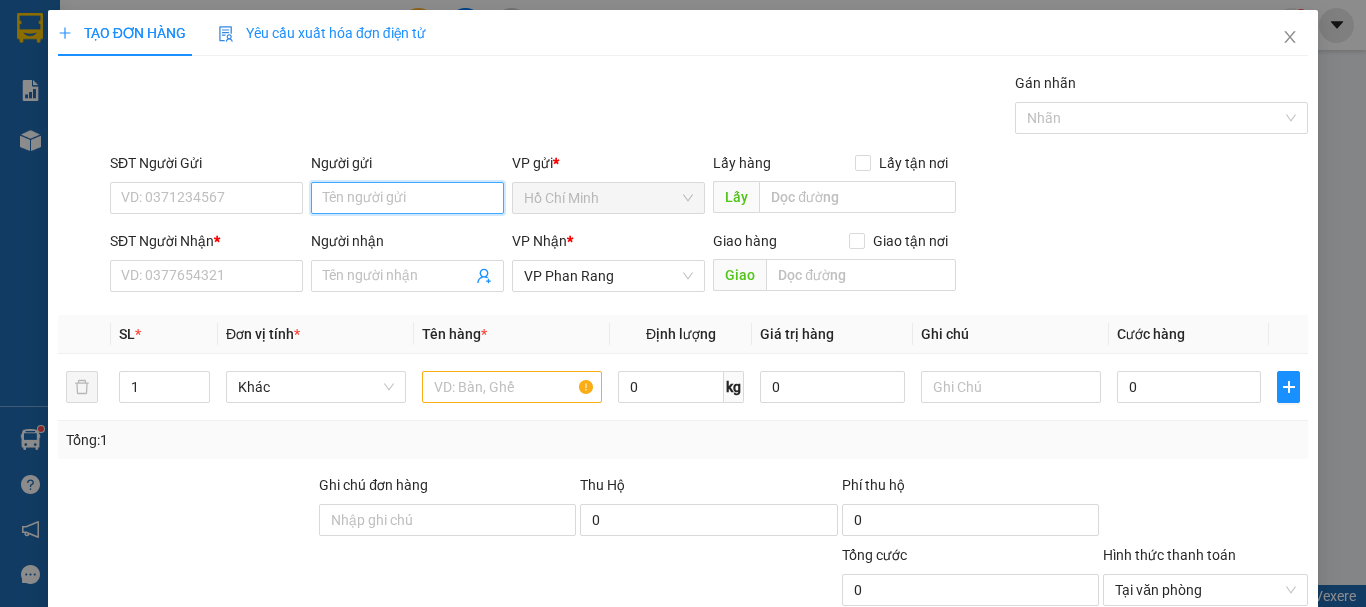 click on "Người gửi" at bounding box center [407, 198] 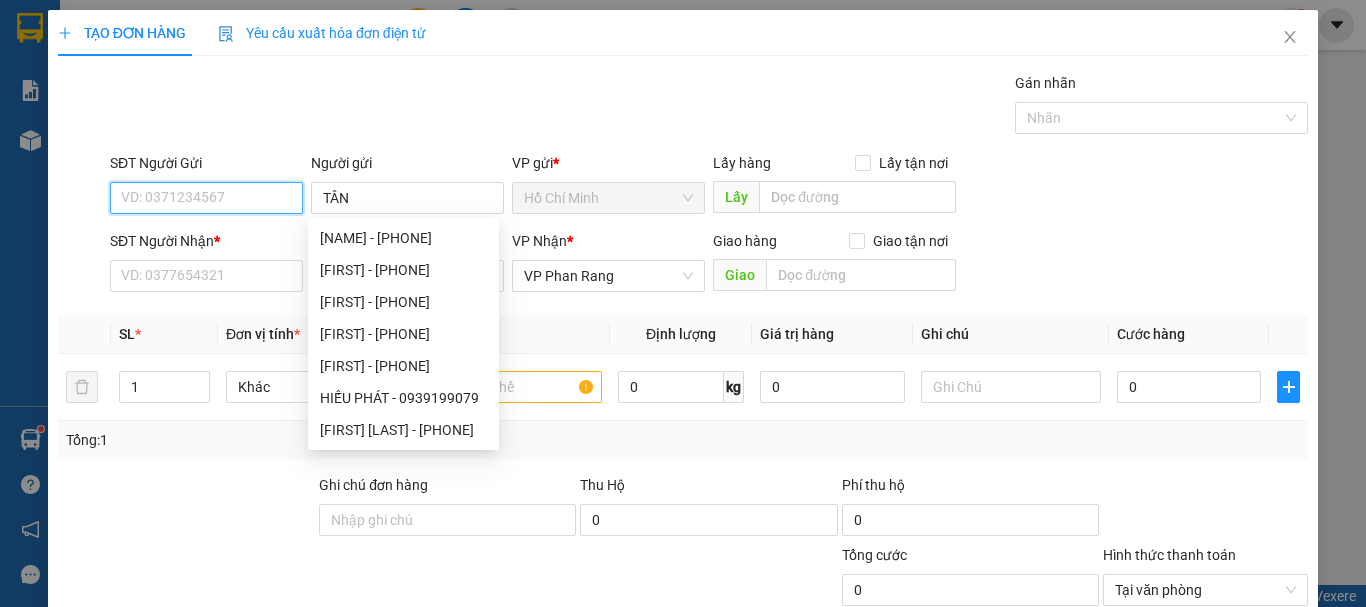 click on "SĐT Người Gửi" at bounding box center [206, 198] 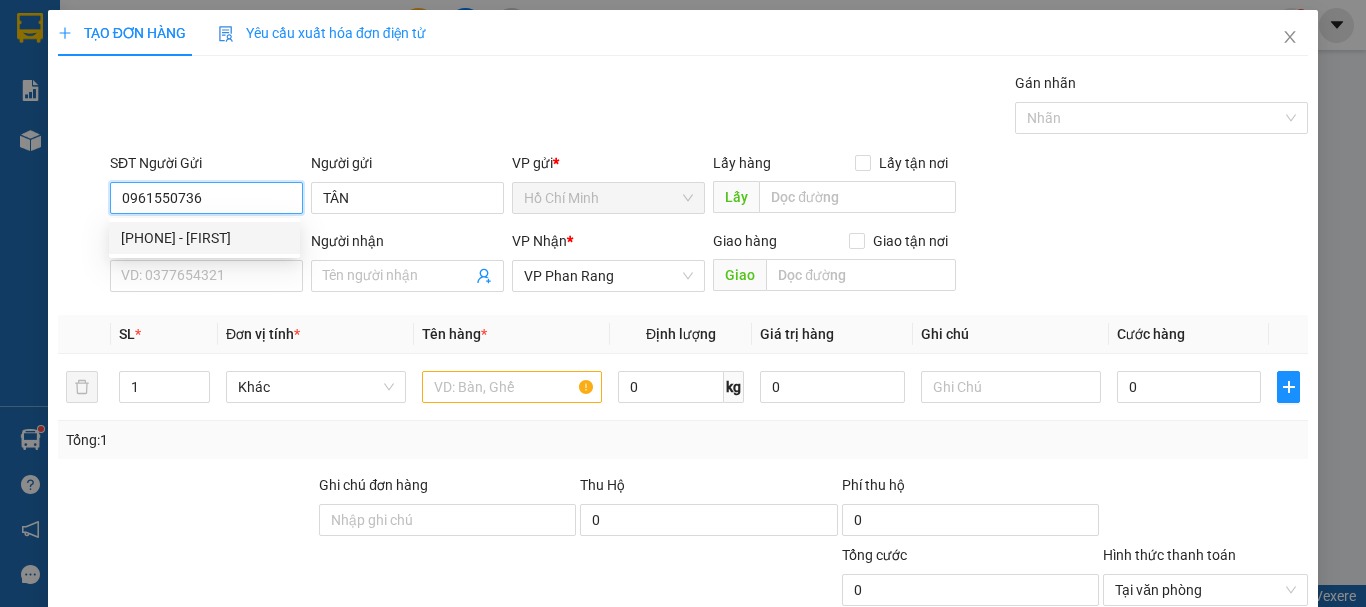 click on "[PHONE] - [FIRST]" at bounding box center (204, 238) 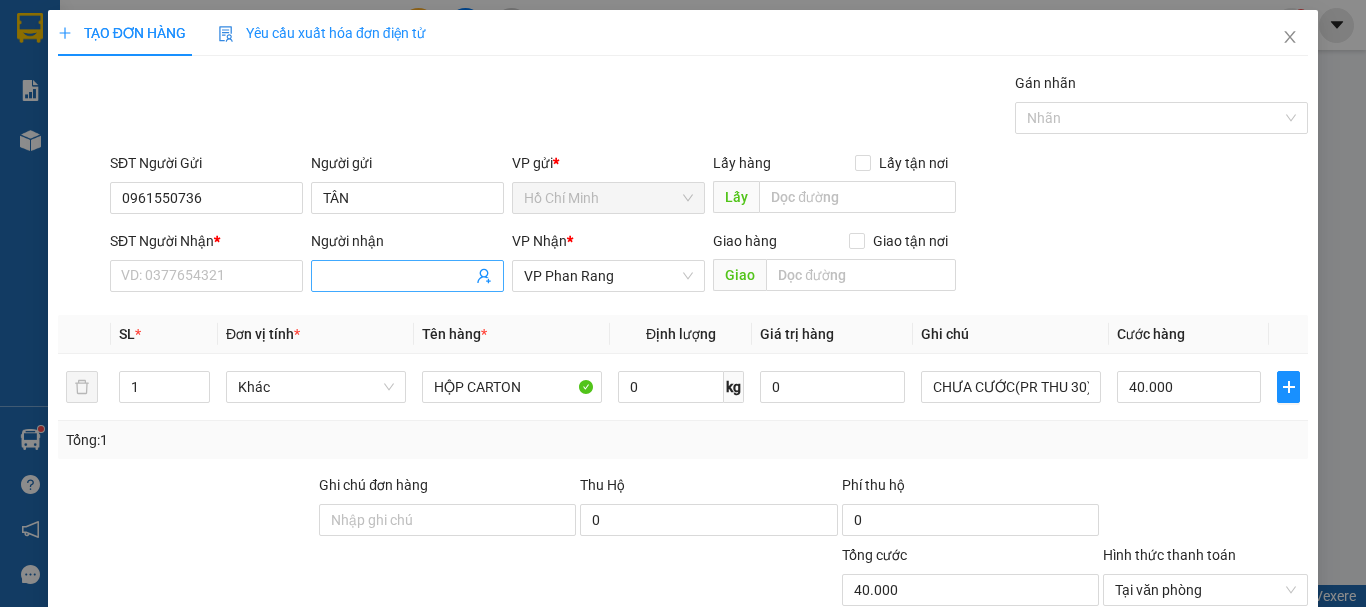 click on "Người nhận" at bounding box center (397, 276) 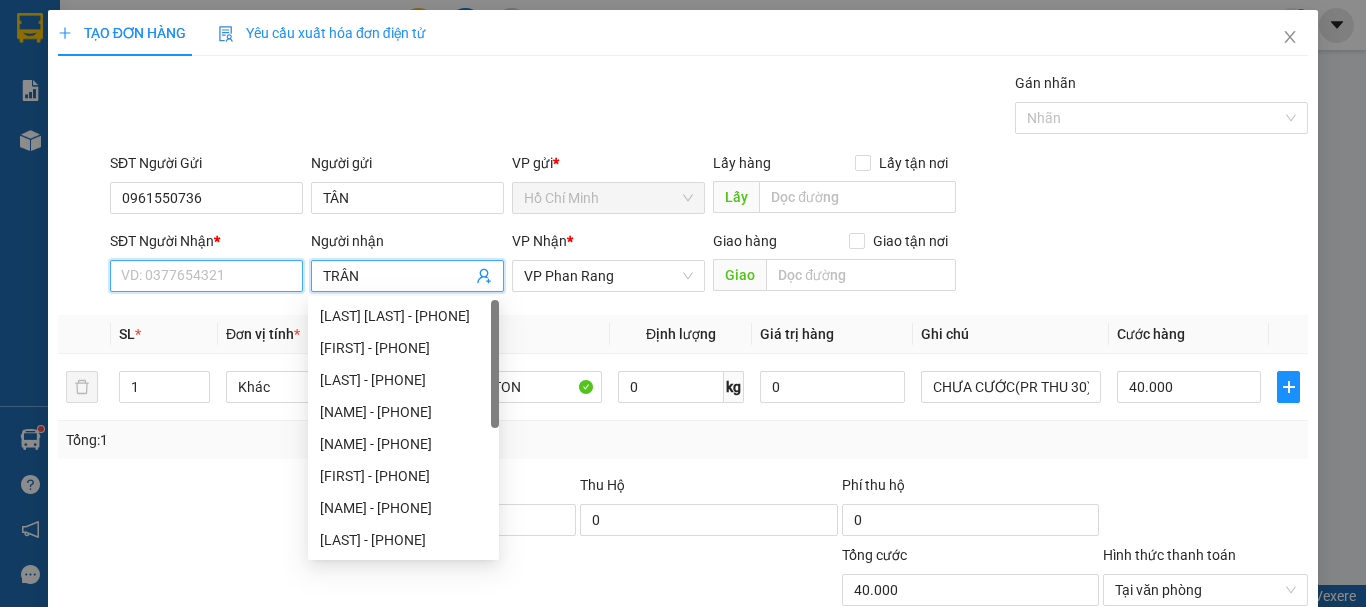 click on "SĐT Người Nhận  *" at bounding box center [206, 276] 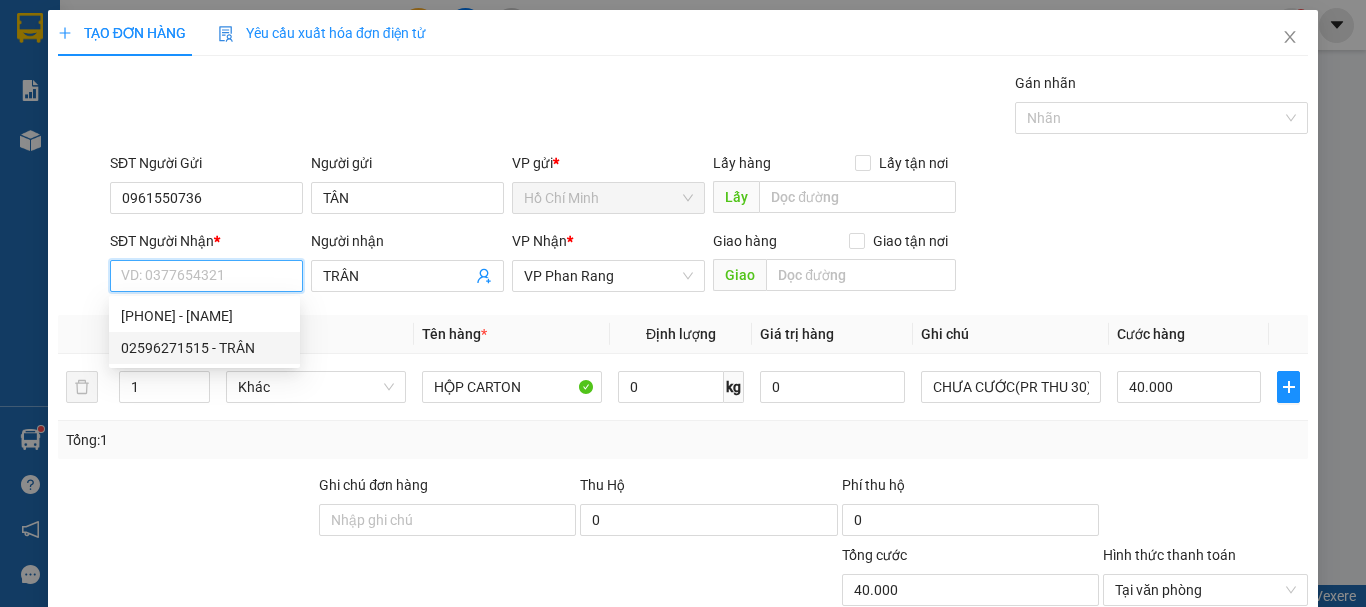 click on "02596271515 - TRÂN" at bounding box center [204, 348] 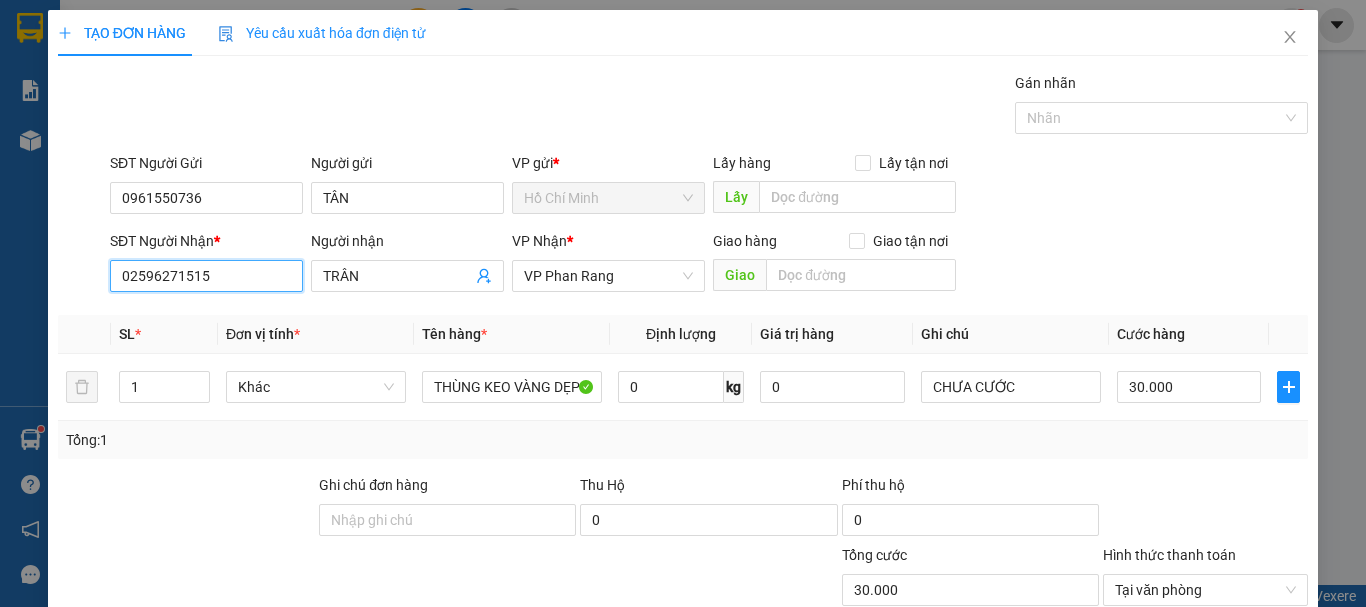 drag, startPoint x: 229, startPoint y: 275, endPoint x: 39, endPoint y: 275, distance: 190 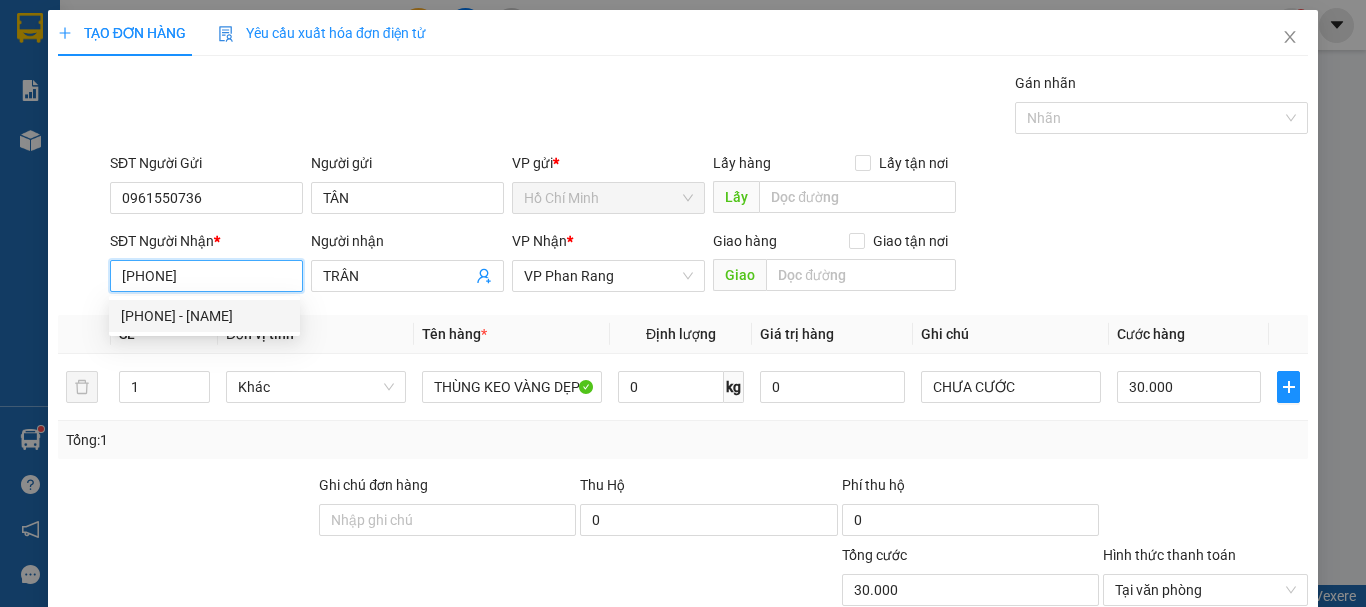 click on "[PHONE] - [NAME]" at bounding box center (204, 316) 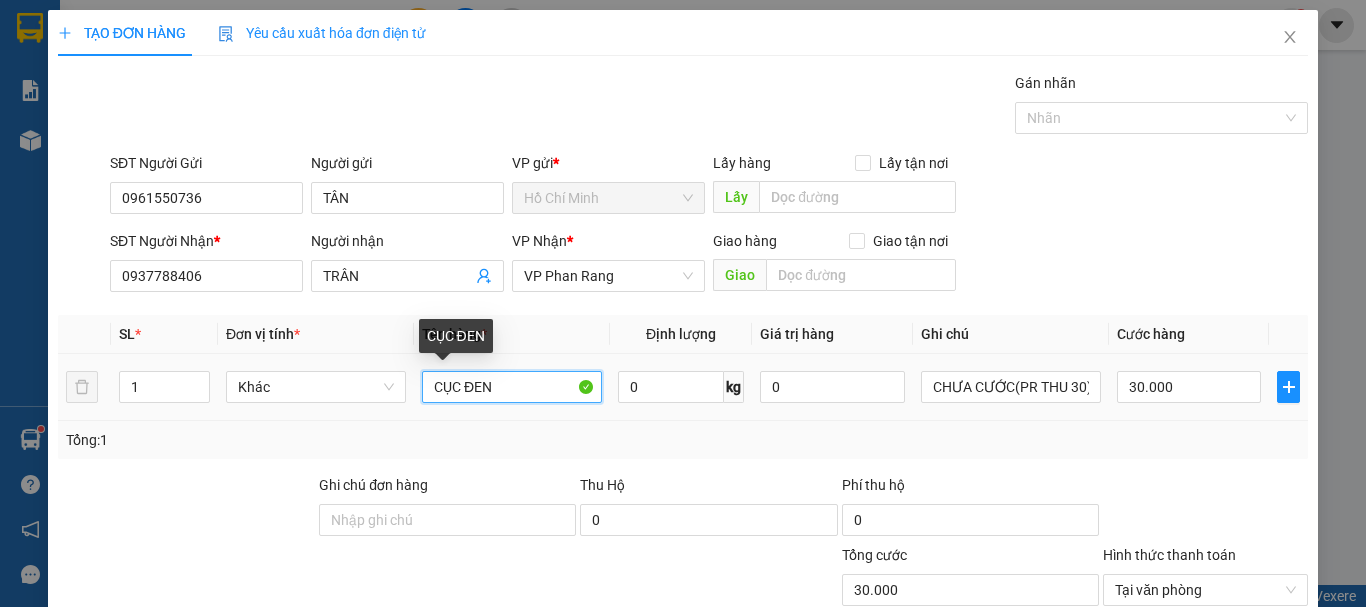 drag, startPoint x: 536, startPoint y: 380, endPoint x: 202, endPoint y: 414, distance: 335.72607 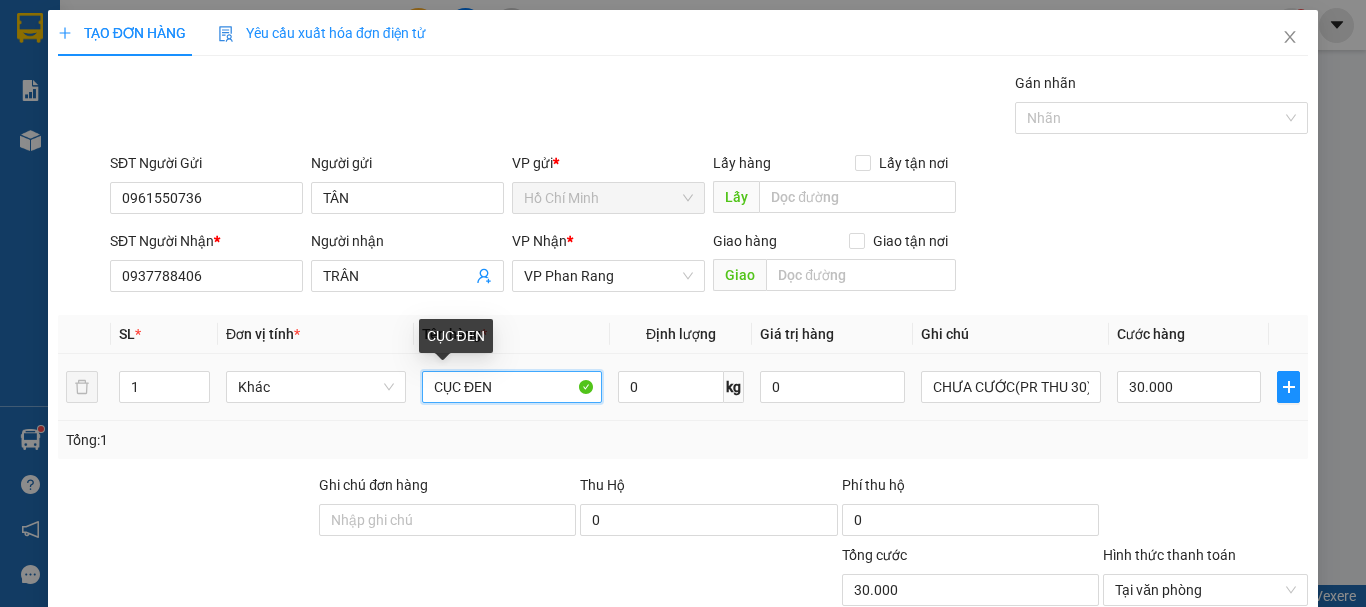 click on "1 Khác CỤC ĐEN 0 kg 0 CHƯA CƯỚC(PR THU [NUMBER]) [NUMBER]" at bounding box center [683, 387] 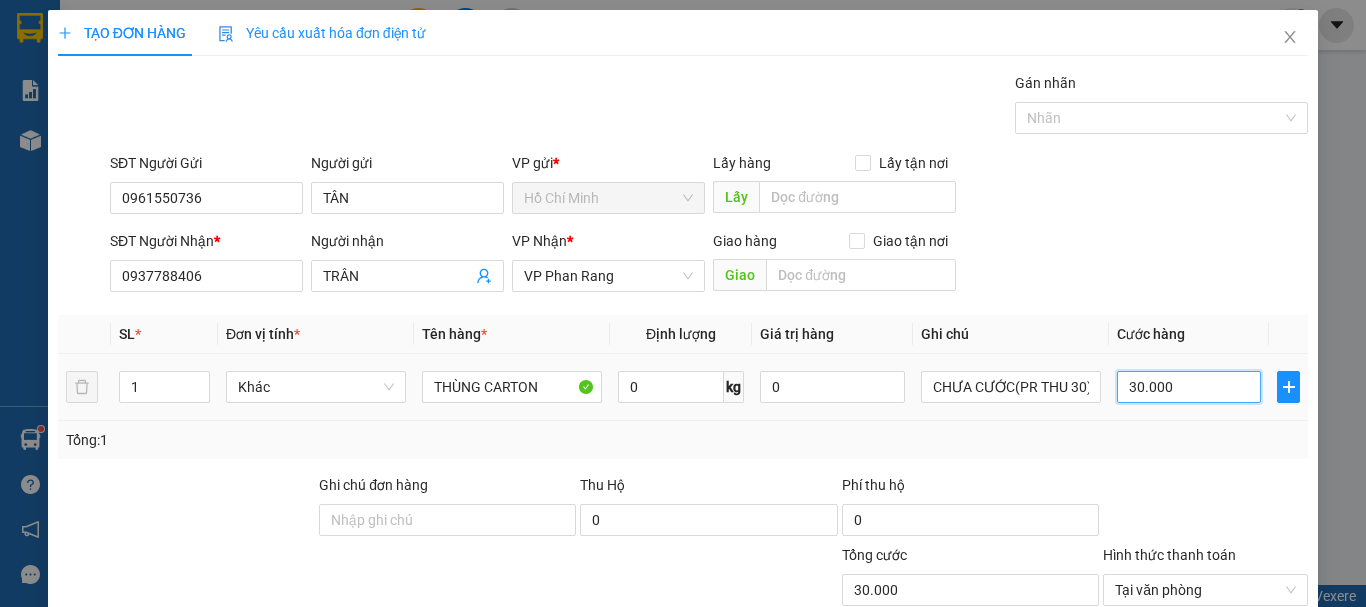 click on "30.000" at bounding box center (1189, 387) 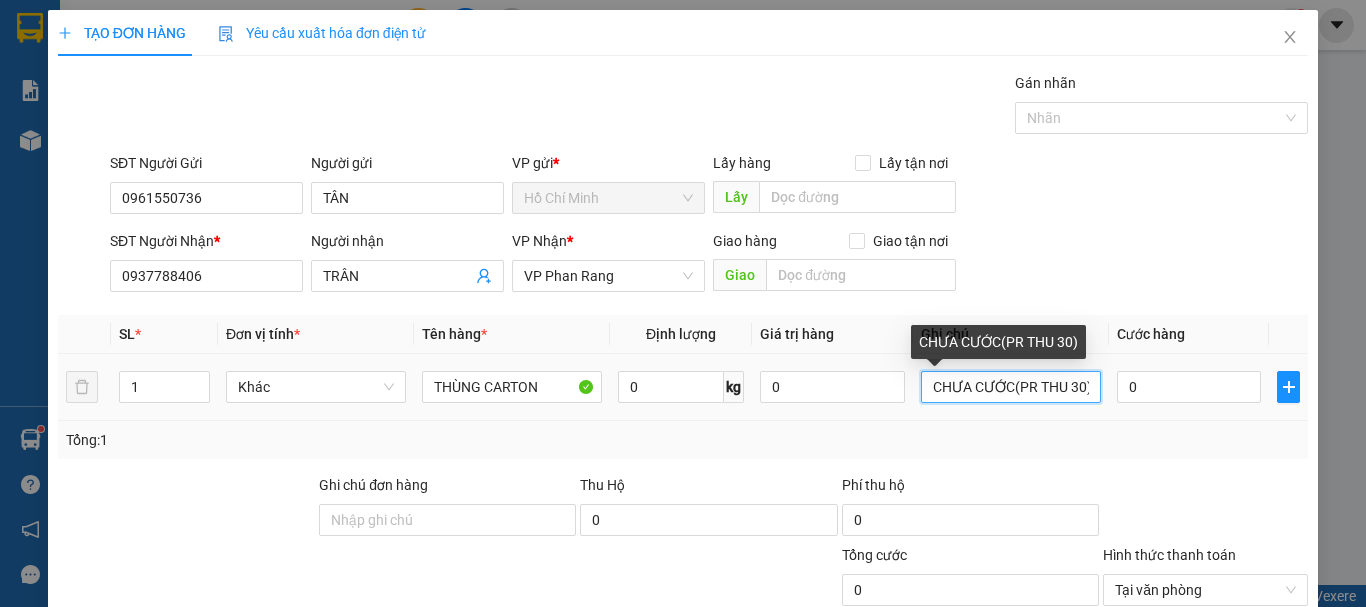 click on "CHƯA CƯỚC(PR THU 30)" at bounding box center (1011, 387) 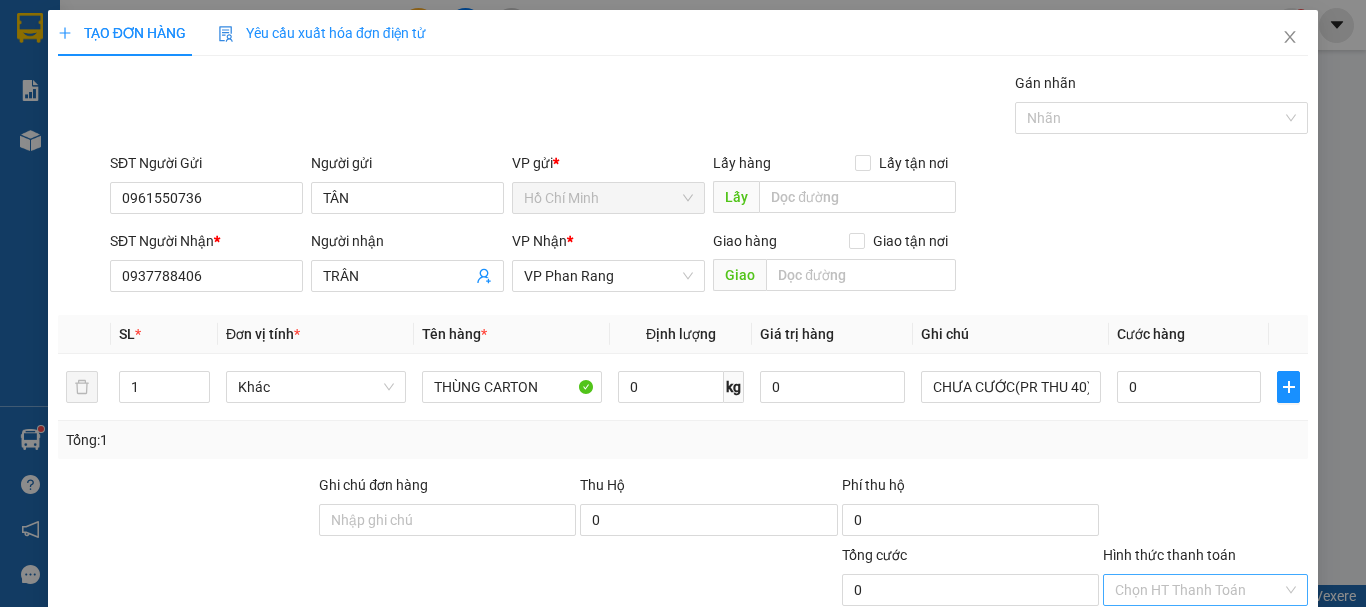 click on "Lưu và In" at bounding box center [1231, 747] 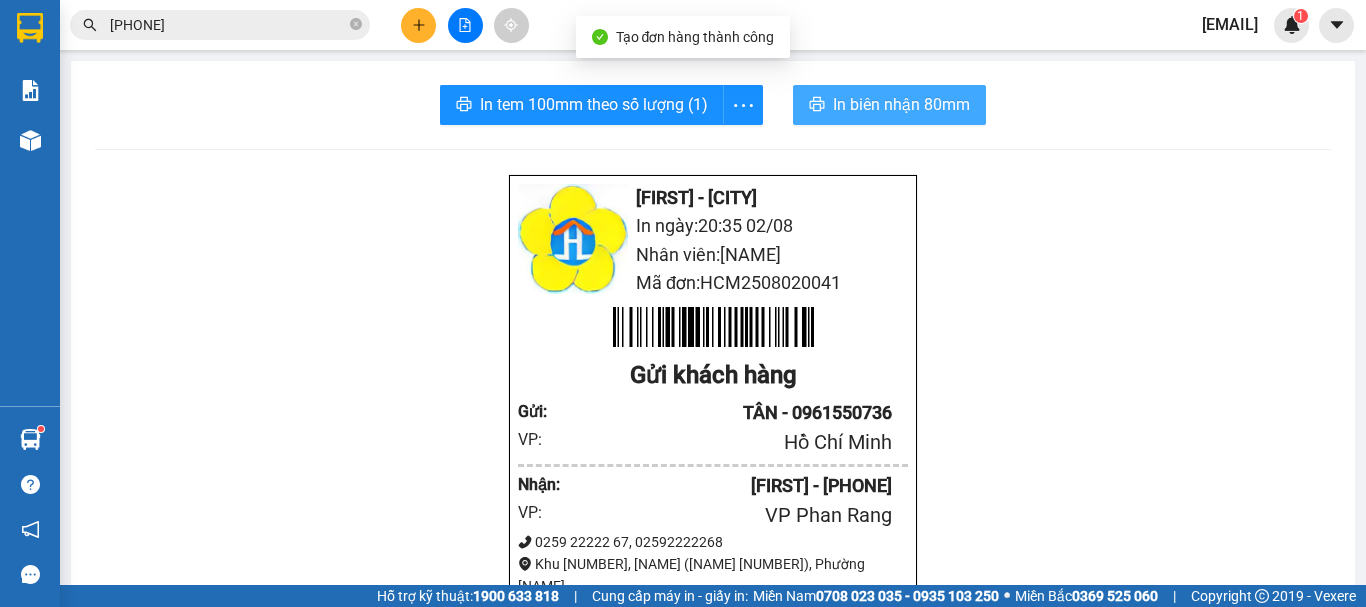click on "In biên nhận 80mm" at bounding box center (901, 104) 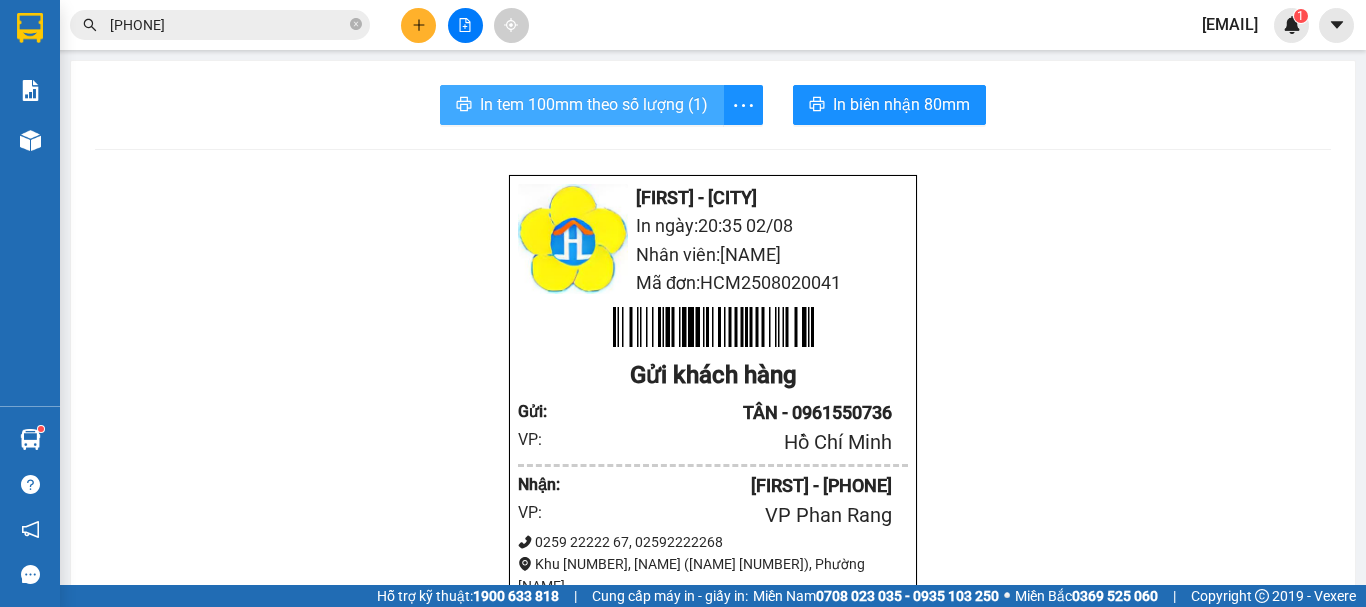 click on "In tem 100mm theo số lượng
(1)" at bounding box center [594, 104] 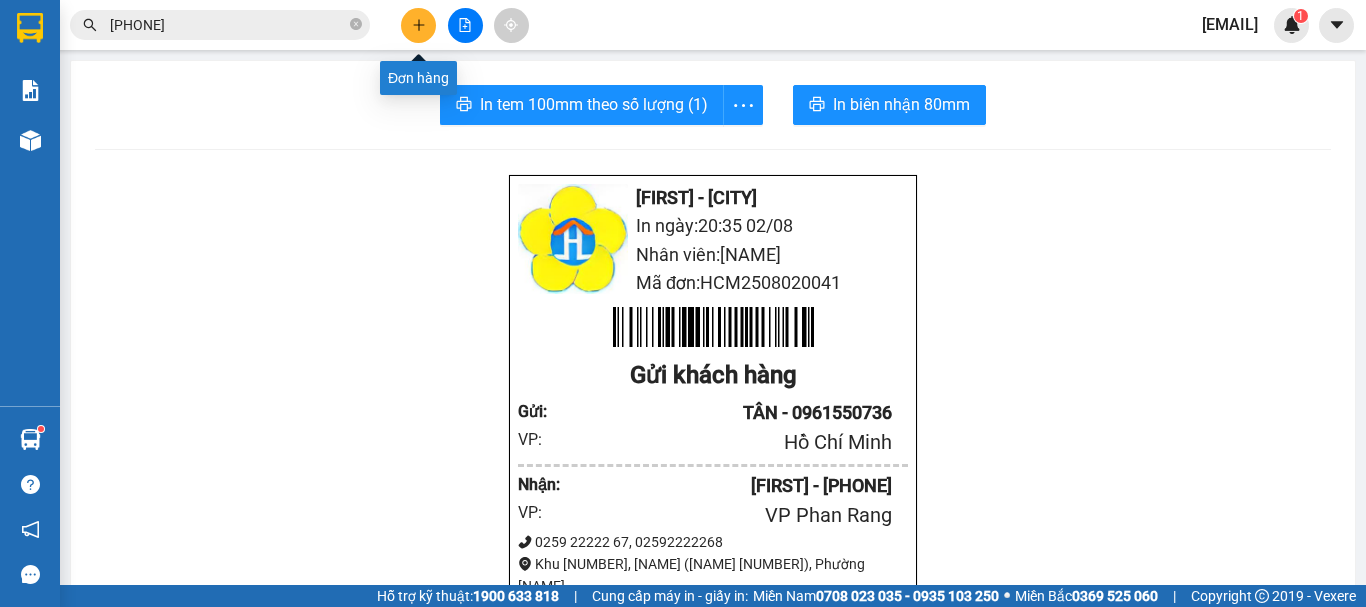 click 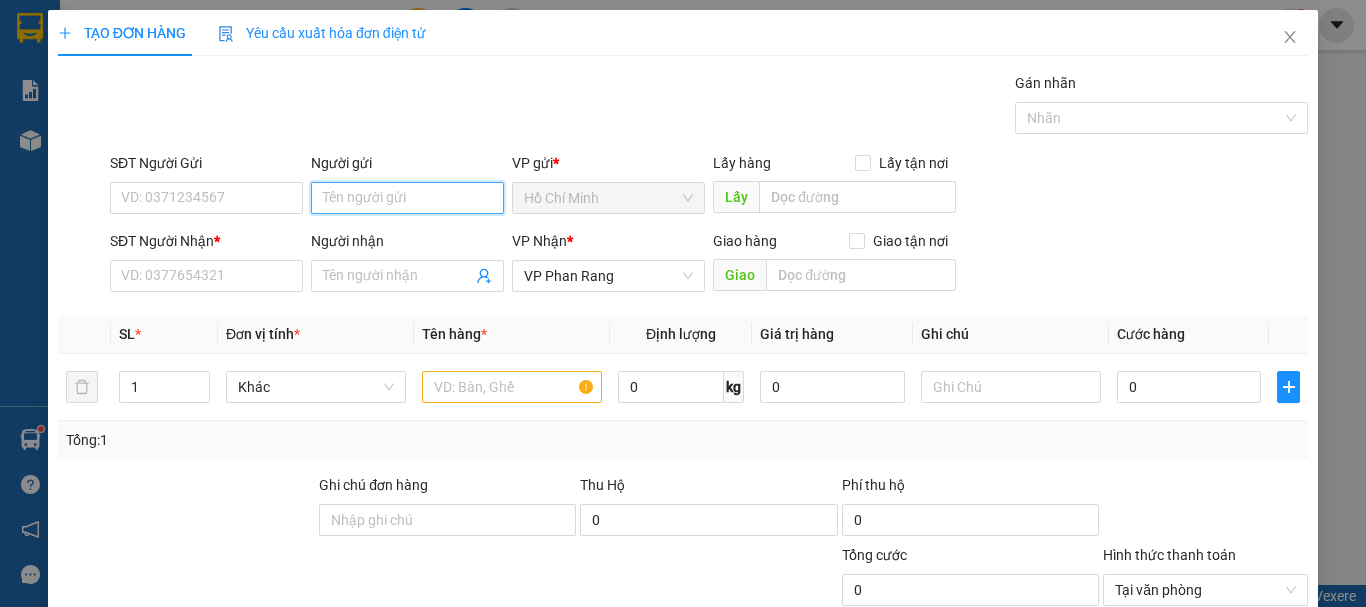 click on "Người gửi" at bounding box center (407, 198) 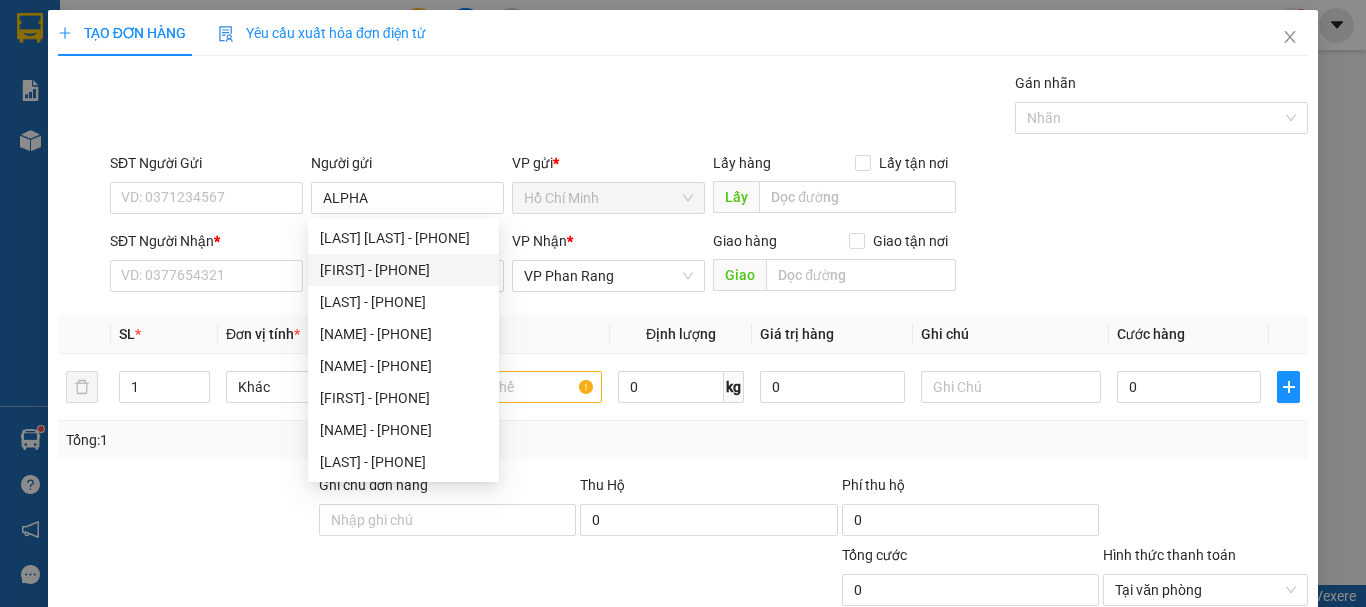 click on "SĐT Người Nhận  *" at bounding box center [206, 241] 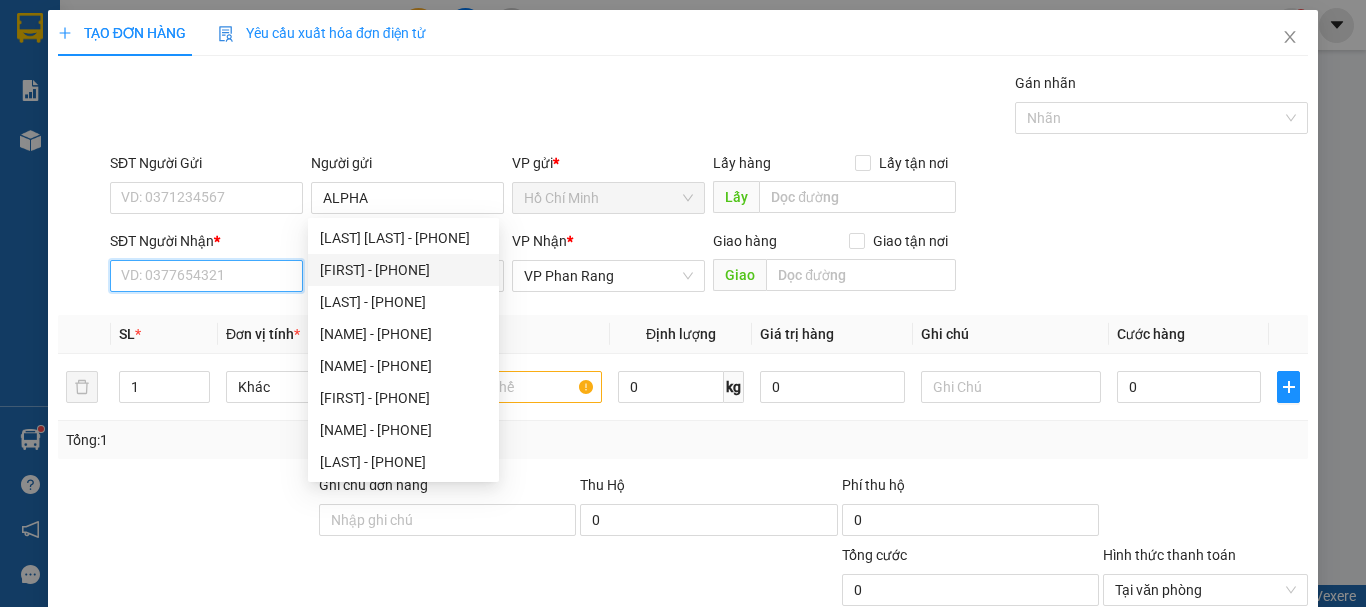 click on "SĐT Người Nhận  *" at bounding box center (206, 276) 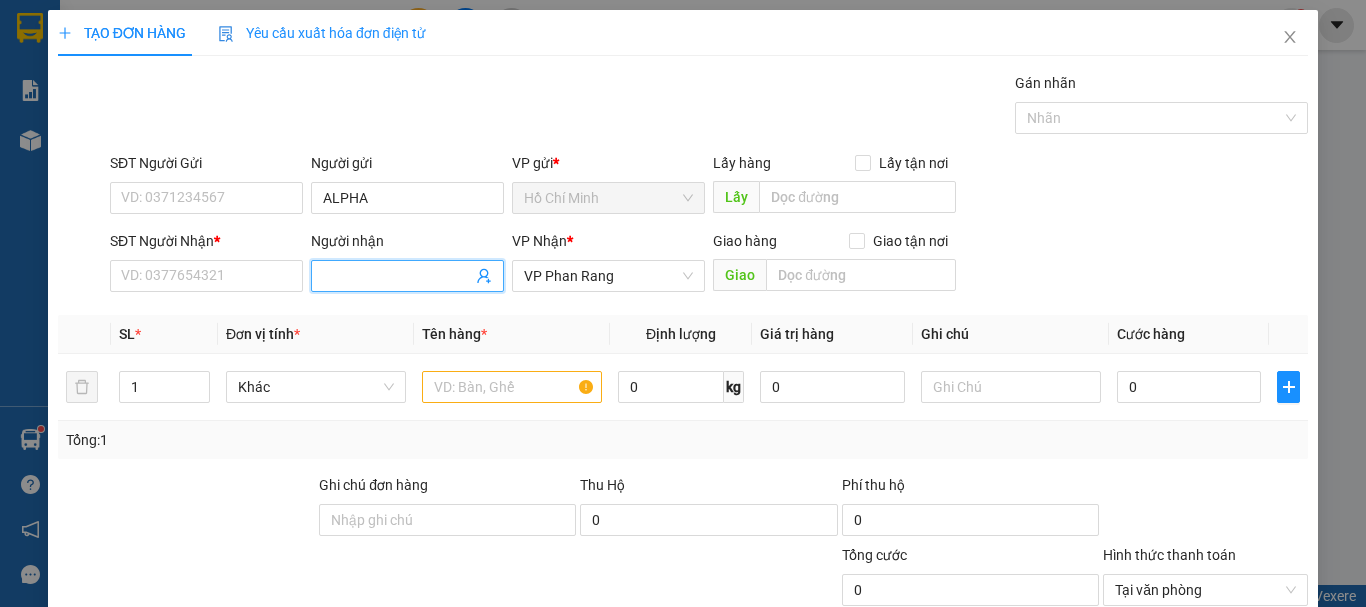 click on "Người nhận" at bounding box center (397, 276) 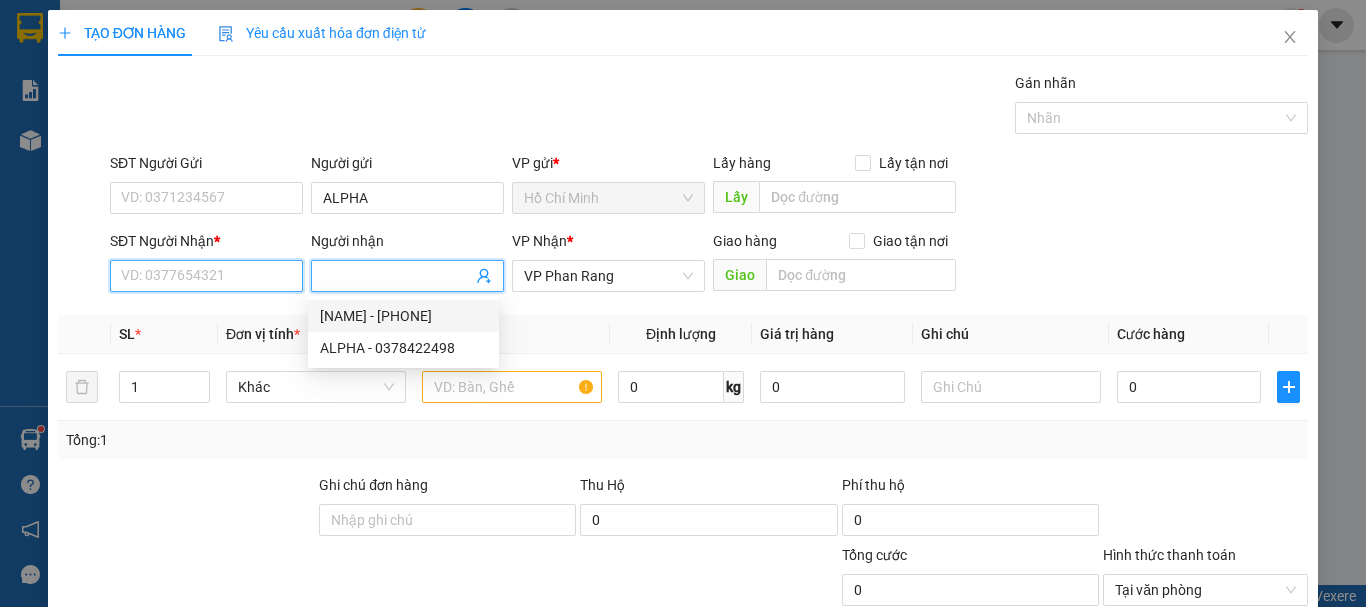 click on "SĐT Người Nhận  *" at bounding box center (206, 276) 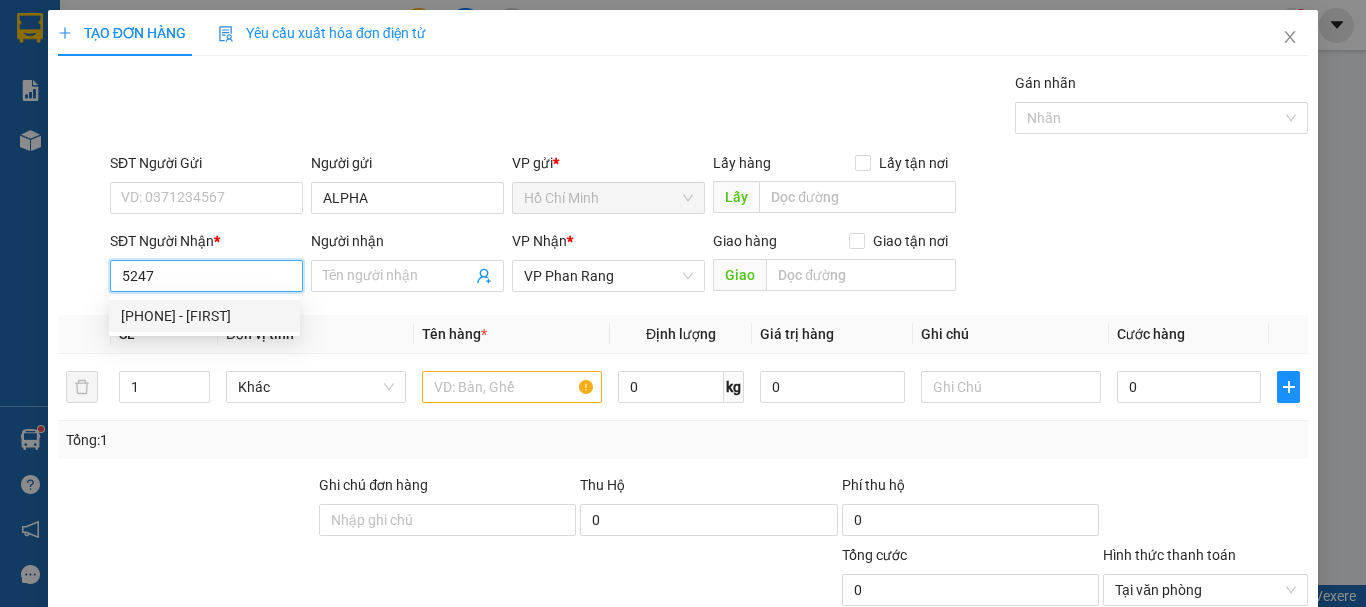 click on "[PHONE] - [FIRST]" at bounding box center [204, 316] 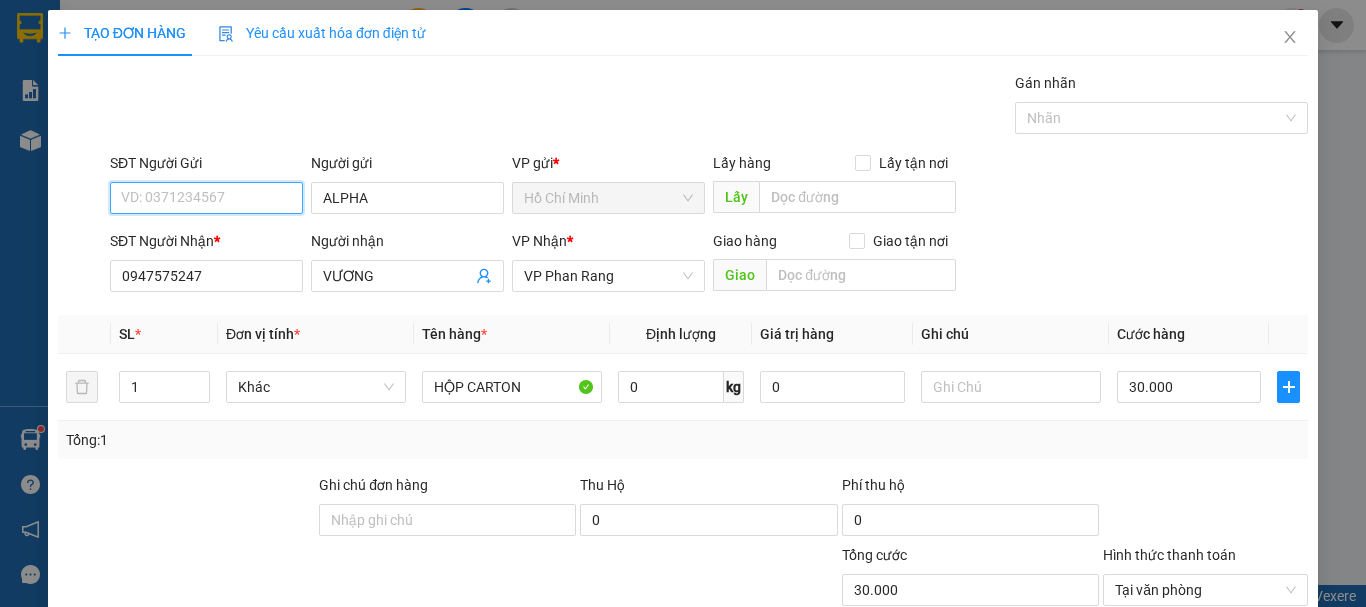 click on "SĐT Người Gửi" at bounding box center (206, 198) 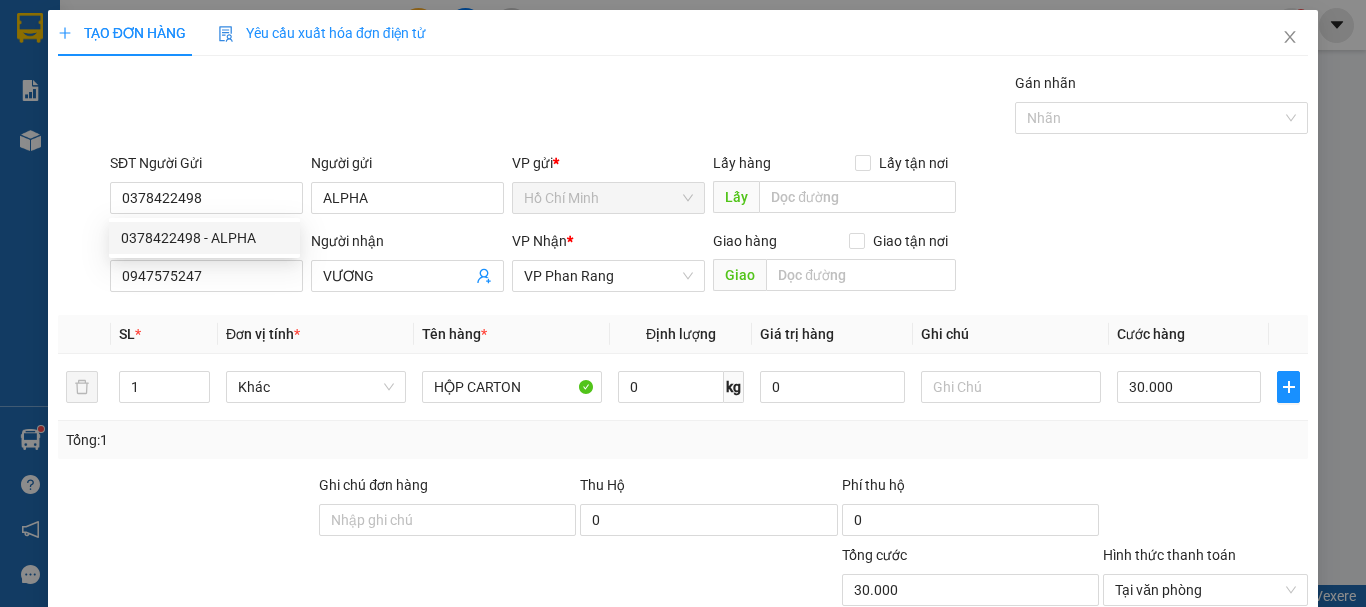 click on "Lưu và In" at bounding box center (1243, 747) 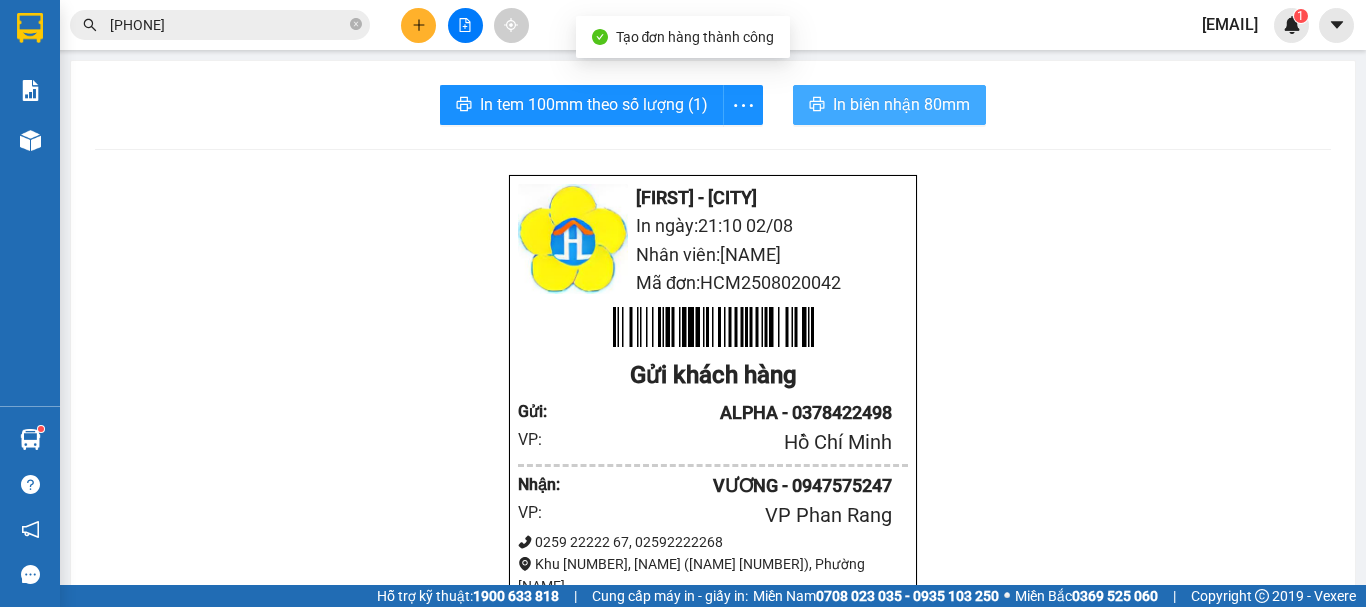 click on "In biên nhận 80mm" at bounding box center [901, 104] 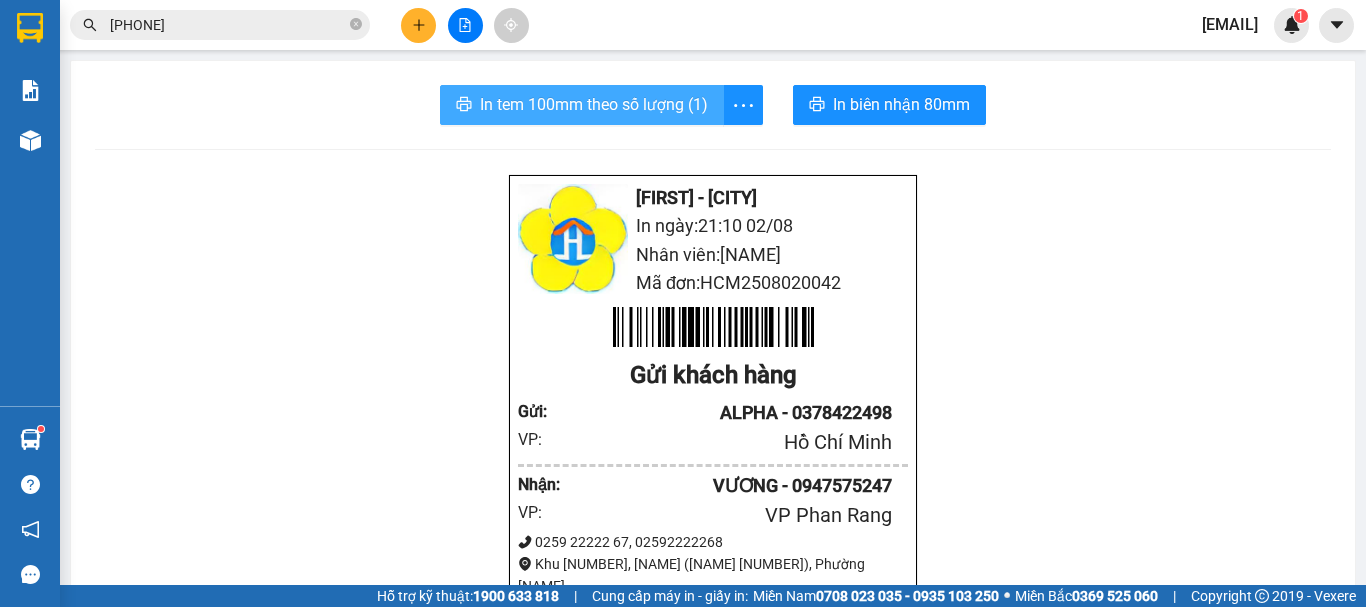 click on "In tem 100mm theo số lượng
(1)" at bounding box center (594, 104) 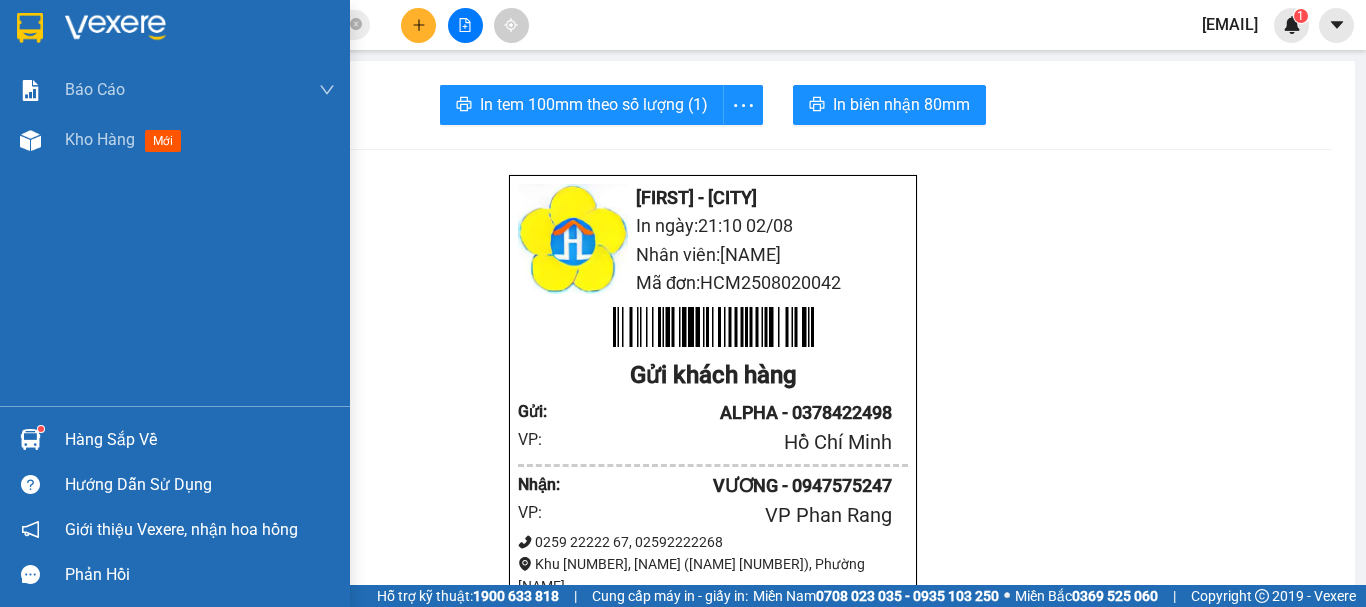 click at bounding box center (30, 28) 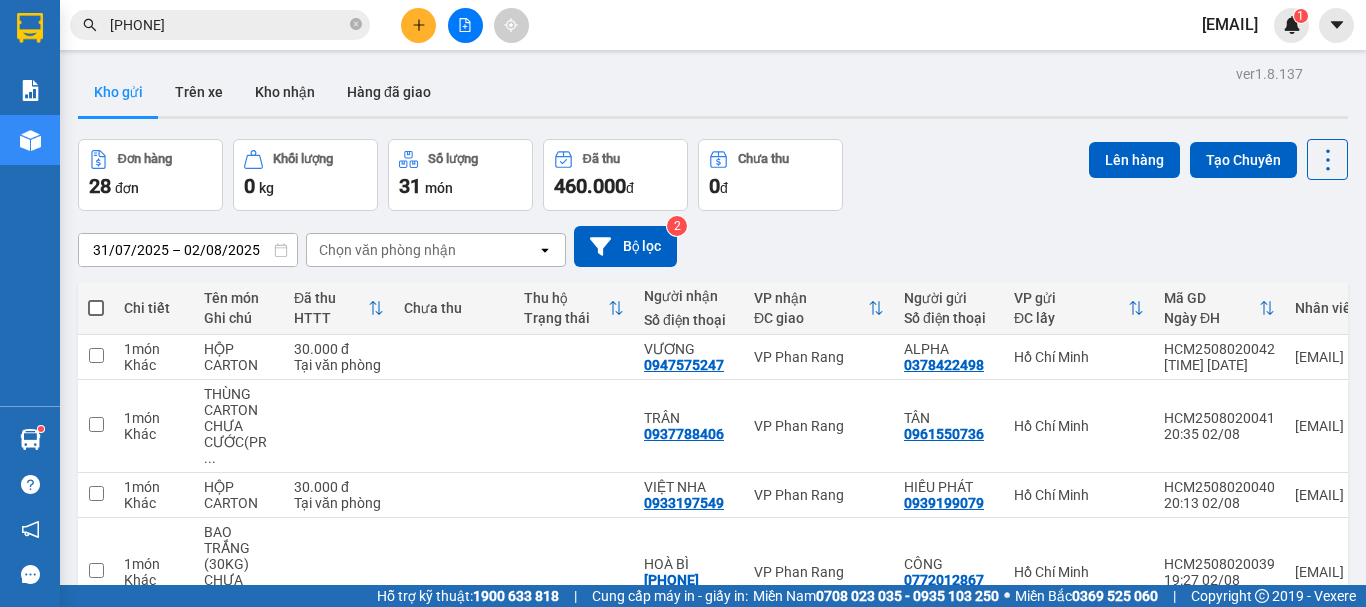 click at bounding box center [96, 308] 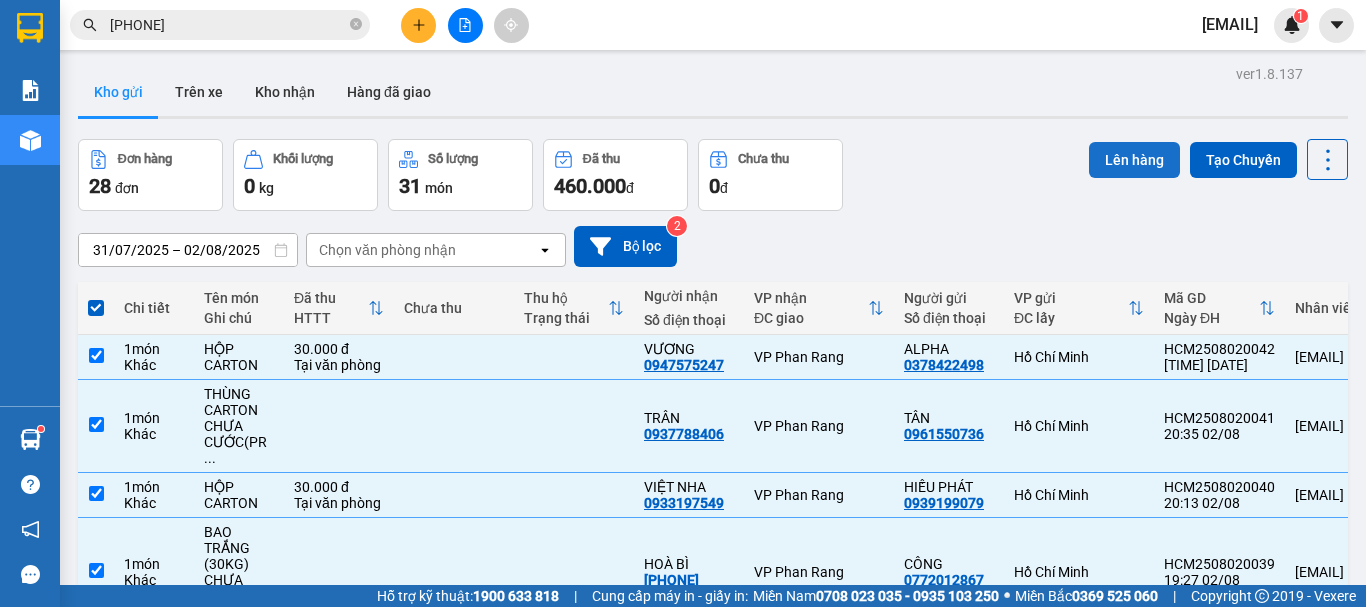 click on "Lên hàng" at bounding box center [1134, 160] 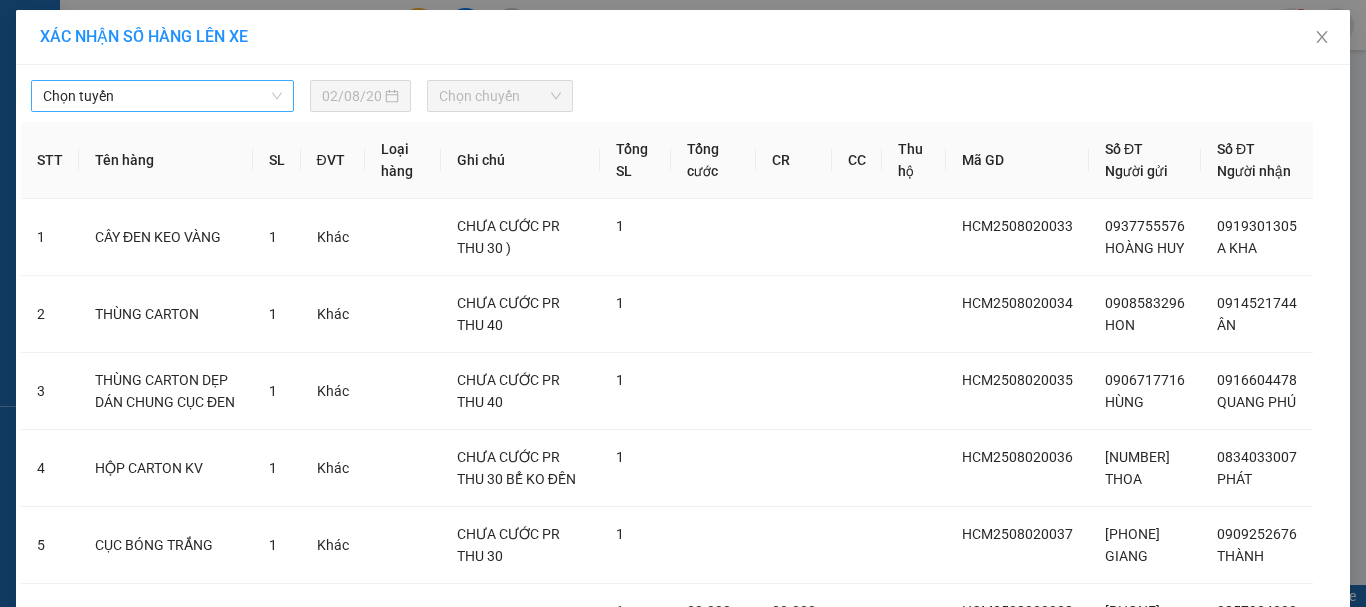 click on "Chọn tuyến" at bounding box center [162, 96] 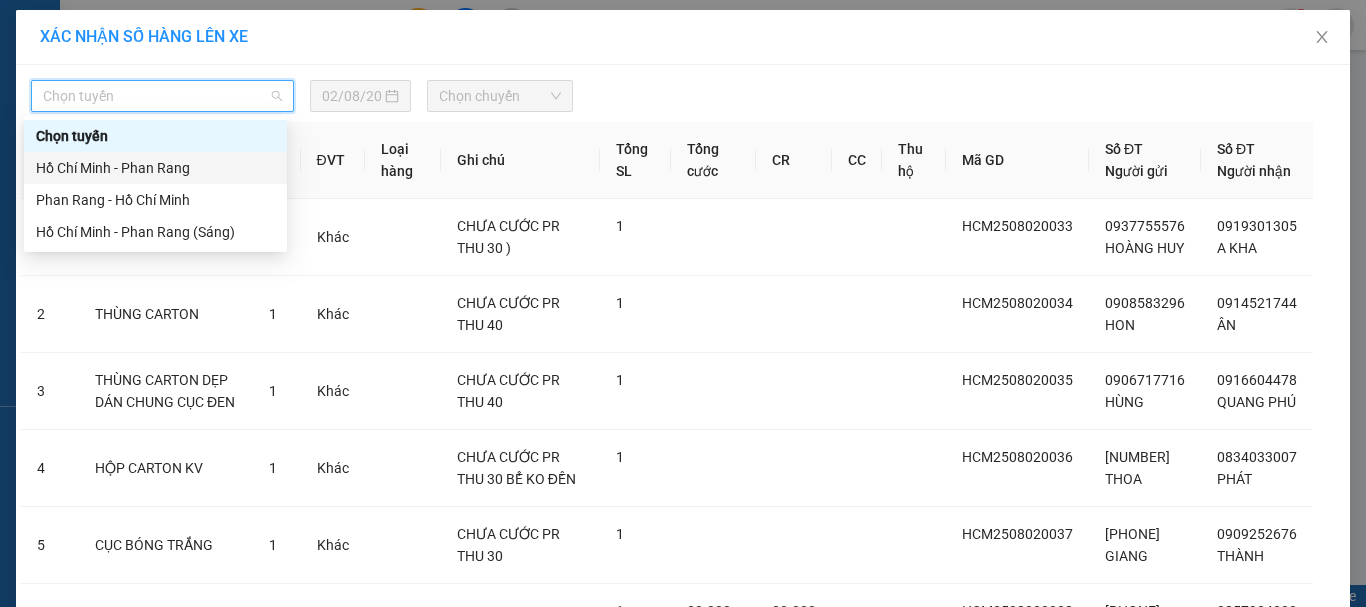 click on "Hồ Chí Minh - Phan Rang" at bounding box center (155, 168) 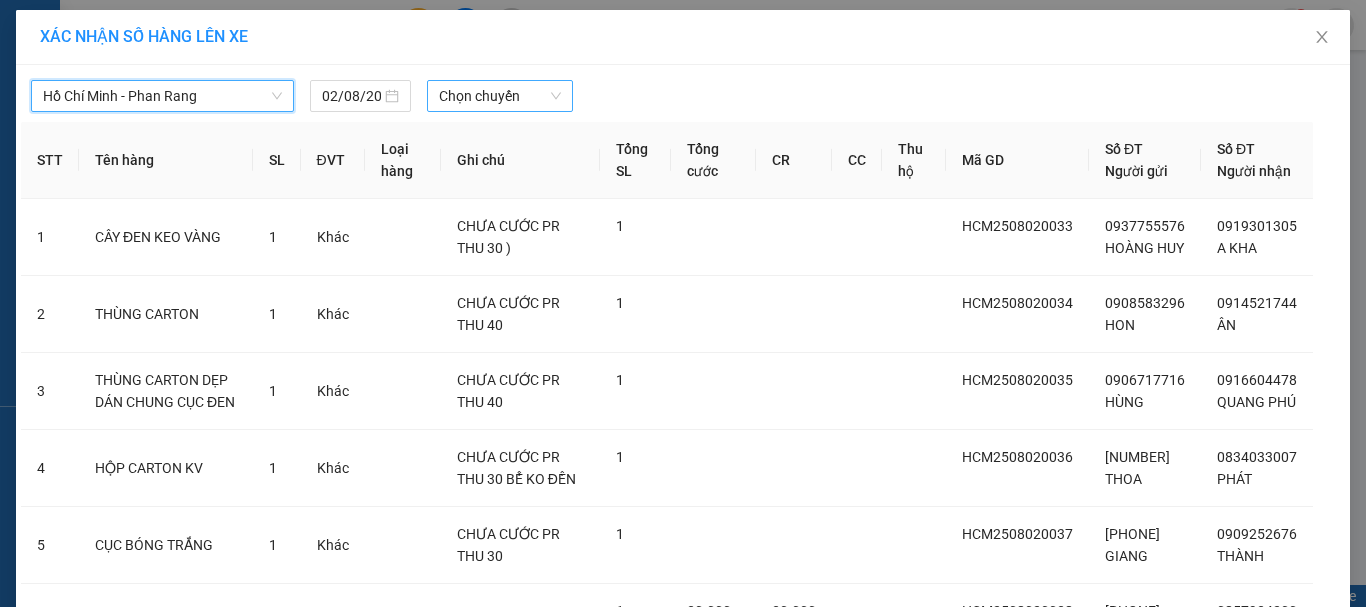 click on "Chọn chuyến" at bounding box center [500, 96] 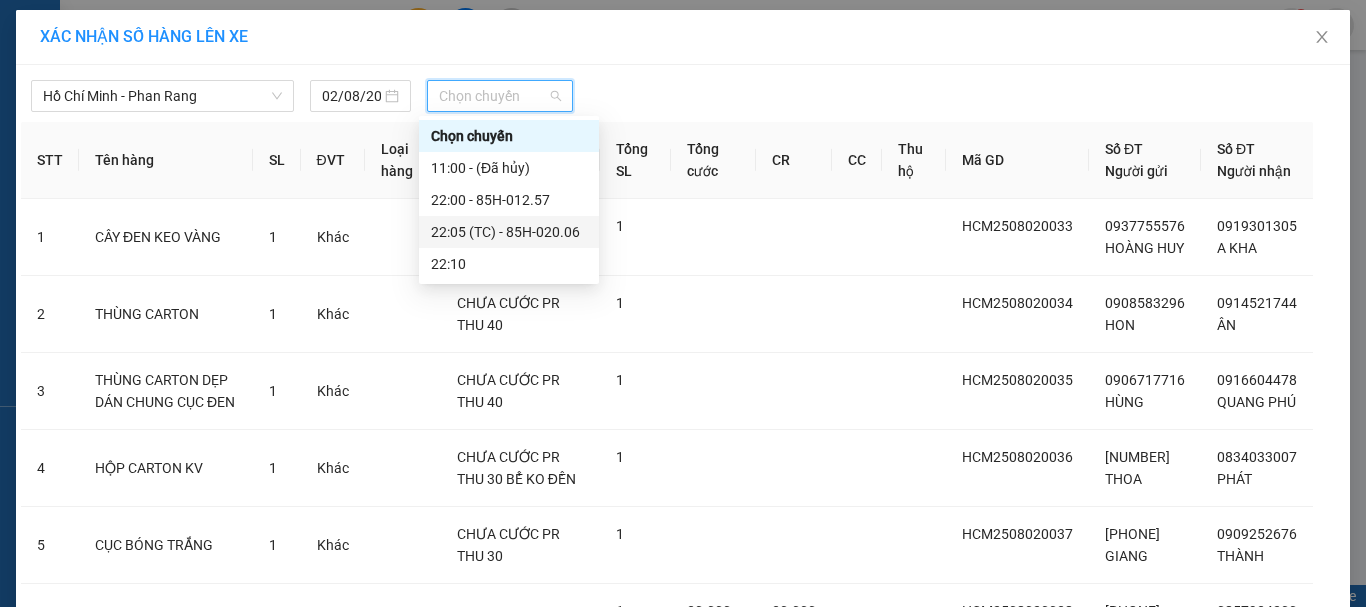 click on "22:05   (TC)   - 85H-020.06" at bounding box center (509, 232) 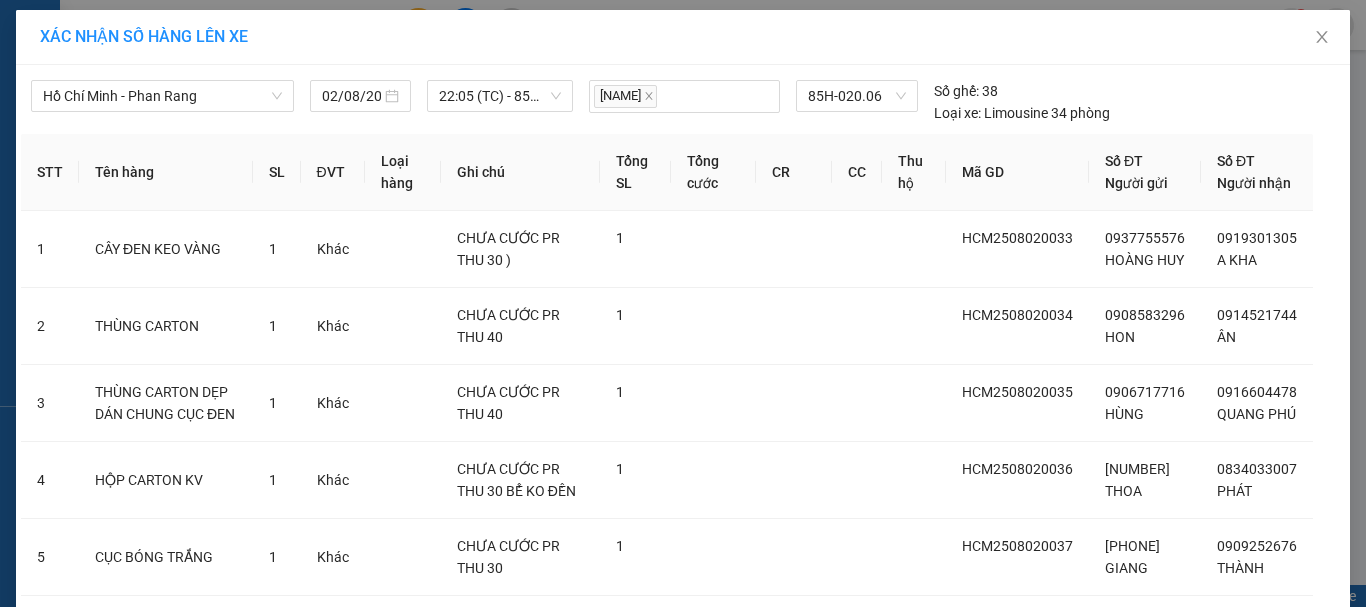 click on "Lên hàng" at bounding box center [756, 1072] 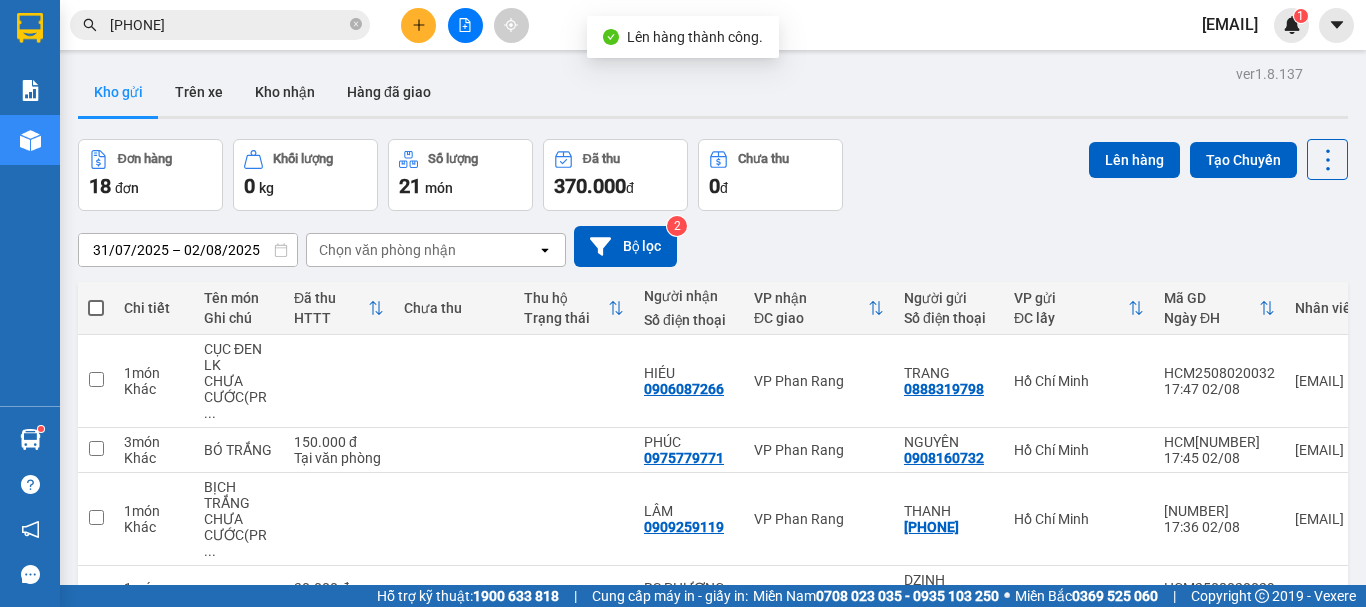 click at bounding box center [96, 308] 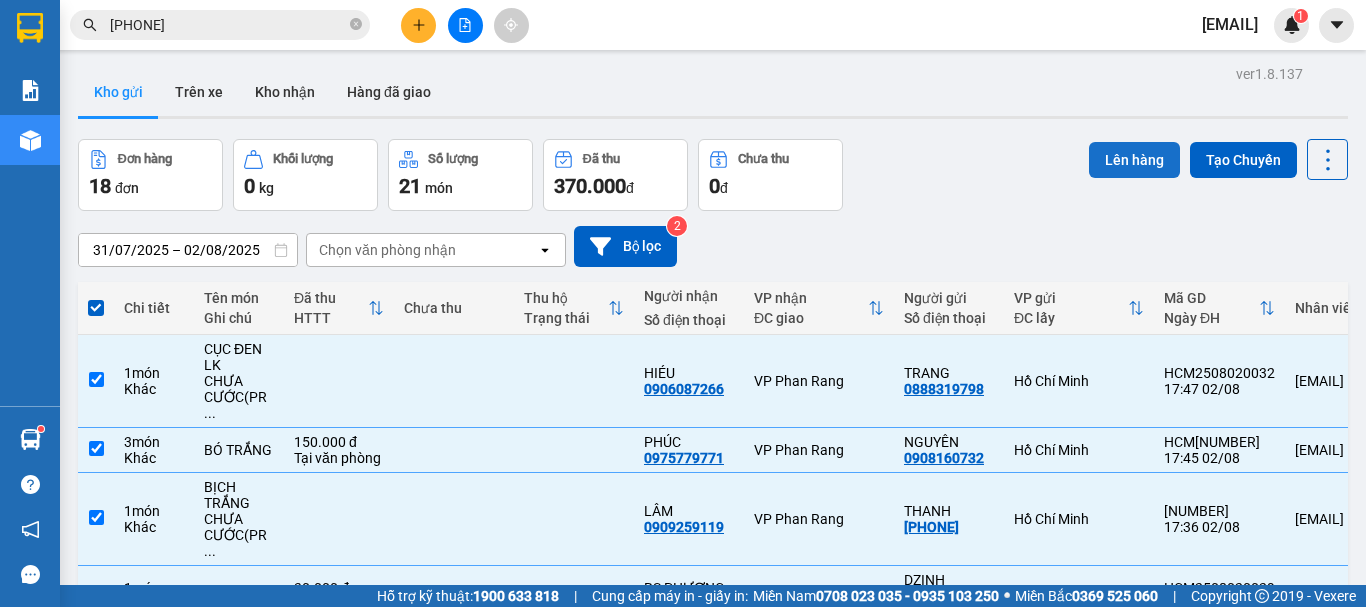 click on "Lên hàng" at bounding box center (1134, 160) 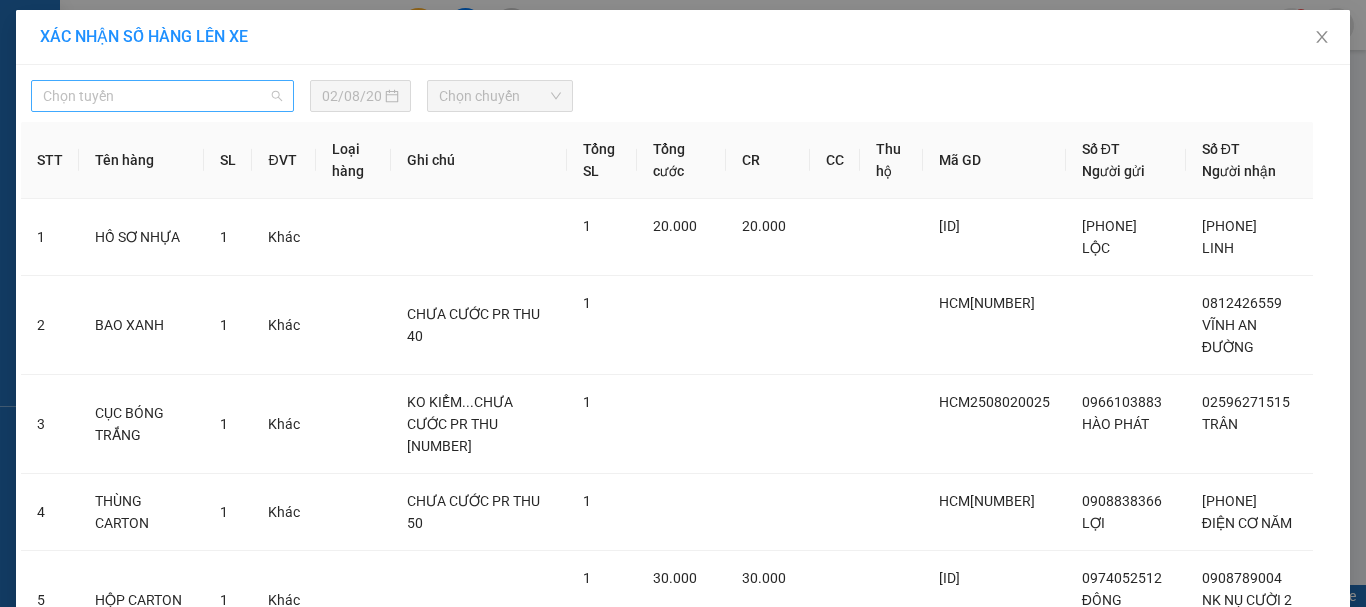 click on "Chọn tuyến" at bounding box center [162, 96] 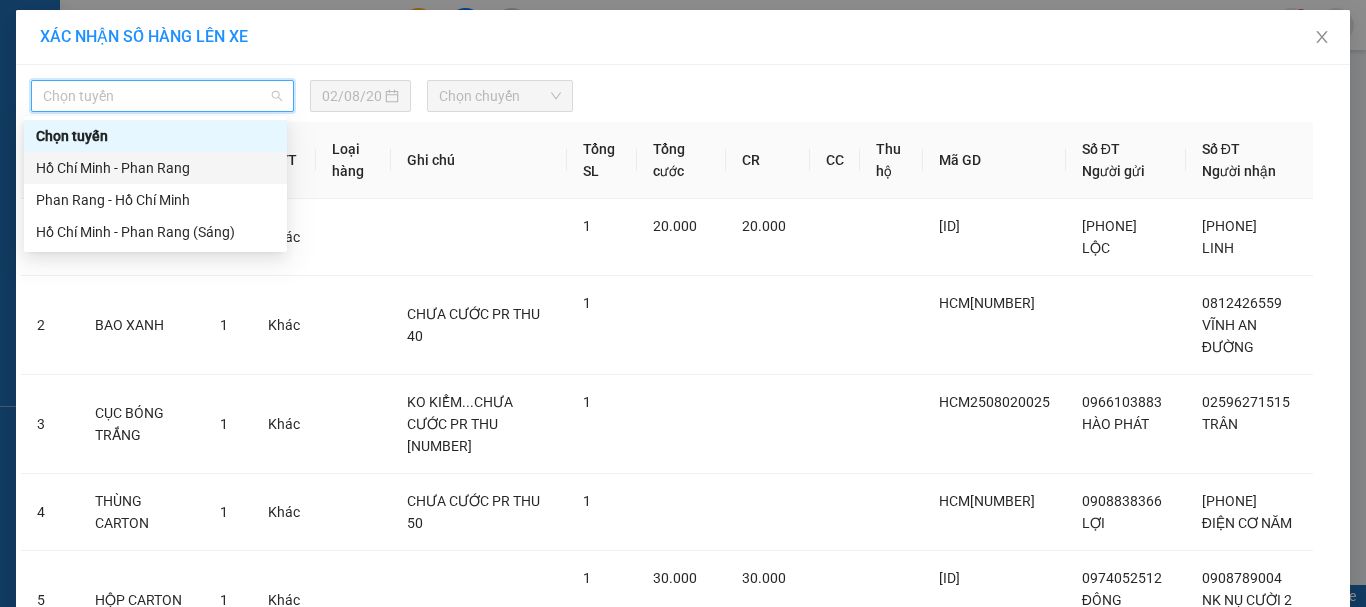 click on "Hồ Chí Minh - Phan Rang" at bounding box center (155, 168) 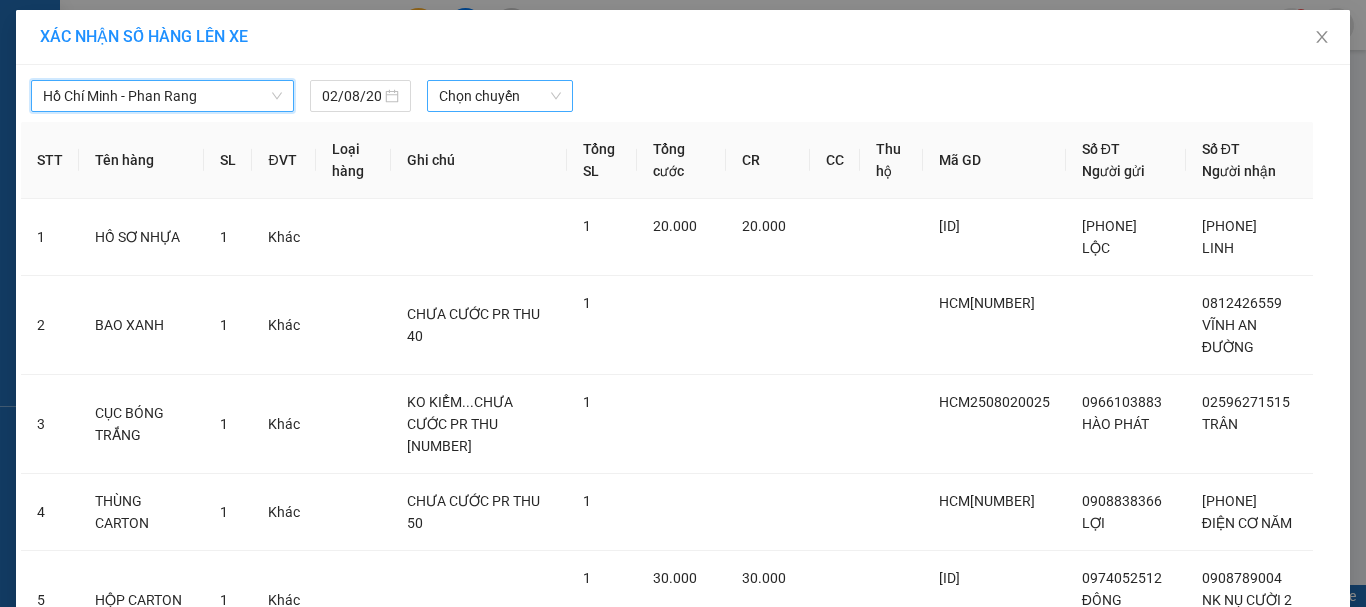 click on "Chọn chuyến" at bounding box center [500, 96] 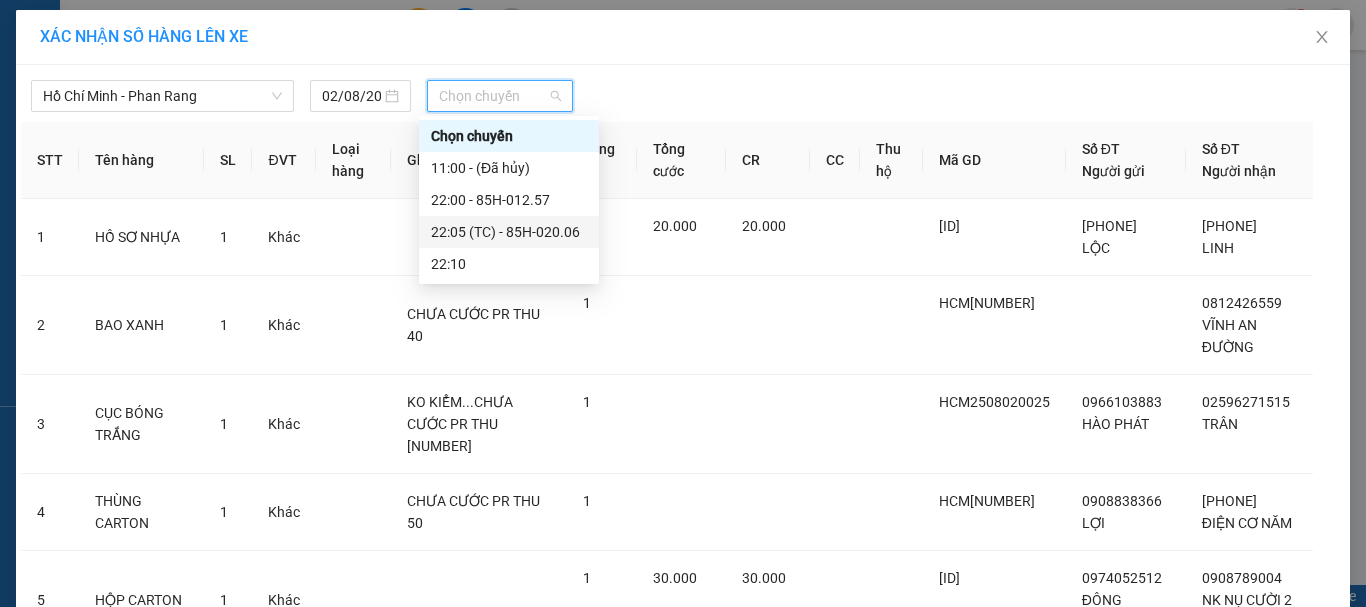 click on "22:05   (TC)   - 85H-020.06" at bounding box center (509, 232) 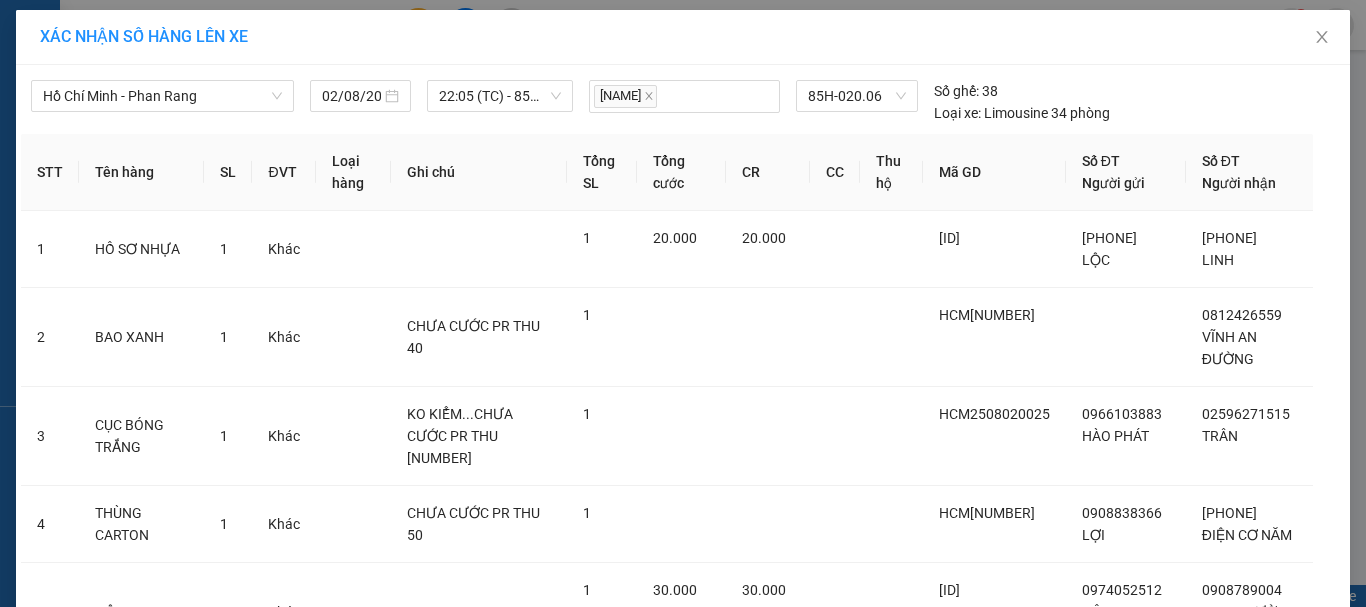 click on "Lên hàng" at bounding box center [756, 1182] 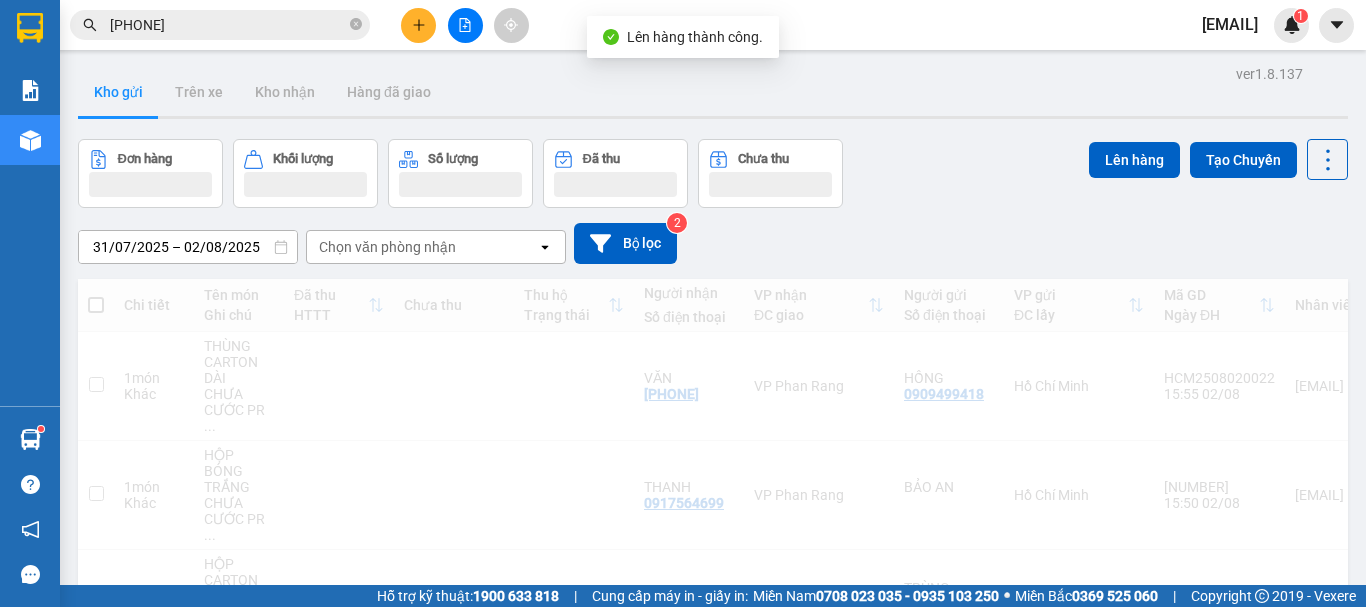 scroll, scrollTop: 0, scrollLeft: 0, axis: both 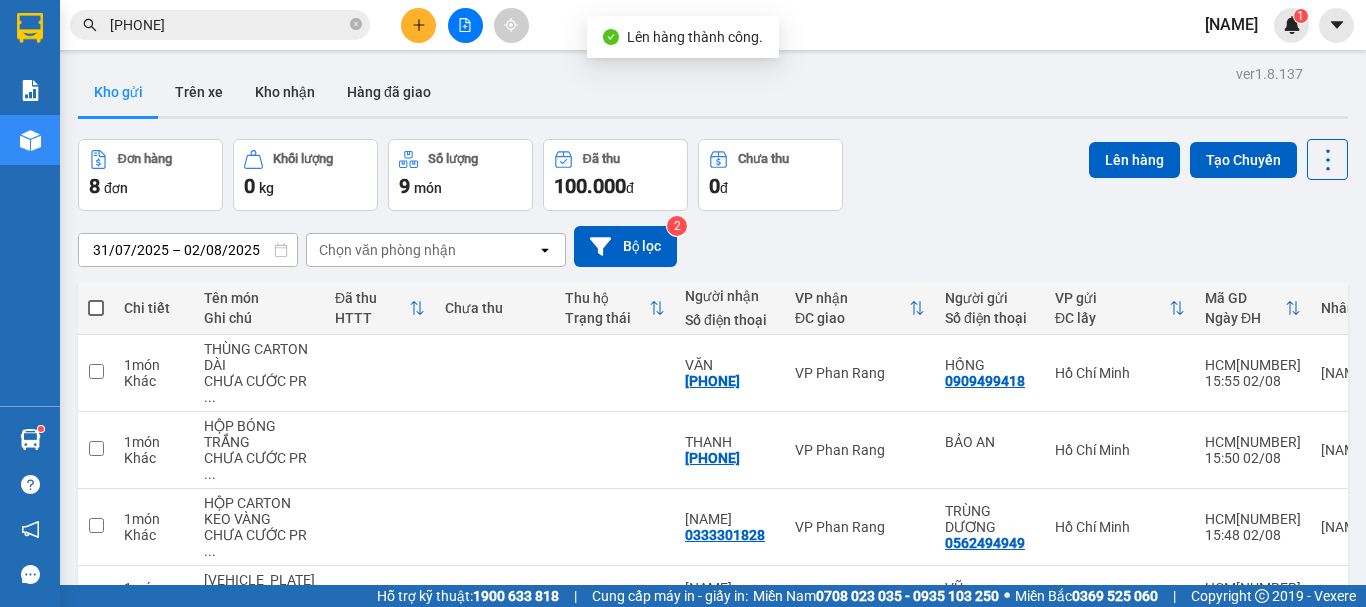 click at bounding box center [96, 308] 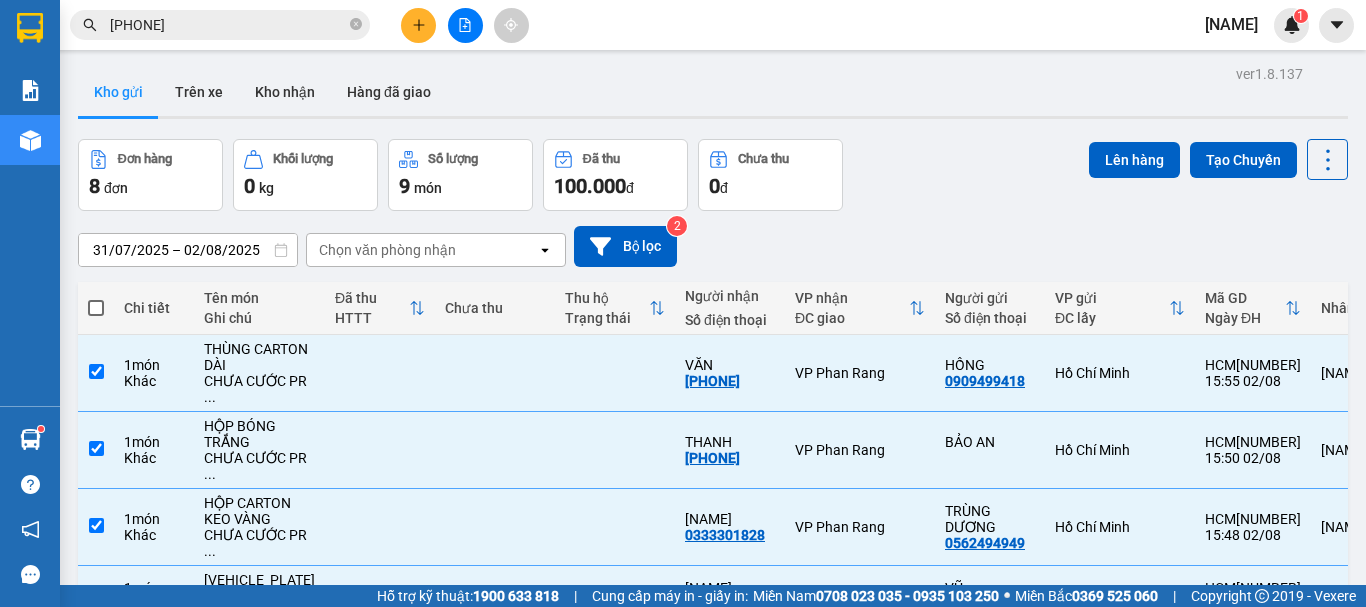 checkbox on "true" 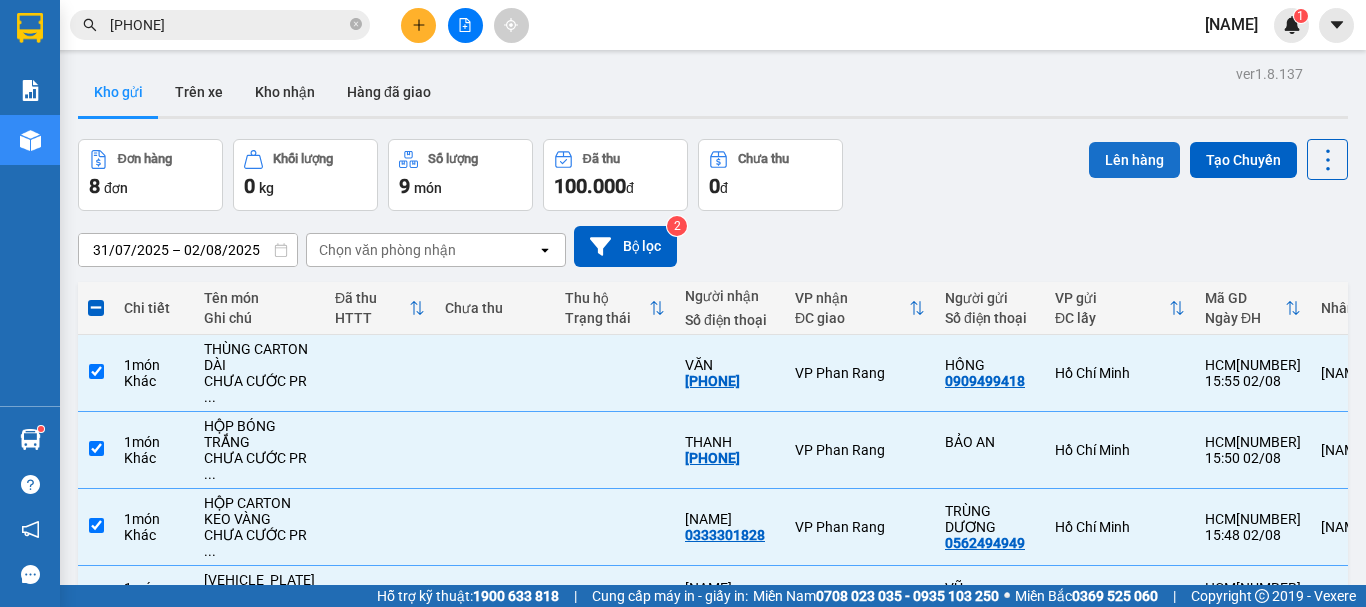 click on "Lên hàng" at bounding box center [1134, 160] 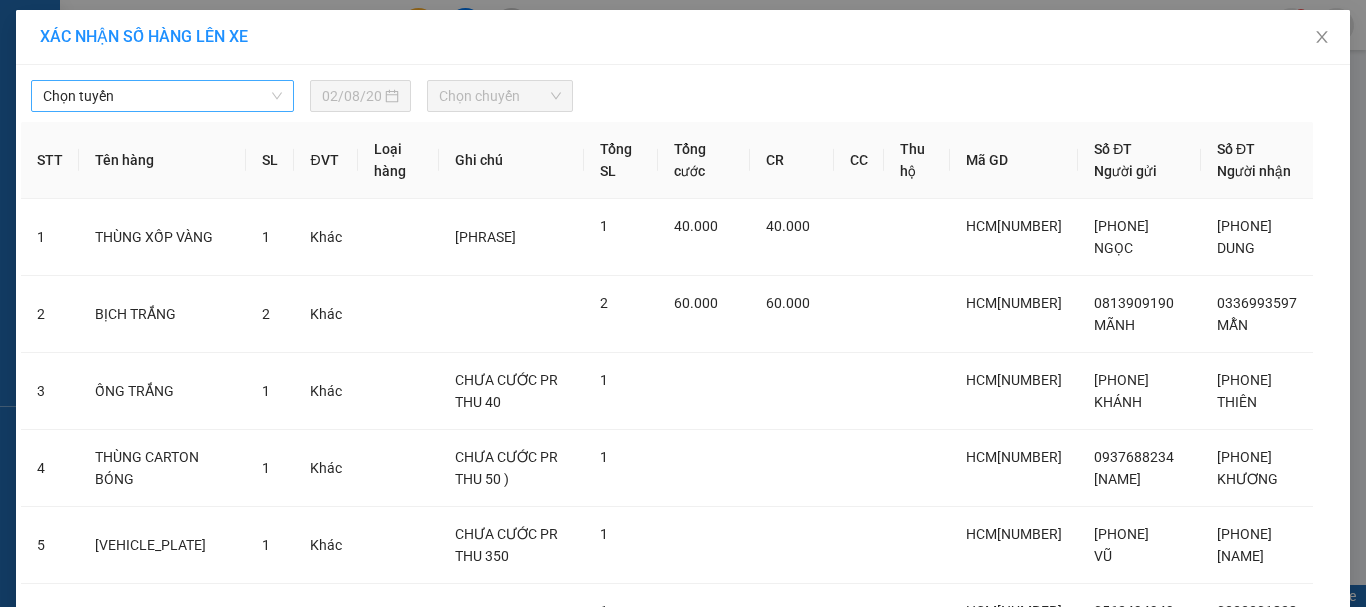 click on "Chọn tuyến" at bounding box center (162, 96) 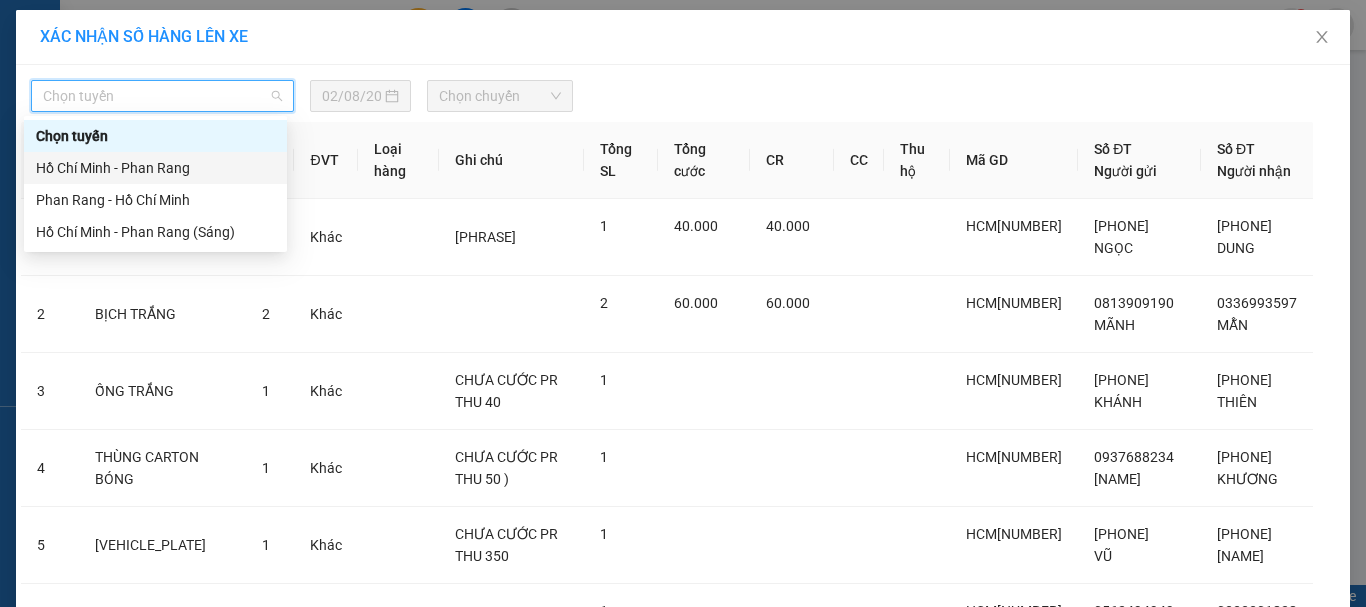 click on "Hồ Chí Minh - Phan Rang" at bounding box center (155, 168) 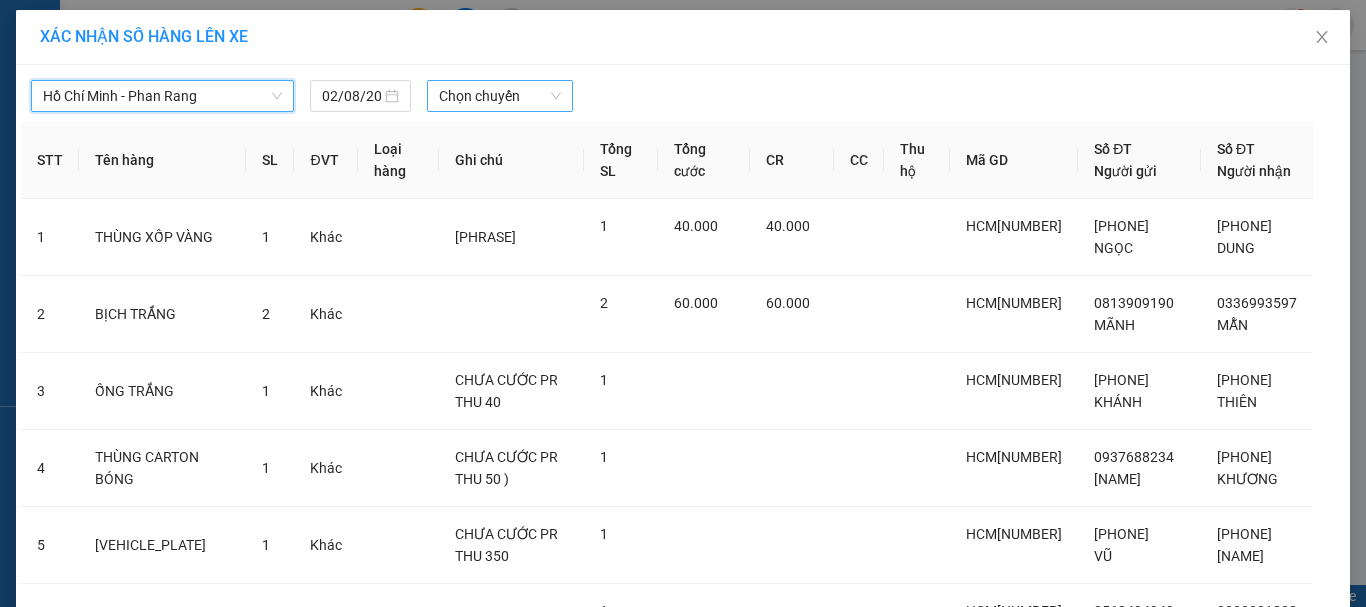 click on "Chọn chuyến" at bounding box center (500, 96) 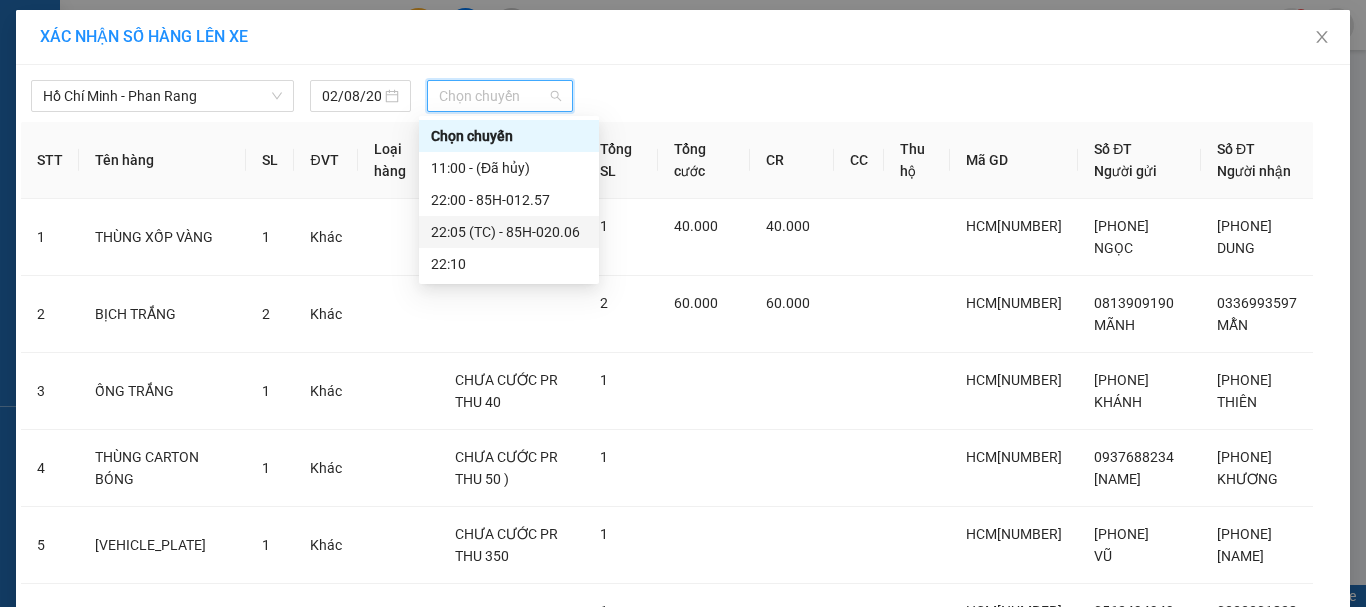 click on "22:05   (TC)   - 85H-020.06" at bounding box center [509, 232] 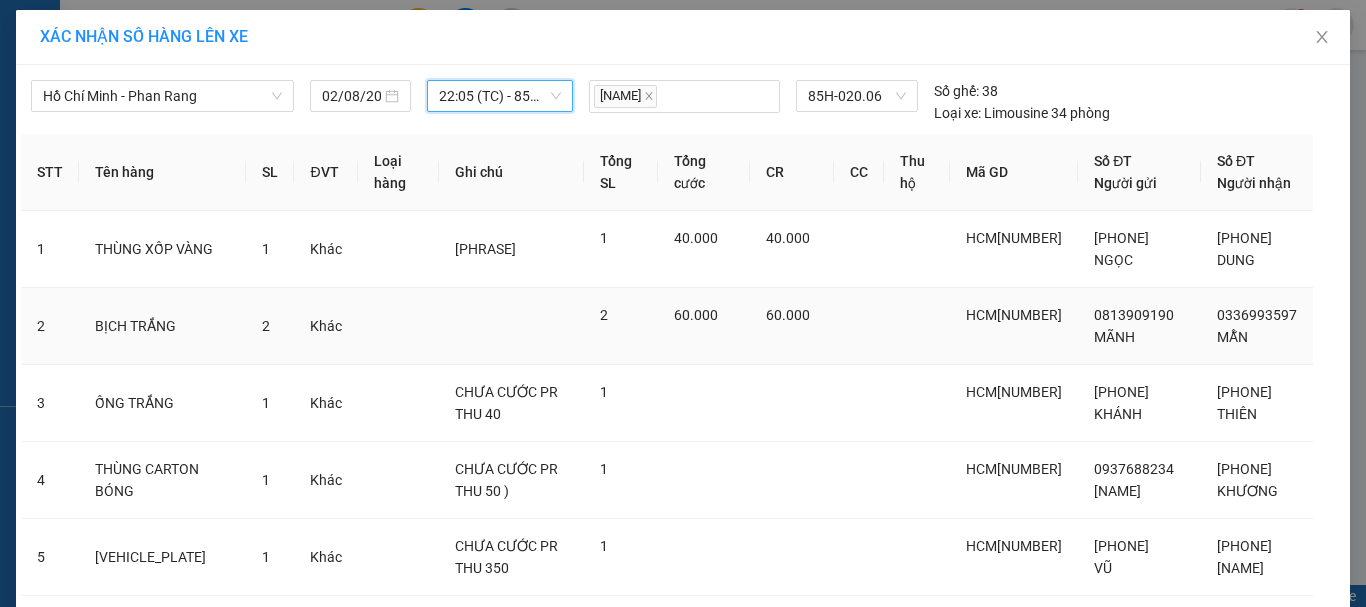 scroll, scrollTop: 410, scrollLeft: 0, axis: vertical 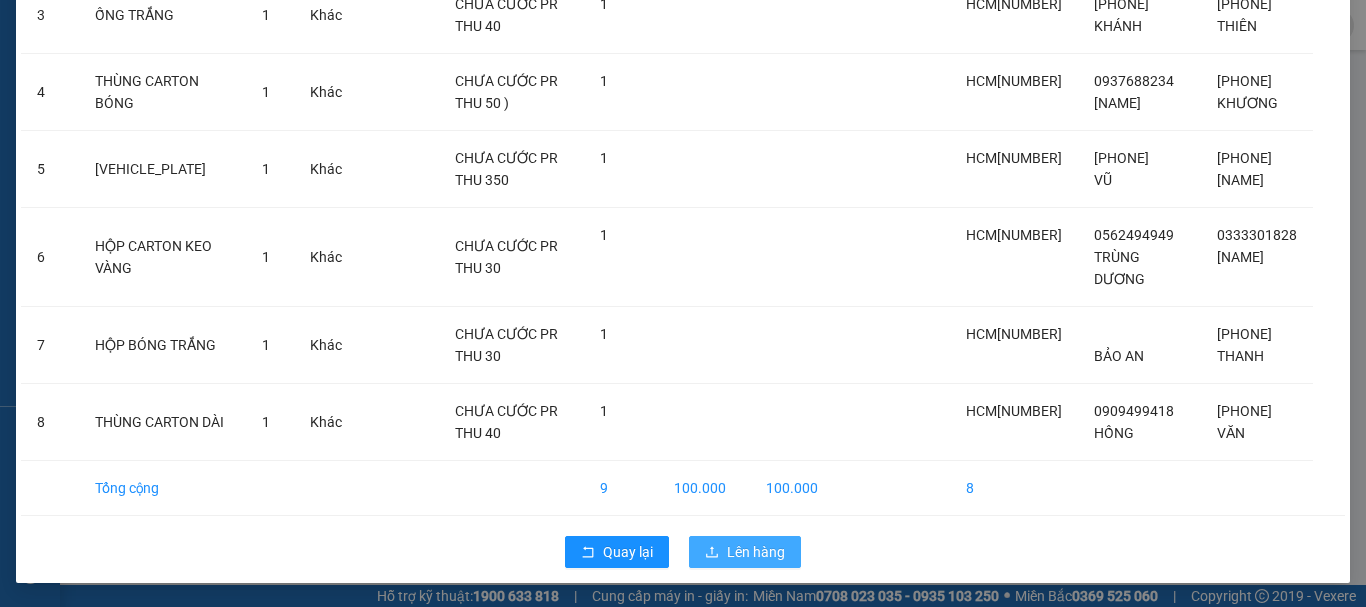 click on "Lên hàng" at bounding box center (756, 552) 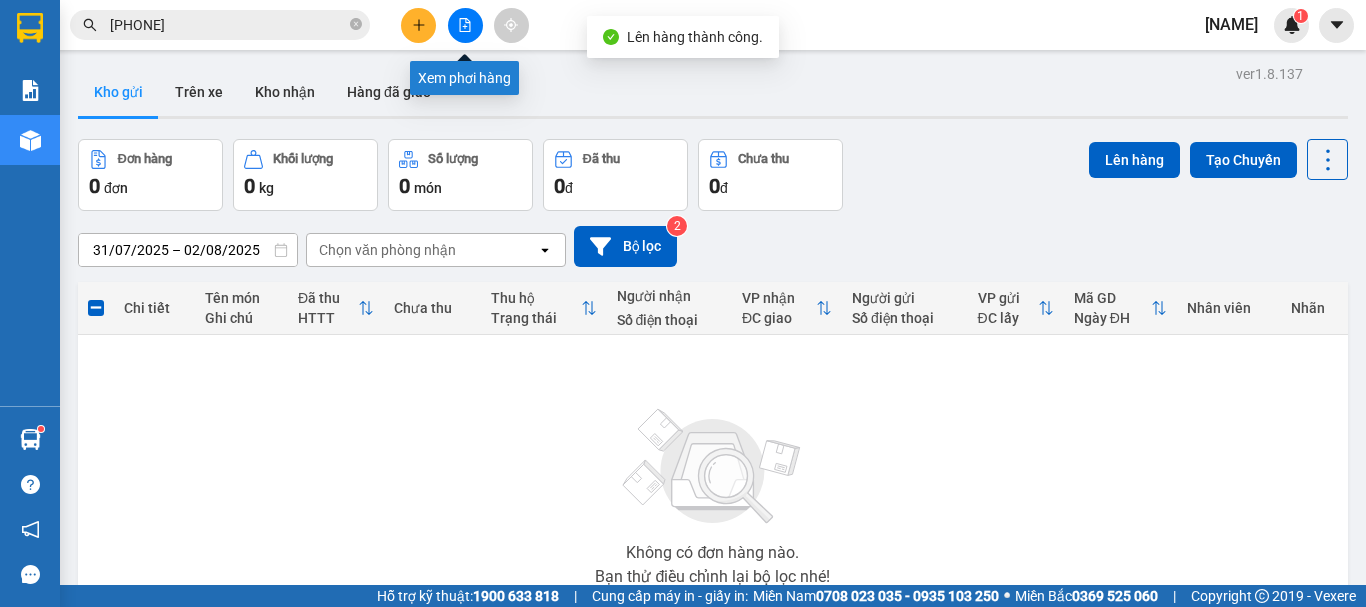 click at bounding box center (465, 25) 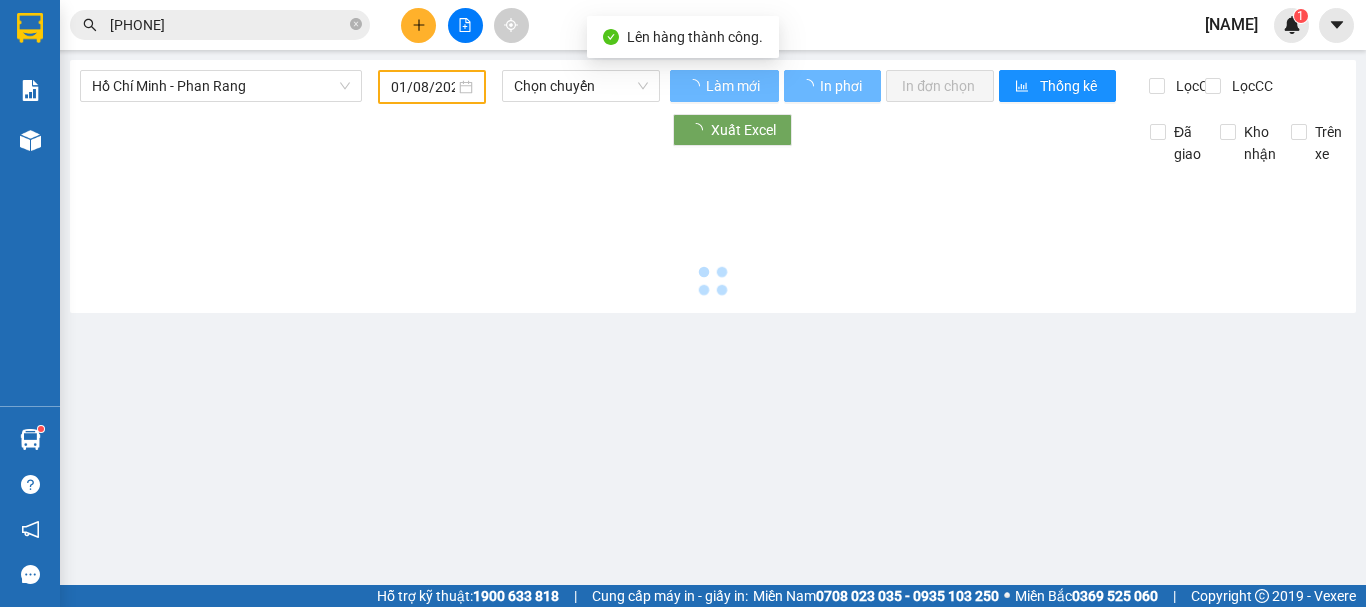 type on "02/08/2025" 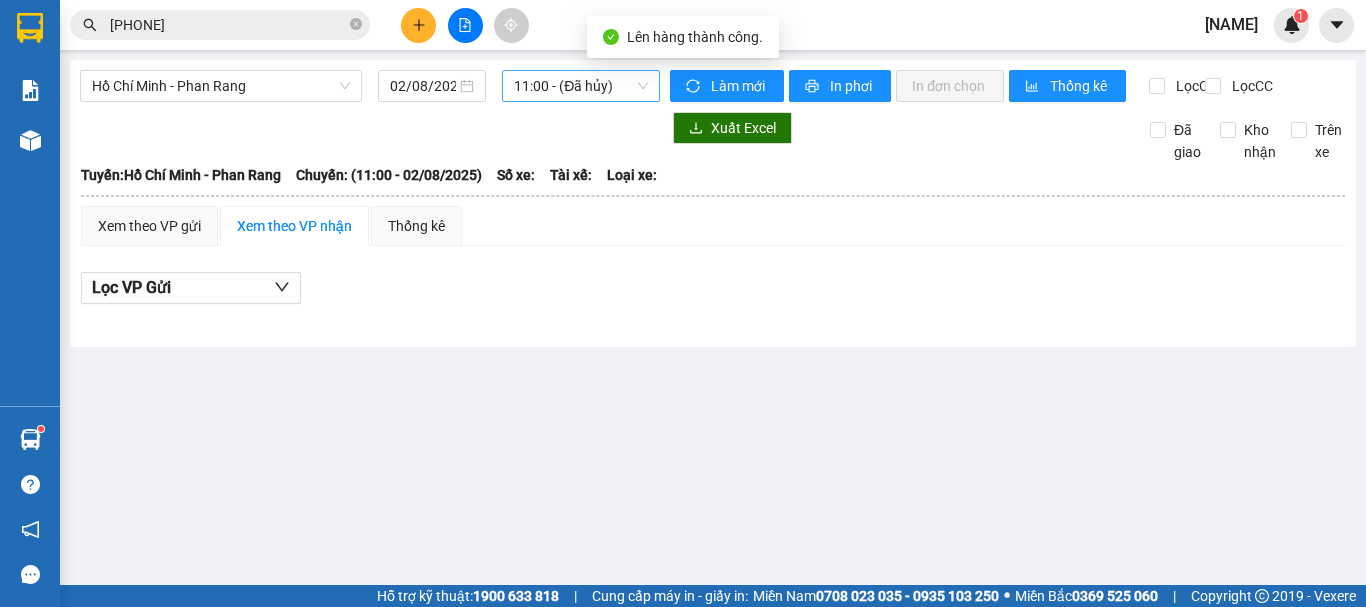 click on "11:00     - (Đã hủy)" at bounding box center (581, 86) 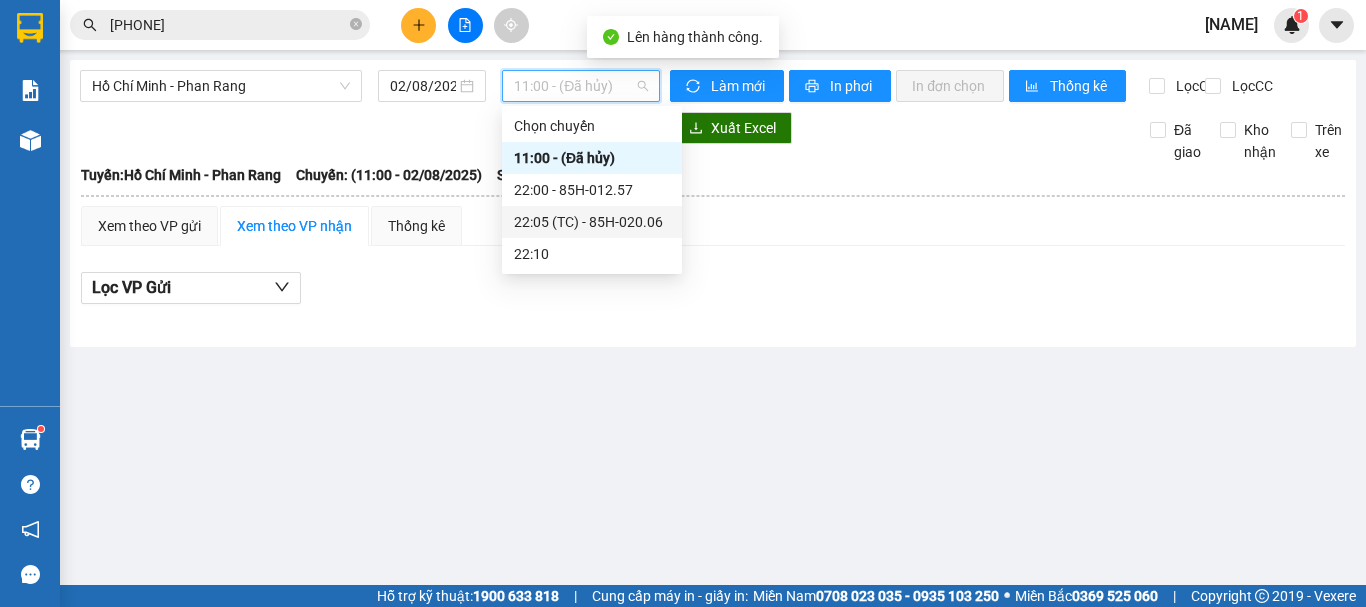click on "22:05   (TC)   - 85H-020.06" at bounding box center [592, 222] 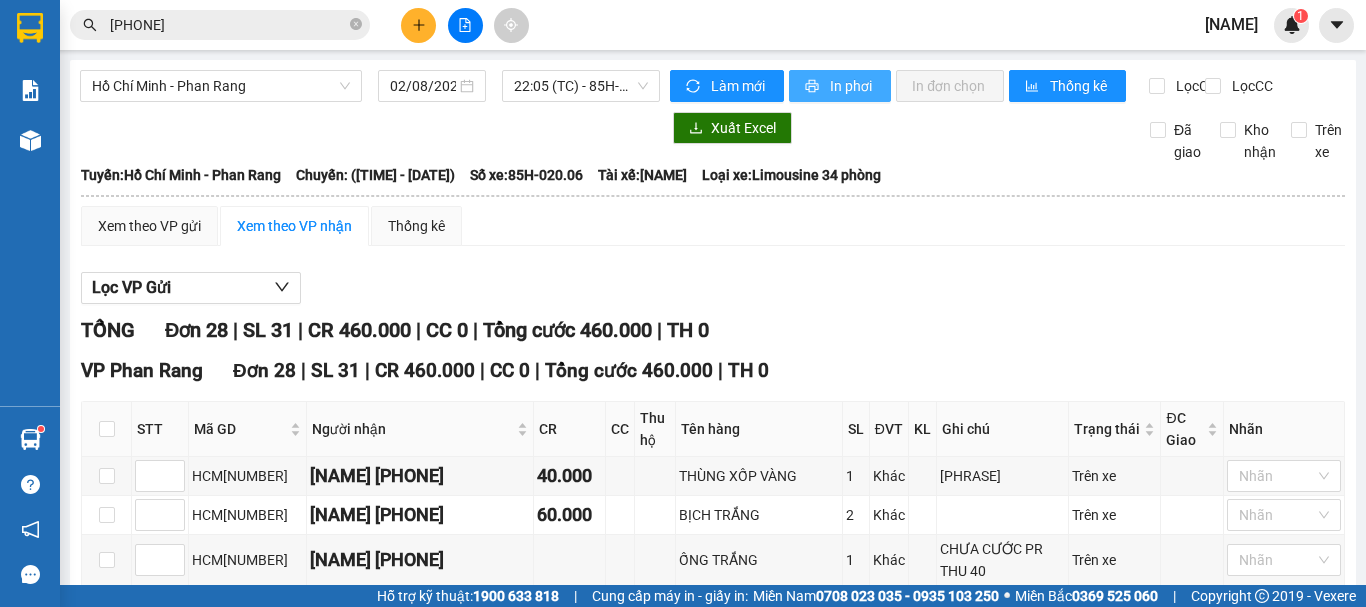 click on "In phơi" at bounding box center [852, 86] 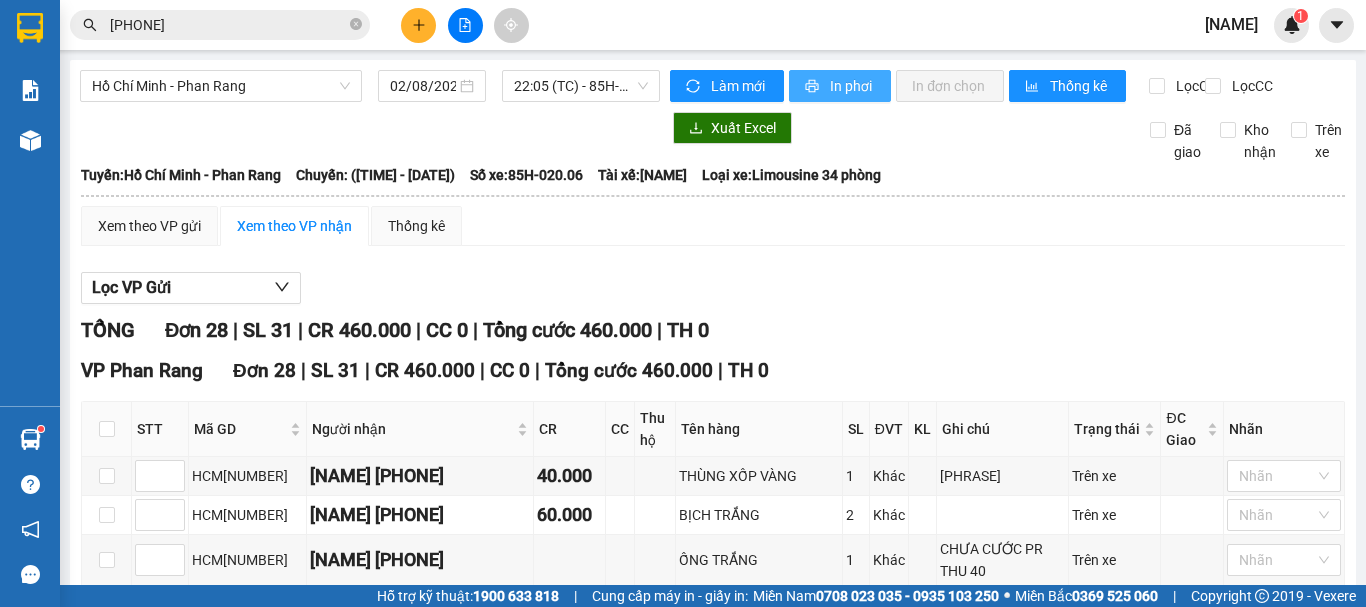scroll, scrollTop: 0, scrollLeft: 0, axis: both 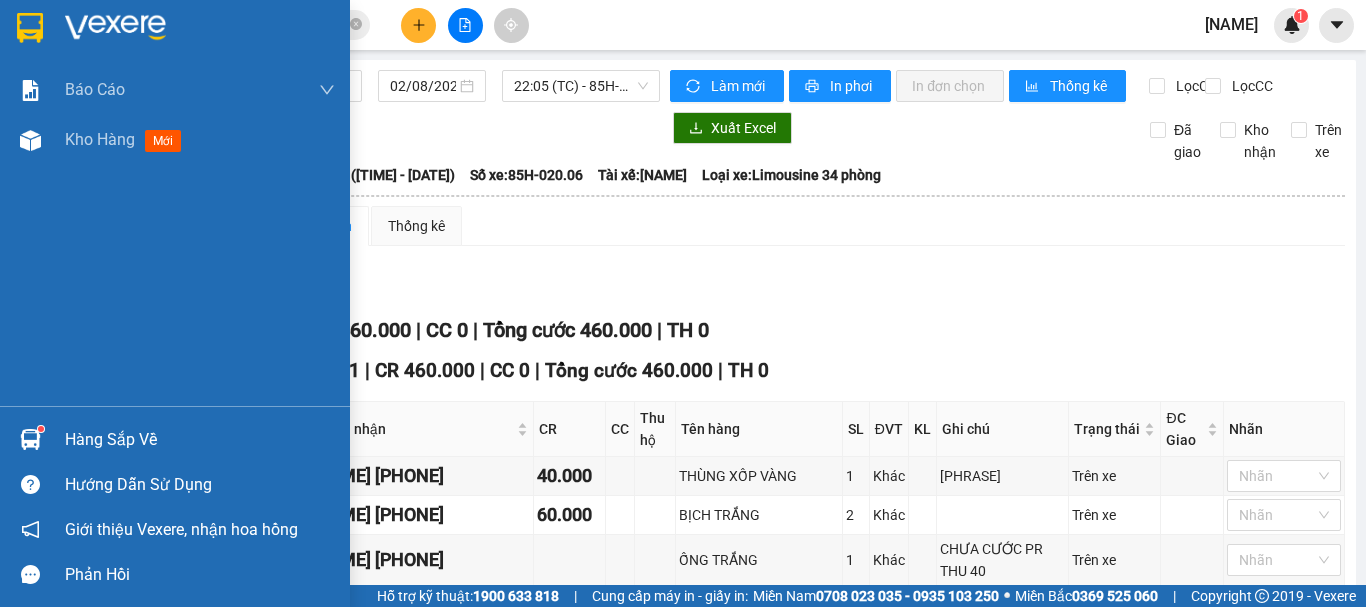click at bounding box center (30, 28) 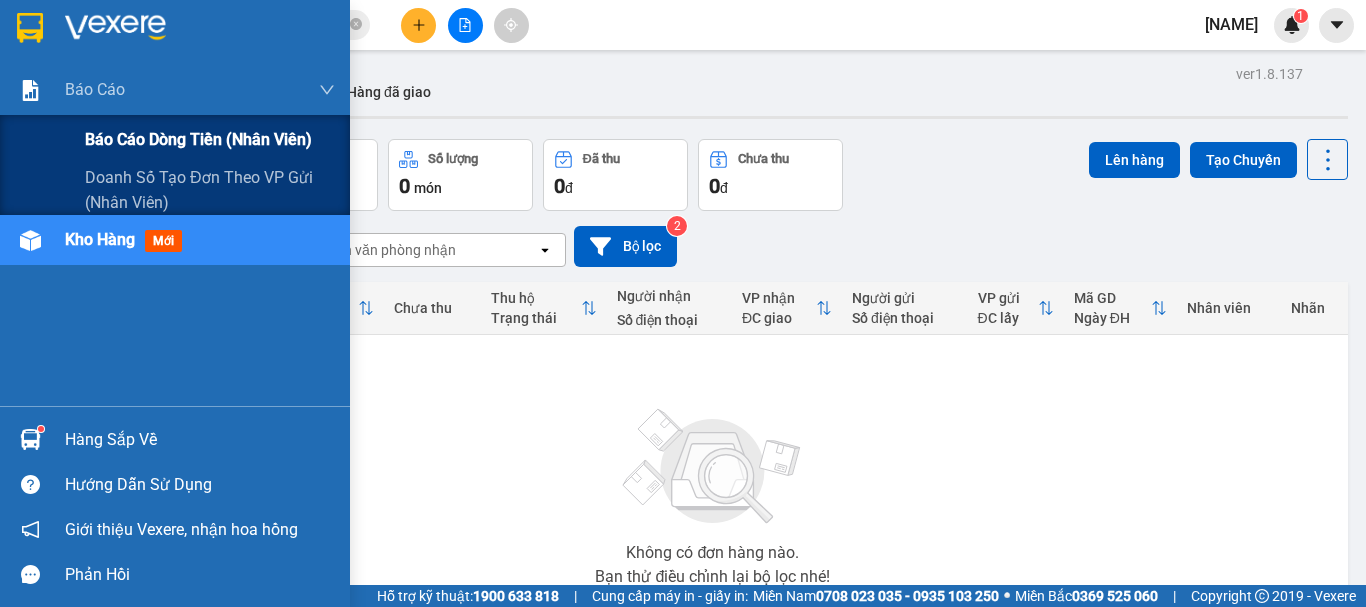 click on "Báo cáo dòng tiền (nhân viên)" at bounding box center (198, 139) 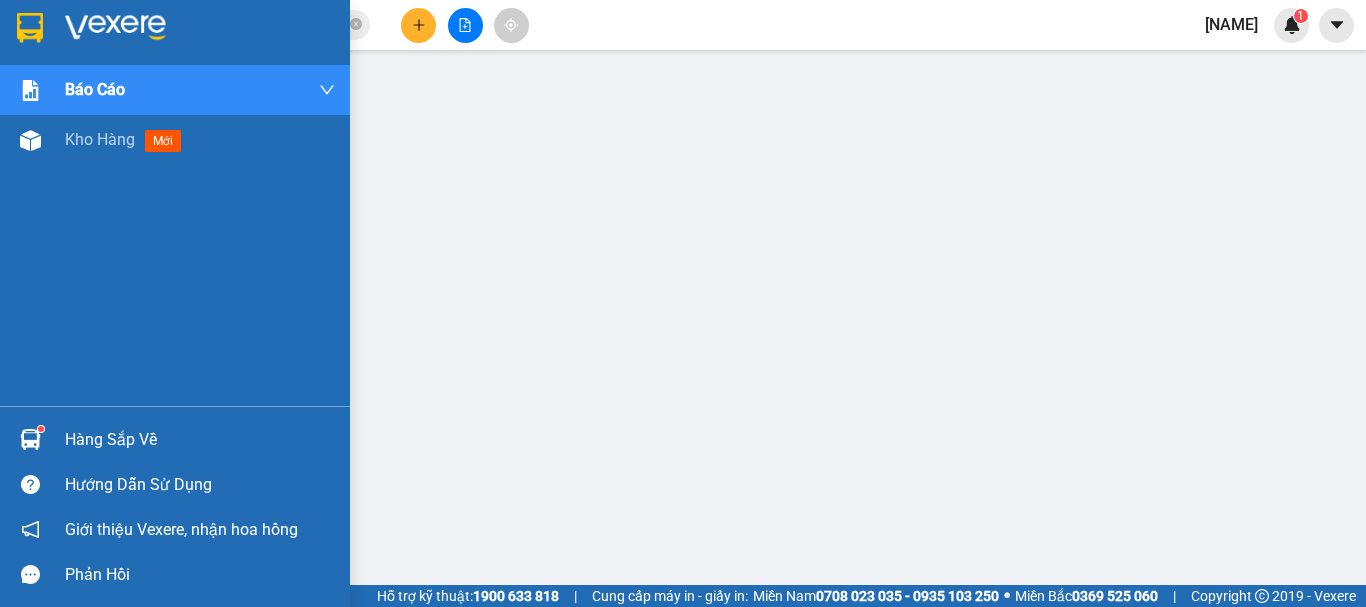 click at bounding box center [30, 28] 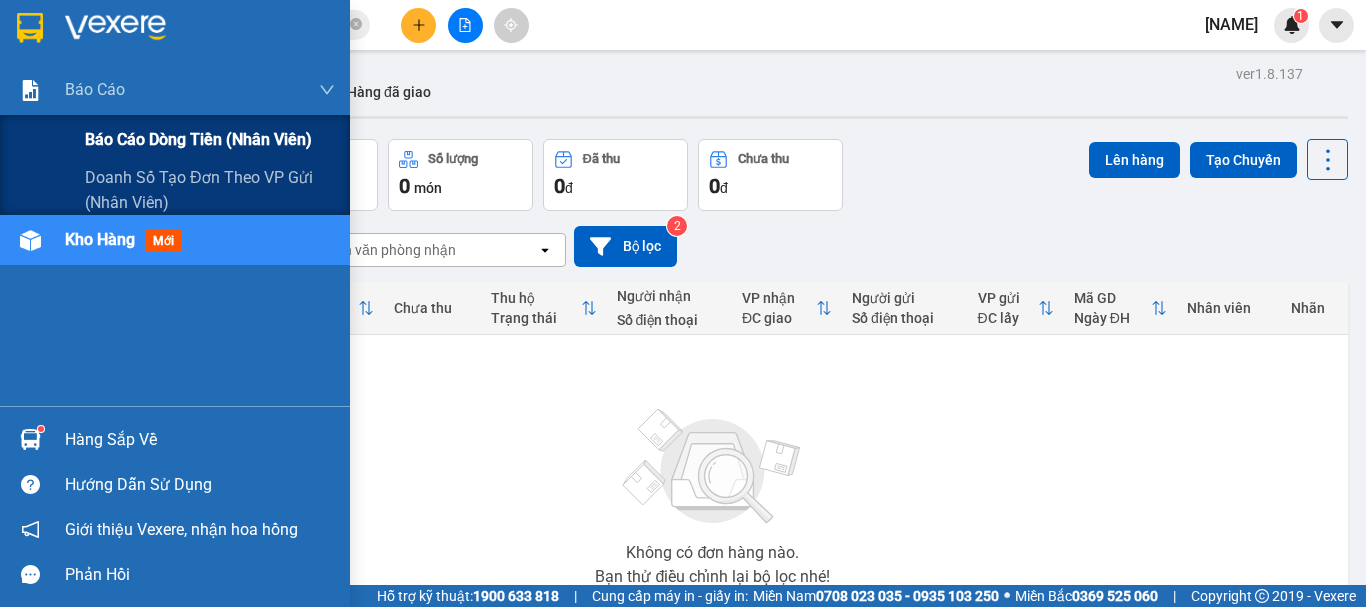 click on "Báo cáo dòng tiền (nhân viên)" at bounding box center (198, 139) 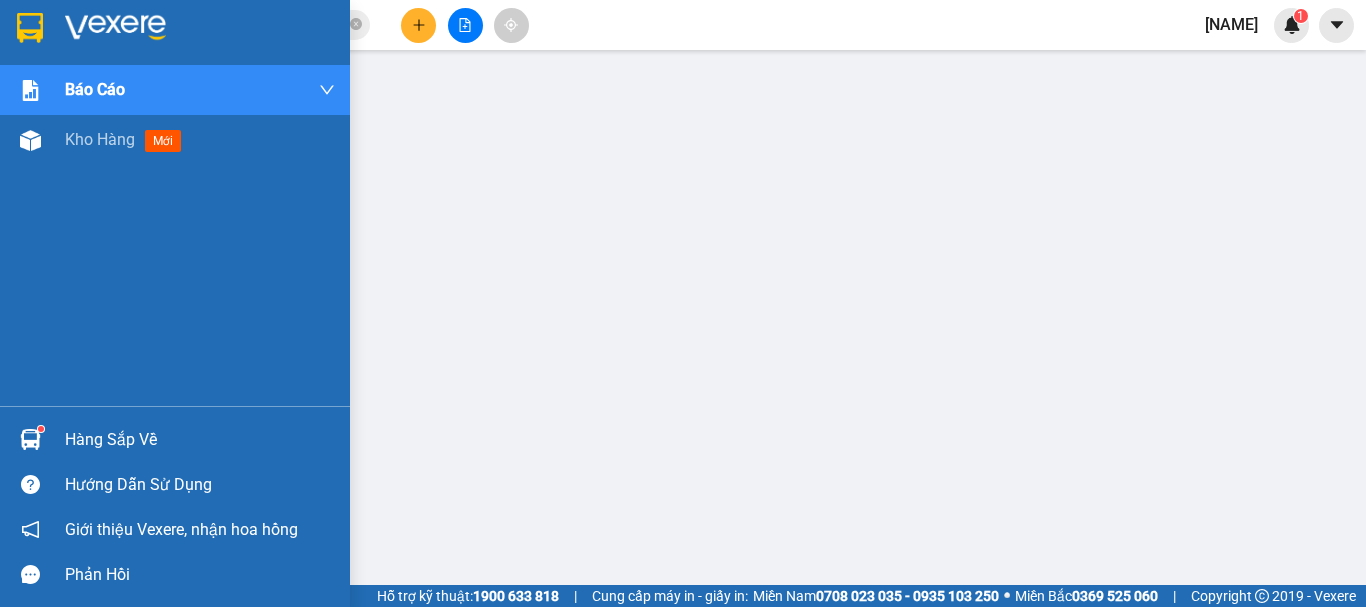 click at bounding box center (175, 32) 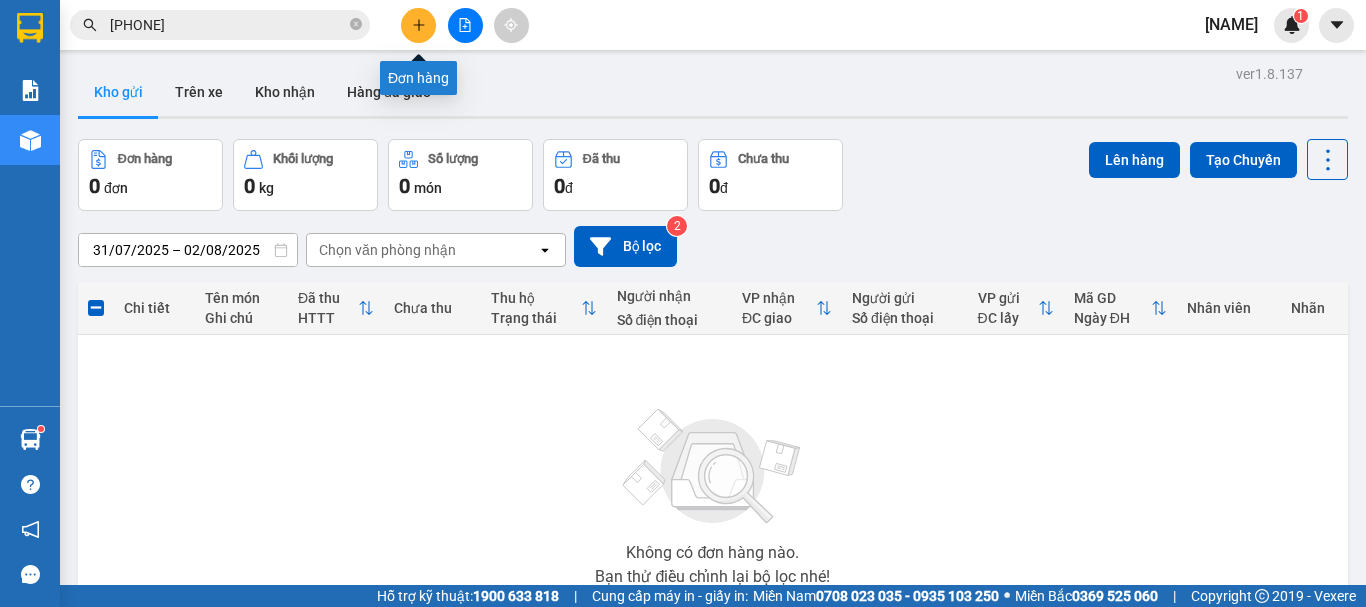 click at bounding box center [418, 25] 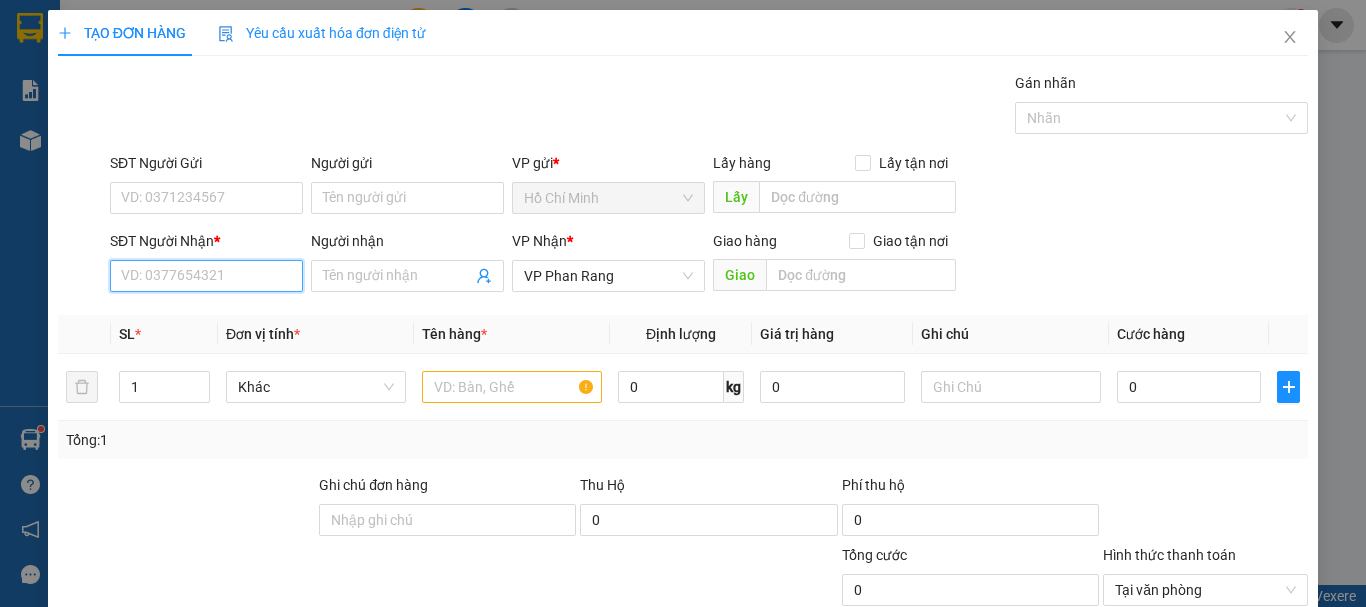 click on "SĐT Người Nhận  *" at bounding box center (206, 276) 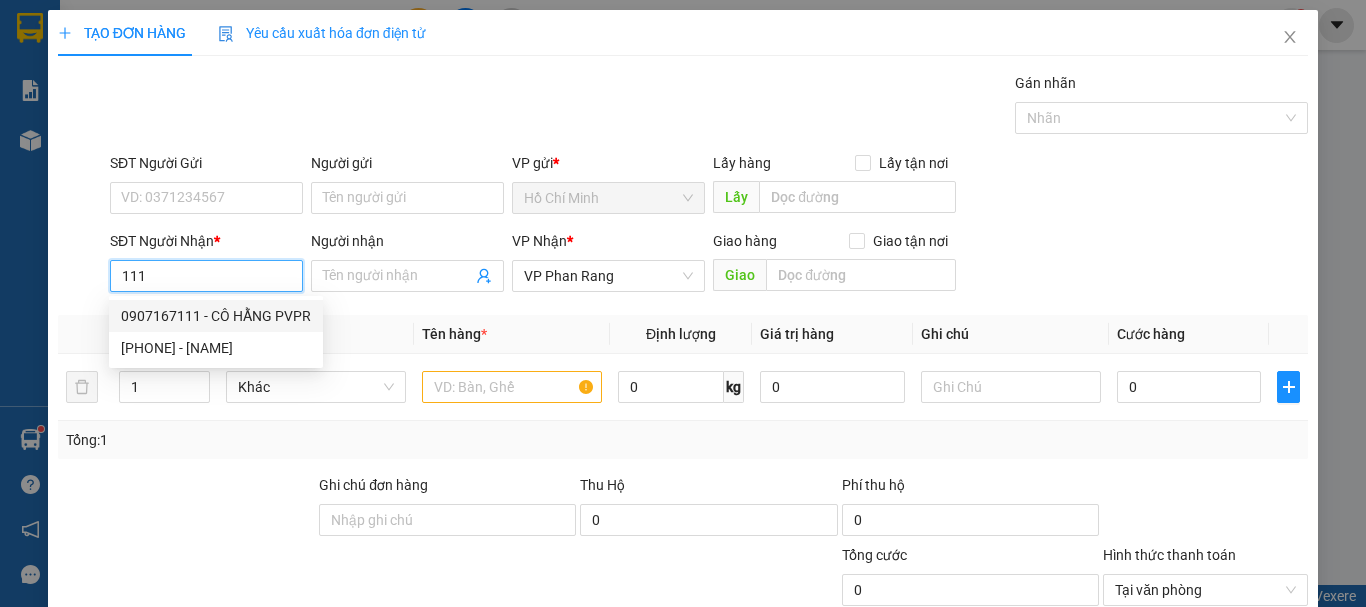 click on "0907167111 - CÔ HẰNG PVPR" at bounding box center [216, 316] 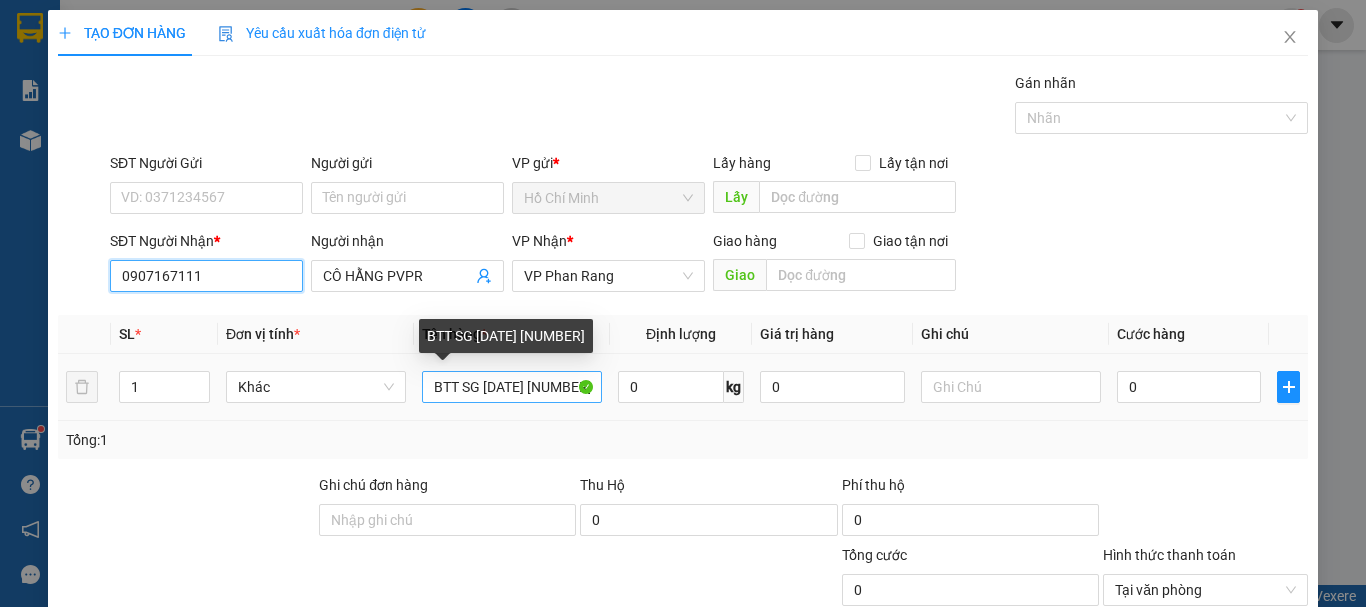 type on "0907167111" 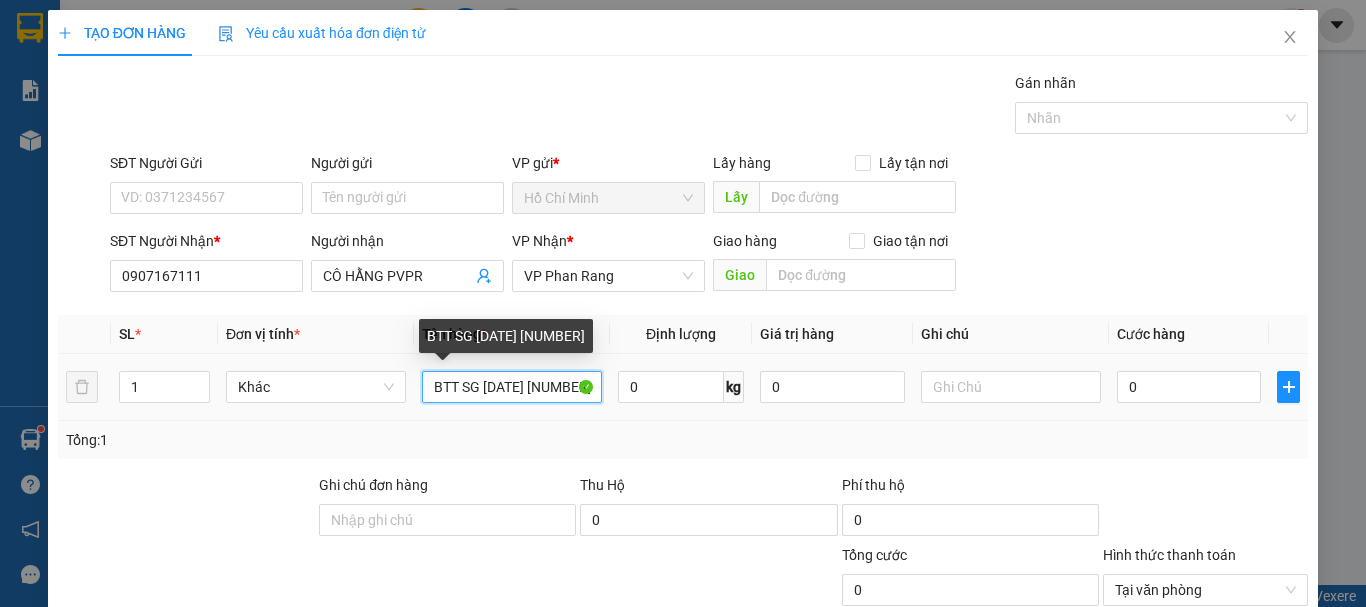 click on "BTT SG 01/8 11410" at bounding box center (512, 387) 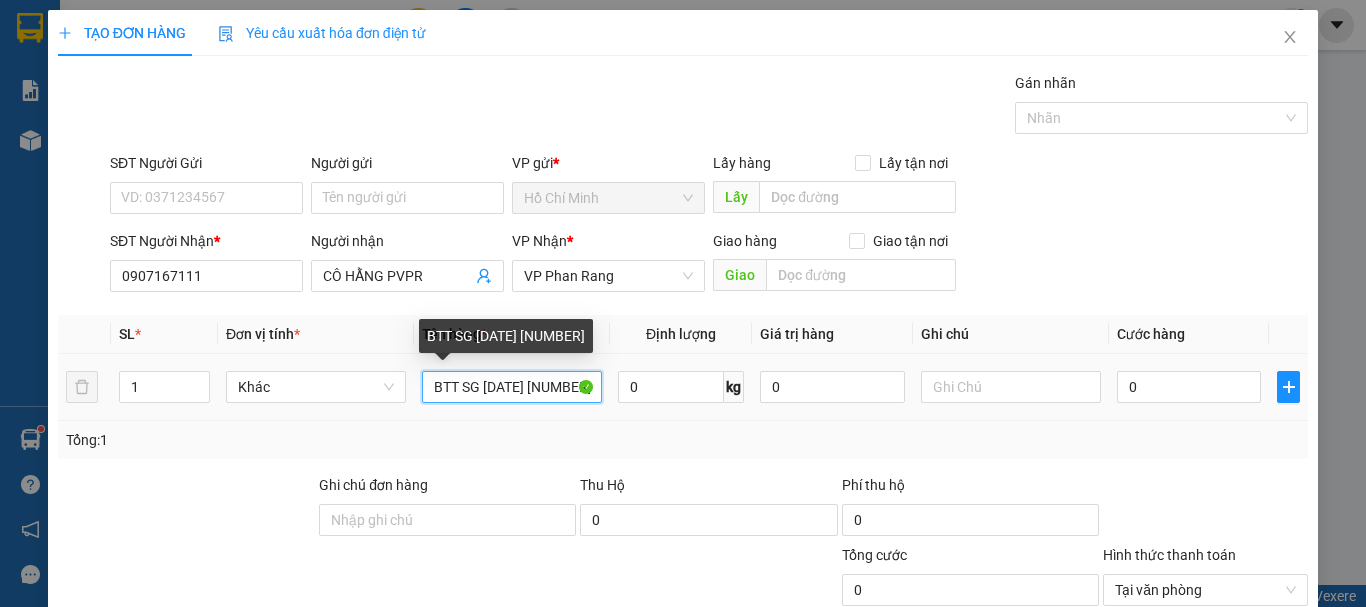 click on "BTT SG 02/8 11410" at bounding box center [512, 387] 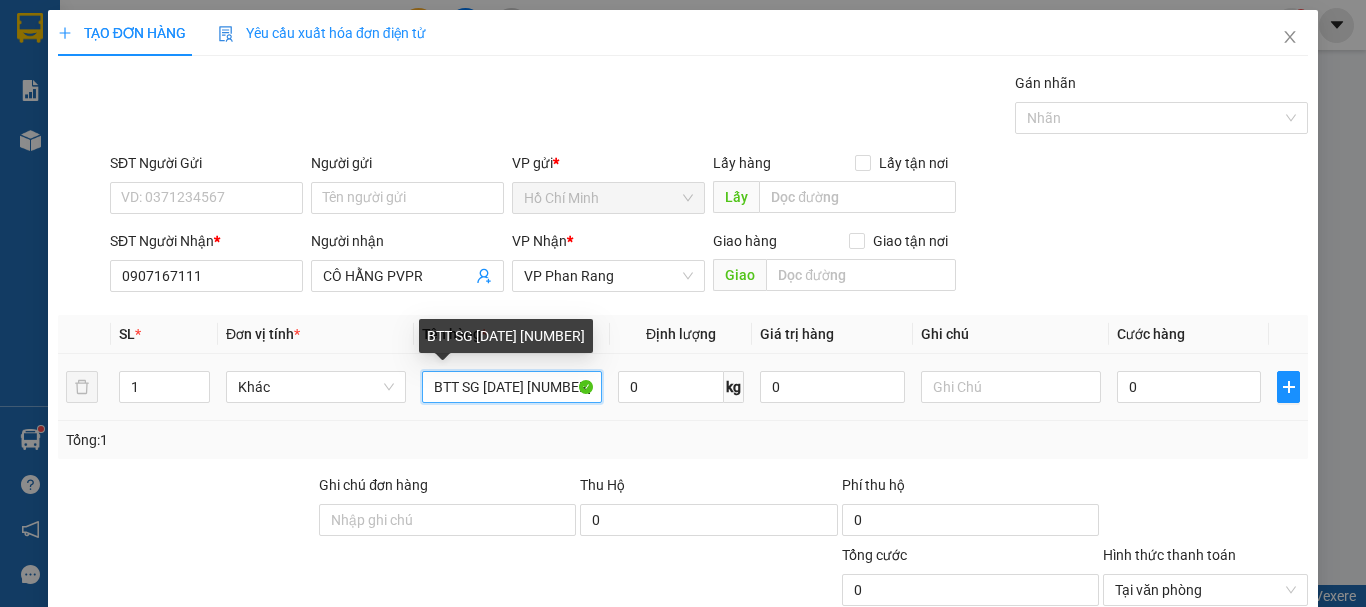 scroll, scrollTop: 195, scrollLeft: 0, axis: vertical 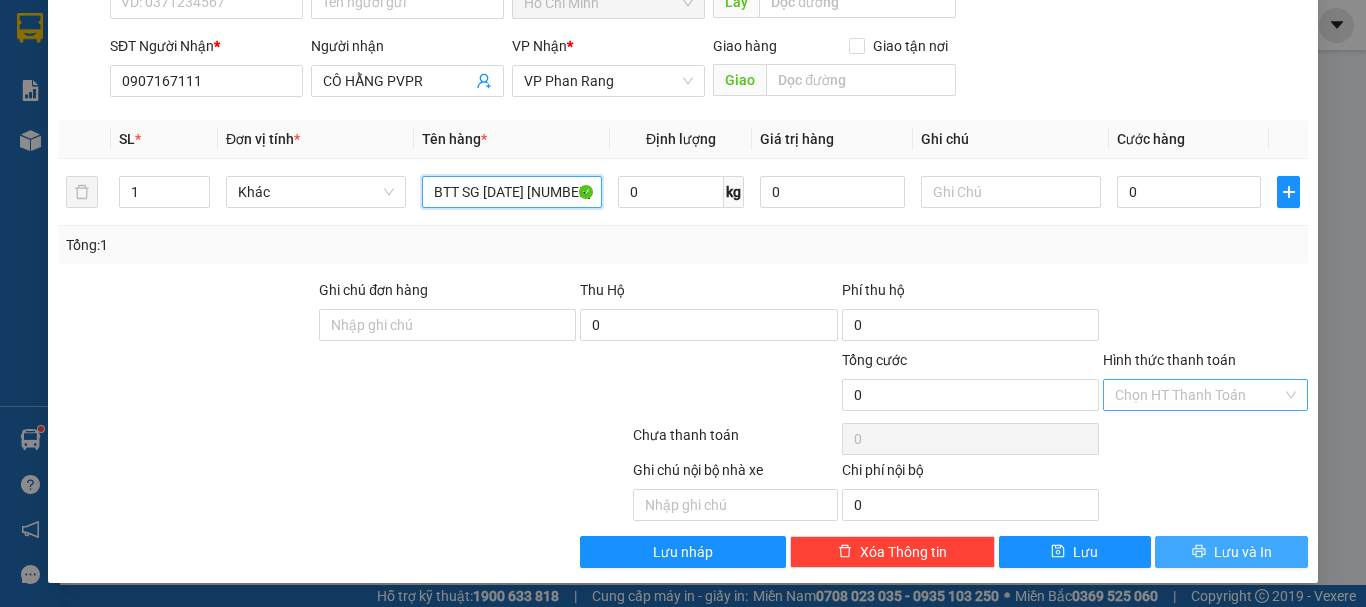 type on "BTT SG 02/8 5320" 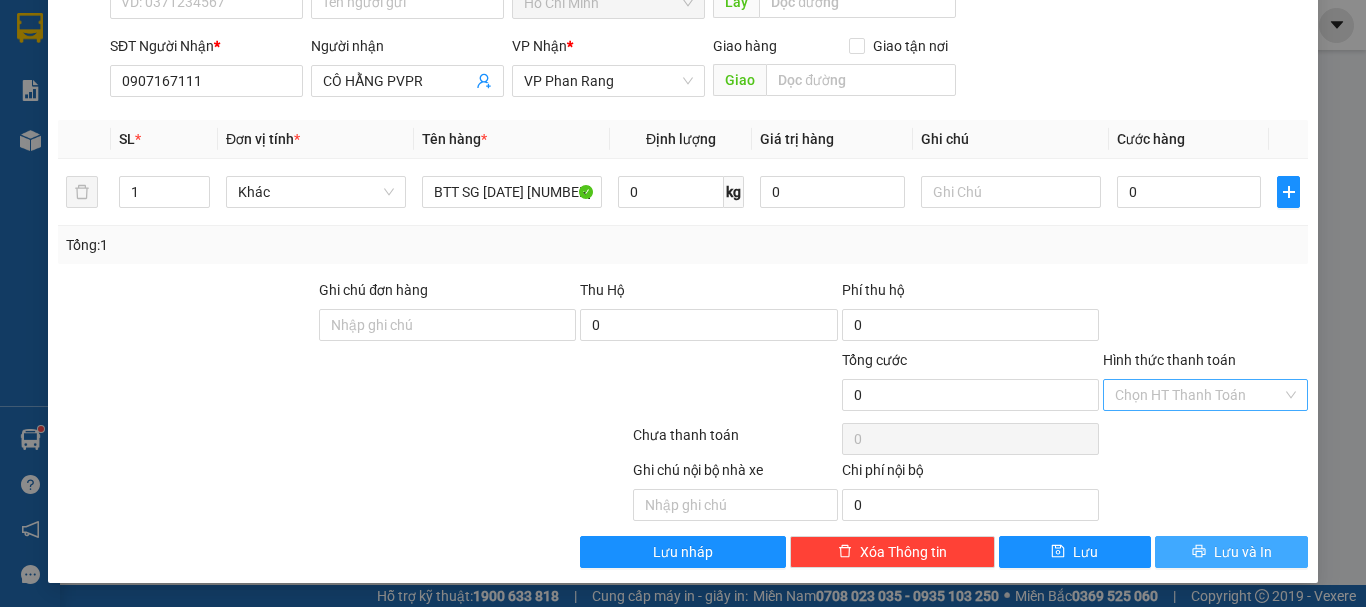 click on "Lưu và In" at bounding box center (1243, 552) 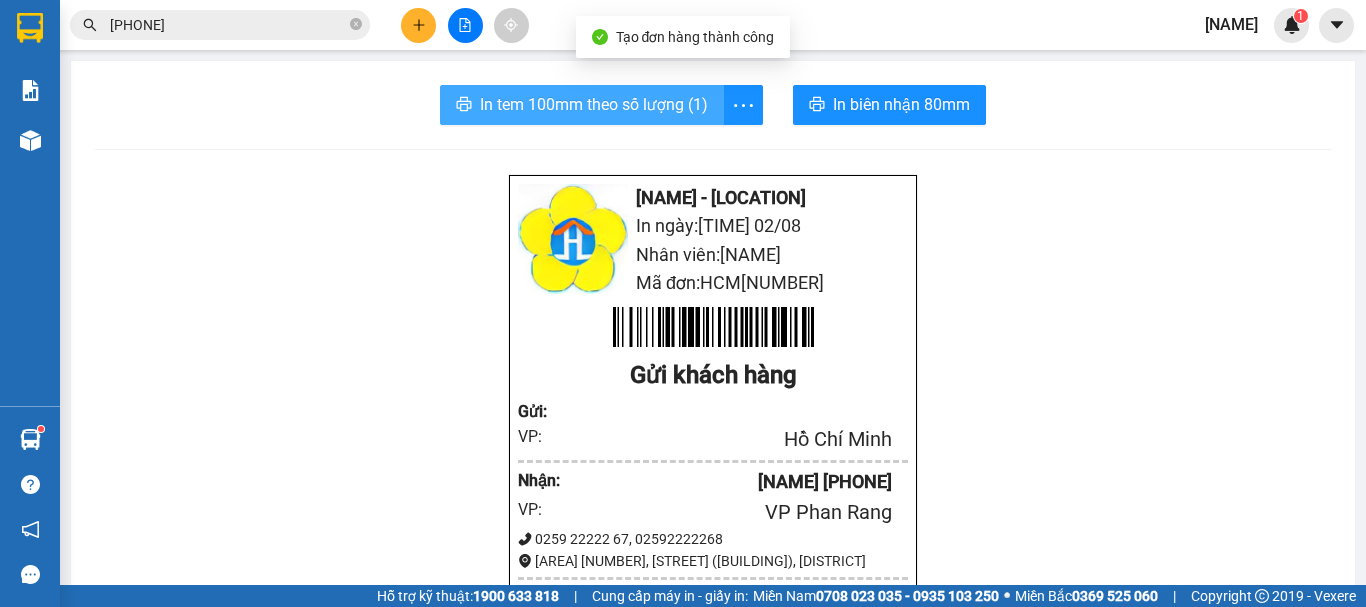 click on "In tem 100mm theo số lượng
(1)" at bounding box center [594, 104] 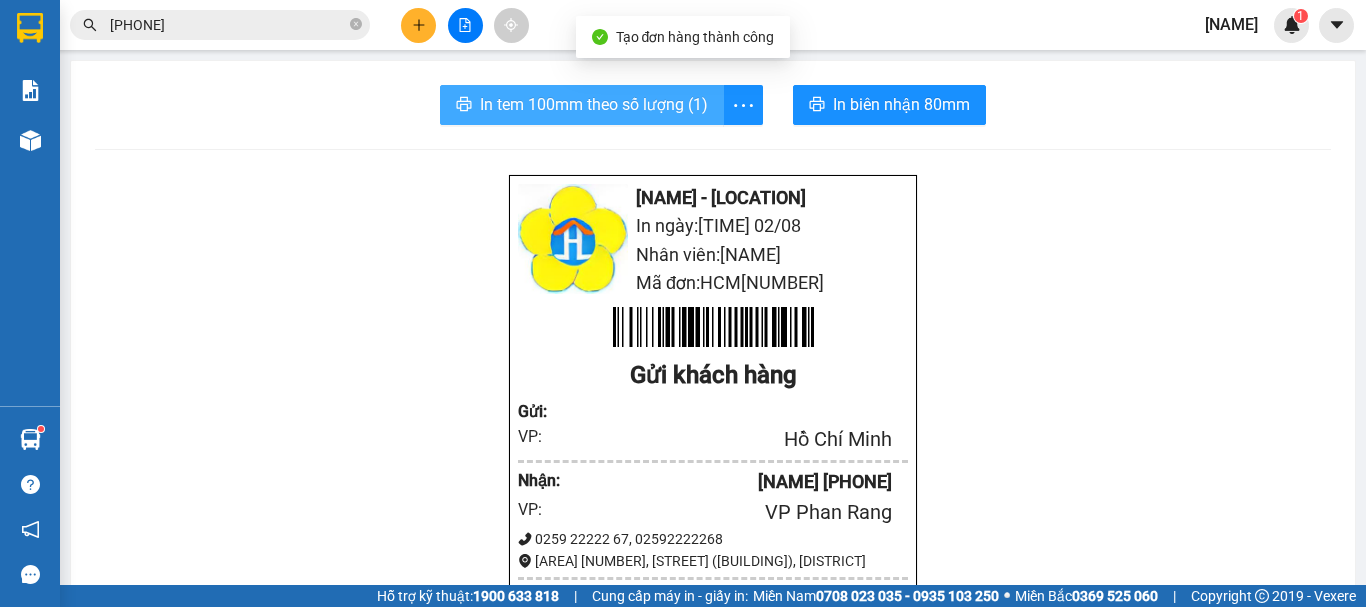 scroll, scrollTop: 0, scrollLeft: 0, axis: both 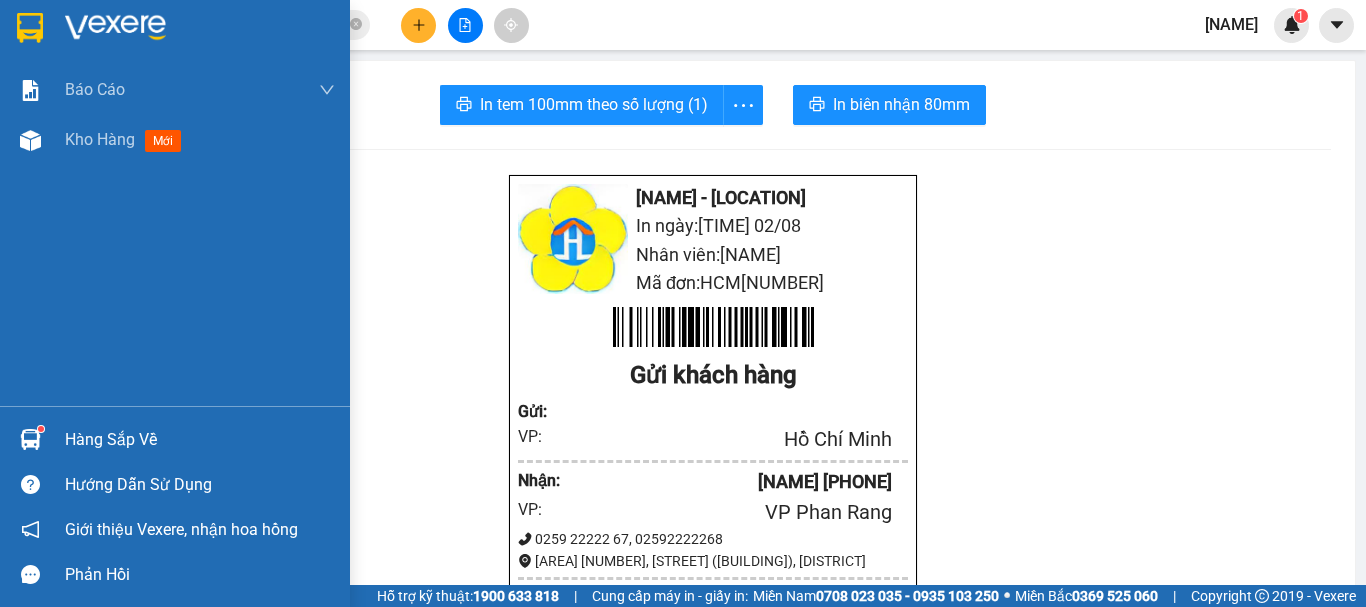 click at bounding box center [30, 27] 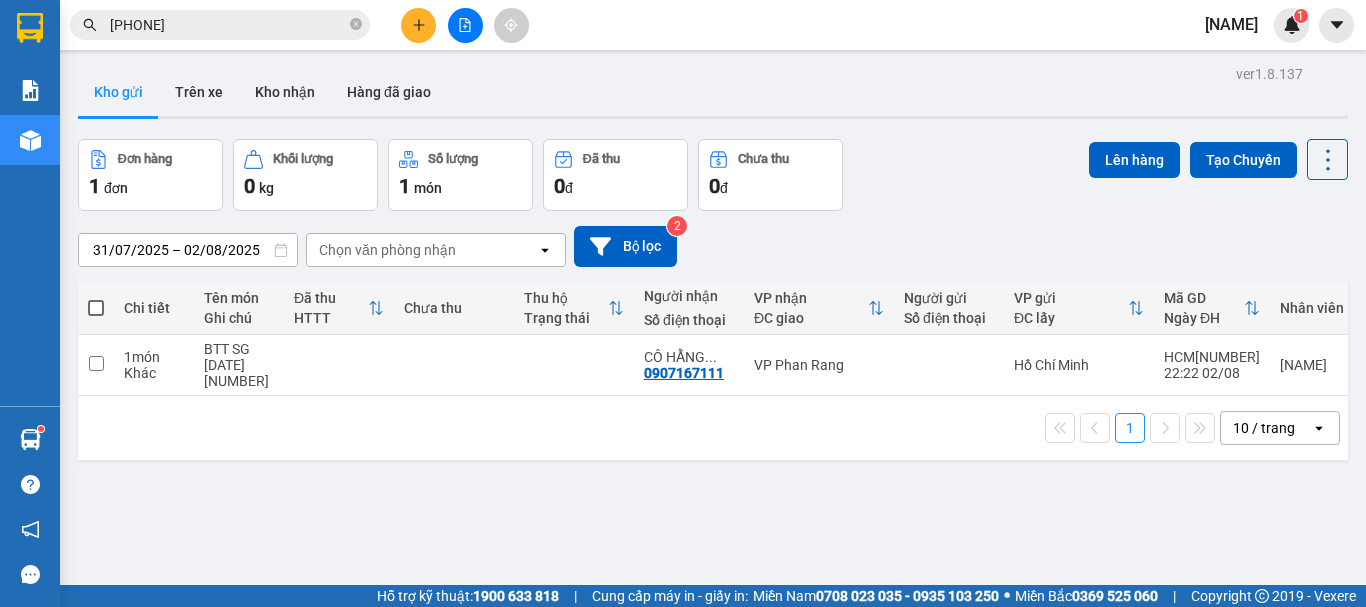 click at bounding box center [96, 308] 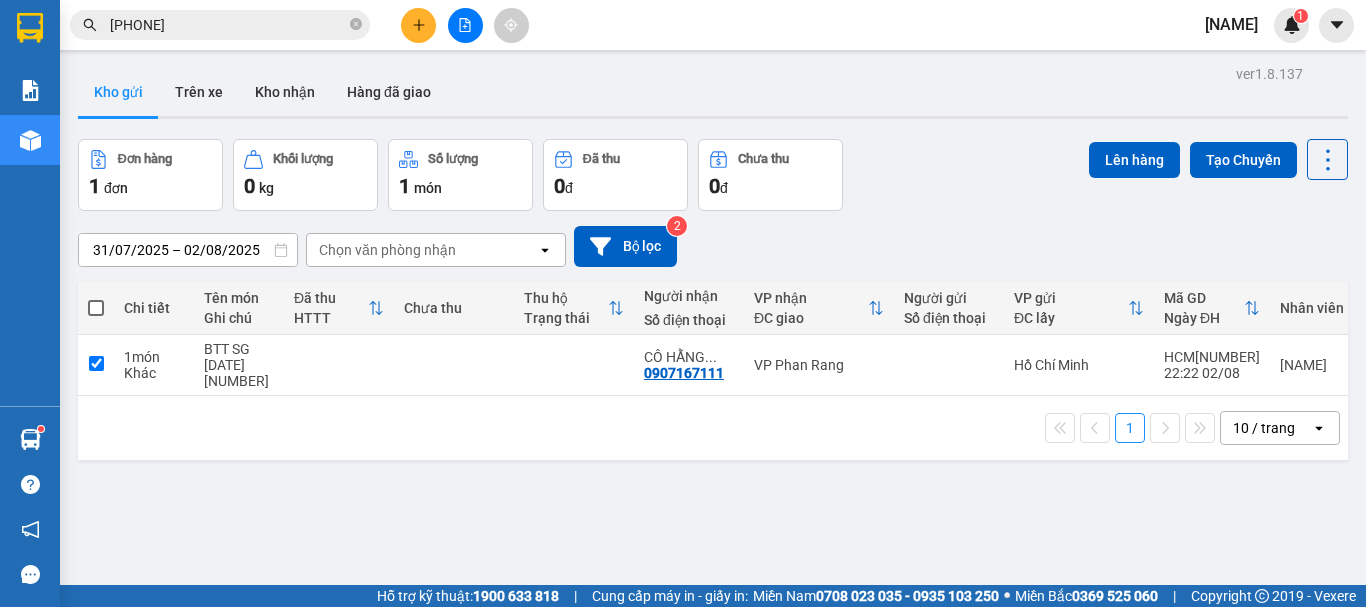 checkbox on "true" 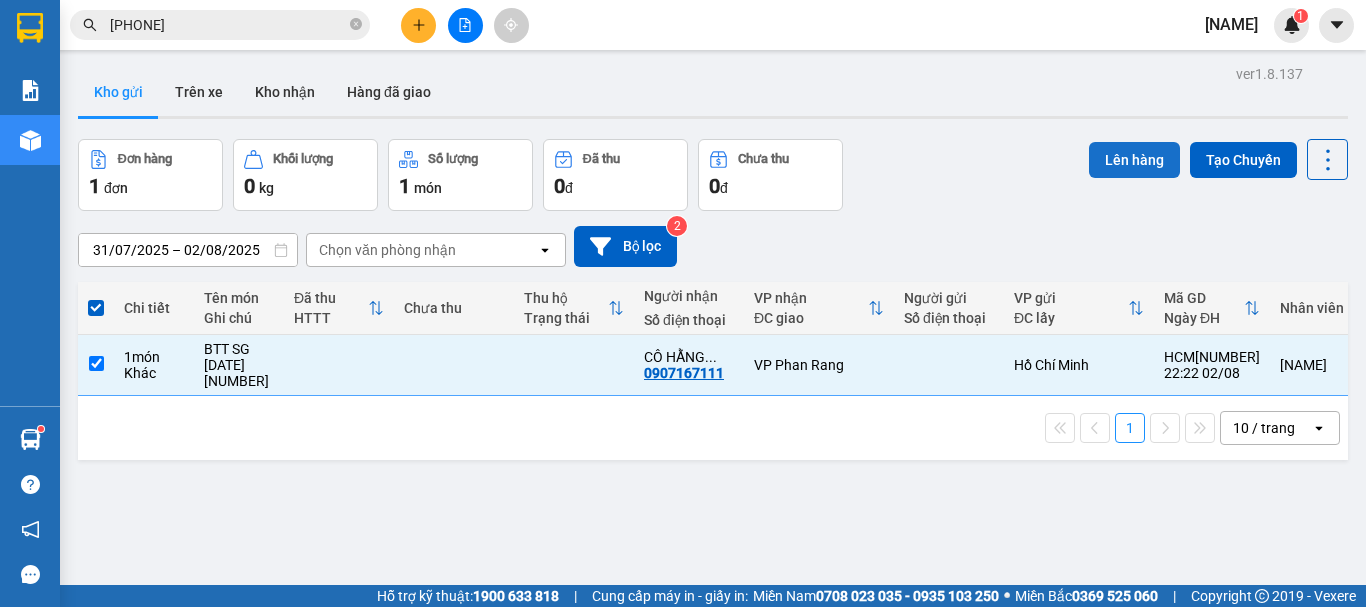 click on "Lên hàng" at bounding box center (1134, 160) 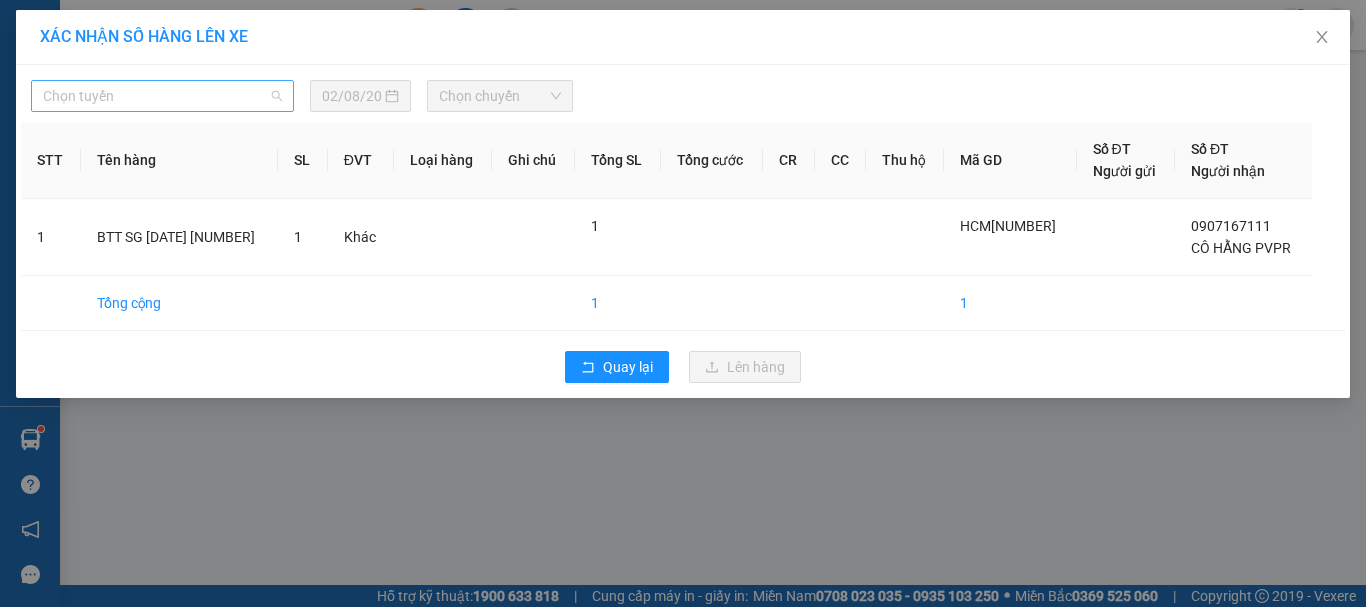 click on "Chọn tuyến" at bounding box center (162, 96) 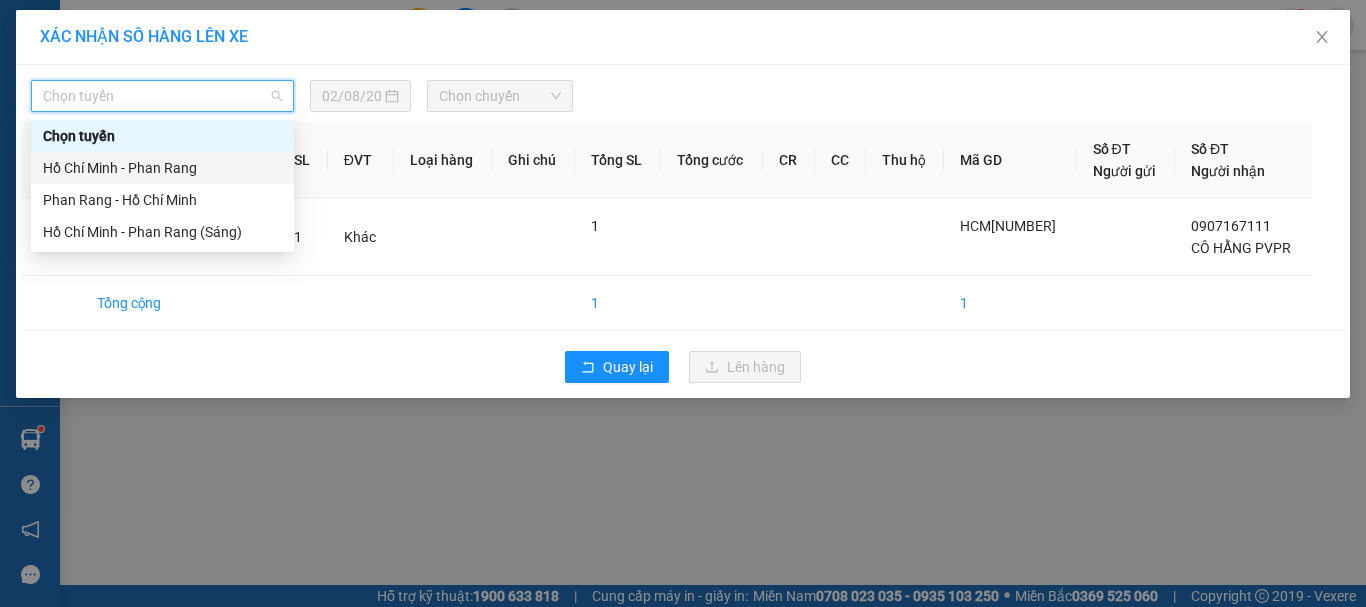click on "Hồ Chí Minh - Phan Rang" at bounding box center (162, 168) 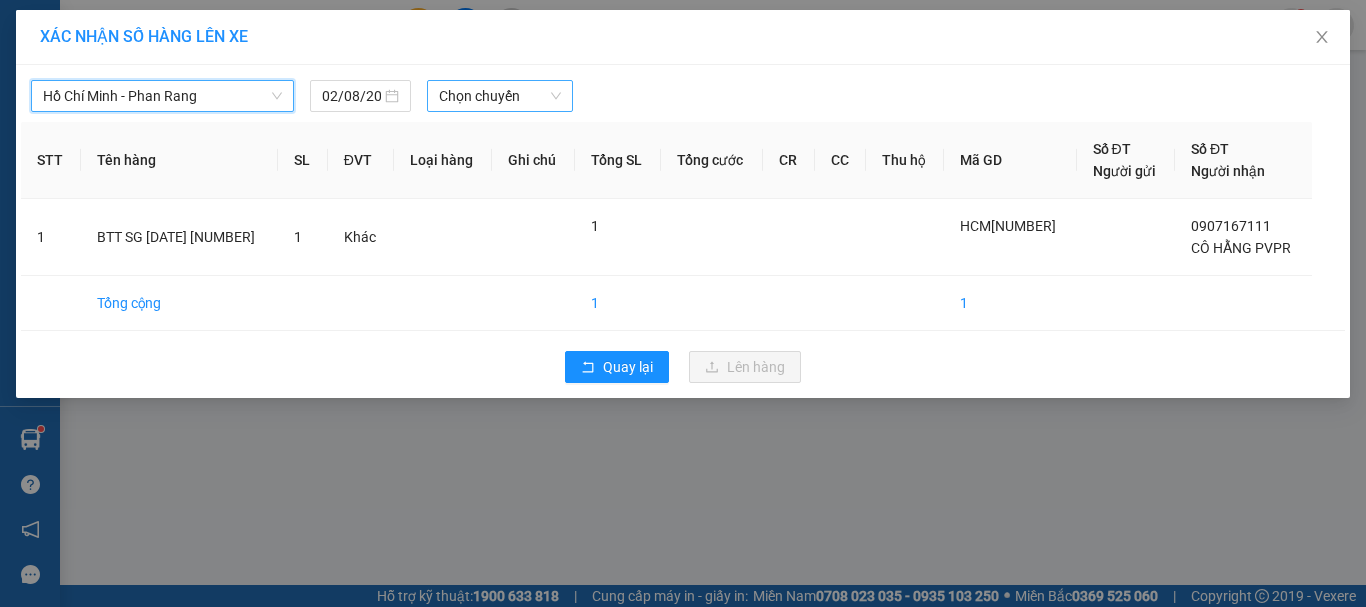 click on "Chọn chuyến" at bounding box center (500, 96) 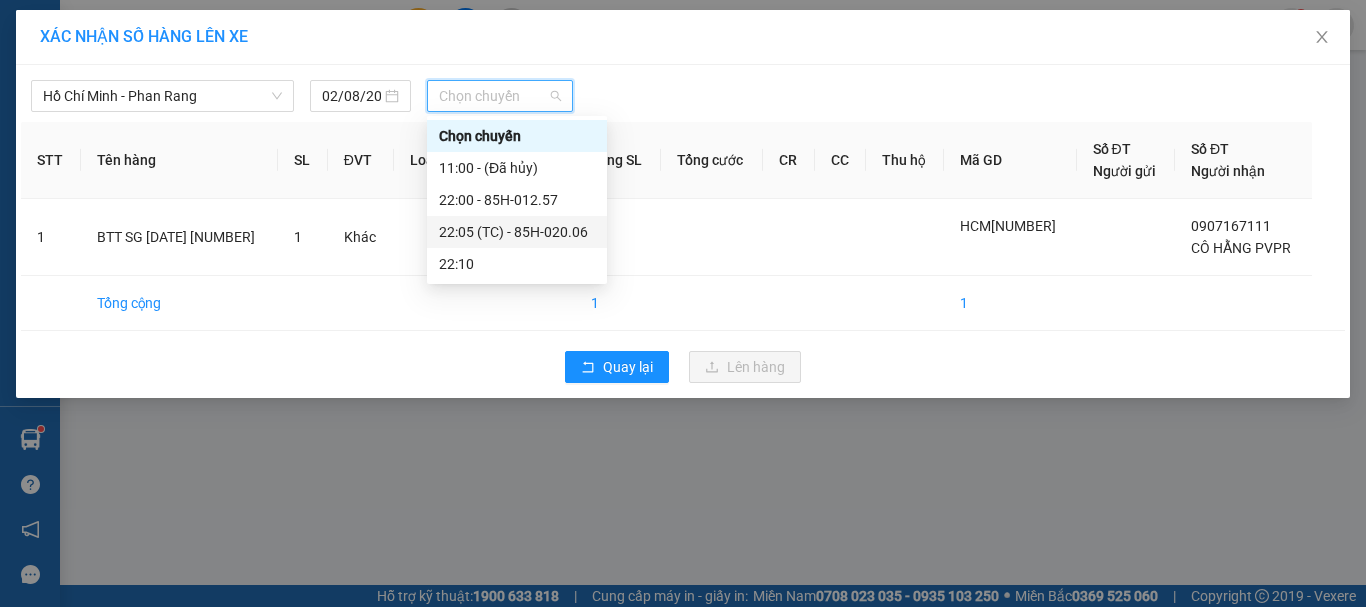 click on "22:05   (TC)   - 85H-020.06" at bounding box center (517, 232) 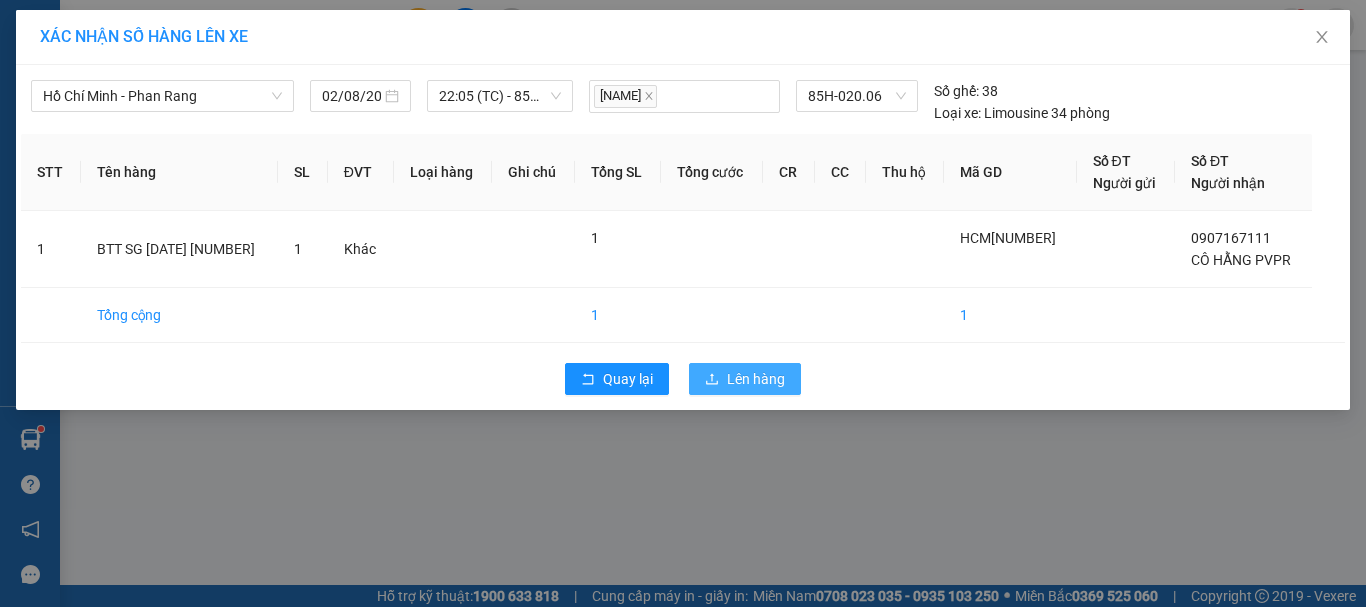 click on "Lên hàng" at bounding box center (756, 379) 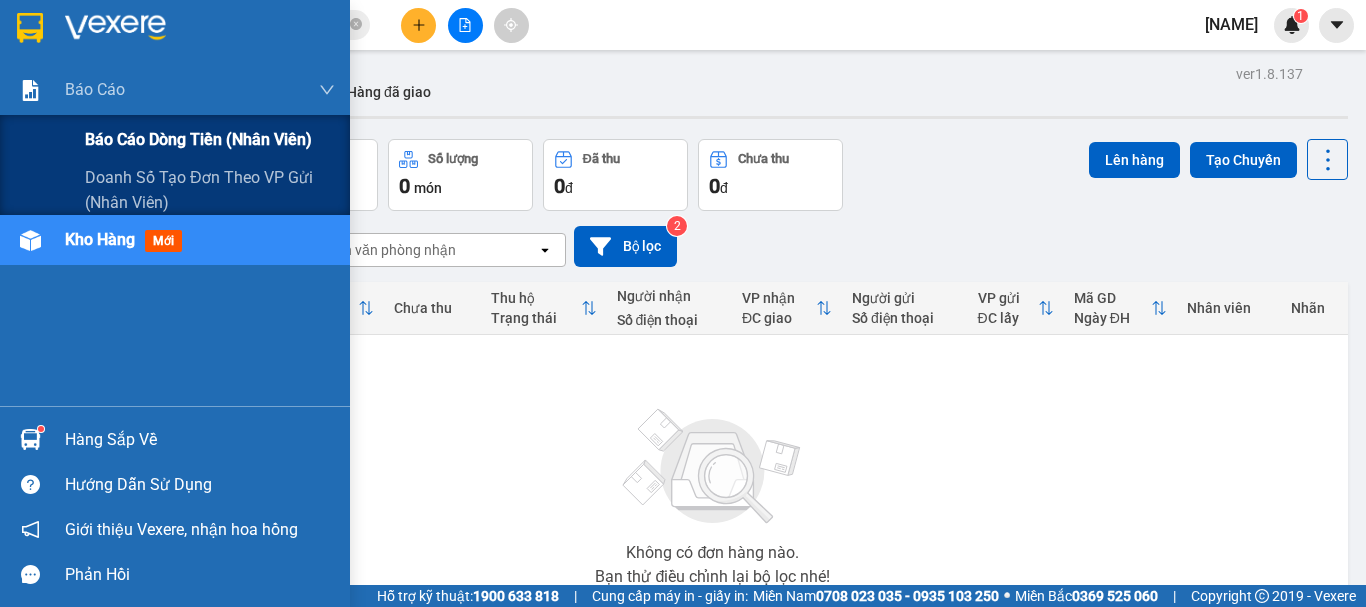 click on "Báo cáo dòng tiền (nhân viên)" at bounding box center (210, 140) 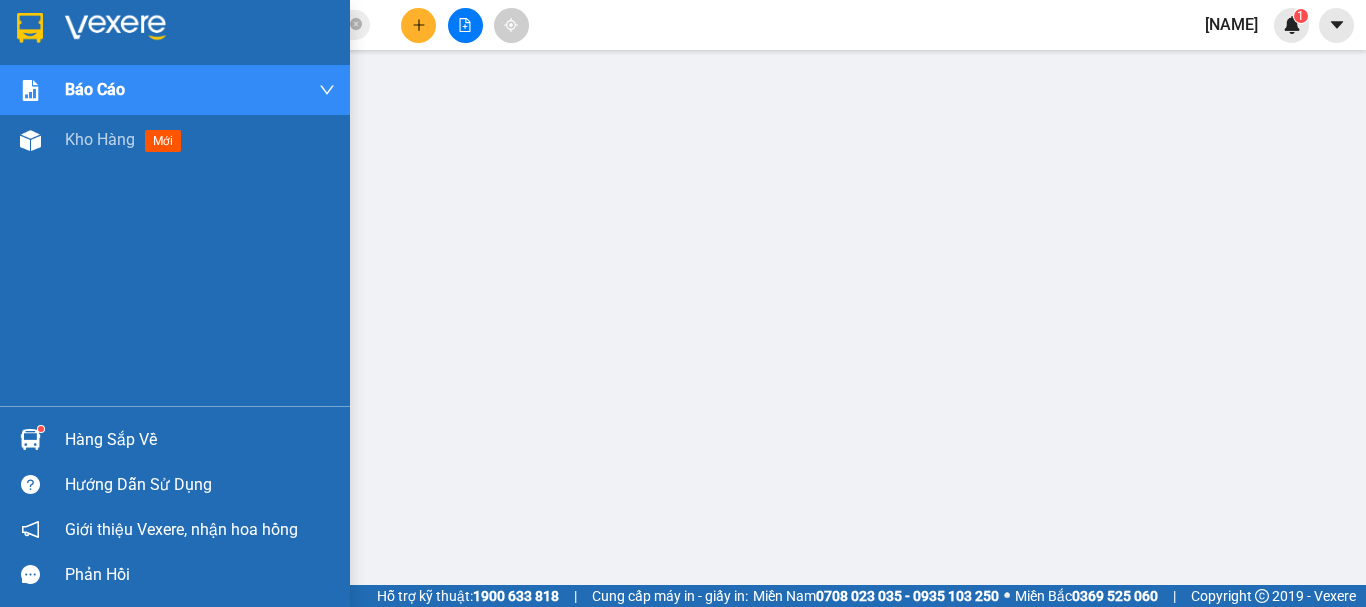 click at bounding box center (175, 32) 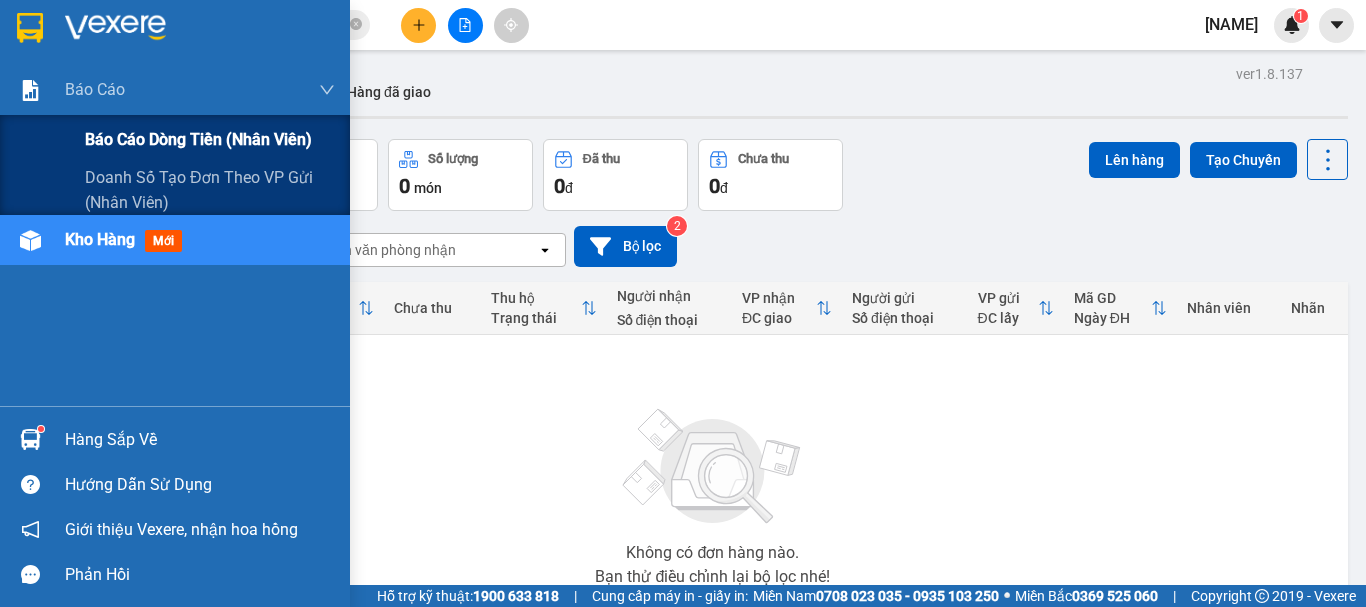 click on "Báo cáo dòng tiền (nhân viên)" at bounding box center (175, 140) 